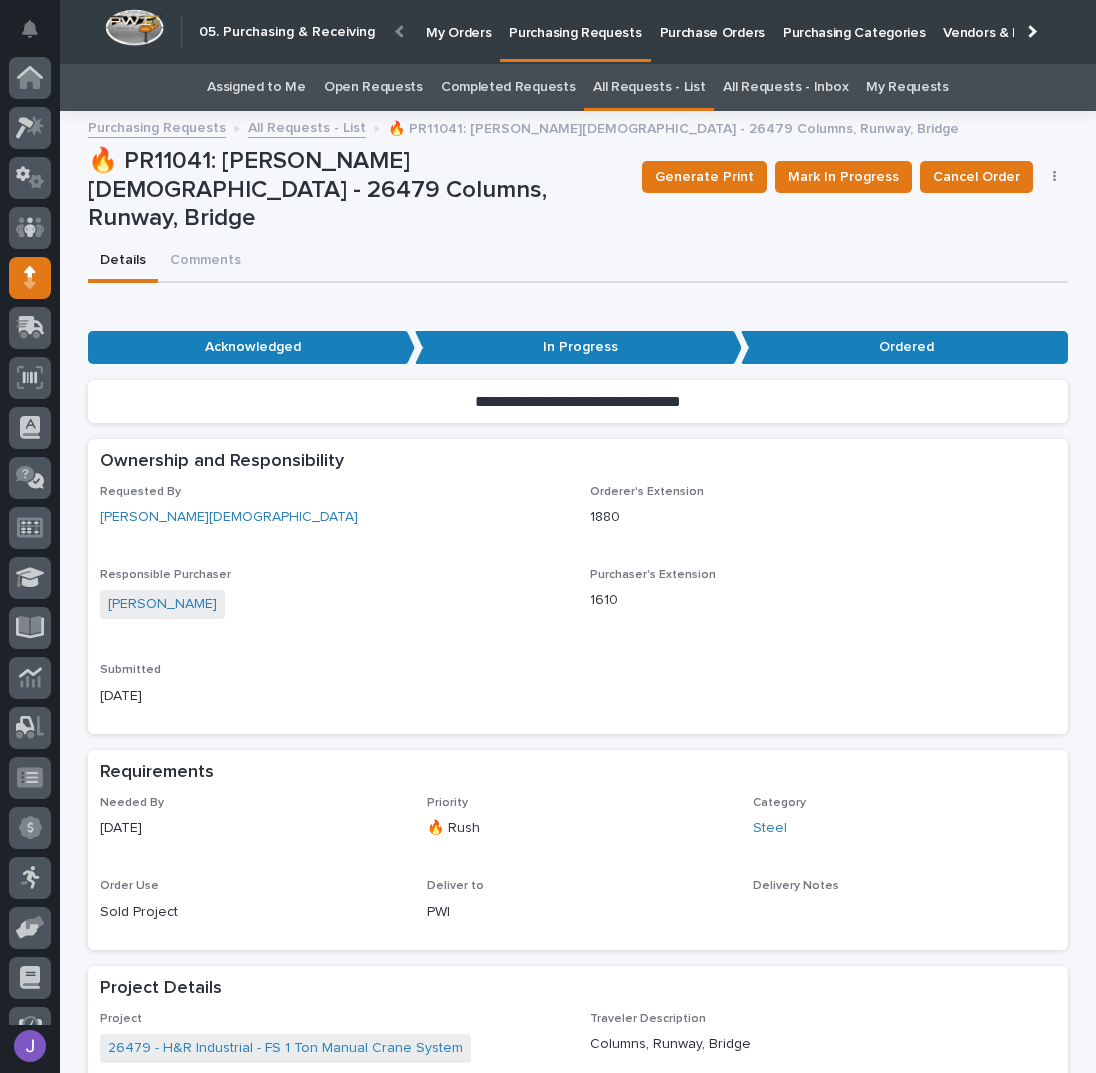 scroll, scrollTop: 0, scrollLeft: 0, axis: both 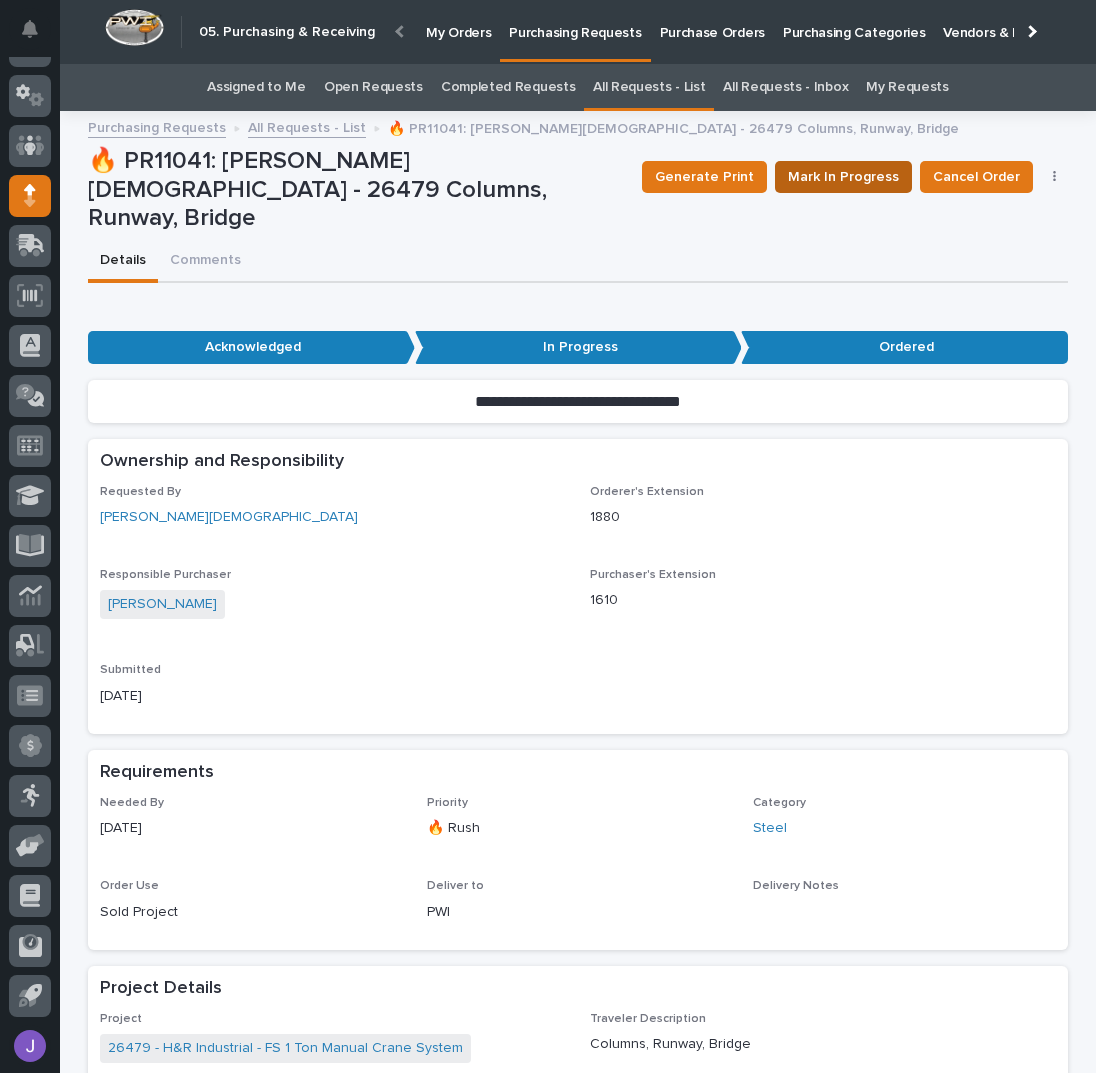click on "Mark In Progress" at bounding box center [843, 177] 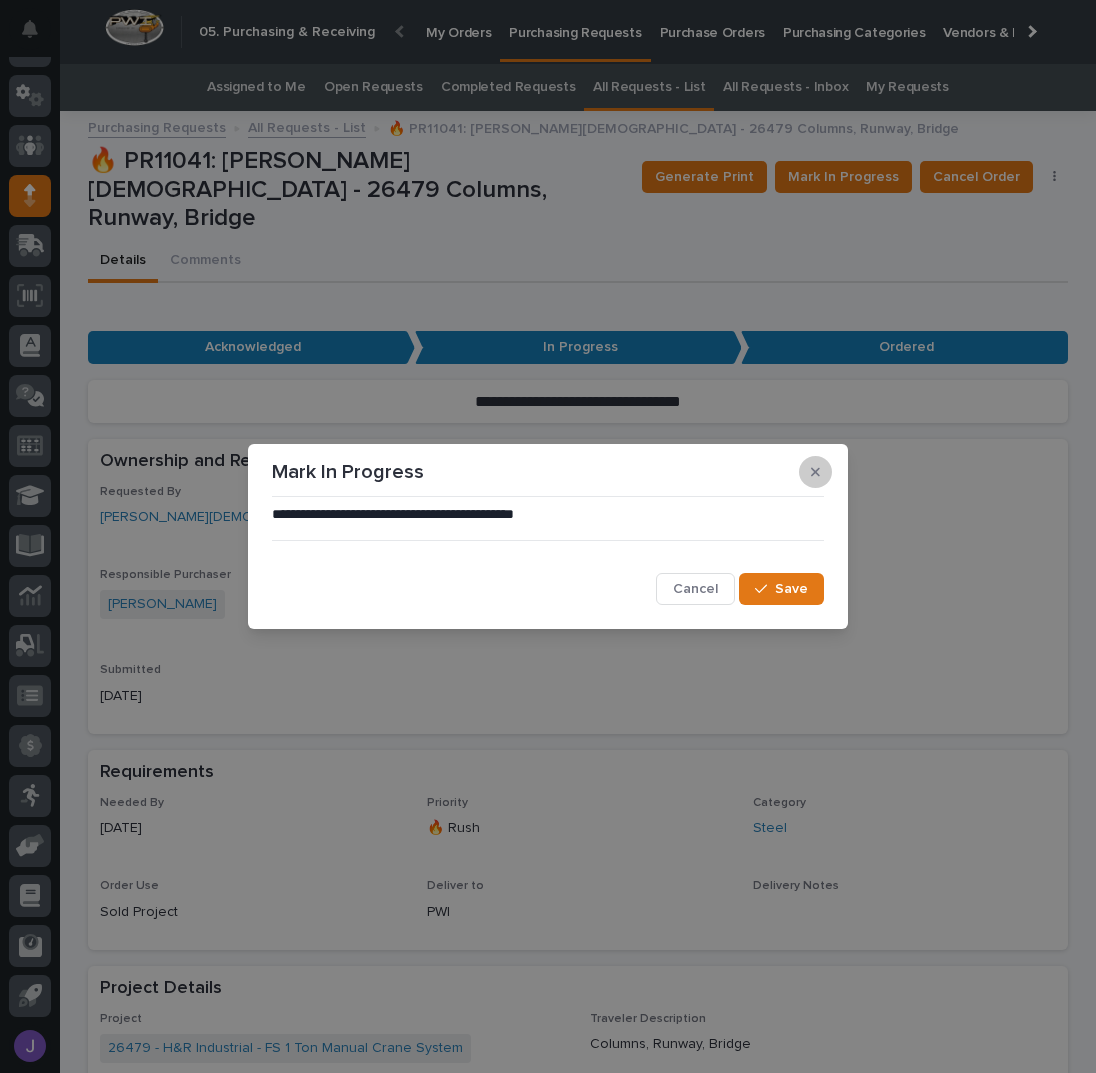 click 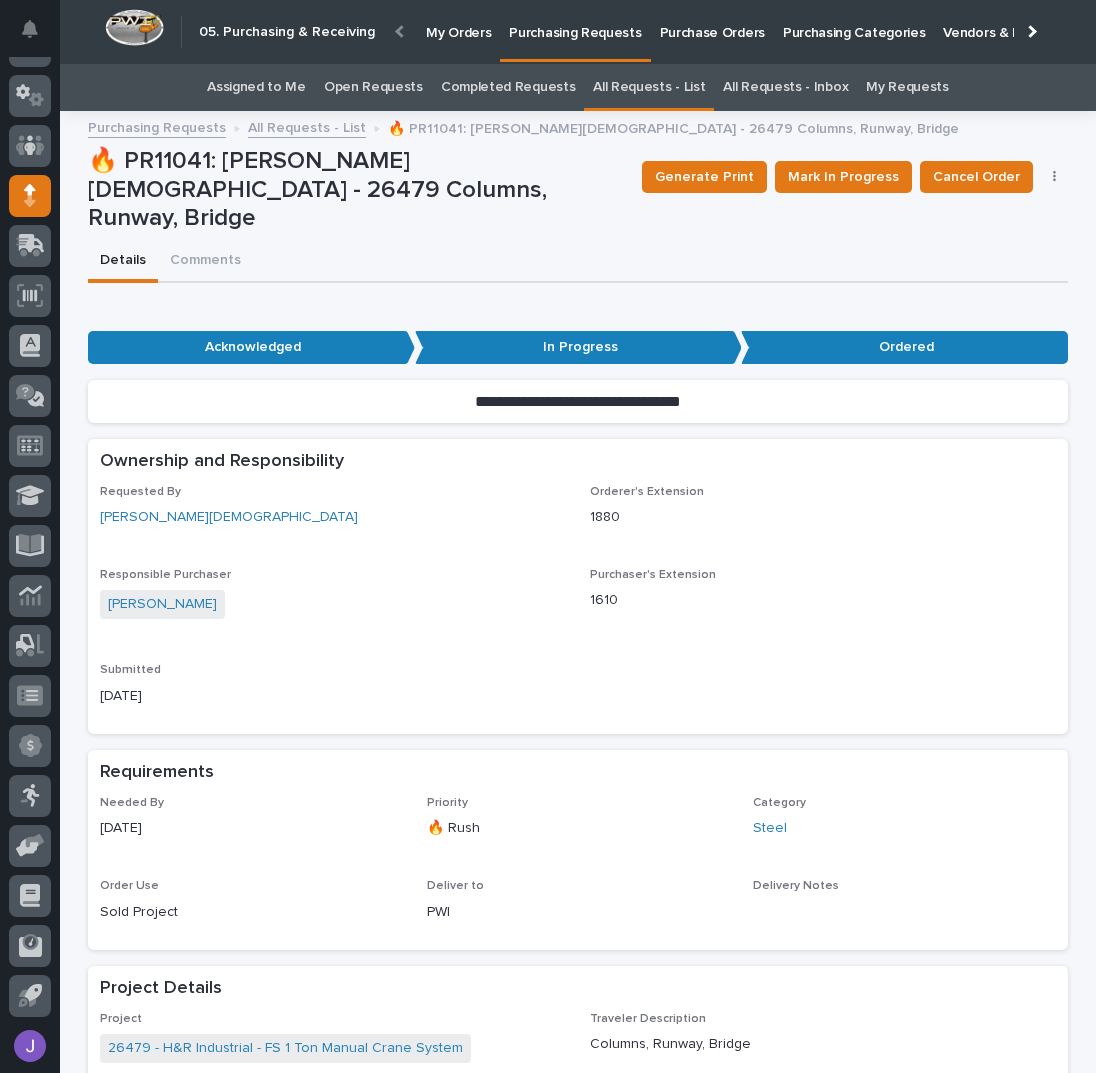 click at bounding box center (1055, 177) 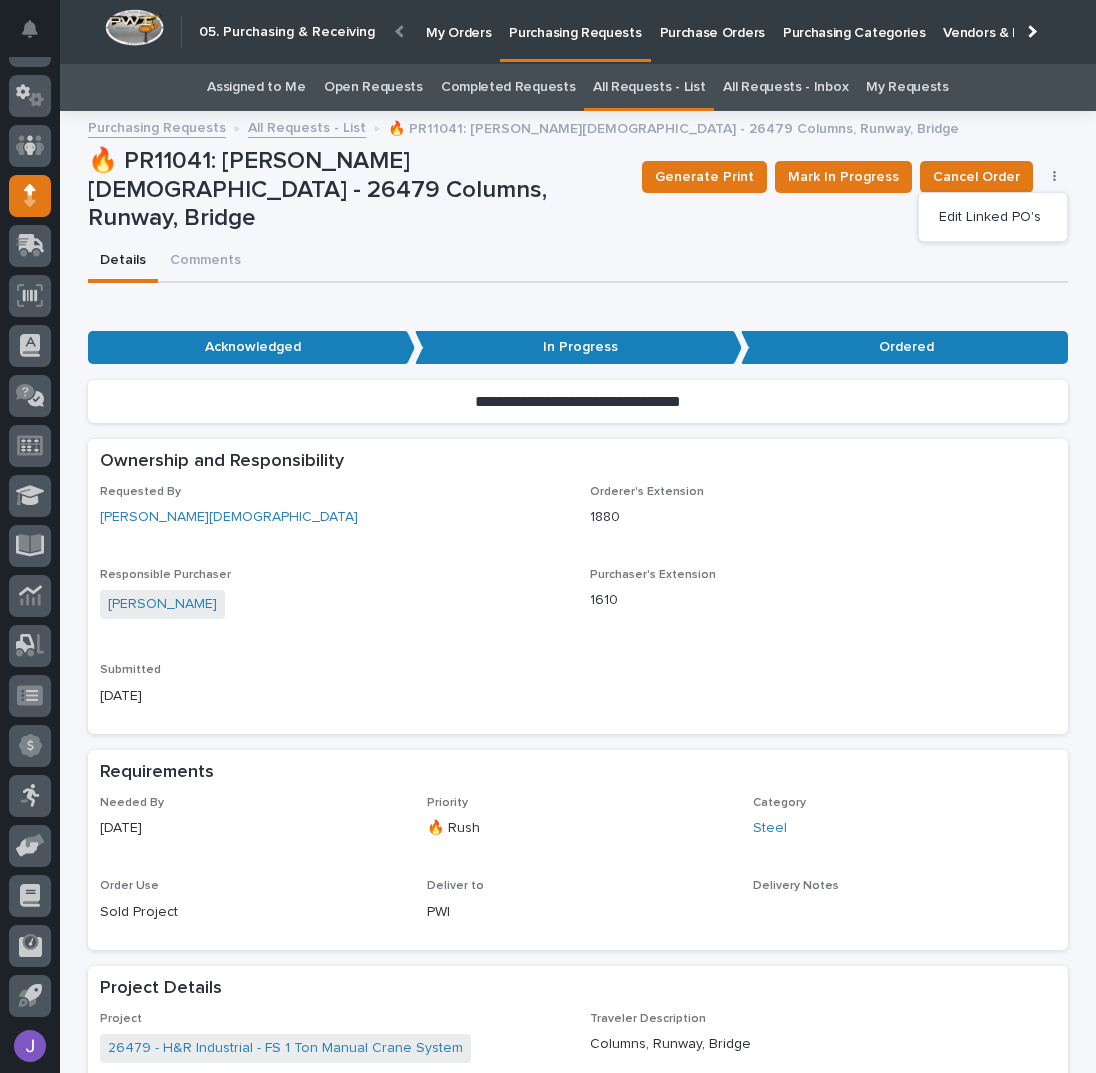 click on "Details Comments" at bounding box center (578, 262) 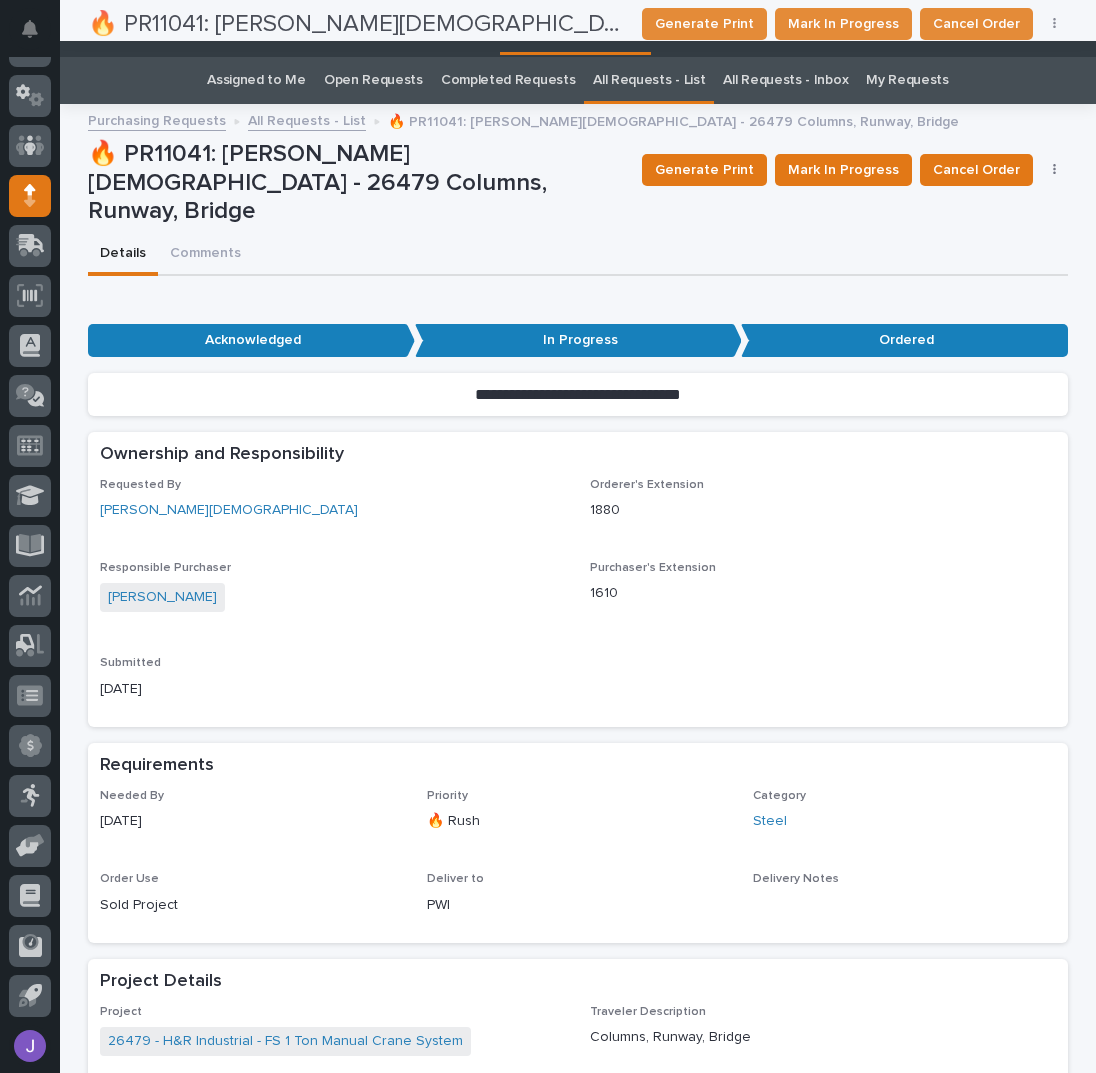scroll, scrollTop: 0, scrollLeft: 0, axis: both 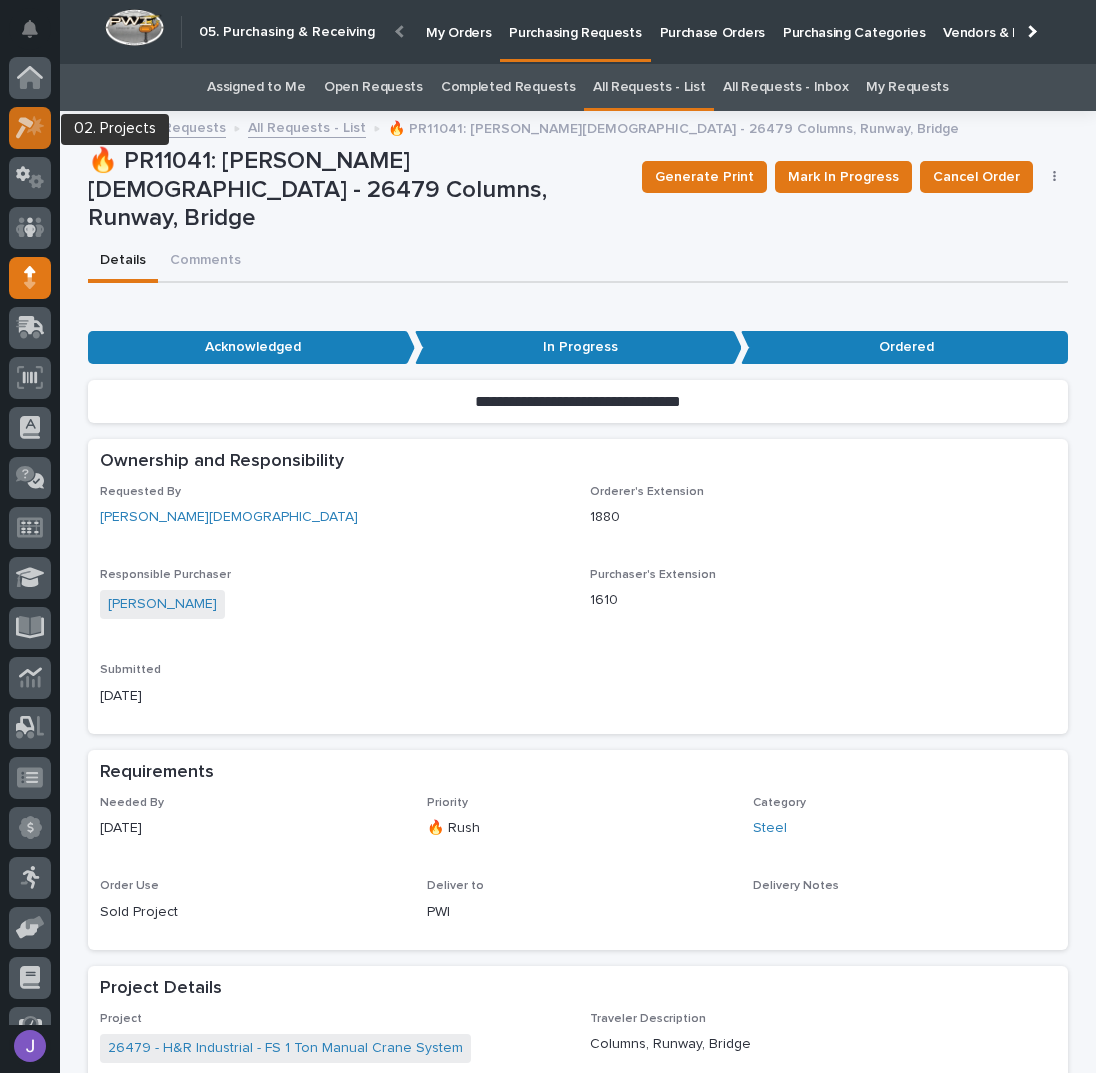 click 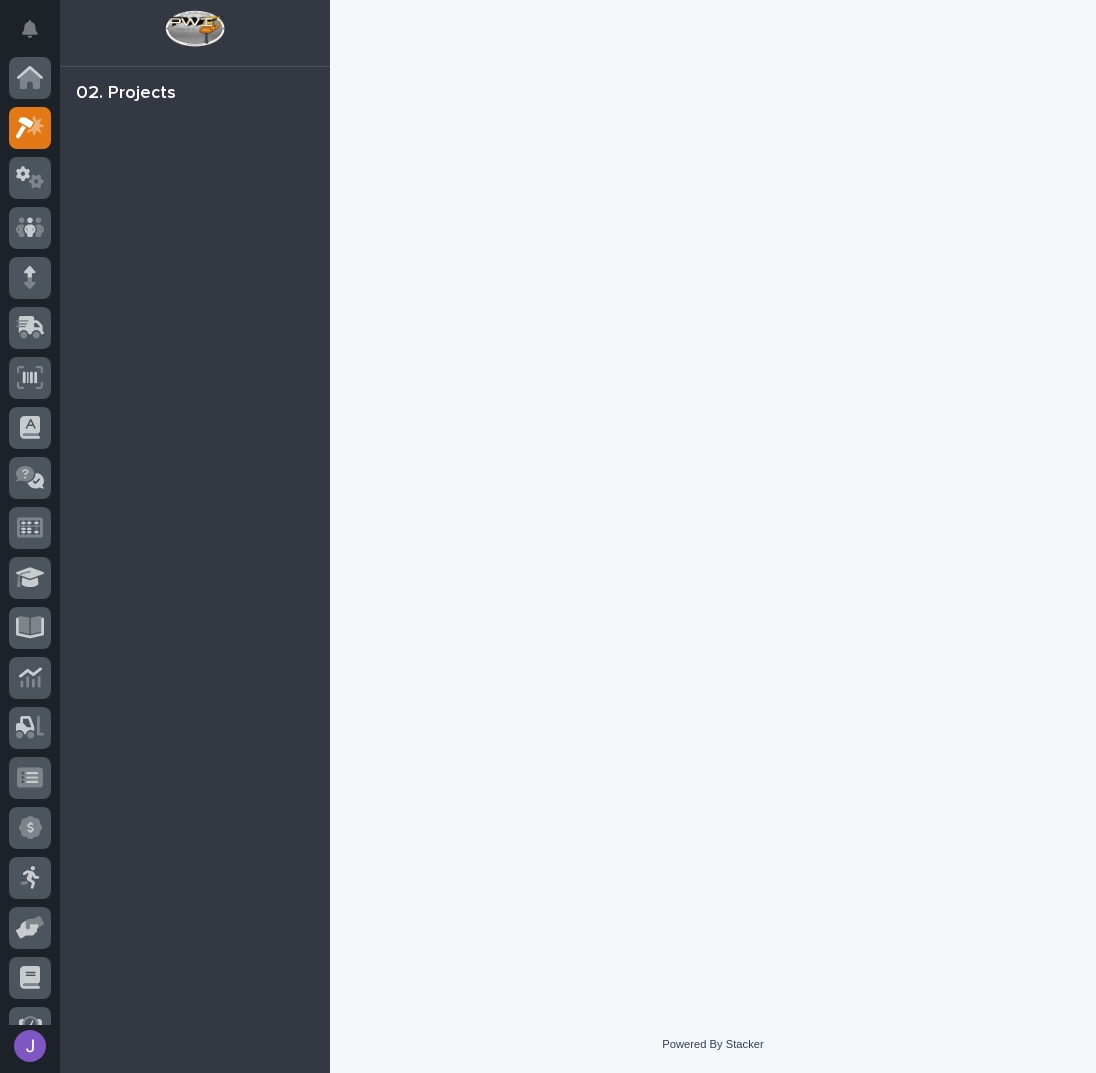 scroll, scrollTop: 50, scrollLeft: 0, axis: vertical 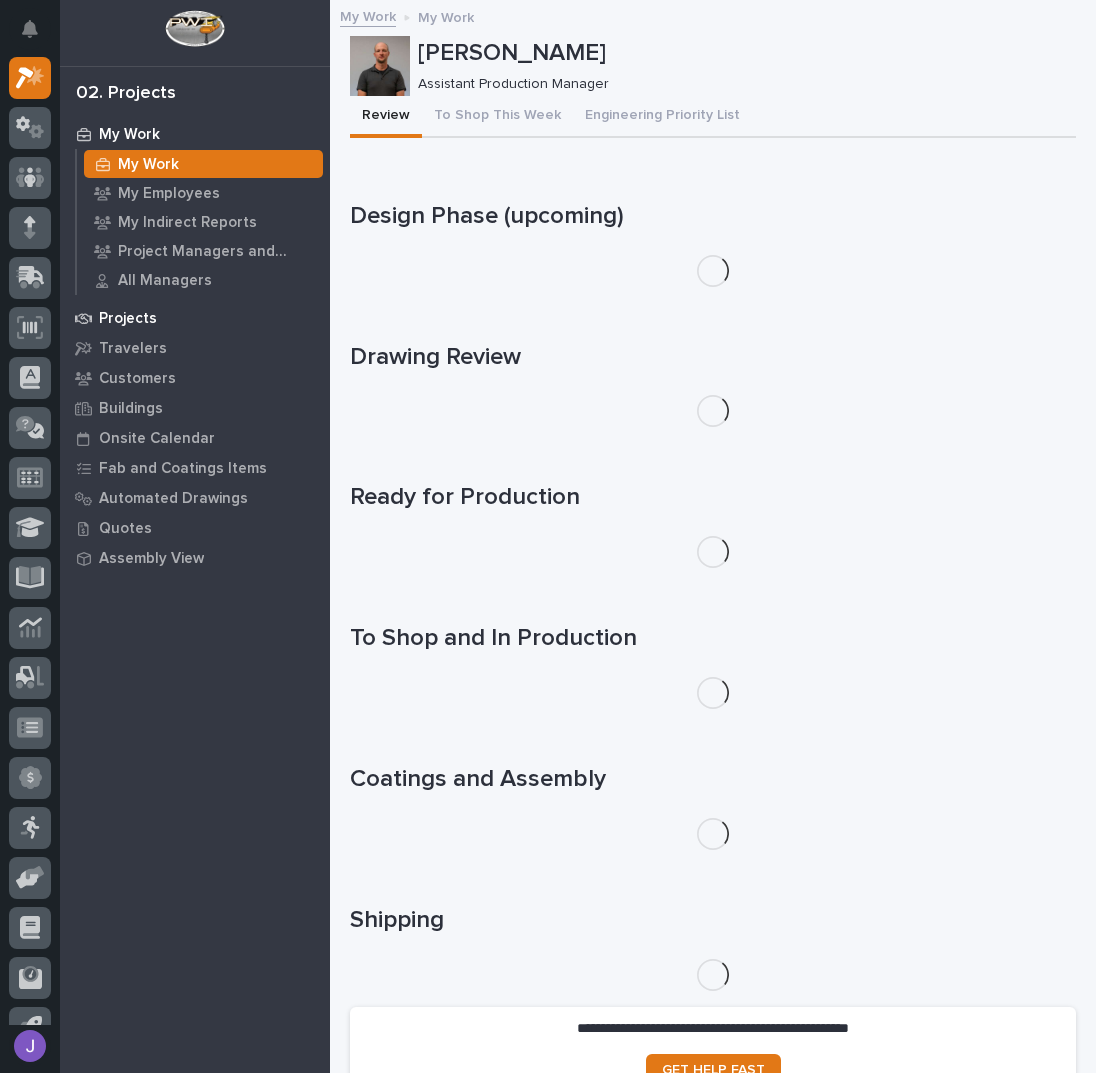 click on "Projects" at bounding box center [195, 318] 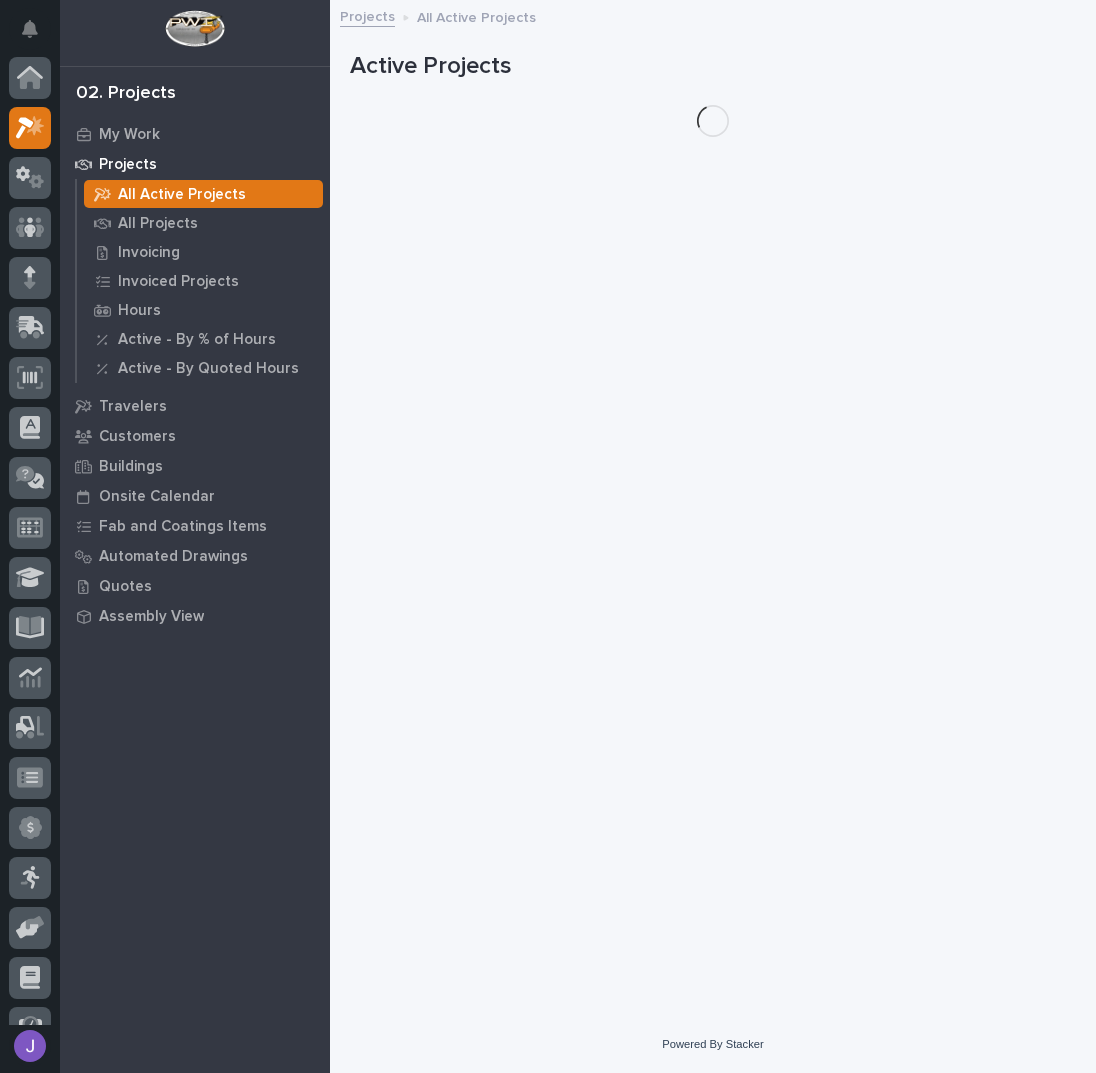 scroll, scrollTop: 50, scrollLeft: 0, axis: vertical 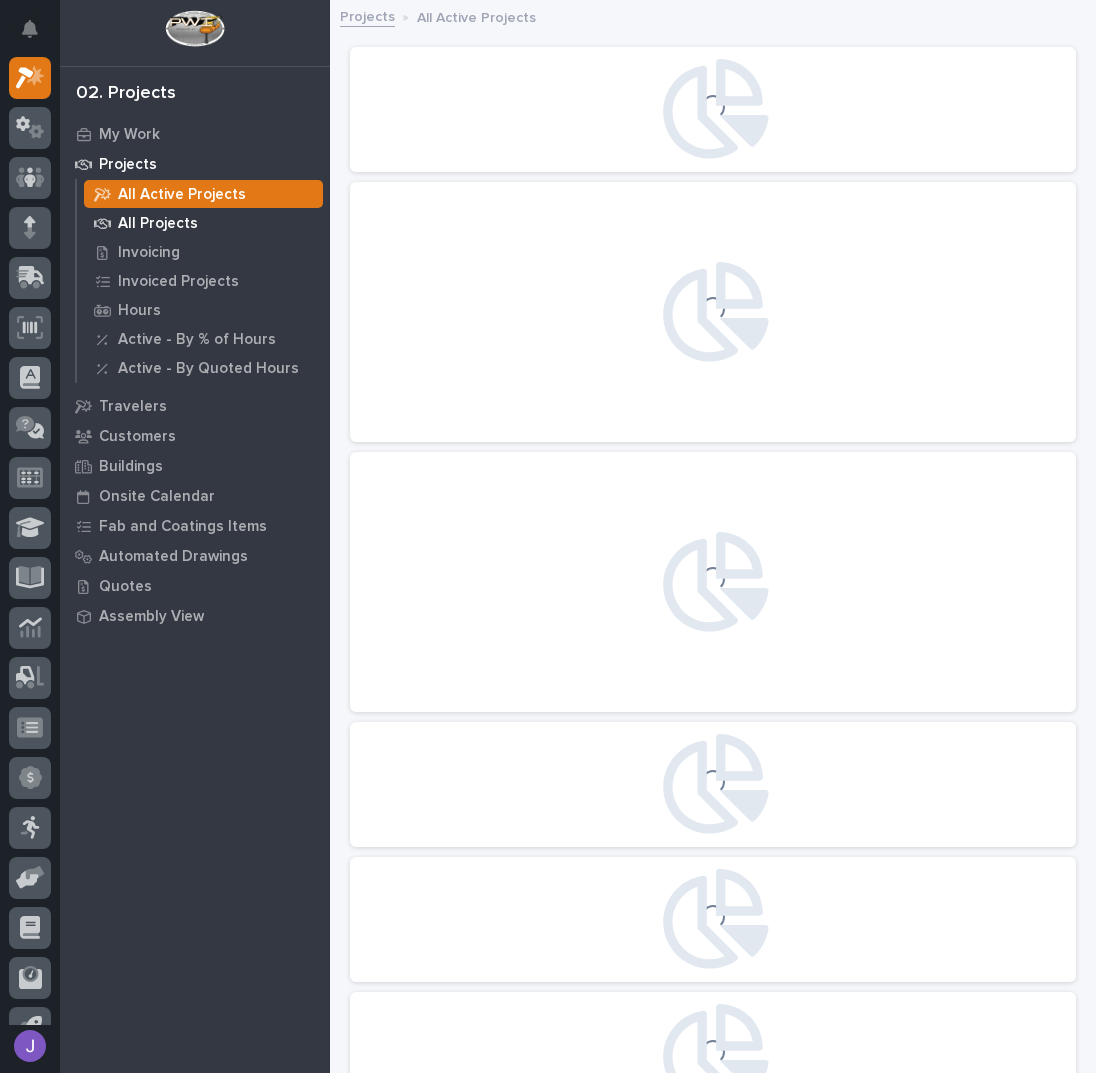 click on "All Projects" at bounding box center [158, 224] 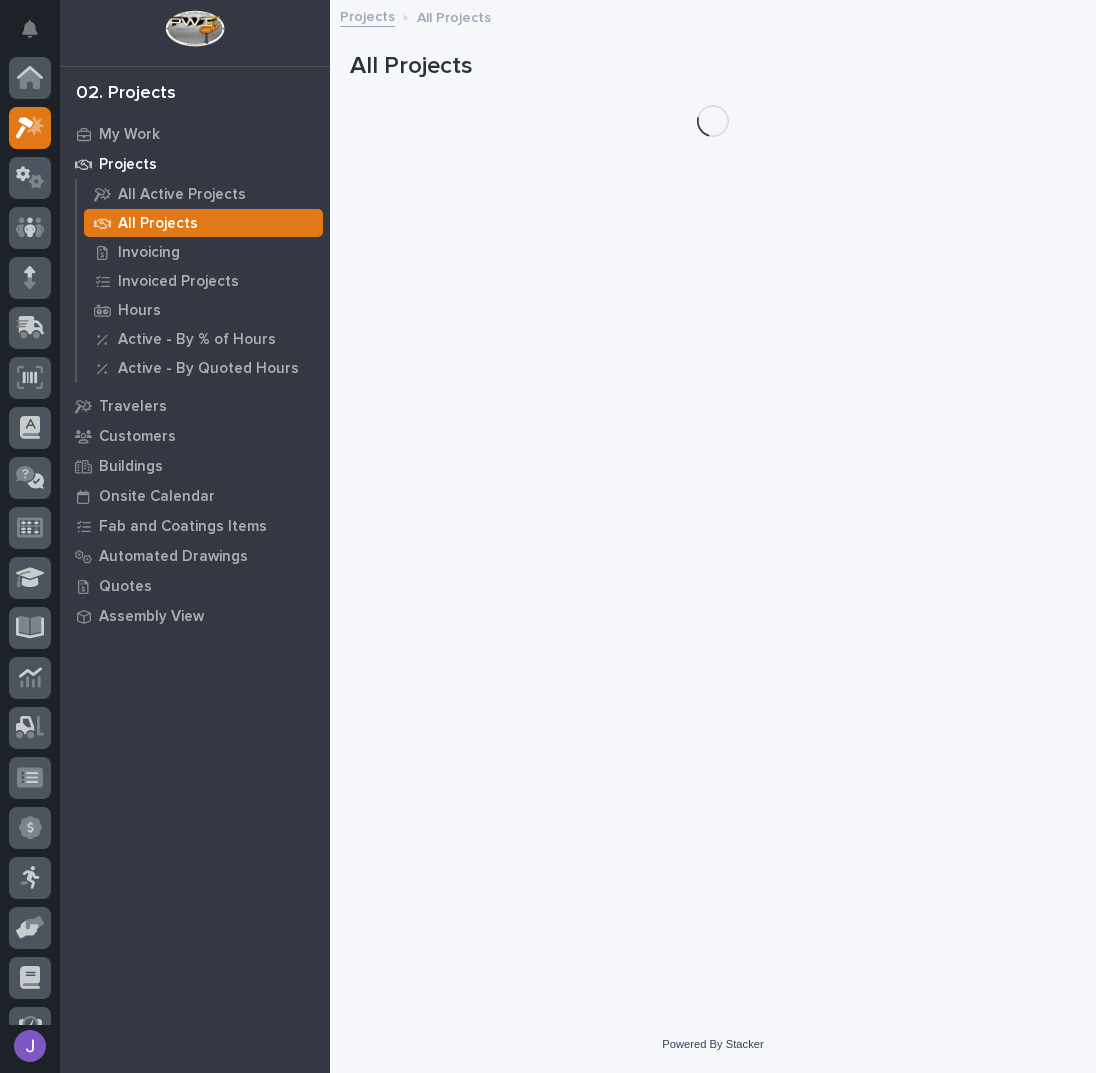 scroll, scrollTop: 50, scrollLeft: 0, axis: vertical 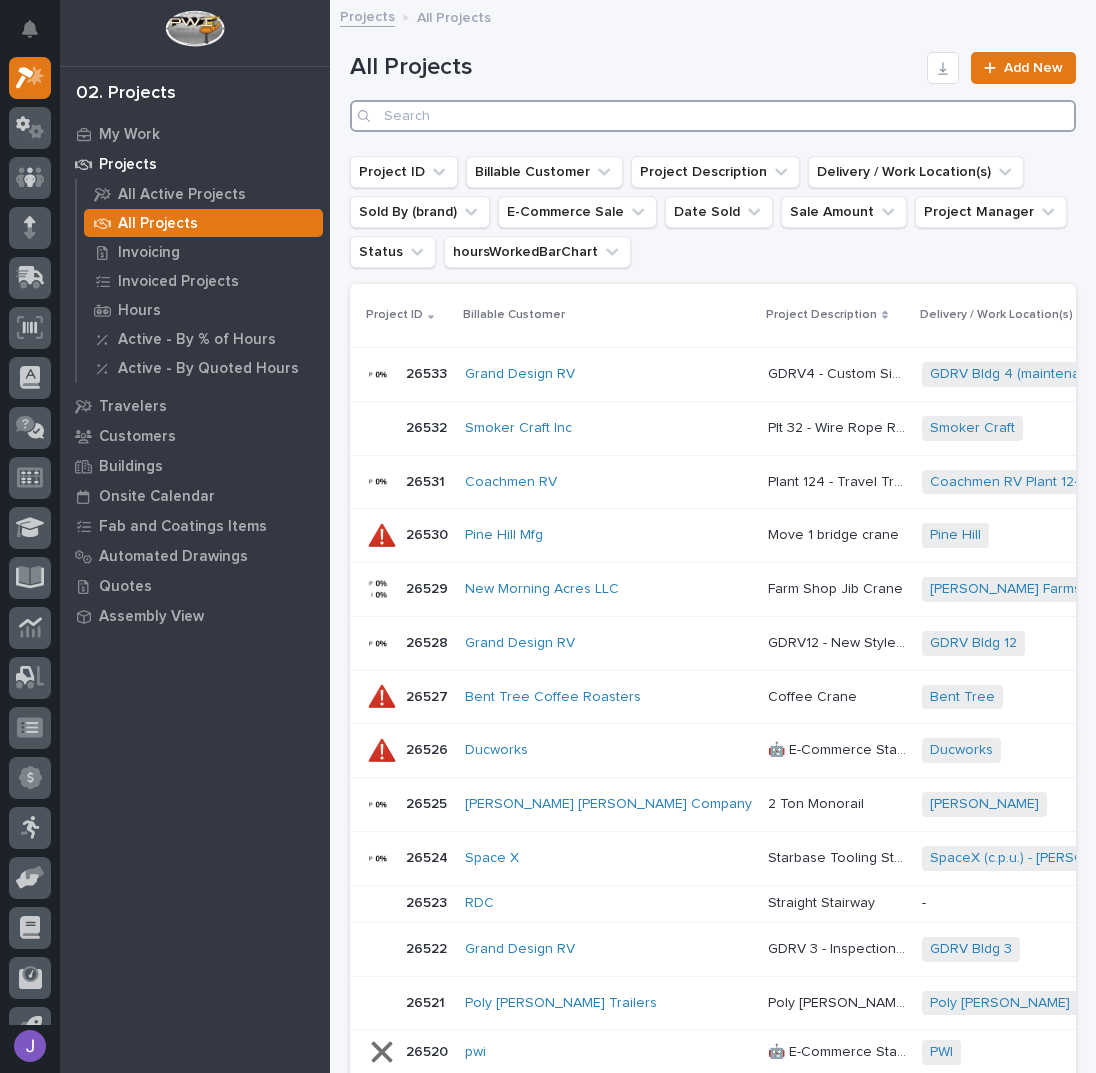click at bounding box center (713, 116) 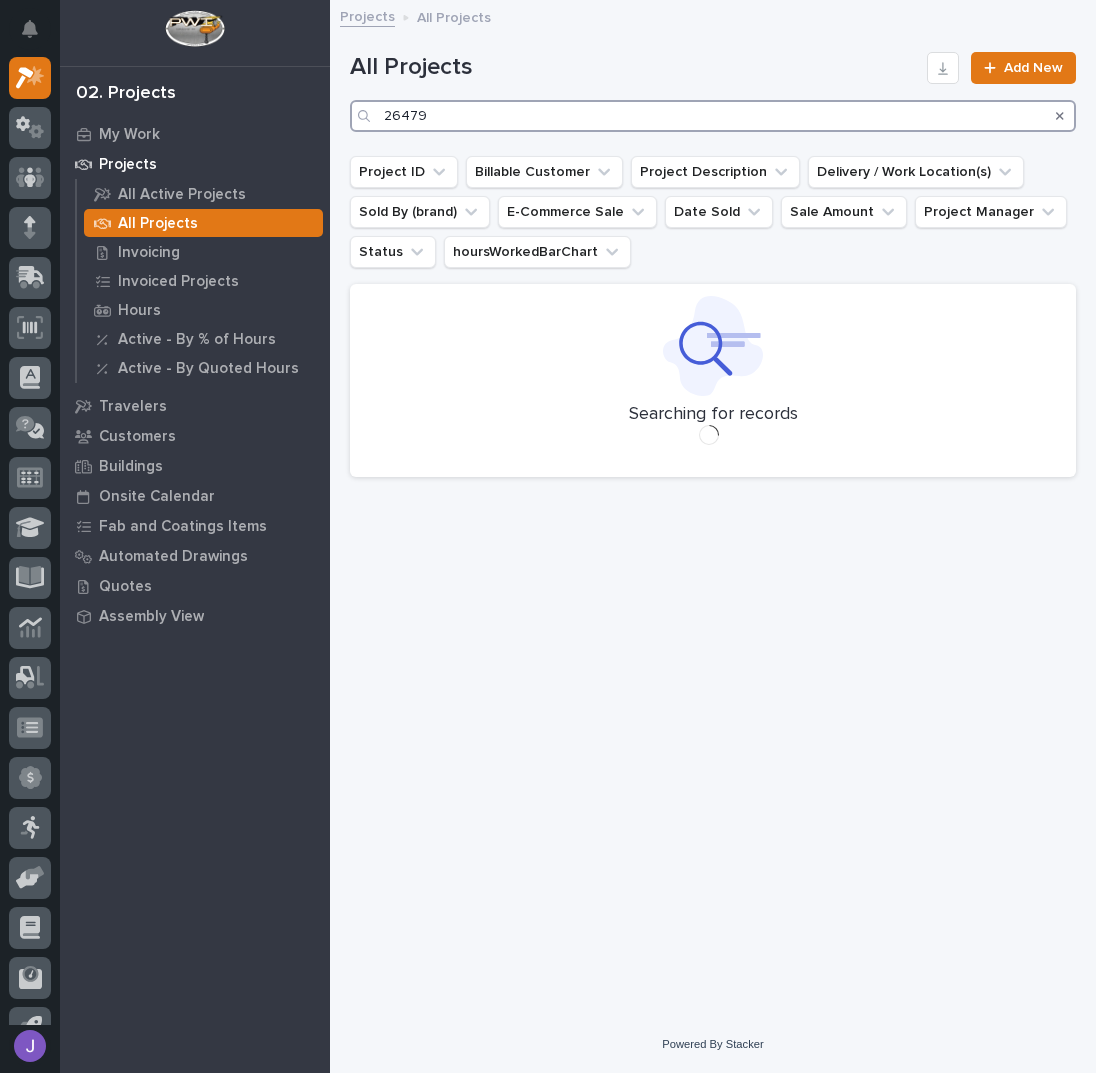 type on "26479" 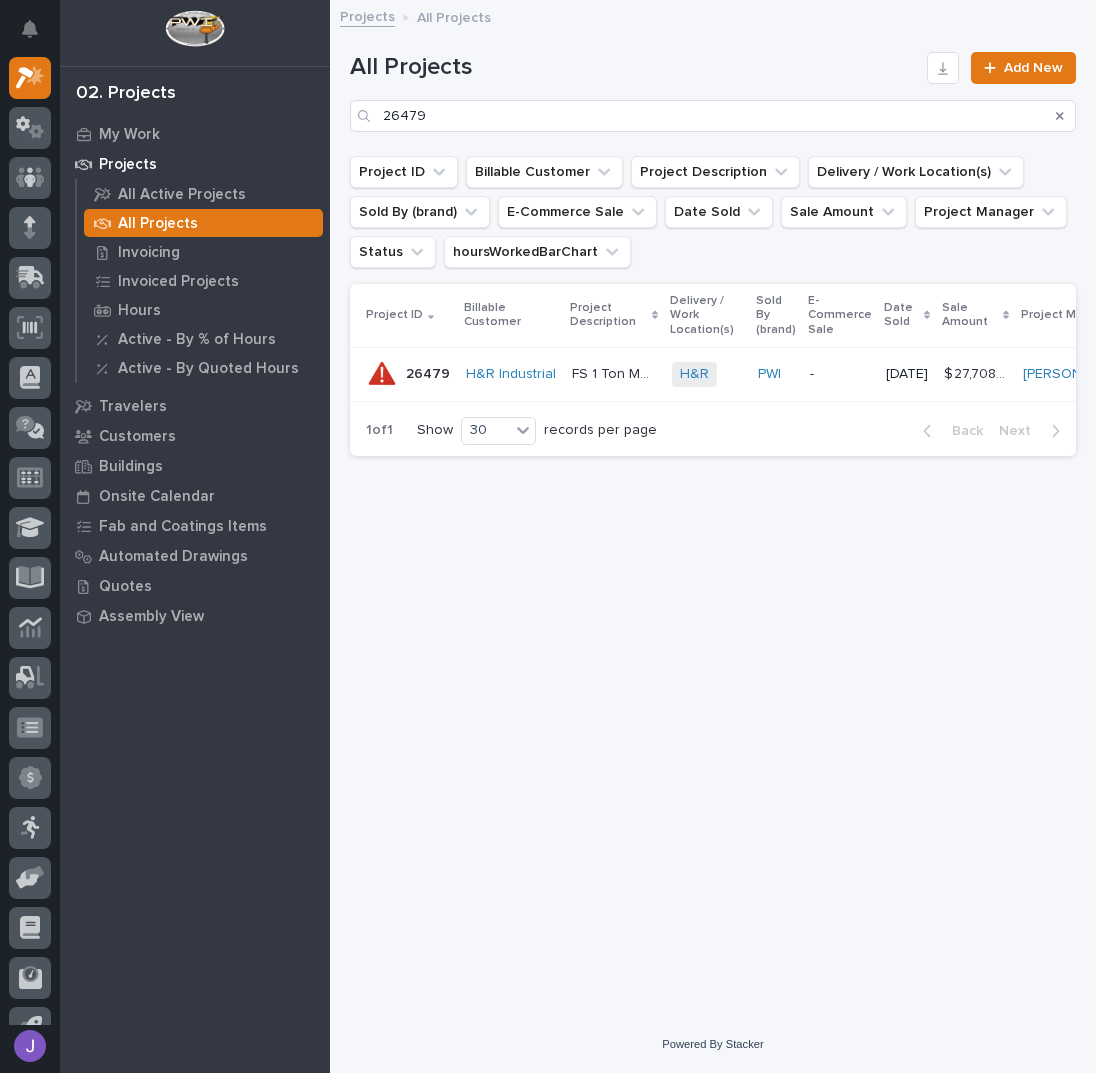 click on "FS 1 Ton Manual Crane System" at bounding box center (616, 372) 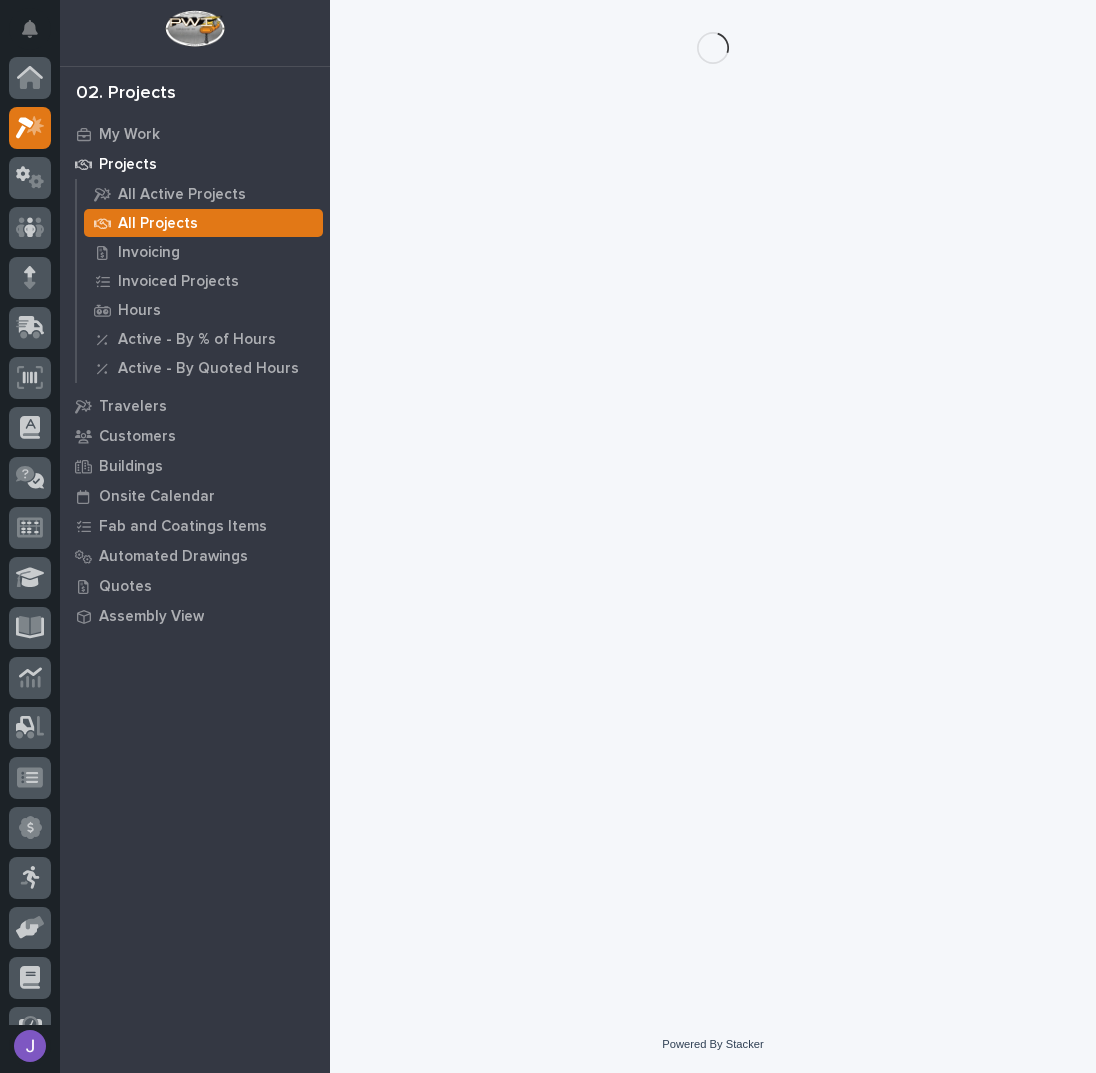 scroll, scrollTop: 50, scrollLeft: 0, axis: vertical 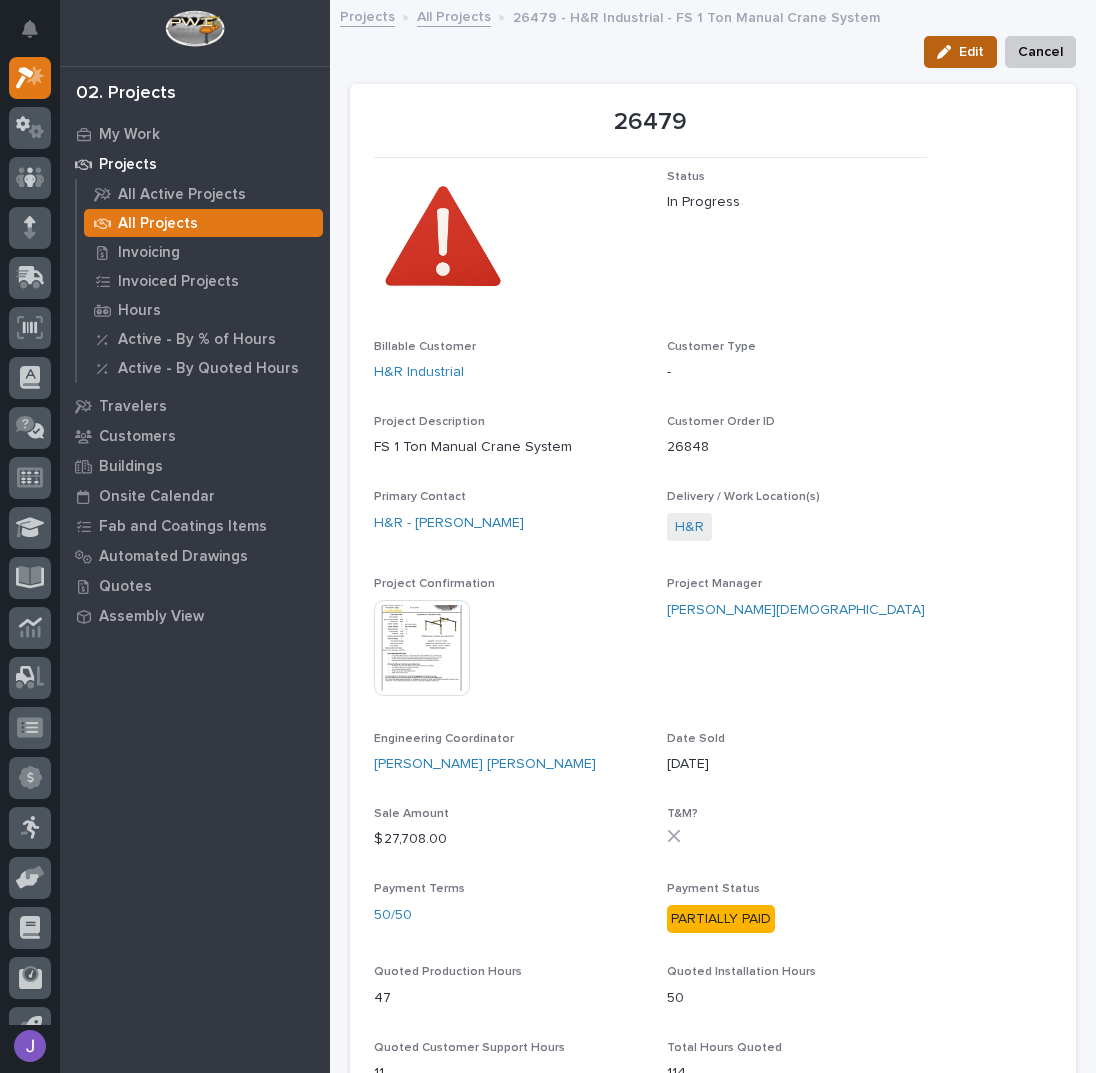 click on "Edit" at bounding box center [960, 52] 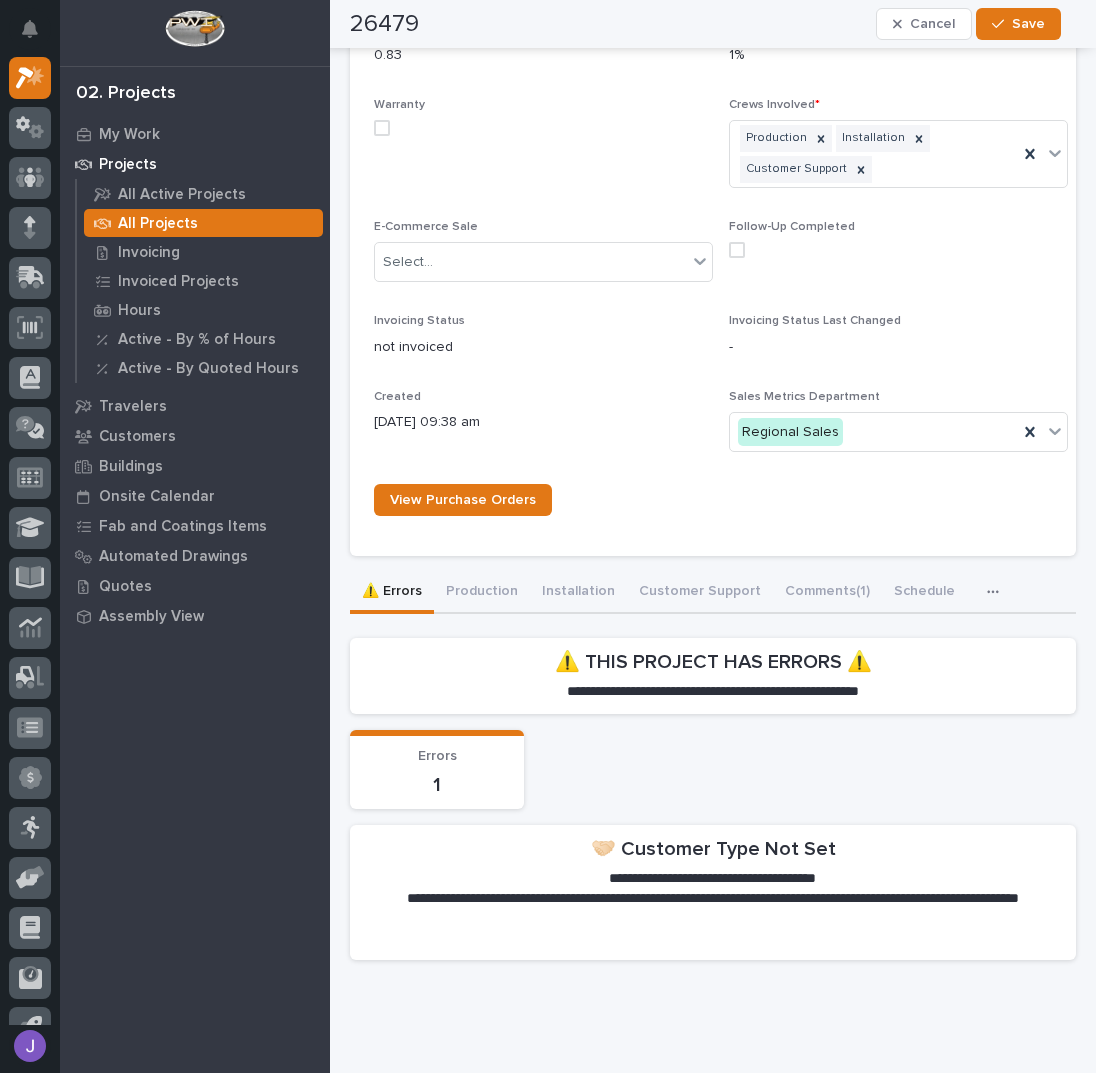 scroll, scrollTop: 1257, scrollLeft: 0, axis: vertical 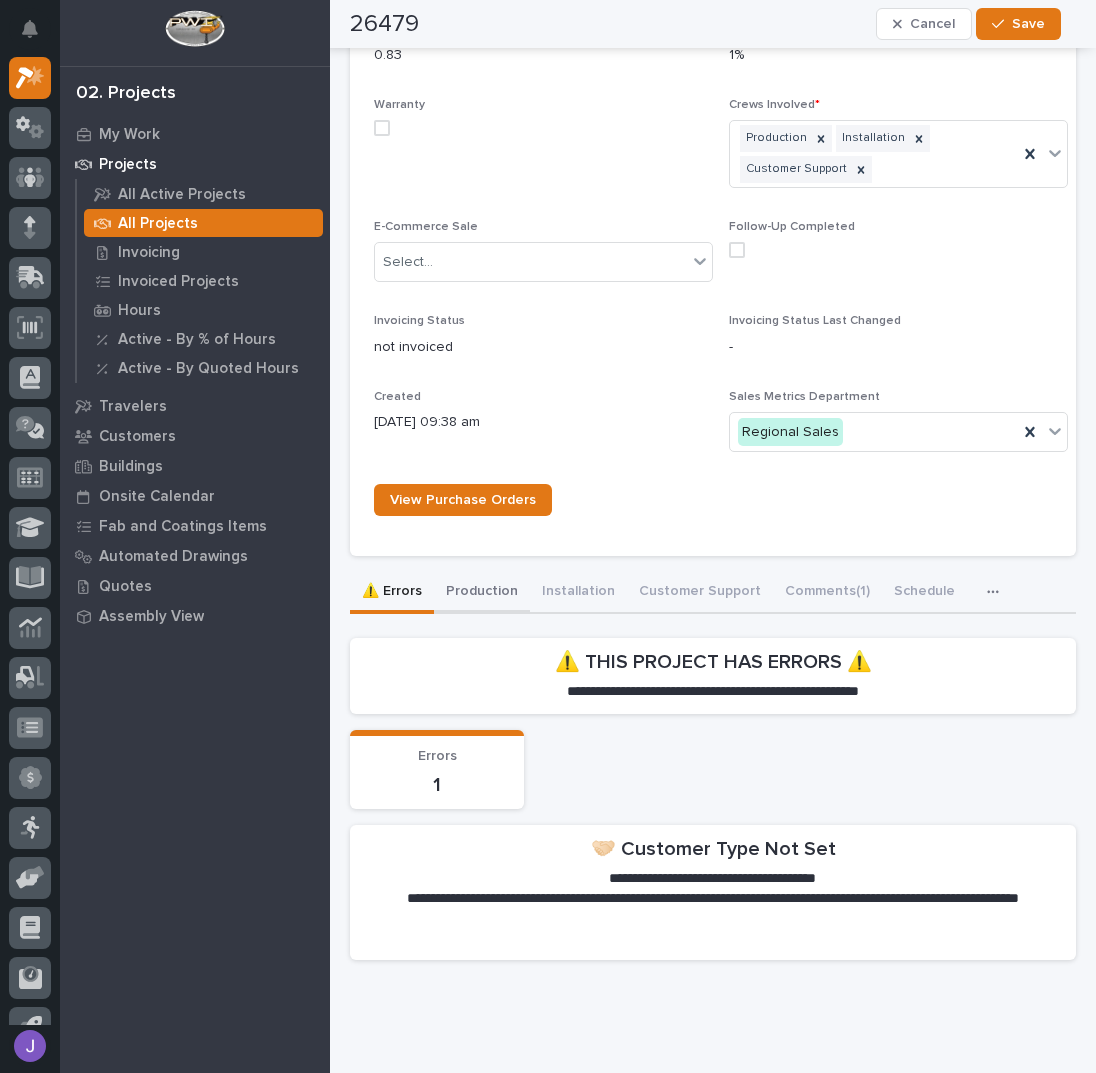 click on "Production" at bounding box center [482, 593] 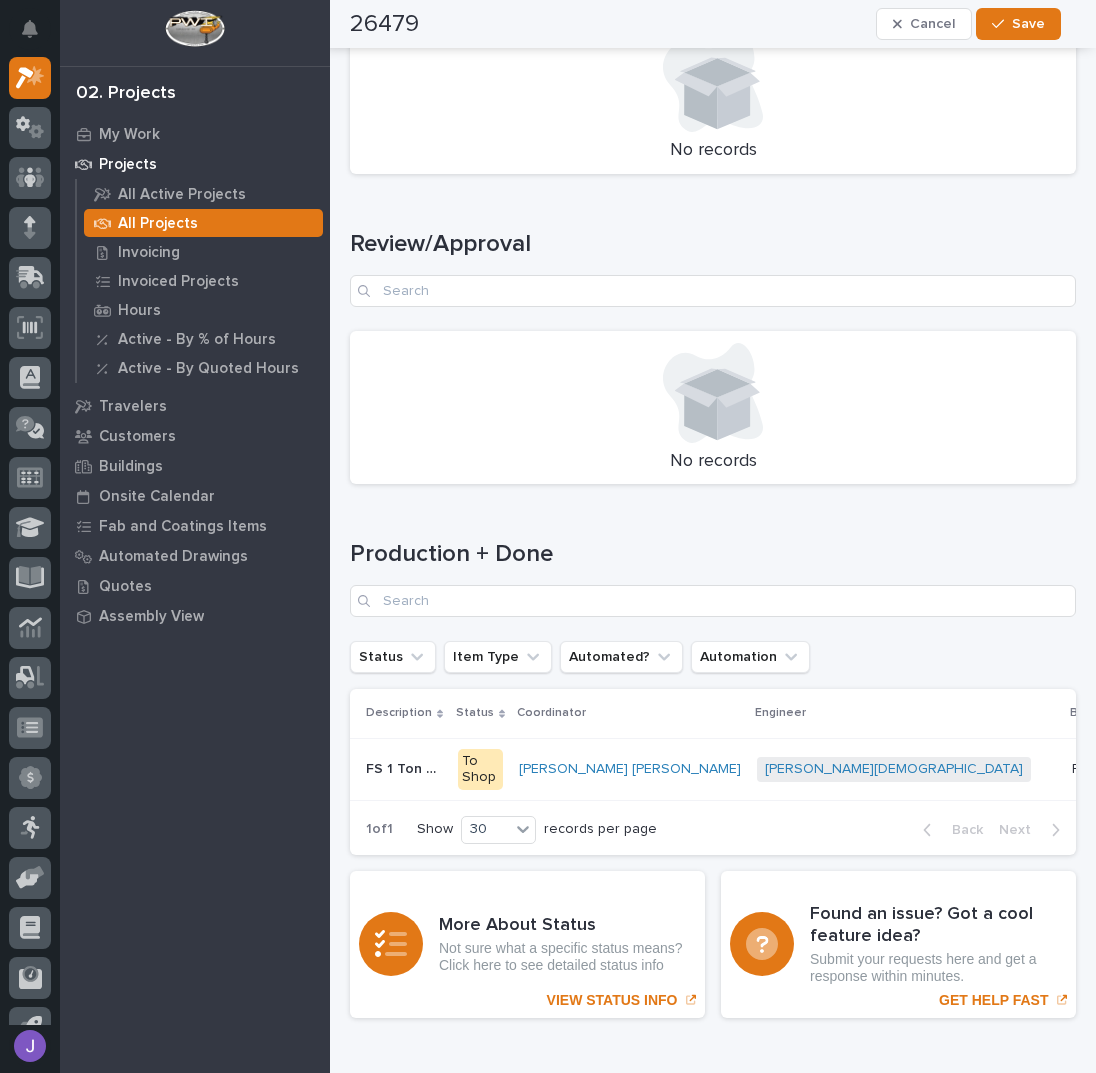 scroll, scrollTop: 2942, scrollLeft: 0, axis: vertical 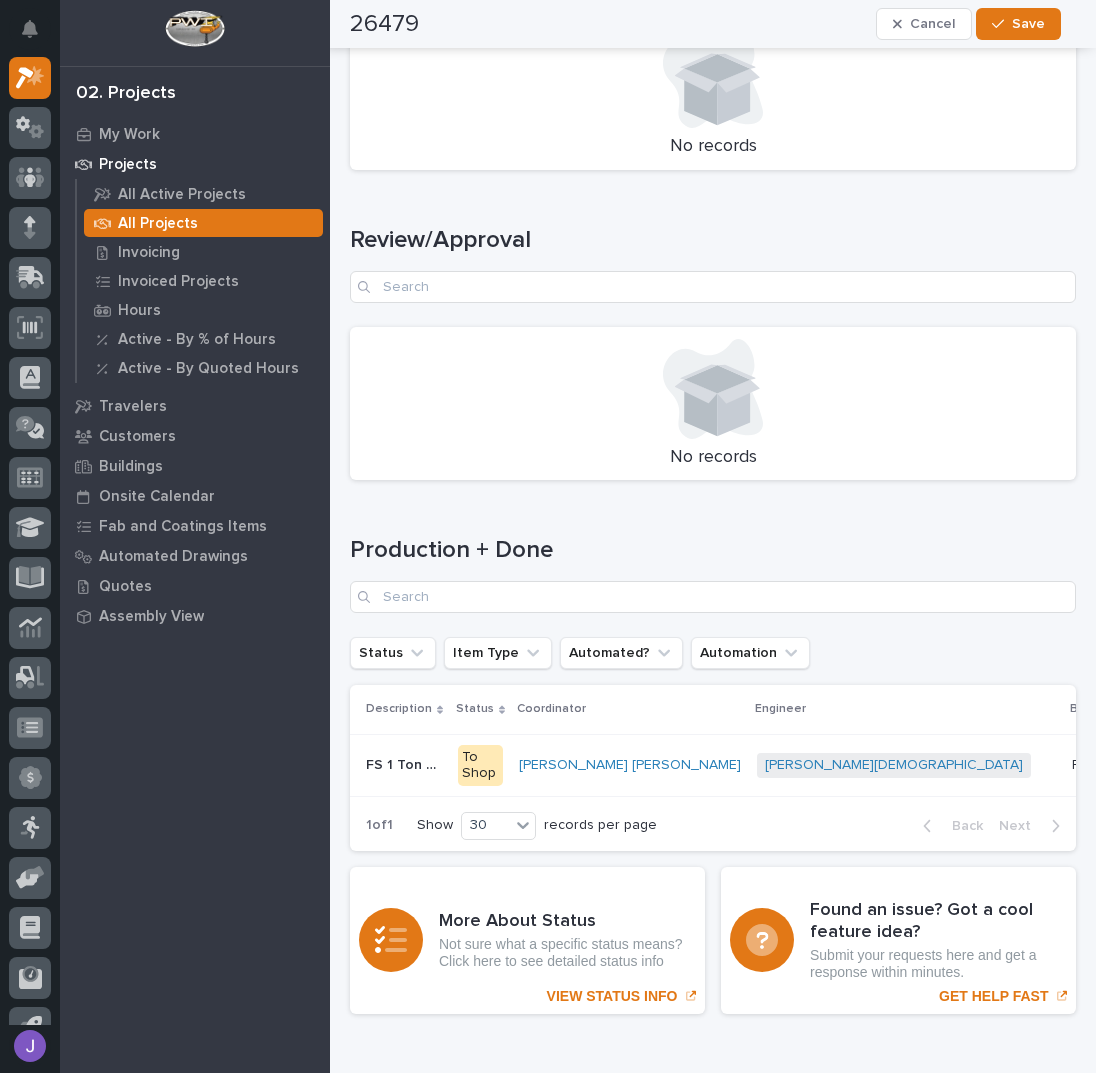 click on "FS 1 Ton Manual Crane System FS 1 Ton Manual Crane System" at bounding box center (404, 765) 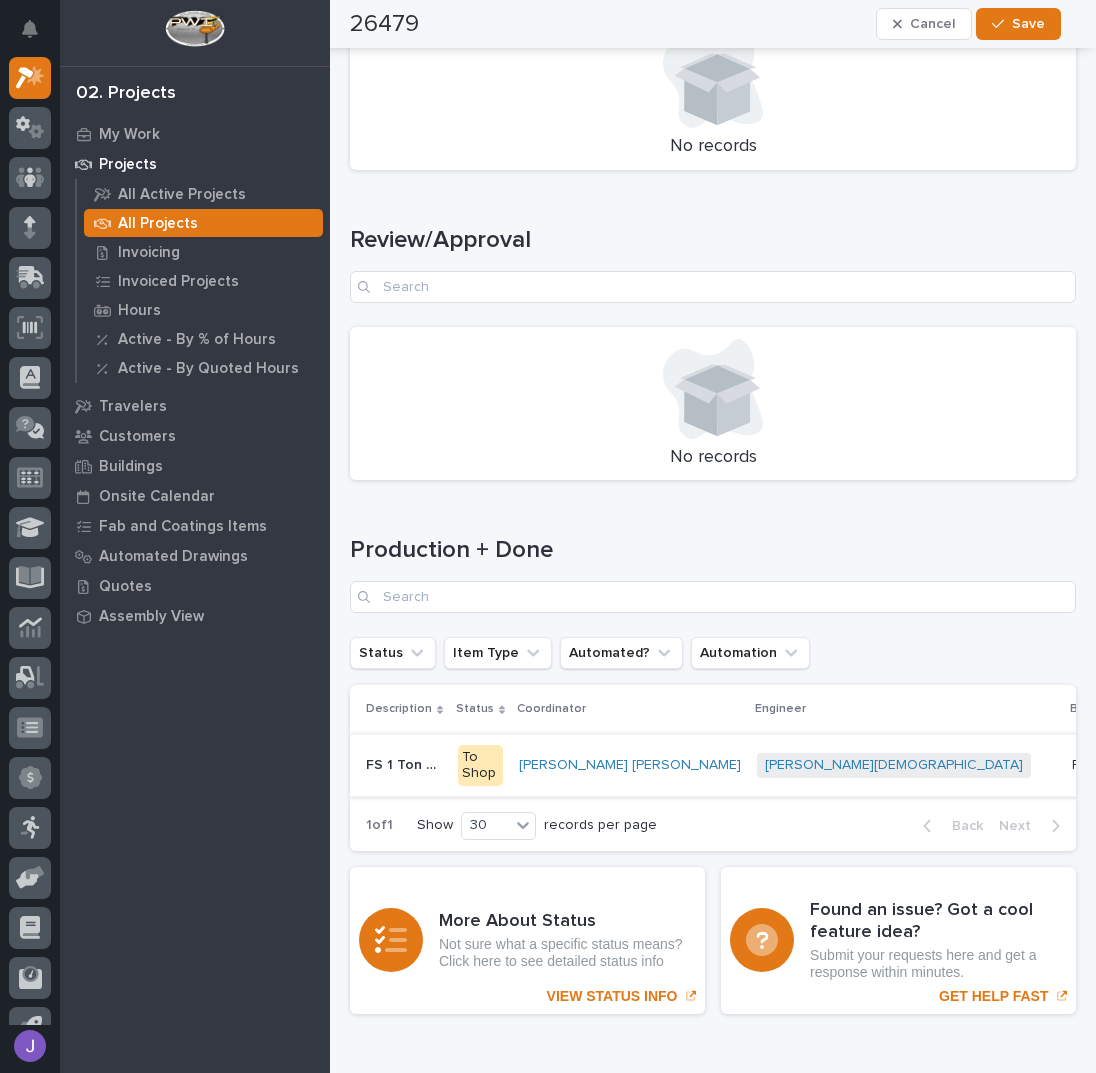 scroll, scrollTop: 0, scrollLeft: 0, axis: both 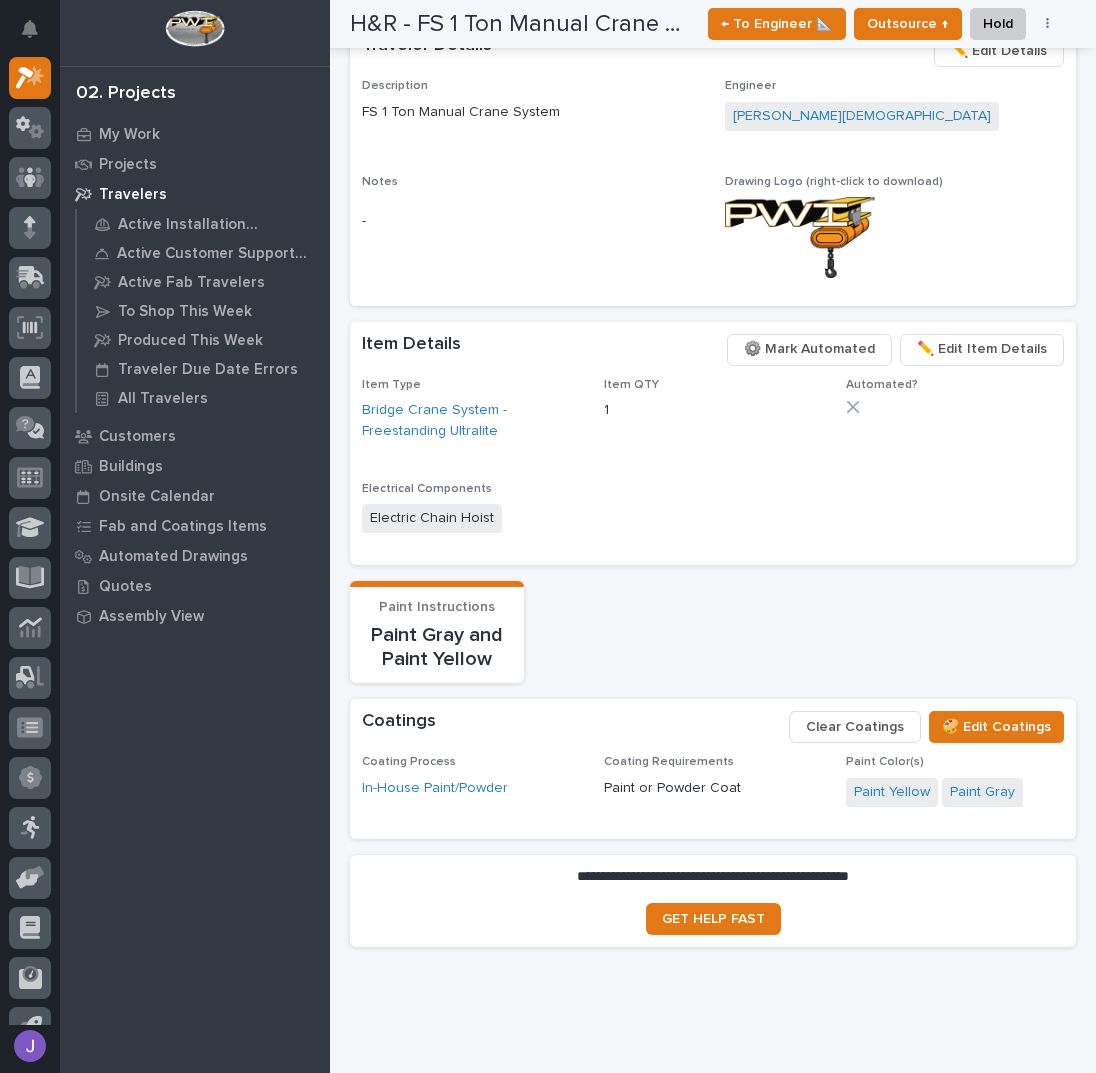 click on "⚙️ Mark Automated" at bounding box center (809, 349) 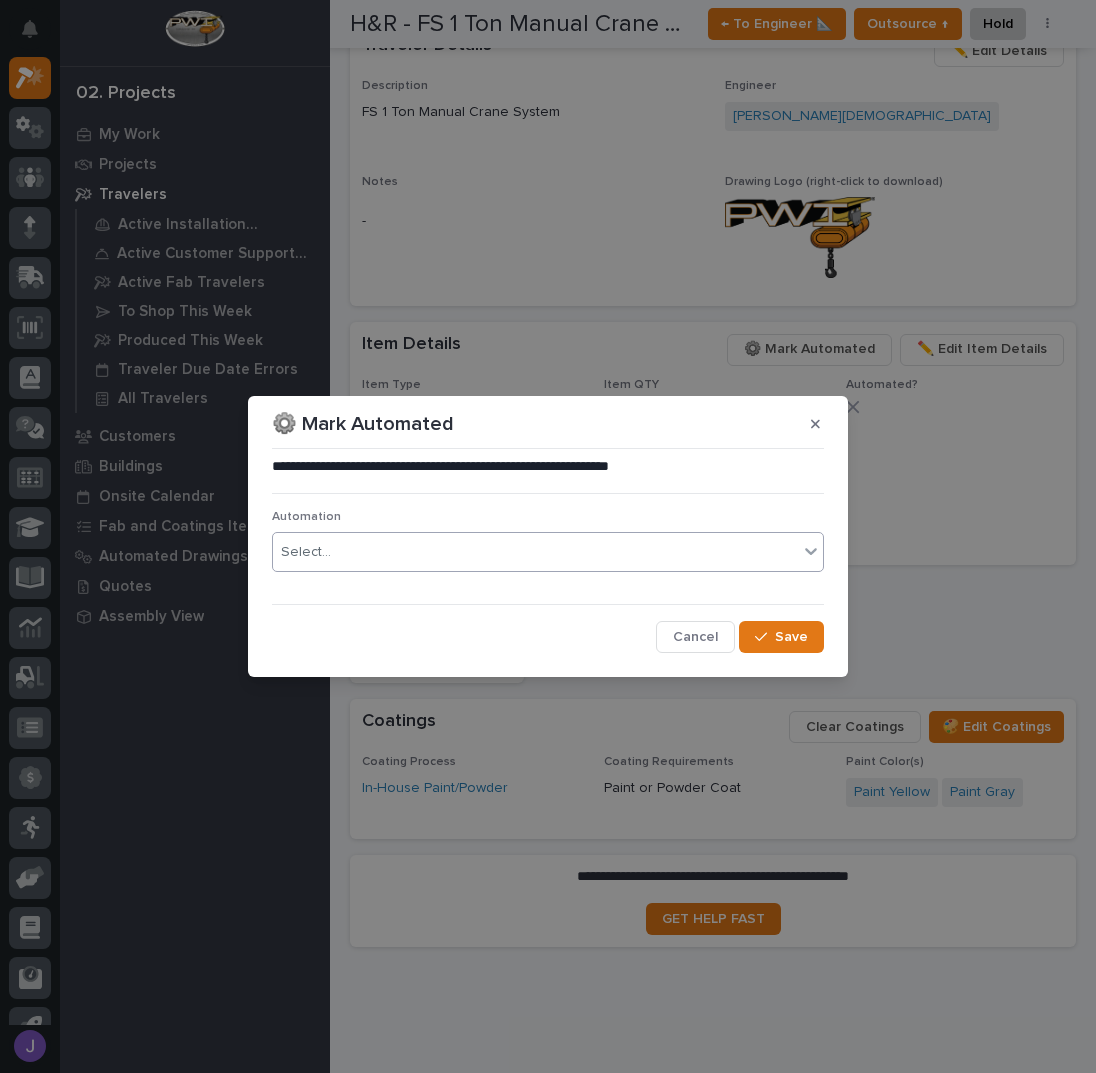 click on "Select..." at bounding box center (535, 552) 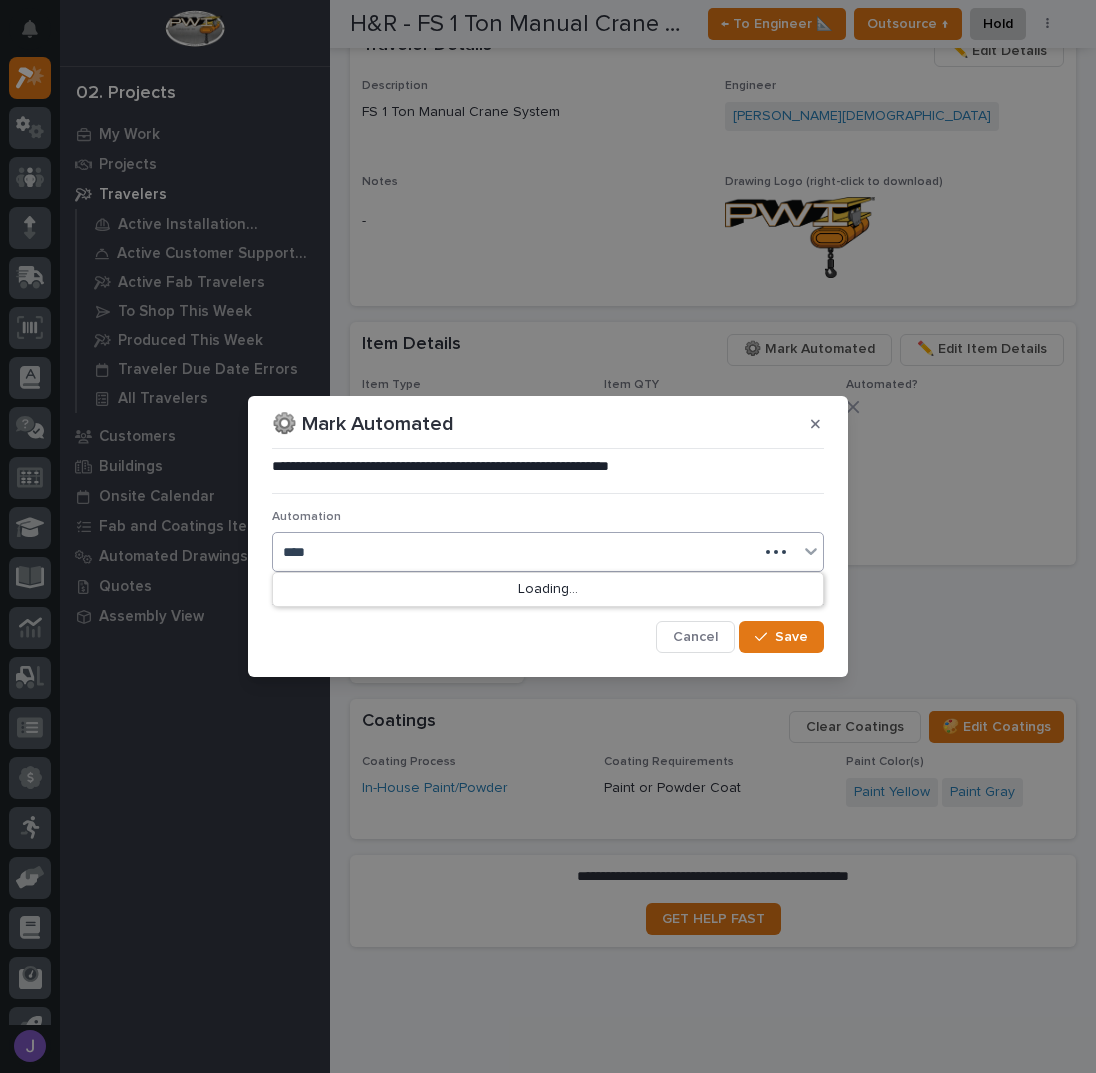 type on "*****" 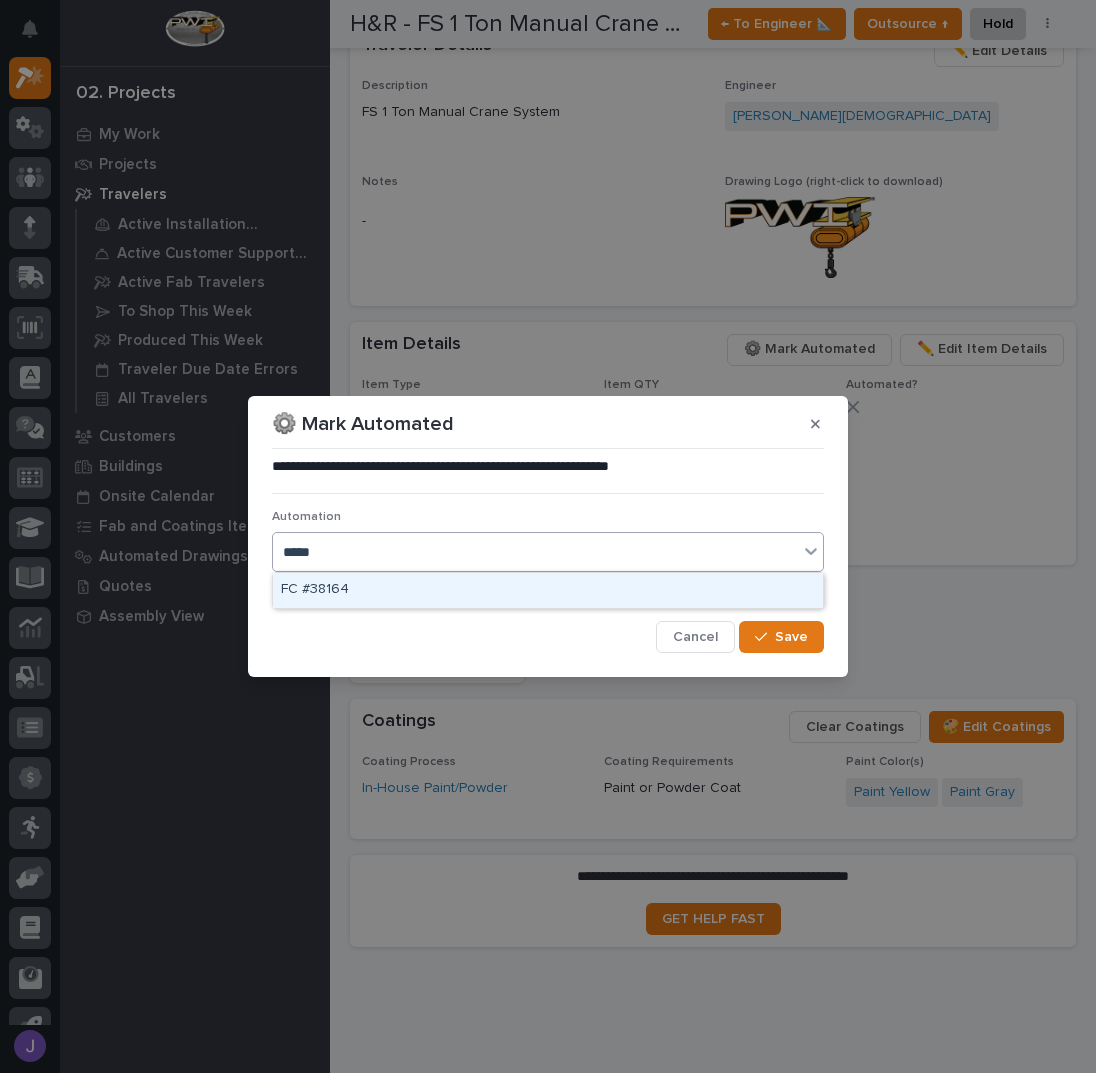 click on "FC #38164" at bounding box center (548, 590) 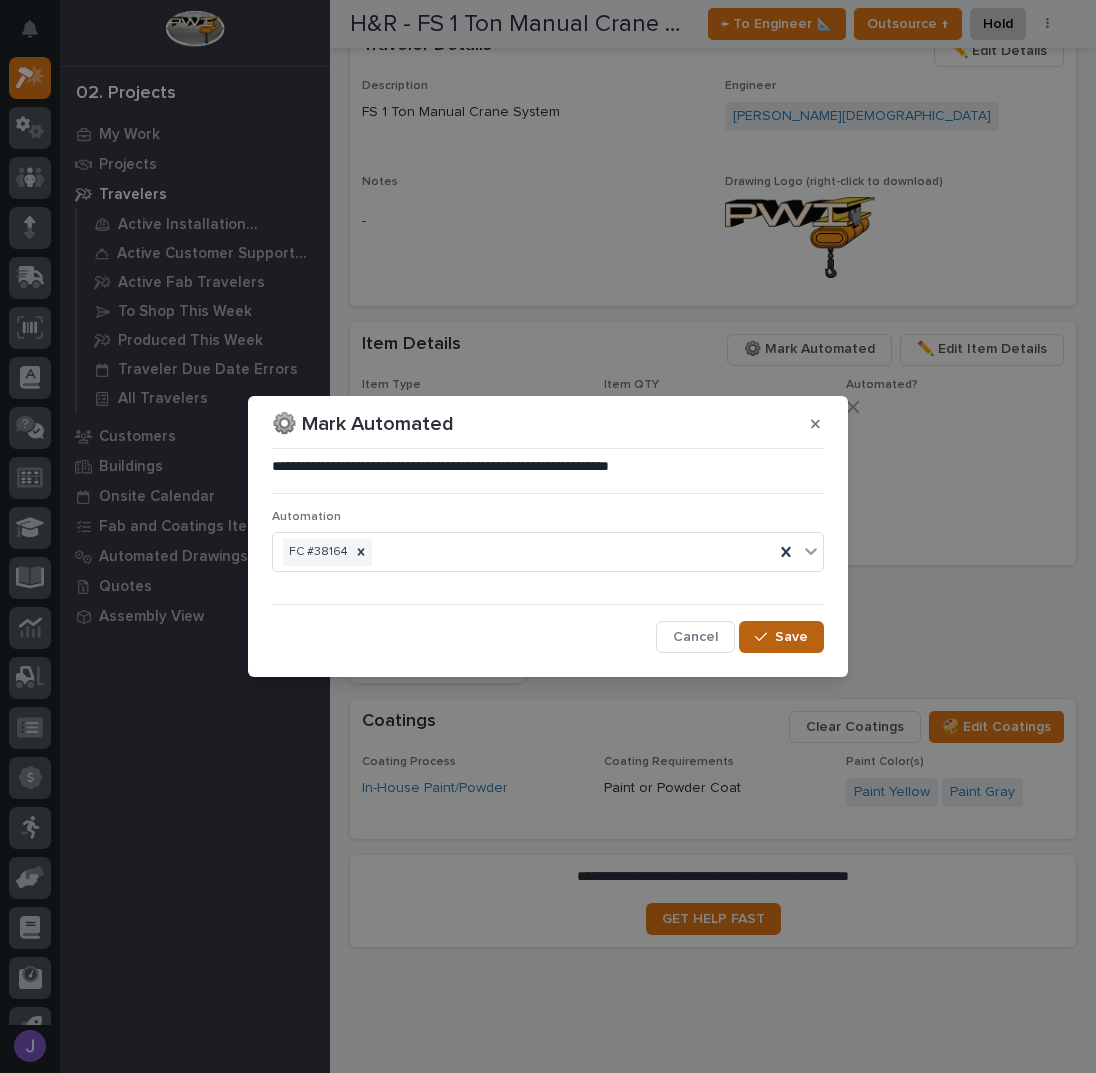 click on "Save" at bounding box center (781, 637) 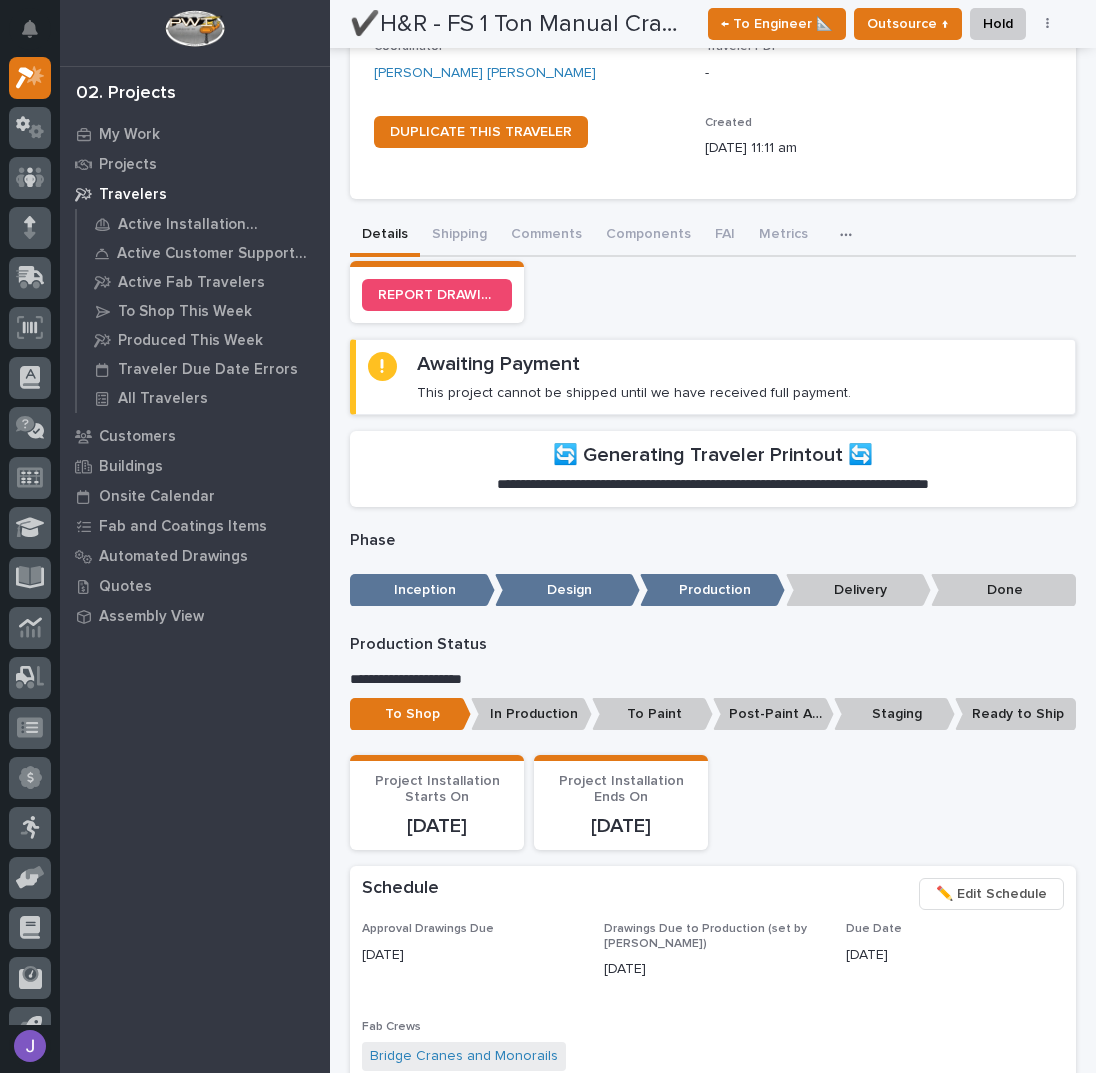 scroll, scrollTop: 0, scrollLeft: 0, axis: both 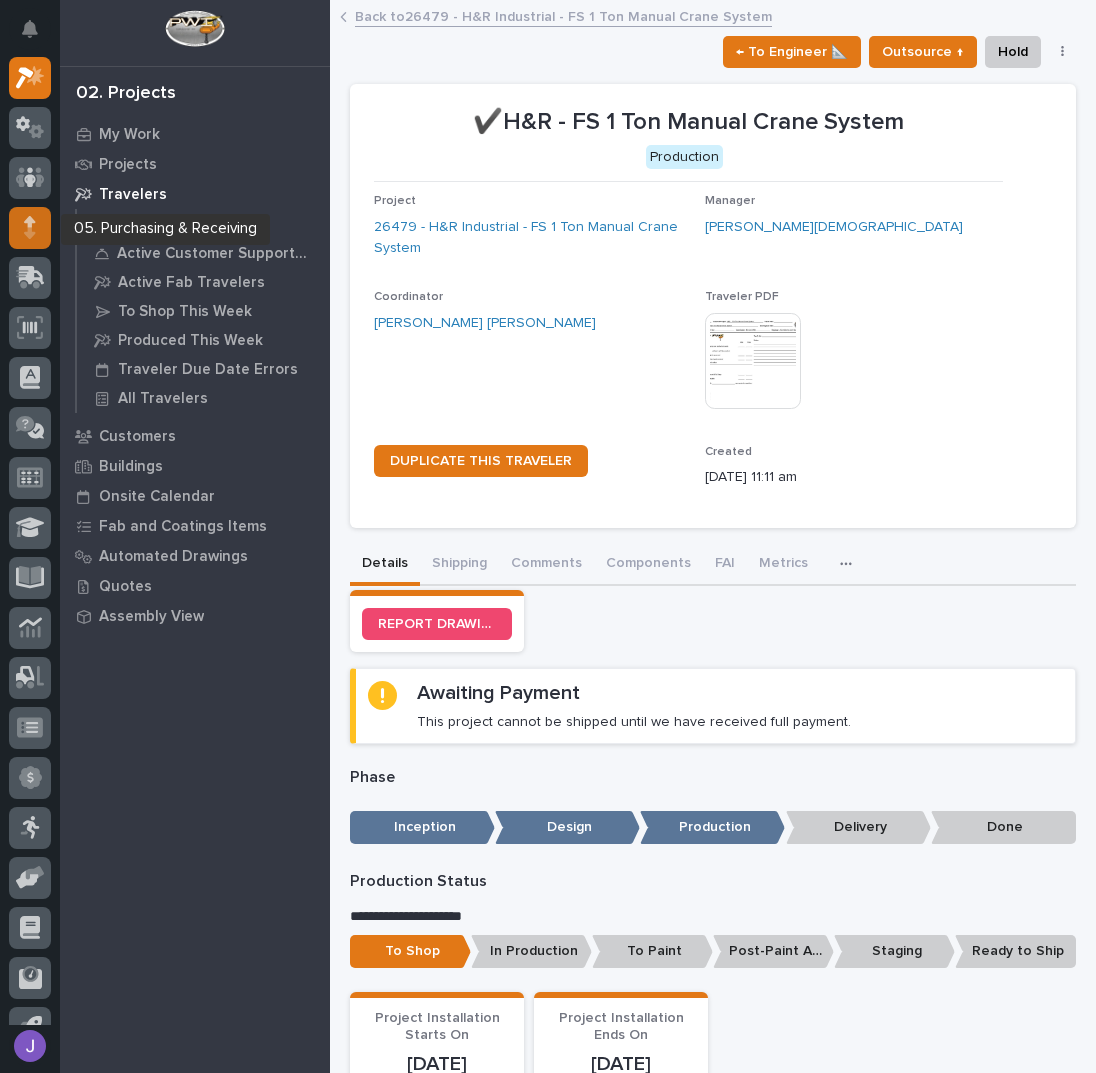 click at bounding box center (30, 228) 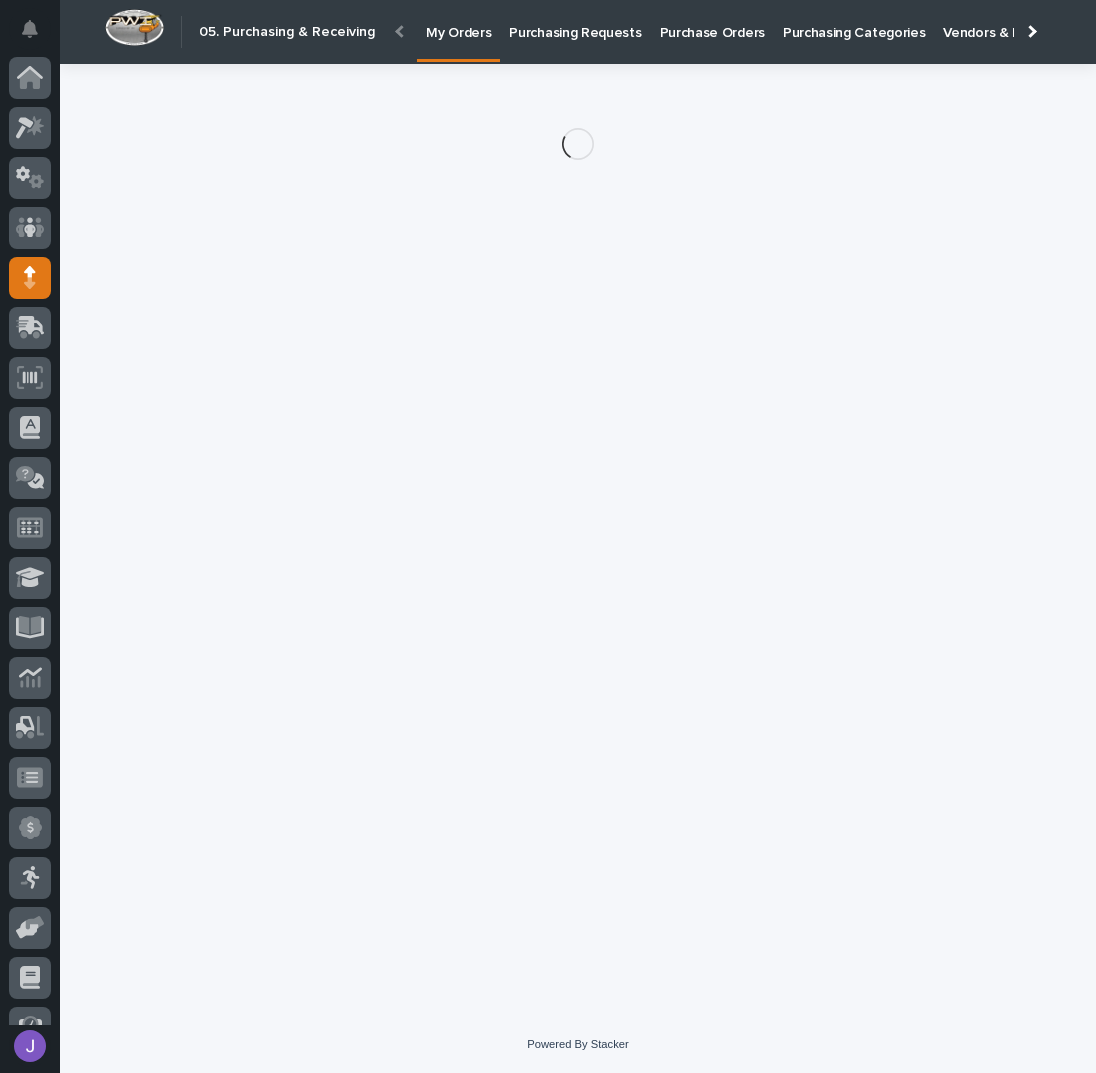 scroll, scrollTop: 82, scrollLeft: 0, axis: vertical 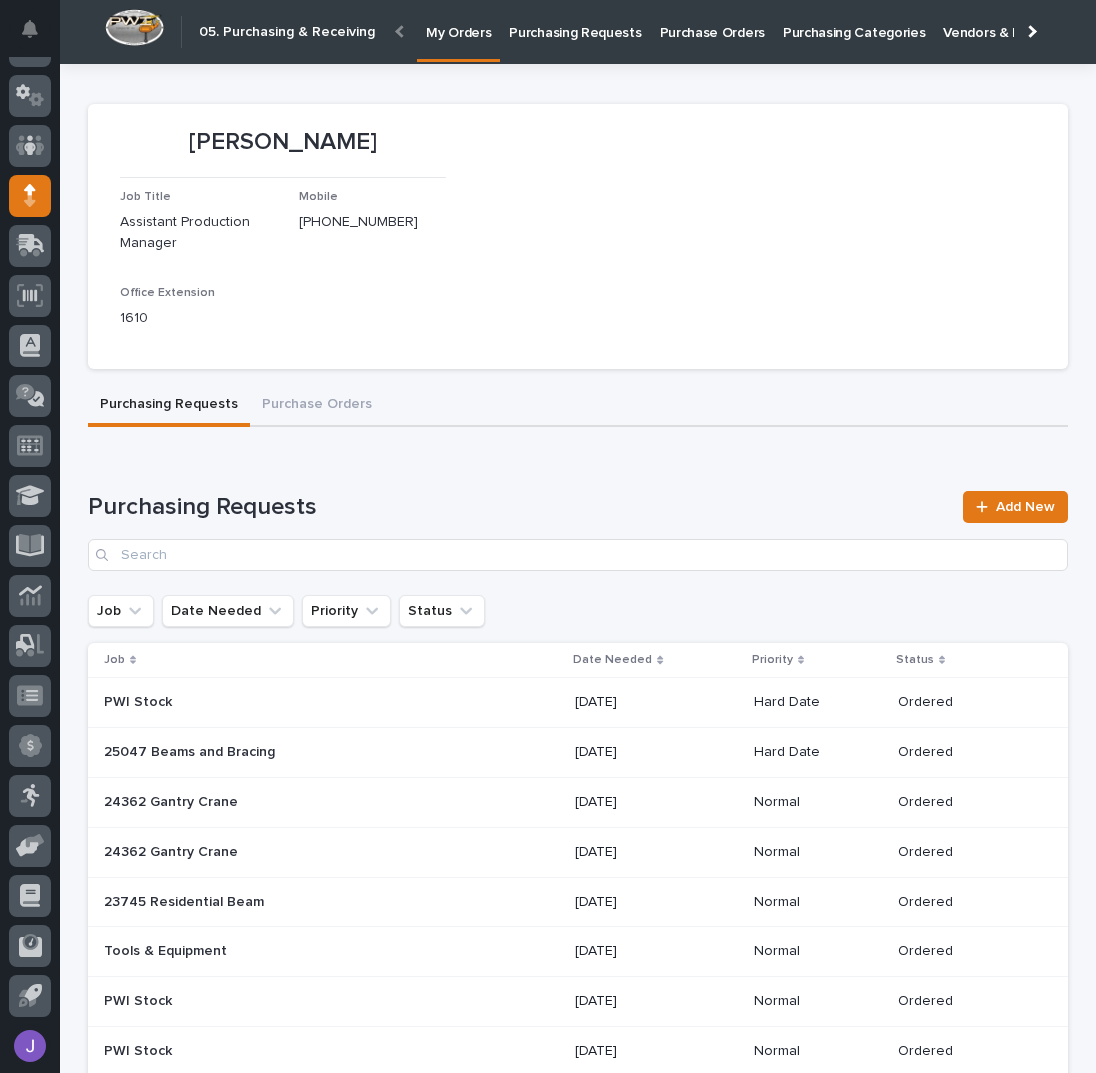 click on "[PERSON_NAME] [PERSON_NAME] Job Title Assistant Production Manager Mobile [PHONE_NUMBER] Office Extension 1610 Sorry, there was an error saving your record. Please try again. Please fill out the required fields below. Purchasing Requests Purchase Orders Loading... Saving… Loading... Saving… Loading... Saving… Purchasing Requests Add New Job Date Needed Priority Status Job Date Needed Priority Status PWI Stock PWI Stock   [DATE] Hard Date Ordered 25047 Beams and Bracing 25047 Beams and Bracing   [DATE] Hard Date Ordered 24362 Gantry Crane 24362 Gantry Crane   [DATE] Normal Ordered 24362 Gantry Crane 24362 Gantry Crane   [DATE] Normal Ordered 23745 Residential Beam 23745 Residential Beam   [DATE] Normal Ordered Tools & Equipment Tools & Equipment   [DATE] Normal Ordered PWI Stock PWI Stock   [DATE] Normal Ordered PWI Stock PWI Stock   [DATE] Normal Ordered 22738 Residential Beams 22738 Residential Beams   [DATE] Hard Date Ordered   [DATE] Hard Date" at bounding box center [578, 1217] 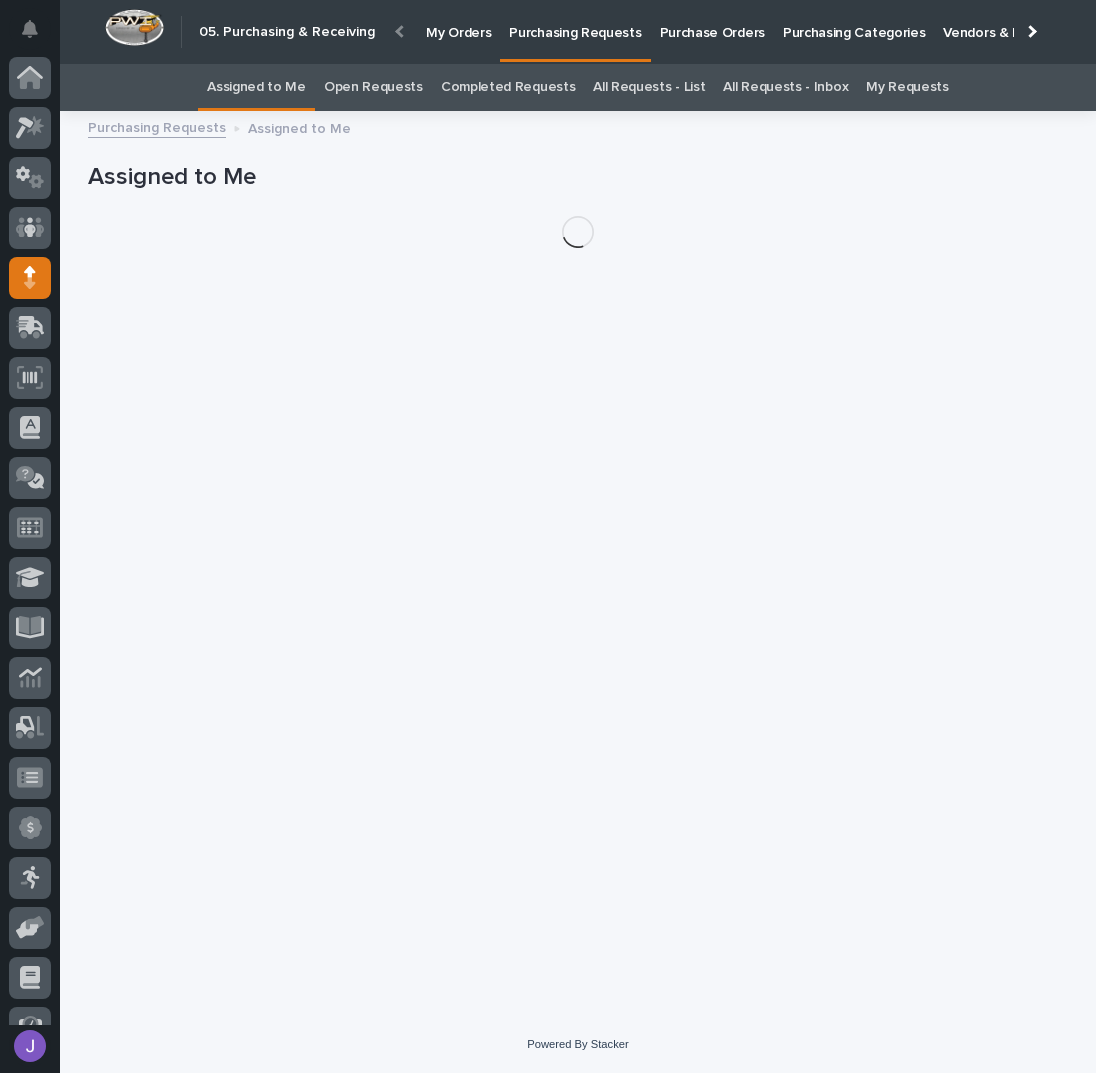 scroll, scrollTop: 82, scrollLeft: 0, axis: vertical 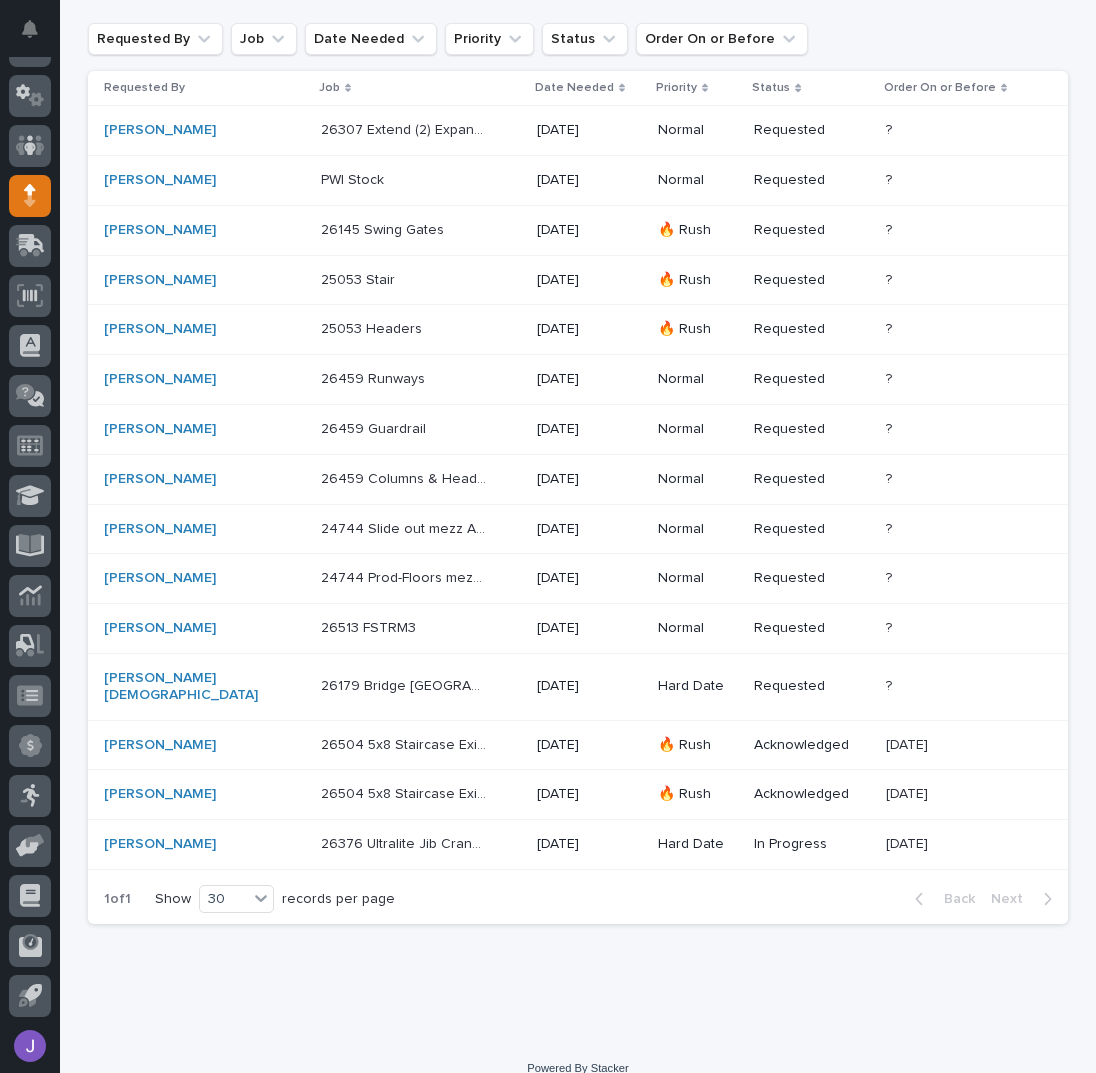 click on "25053 Stair 25053 Stair" at bounding box center (421, 280) 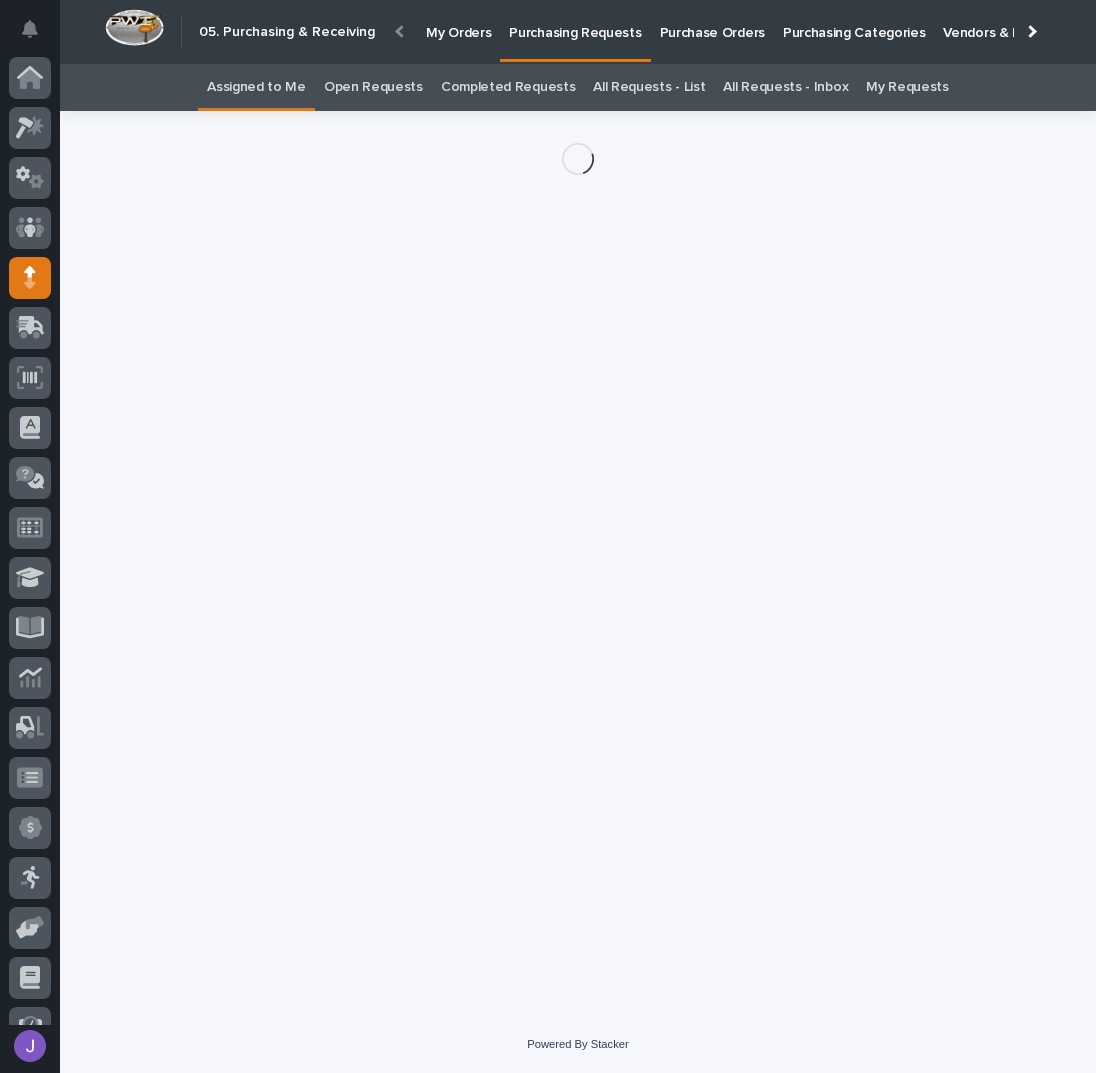 scroll, scrollTop: 82, scrollLeft: 0, axis: vertical 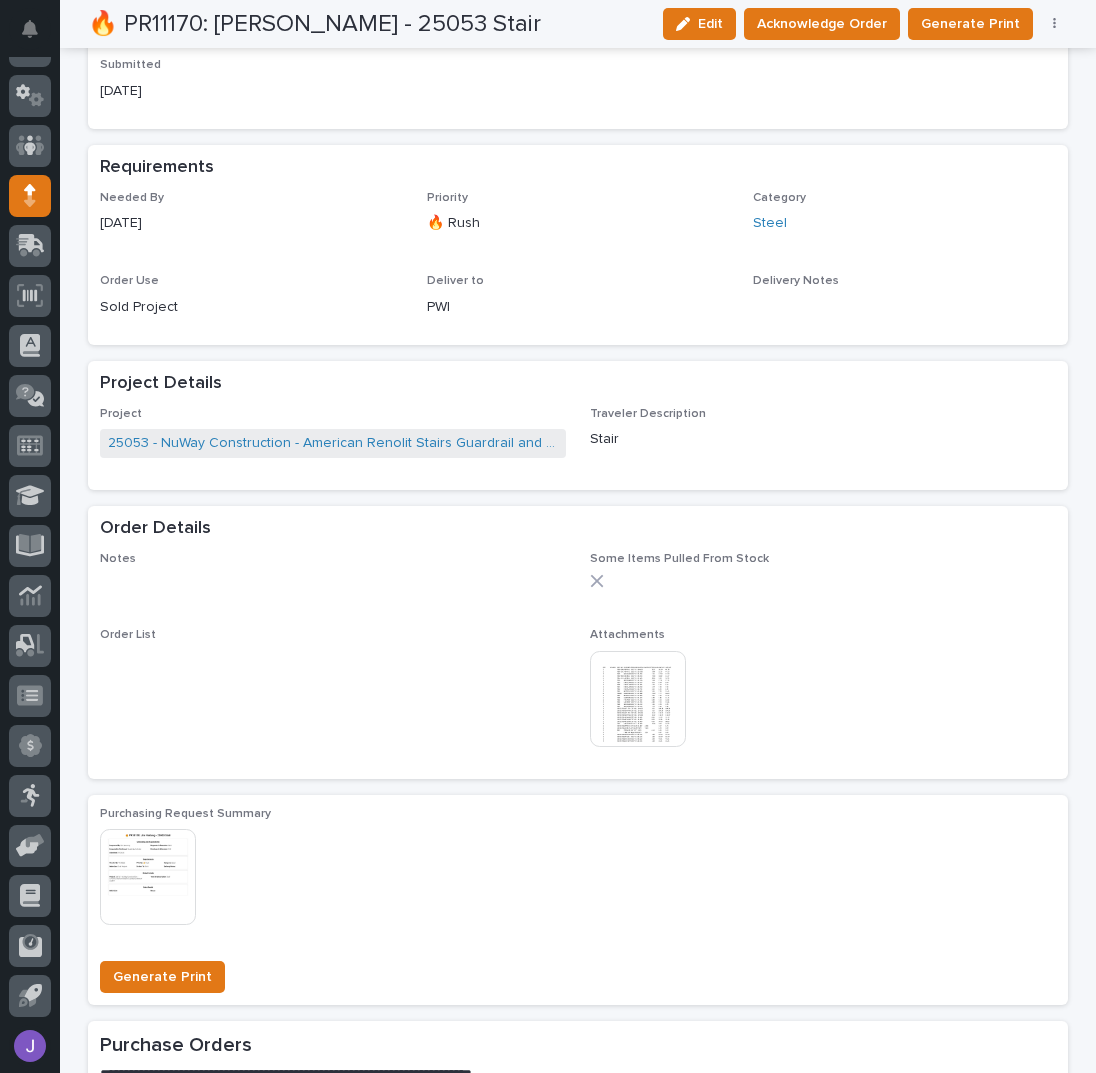 click at bounding box center (638, 699) 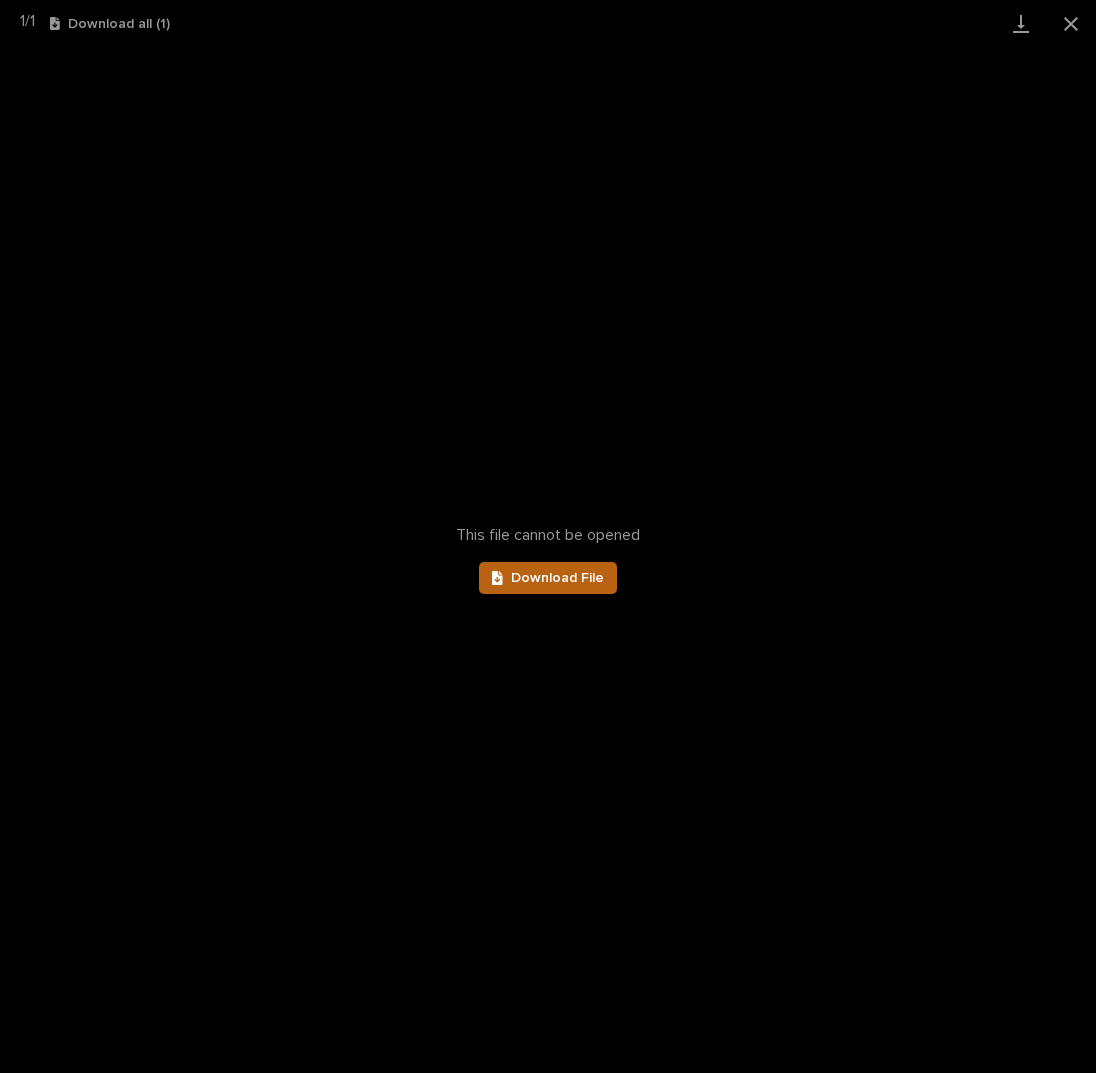 click on "Download File" at bounding box center [548, 578] 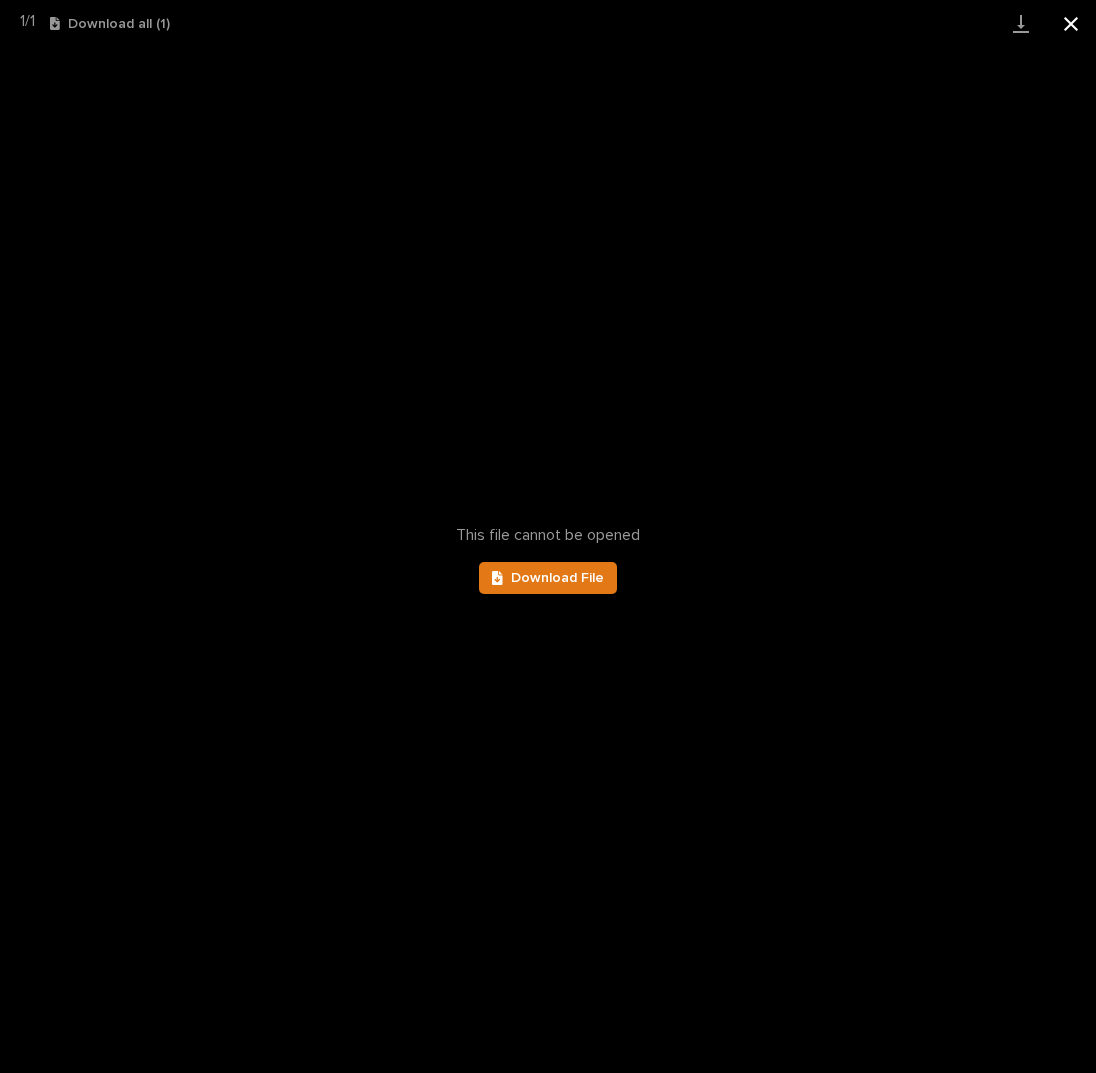 click at bounding box center (1071, 23) 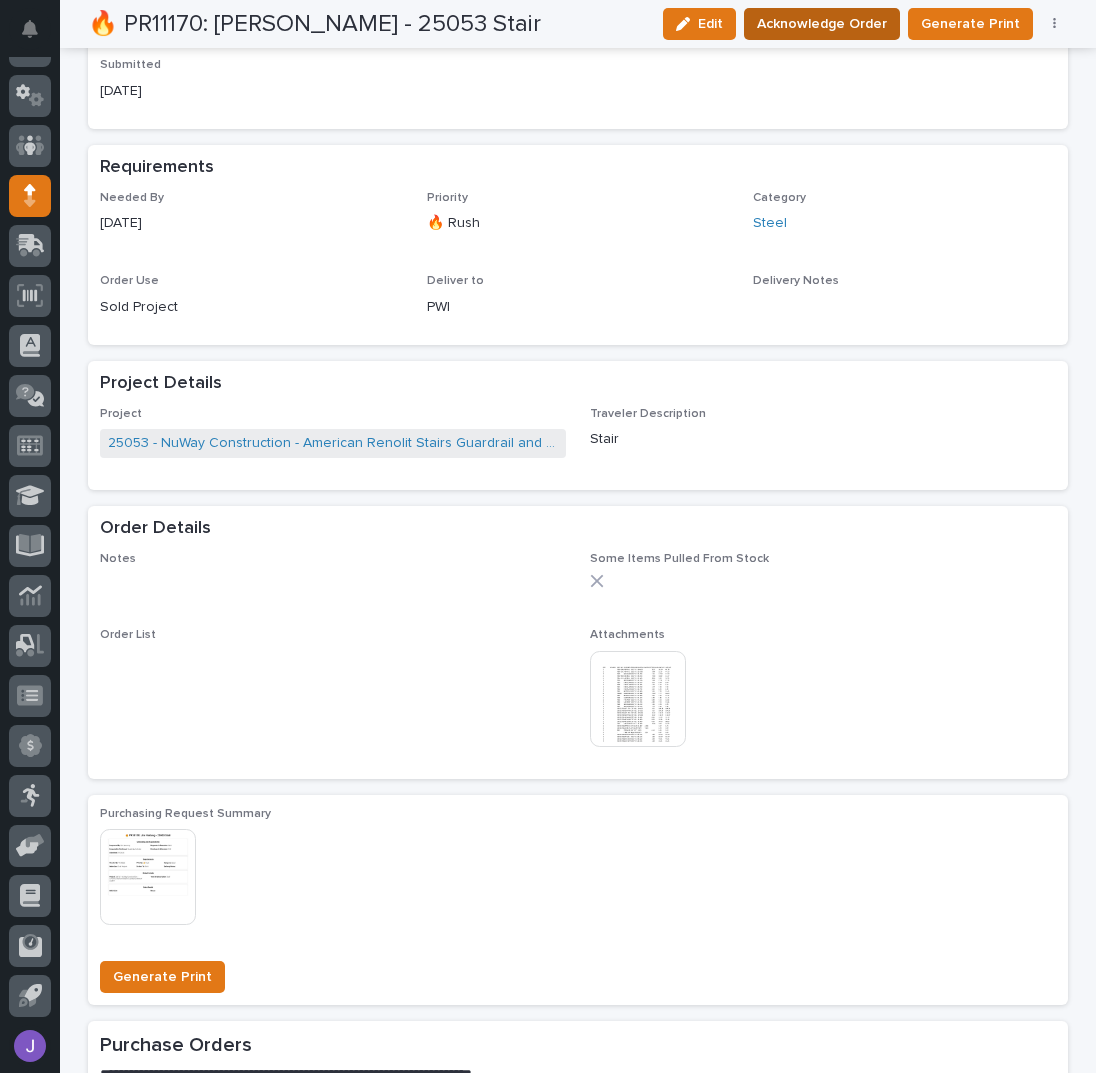 click on "Acknowledge Order" at bounding box center (822, 24) 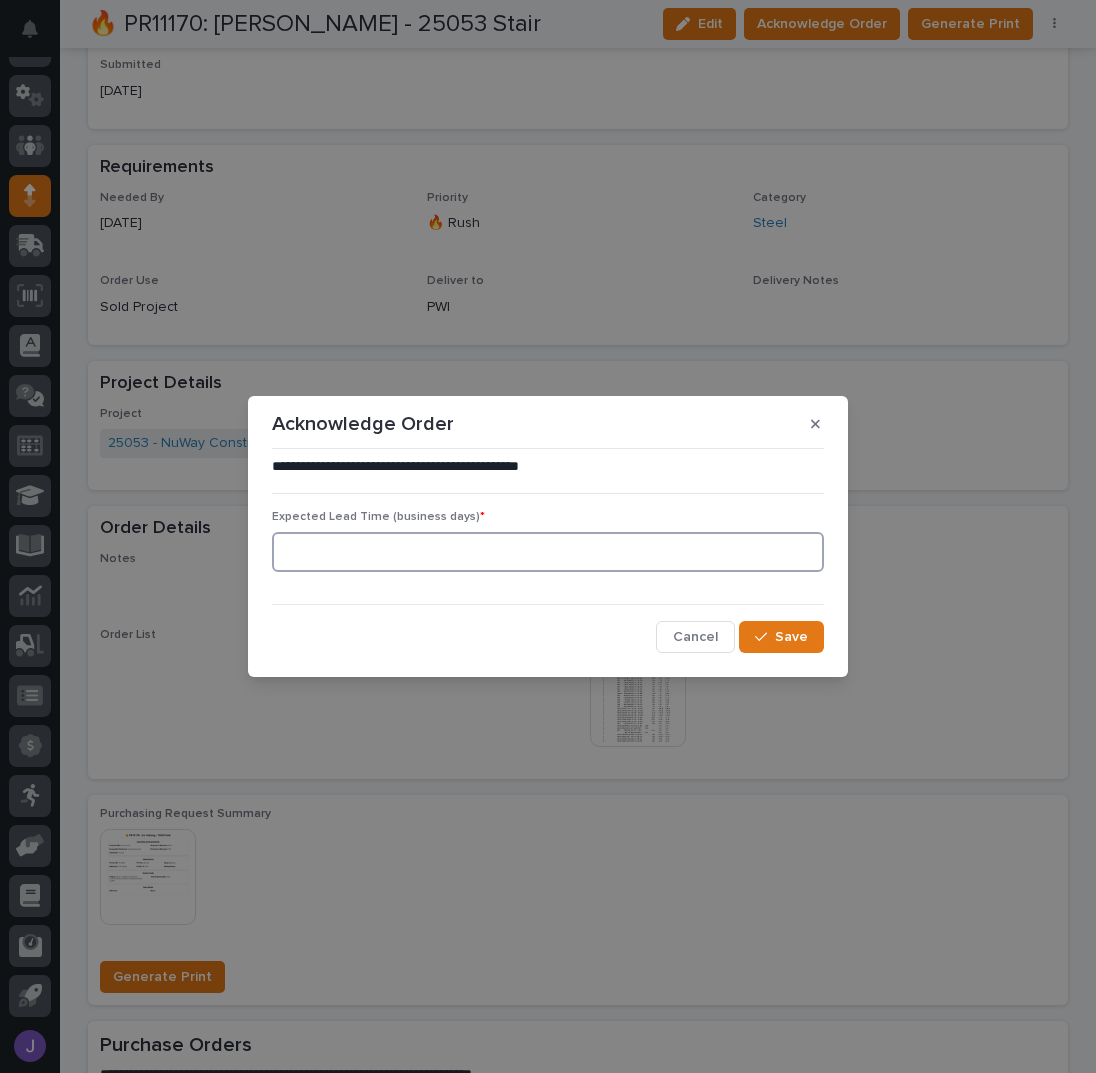 click at bounding box center (548, 552) 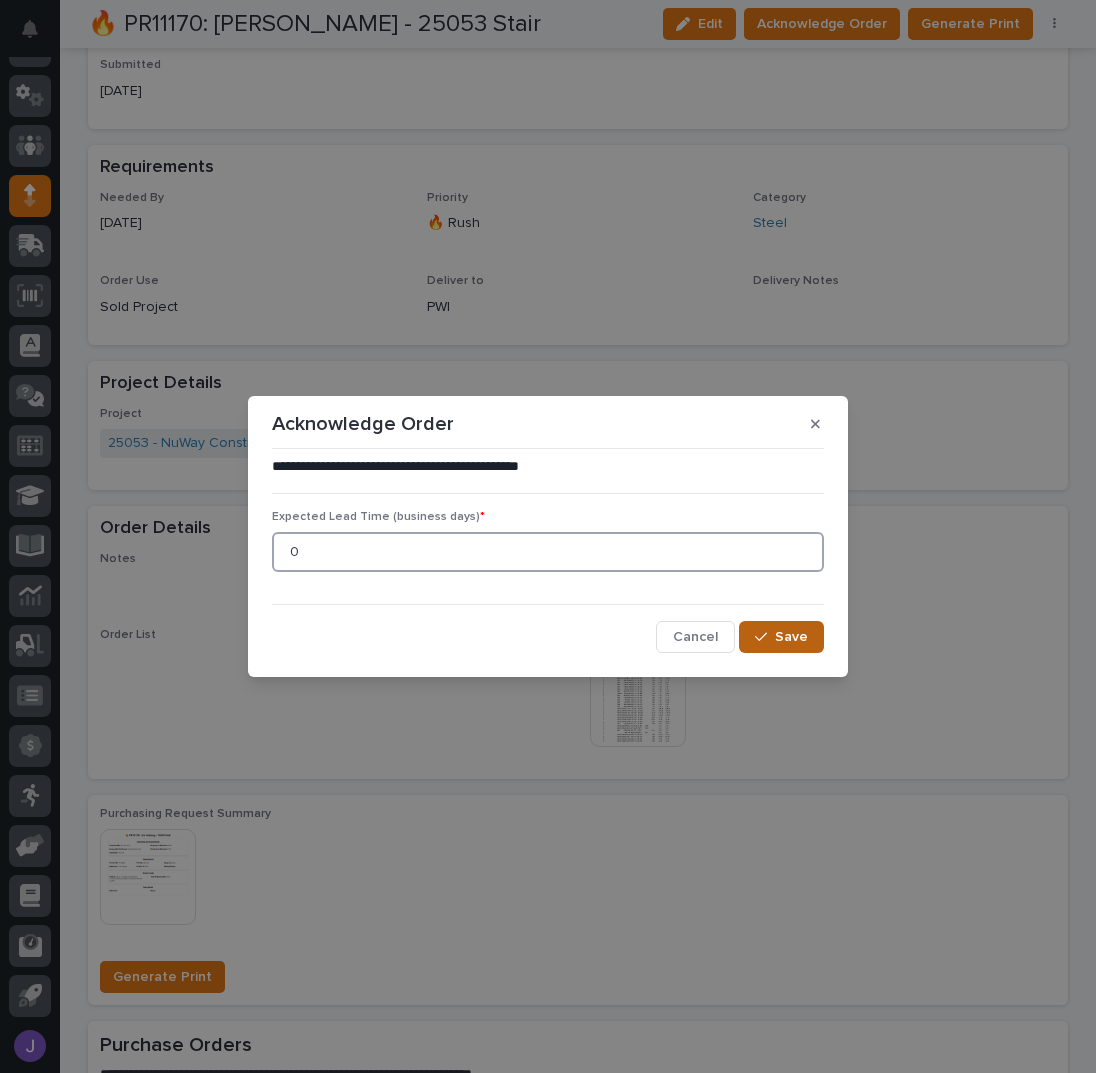 type on "0" 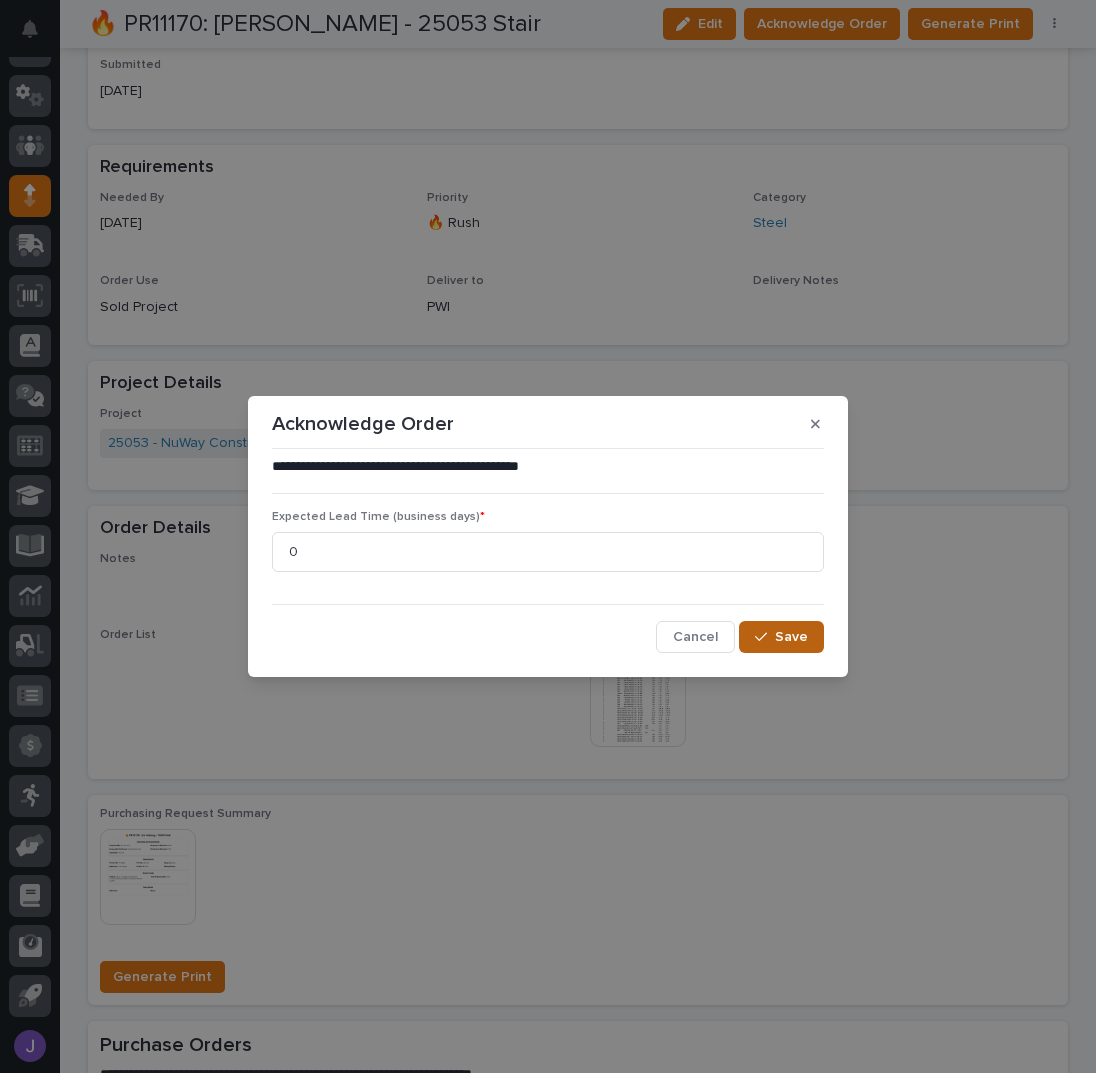 click on "Save" at bounding box center (781, 637) 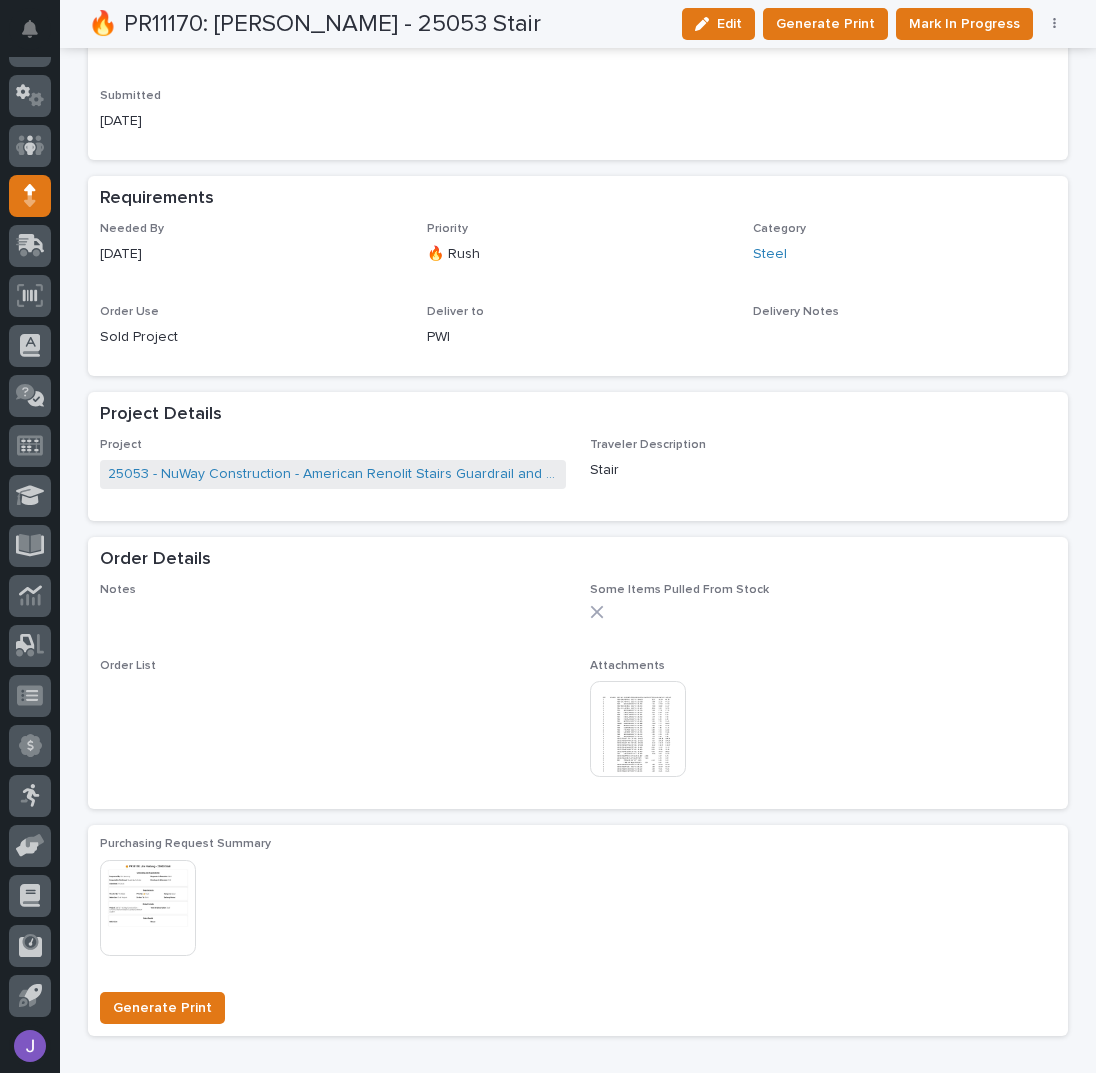 scroll, scrollTop: 873, scrollLeft: 0, axis: vertical 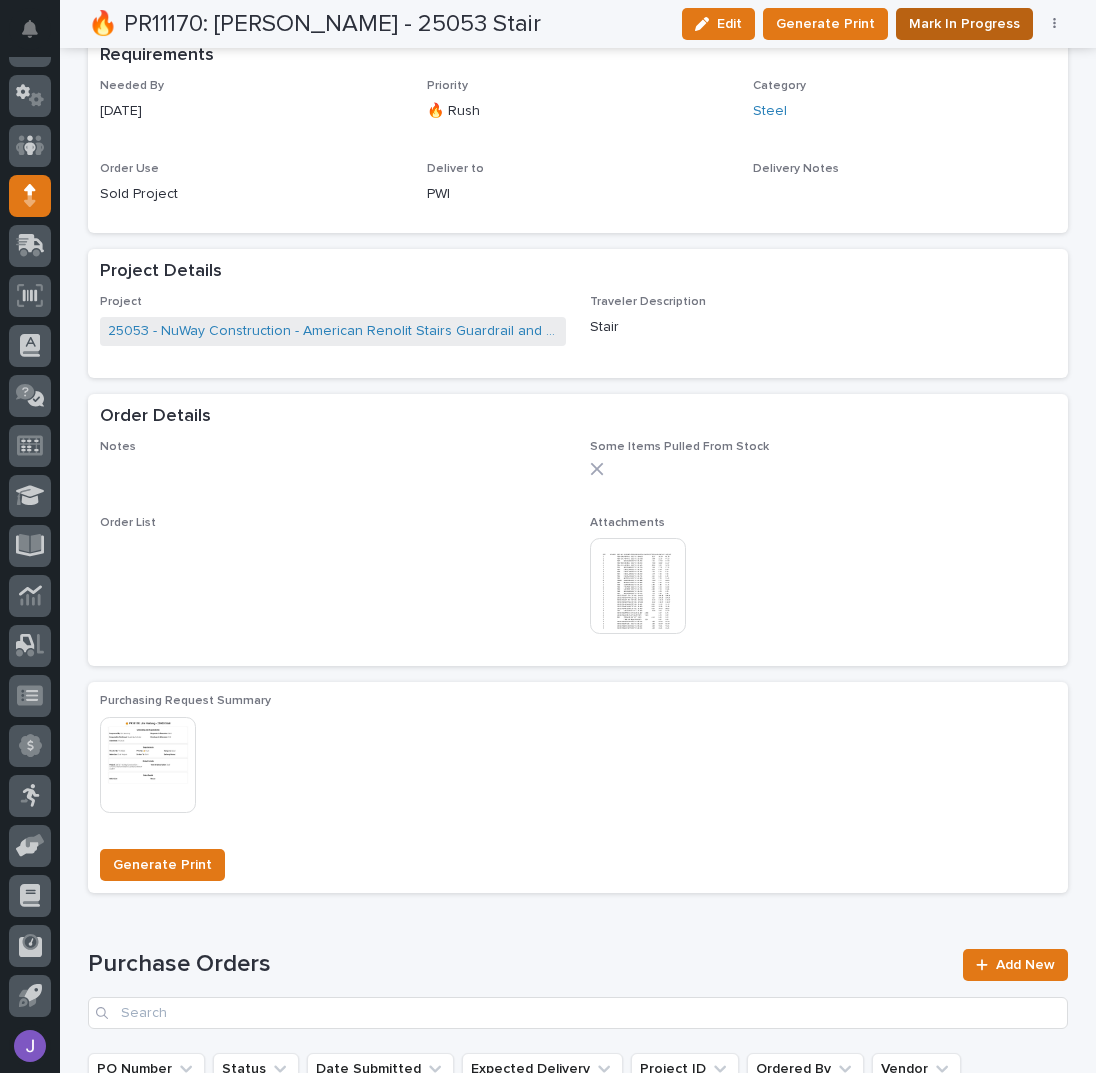 click on "Mark In Progress" at bounding box center (964, 24) 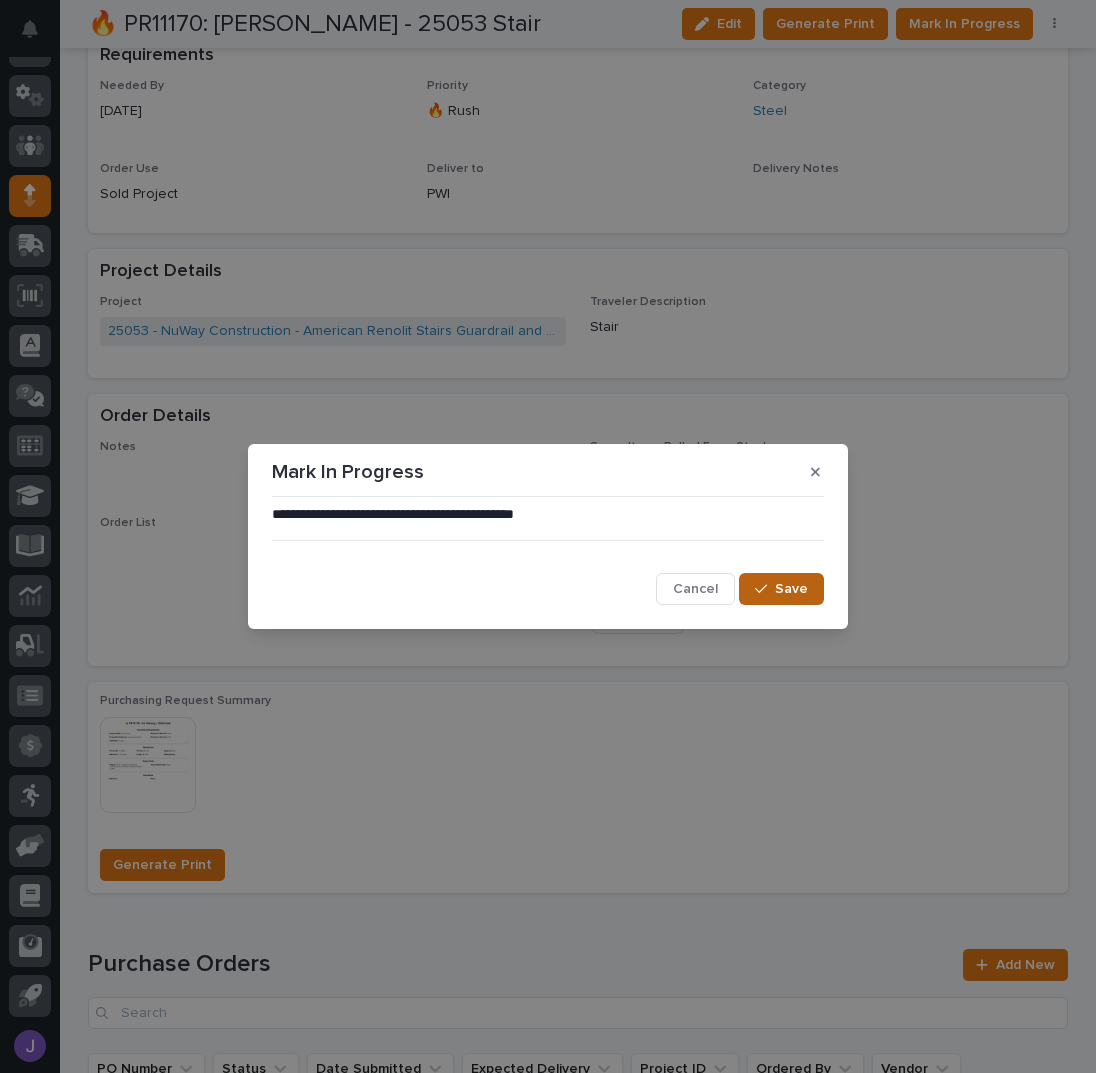 click on "Save" at bounding box center (791, 589) 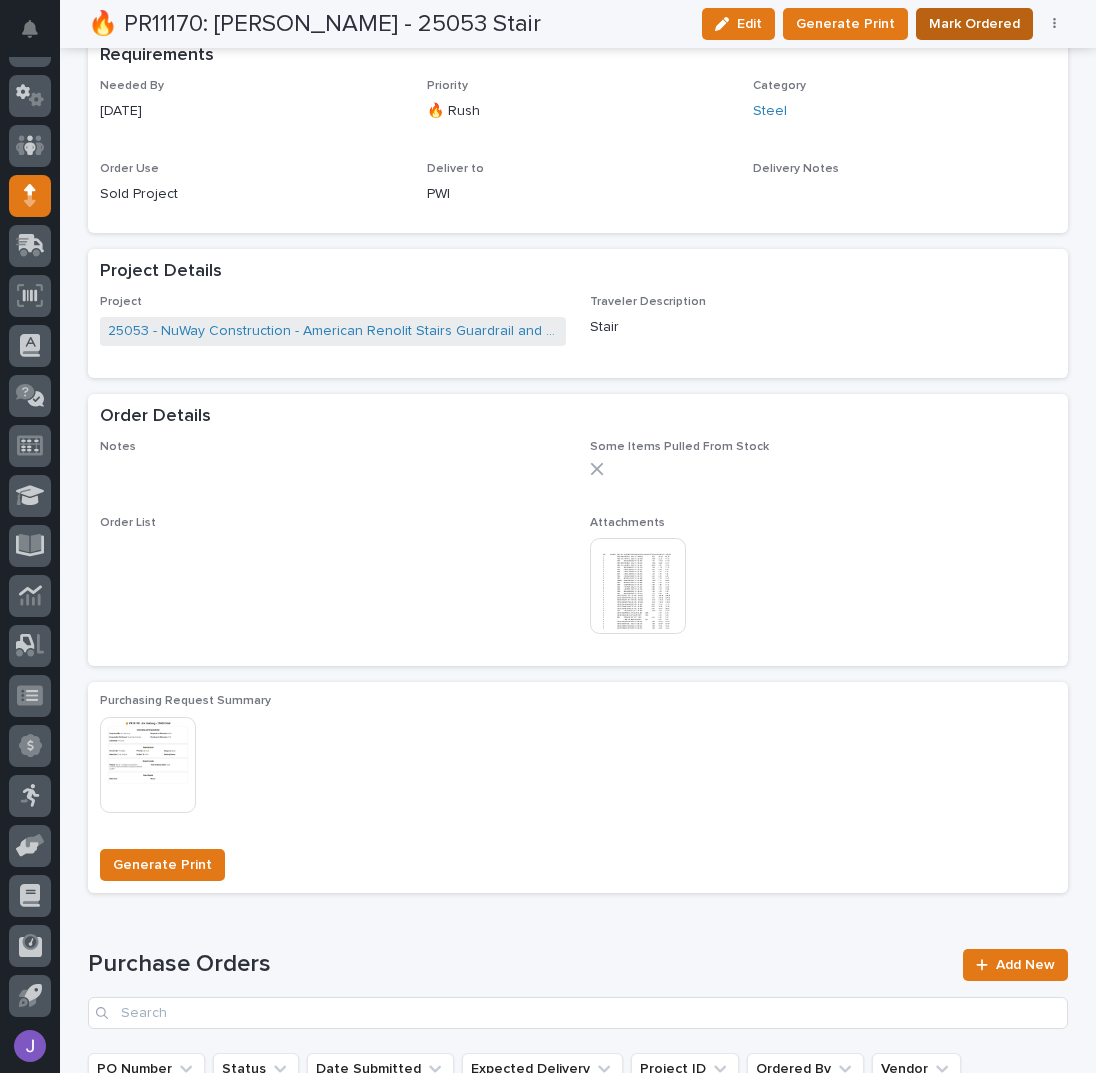 click on "Mark Ordered" at bounding box center (974, 24) 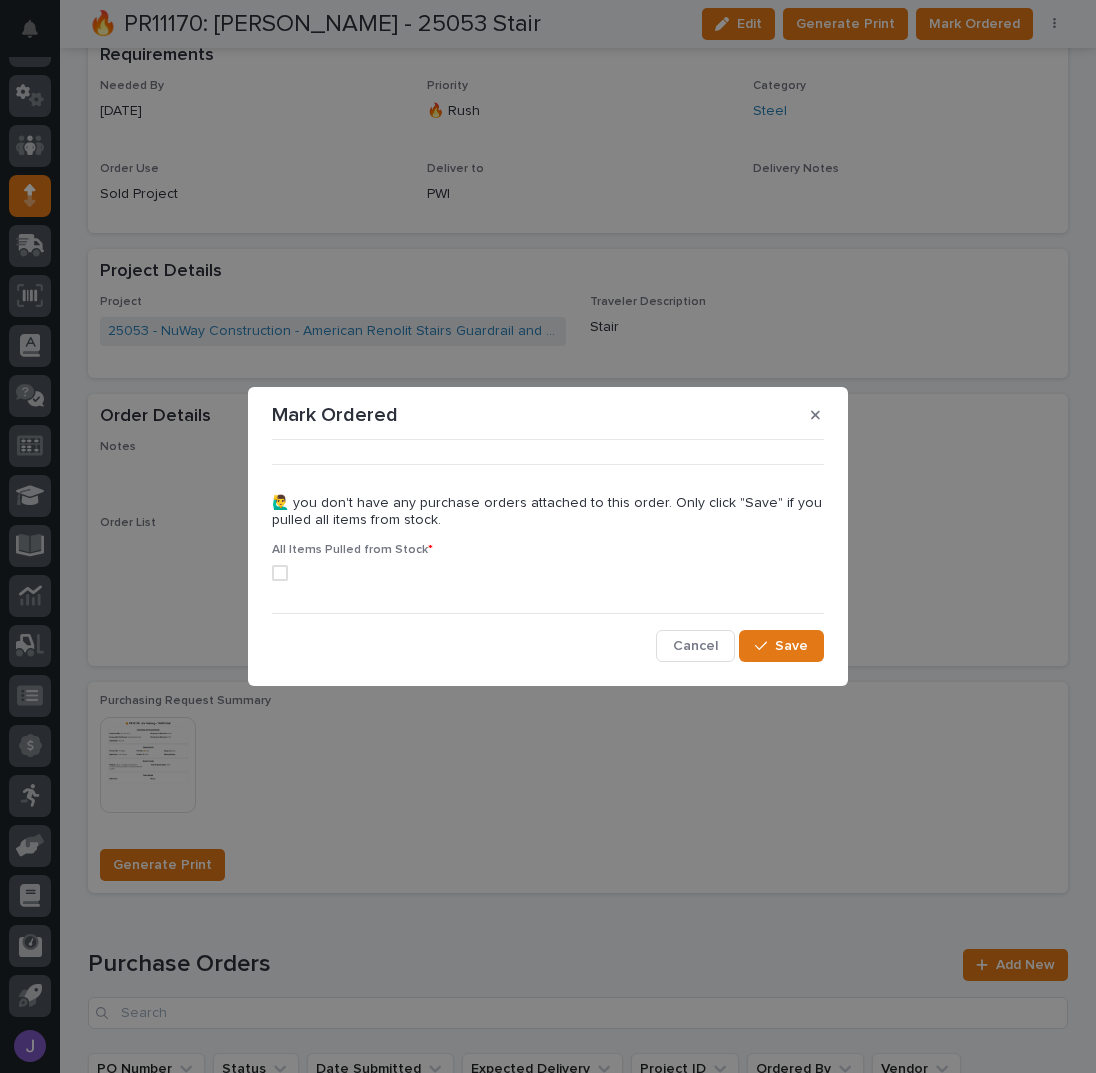 click at bounding box center (548, 573) 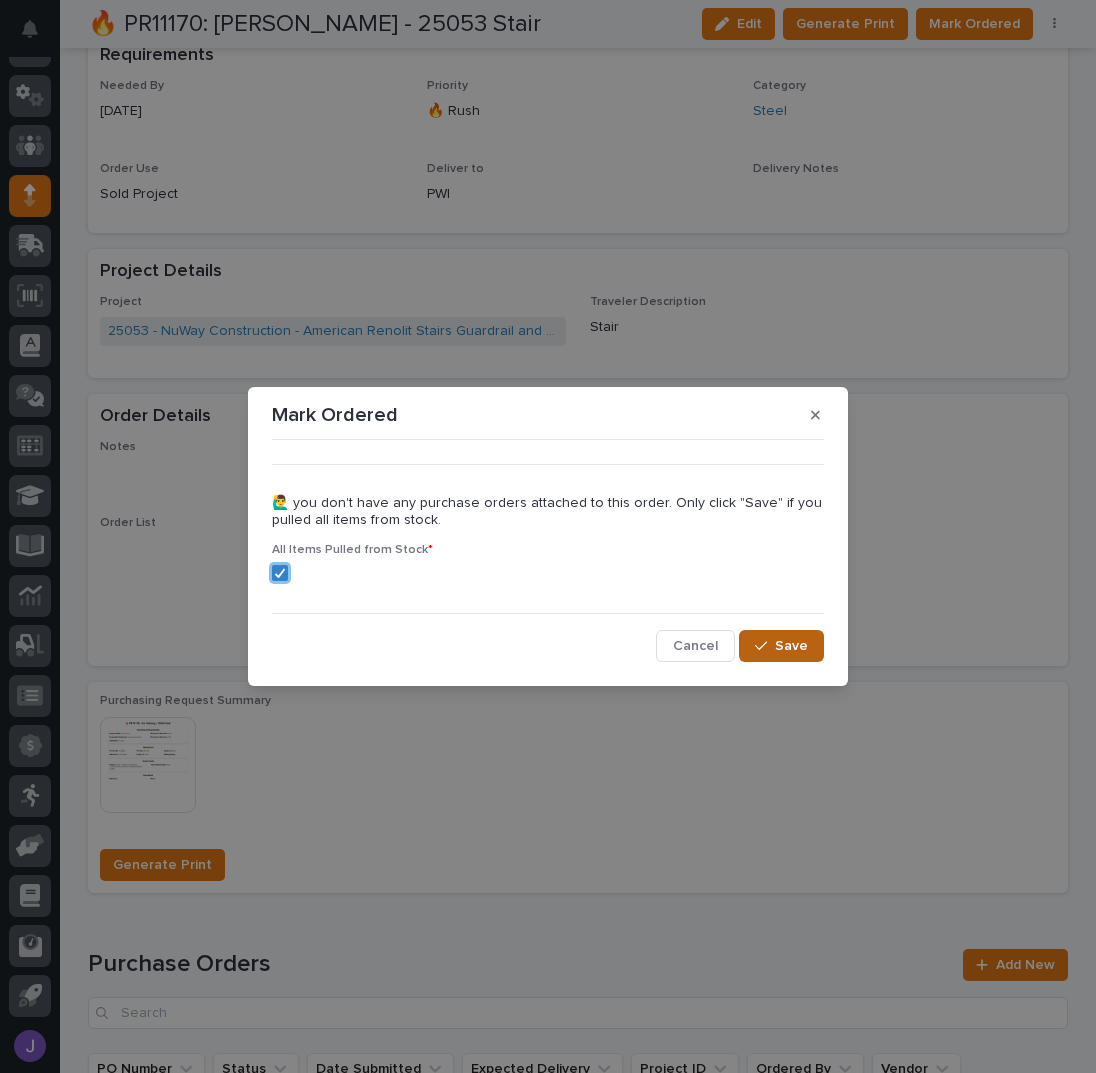 click on "Save" at bounding box center (781, 646) 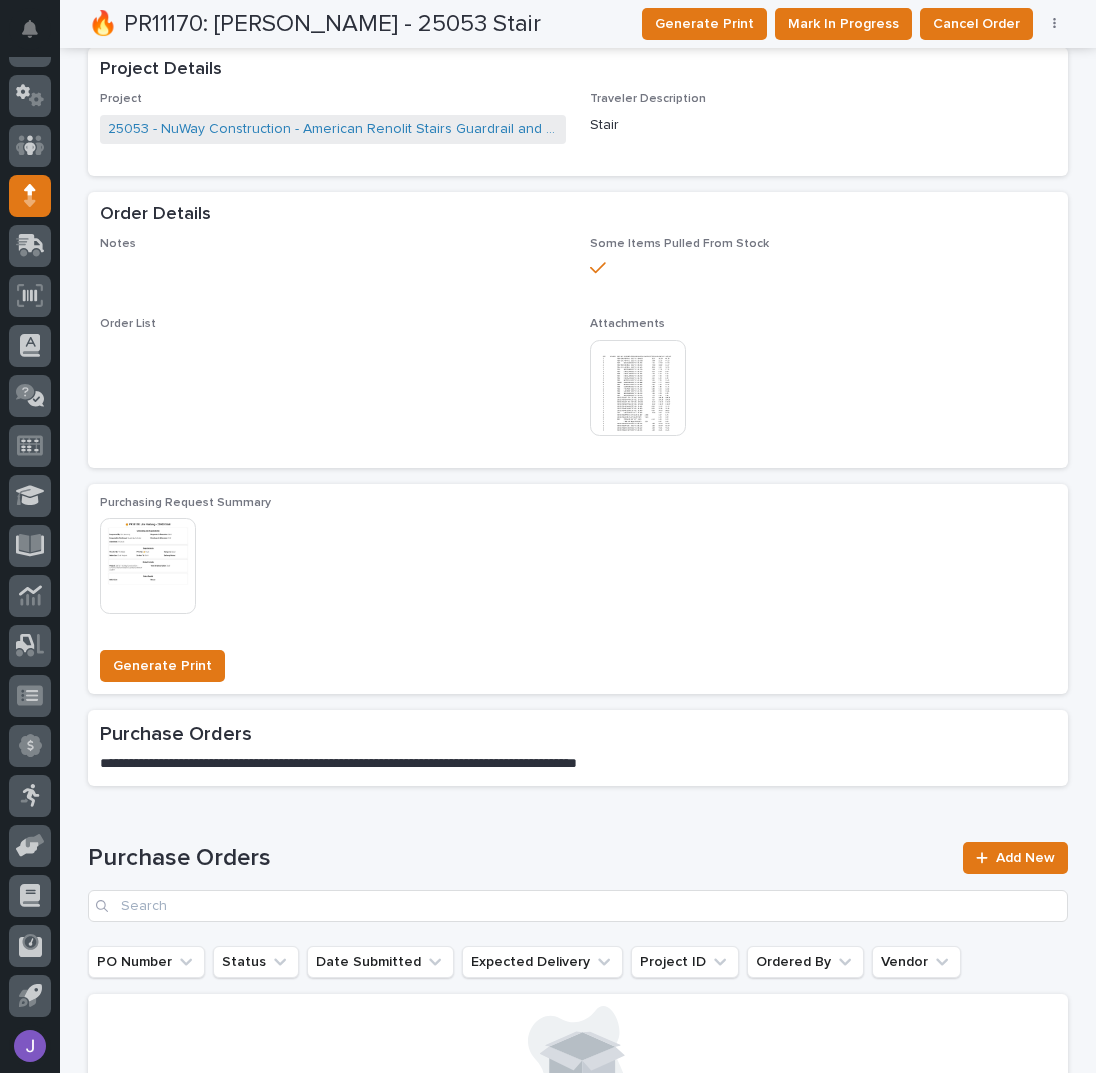 scroll, scrollTop: 0, scrollLeft: 0, axis: both 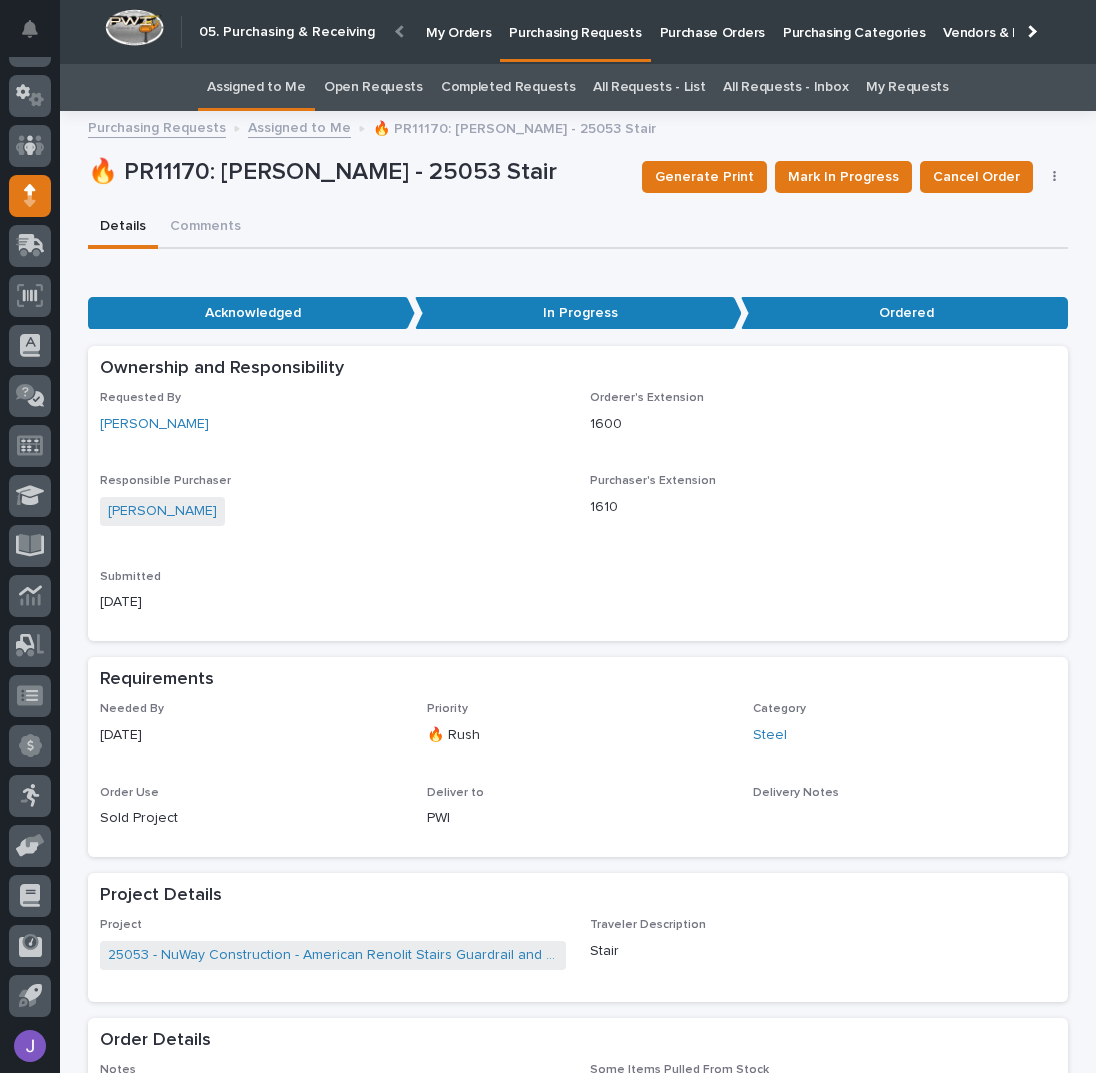 click on "Assigned to Me" at bounding box center [256, 87] 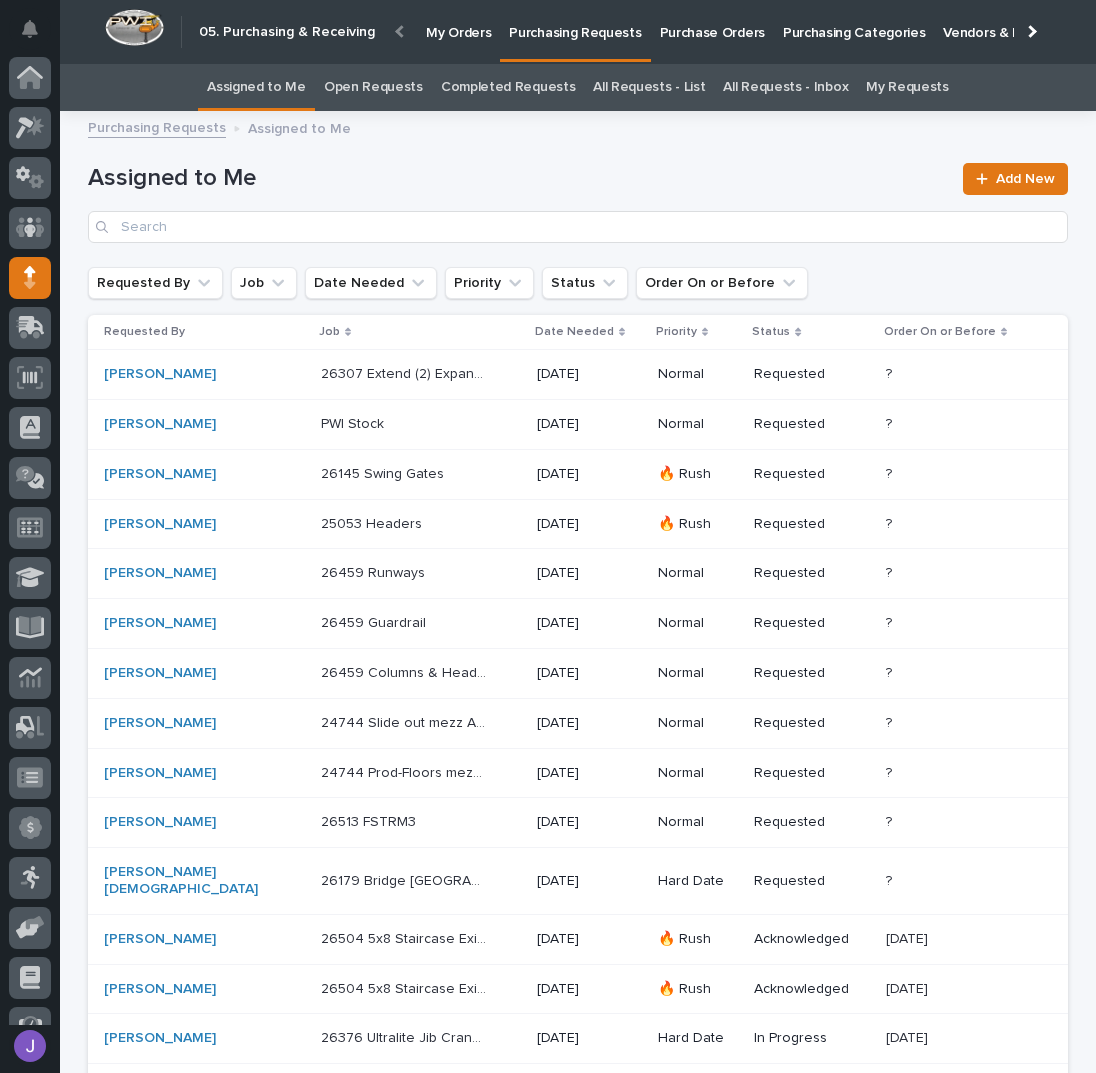 scroll, scrollTop: 82, scrollLeft: 0, axis: vertical 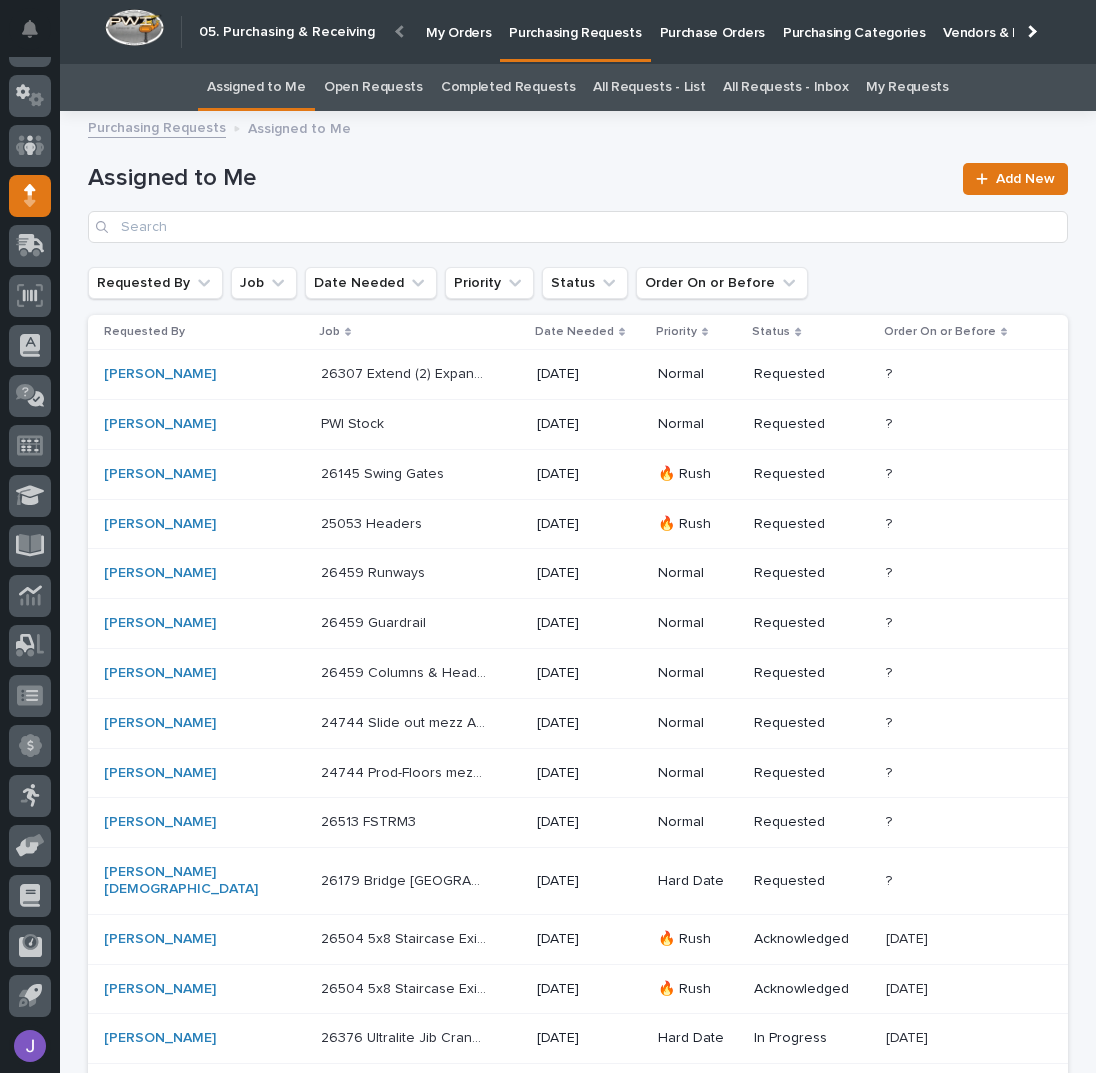 click on "26145 Swing Gates 26145 Swing Gates" at bounding box center (421, 474) 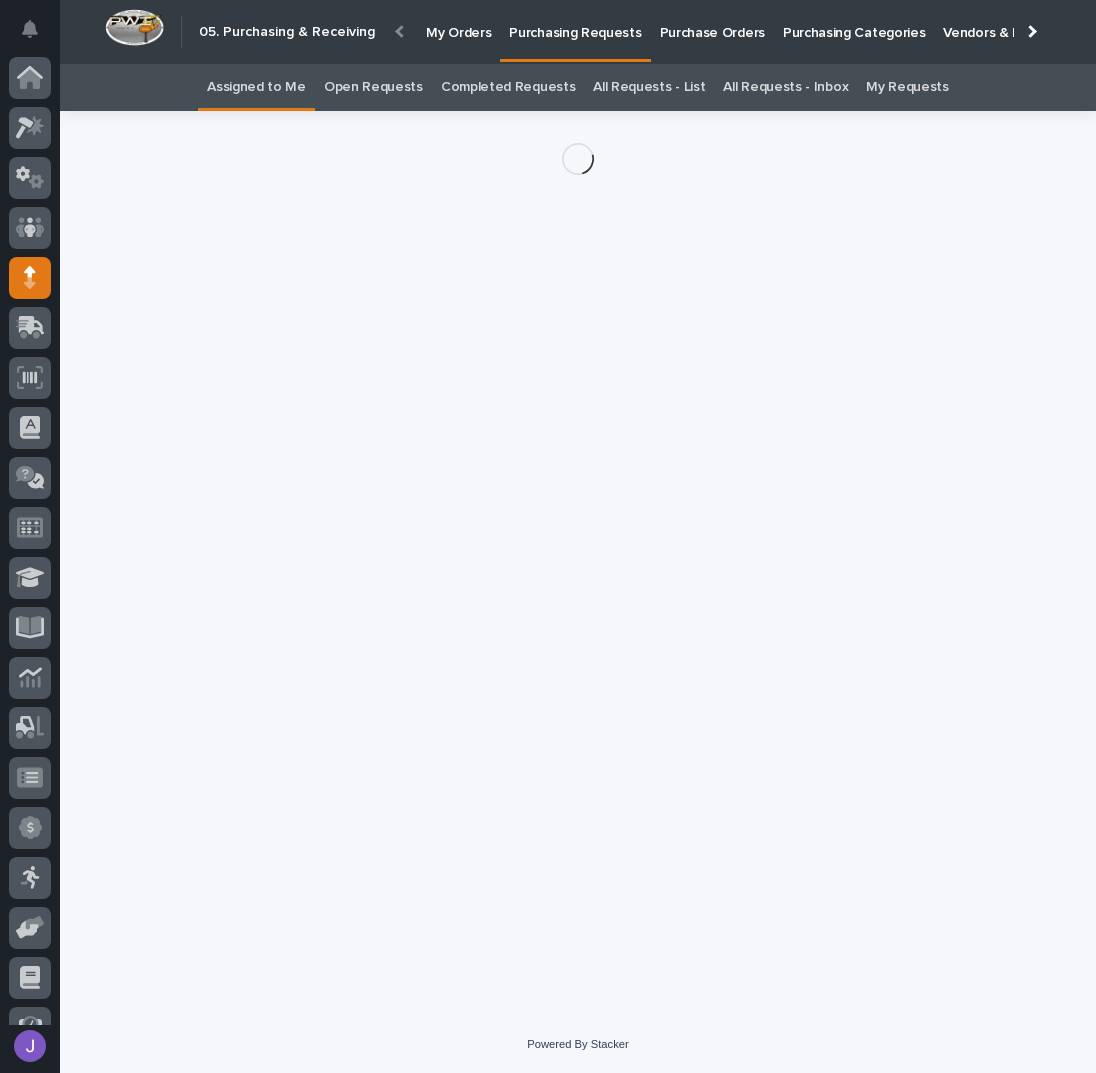 scroll, scrollTop: 82, scrollLeft: 0, axis: vertical 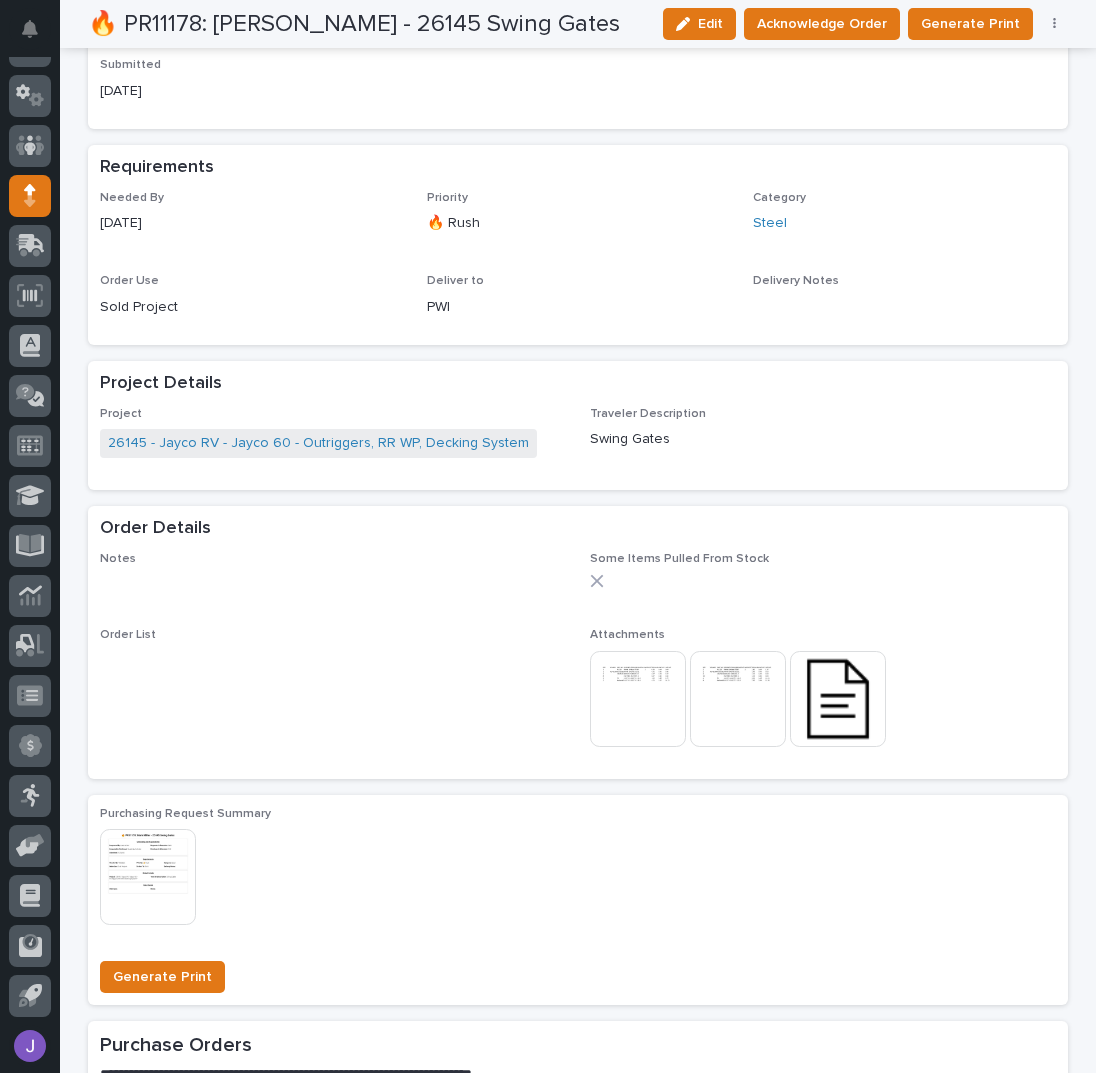 click at bounding box center [638, 699] 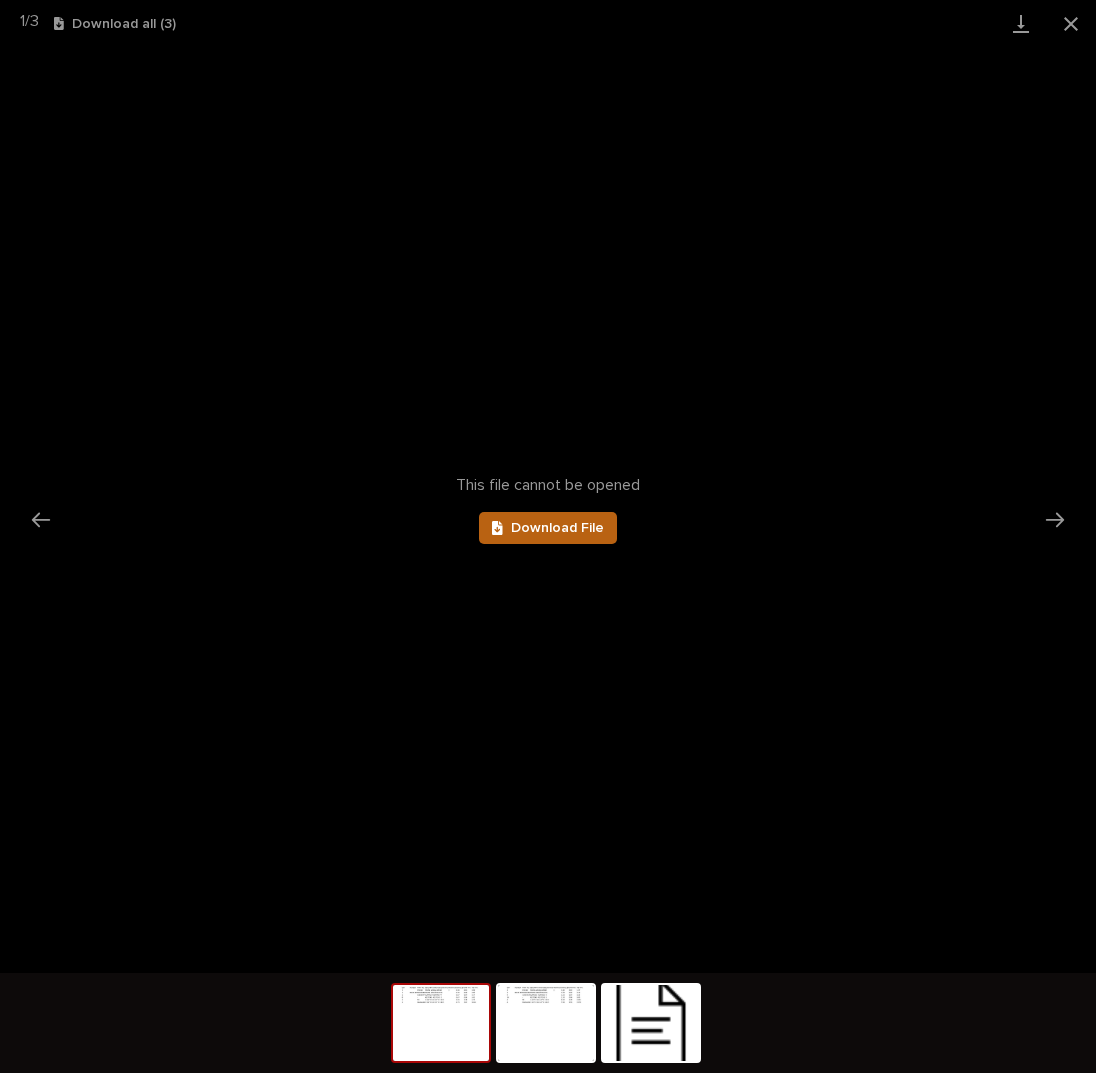 click on "Download File" at bounding box center [548, 528] 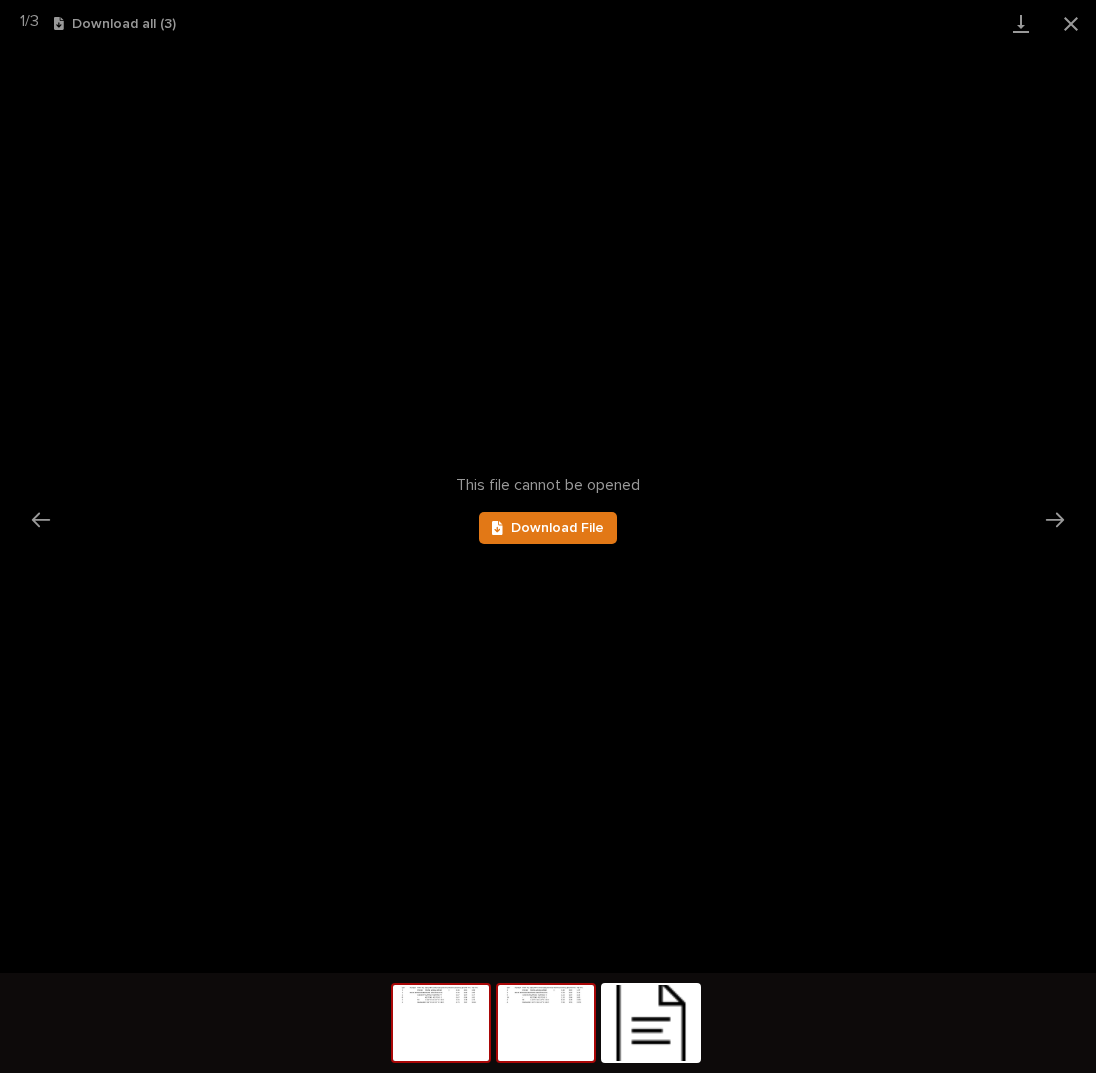 click at bounding box center [546, 1023] 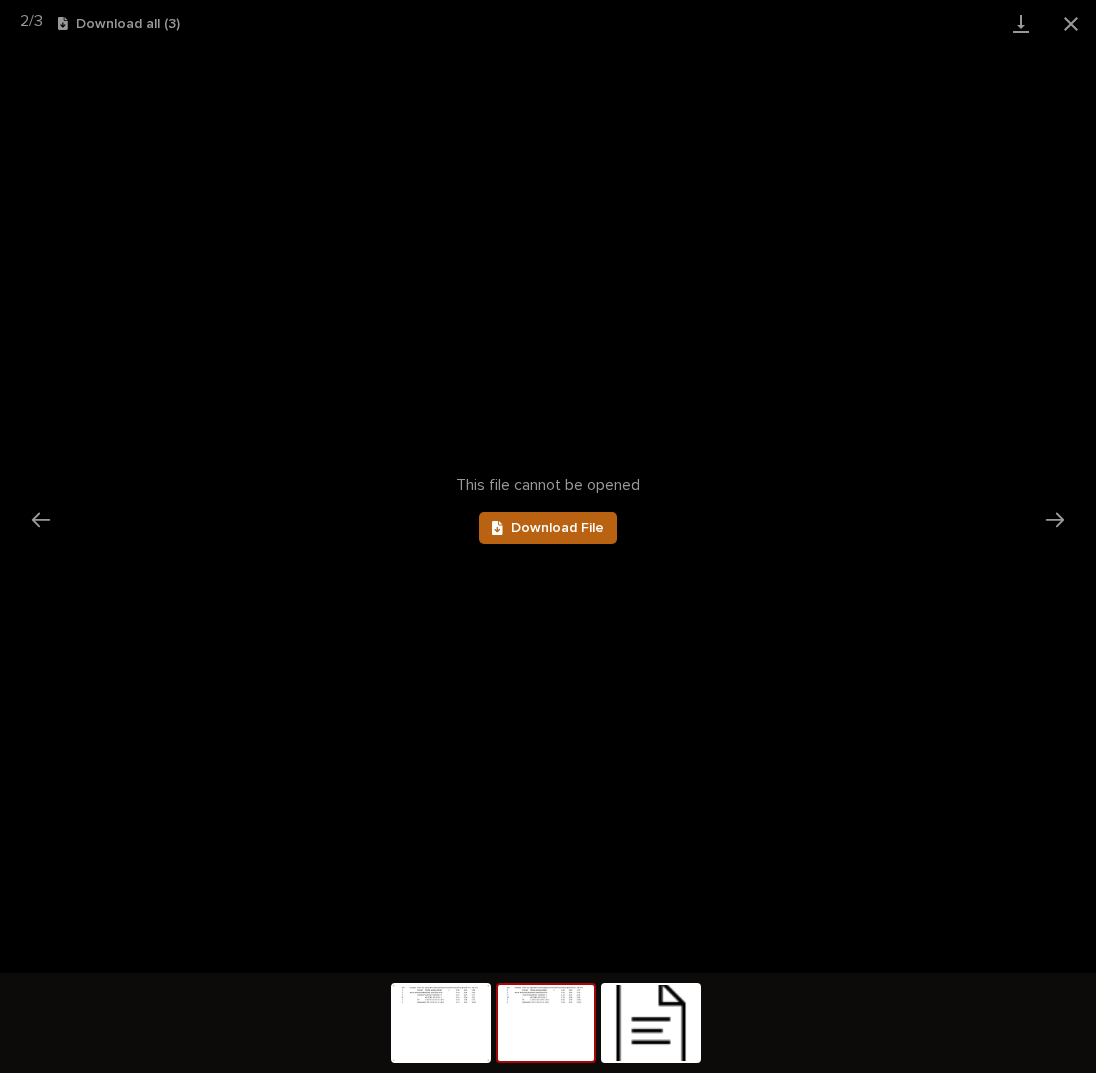 click on "Download File" at bounding box center (557, 528) 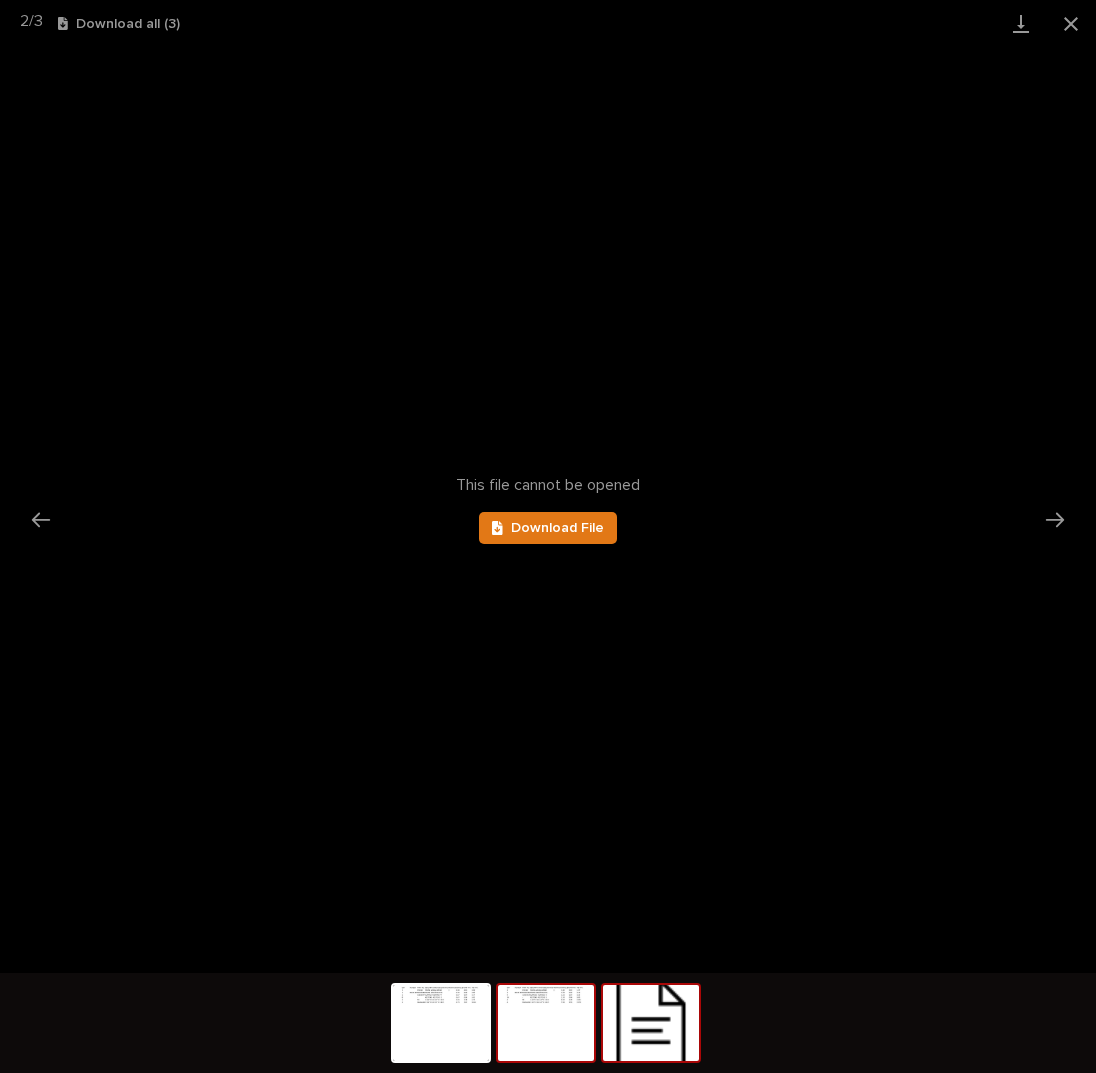 click at bounding box center [651, 1023] 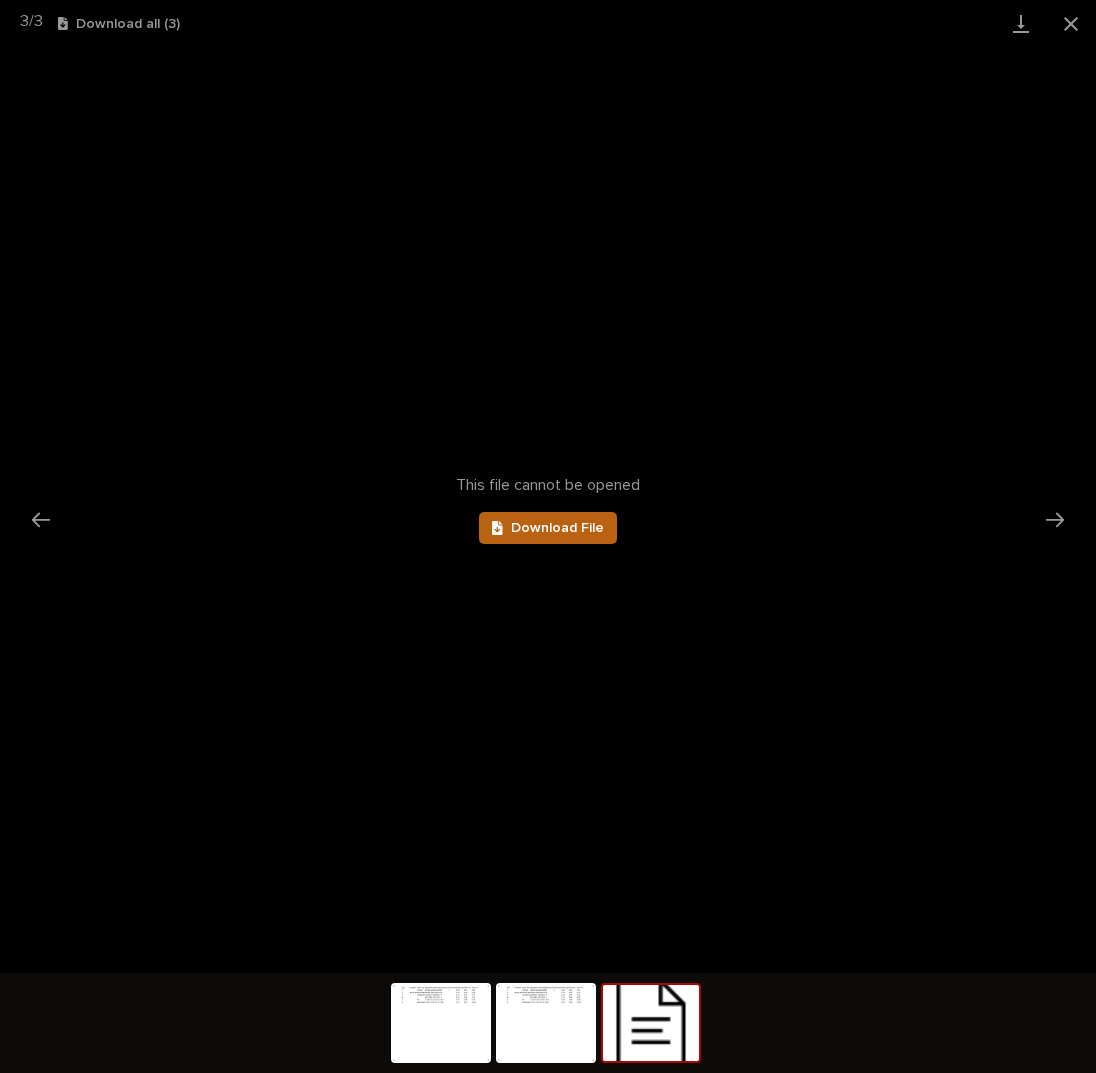 click on "Download File" at bounding box center (557, 528) 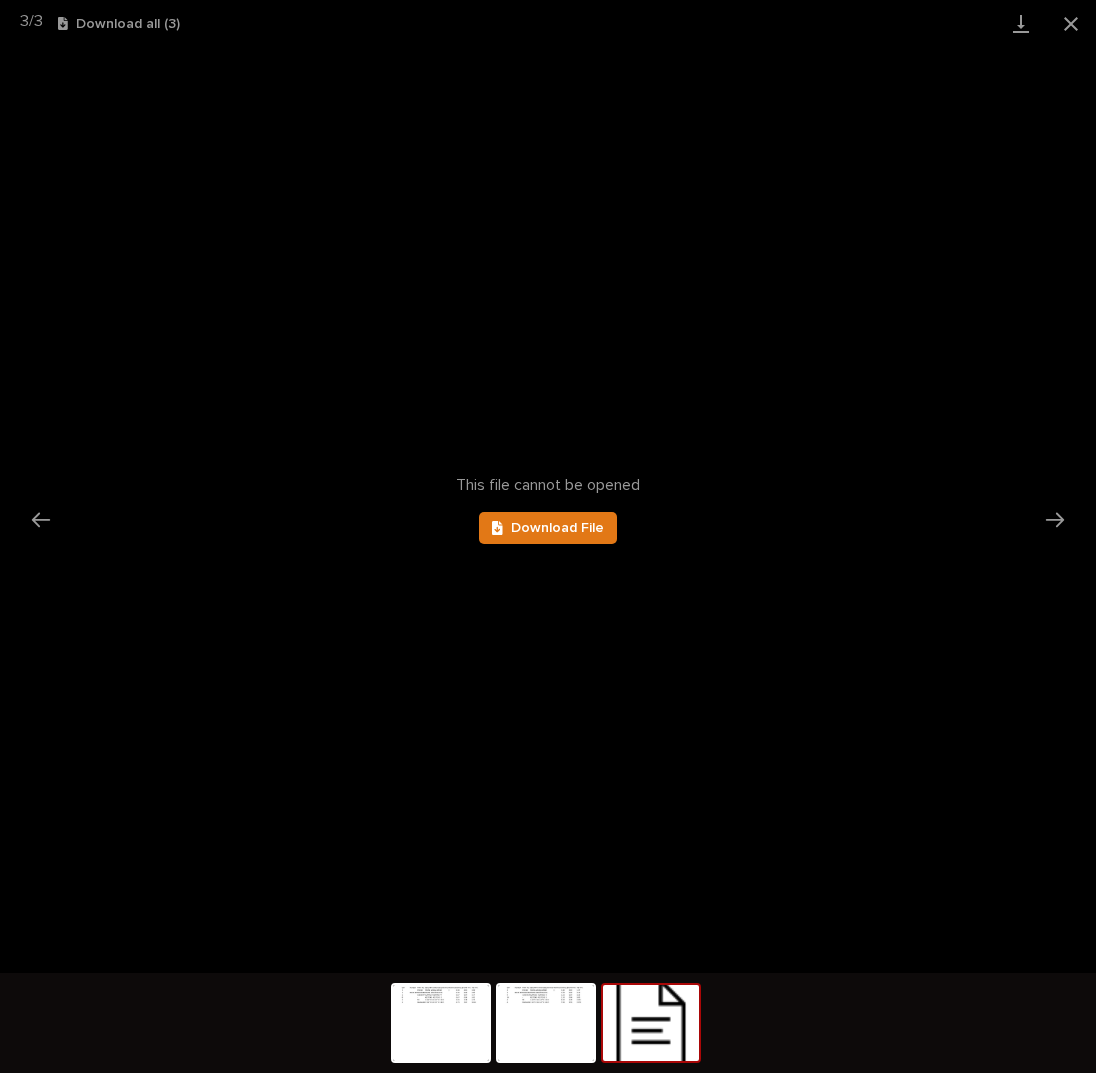 scroll, scrollTop: 0, scrollLeft: 0, axis: both 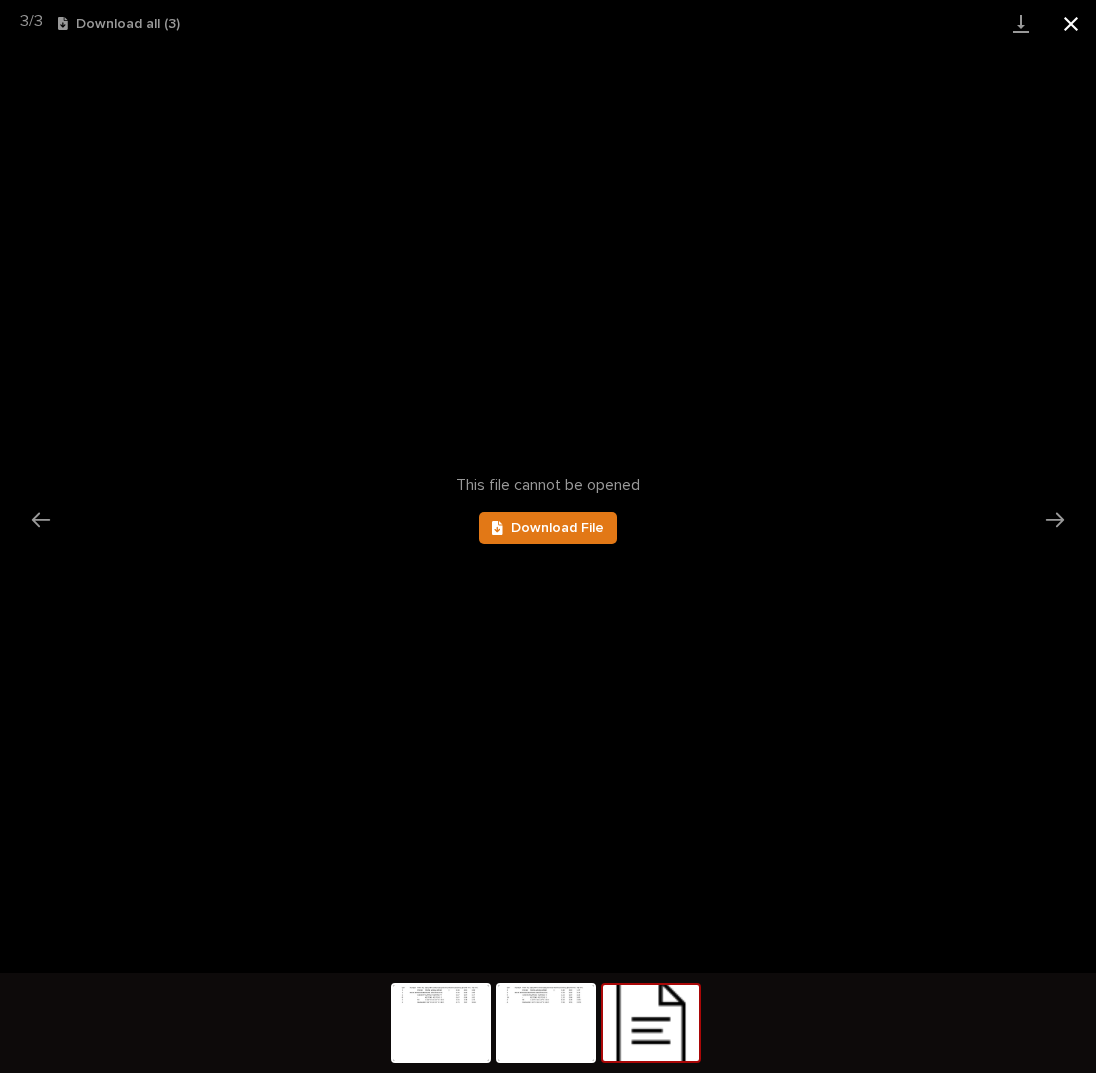 click at bounding box center (1071, 23) 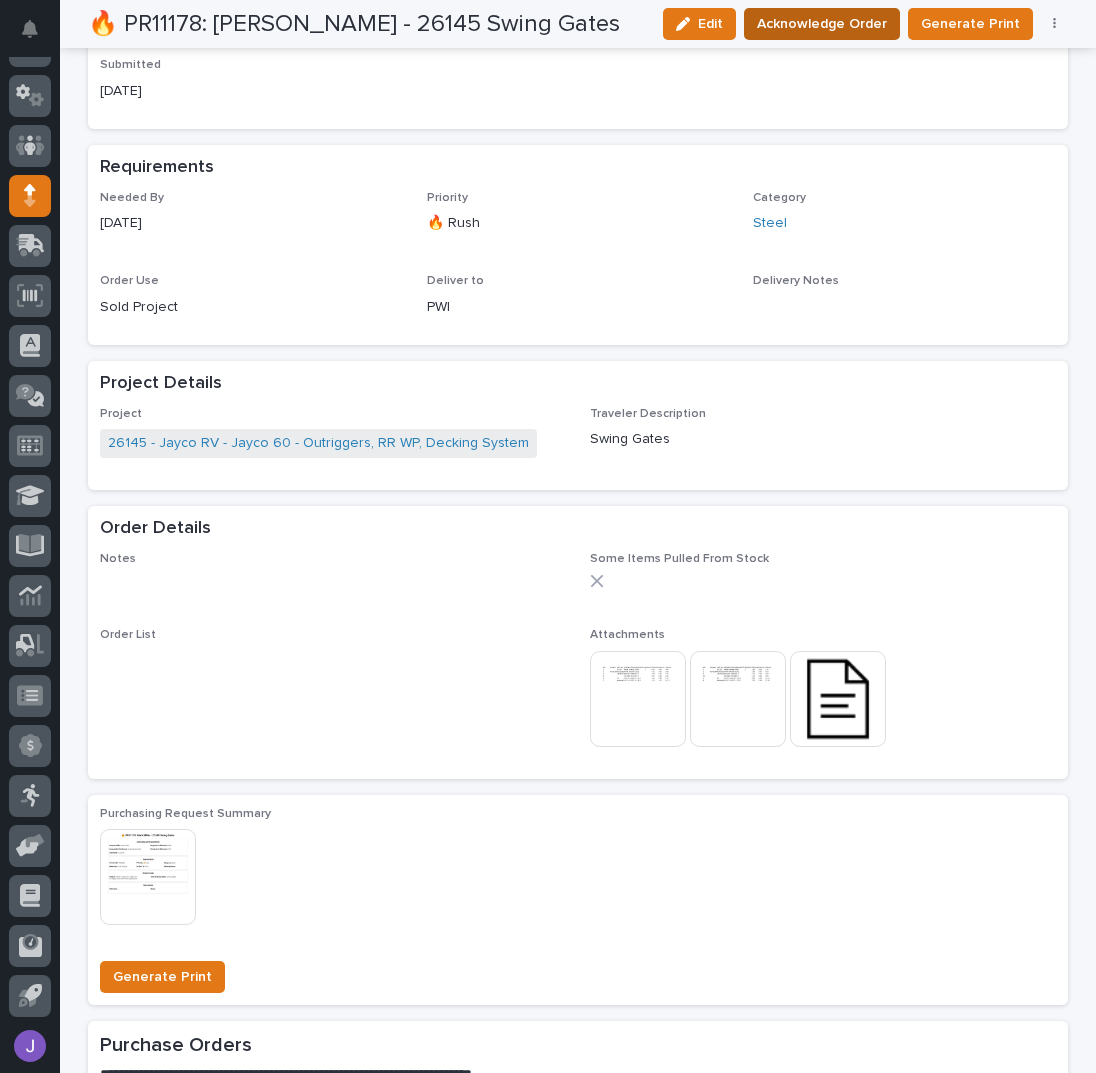 click on "Acknowledge Order" at bounding box center (822, 24) 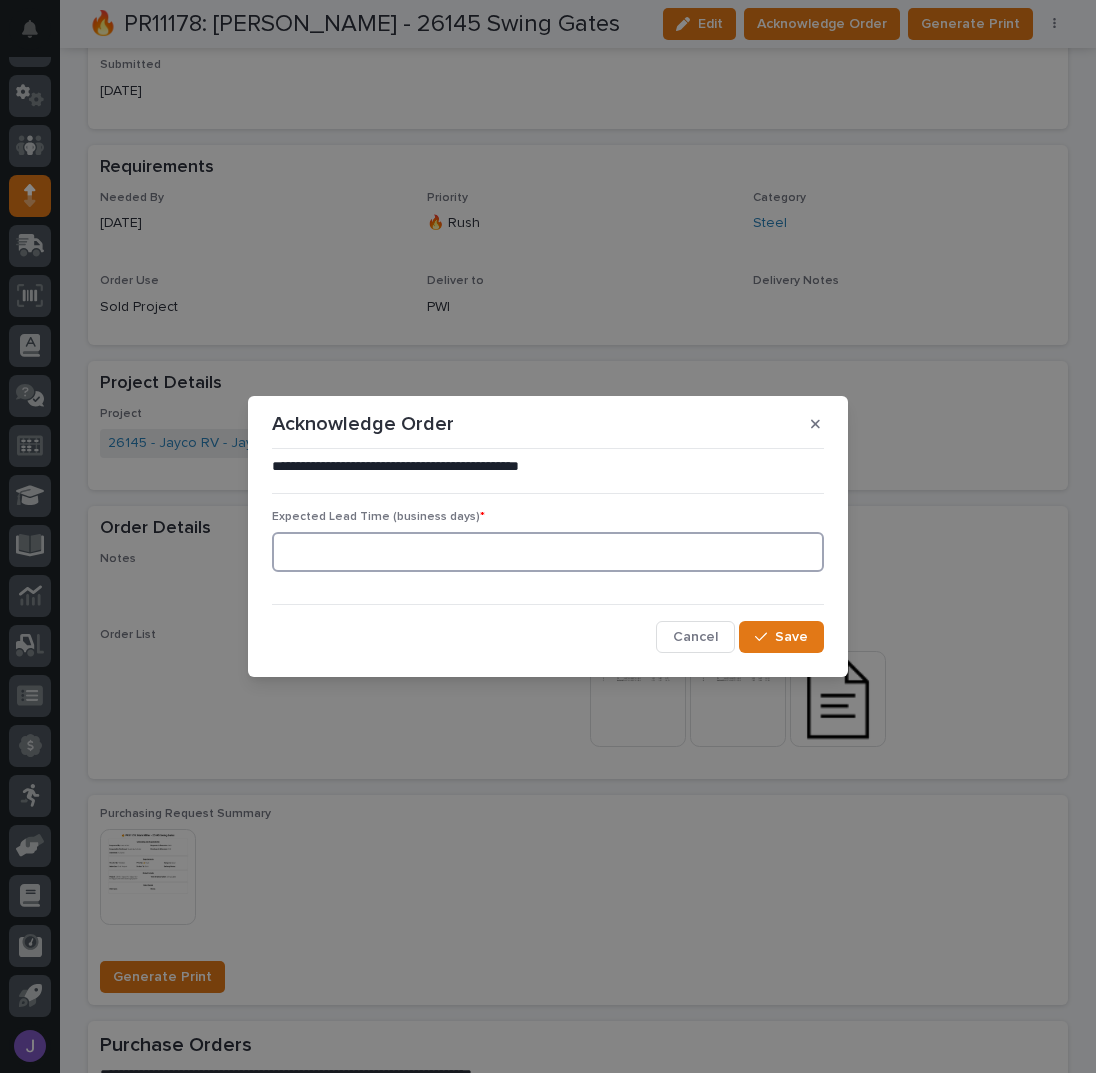 click at bounding box center [548, 552] 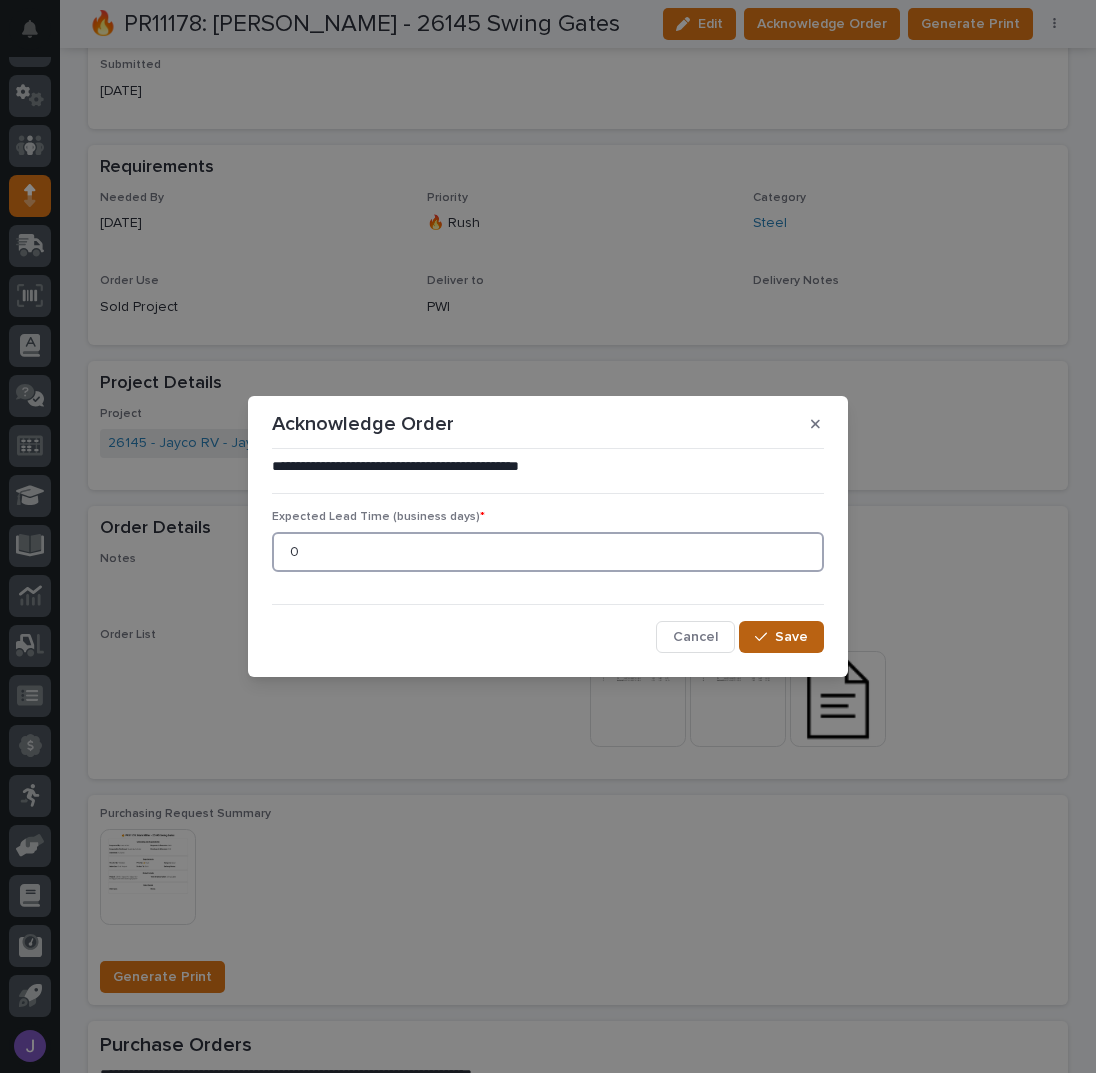 type on "0" 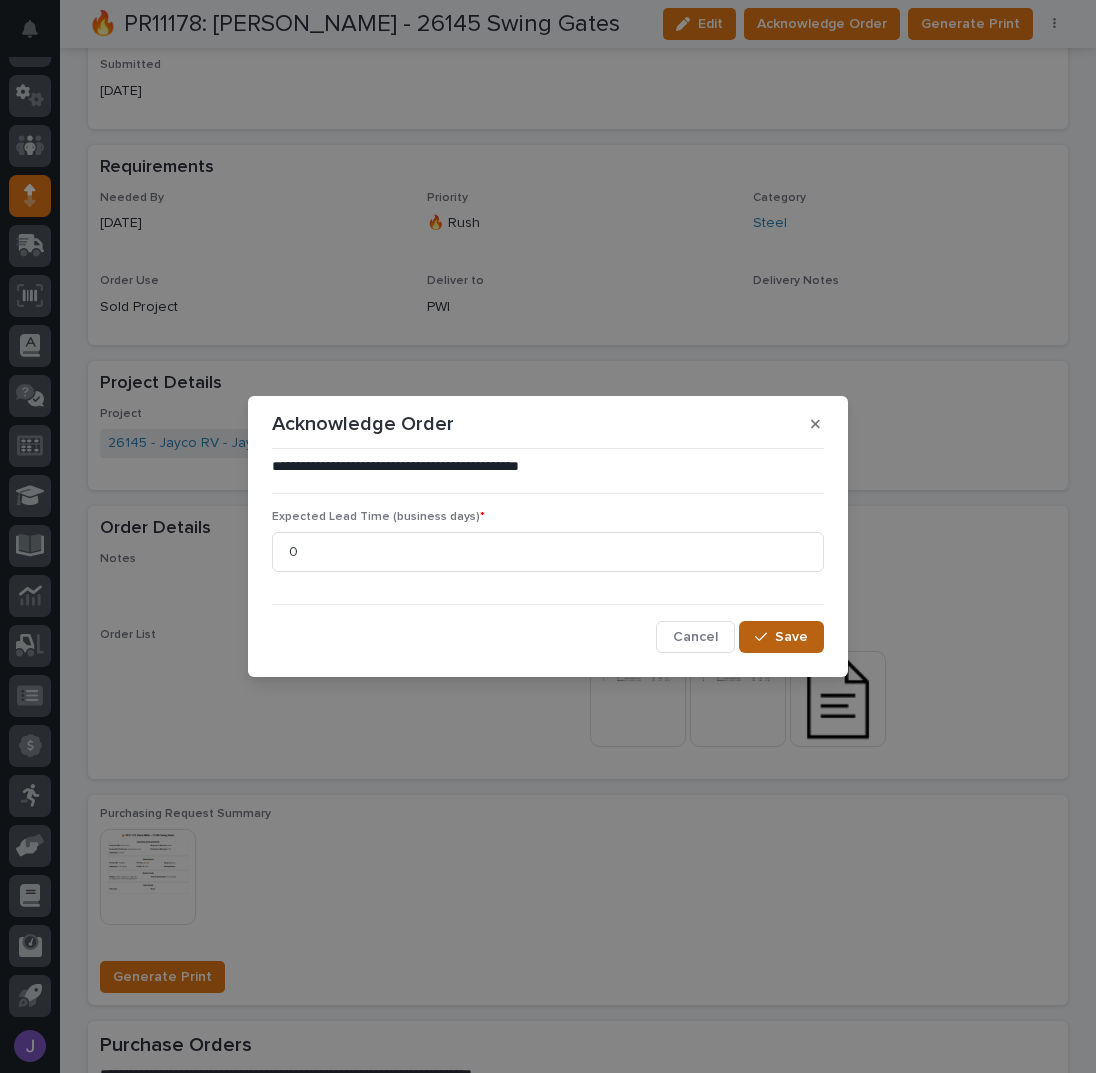 click on "Save" at bounding box center (791, 637) 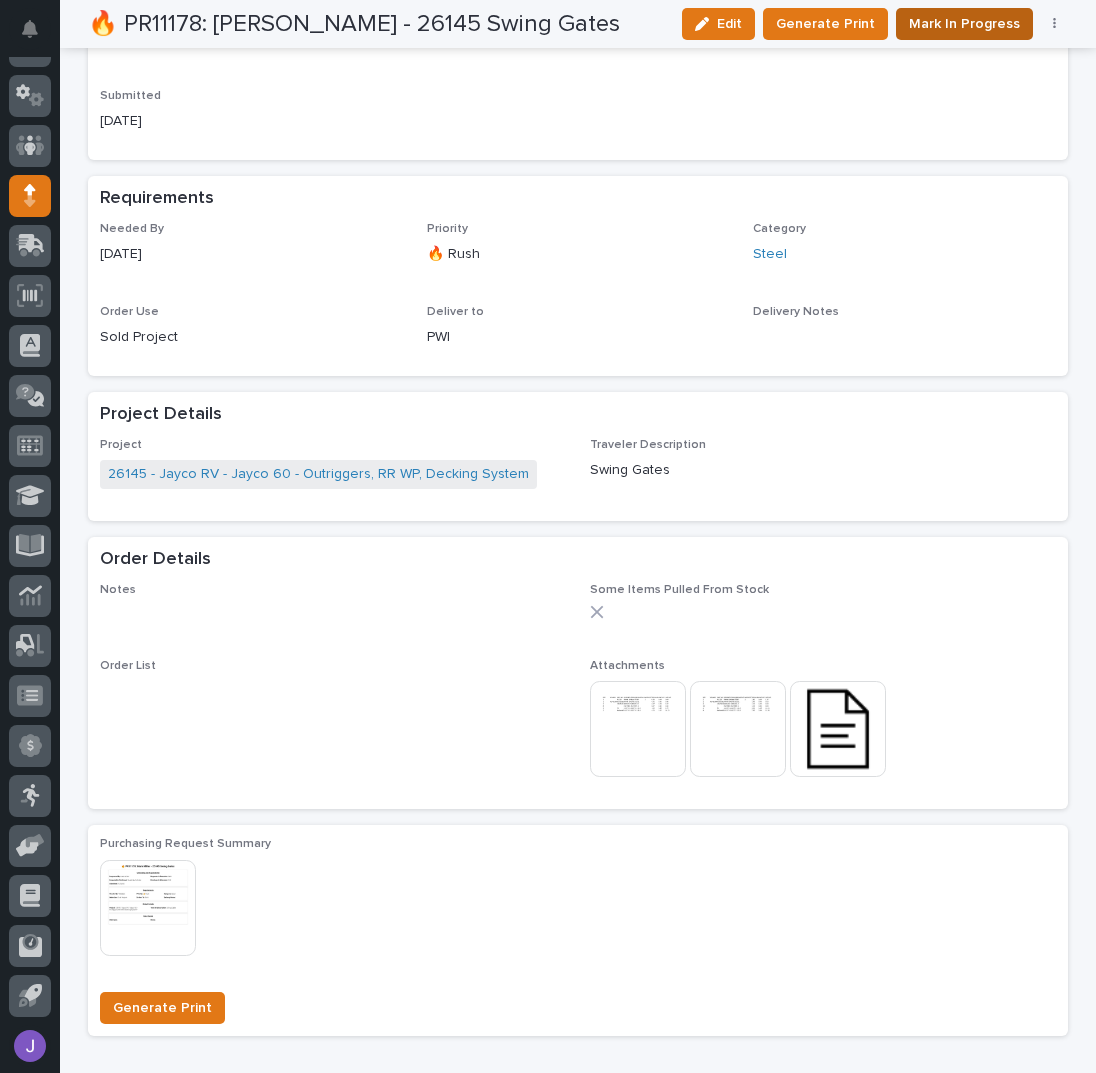 scroll, scrollTop: 873, scrollLeft: 0, axis: vertical 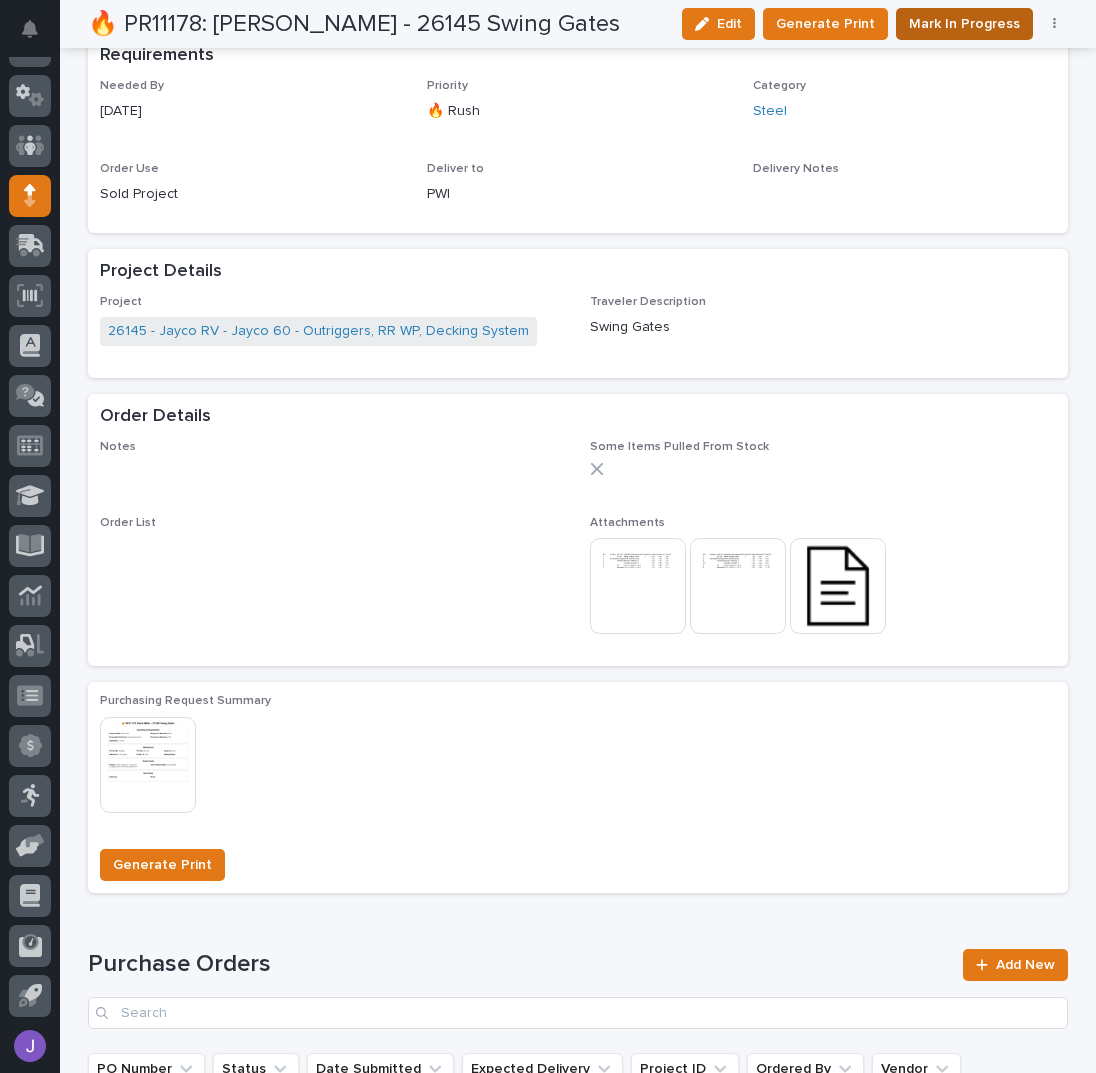 click on "Mark In Progress" at bounding box center (964, 24) 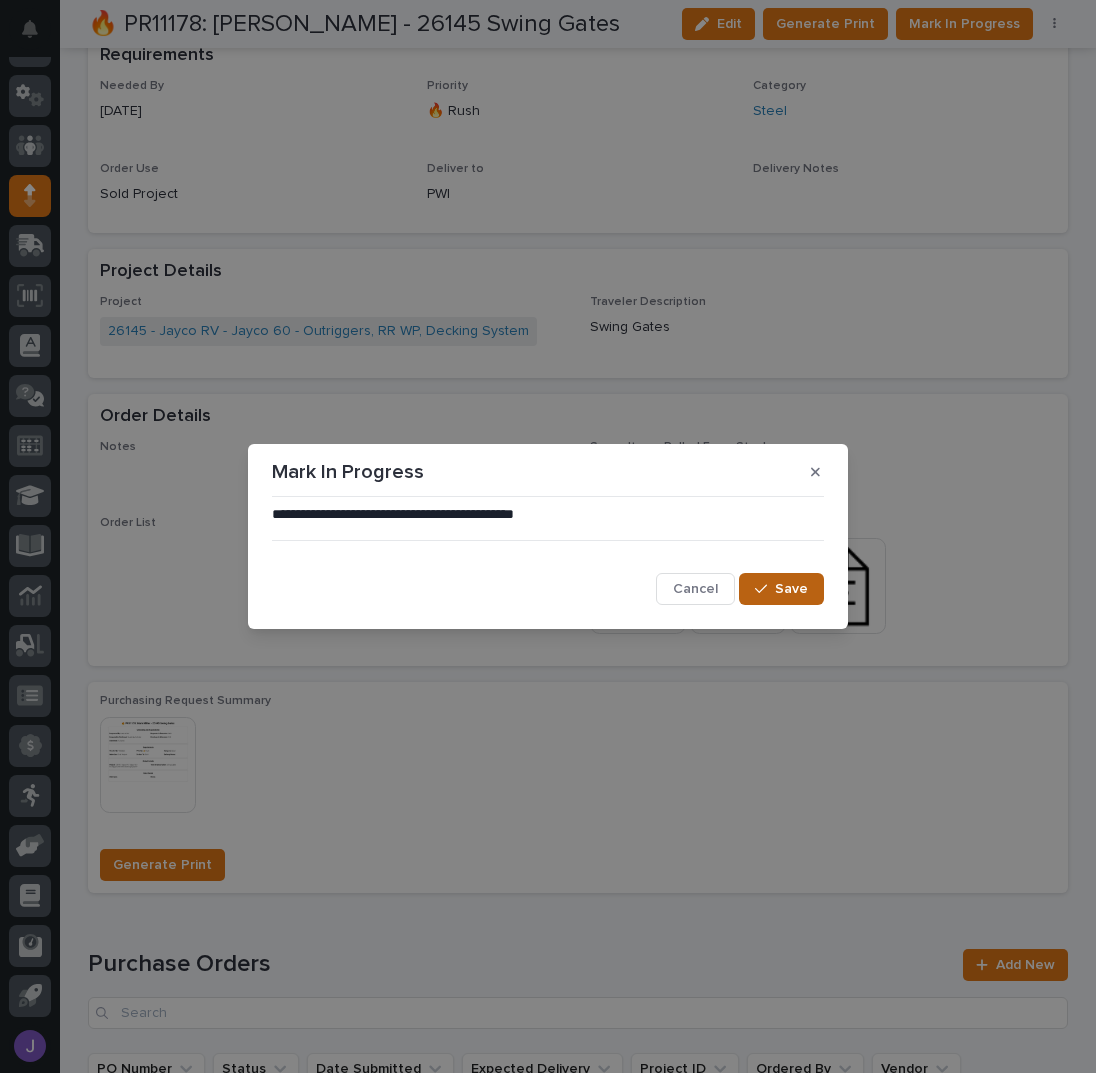 click on "Save" at bounding box center (791, 589) 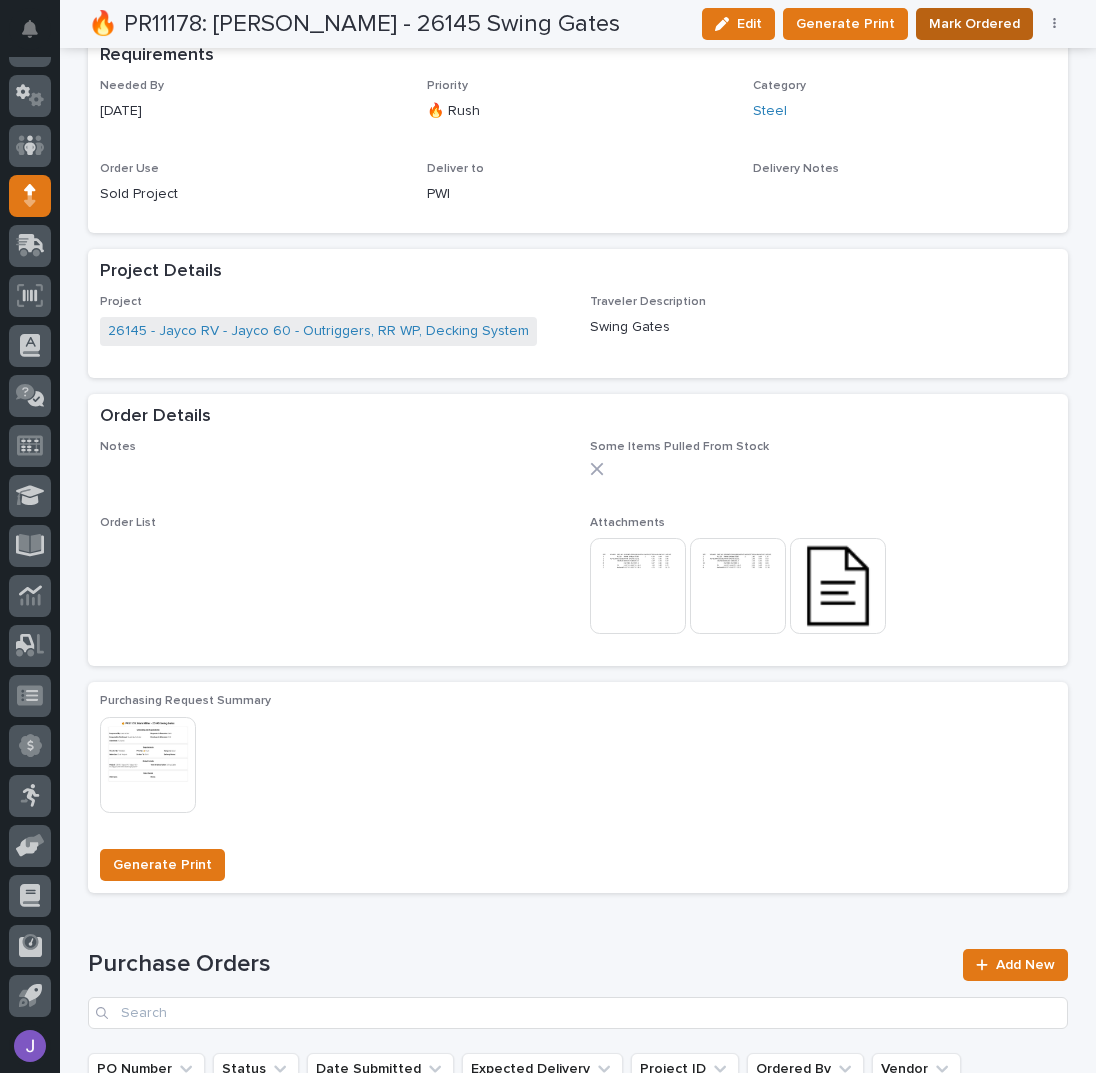 click on "Mark Ordered" at bounding box center (974, 24) 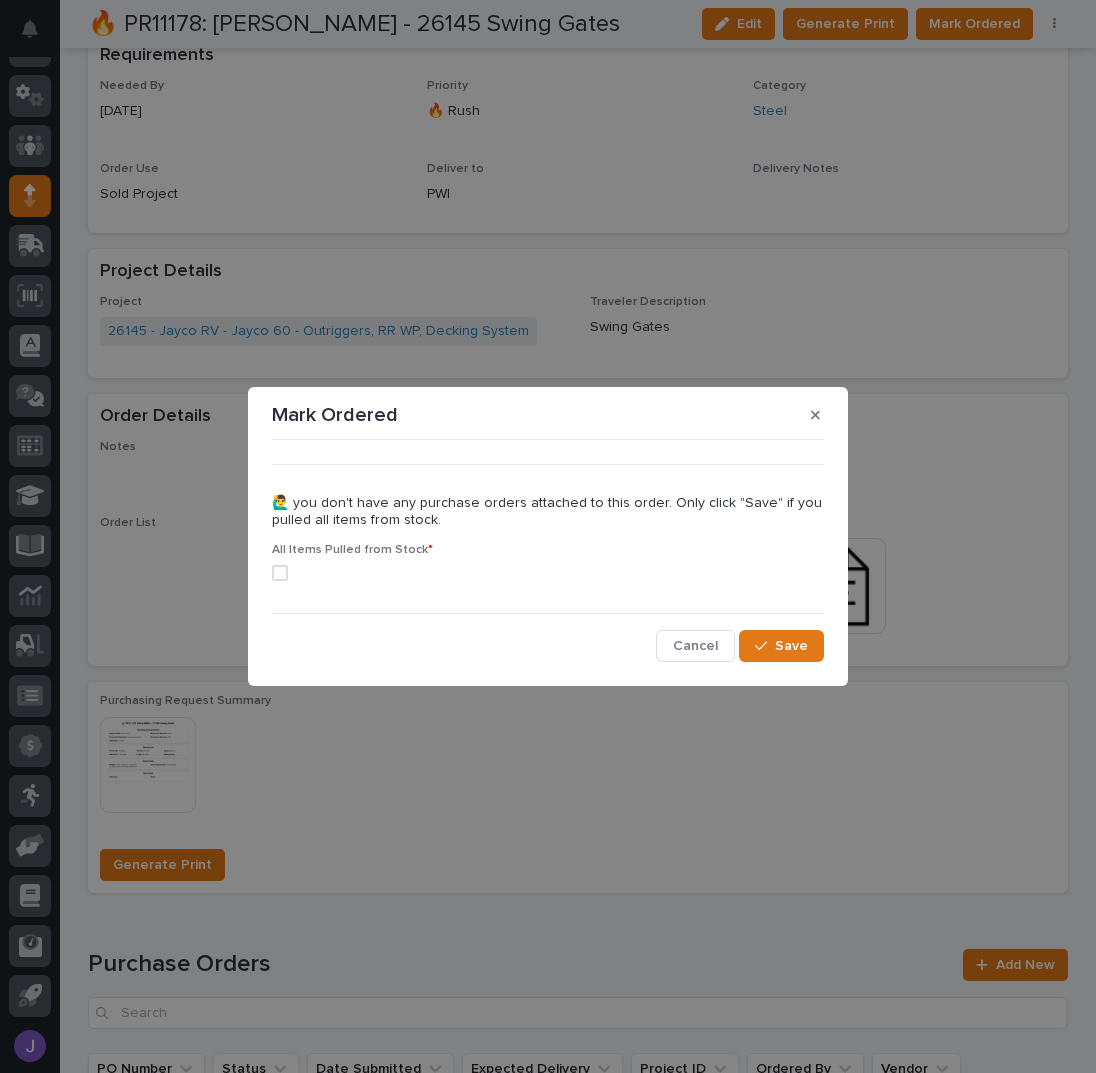 click on "All Items Pulled from Stock *" at bounding box center (548, 570) 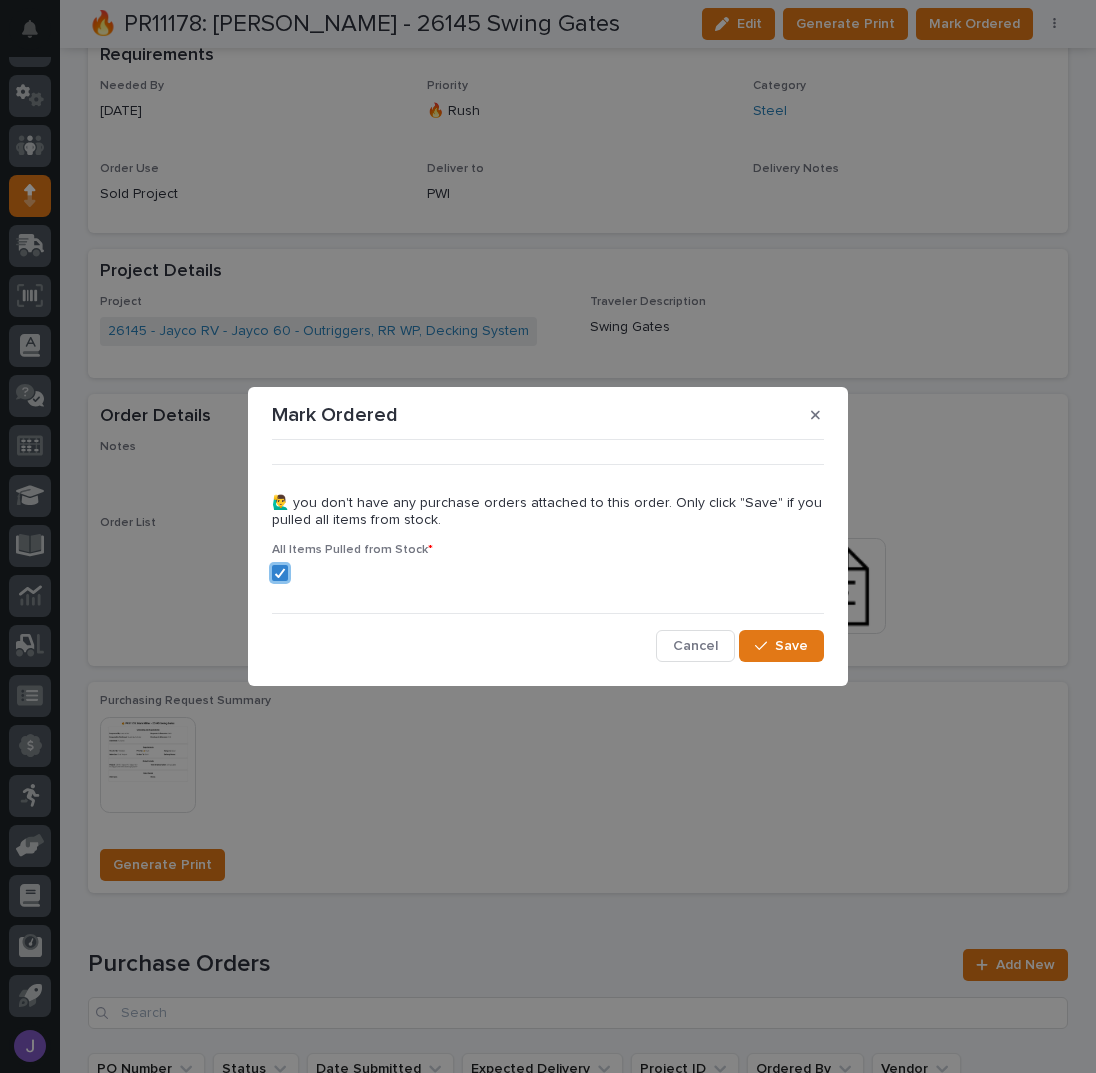 click on "Mark Ordered                                         •••                                                                     🙋‍♂️ you don't have any purchase orders attached to this order. Only click "Save" if you pulled all items from stock. All Items Pulled from Stock * Cancel Save" at bounding box center [548, 536] 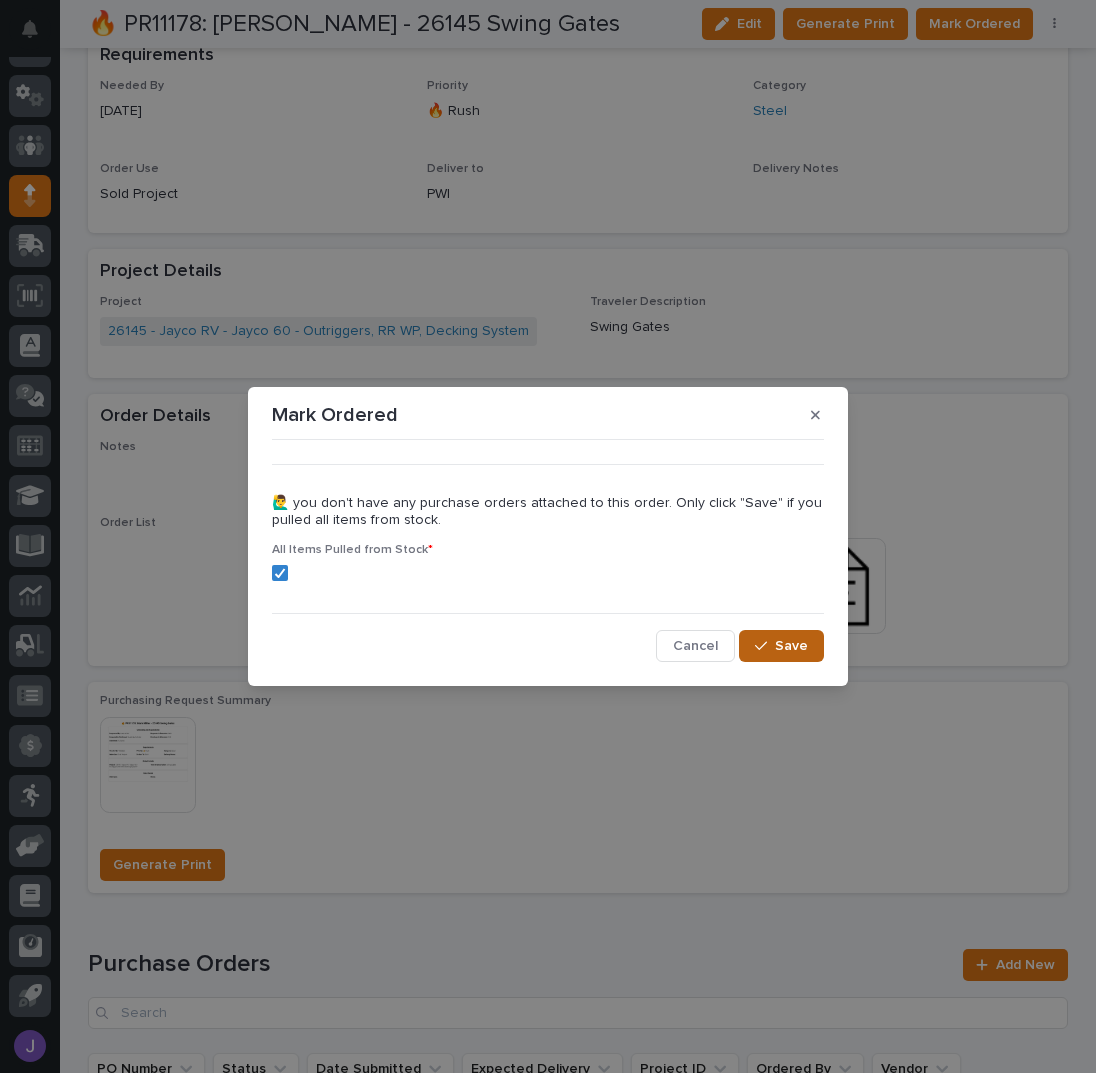 click on "Save" at bounding box center [781, 646] 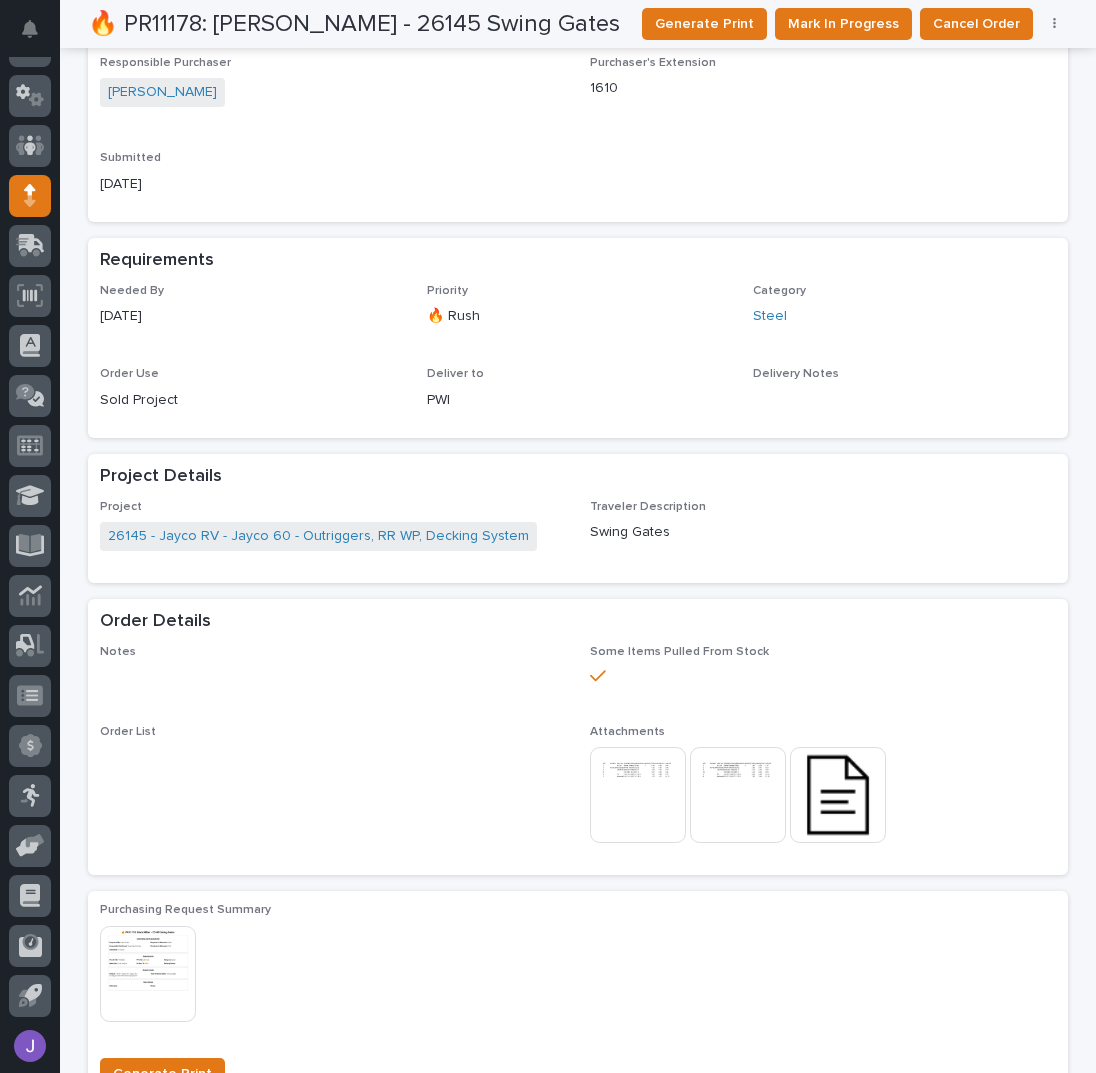 scroll, scrollTop: 0, scrollLeft: 0, axis: both 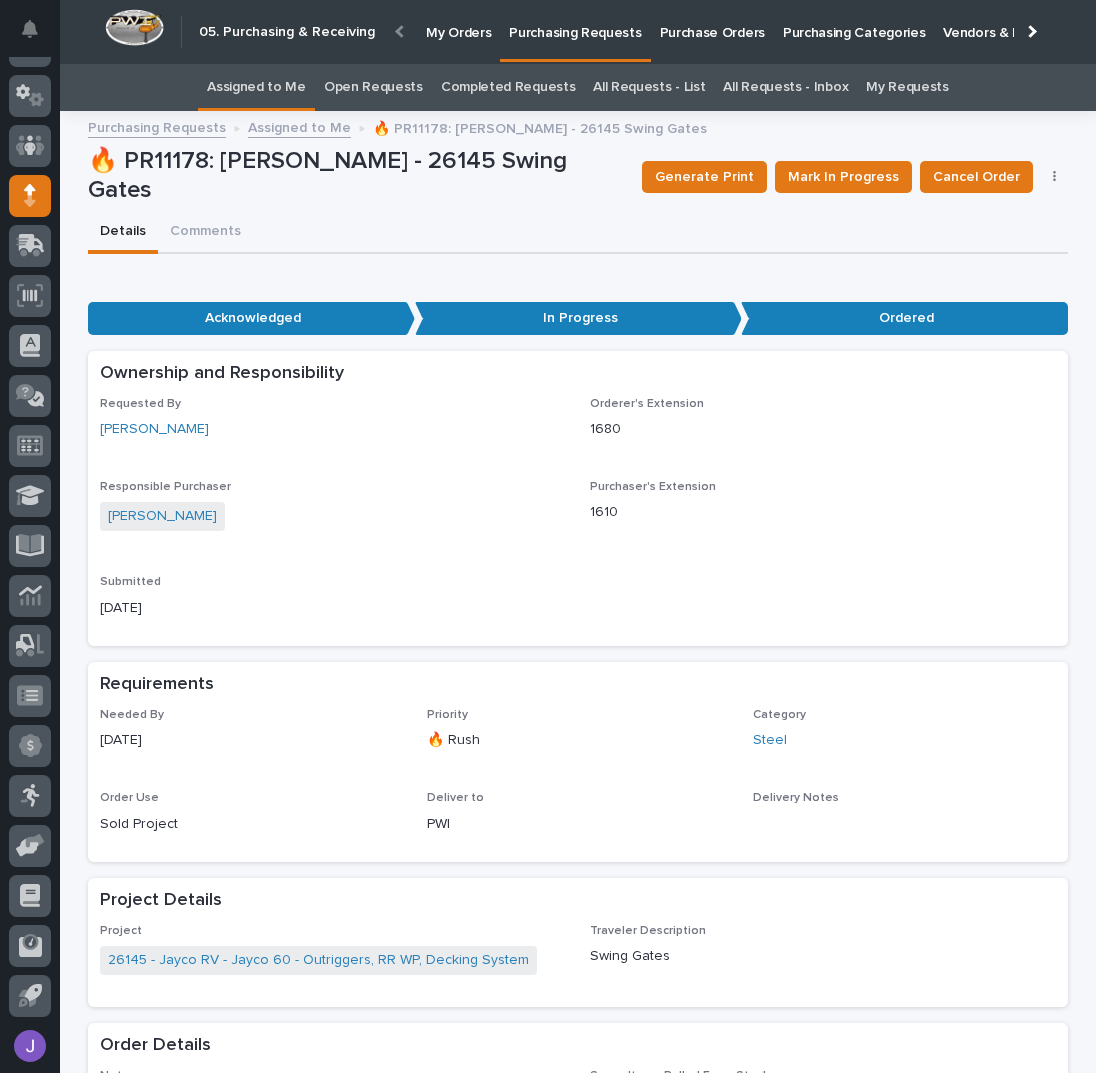 click on "Assigned to Me" at bounding box center [256, 87] 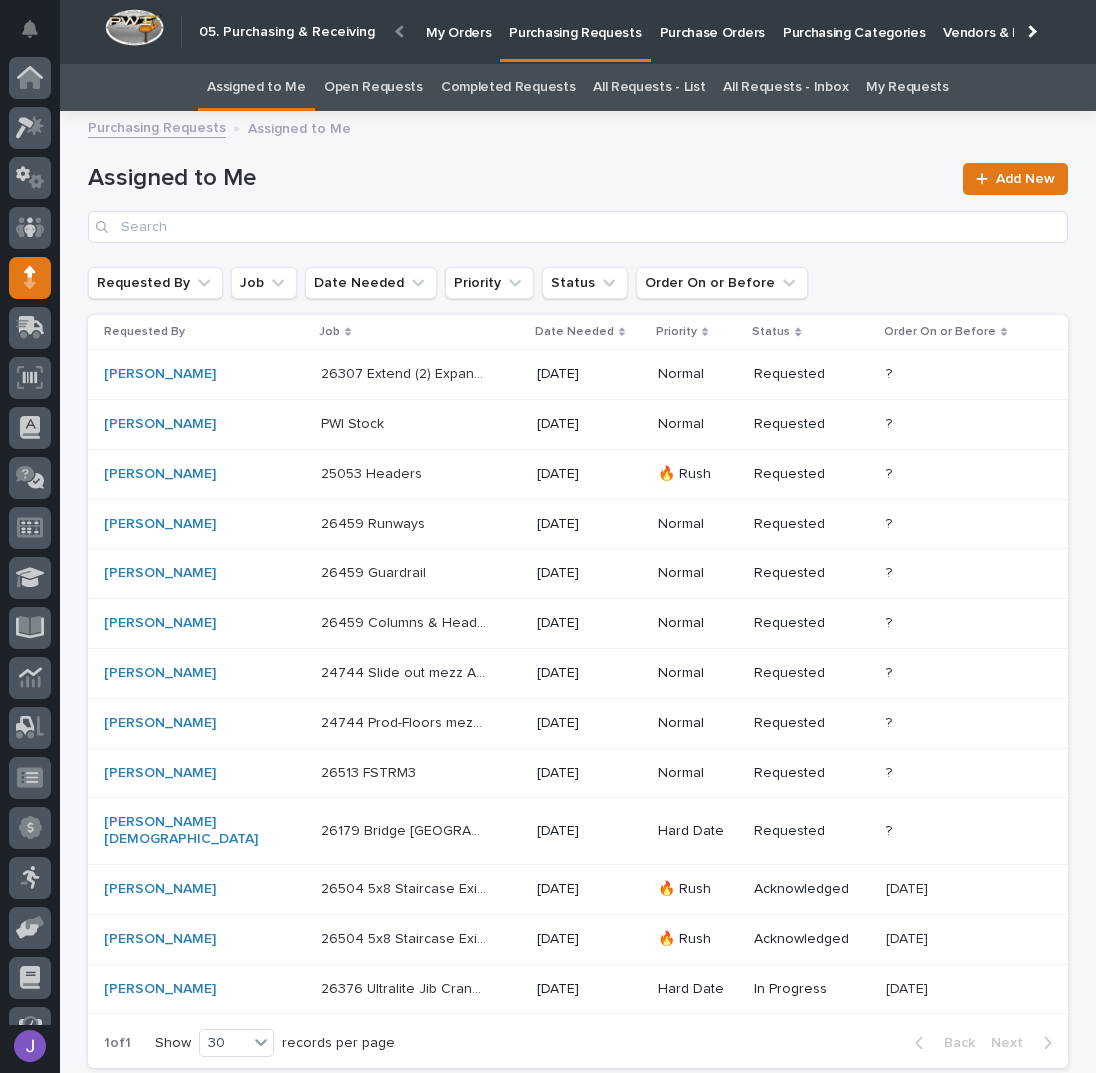 scroll, scrollTop: 82, scrollLeft: 0, axis: vertical 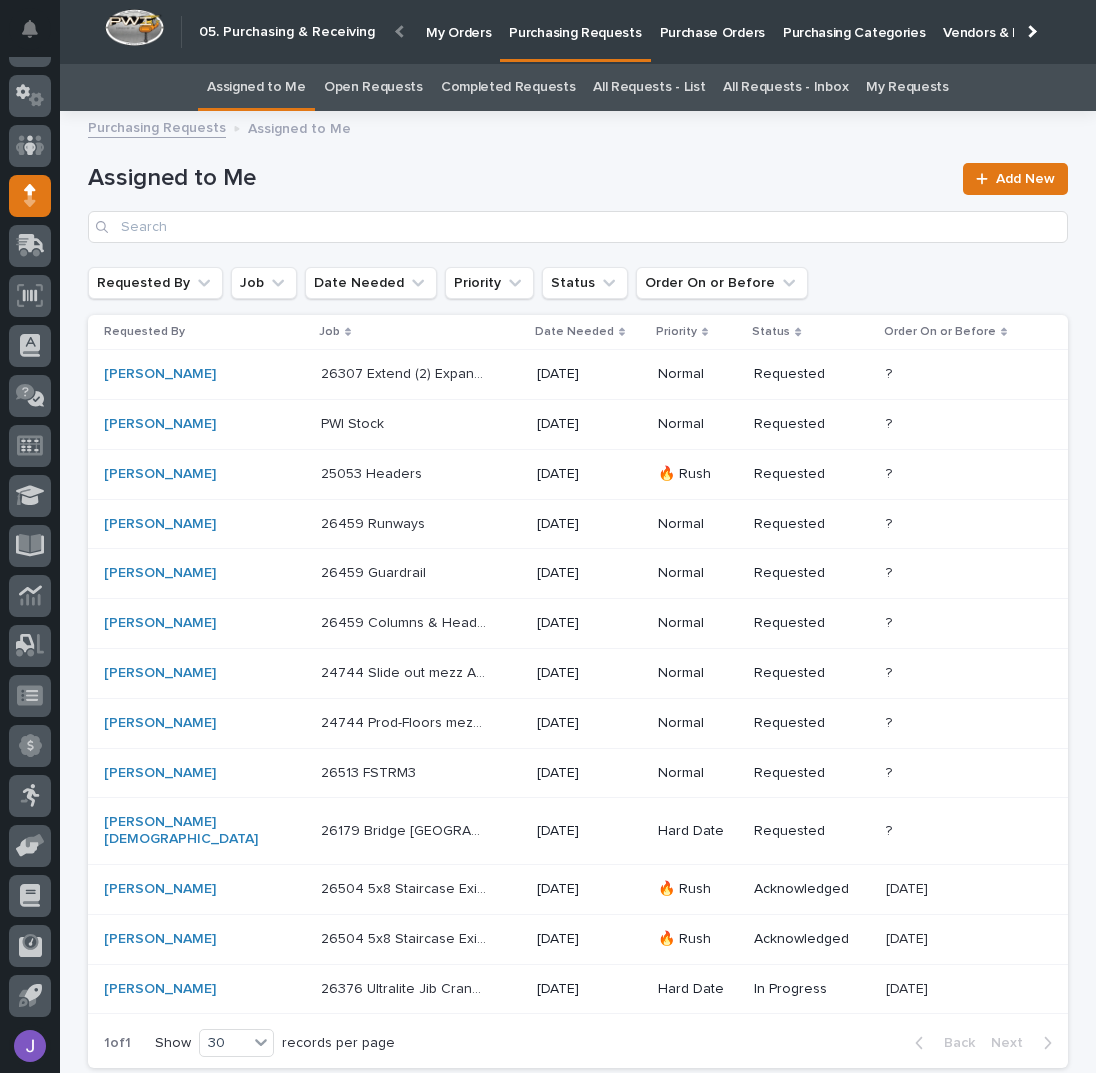 click at bounding box center (404, 424) 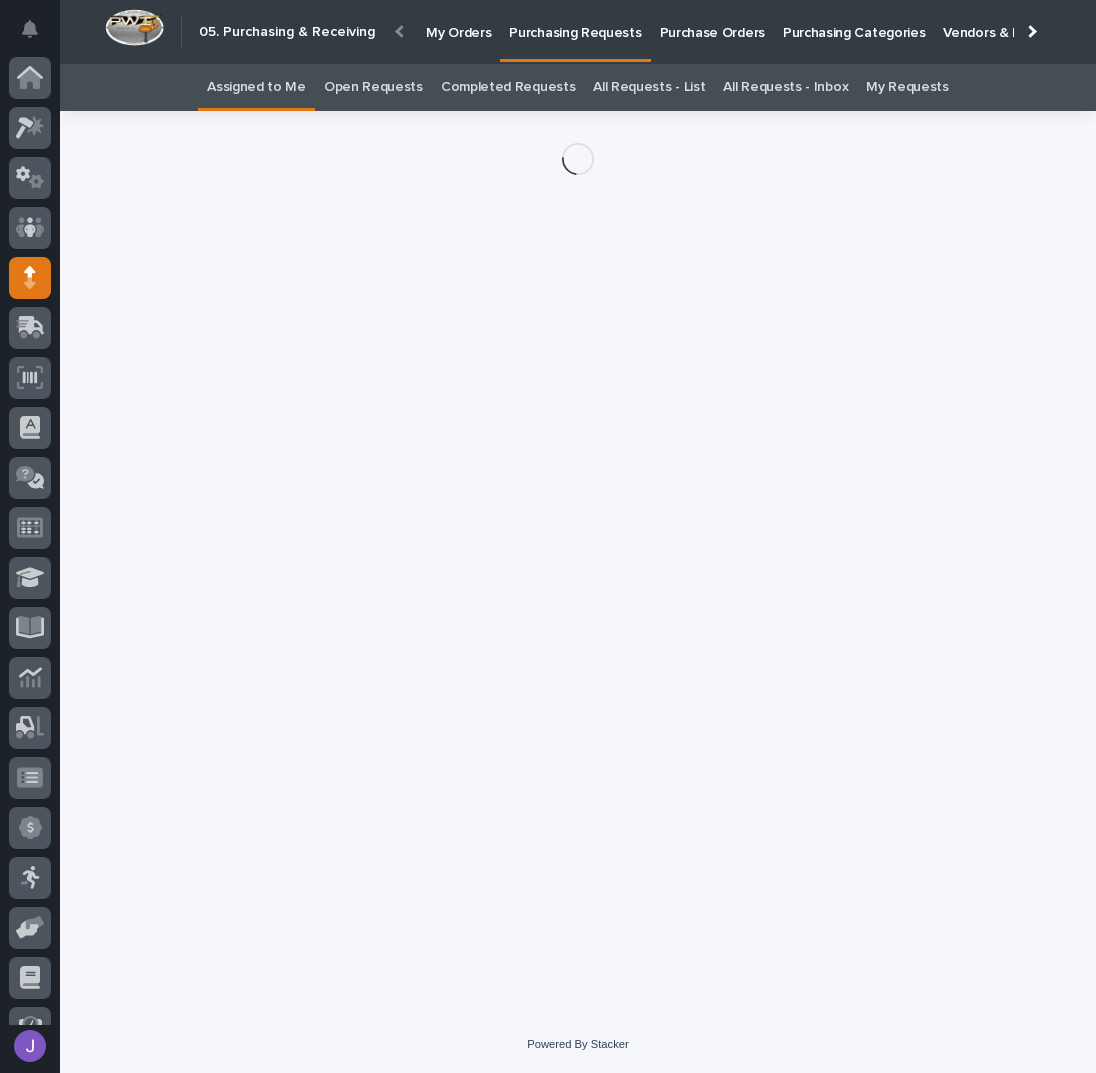 scroll, scrollTop: 82, scrollLeft: 0, axis: vertical 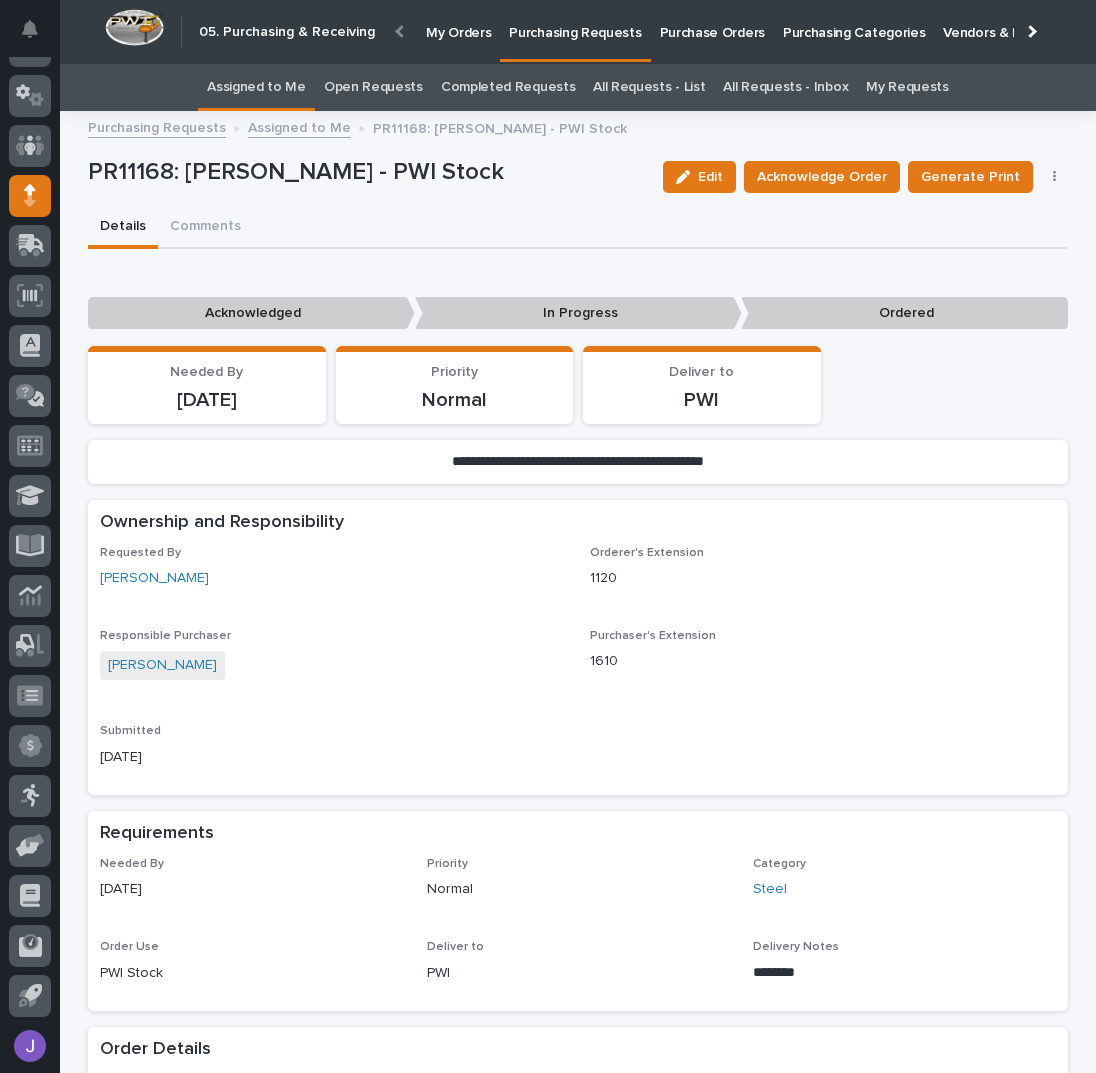 drag, startPoint x: 346, startPoint y: 436, endPoint x: 235, endPoint y: 499, distance: 127.632286 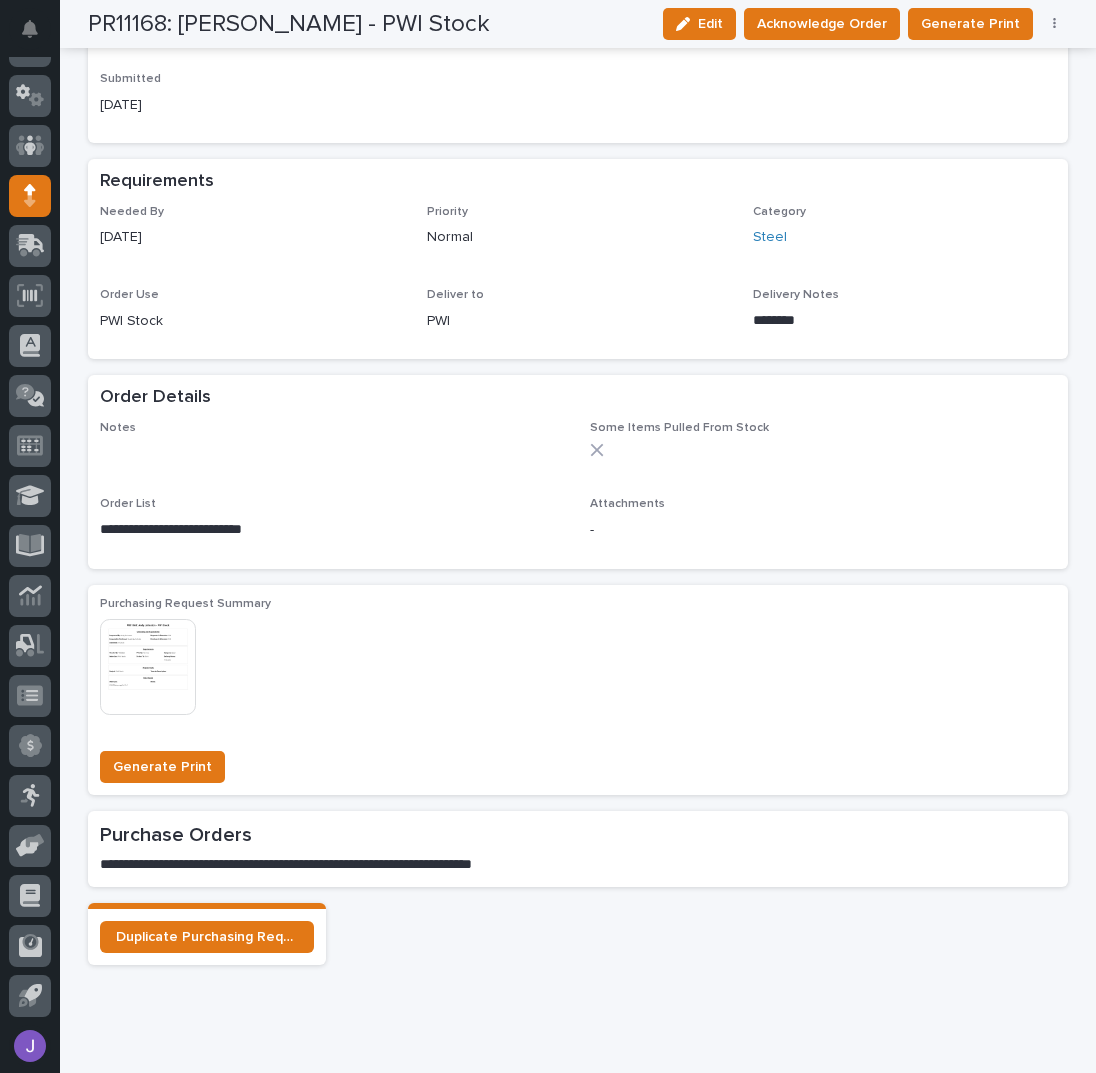 scroll, scrollTop: 715, scrollLeft: 0, axis: vertical 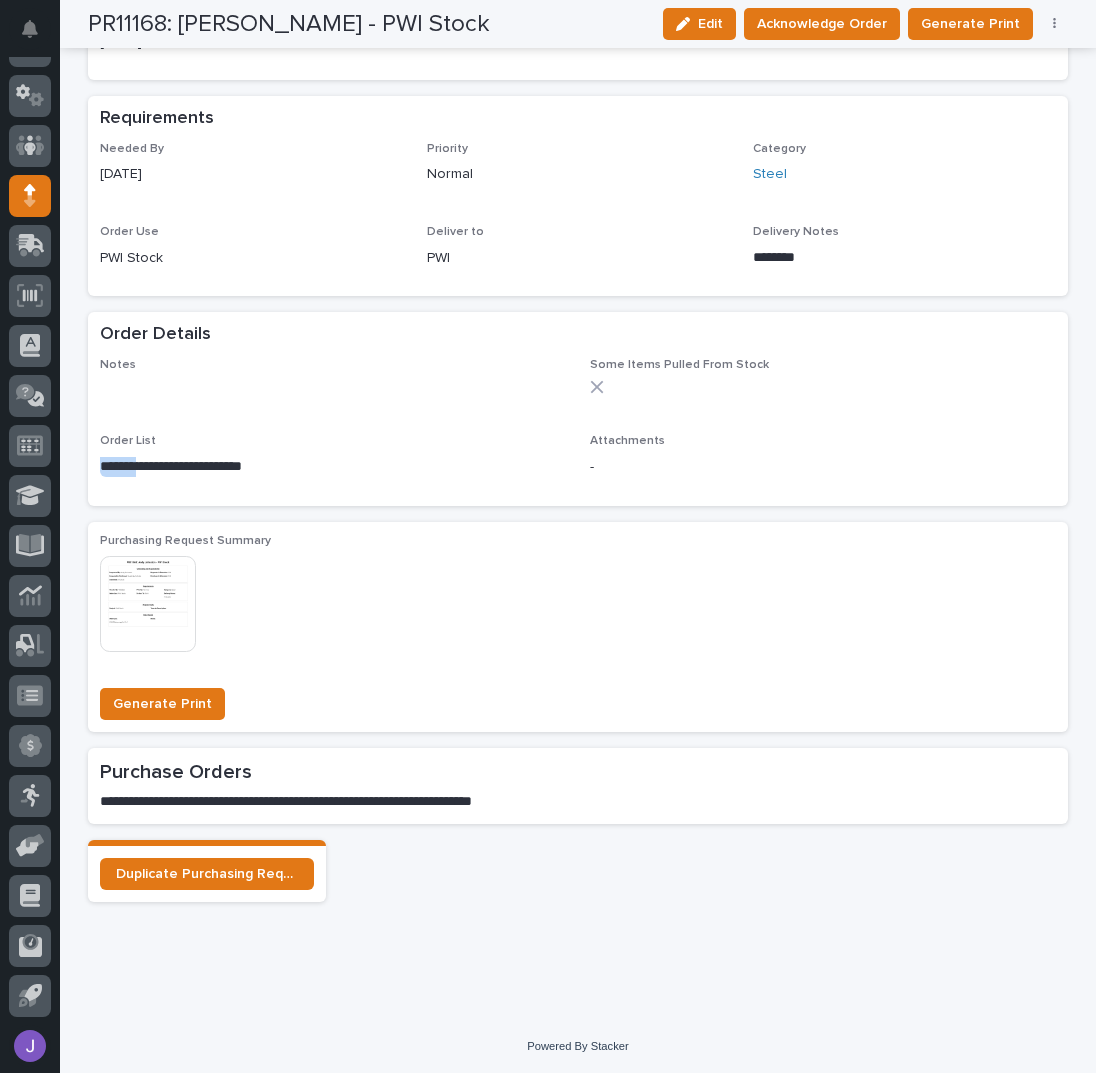 drag, startPoint x: 140, startPoint y: 469, endPoint x: 93, endPoint y: 469, distance: 47 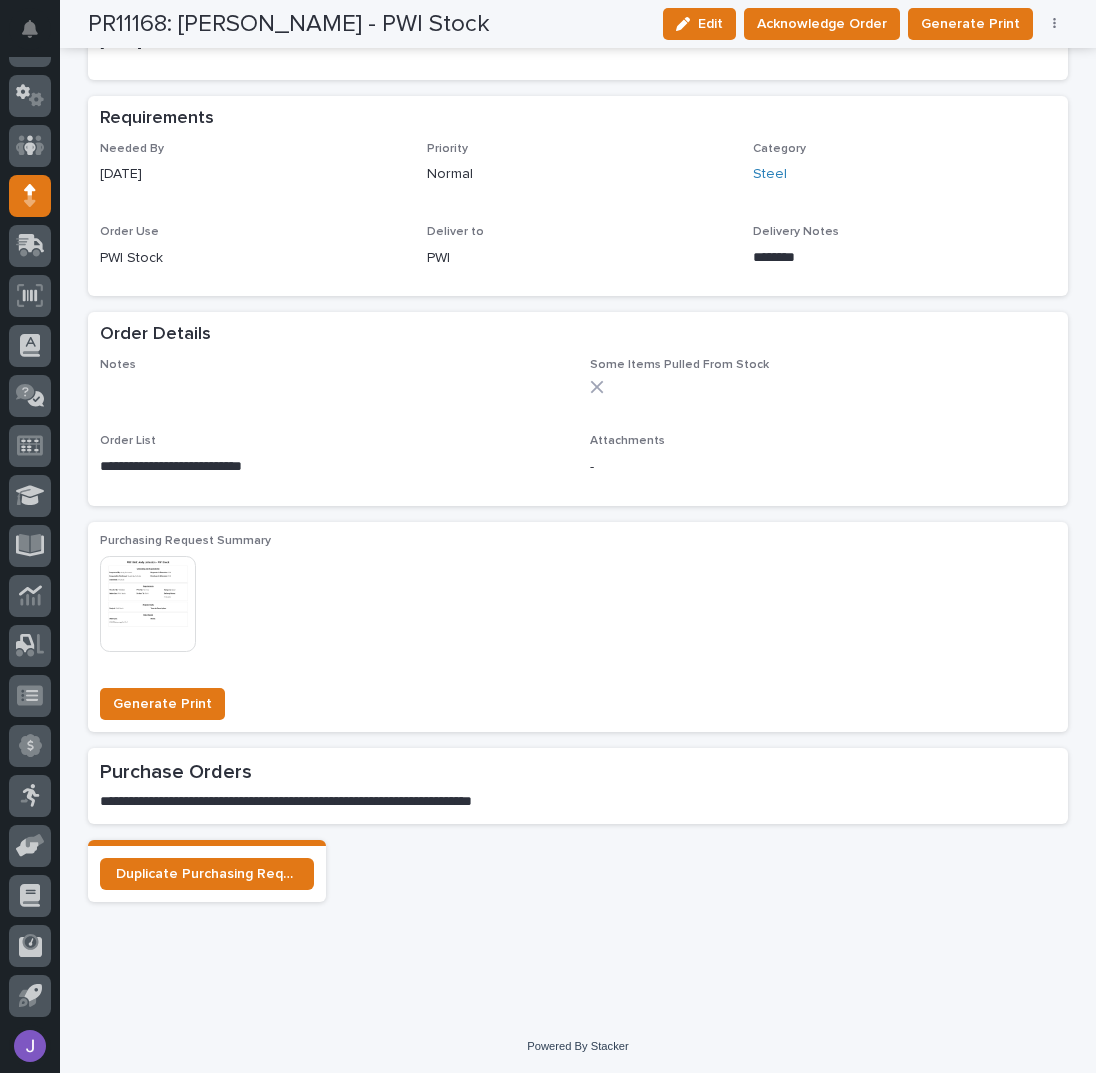 click on "Notes                                         •••" at bounding box center (333, 377) 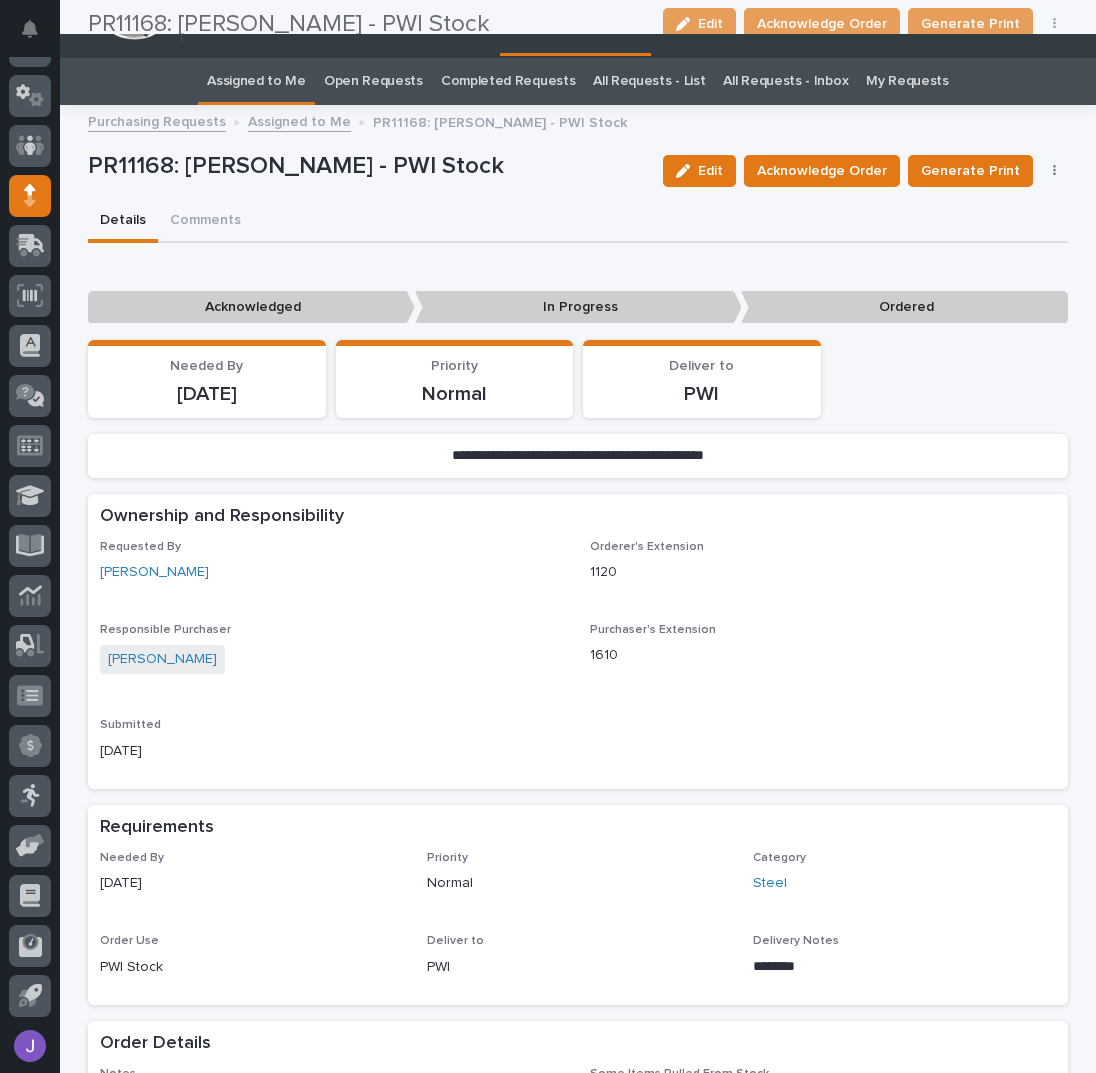 scroll, scrollTop: 0, scrollLeft: 0, axis: both 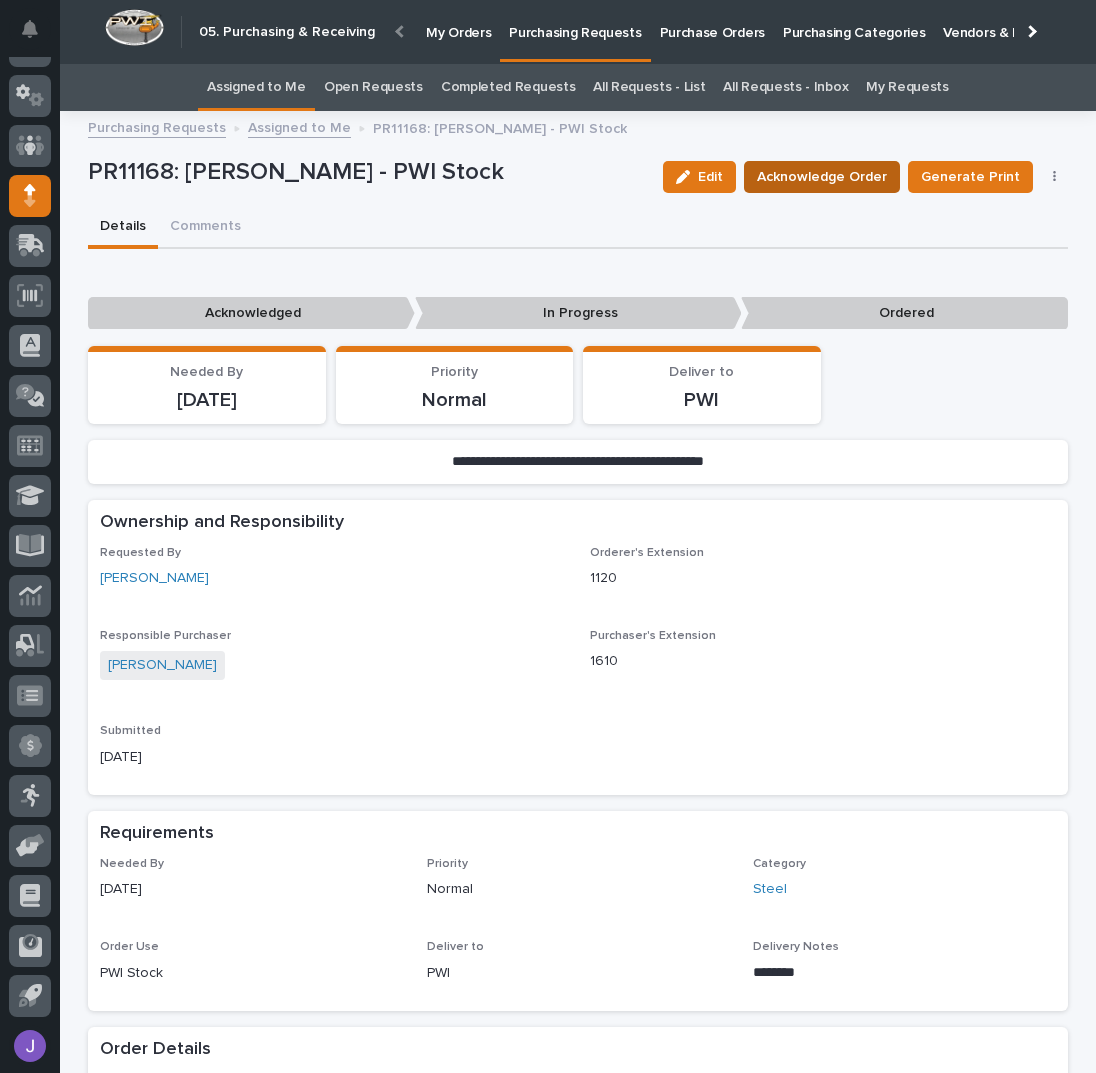click on "Acknowledge Order" at bounding box center (822, 177) 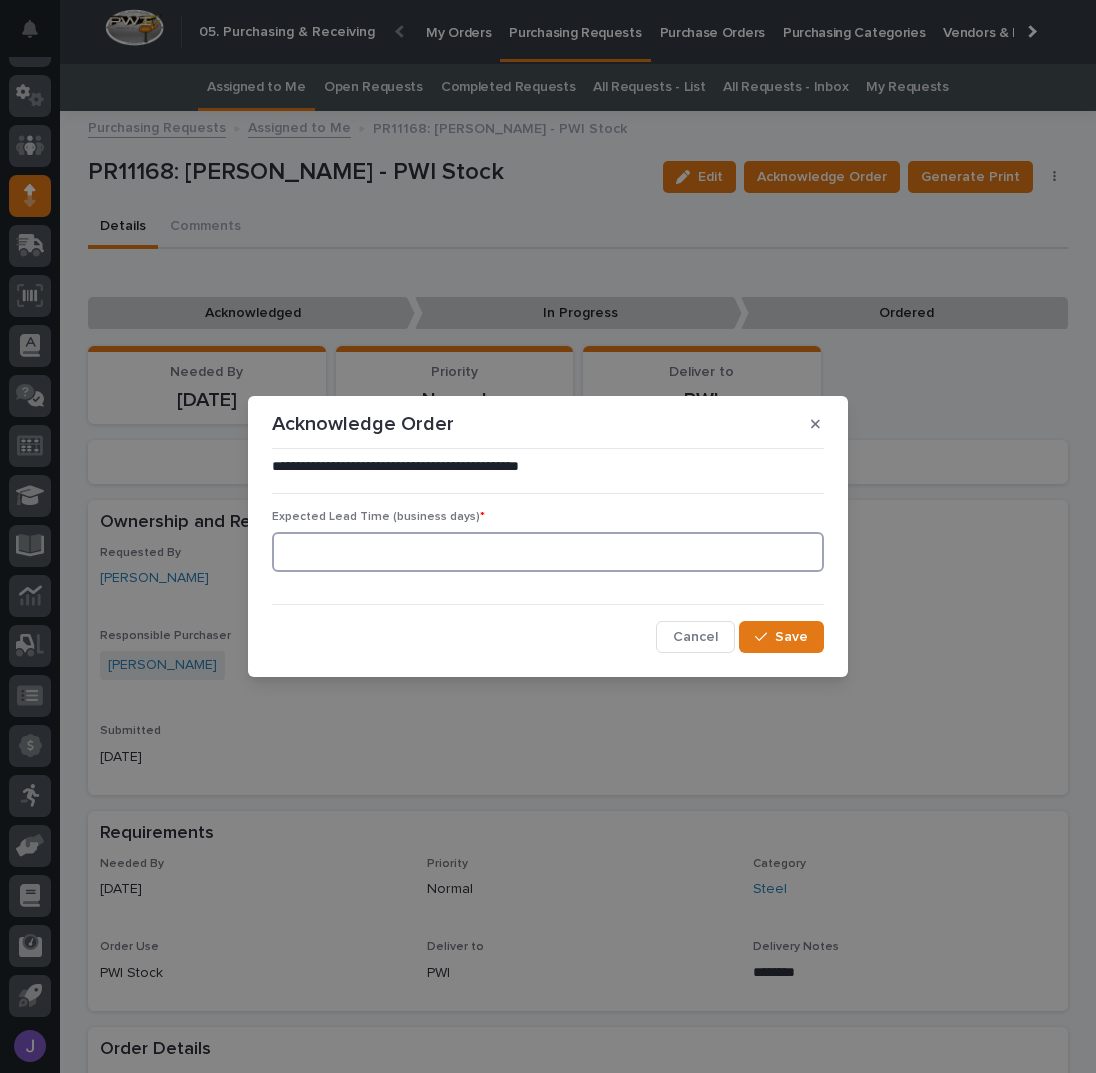 click at bounding box center (548, 552) 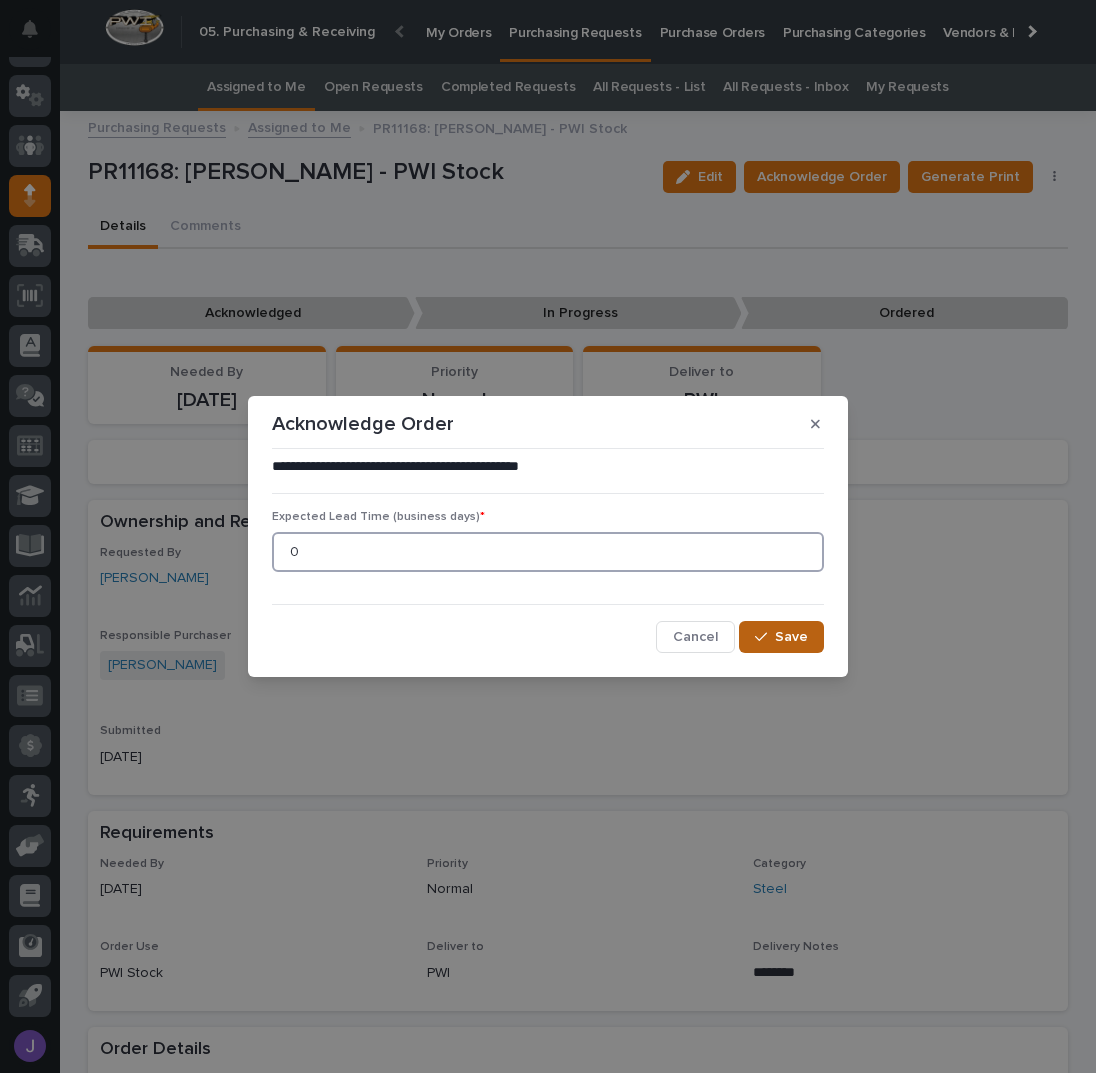 type on "0" 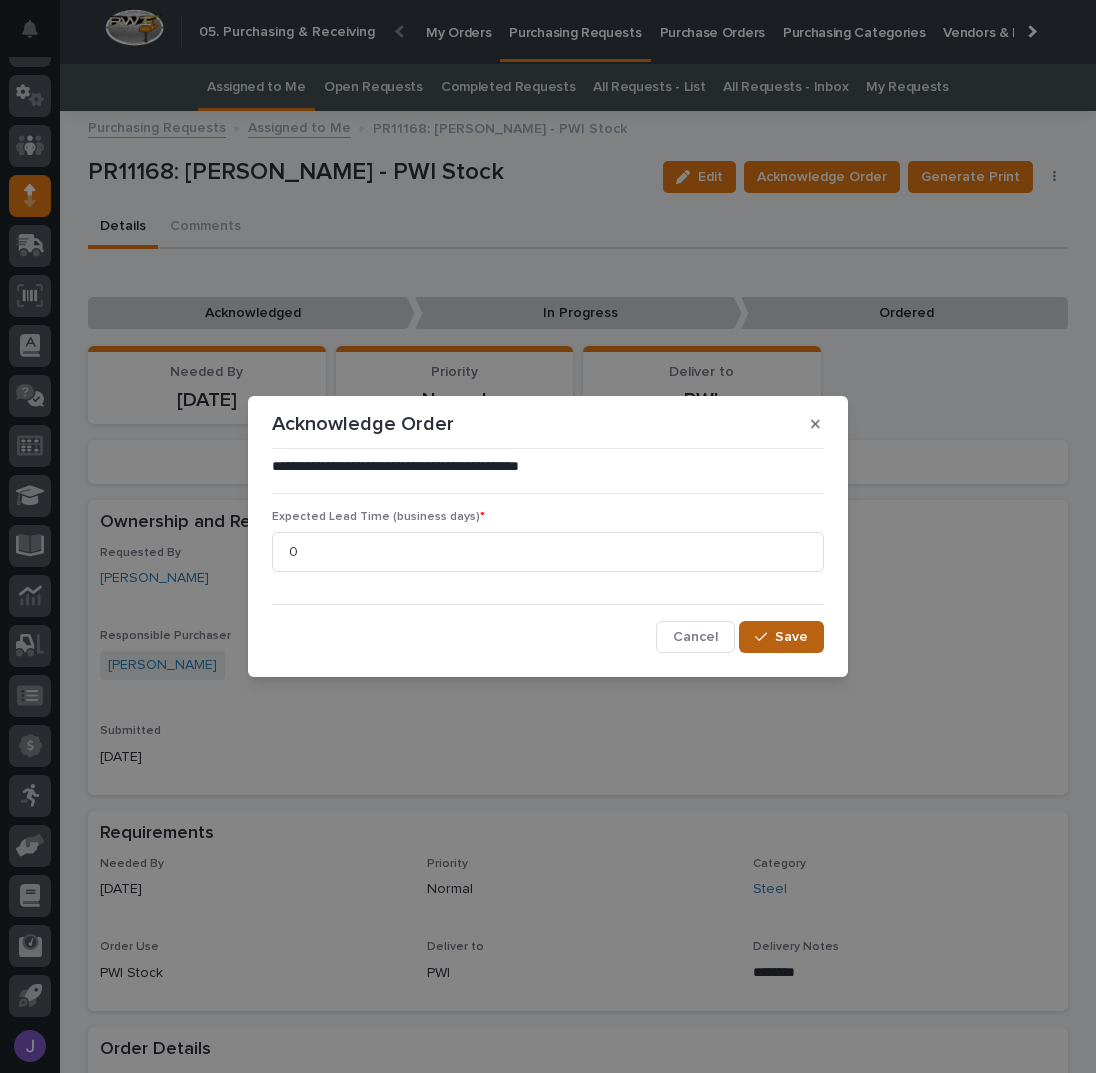 click 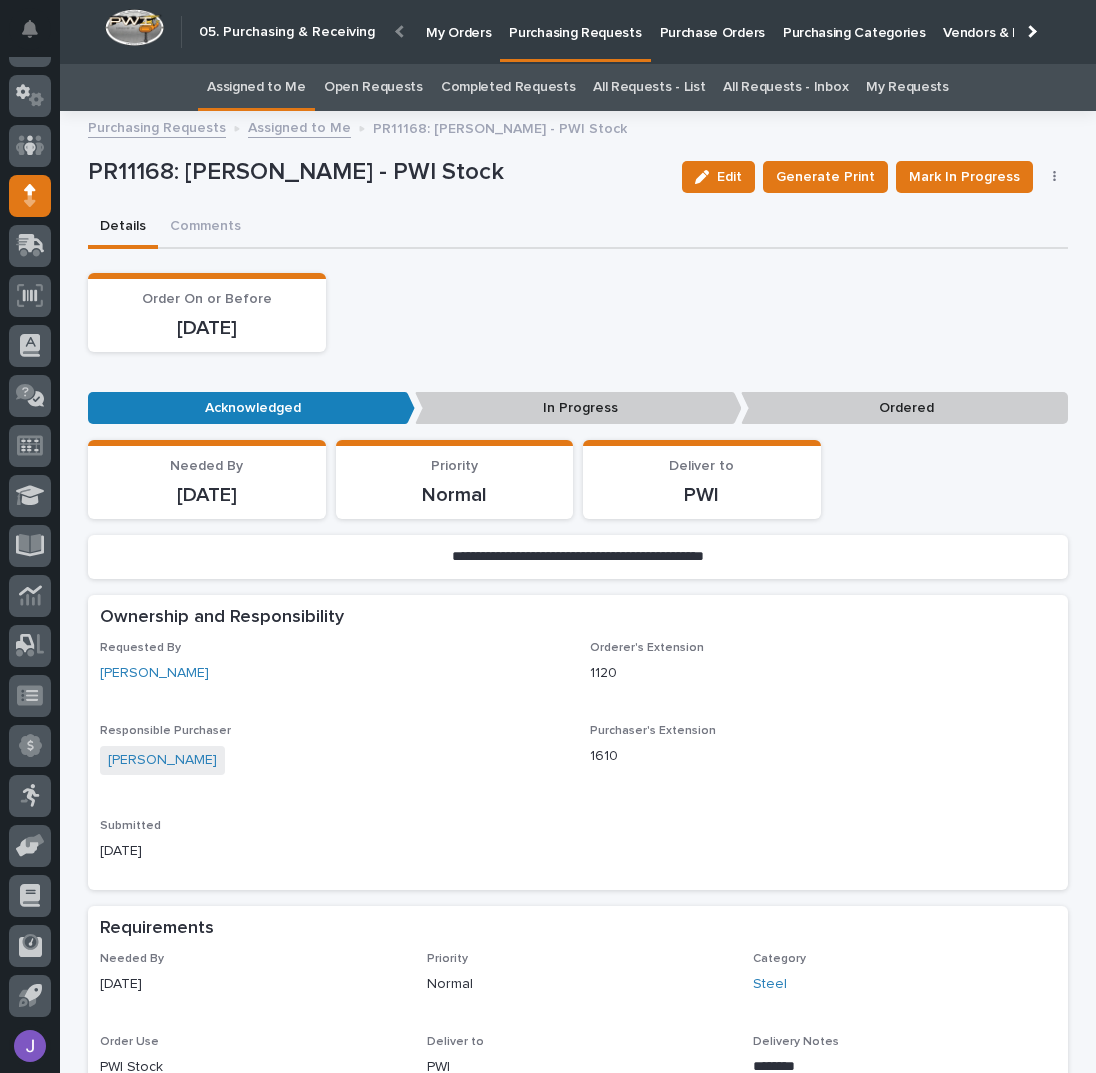 click on "Comments" at bounding box center [205, 228] 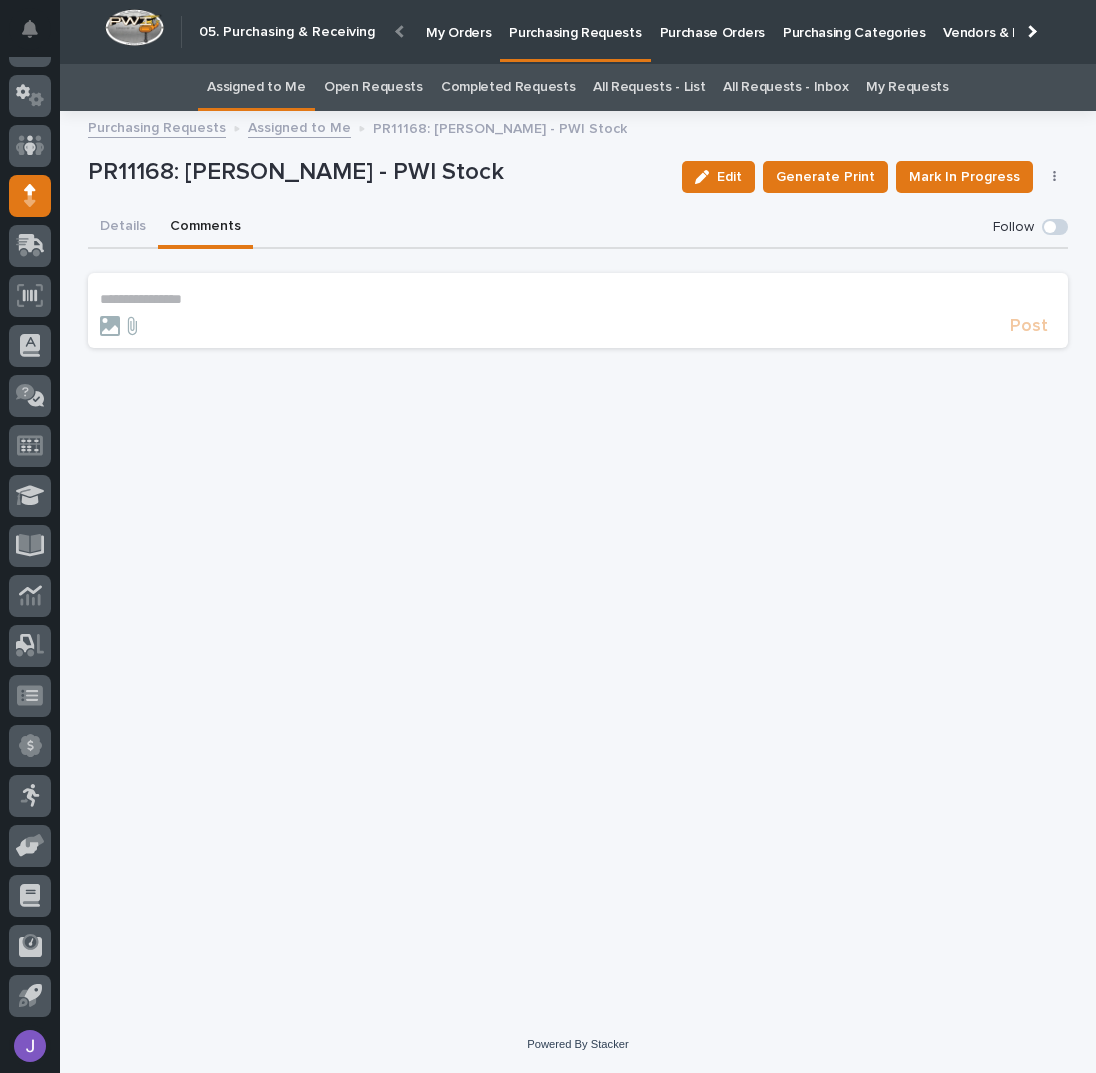 click on "**********" at bounding box center [578, 299] 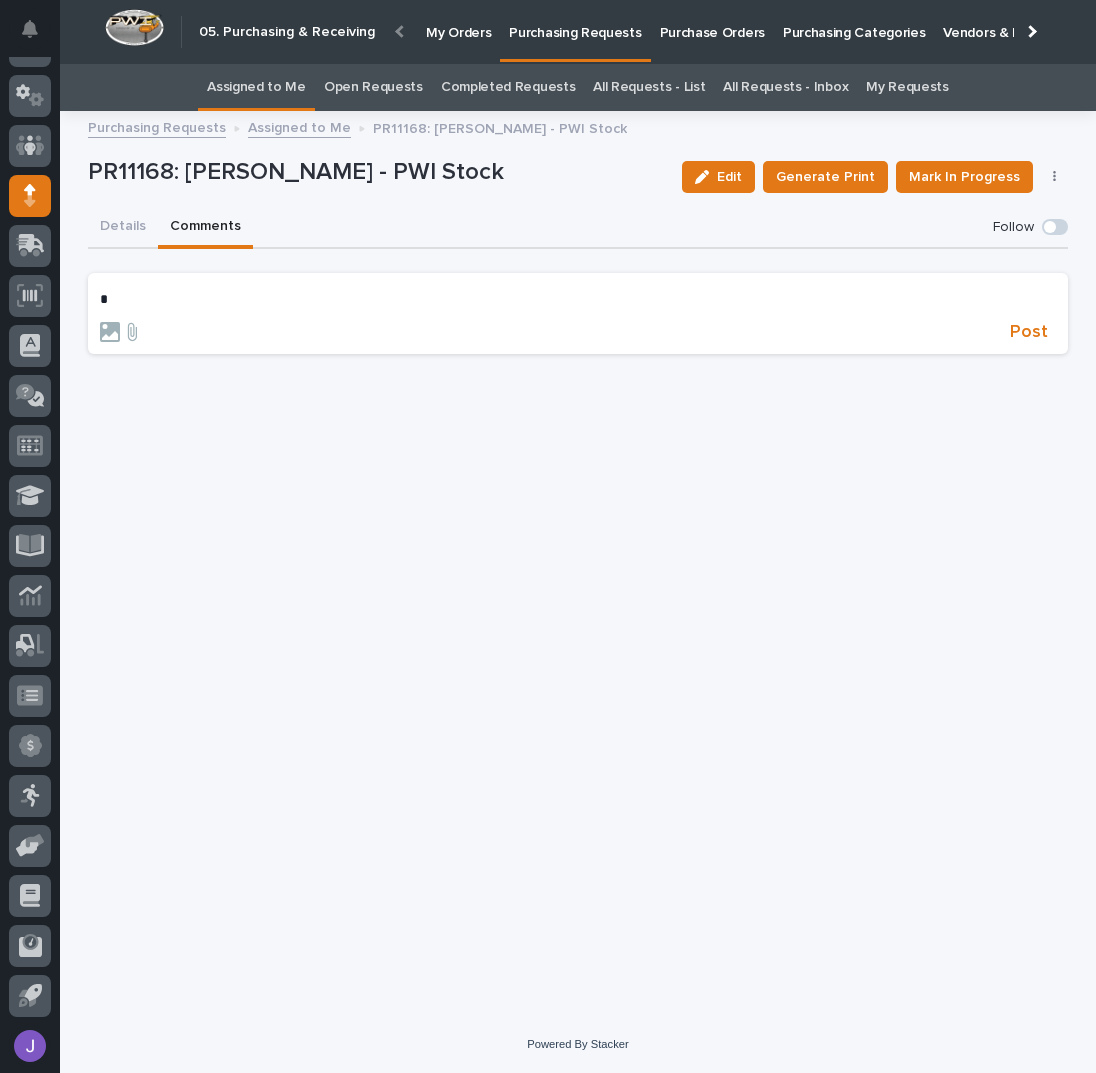 type 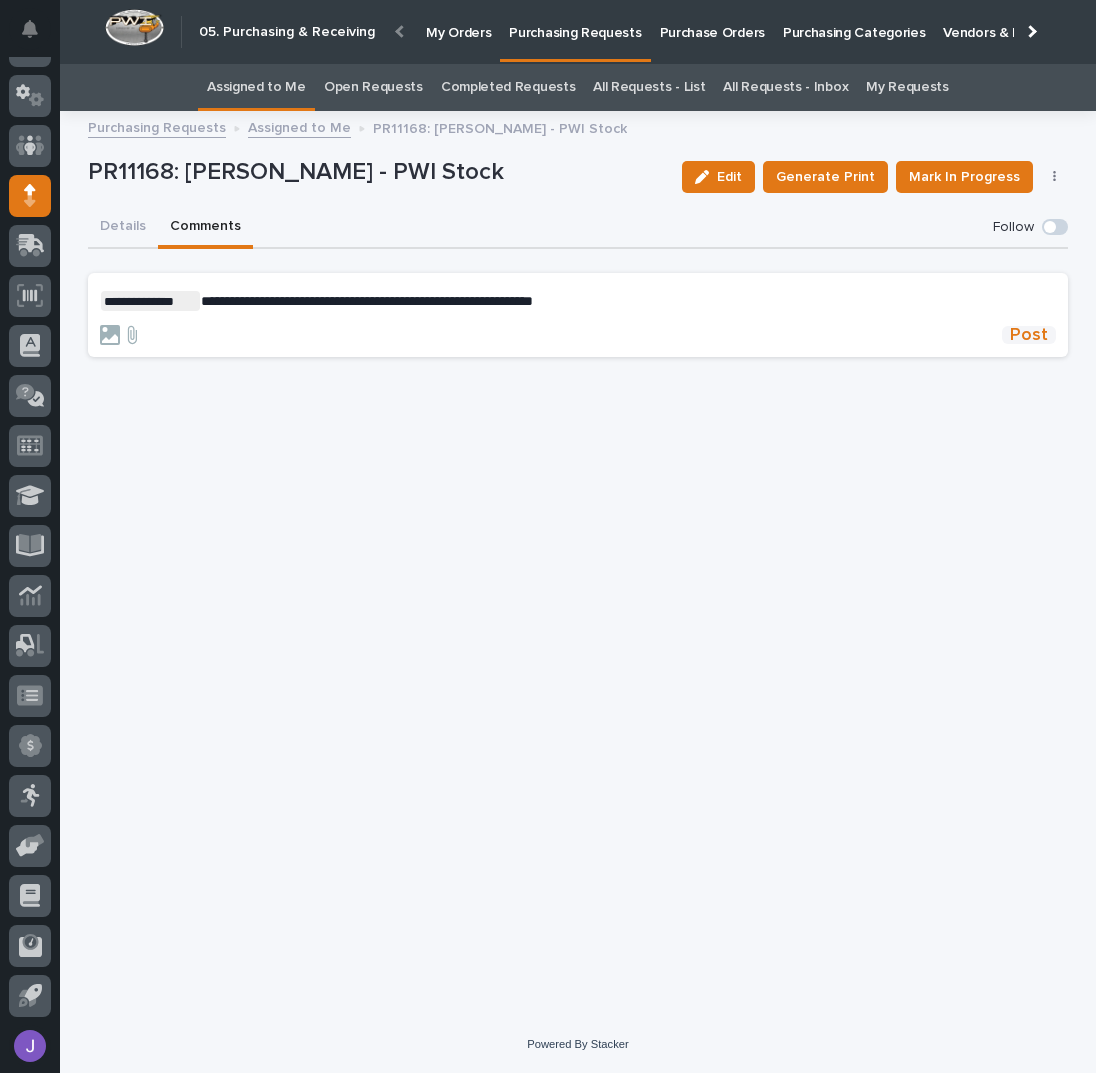 click on "Post" at bounding box center [1029, 335] 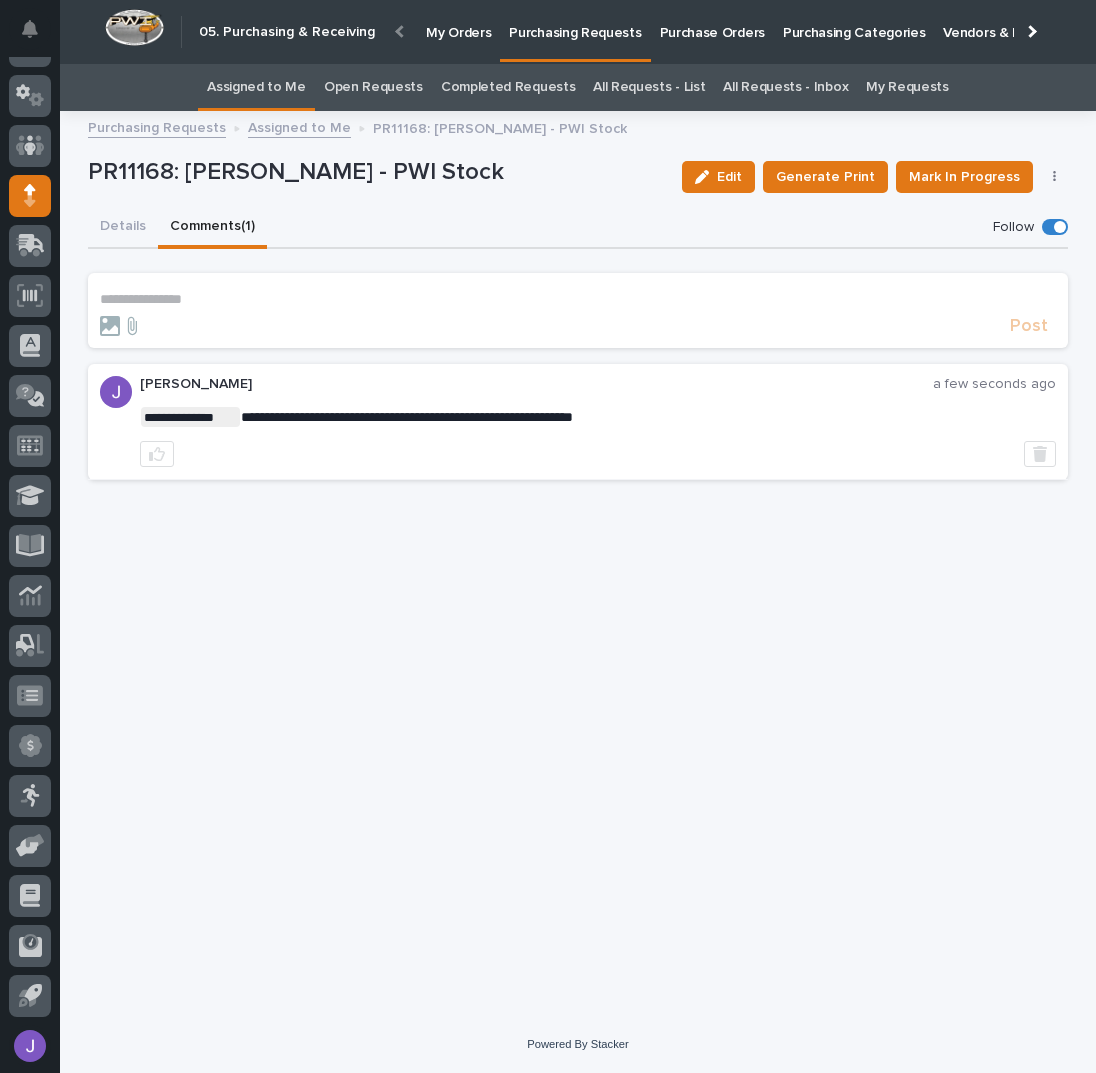 click on "Assigned to Me" at bounding box center (256, 87) 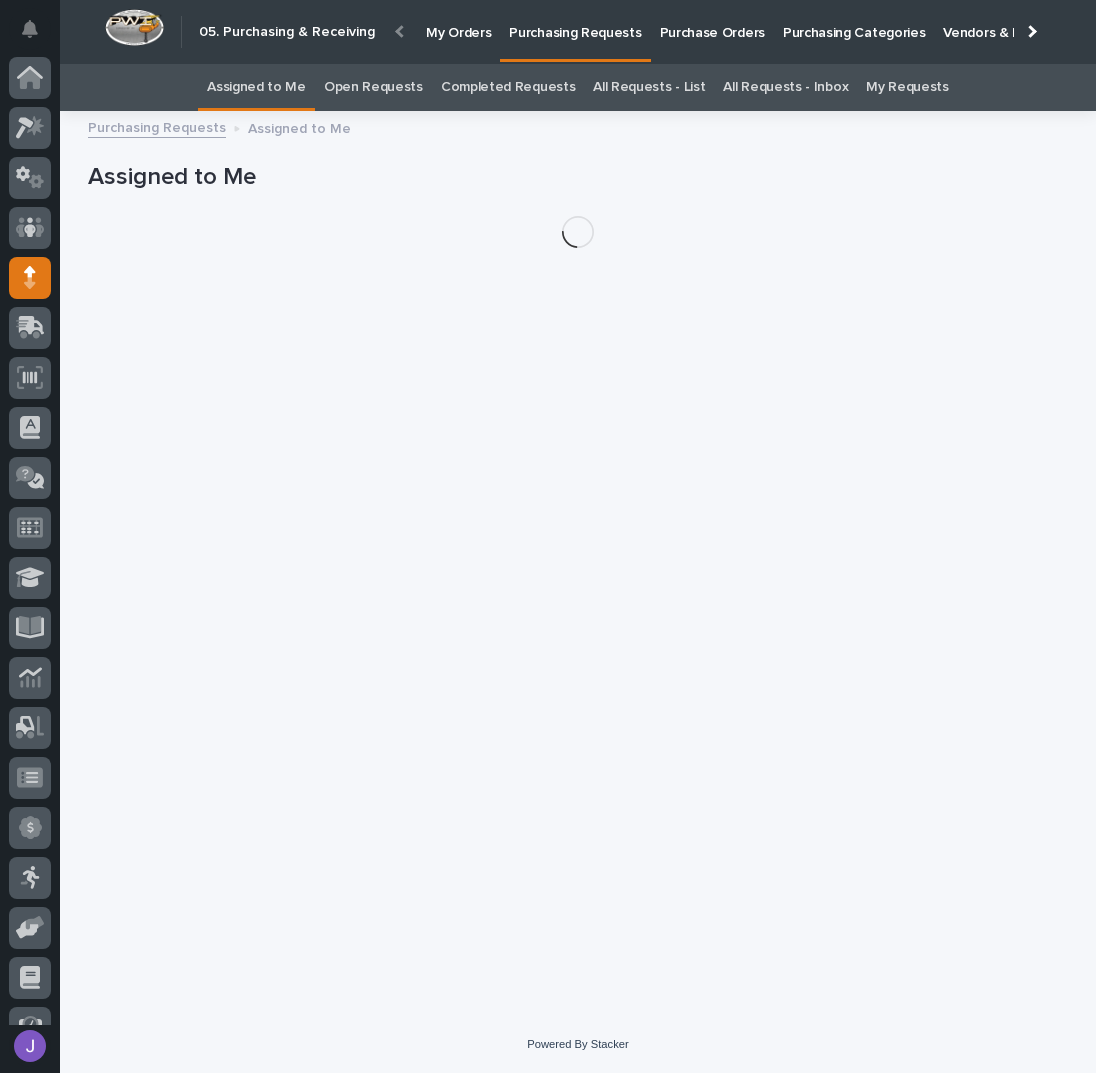 scroll, scrollTop: 82, scrollLeft: 0, axis: vertical 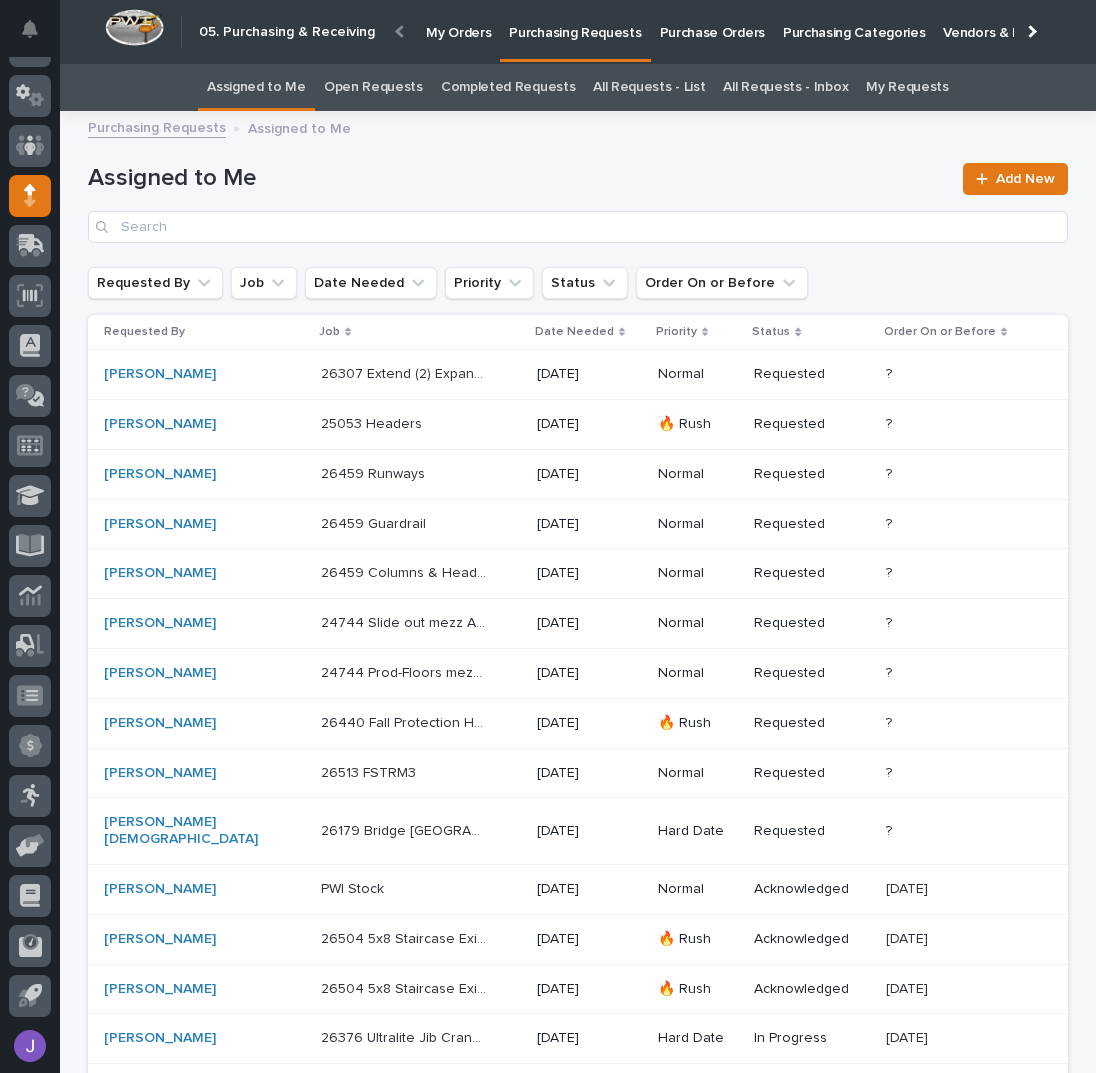 click on "Purchase Orders" at bounding box center [712, 21] 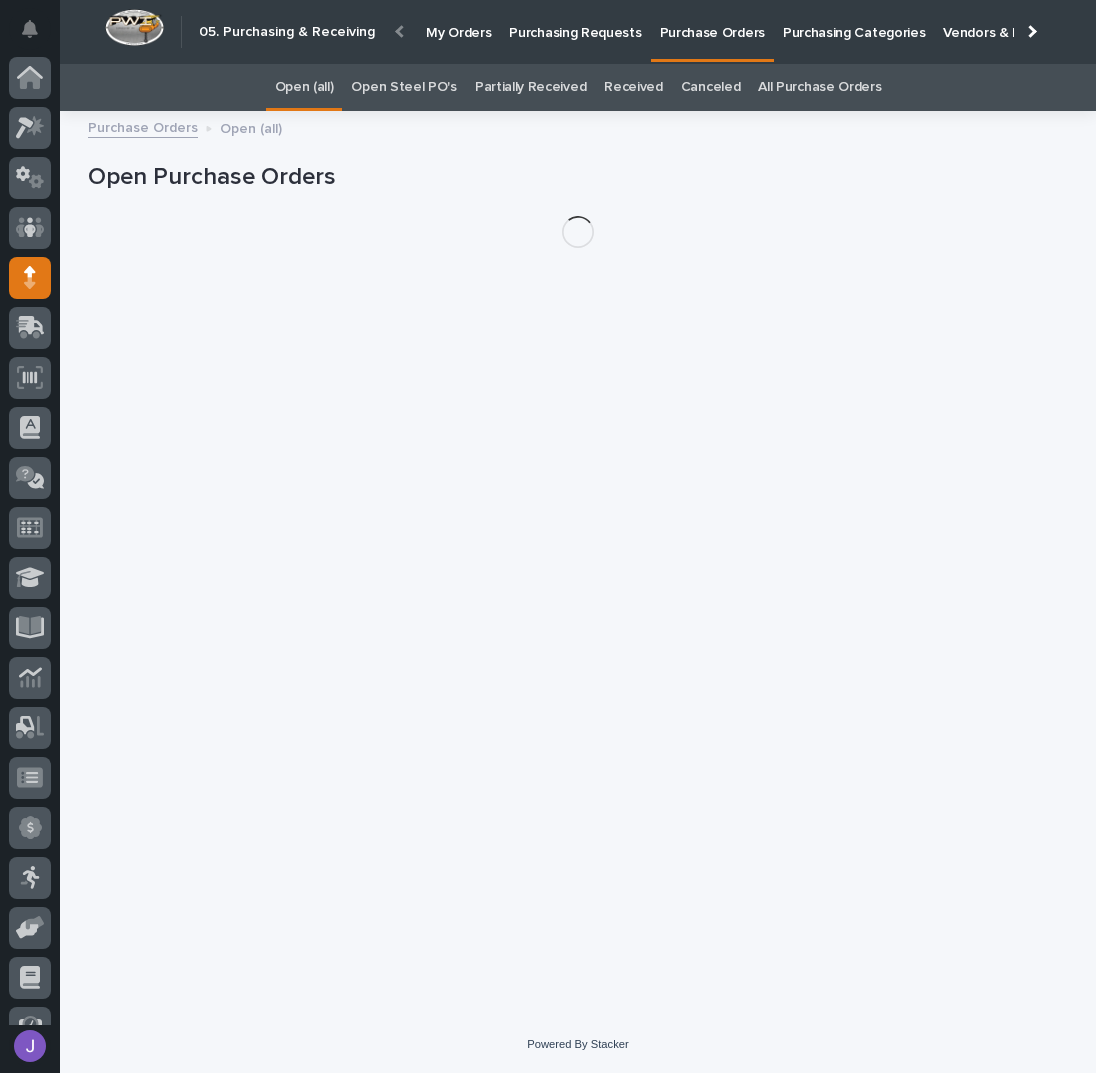 scroll, scrollTop: 82, scrollLeft: 0, axis: vertical 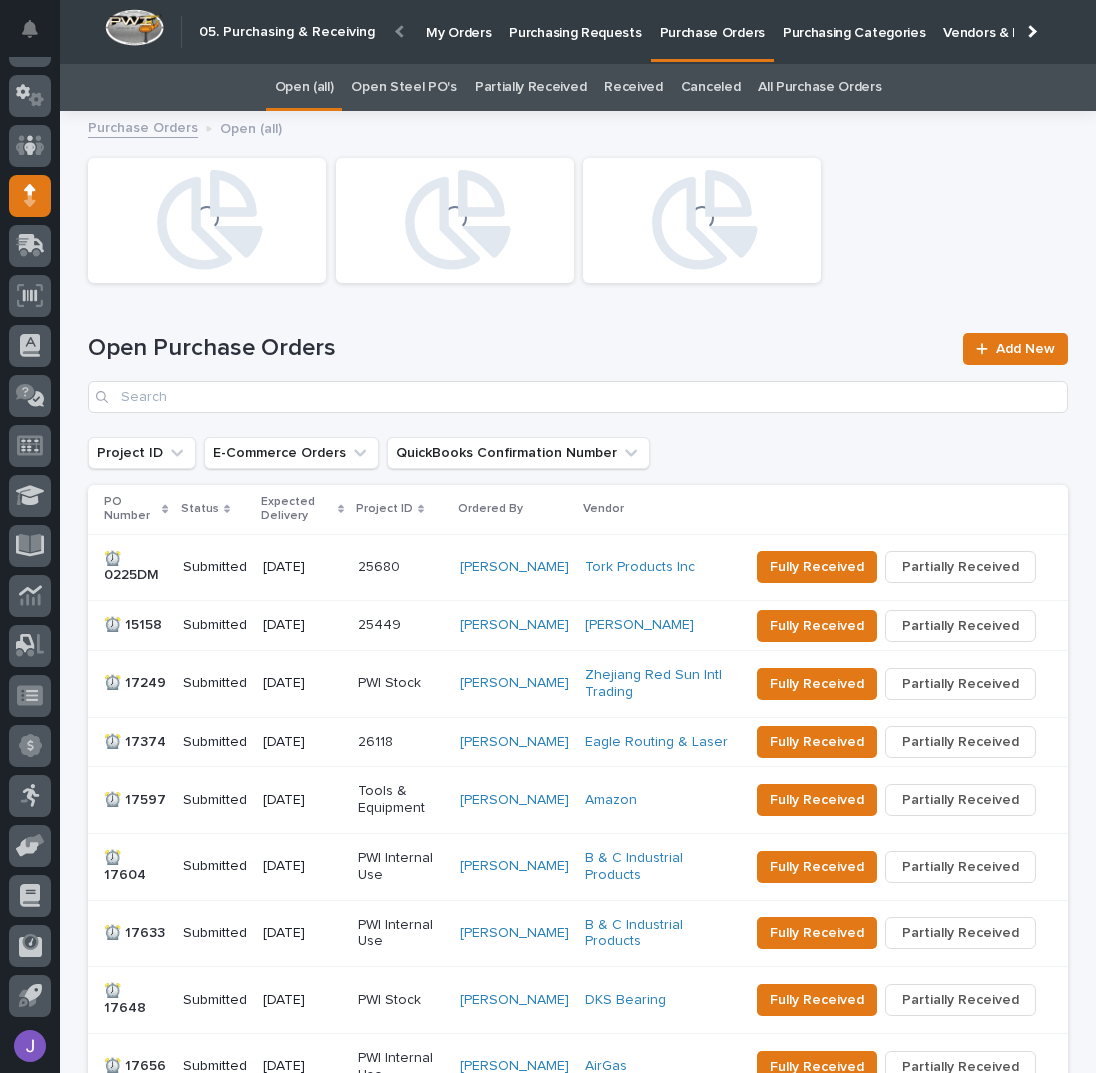 click on "Open Steel PO's" at bounding box center (403, 87) 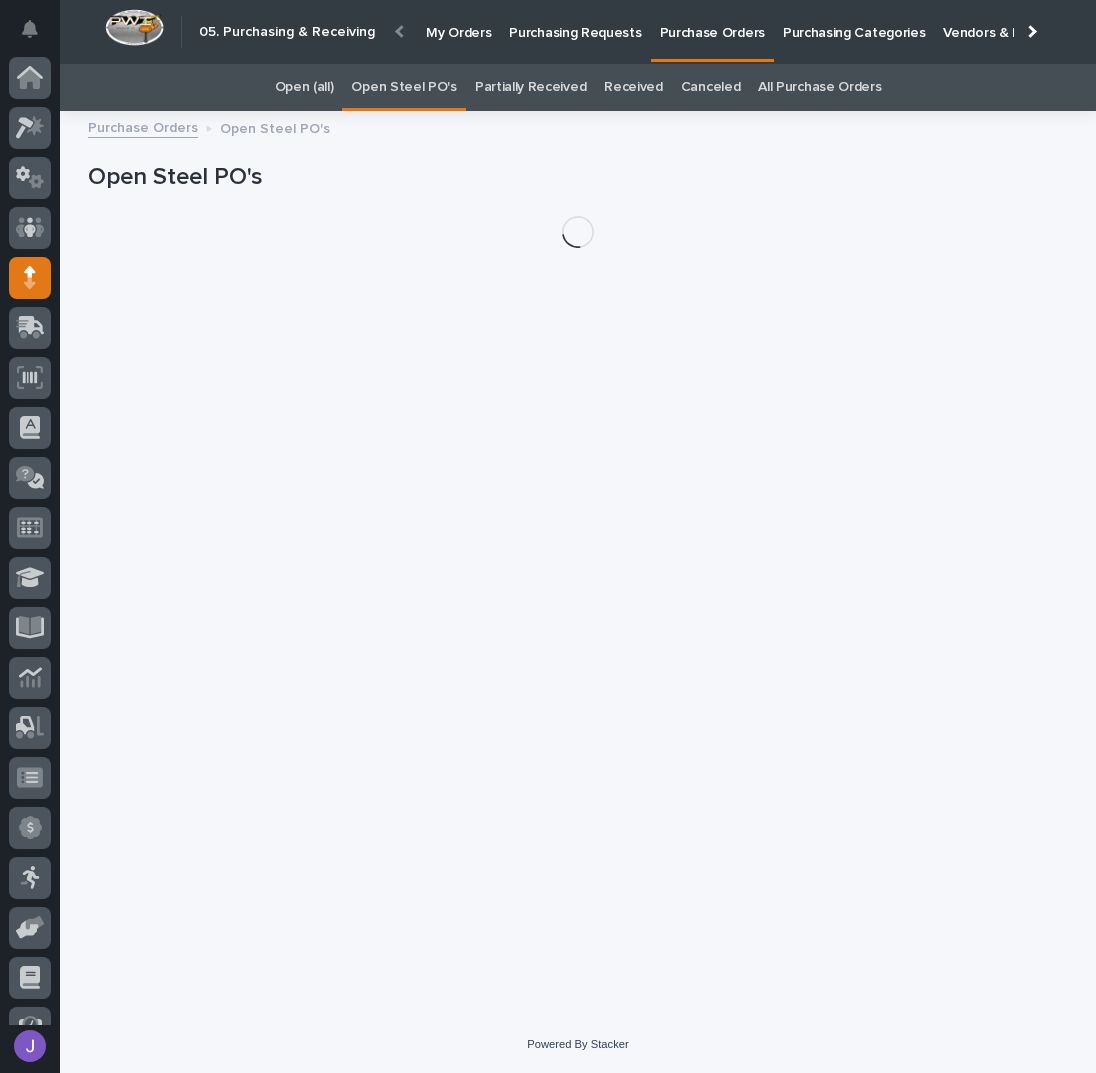 scroll, scrollTop: 82, scrollLeft: 0, axis: vertical 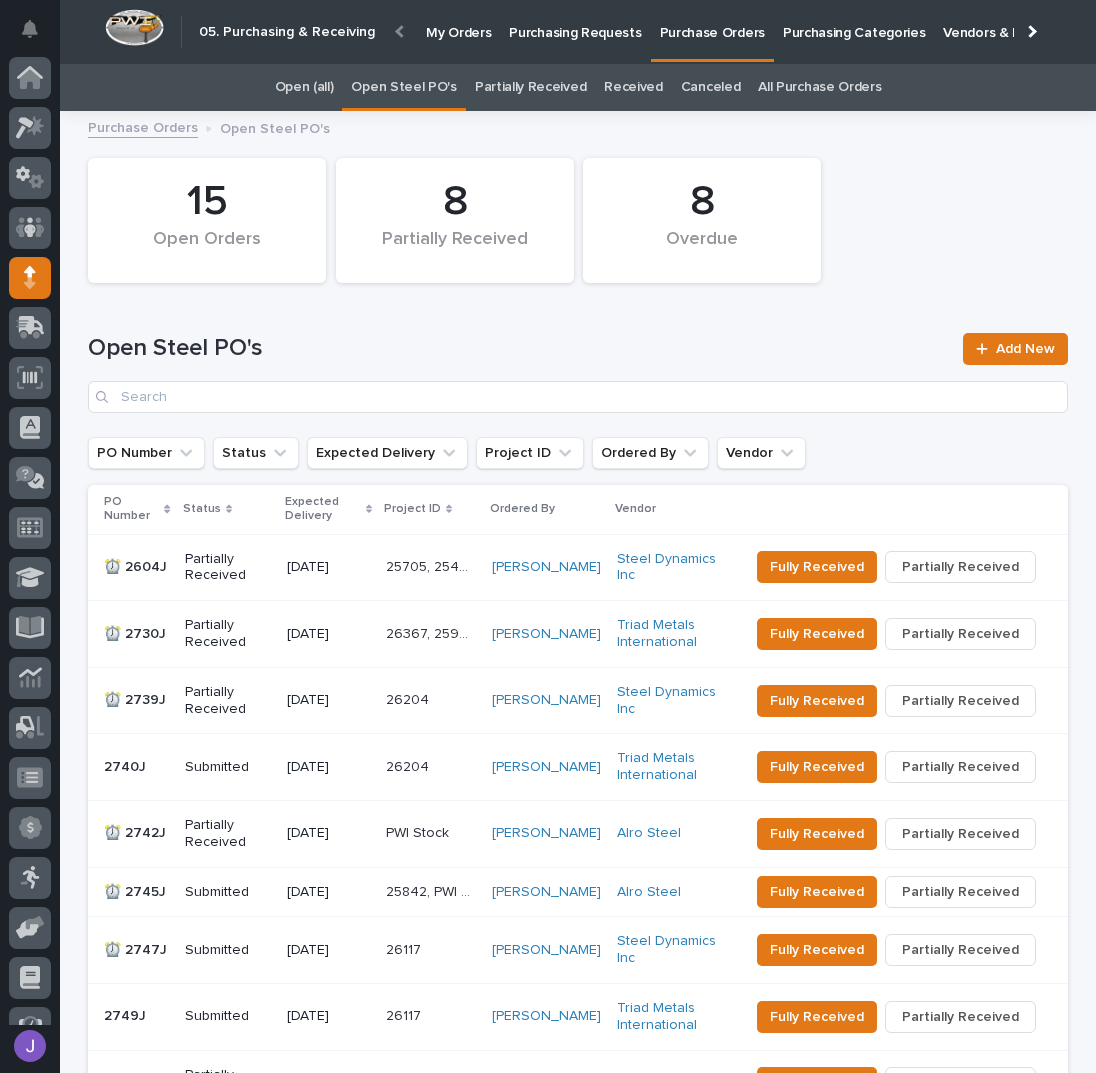 click on "Purchasing Requests" at bounding box center [575, 21] 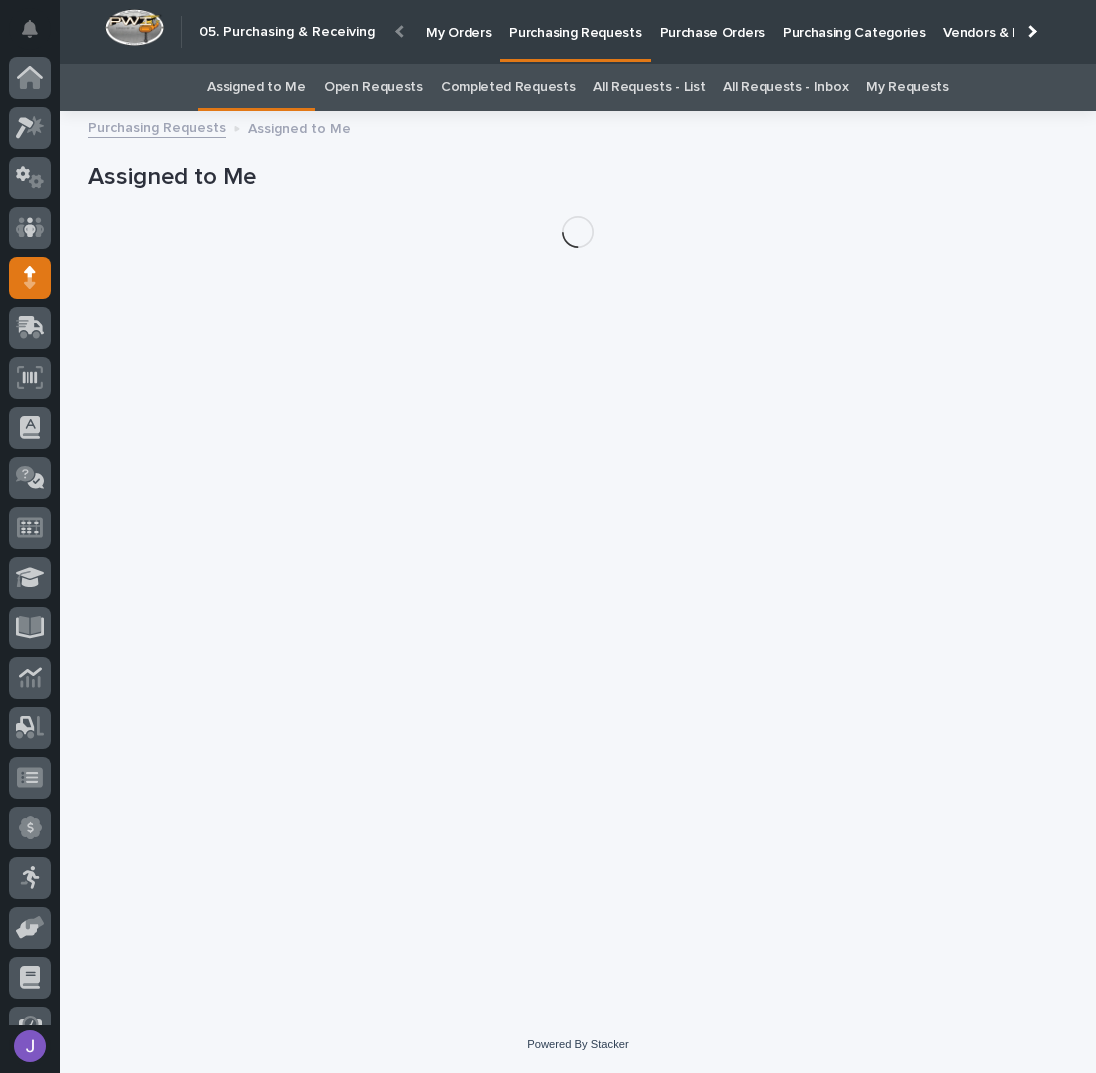 scroll, scrollTop: 82, scrollLeft: 0, axis: vertical 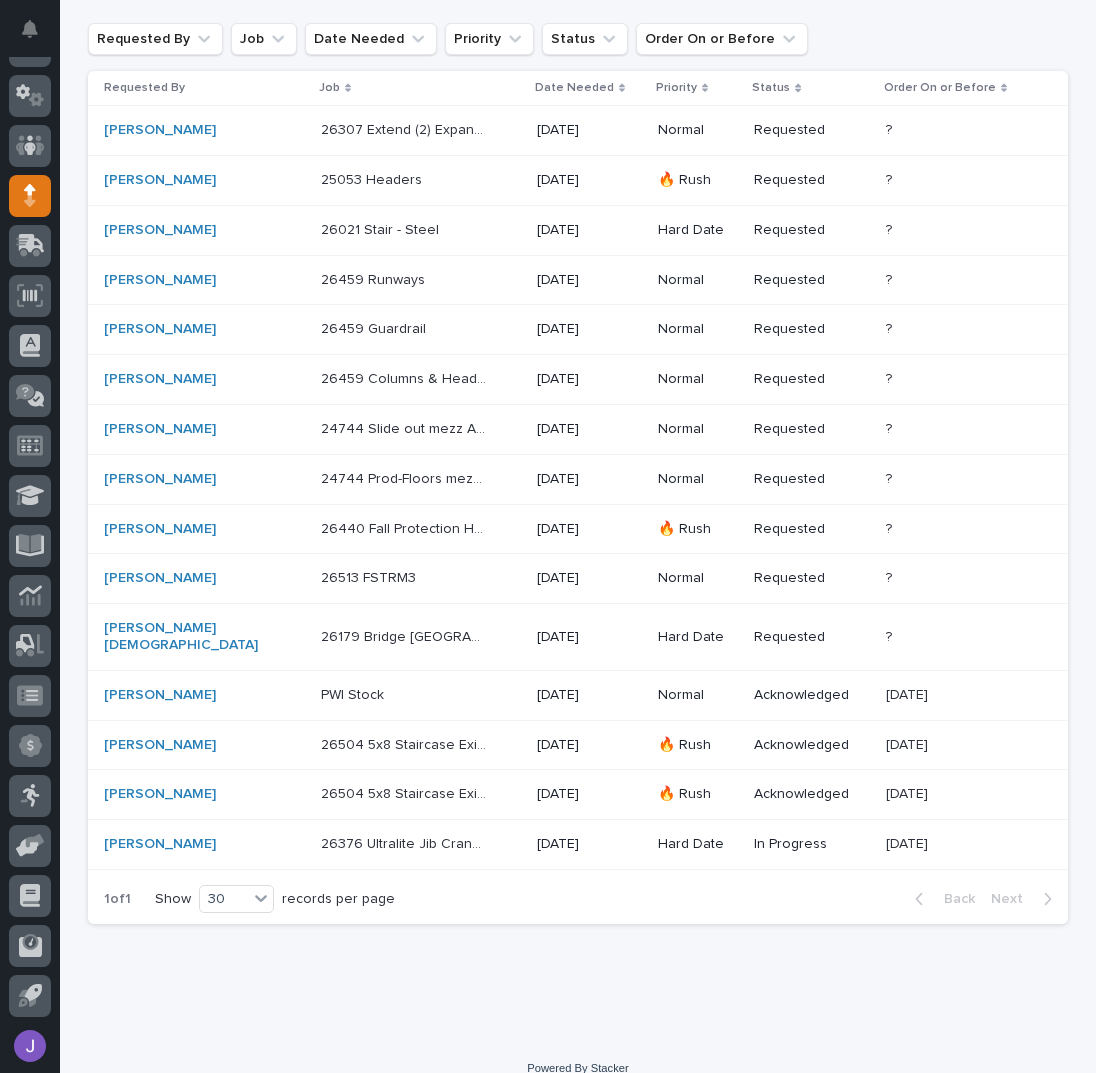 click on "26376 Ultralite Jib Cranes 26376 Ultralite Jib Cranes" at bounding box center [421, 844] 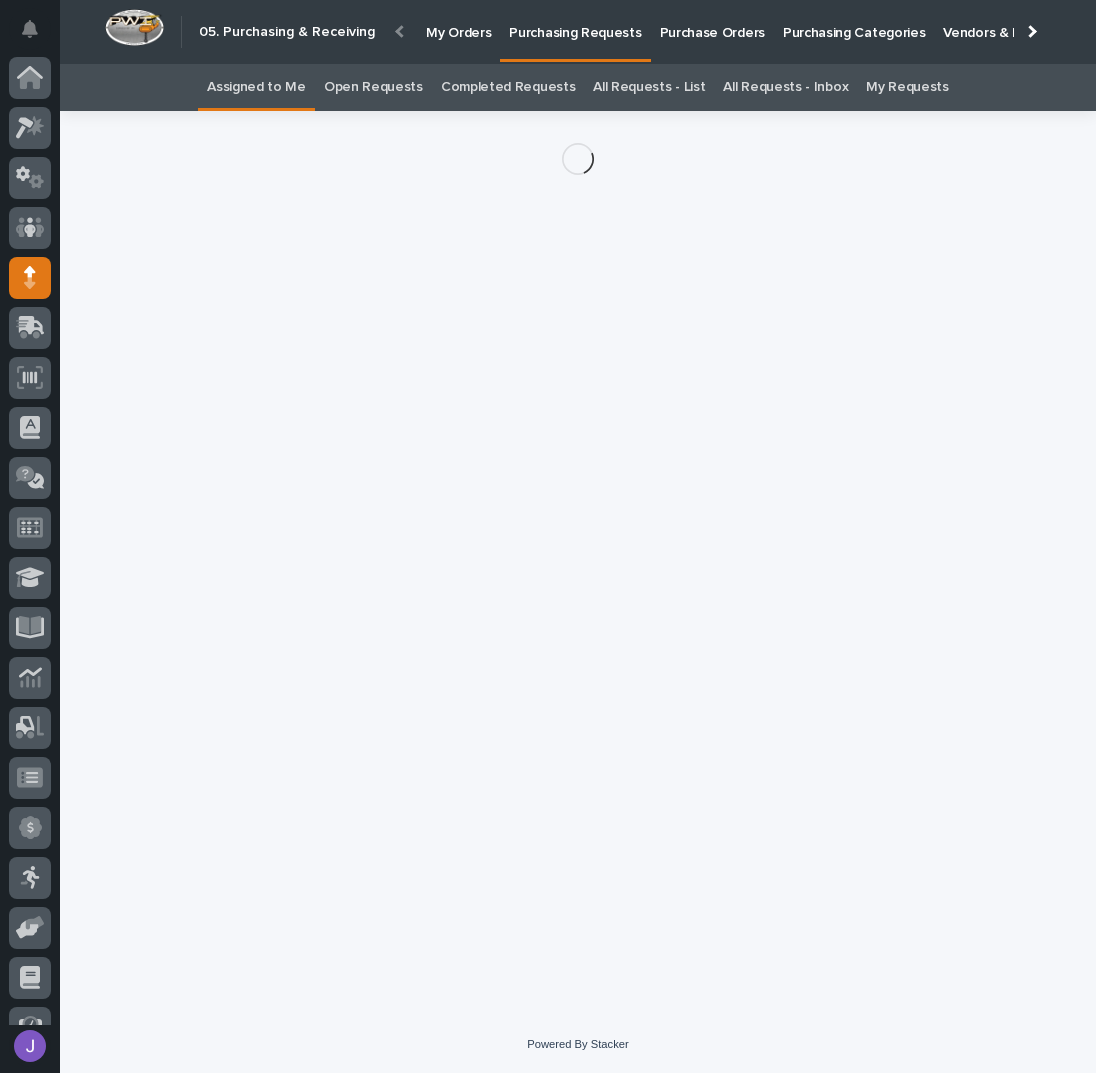 scroll, scrollTop: 82, scrollLeft: 0, axis: vertical 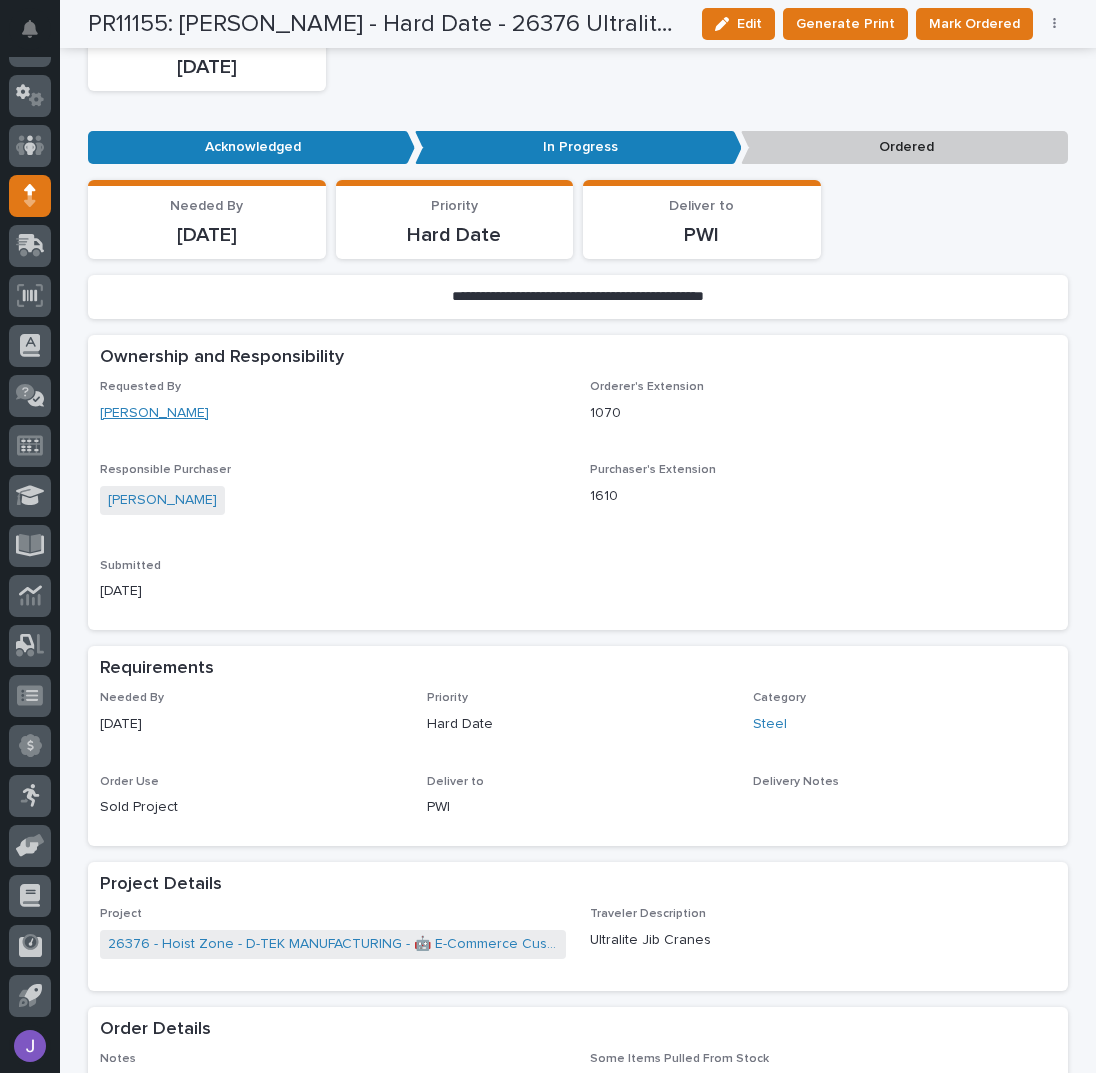 click on "[PERSON_NAME]" at bounding box center [154, 413] 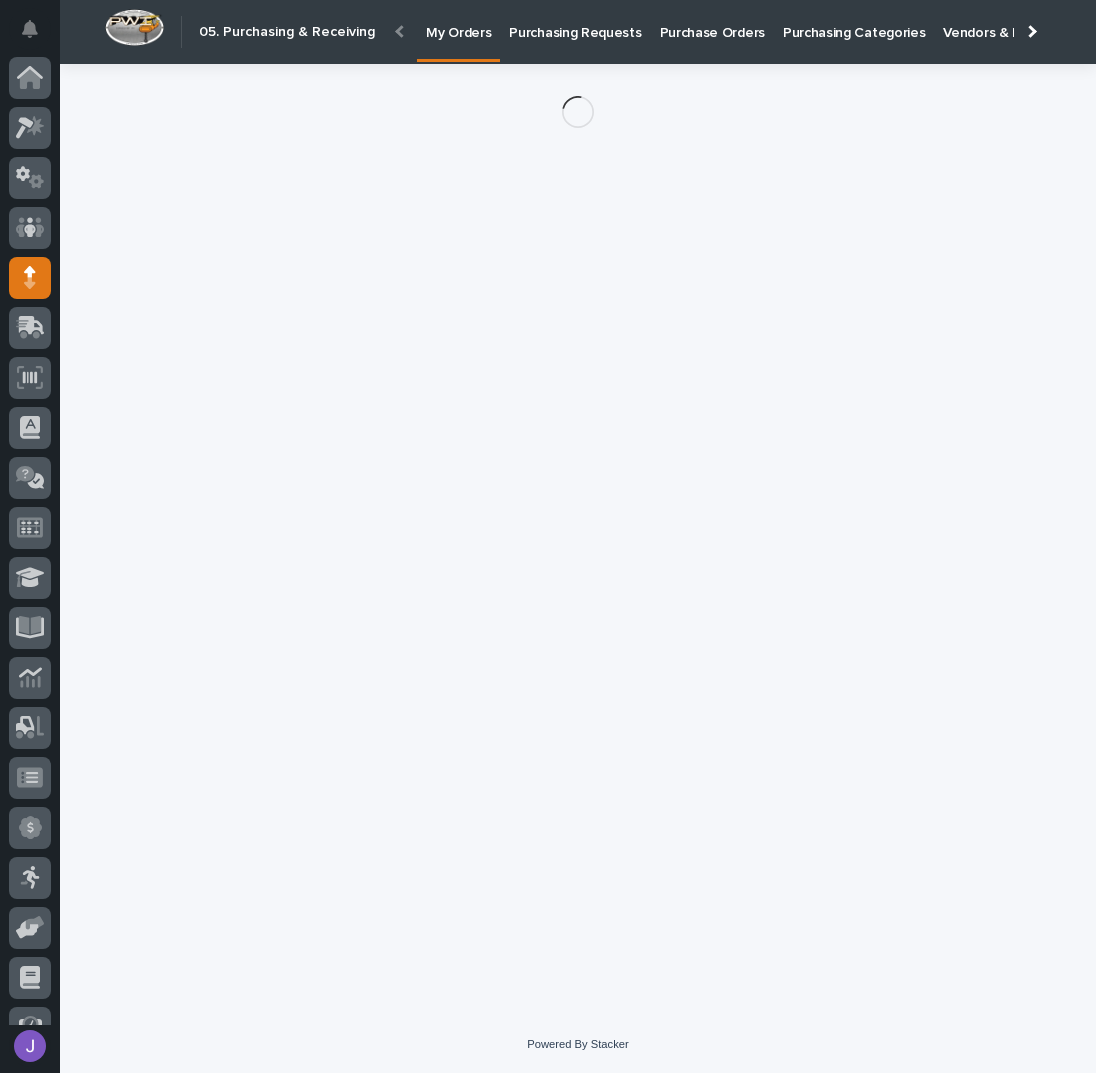 scroll, scrollTop: 82, scrollLeft: 0, axis: vertical 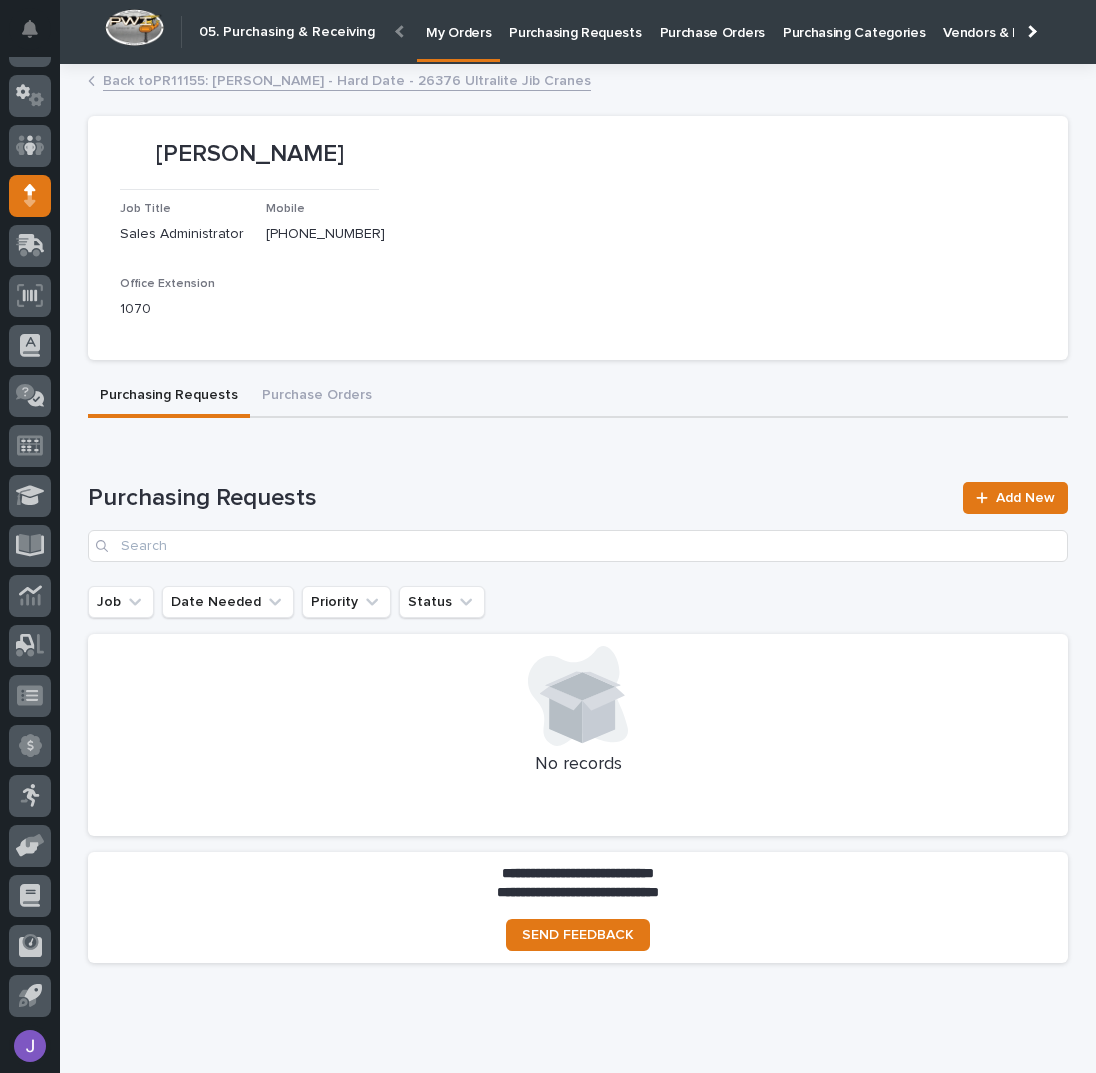click on "Back to  PR11155: [PERSON_NAME] - Hard Date - 26376 Ultralite Jib Cranes" at bounding box center (347, 79) 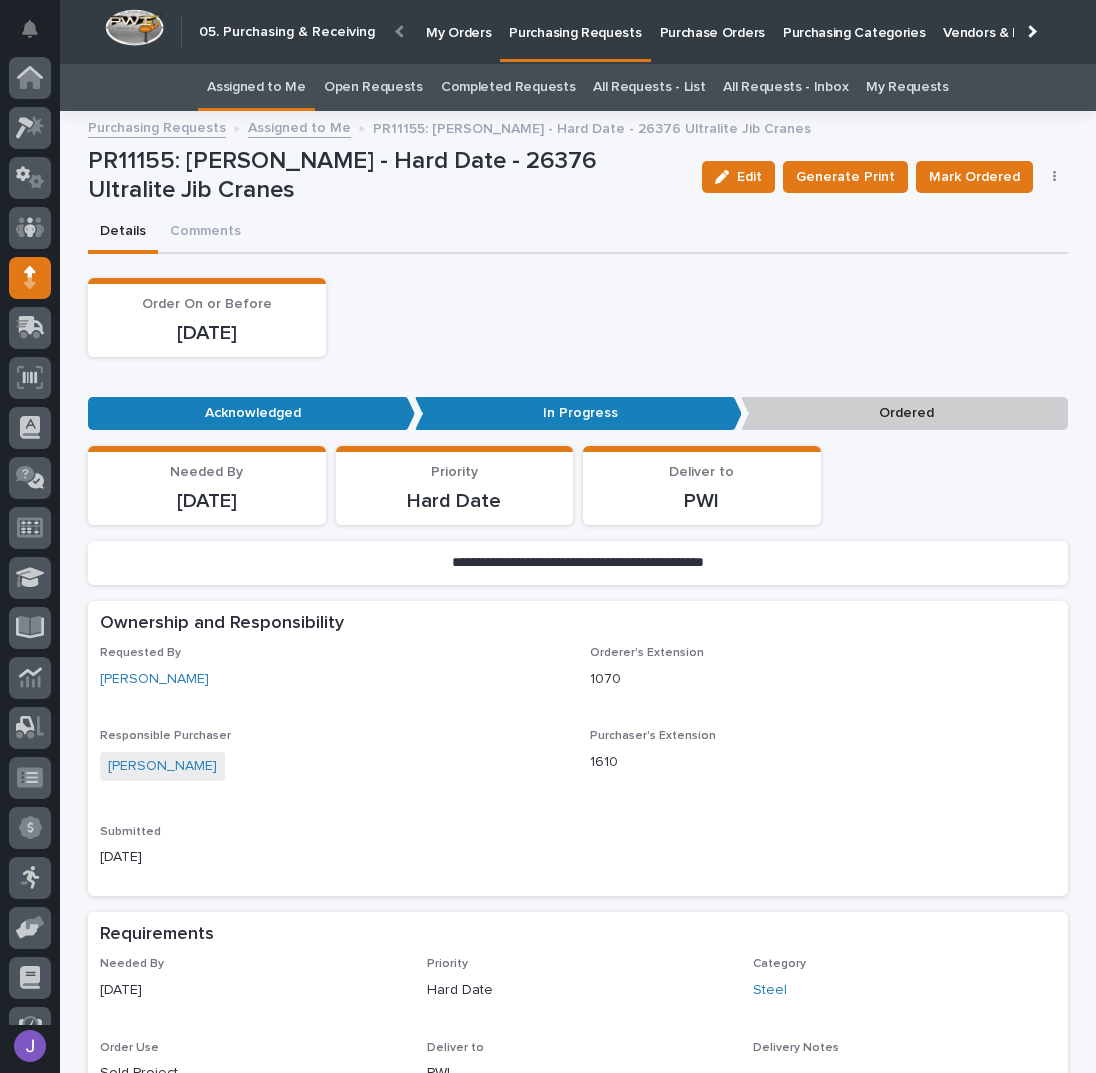 scroll, scrollTop: 63, scrollLeft: 0, axis: vertical 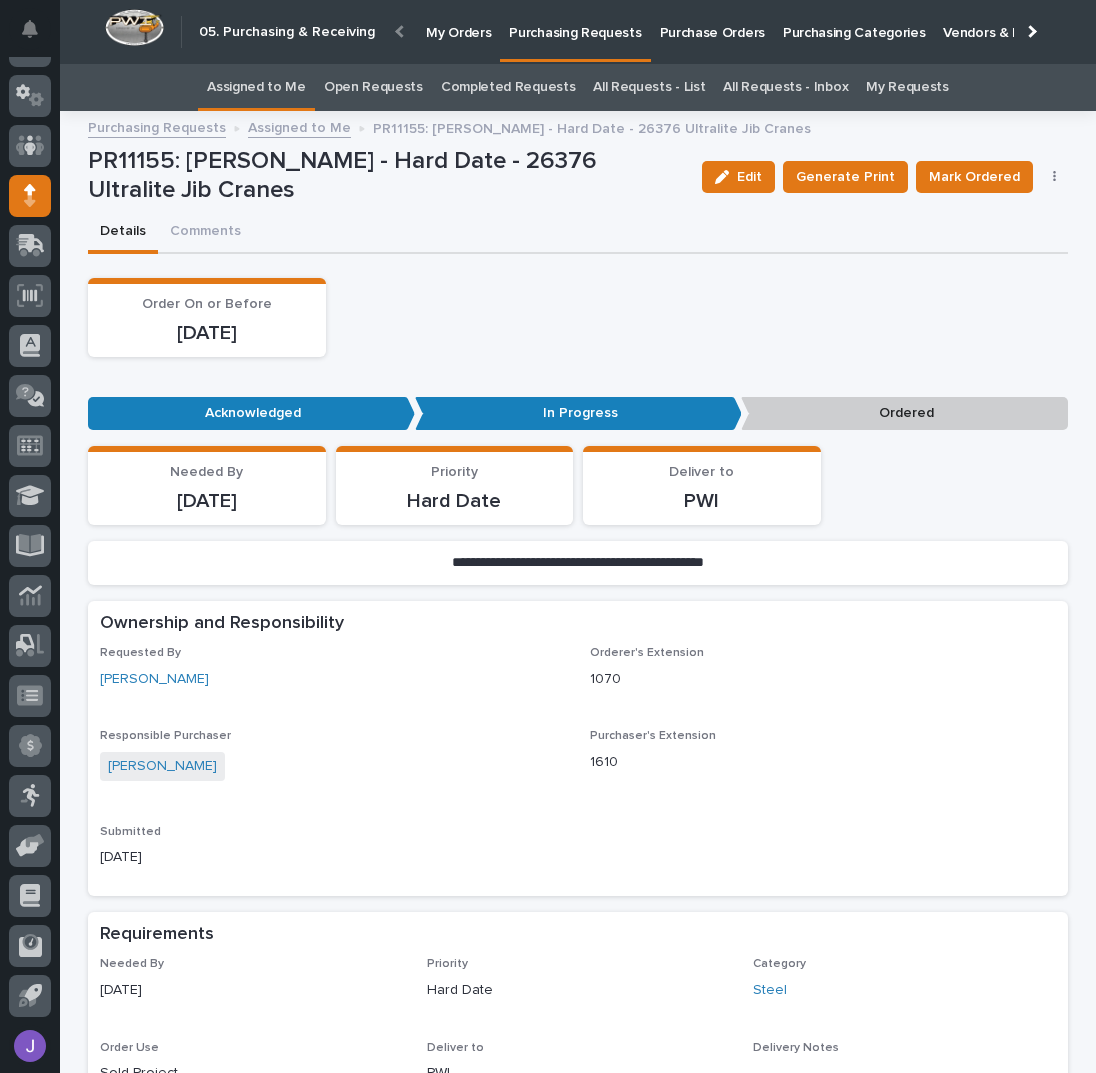click on "All Requests - List" at bounding box center (649, 87) 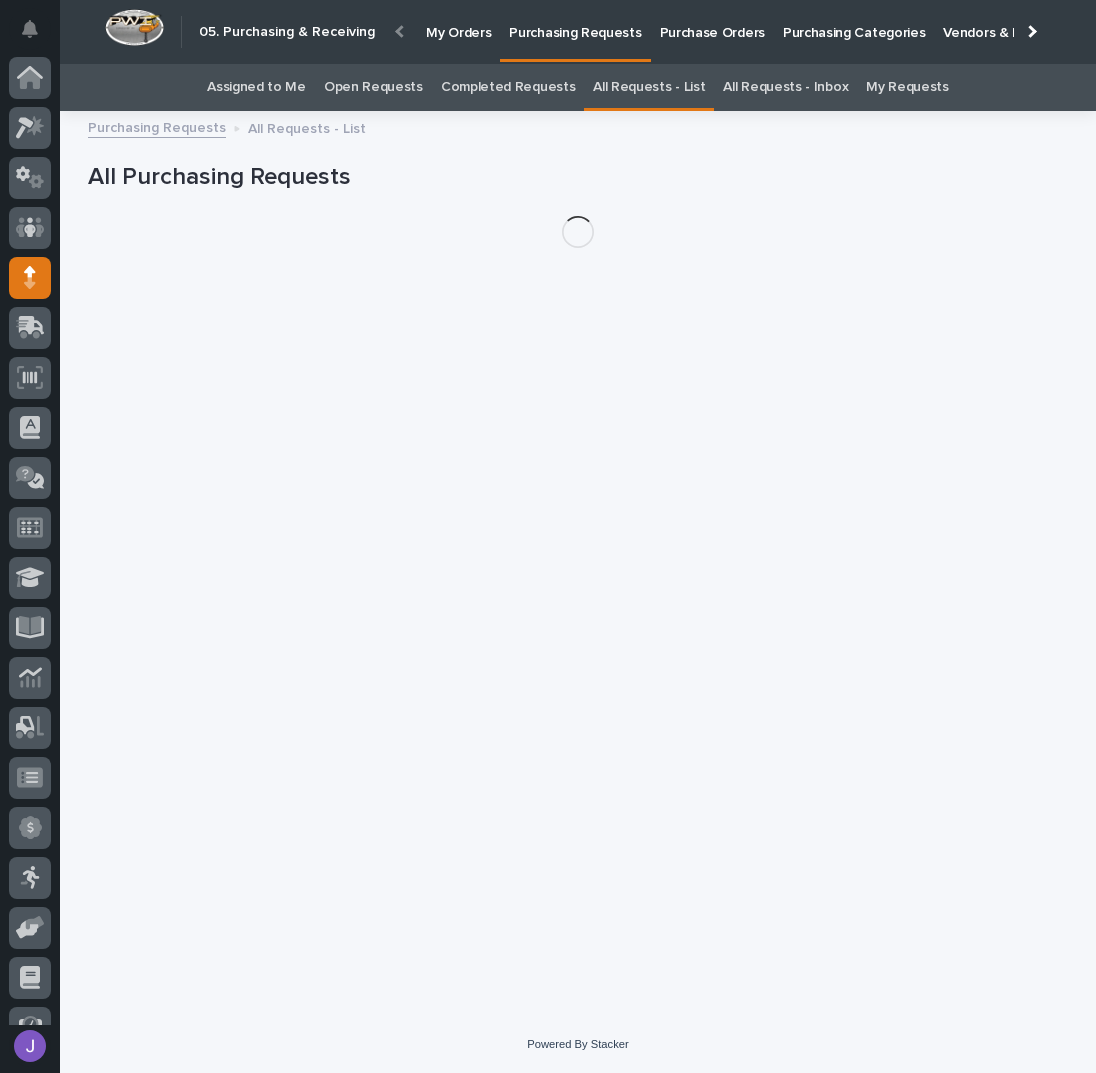 scroll, scrollTop: 82, scrollLeft: 0, axis: vertical 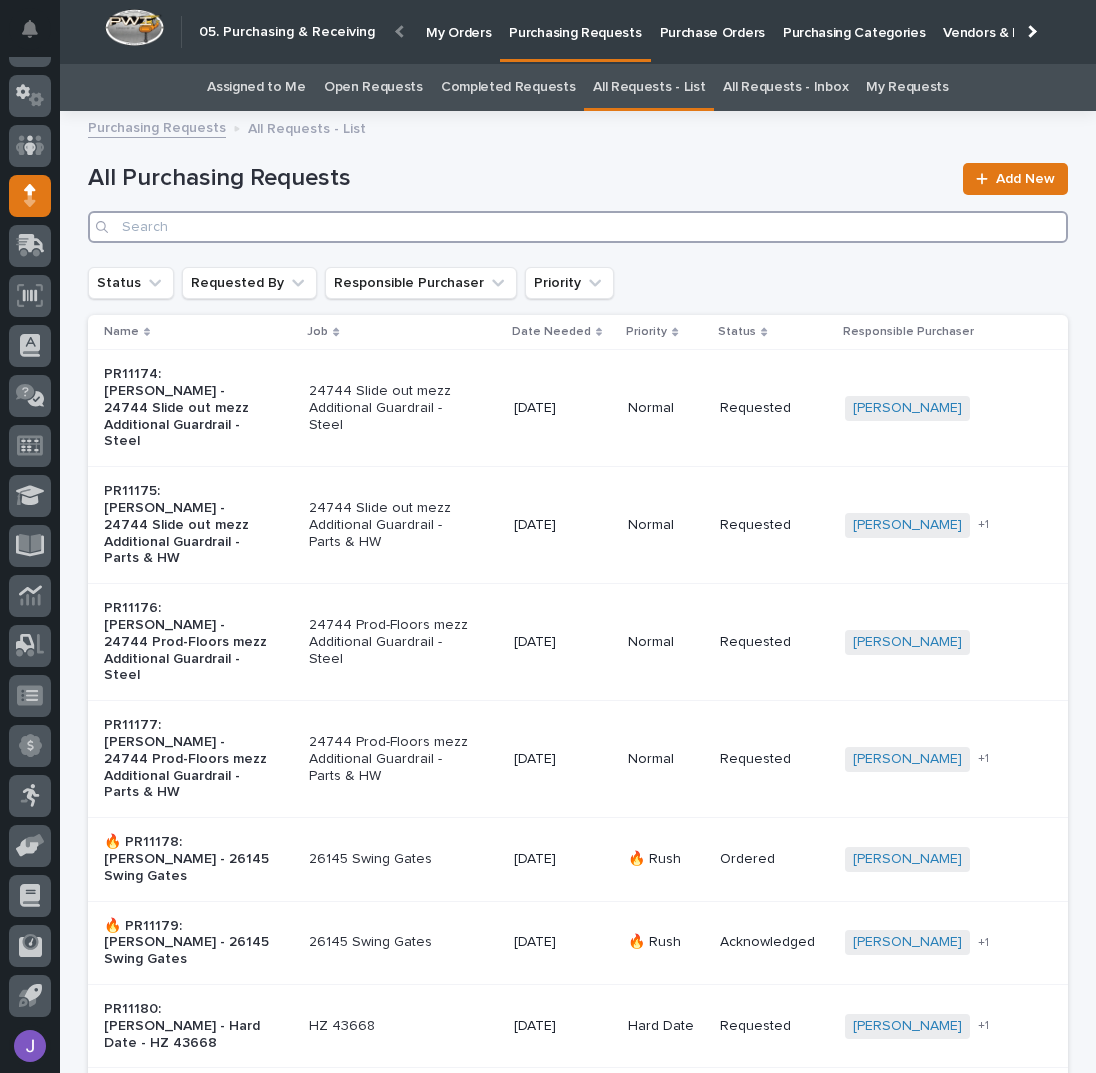 click at bounding box center (578, 227) 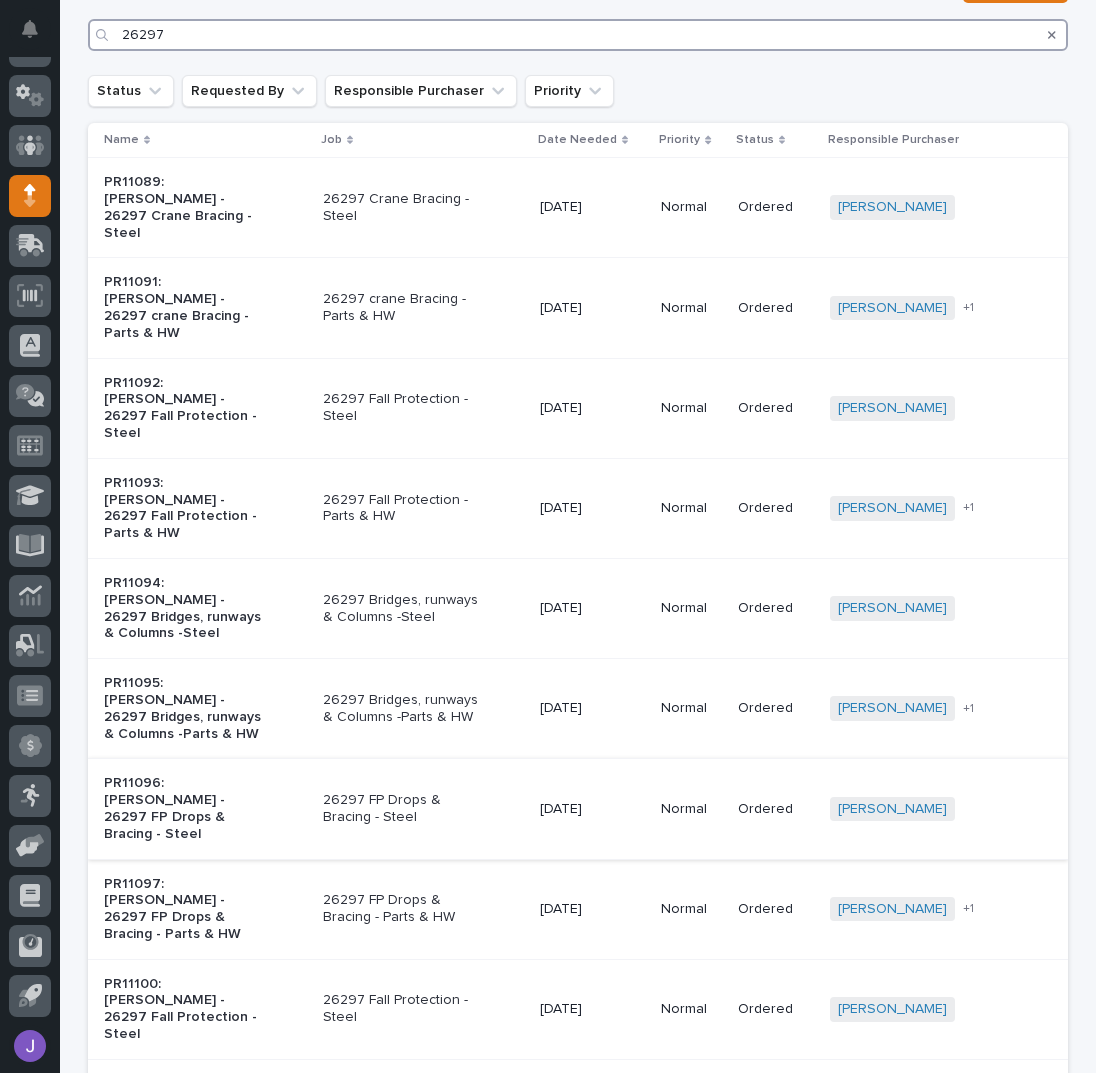 scroll, scrollTop: 266, scrollLeft: 0, axis: vertical 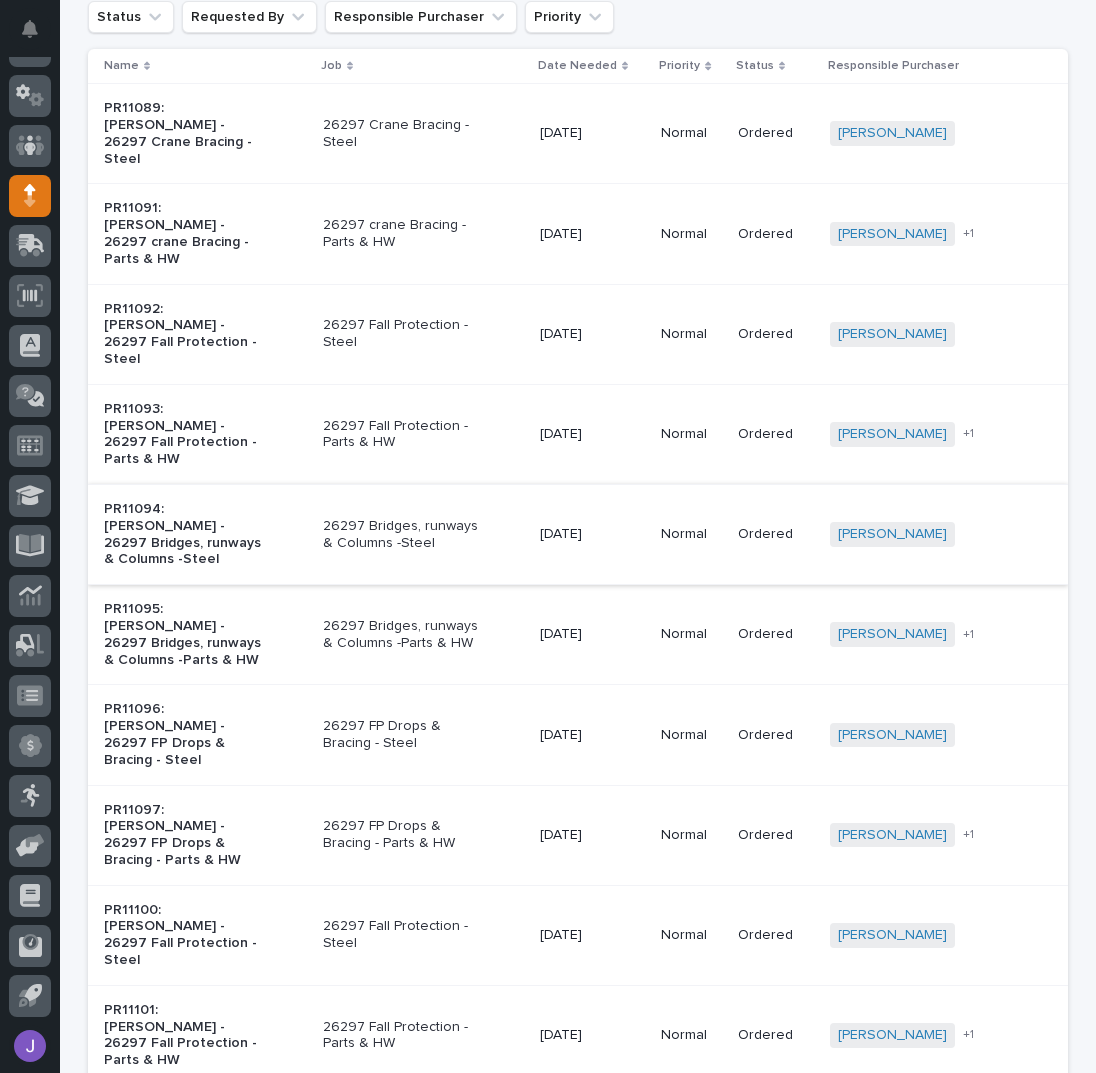 type on "26297" 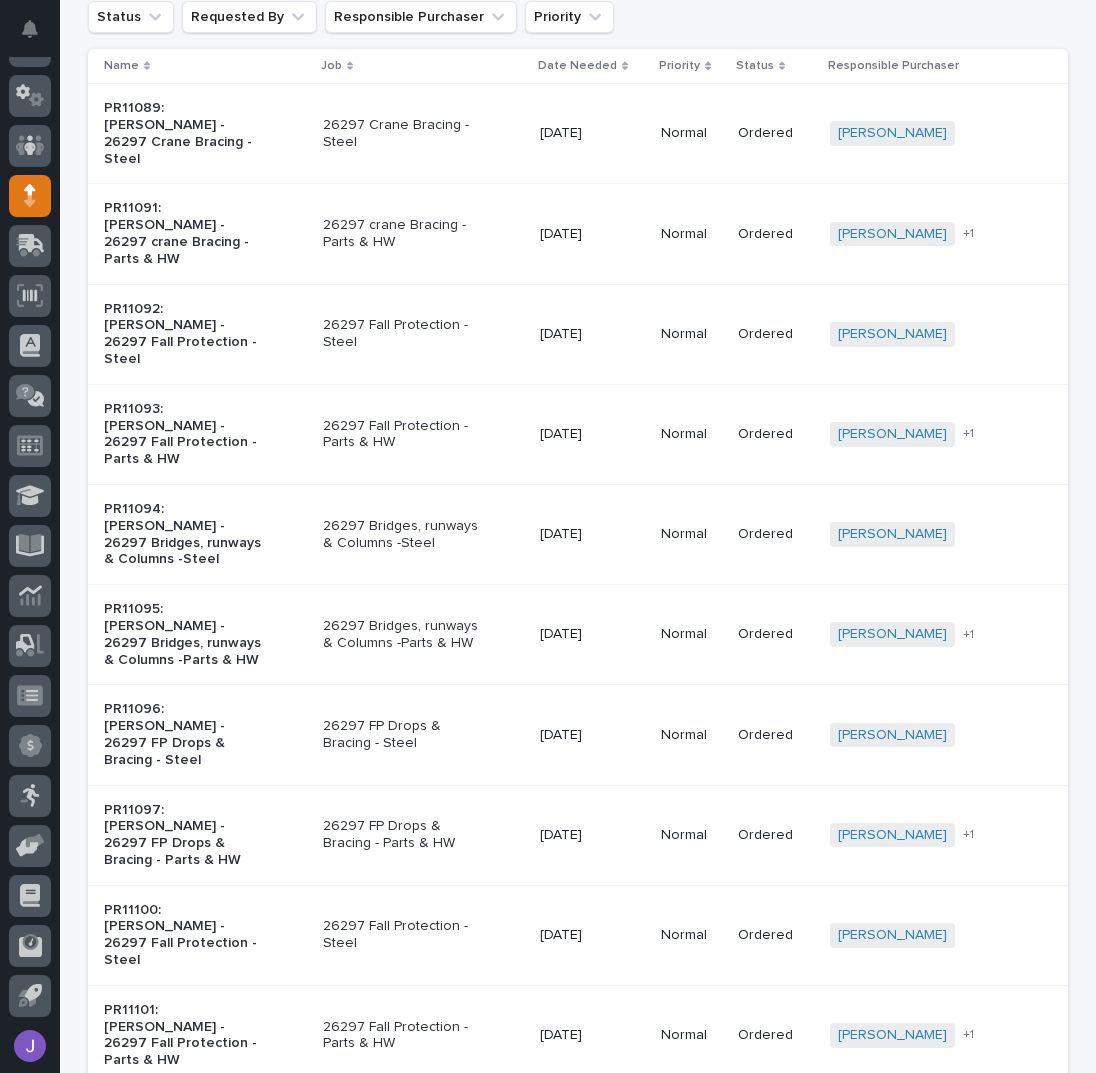 click on "26297 Bridges, runways & Columns -Steel" at bounding box center [423, 535] 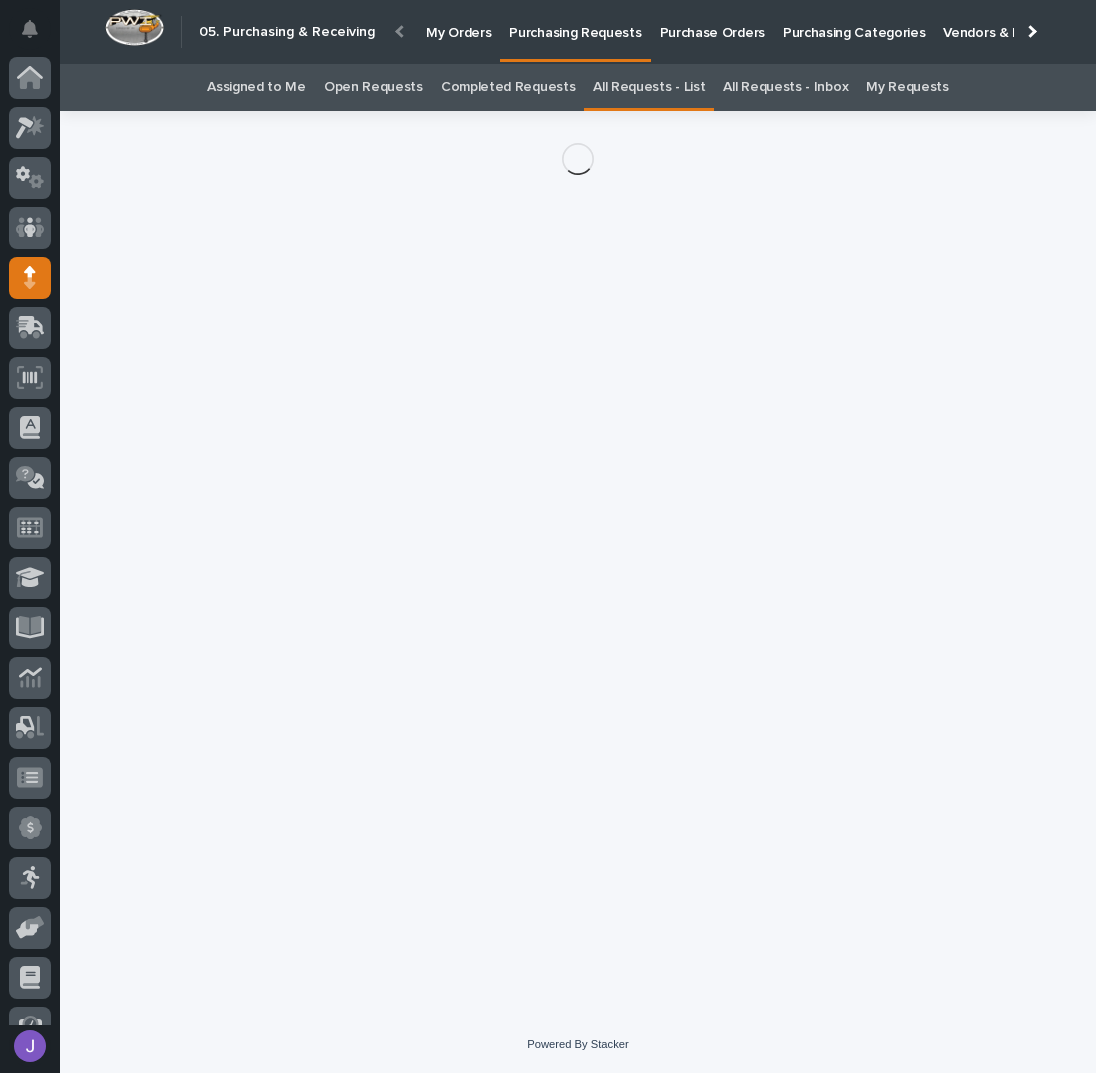 scroll, scrollTop: 82, scrollLeft: 0, axis: vertical 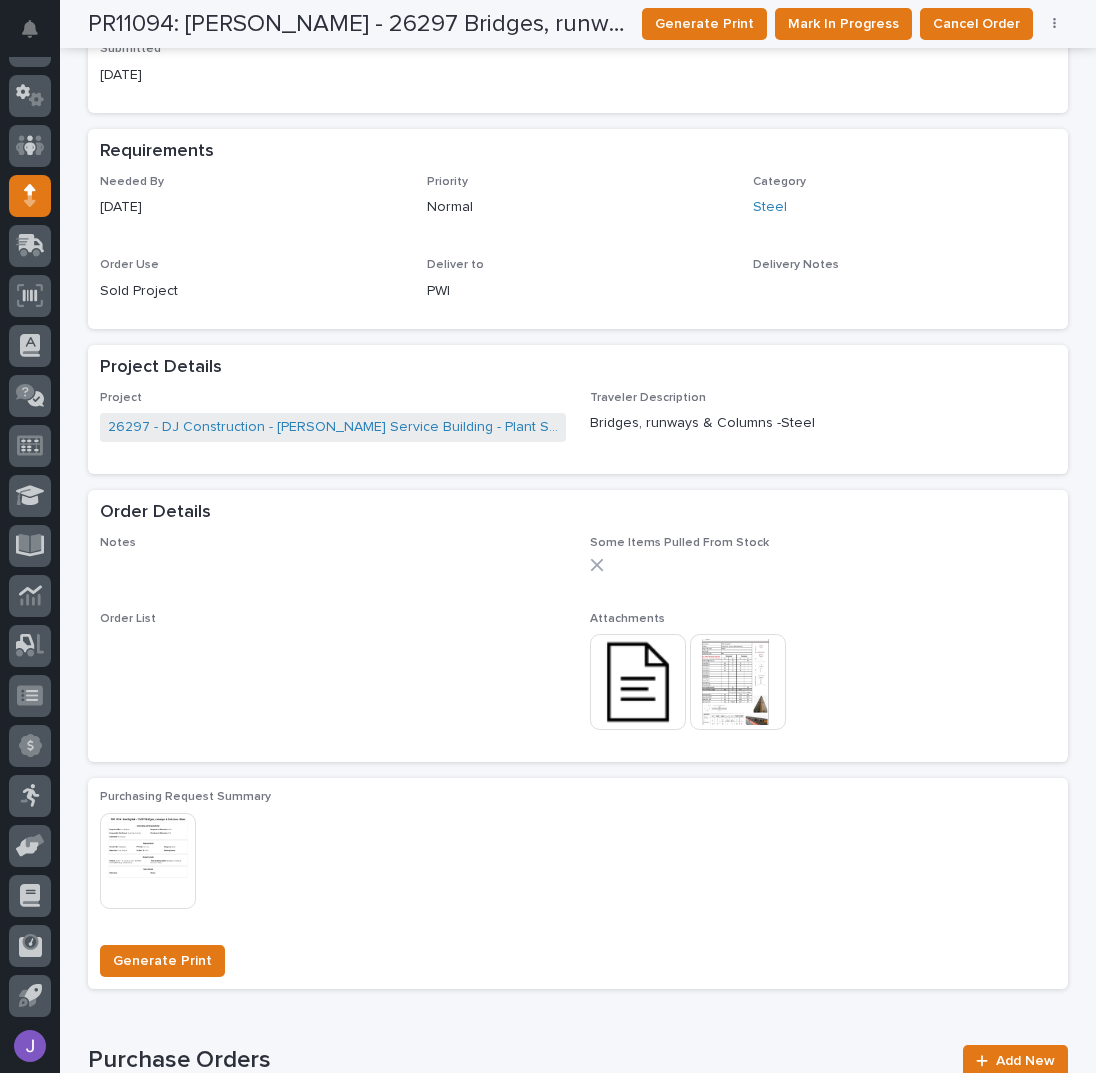click at bounding box center [638, 682] 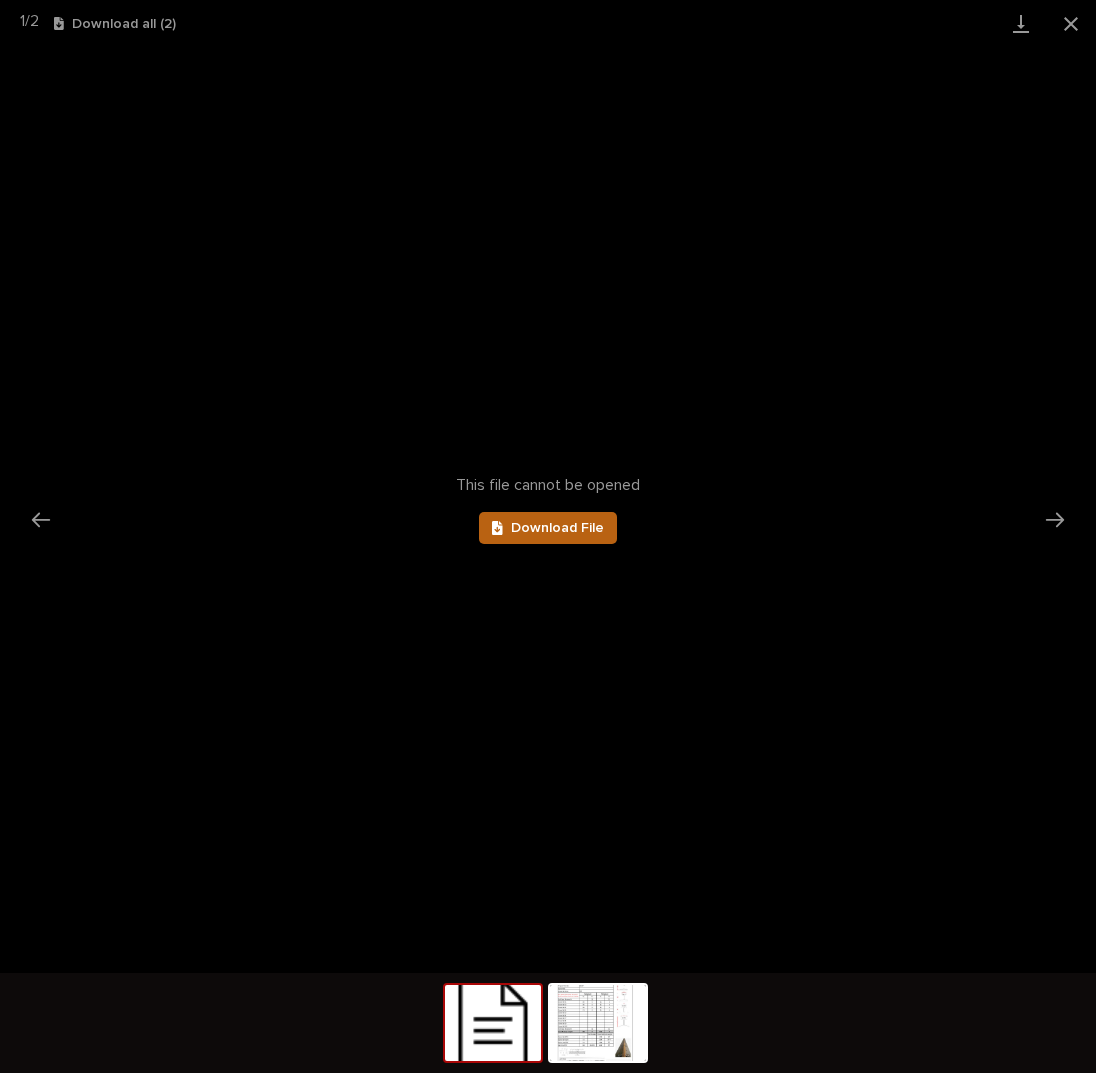 click on "Download File" at bounding box center (557, 528) 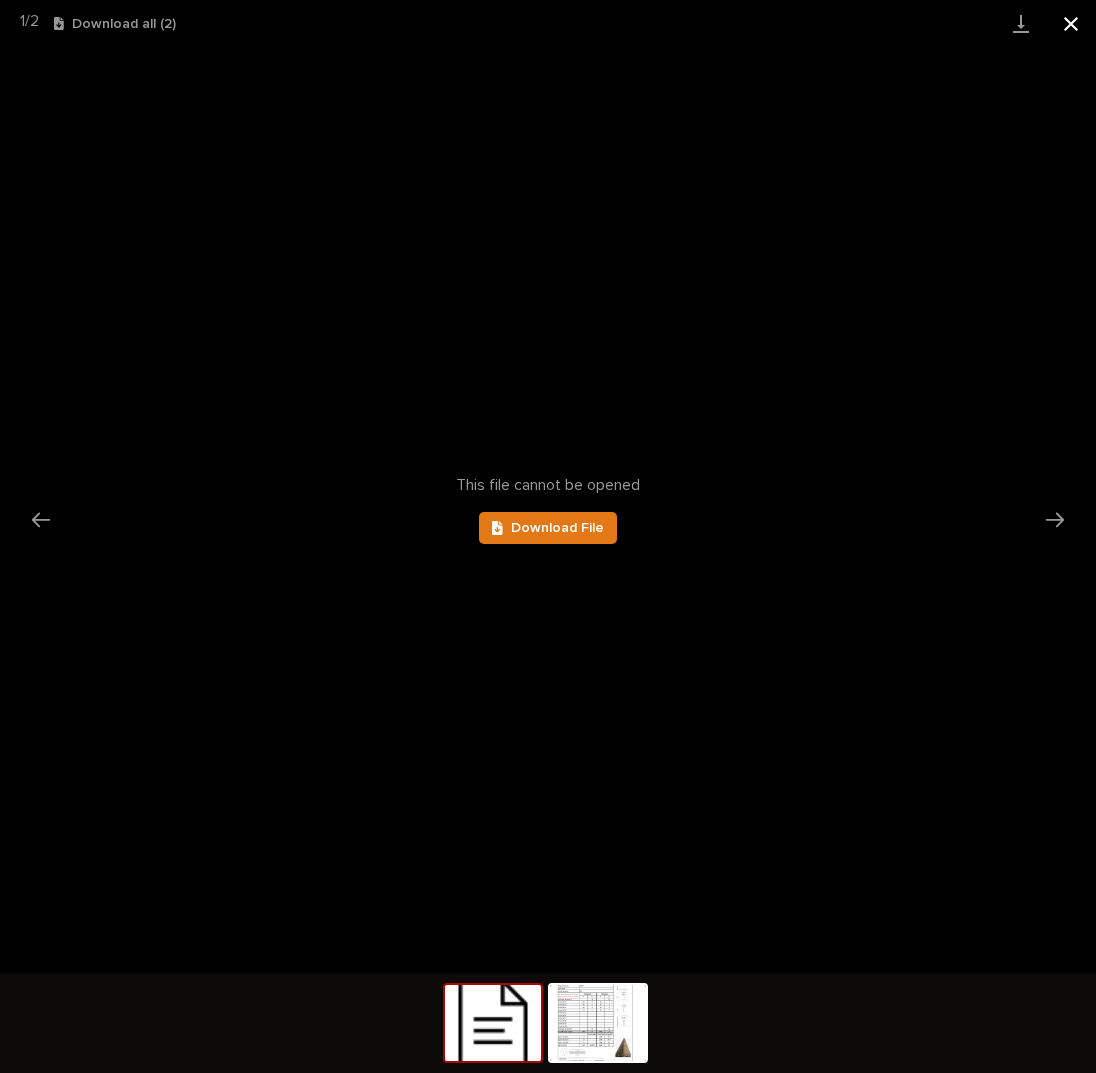 click at bounding box center (1071, 23) 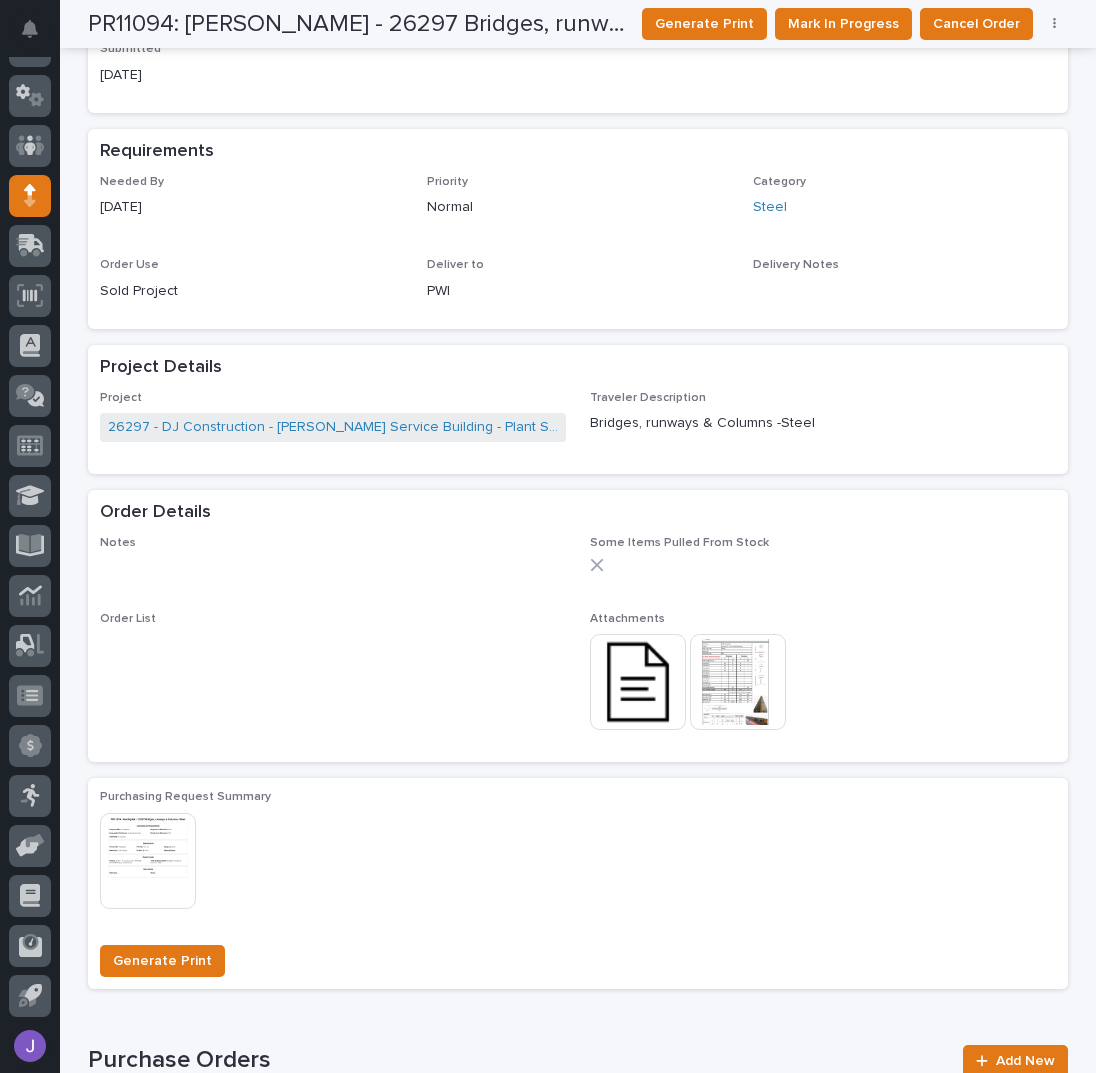 scroll, scrollTop: 0, scrollLeft: 0, axis: both 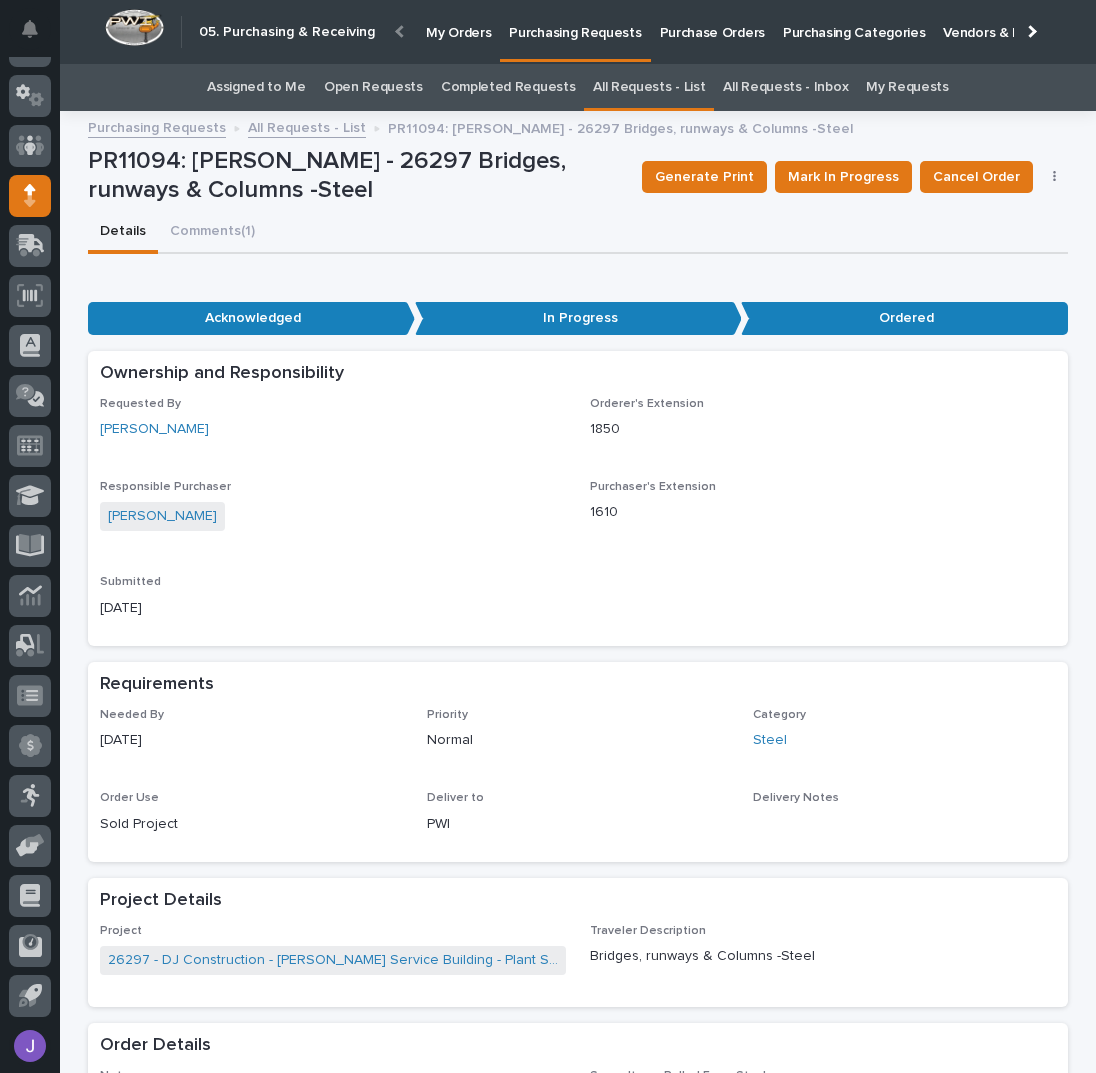 click on "Assigned to Me" at bounding box center (256, 87) 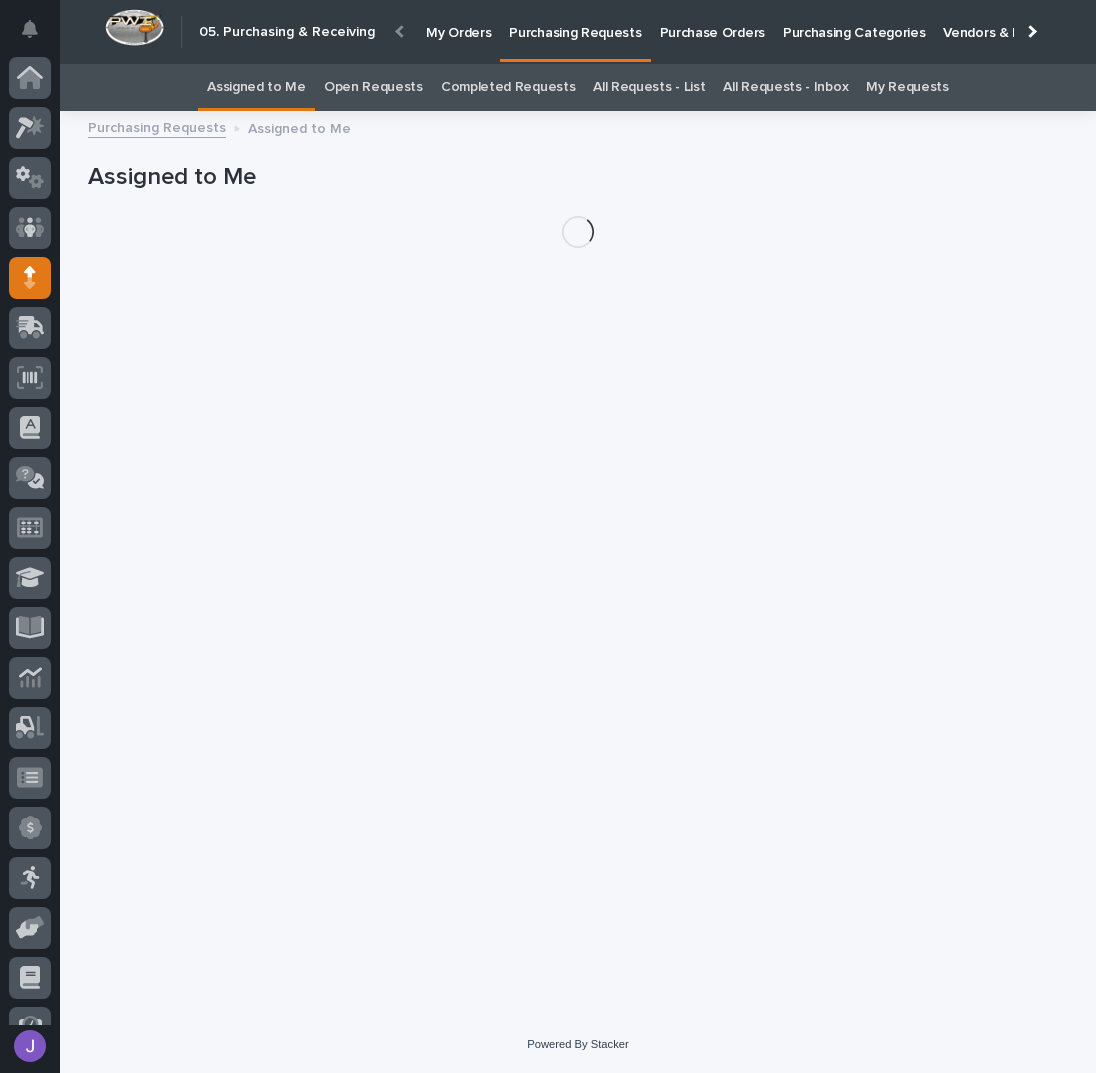 scroll, scrollTop: 82, scrollLeft: 0, axis: vertical 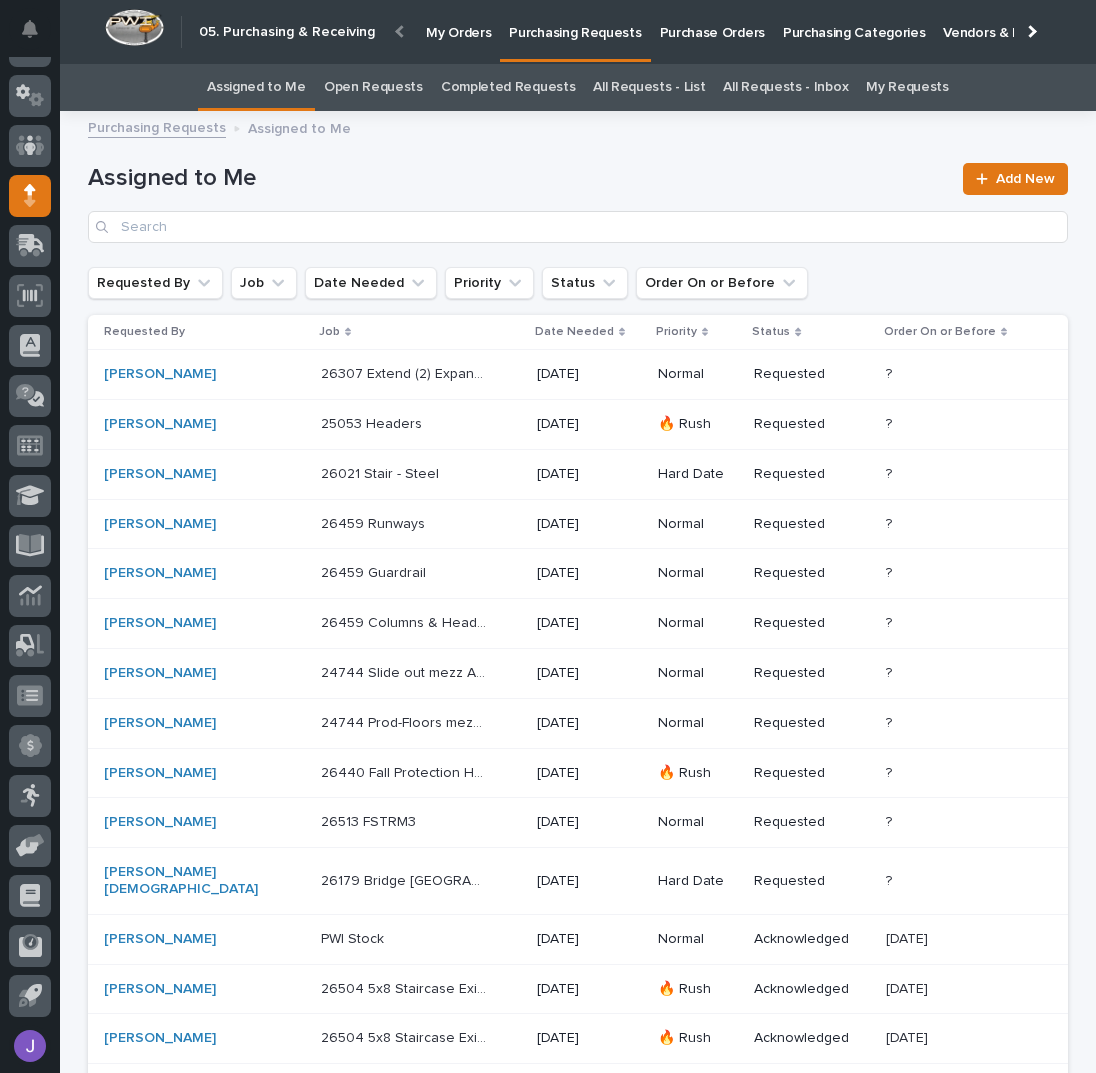click at bounding box center [404, 424] 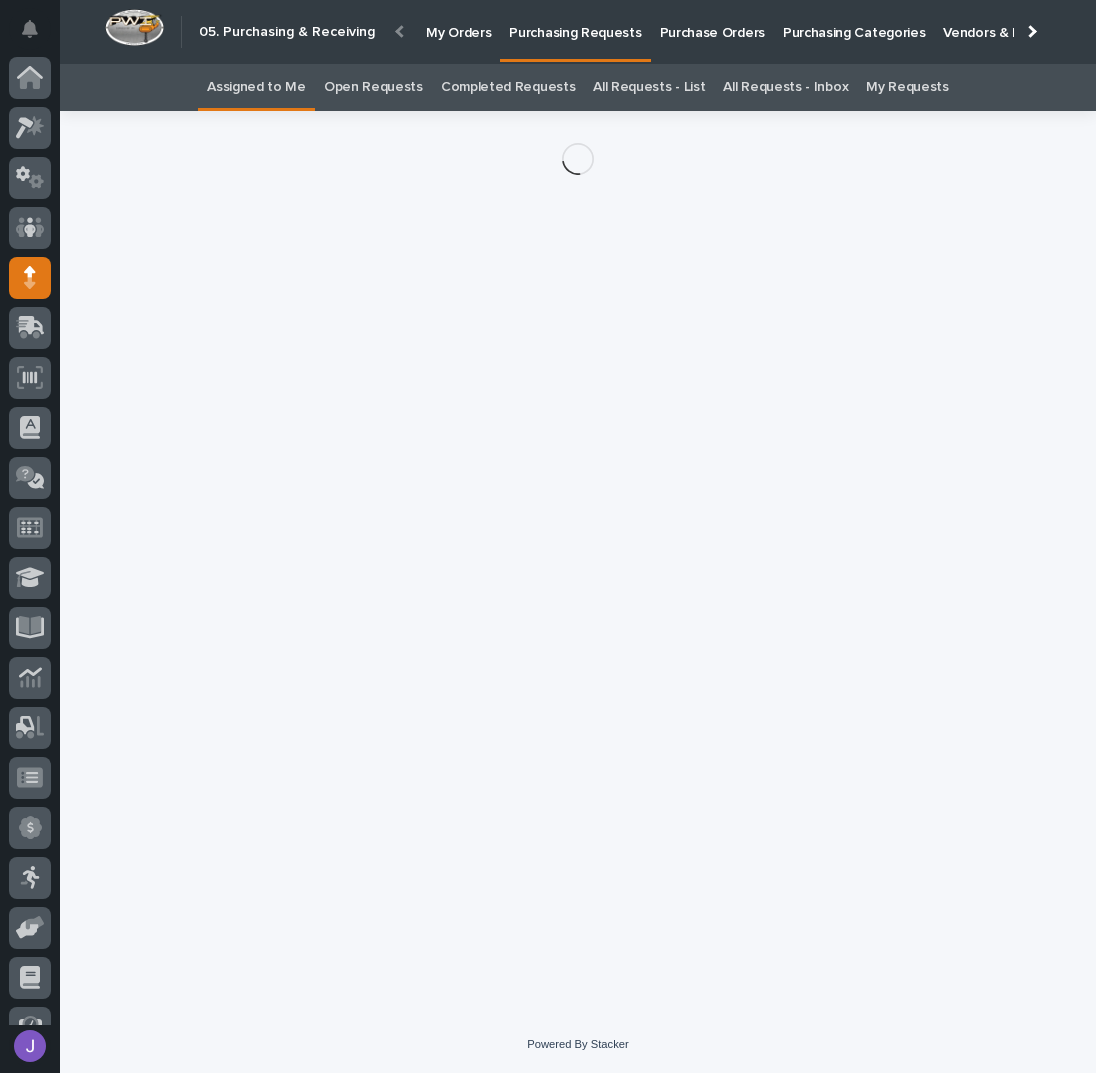 scroll, scrollTop: 82, scrollLeft: 0, axis: vertical 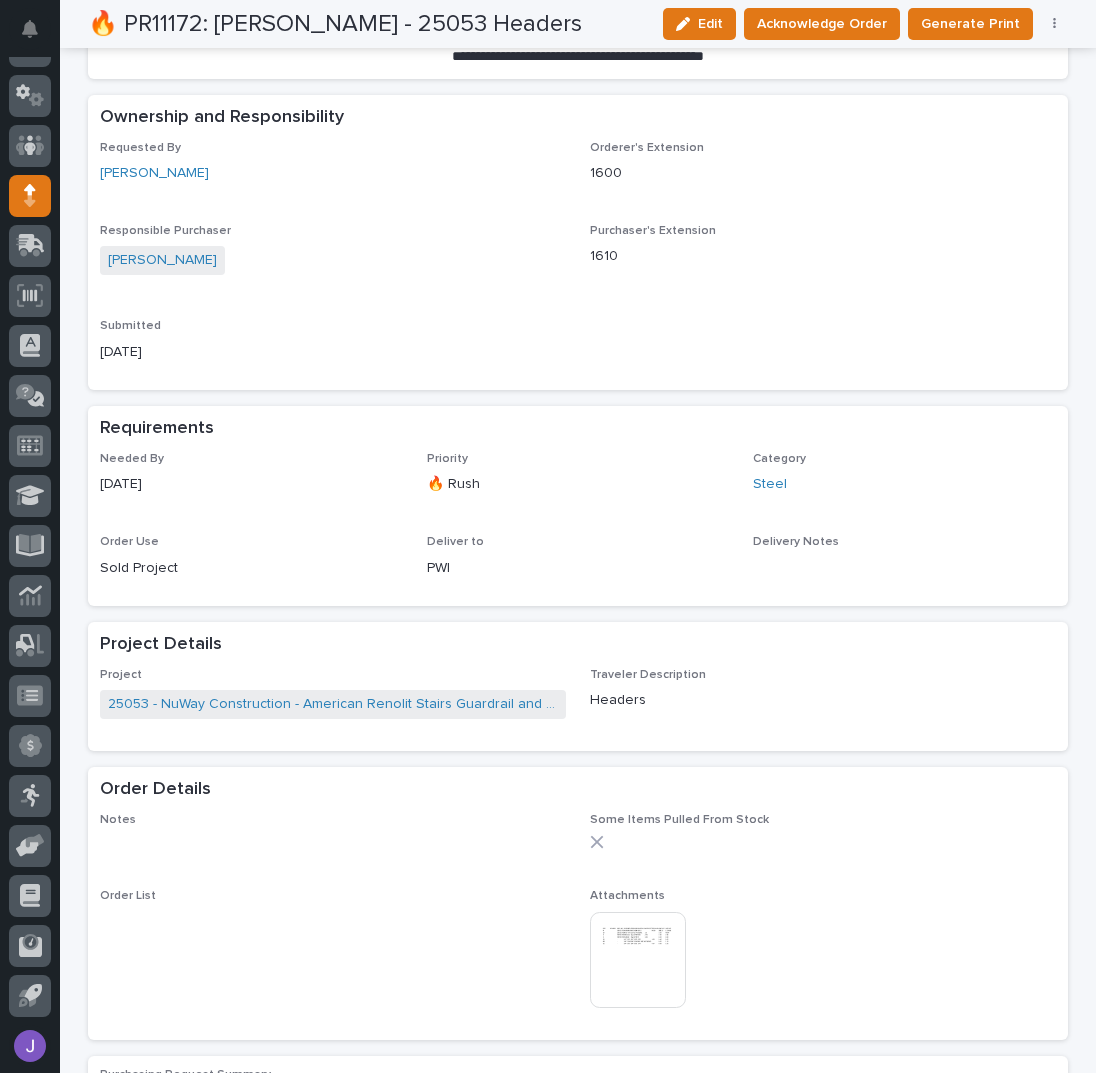 click at bounding box center (638, 960) 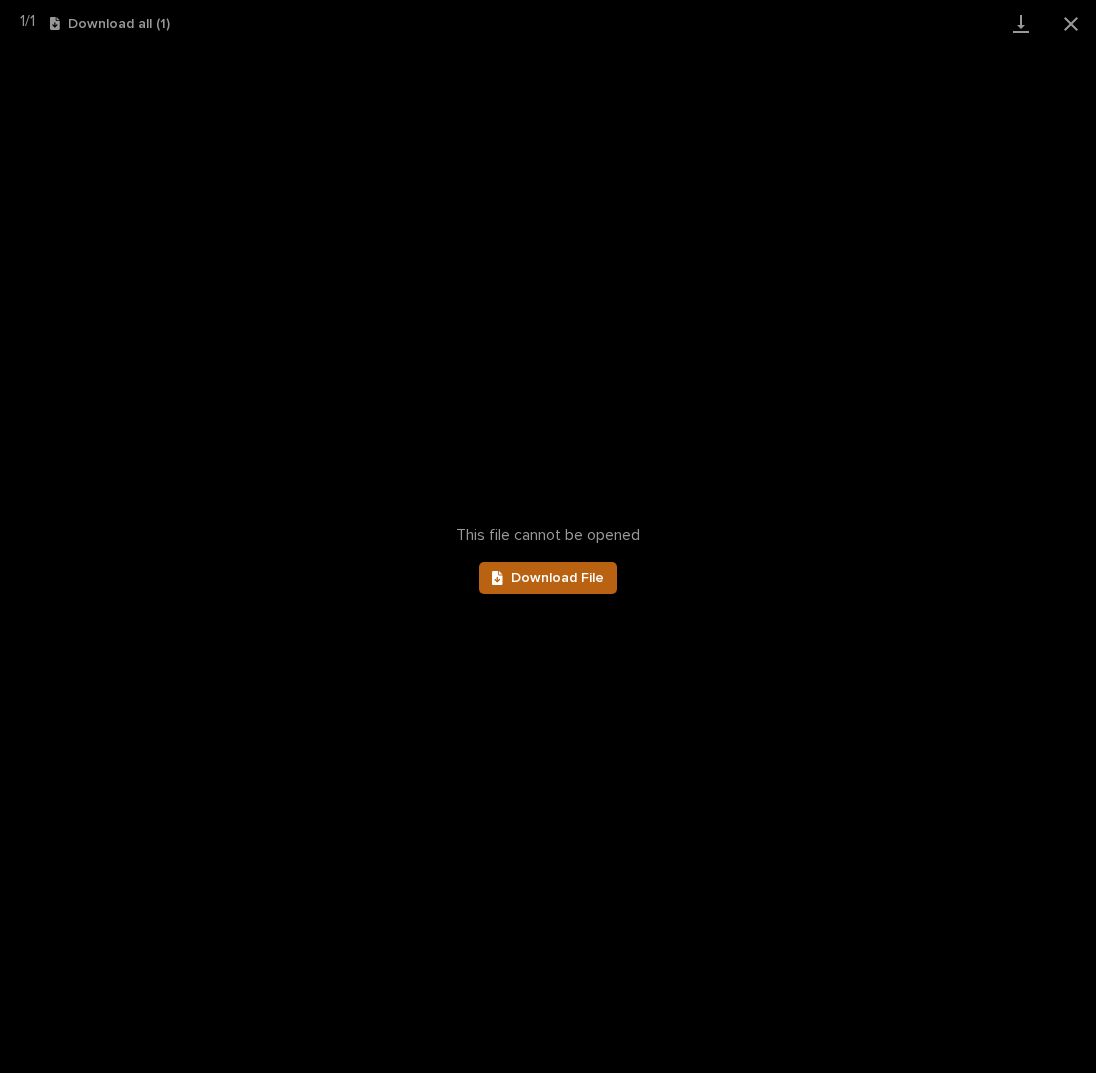 click on "Download File" at bounding box center [557, 578] 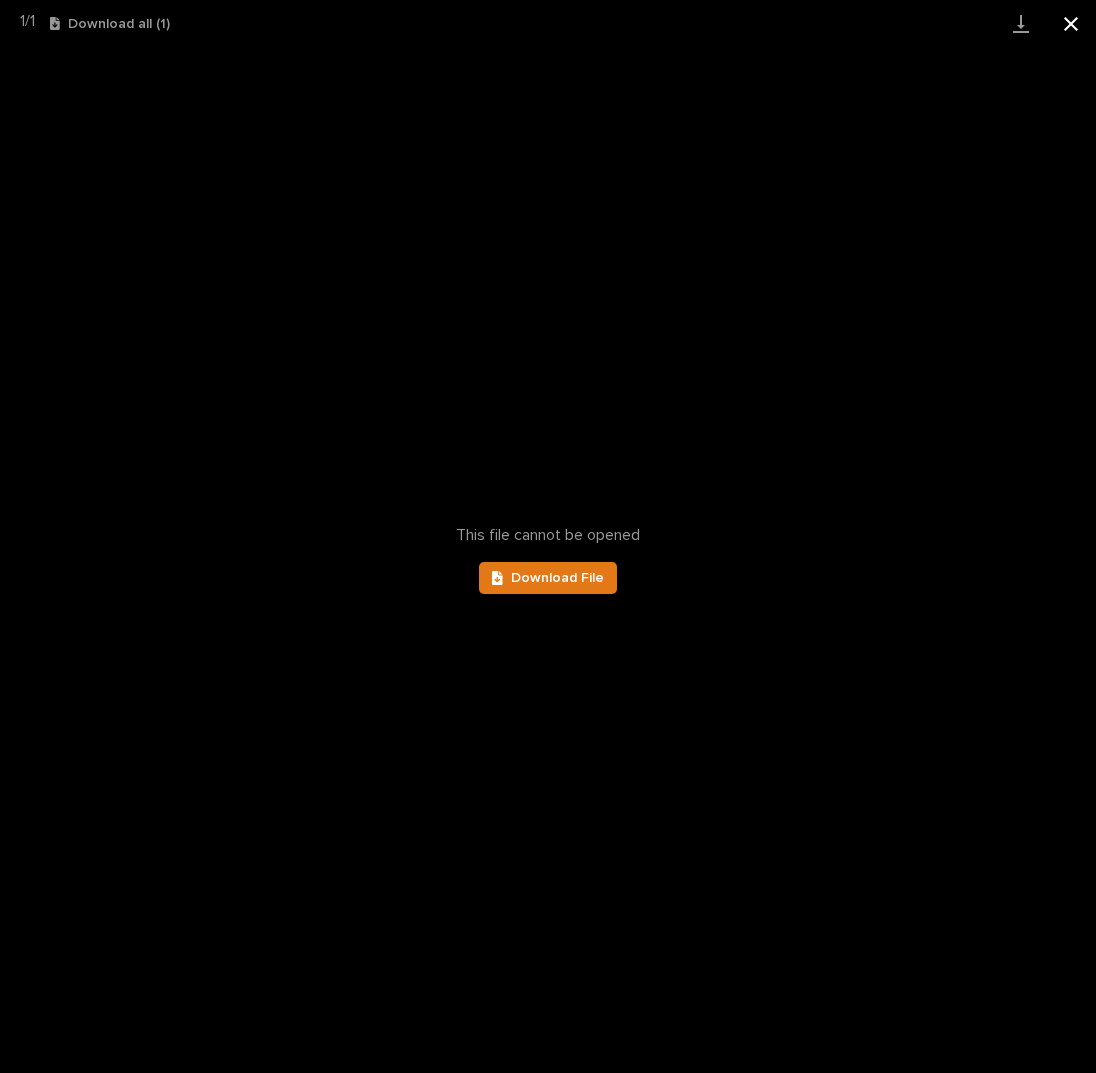 click at bounding box center (1071, 23) 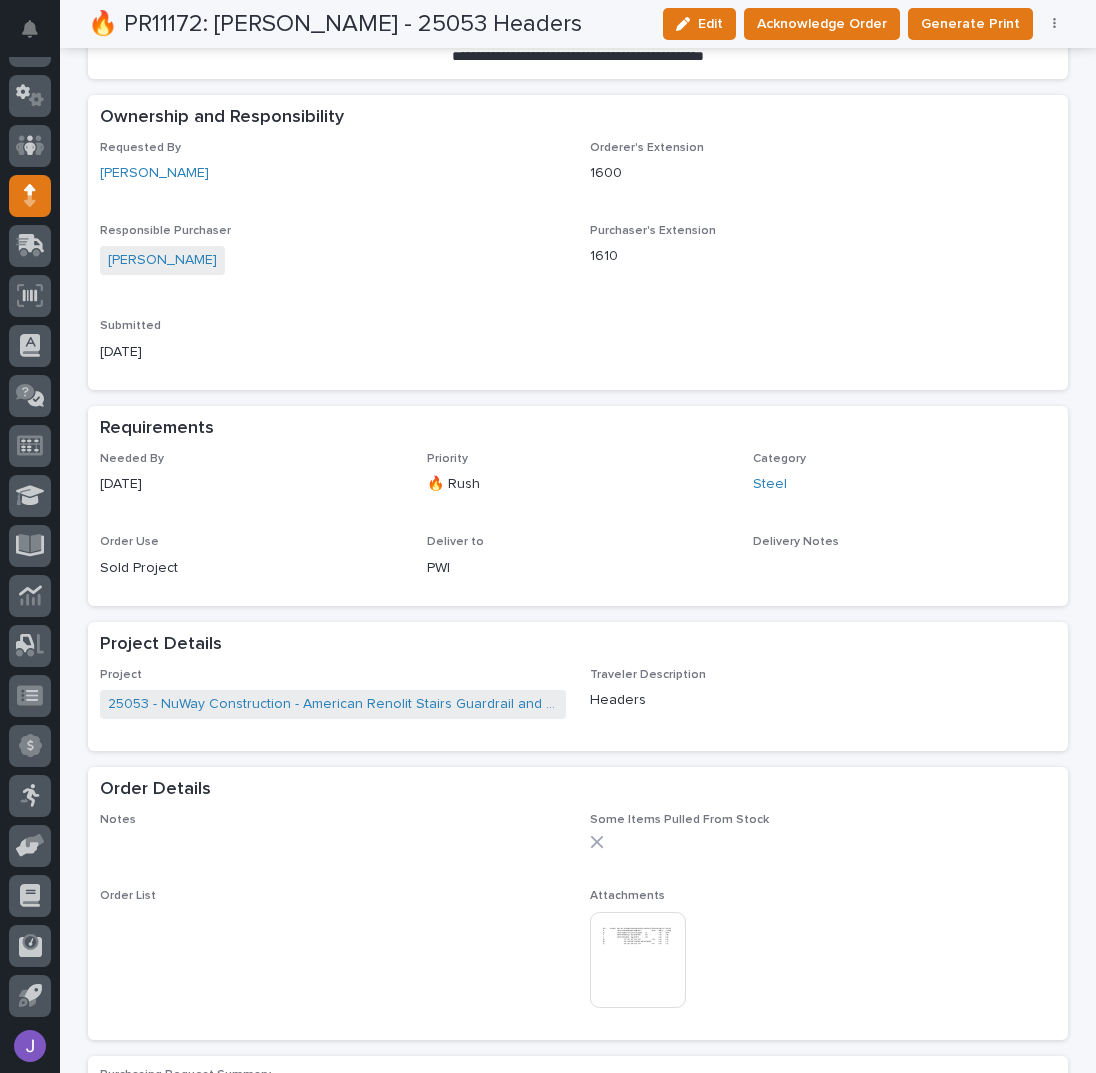 click on "Submitted" at bounding box center (333, 326) 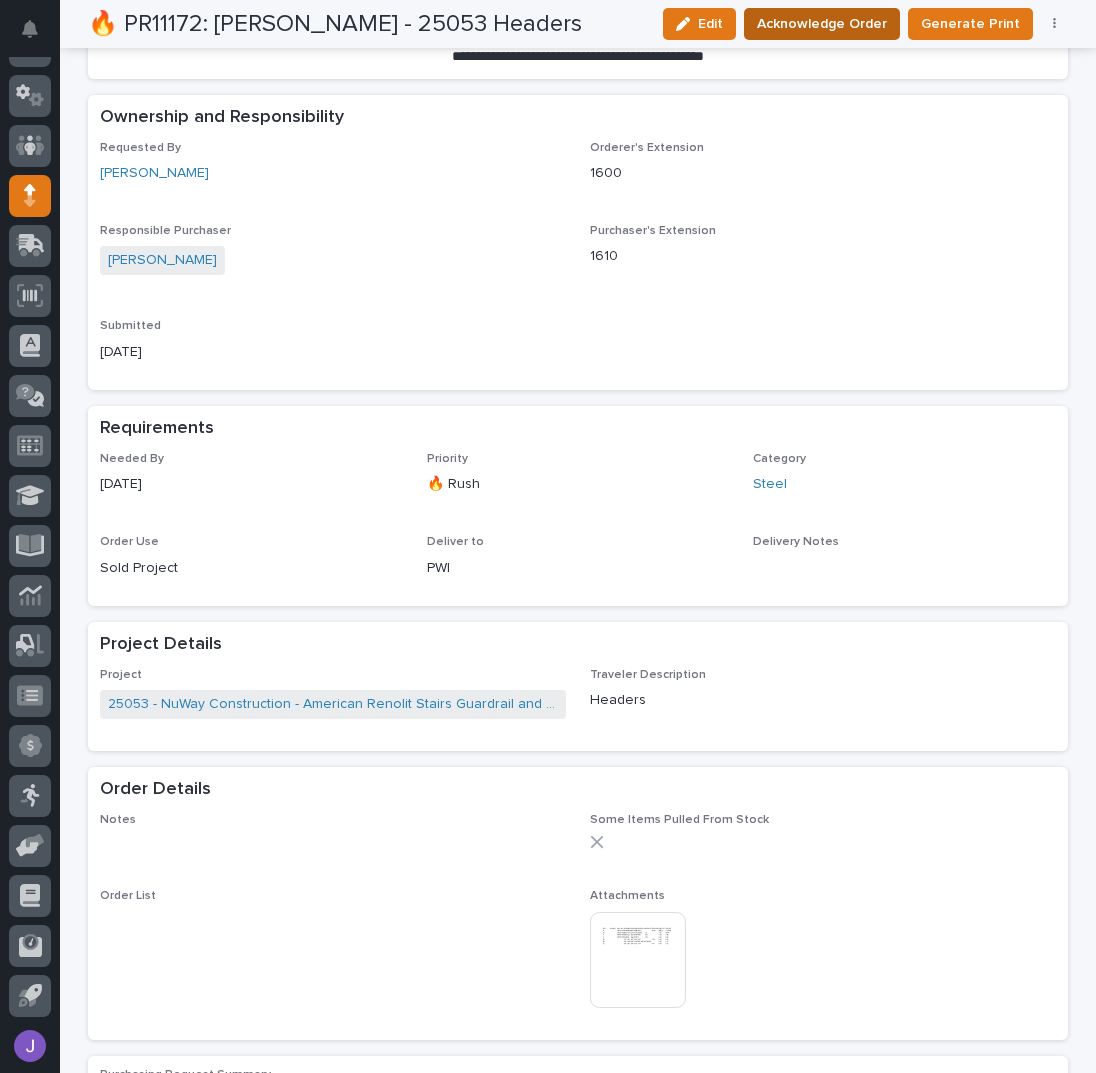 click on "Acknowledge Order" at bounding box center [822, 24] 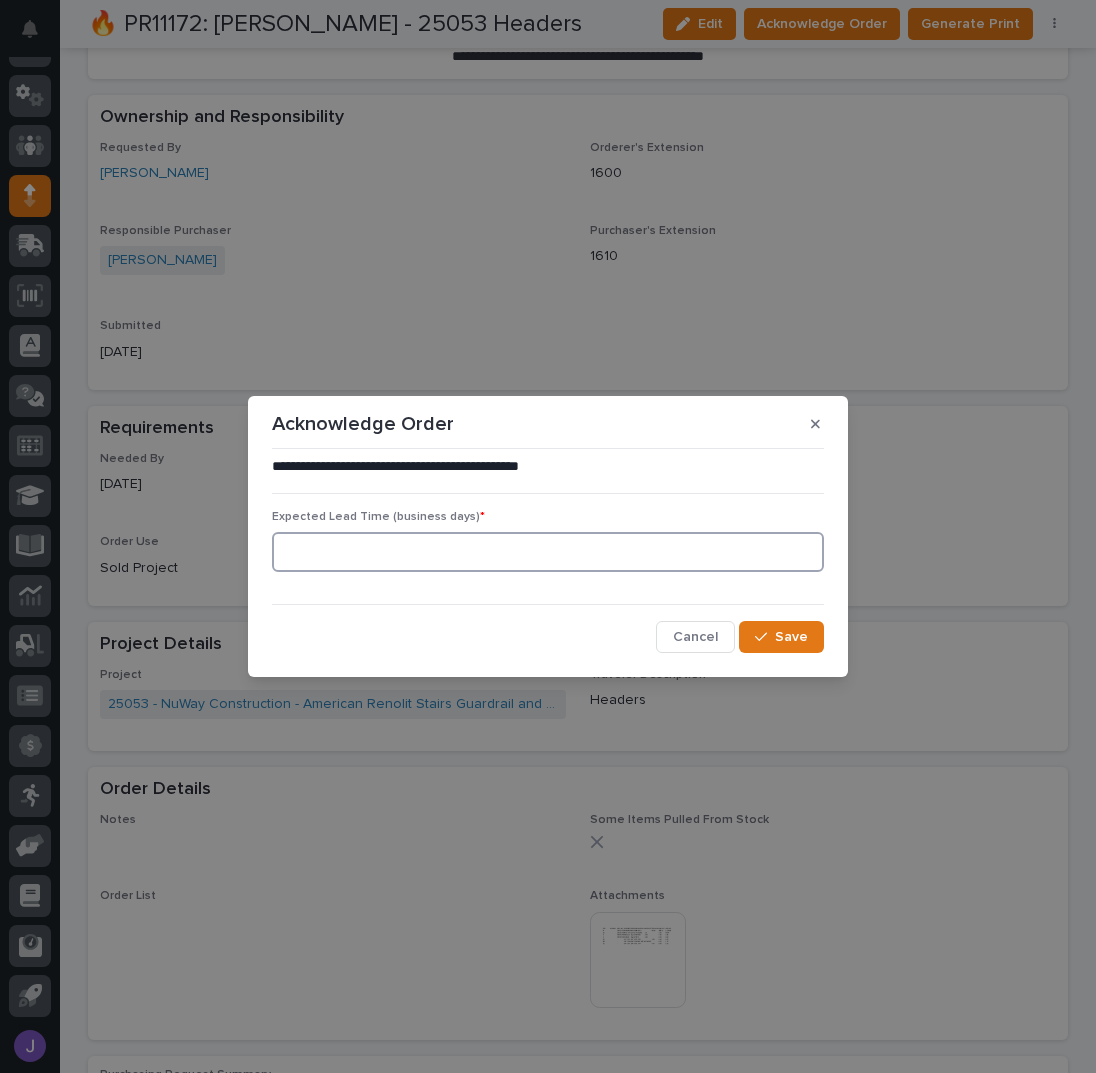 click at bounding box center [548, 552] 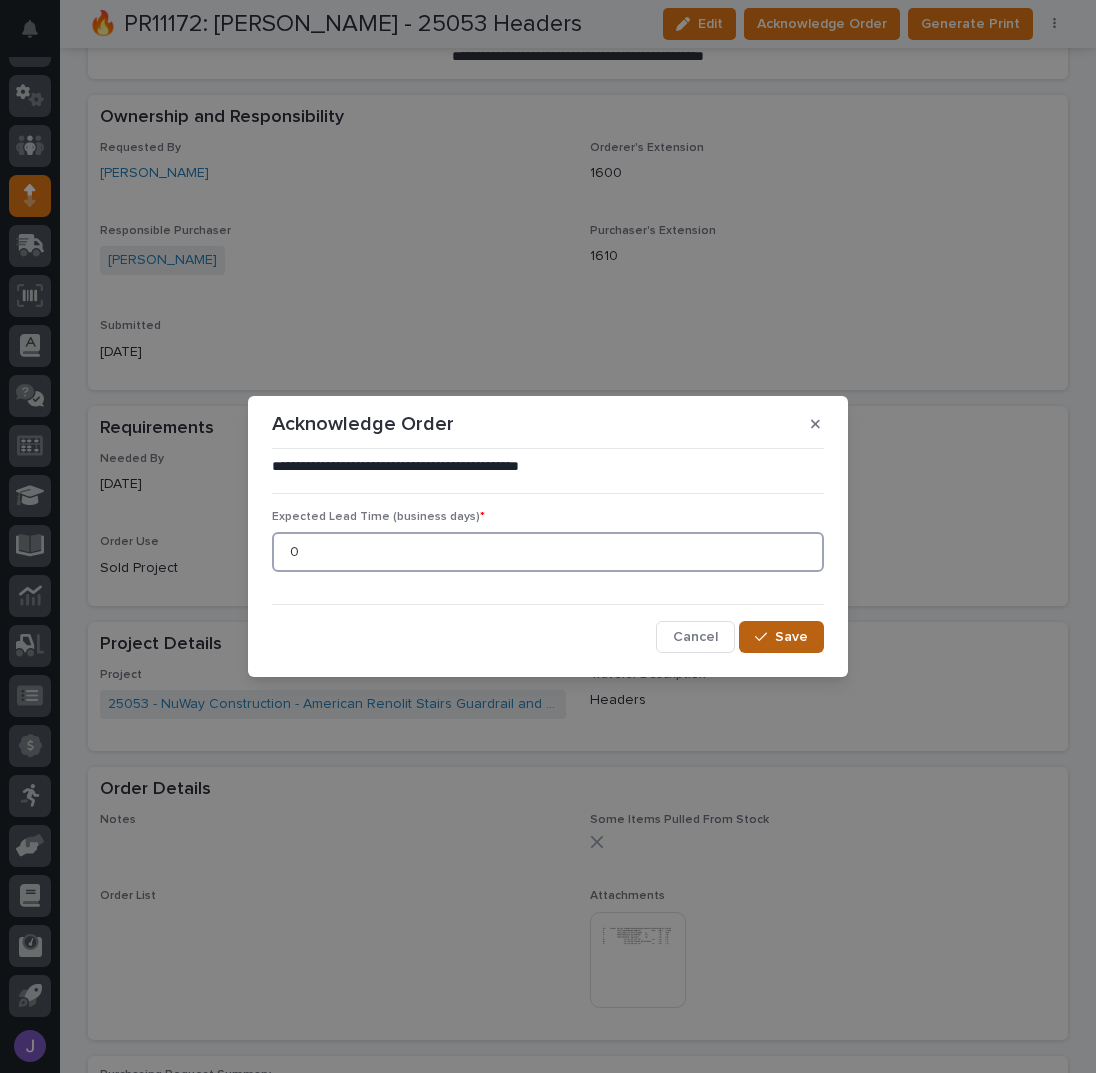 type on "0" 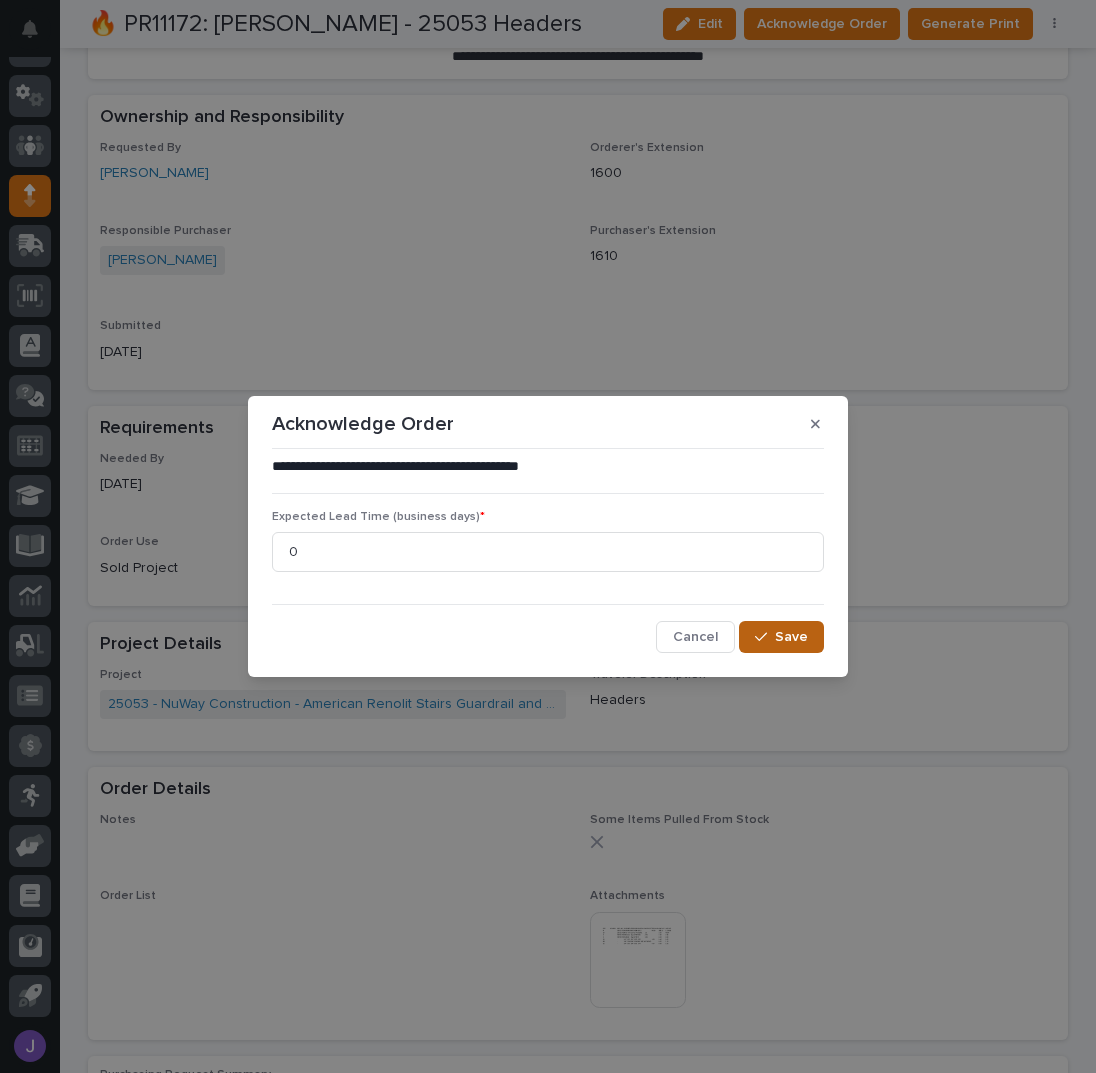 click on "Save" at bounding box center (791, 637) 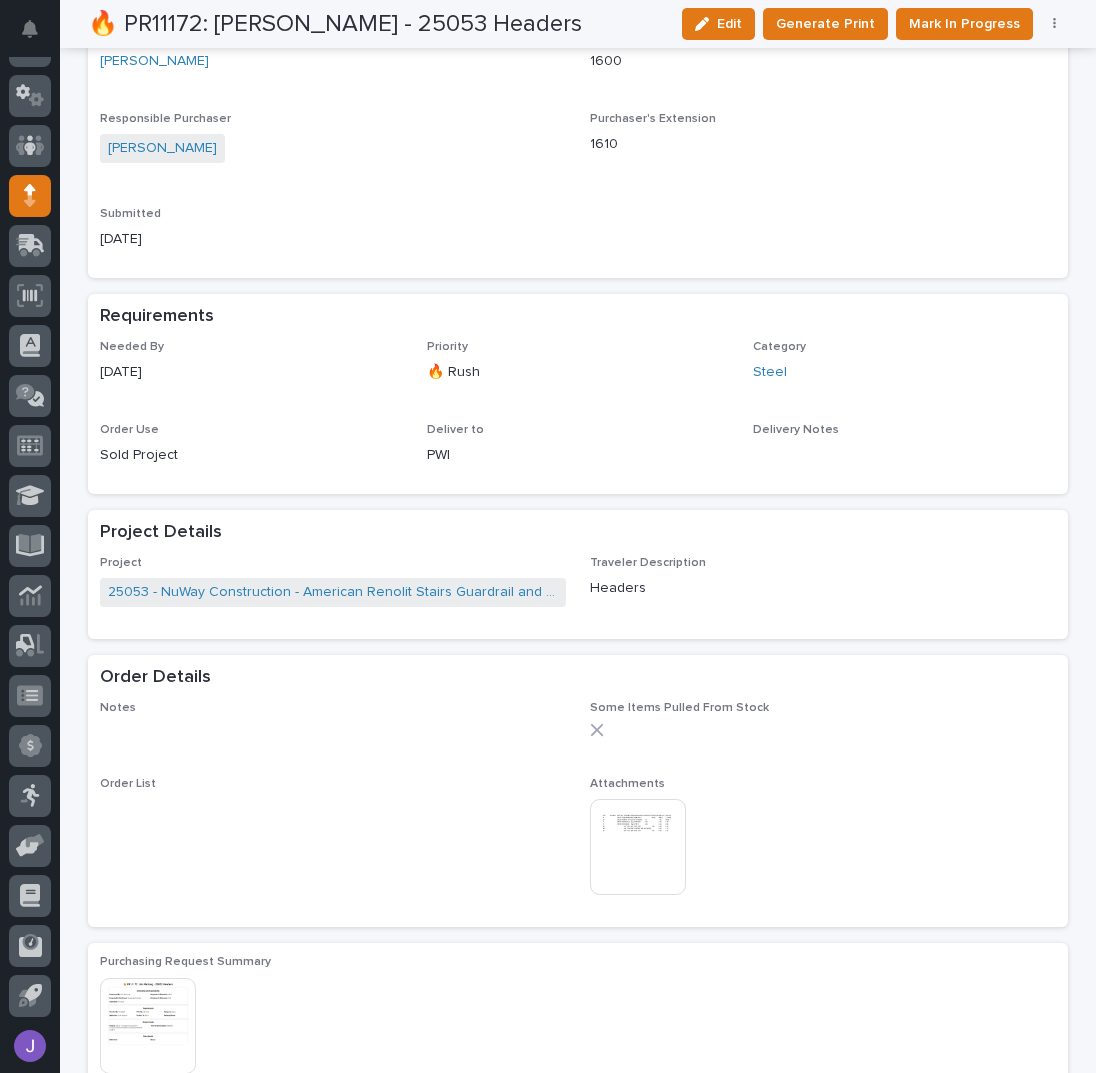scroll, scrollTop: 745, scrollLeft: 0, axis: vertical 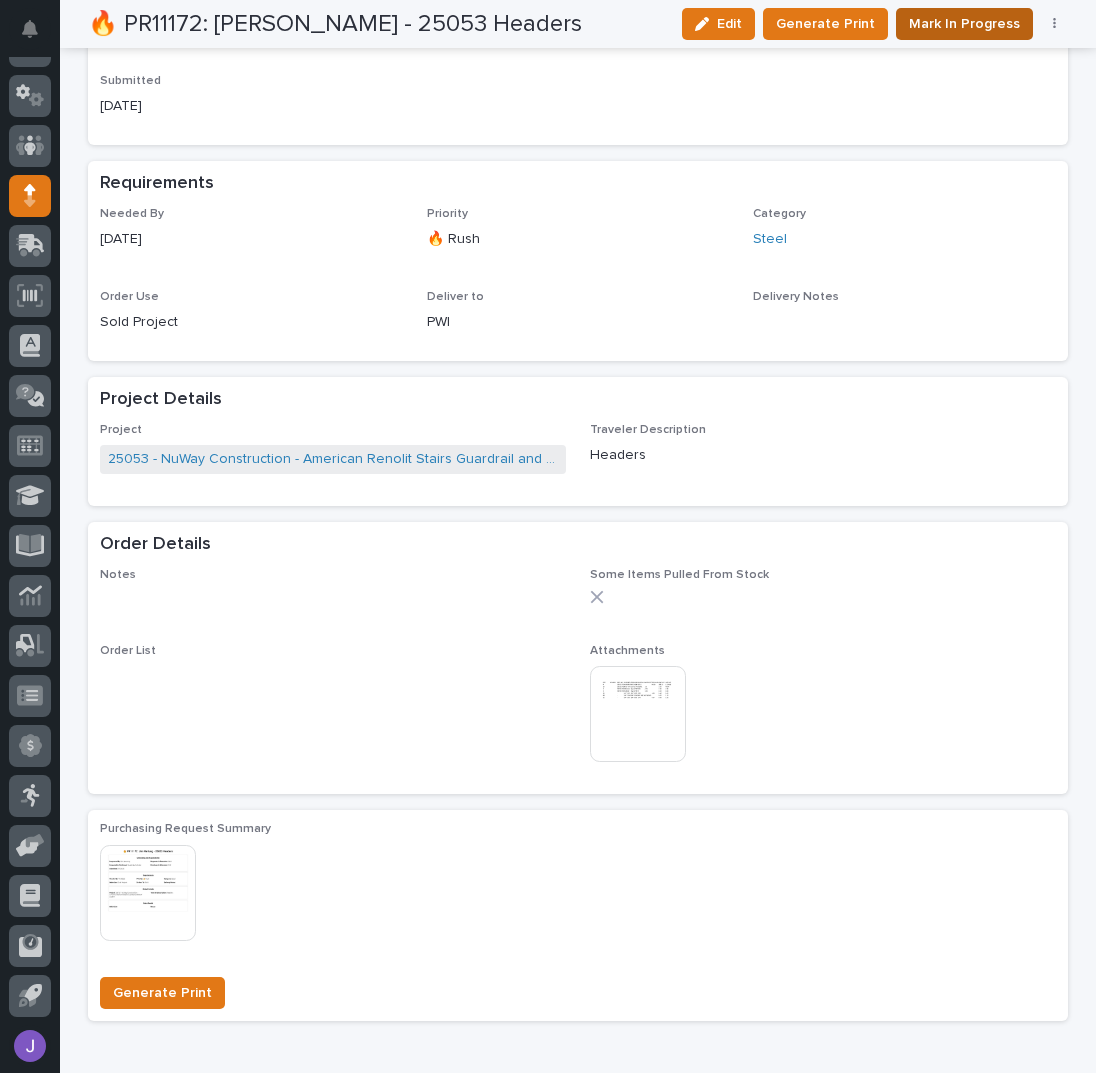 click on "Mark In Progress" at bounding box center (964, 24) 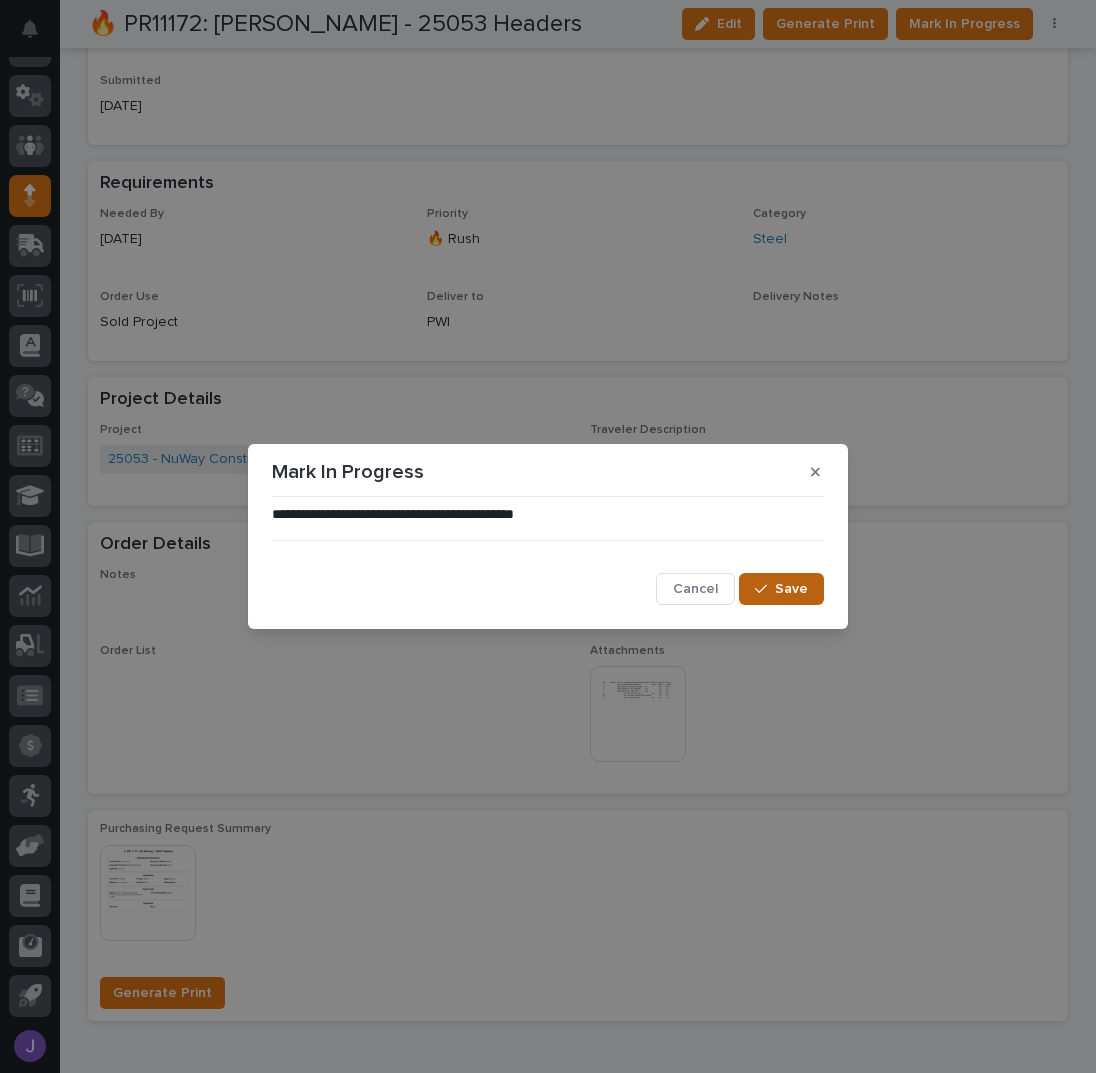 click on "Save" at bounding box center (781, 589) 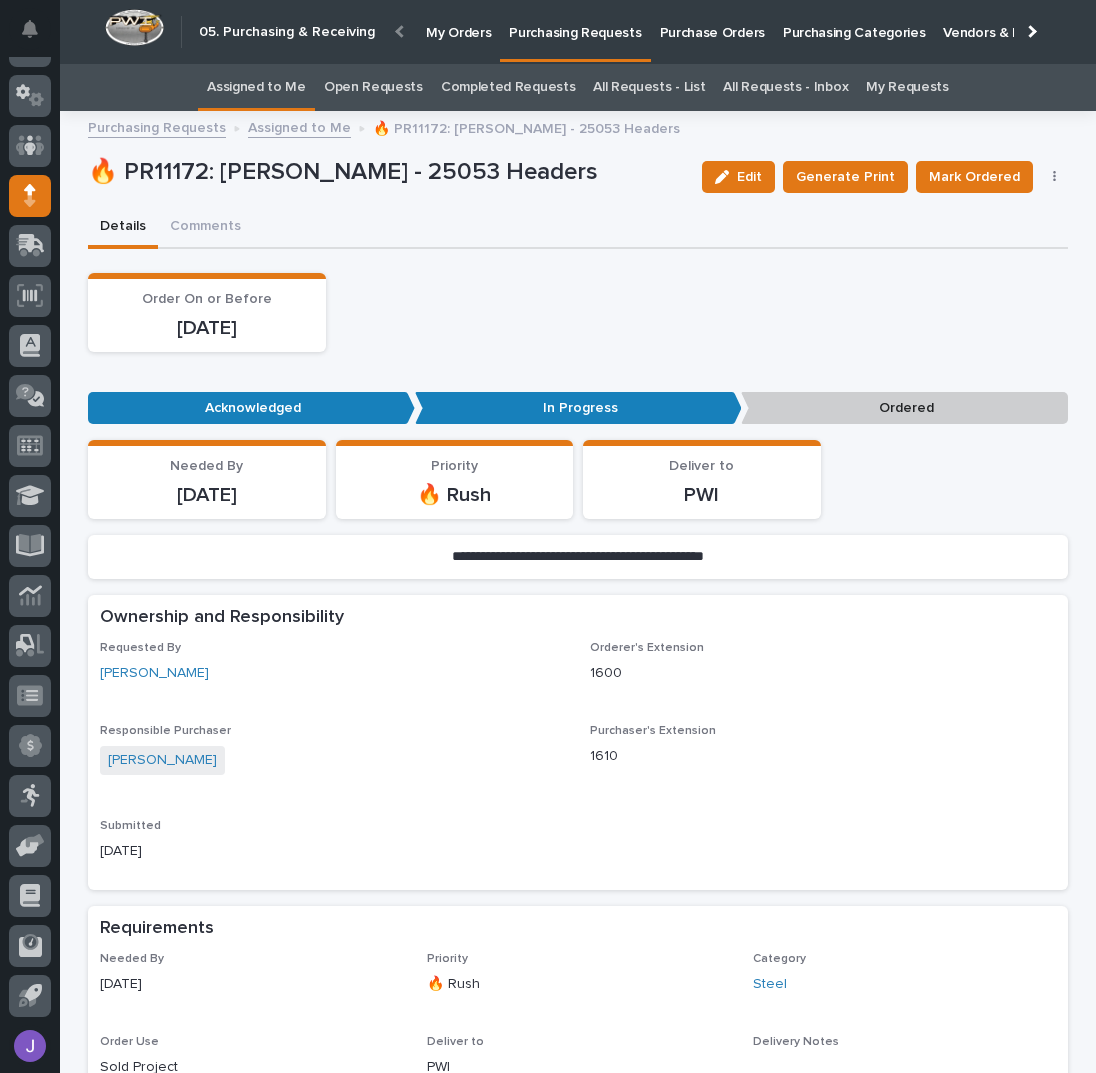 scroll, scrollTop: 0, scrollLeft: 0, axis: both 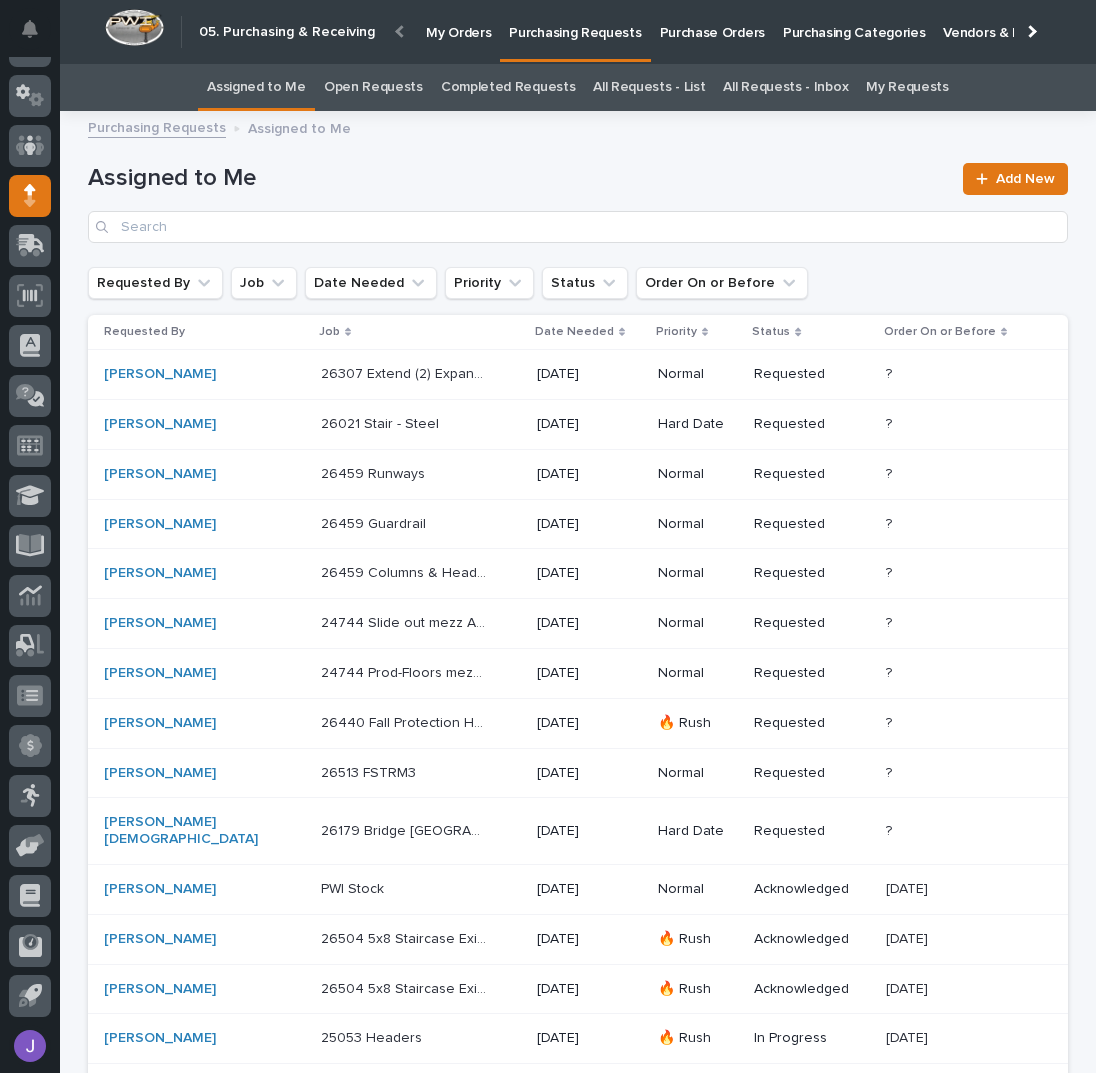 click on "Purchase Orders" at bounding box center [712, 21] 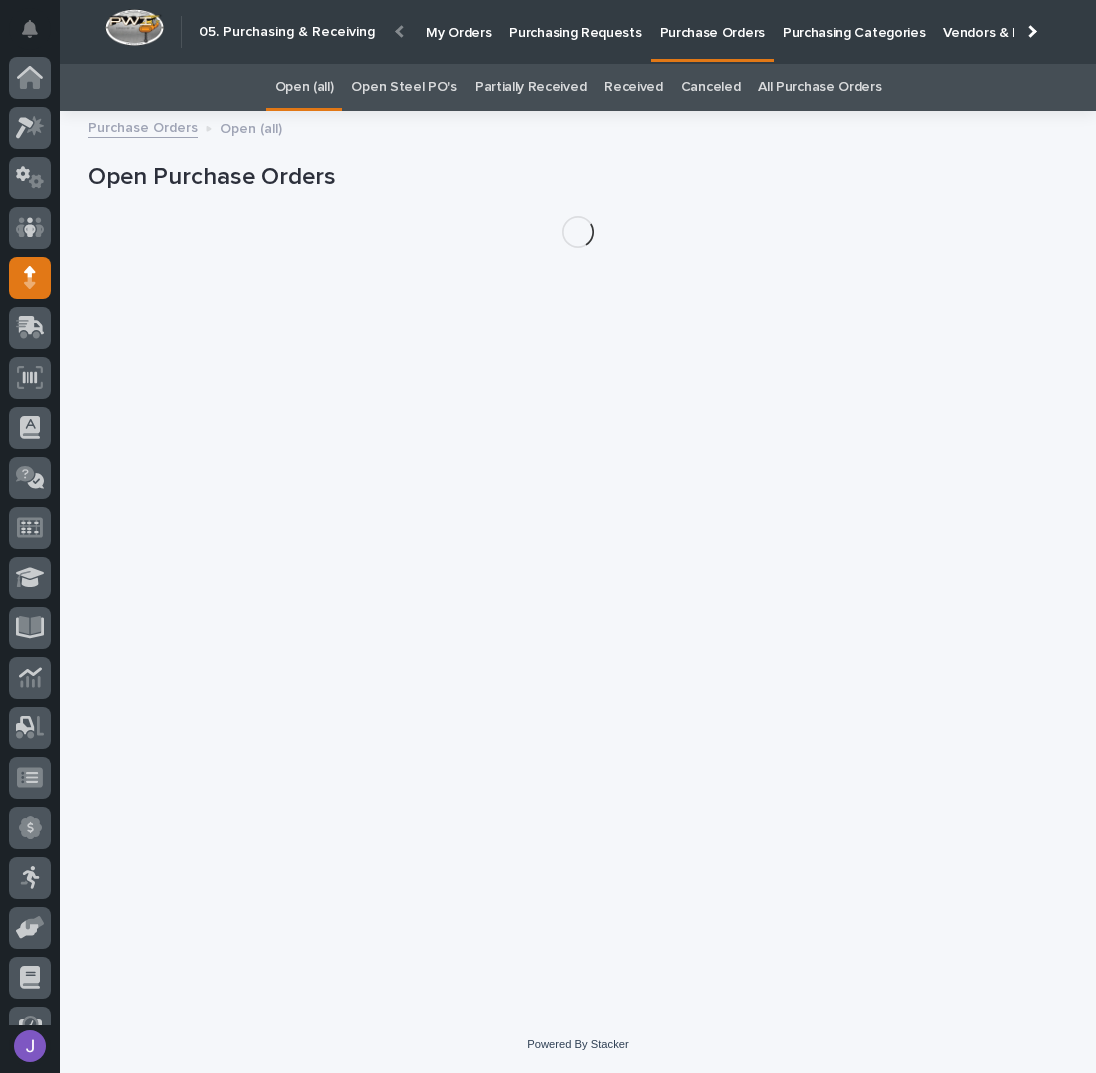 scroll, scrollTop: 82, scrollLeft: 0, axis: vertical 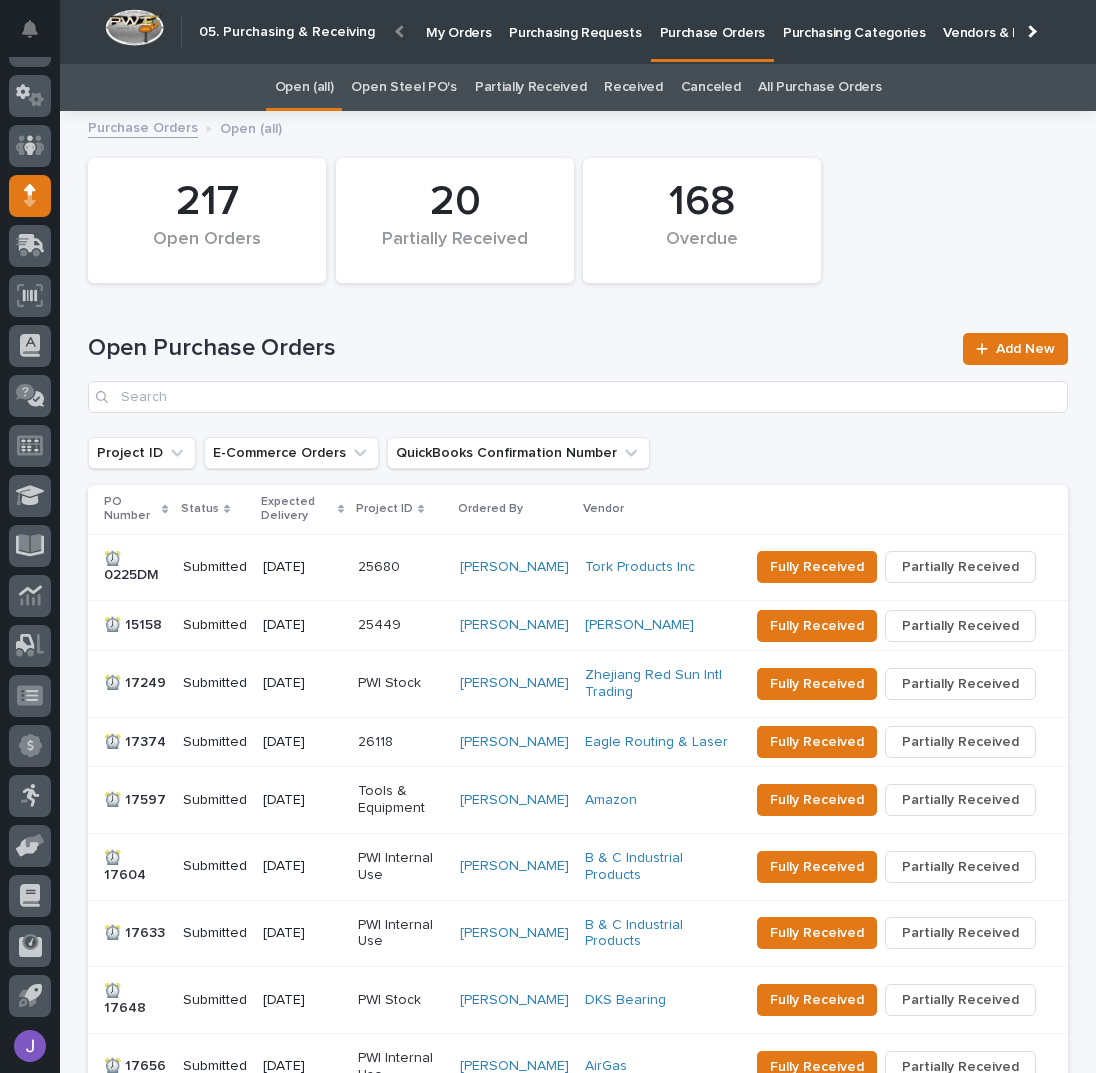 click on "Open Steel PO's" at bounding box center (403, 87) 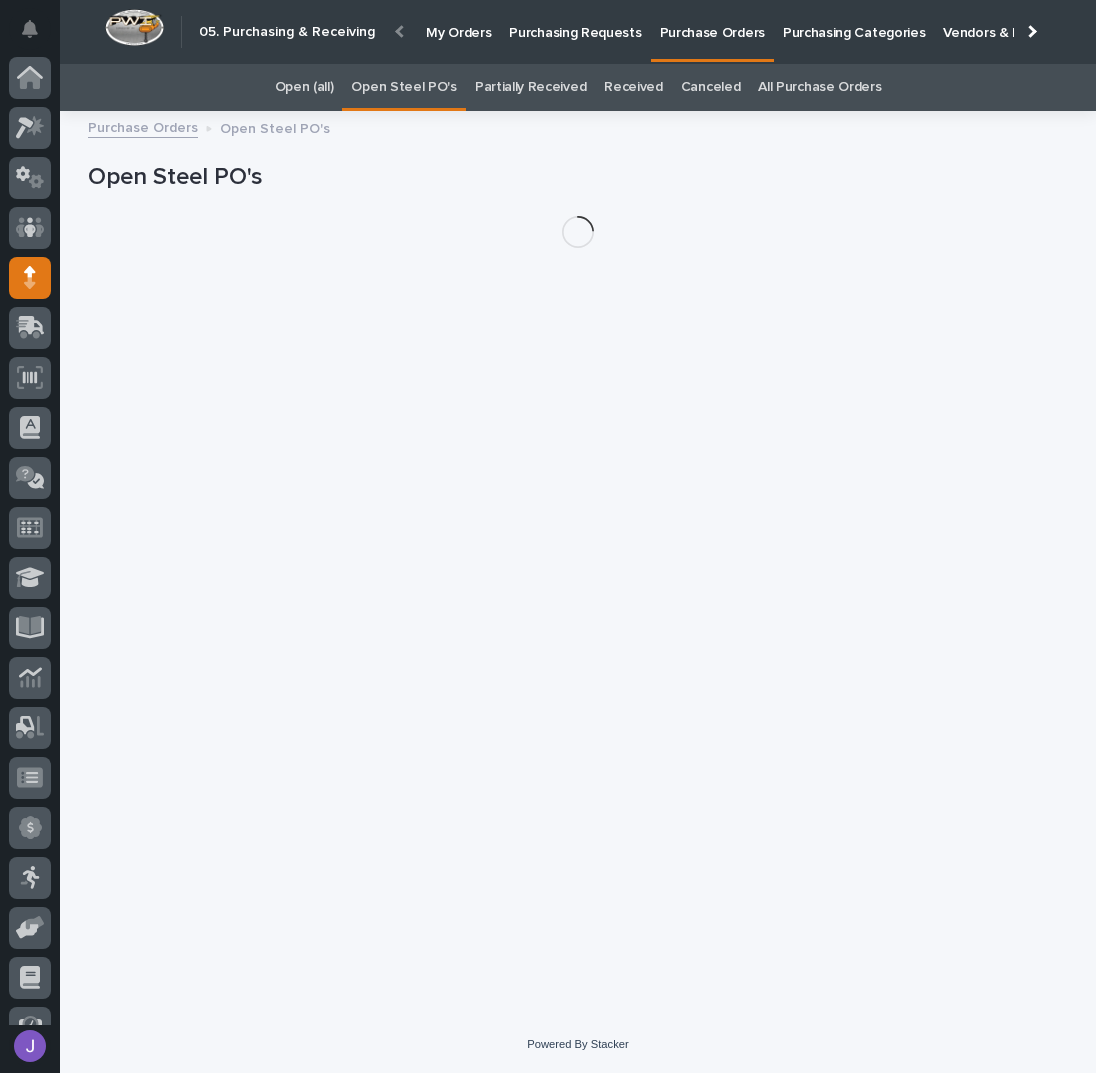 scroll, scrollTop: 82, scrollLeft: 0, axis: vertical 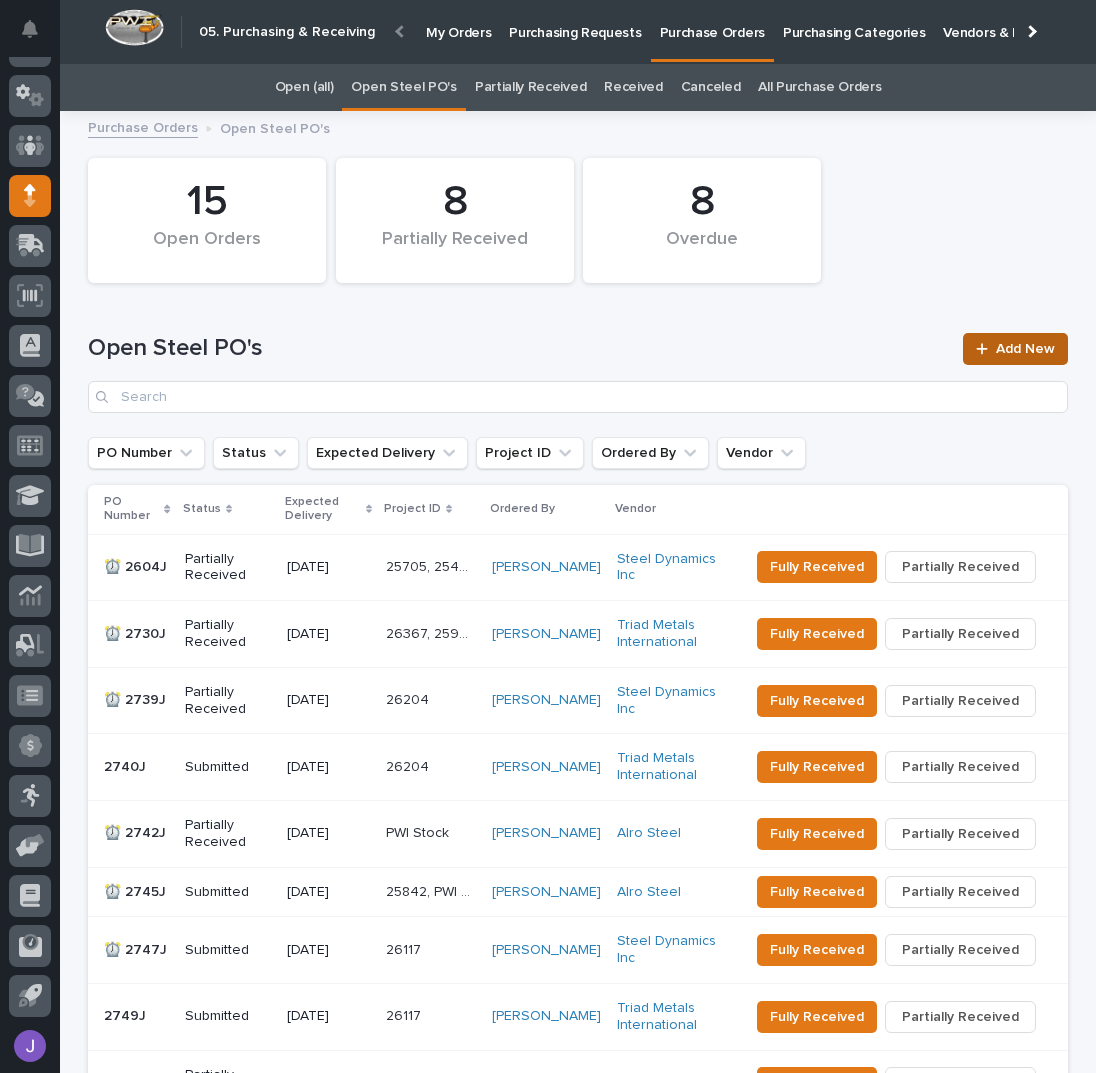 click on "Add New" at bounding box center (1025, 349) 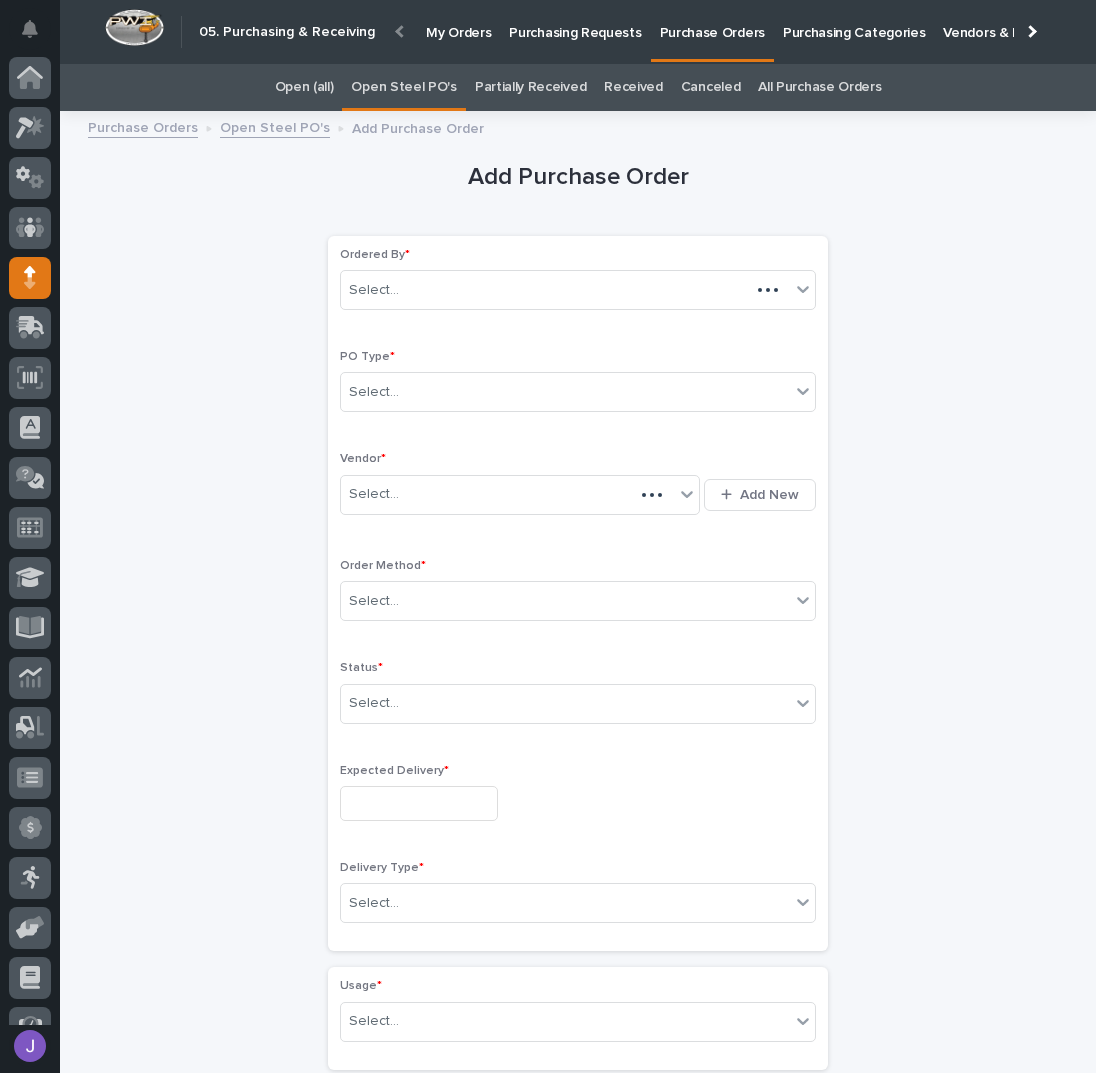 scroll, scrollTop: 56, scrollLeft: 0, axis: vertical 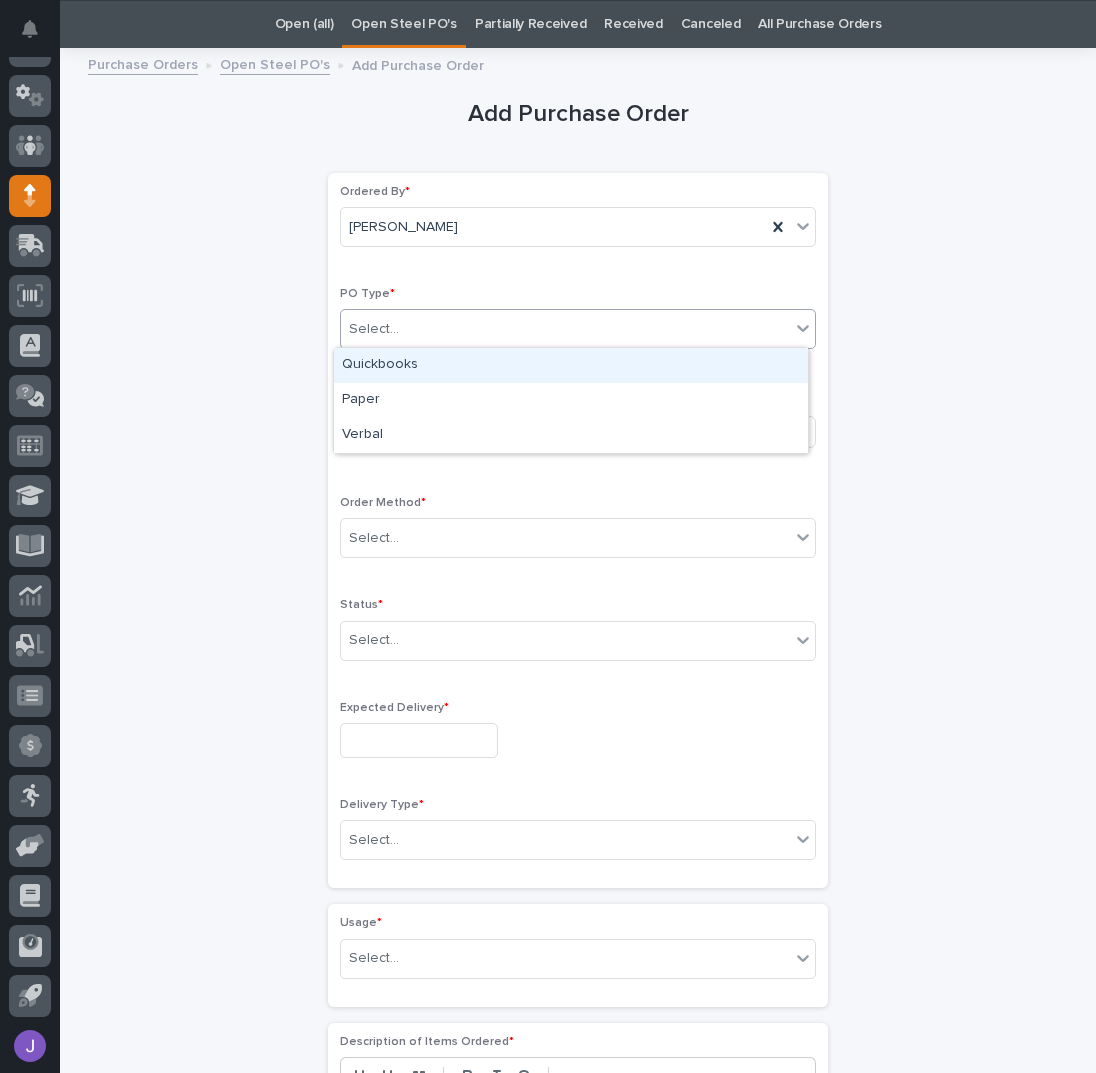 click on "Select..." at bounding box center [565, 329] 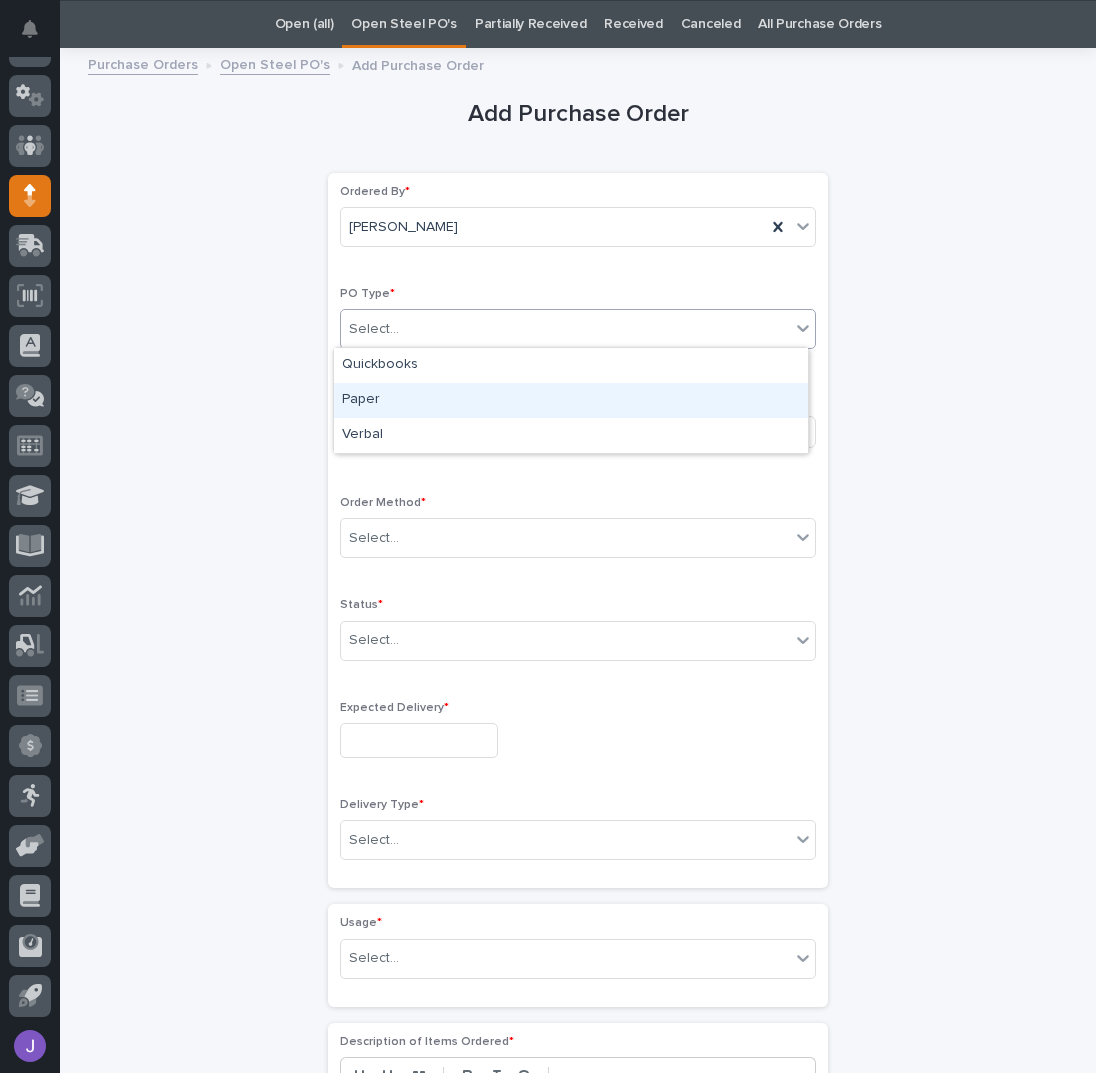 click on "Paper" at bounding box center (571, 400) 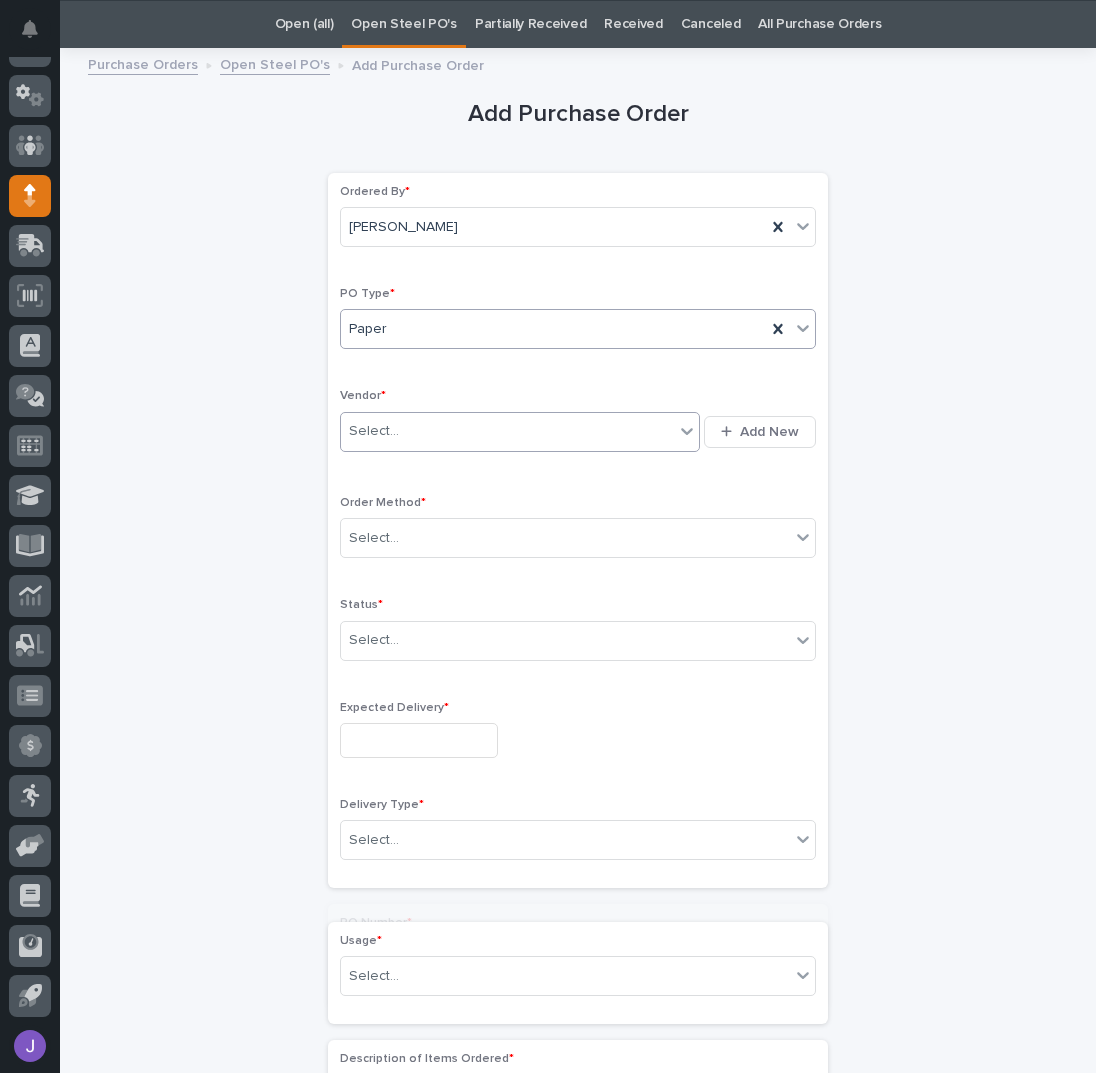 click on "Select..." at bounding box center (374, 431) 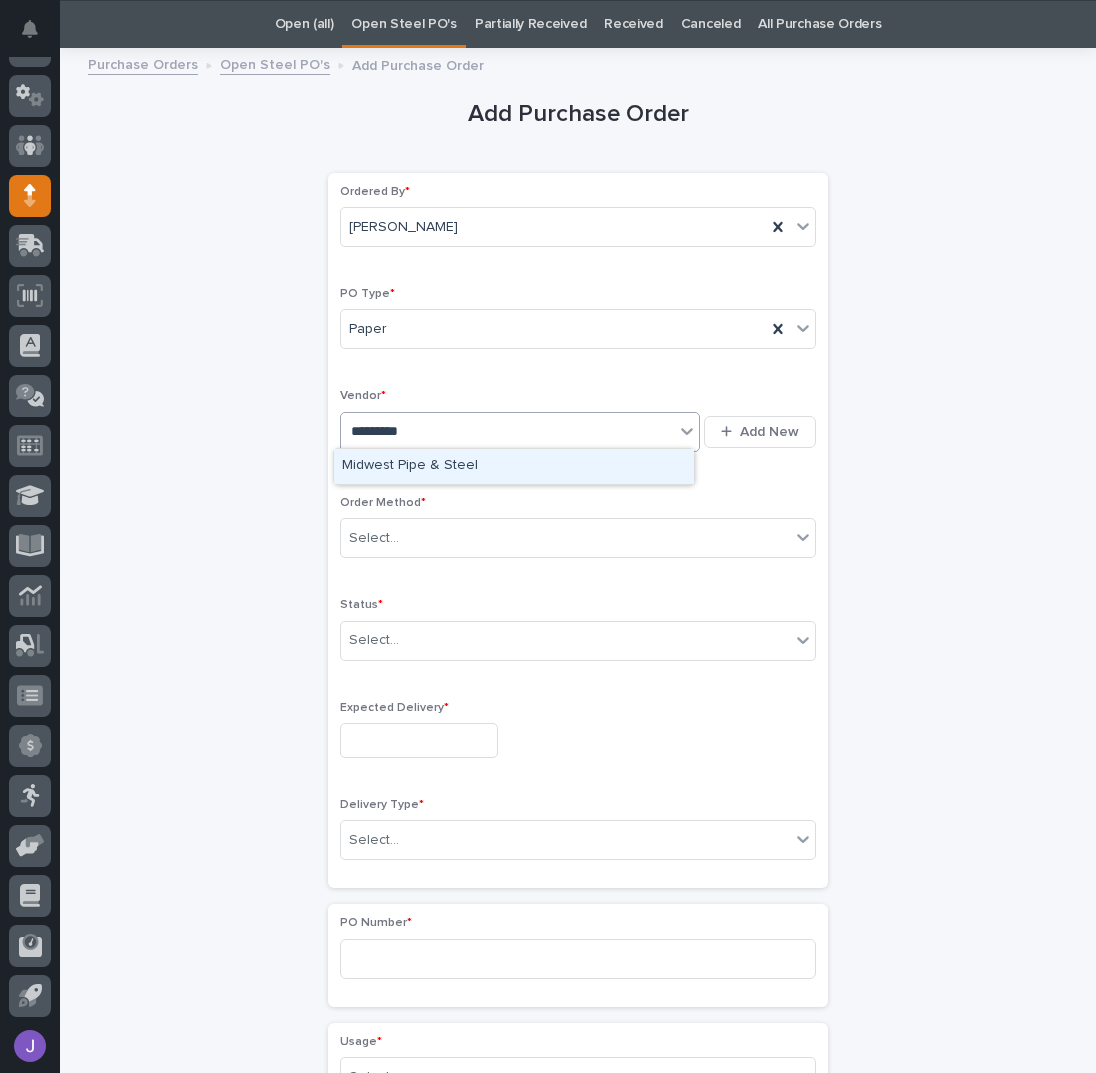 type on "**********" 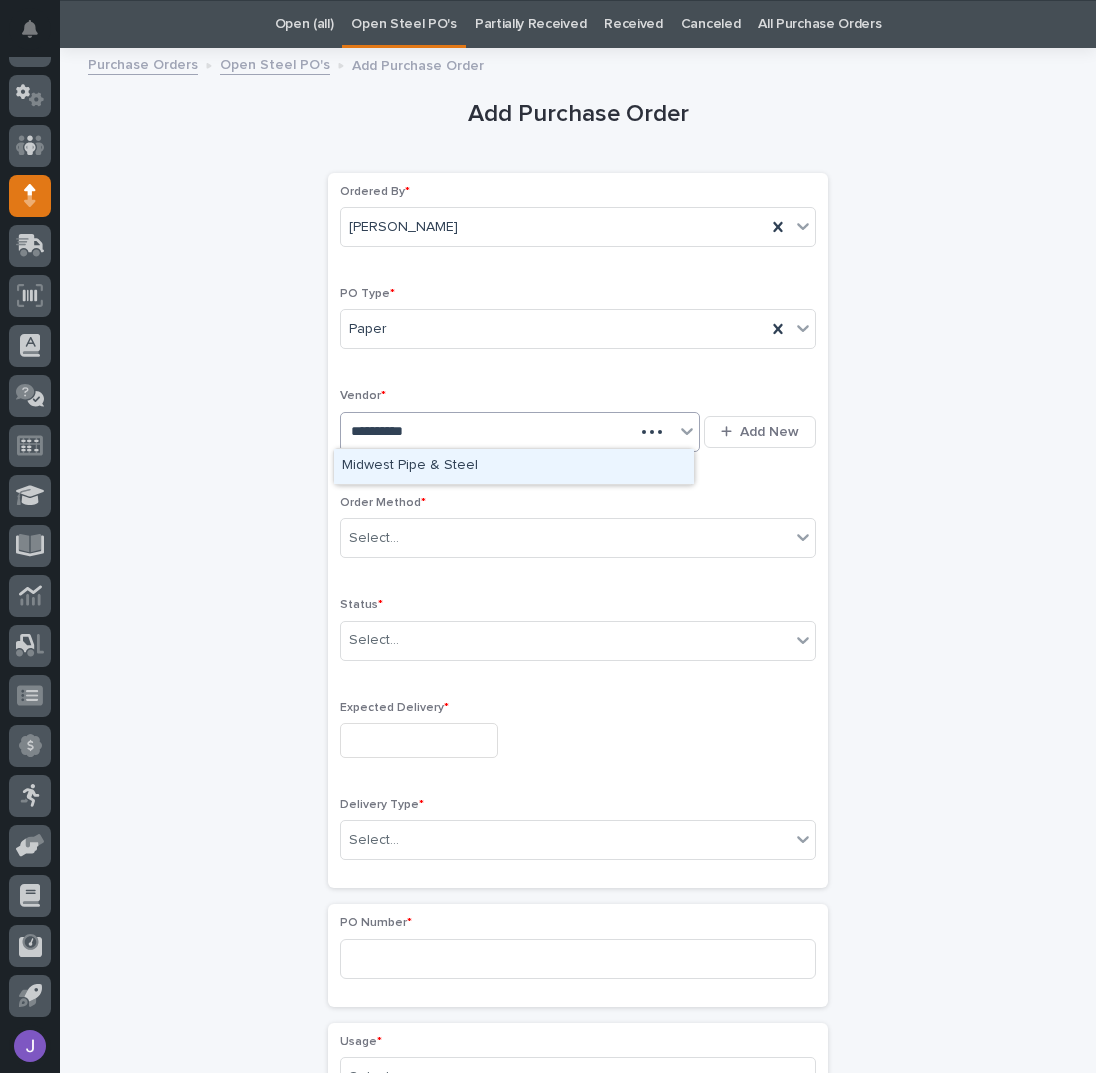 type 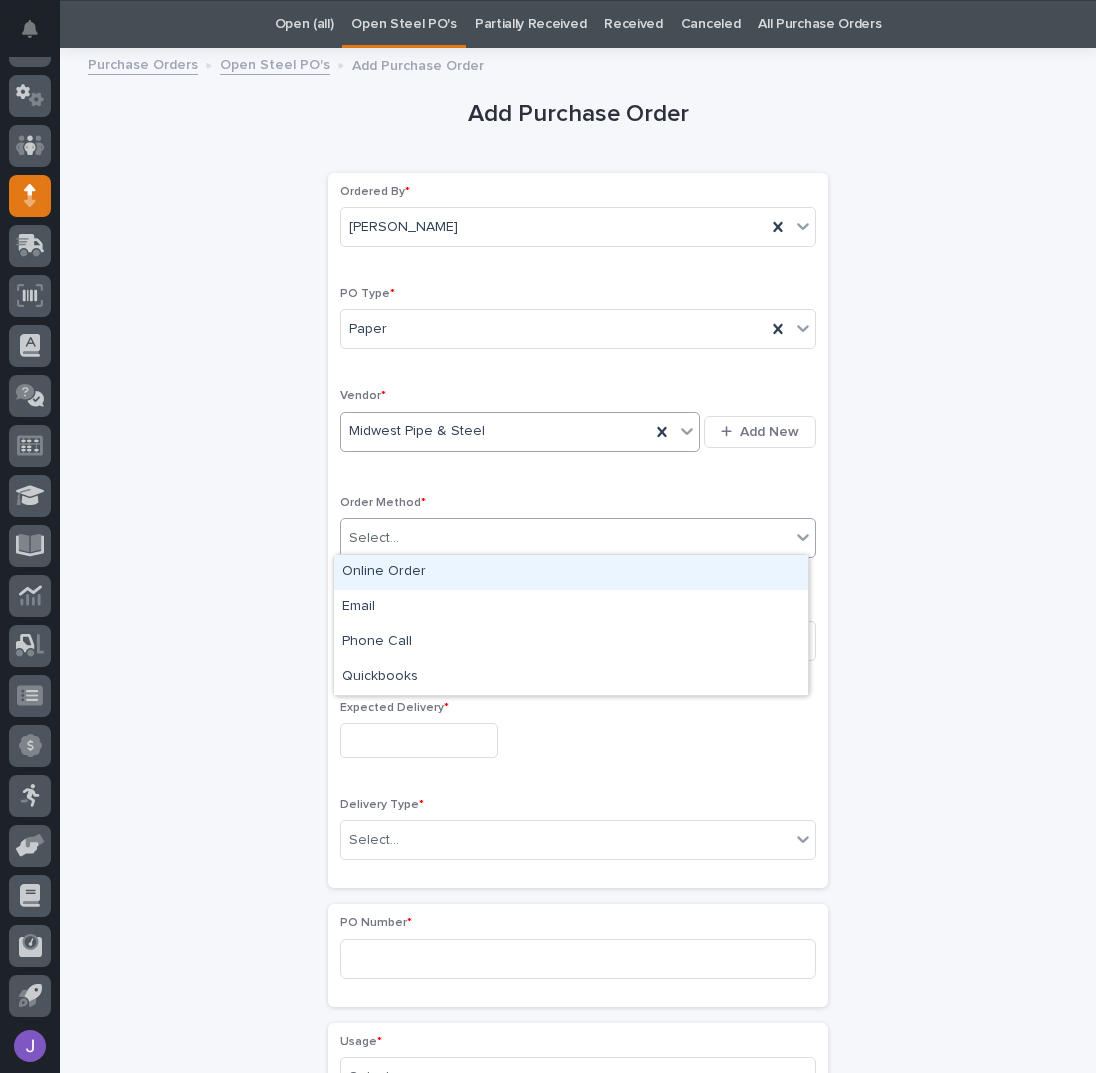 click on "Select..." at bounding box center (565, 538) 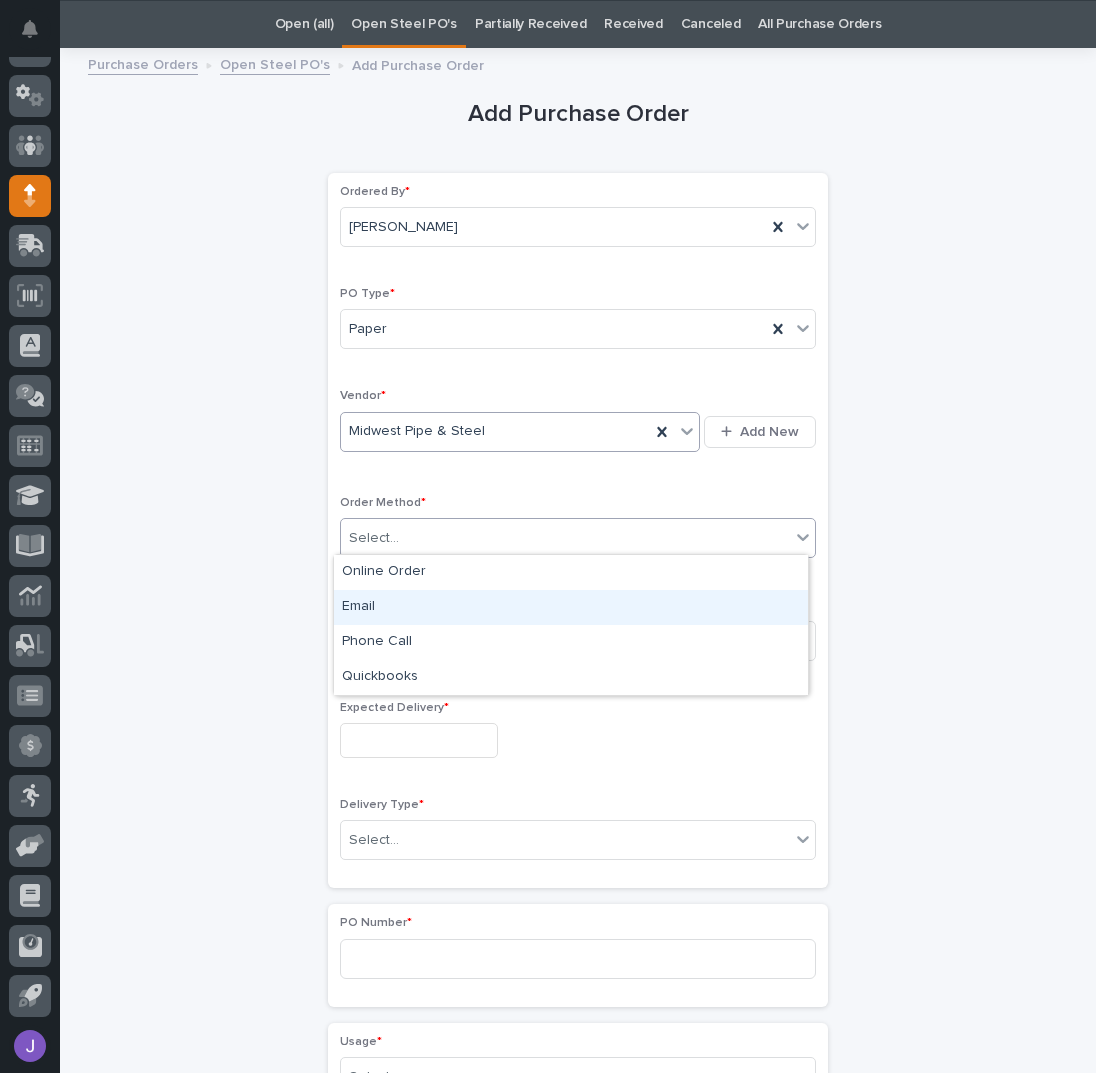 click on "Email" at bounding box center (571, 607) 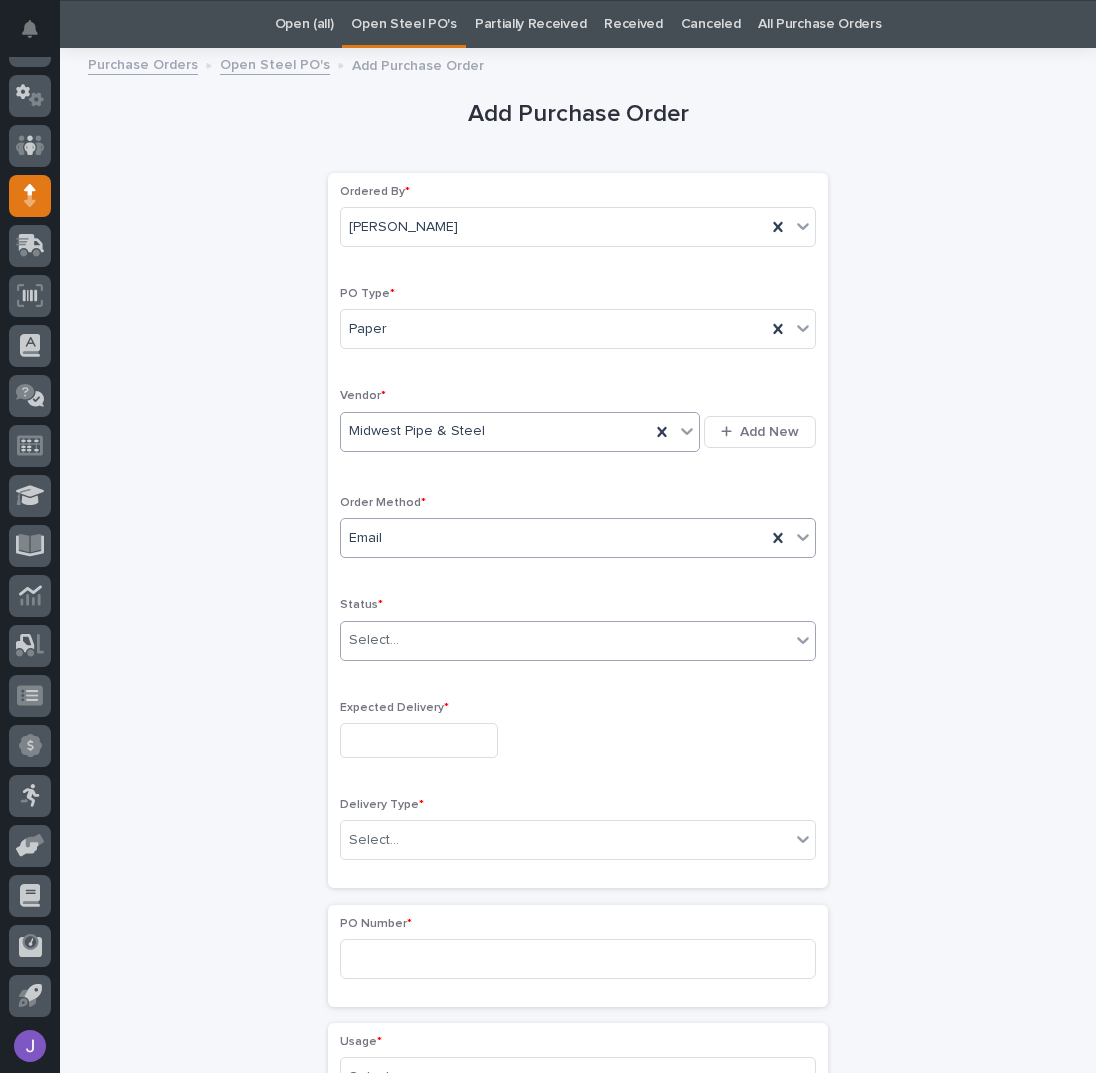 click on "Select..." at bounding box center [374, 640] 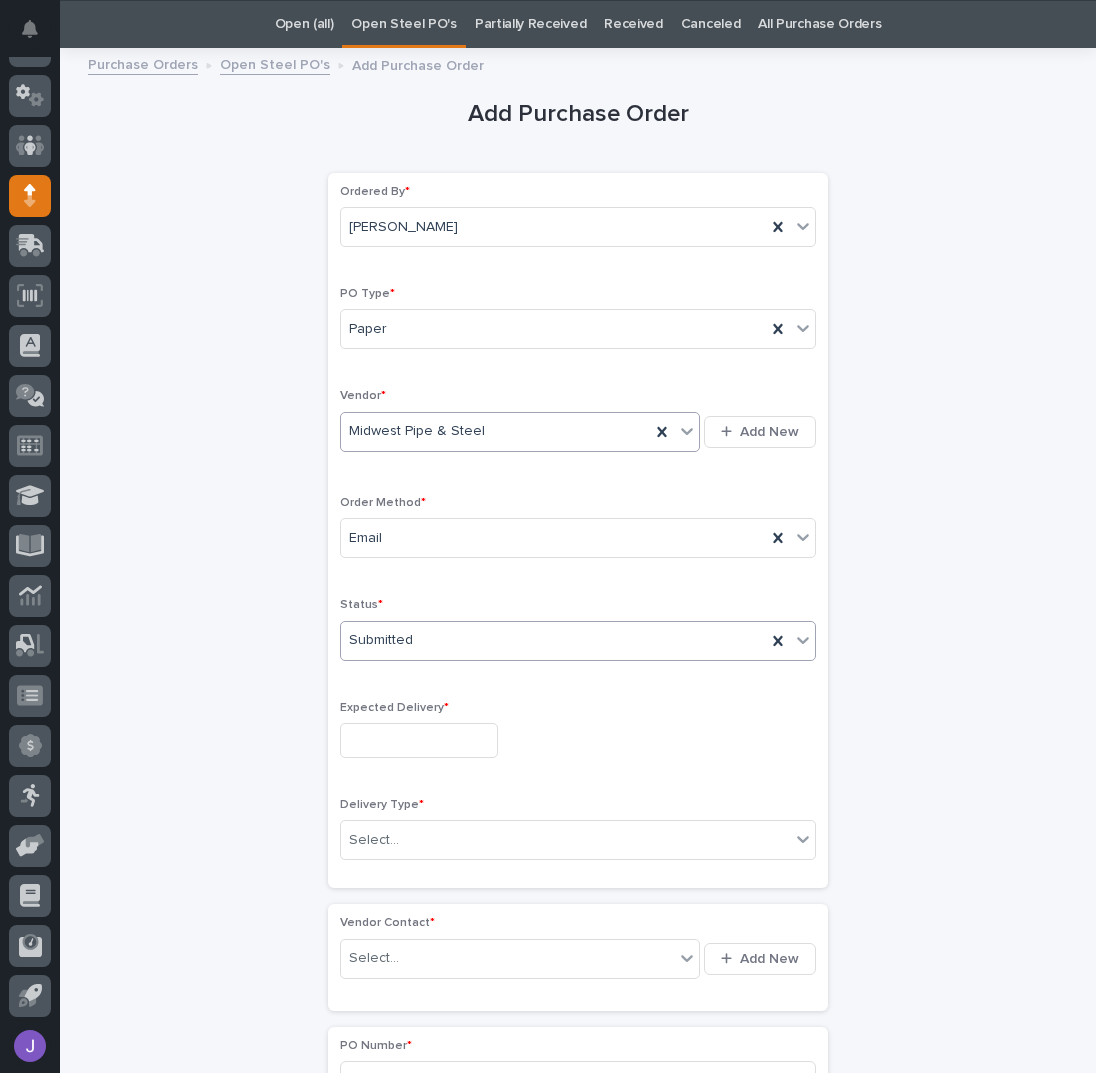 click at bounding box center [419, 740] 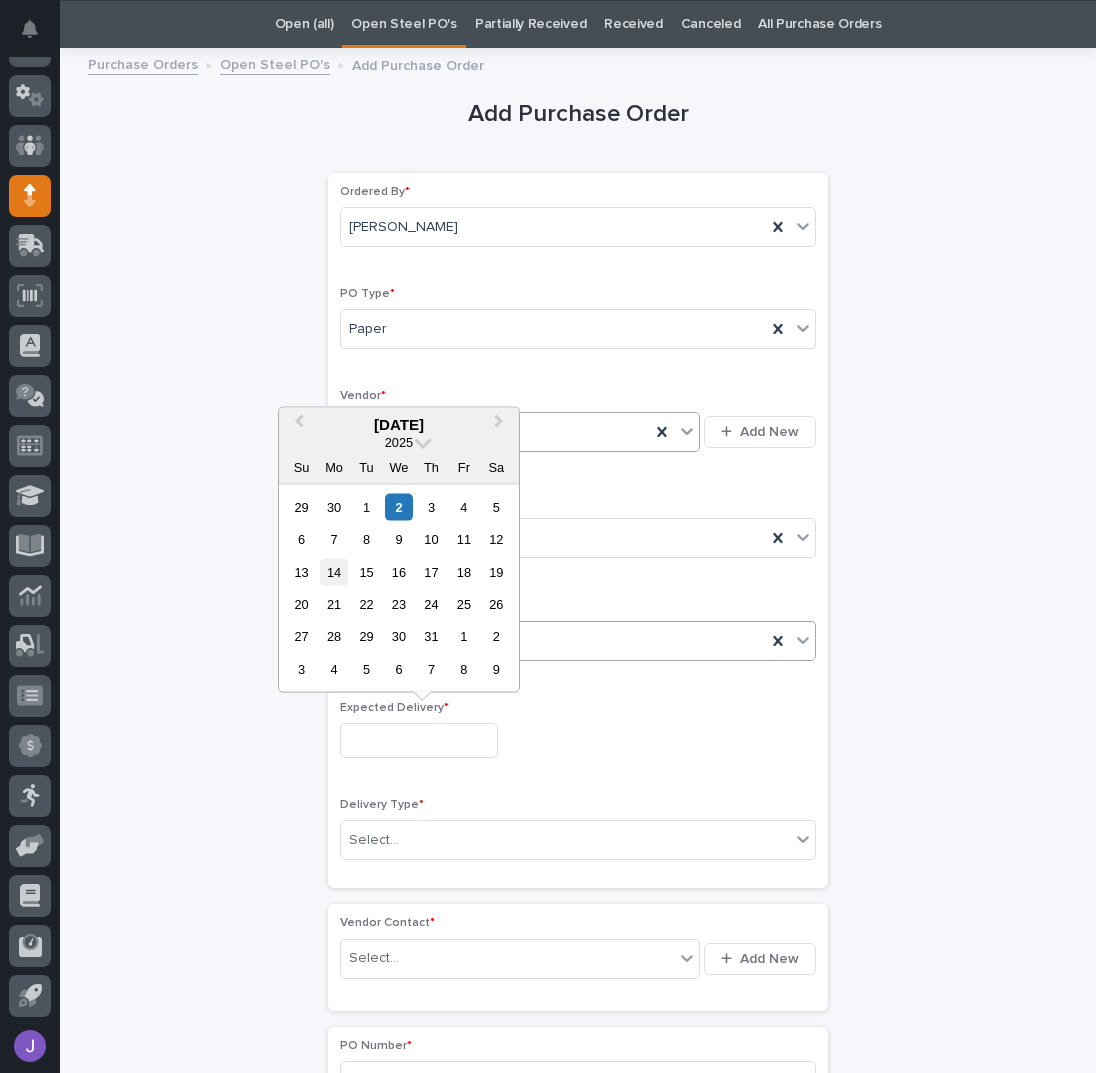 click on "14" at bounding box center (333, 571) 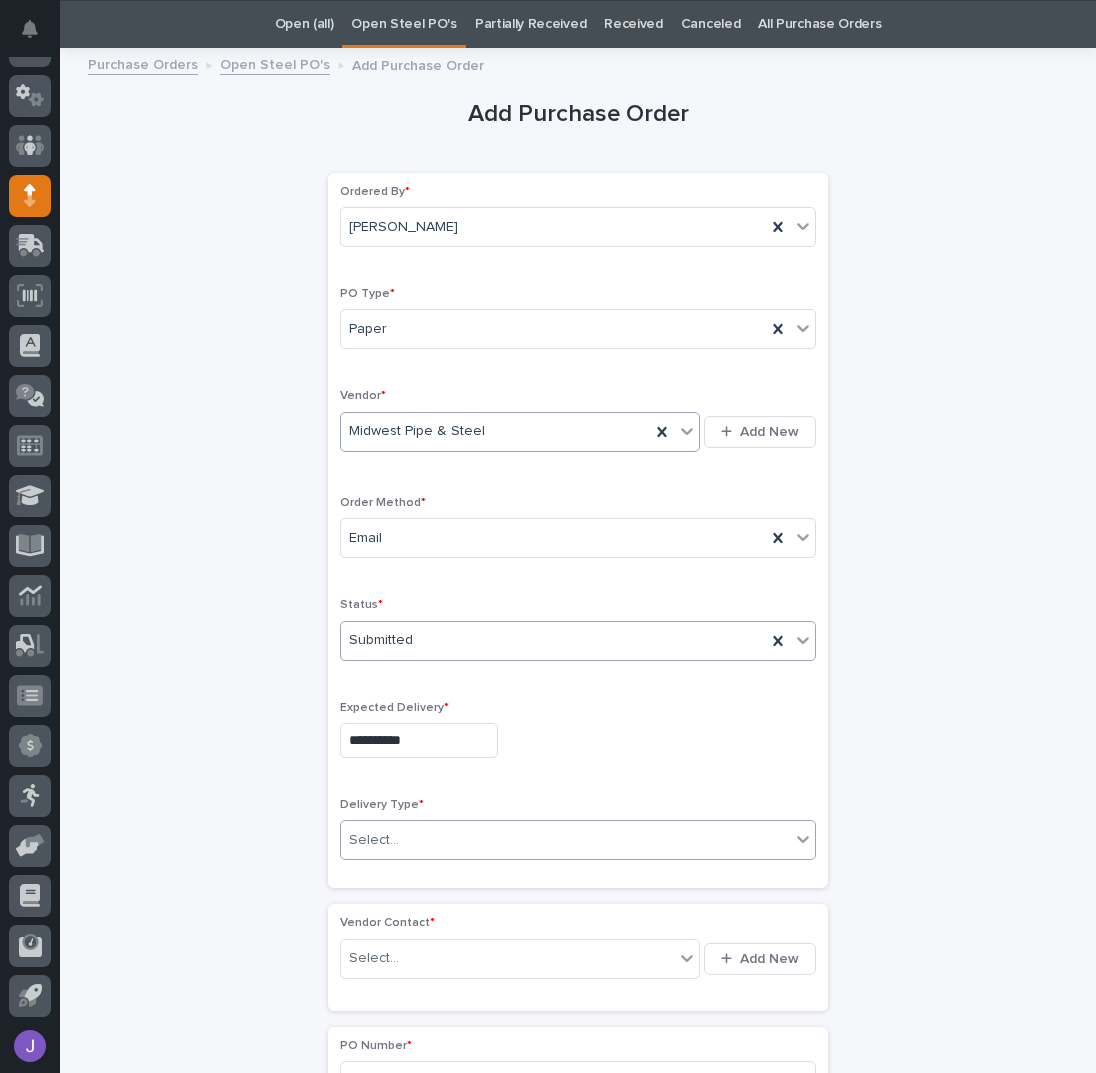 click on "Select..." at bounding box center [565, 840] 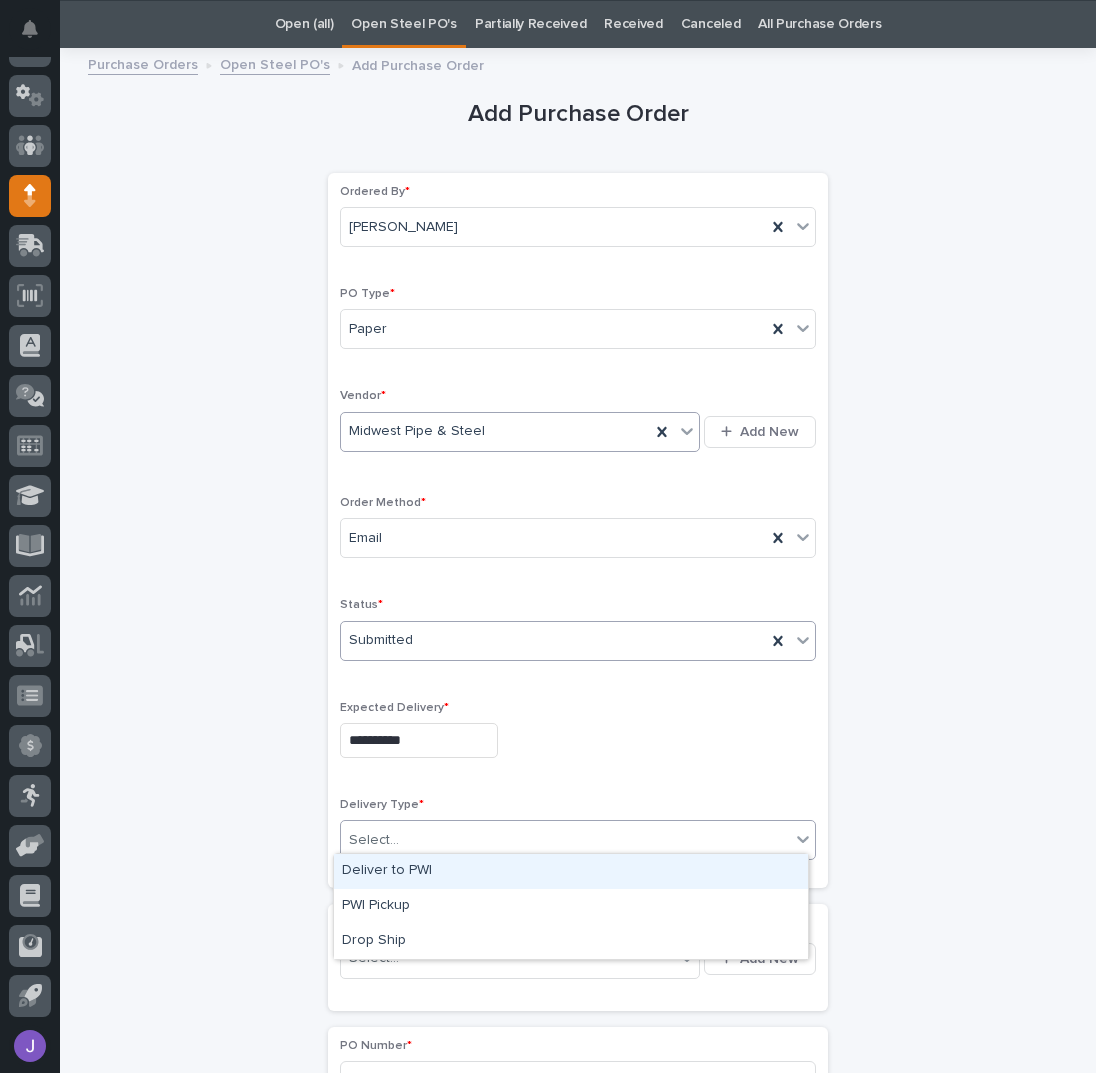 click on "Deliver to PWI" at bounding box center [571, 871] 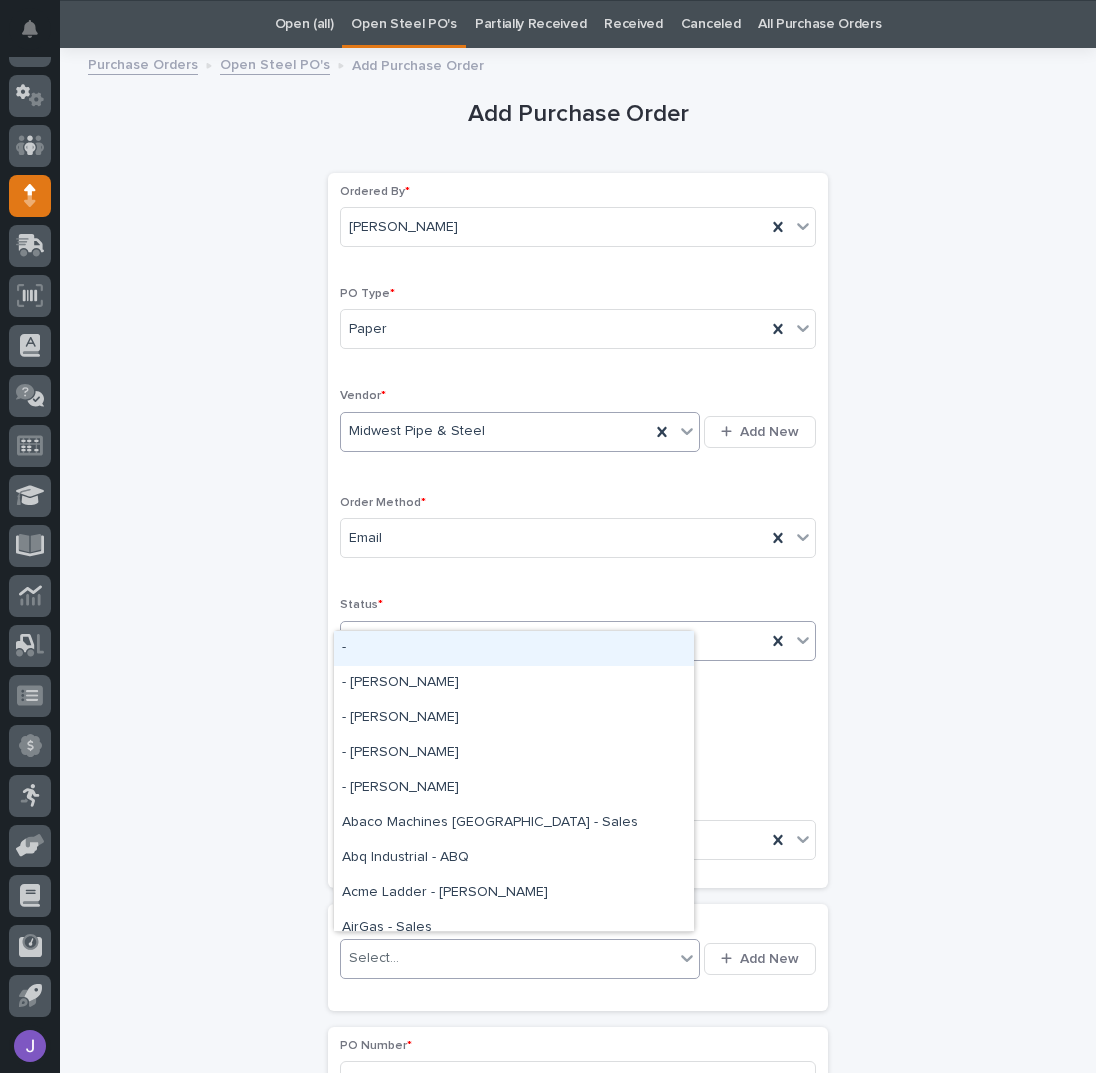 click at bounding box center [402, 958] 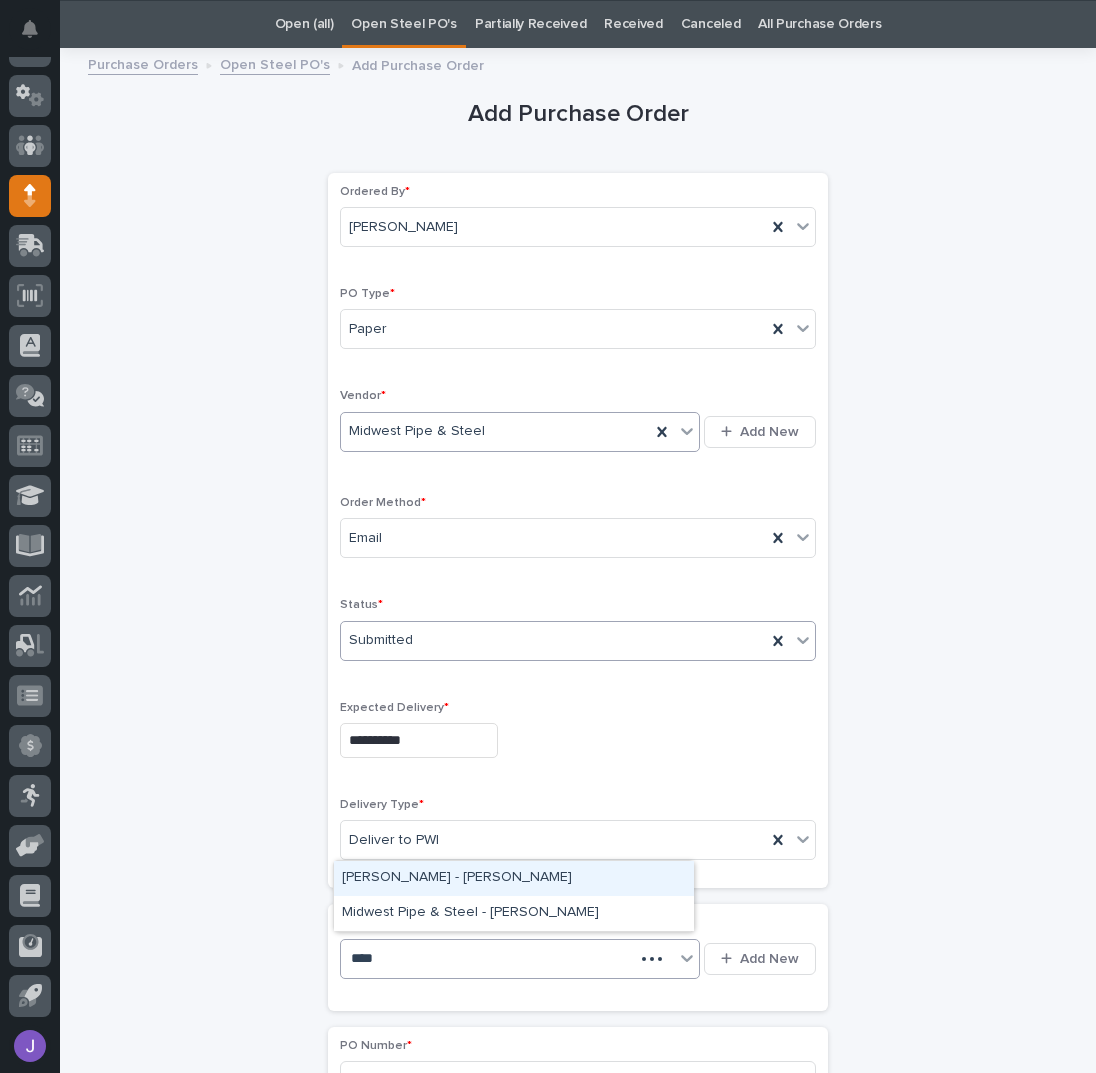 type on "*****" 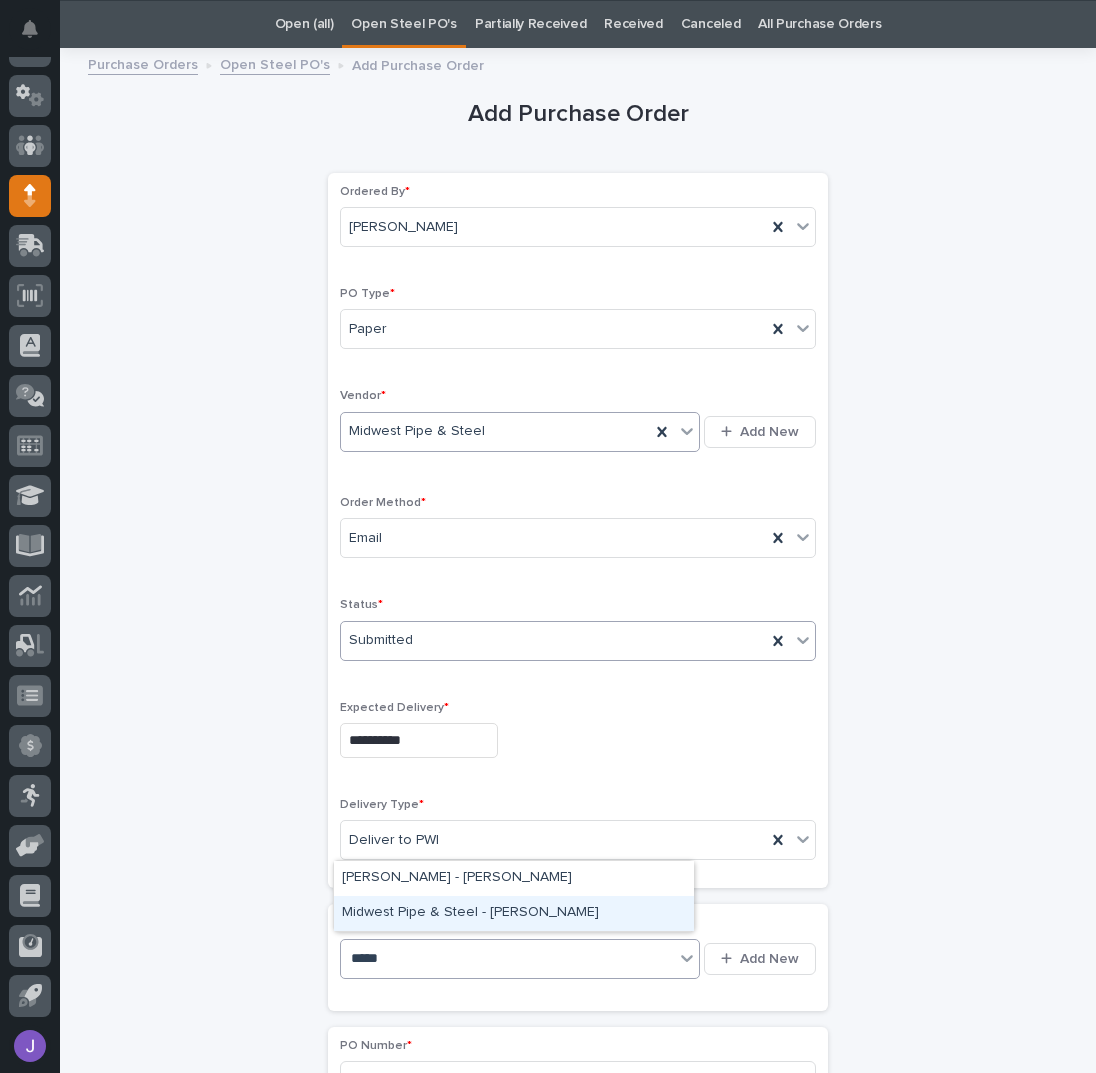 click on "Midwest Pipe & Steel - [PERSON_NAME]" at bounding box center [514, 913] 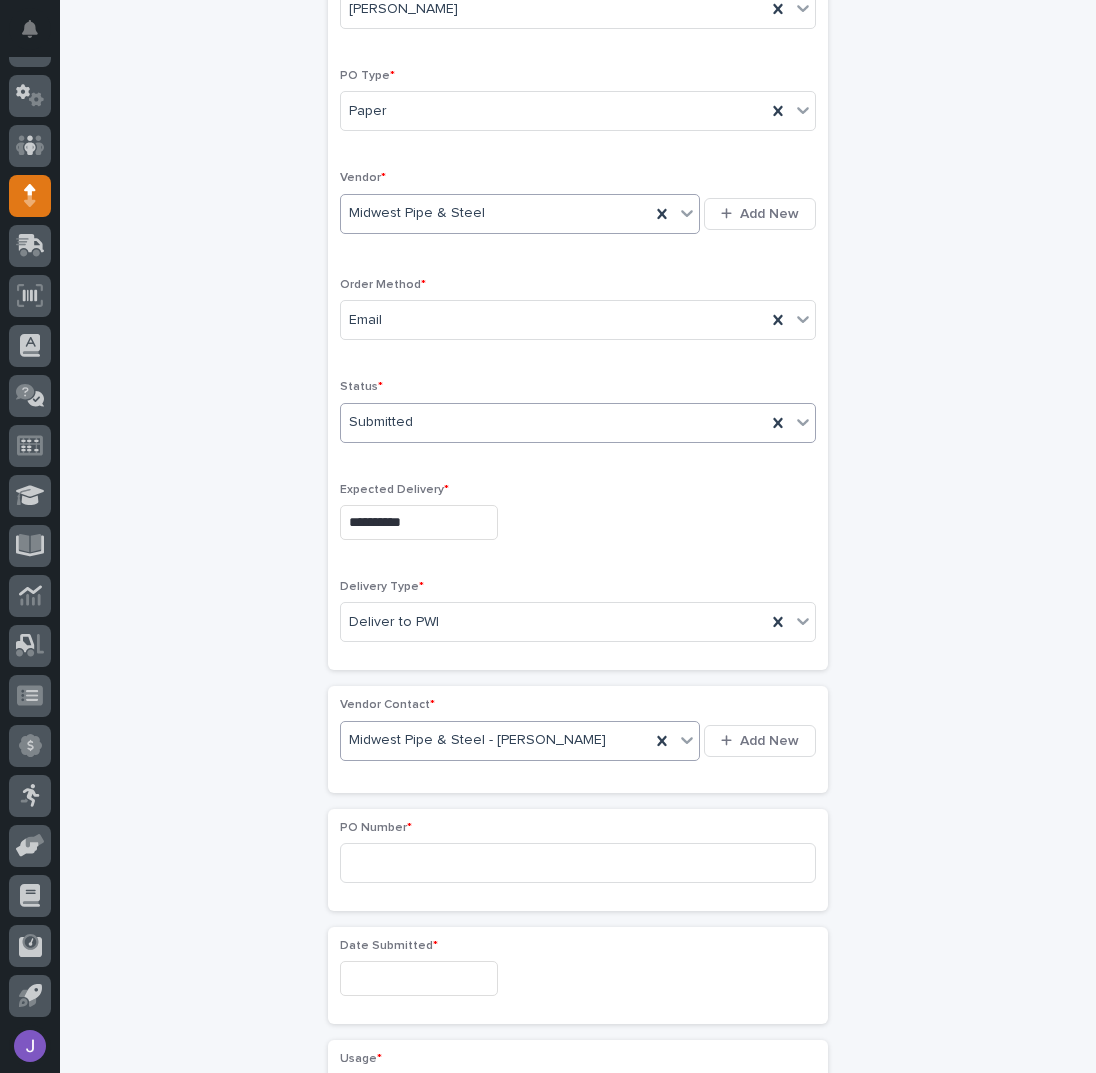 scroll, scrollTop: 330, scrollLeft: 0, axis: vertical 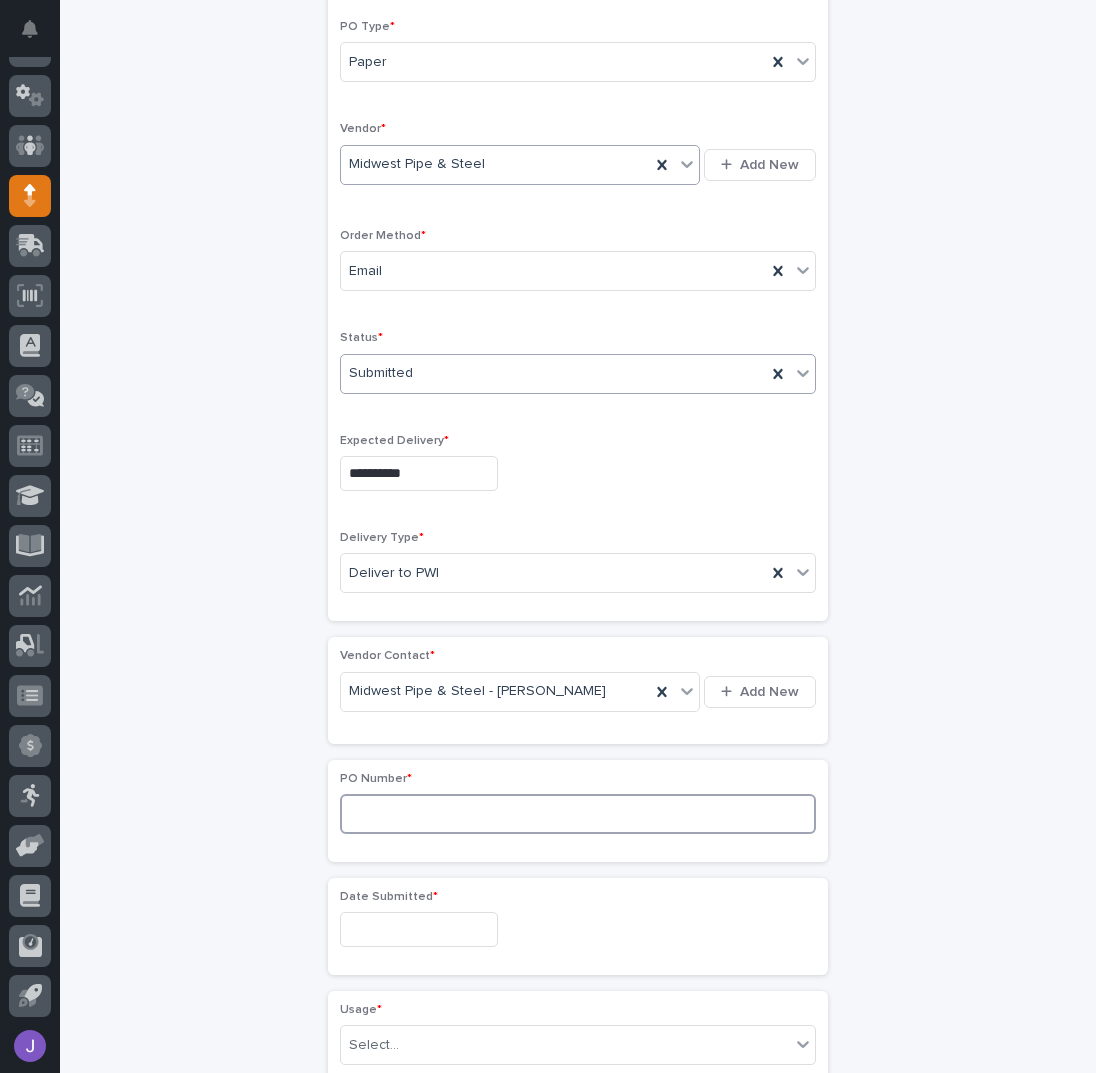 click at bounding box center (578, 814) 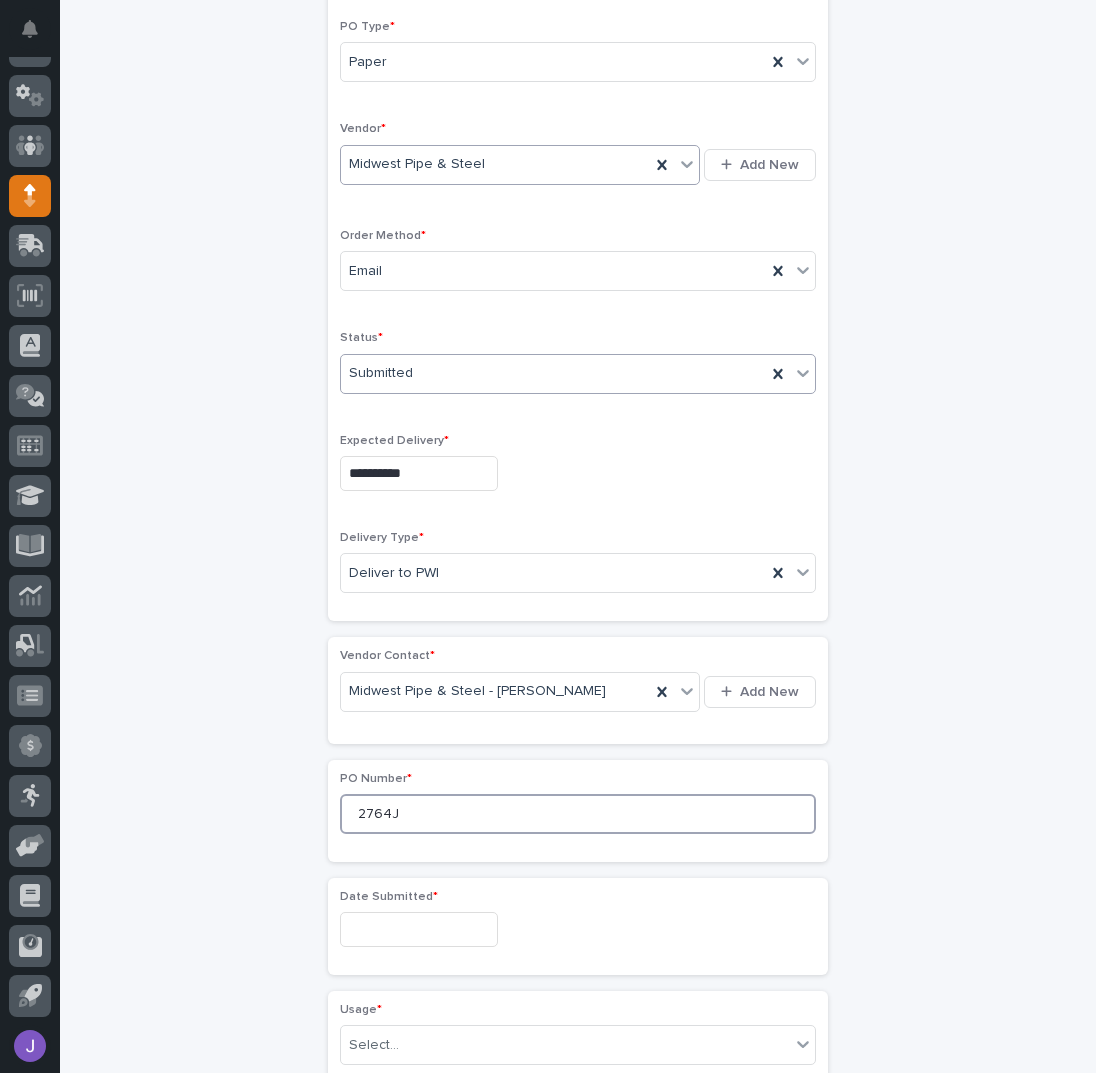 type on "2764J" 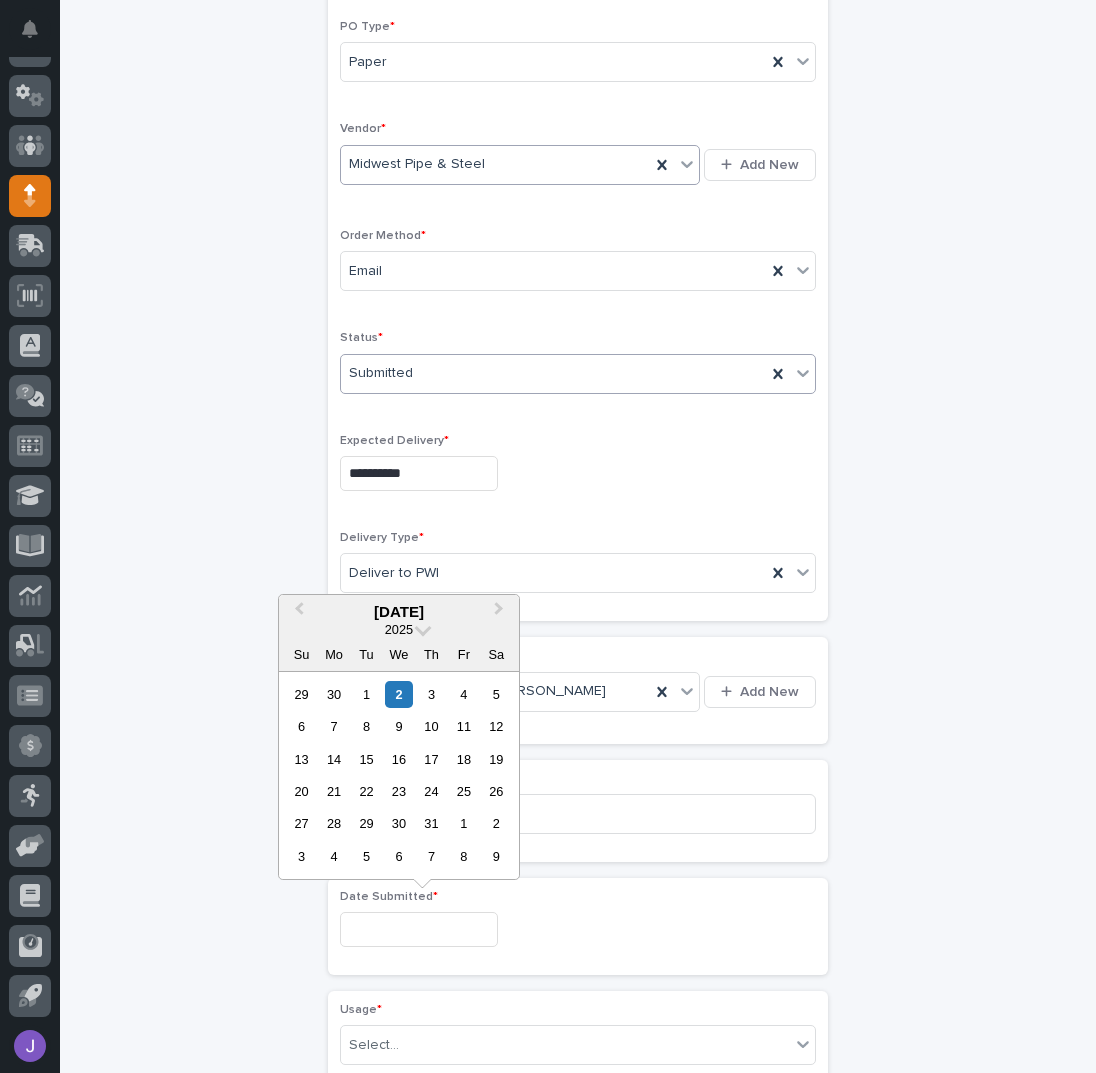 click at bounding box center (419, 929) 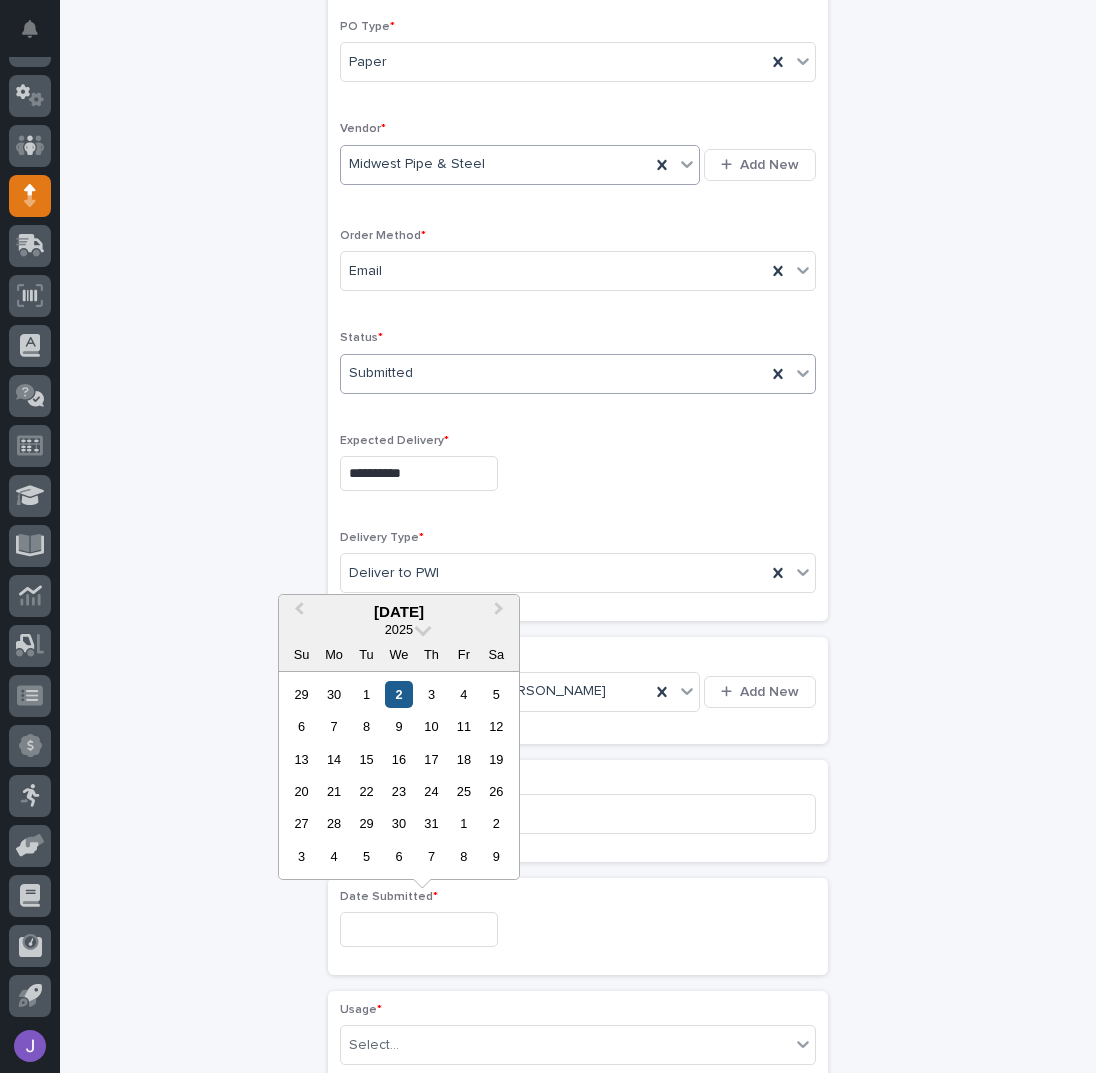 click on "2" at bounding box center [398, 694] 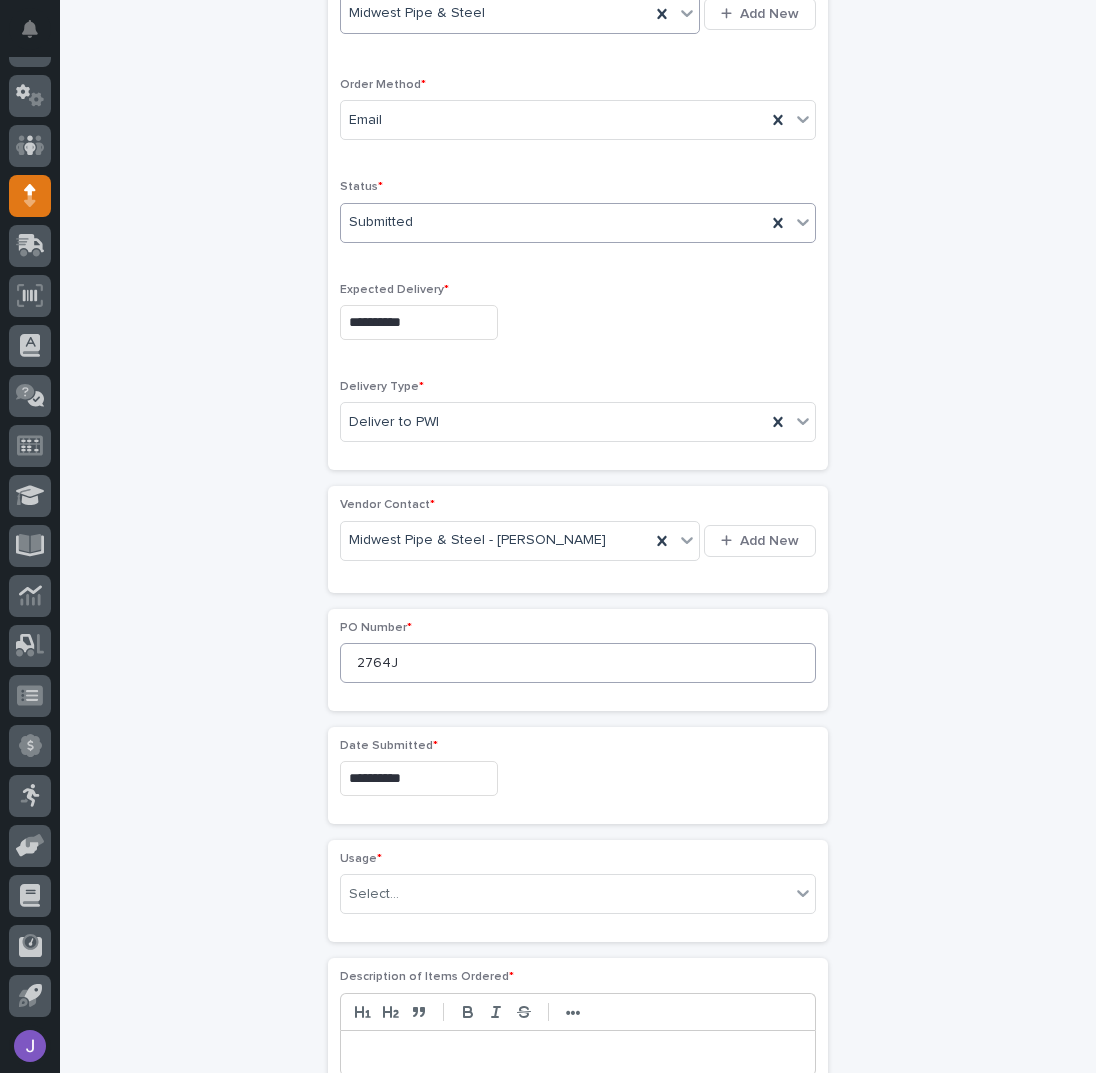 scroll, scrollTop: 596, scrollLeft: 0, axis: vertical 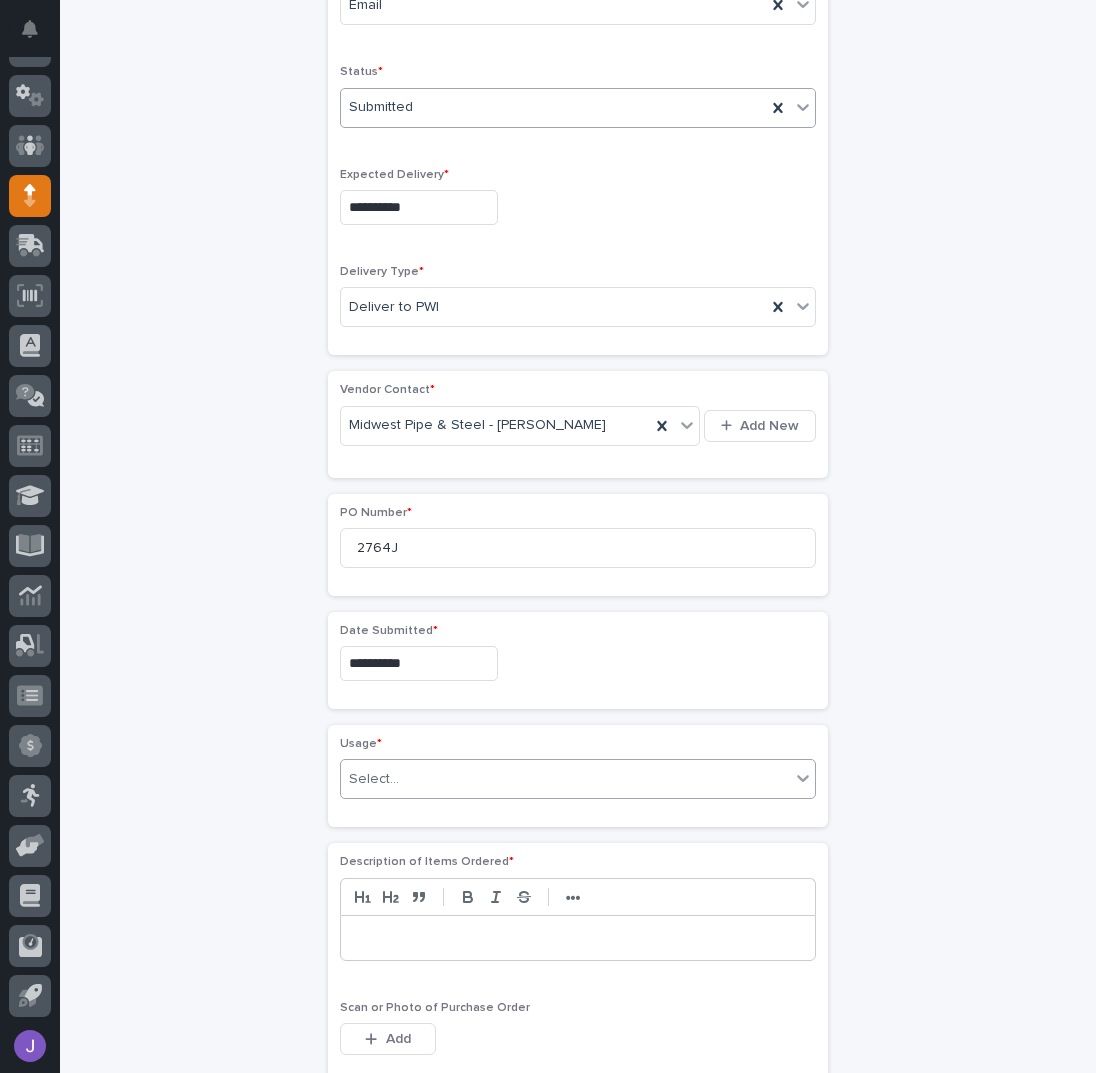 click at bounding box center [402, 779] 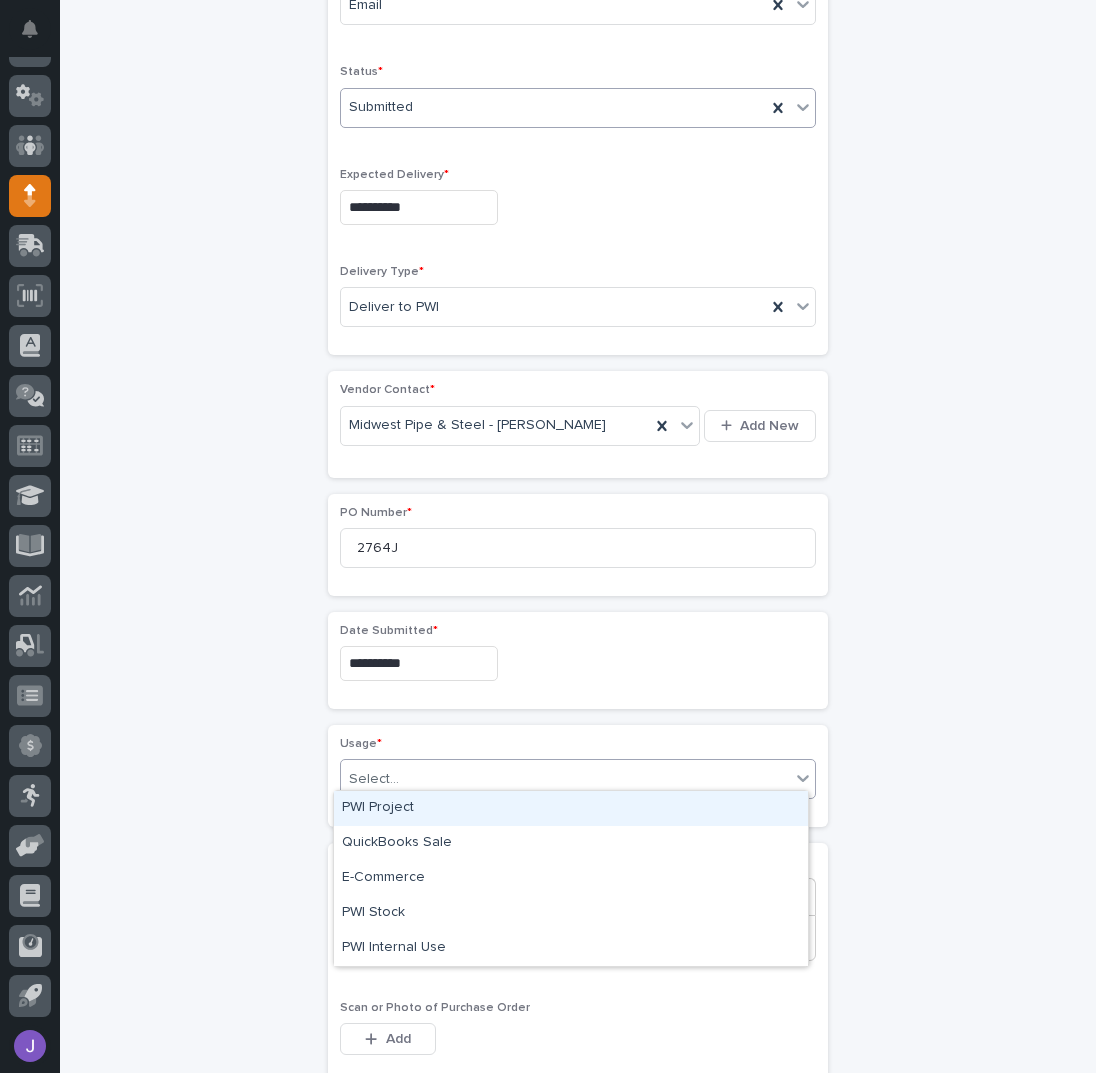 click on "PWI Project" at bounding box center (571, 808) 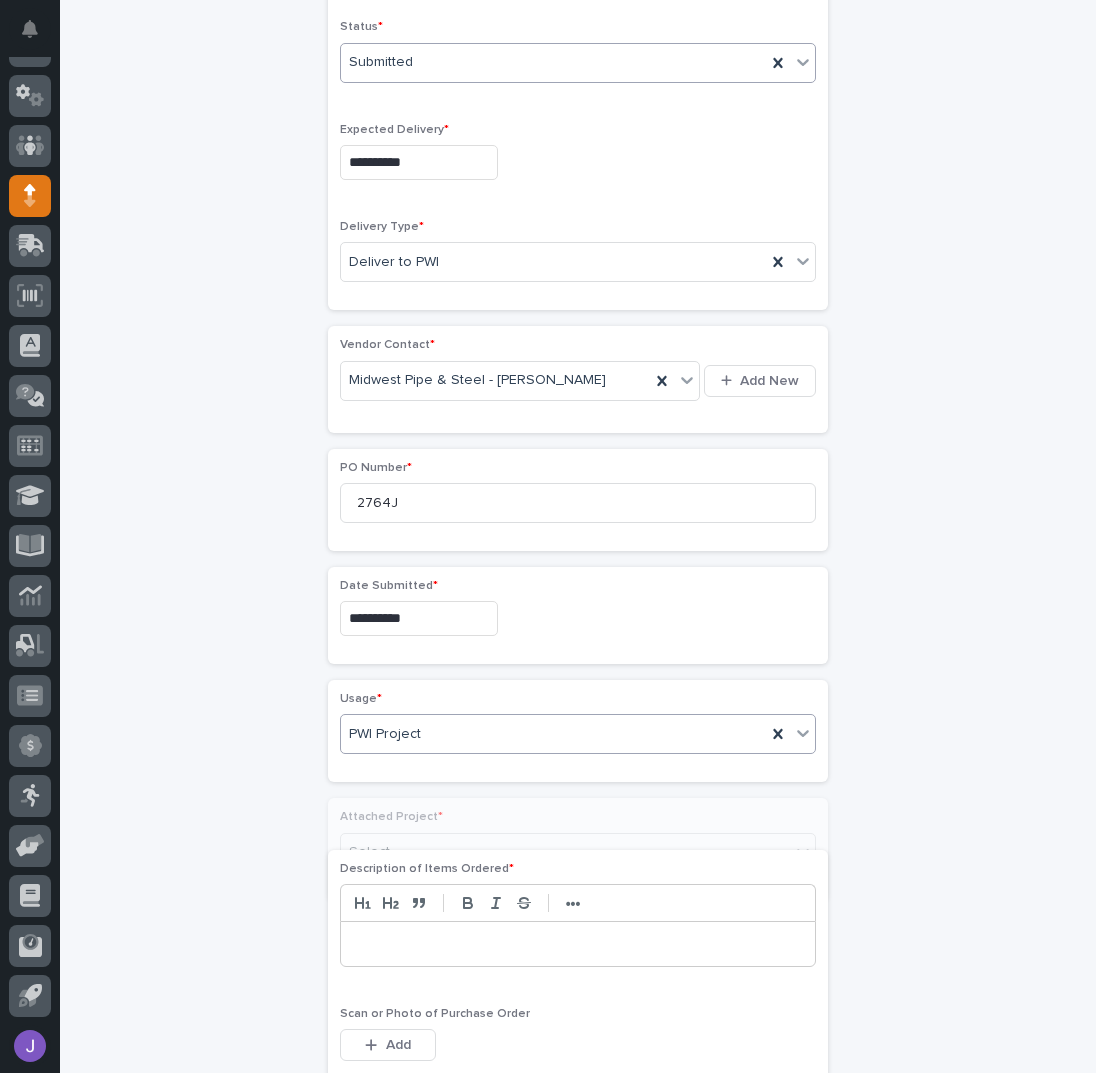 scroll, scrollTop: 655, scrollLeft: 0, axis: vertical 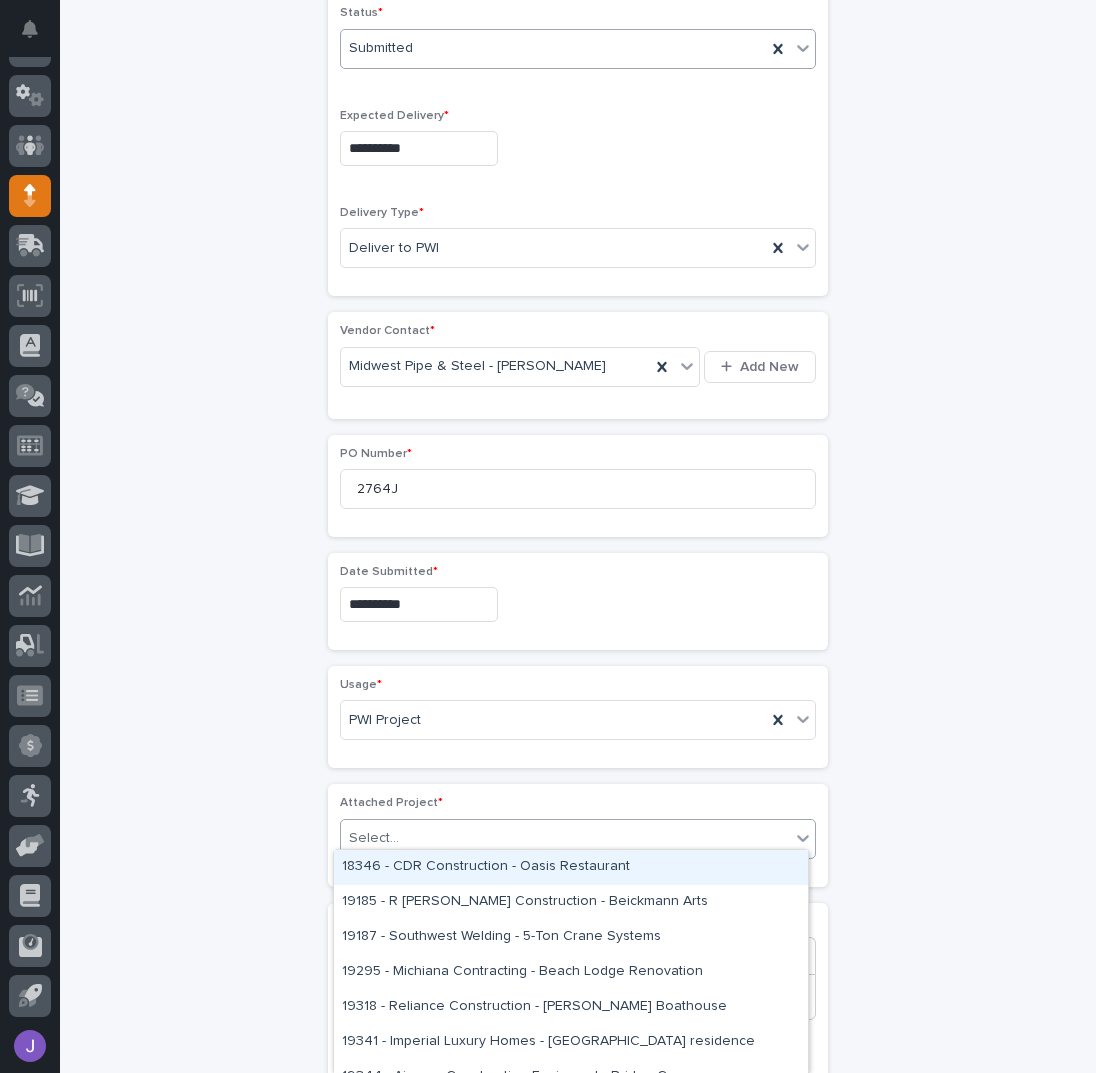 click on "Select..." at bounding box center [374, 838] 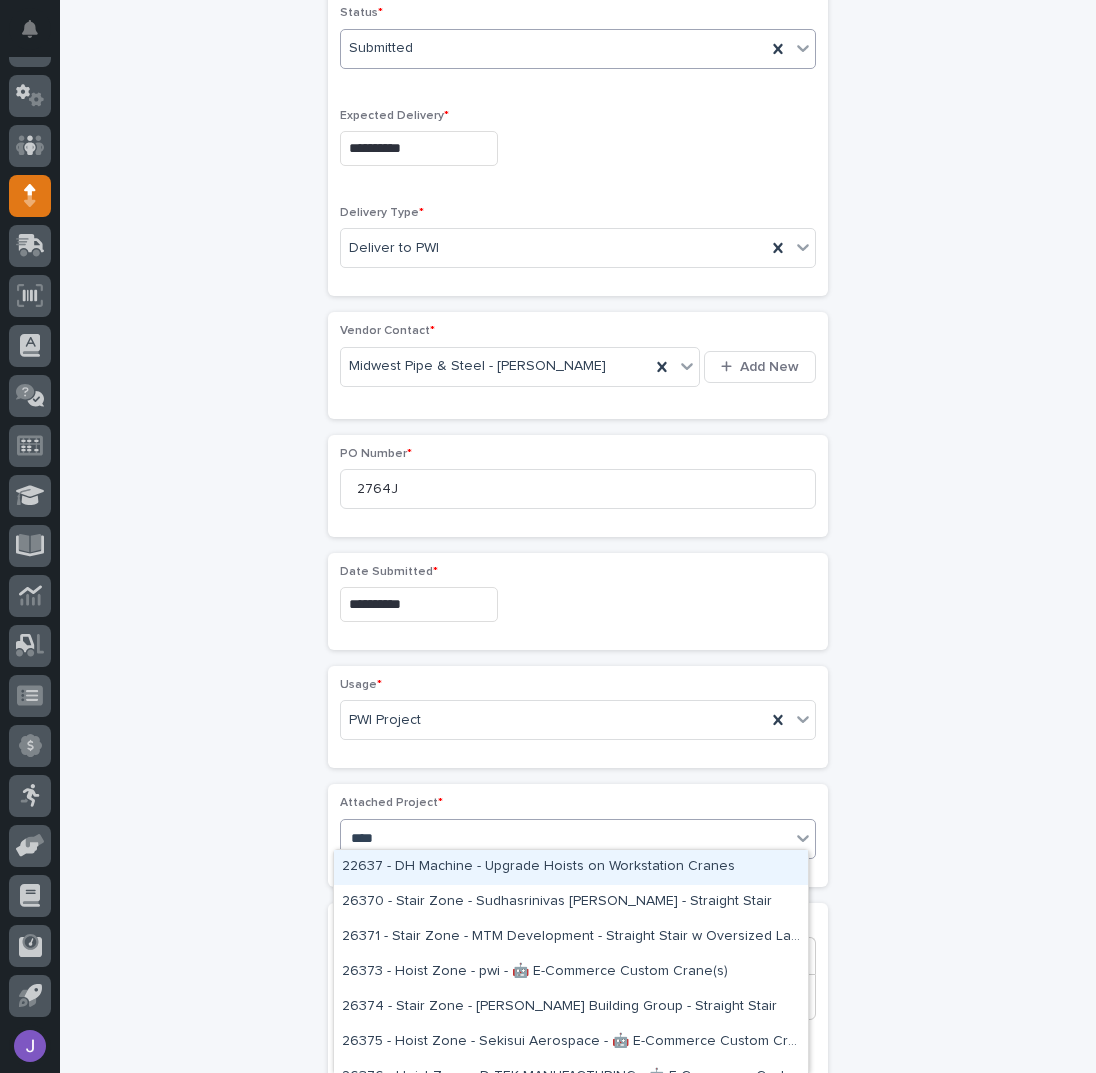 type on "*****" 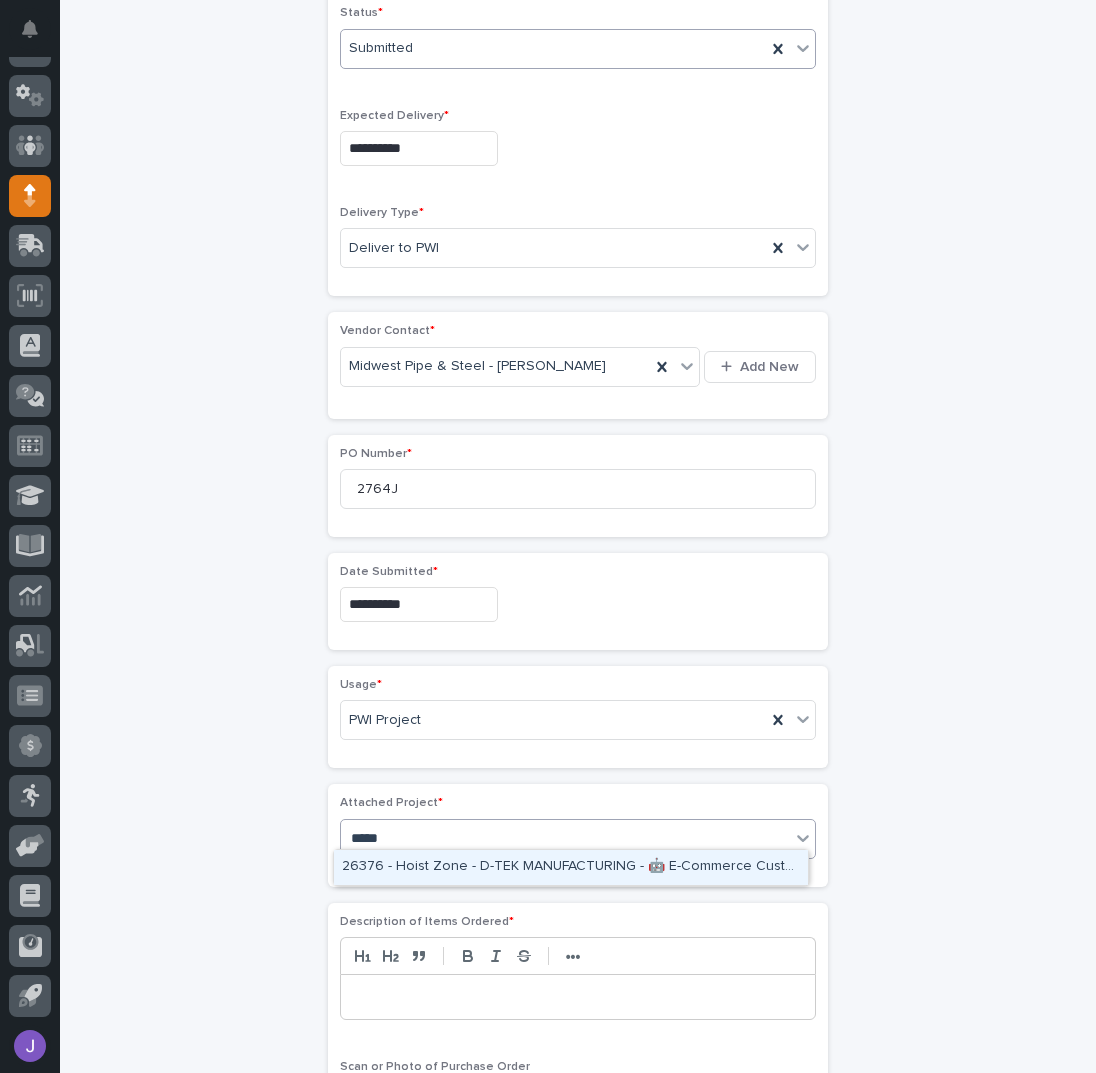 click on "26376 - Hoist Zone - D-TEK MANUFACTURING - 🤖 E-Commerce Custom Crane(s)" at bounding box center (571, 867) 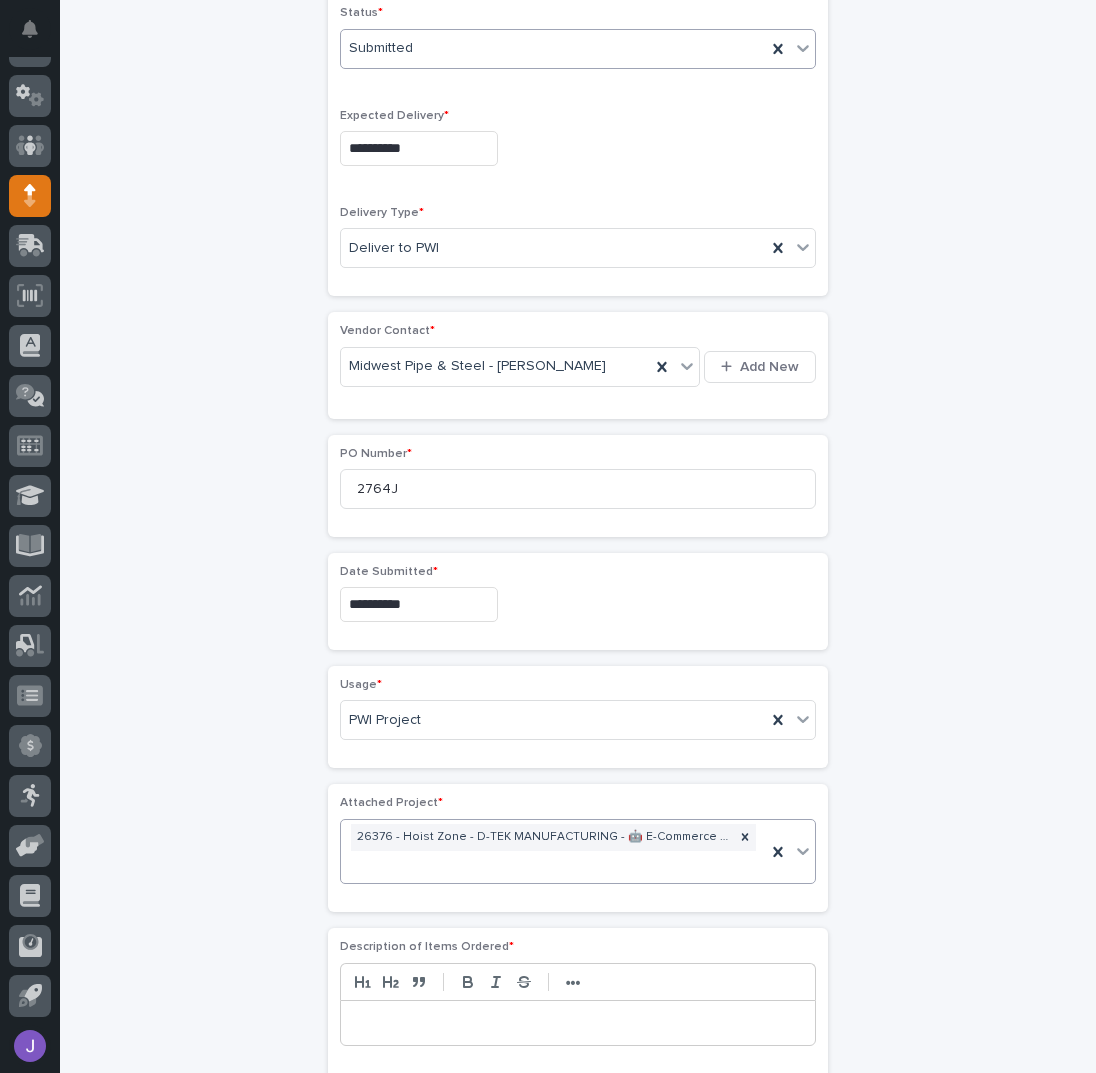 scroll, scrollTop: 801, scrollLeft: 0, axis: vertical 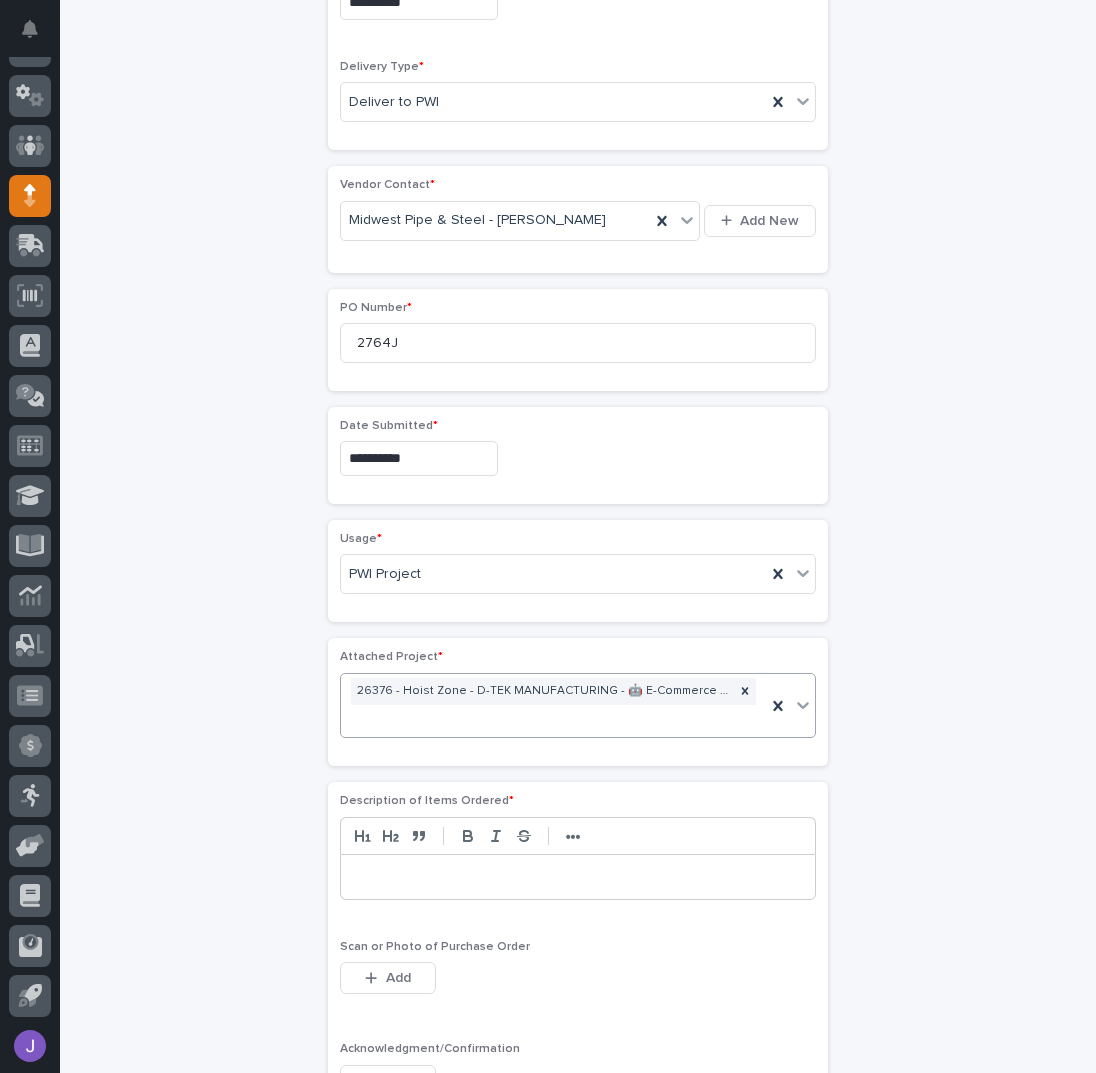 click at bounding box center (578, 877) 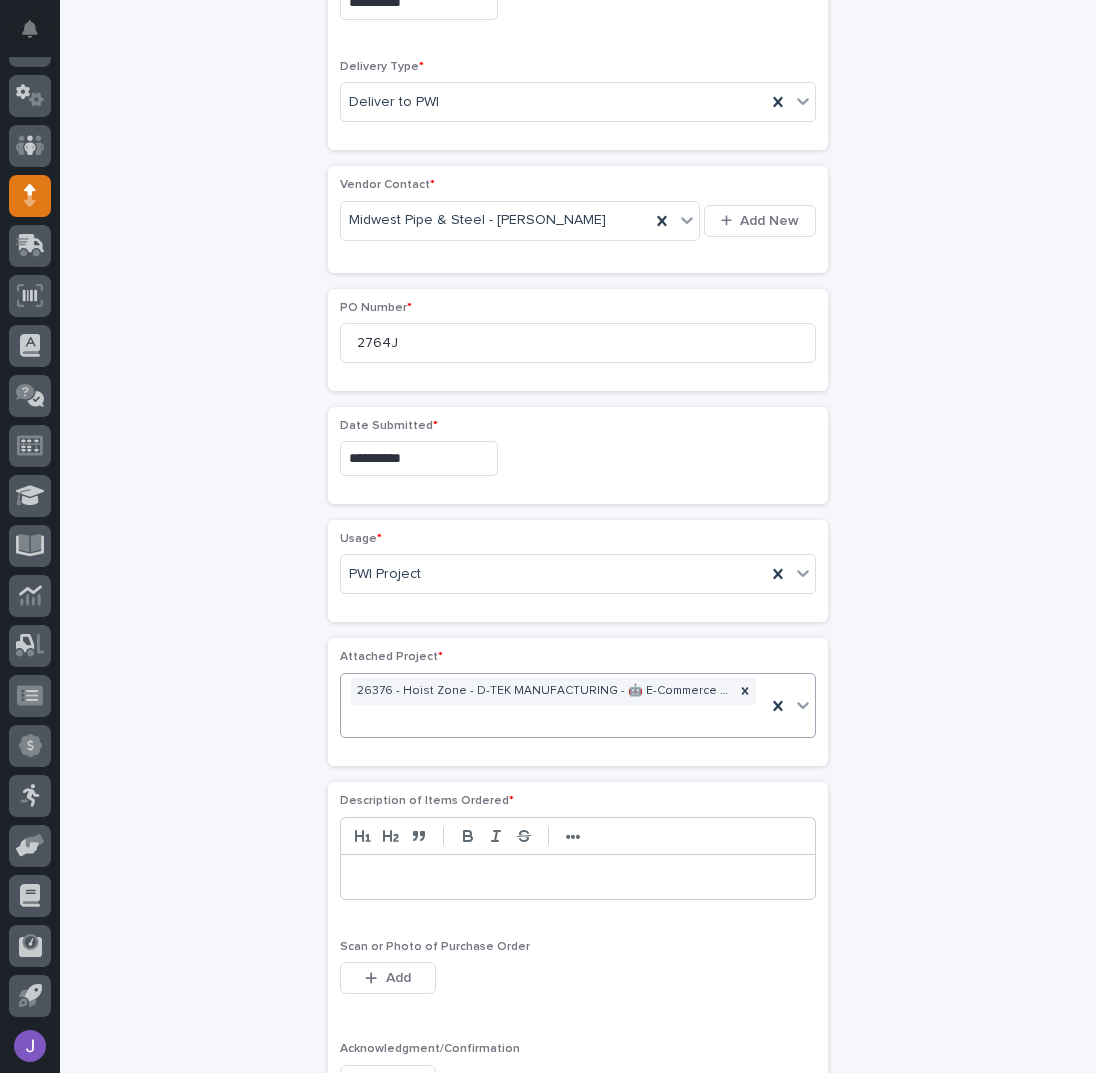 type 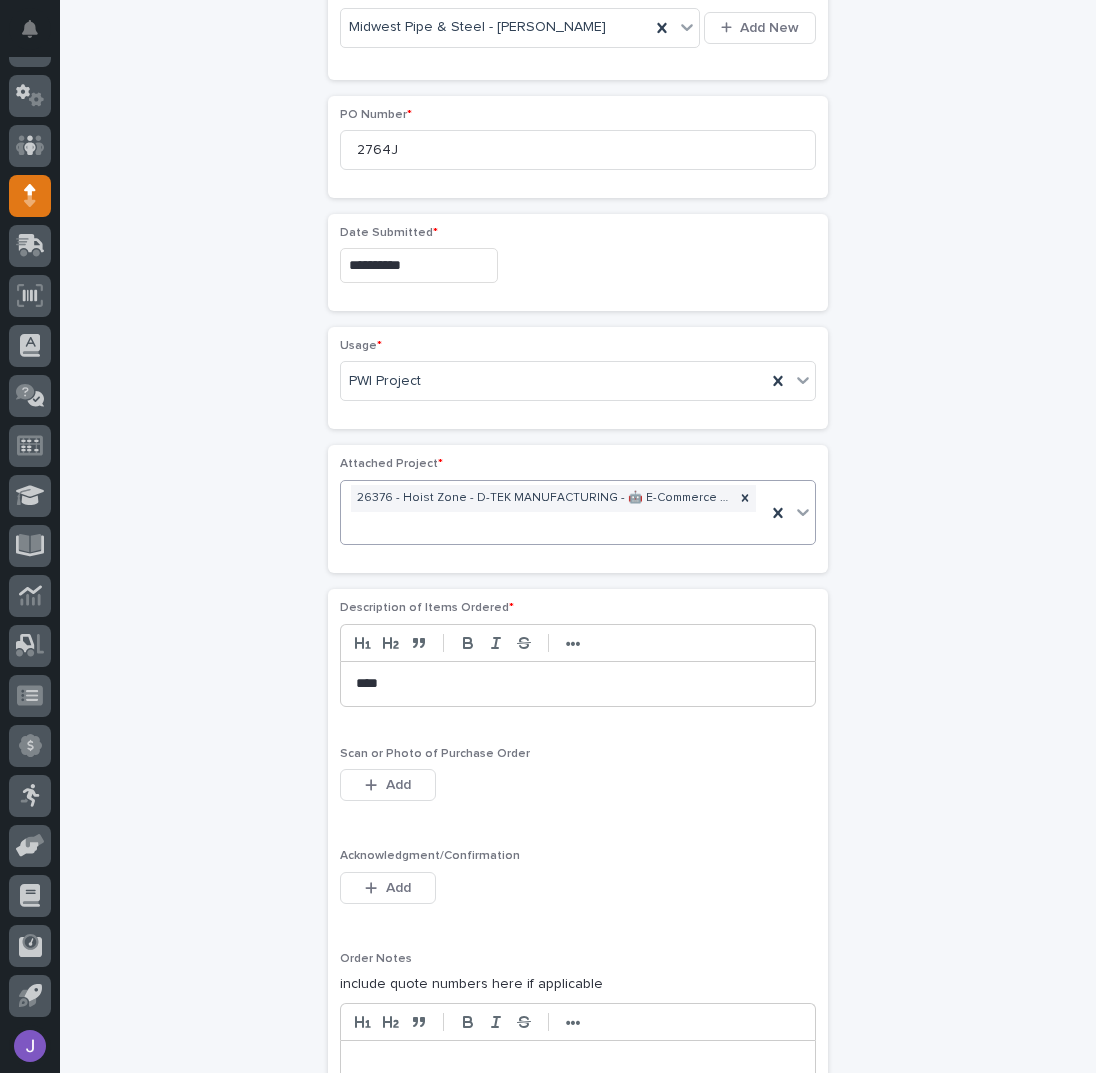 scroll, scrollTop: 1068, scrollLeft: 0, axis: vertical 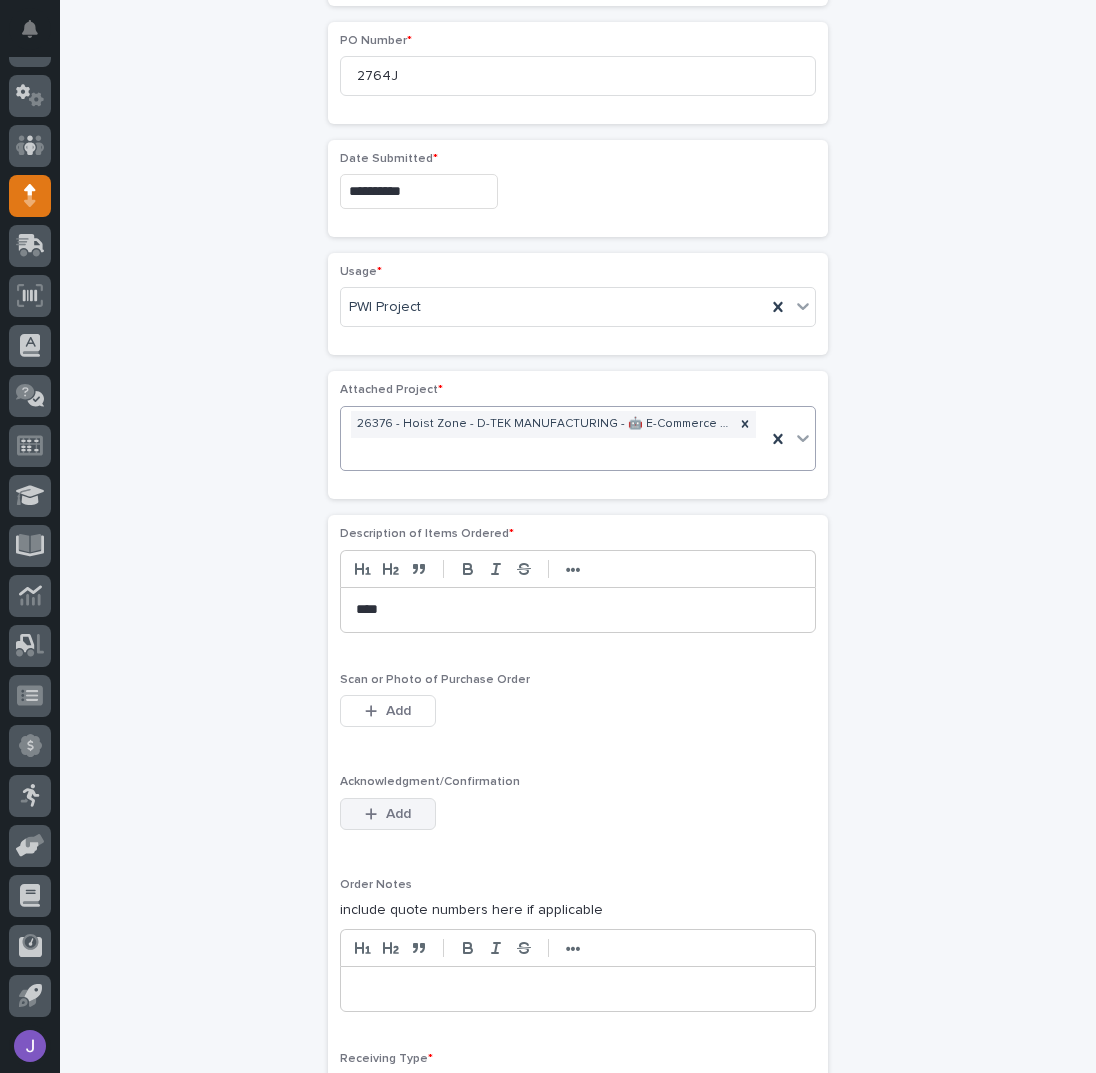 click on "Add" at bounding box center (398, 814) 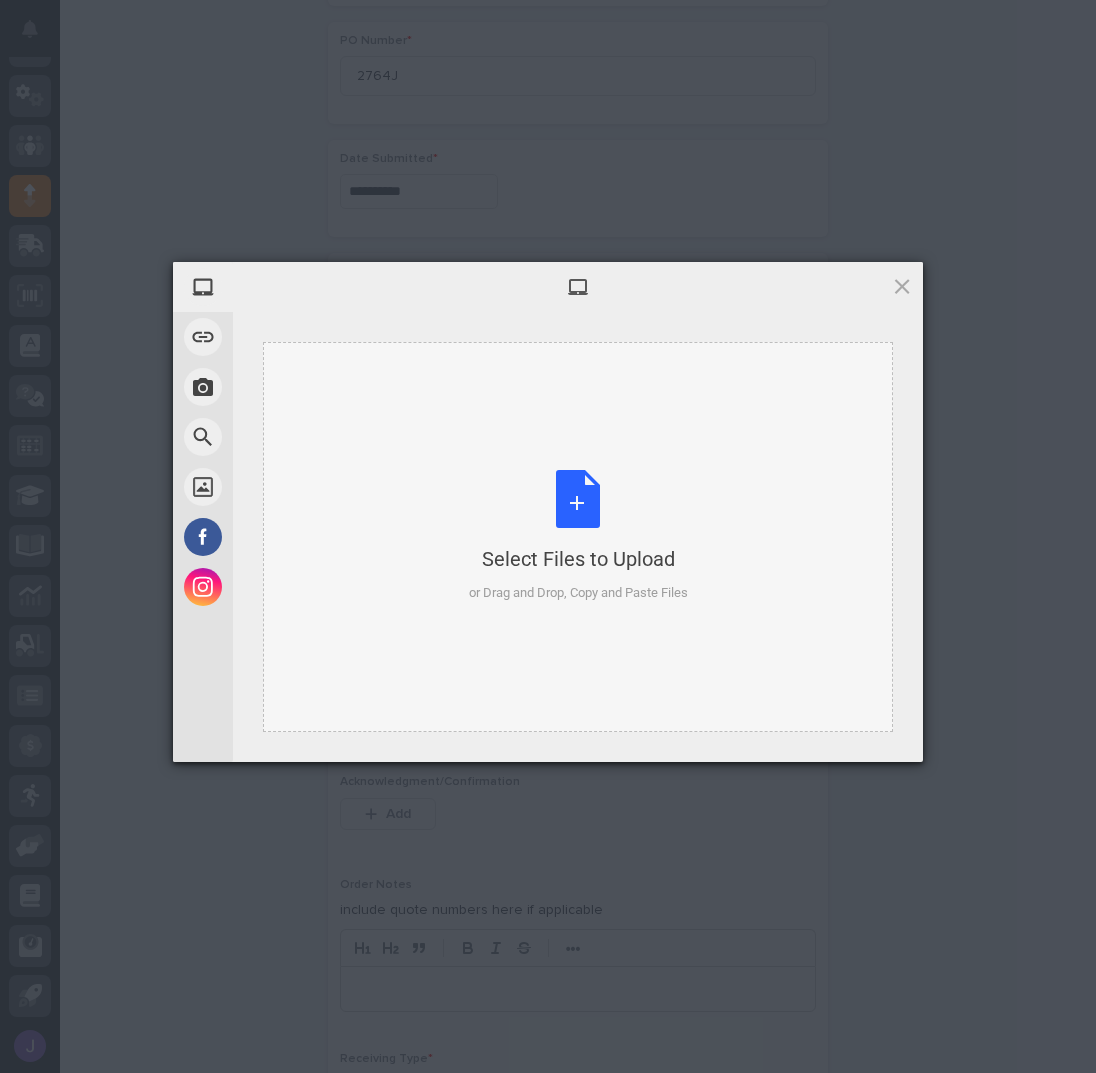 click on "Select Files to Upload
or Drag and Drop, Copy and Paste Files" at bounding box center [578, 536] 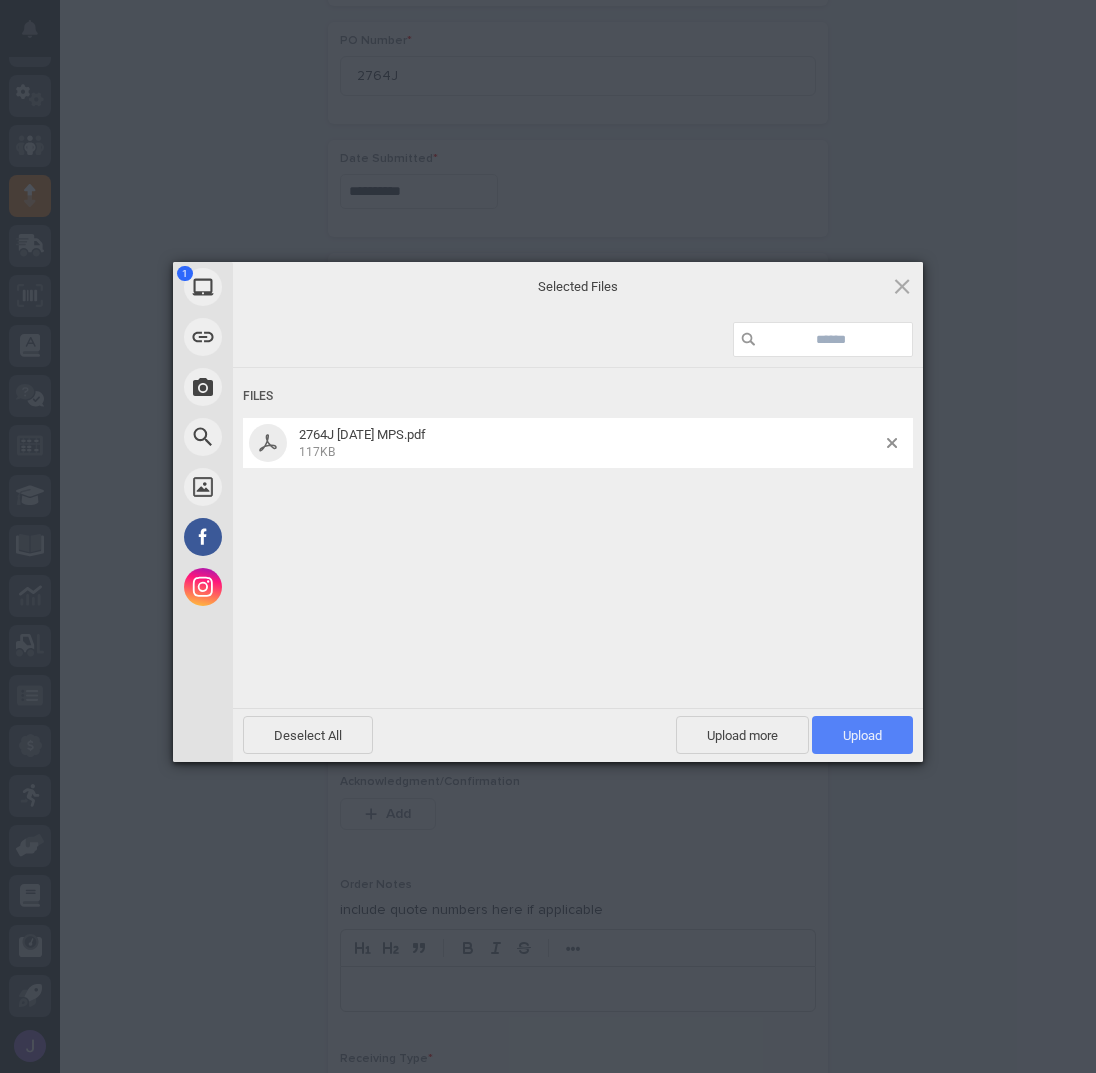 click on "Upload
1" at bounding box center [862, 735] 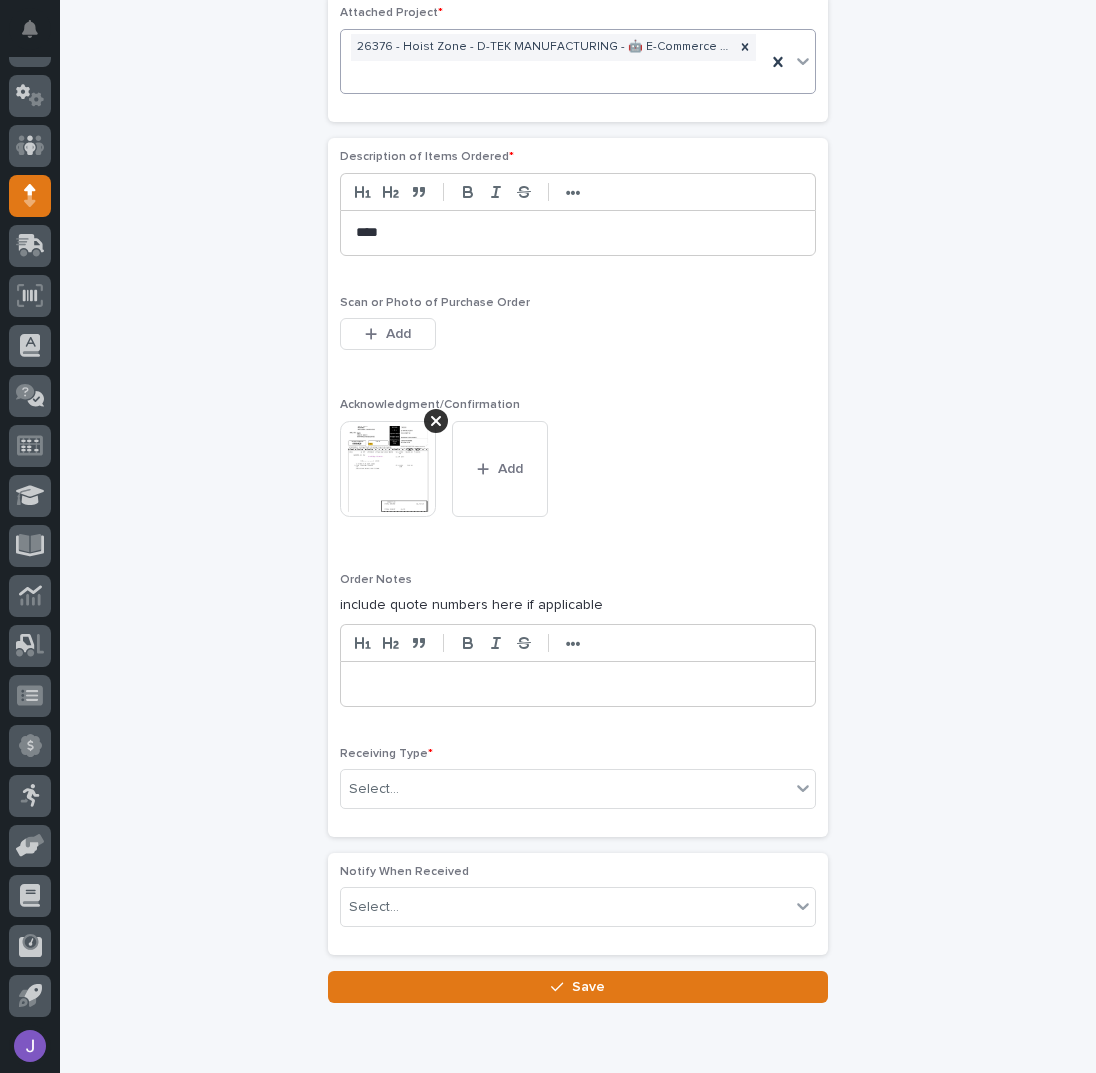 scroll, scrollTop: 1517, scrollLeft: 0, axis: vertical 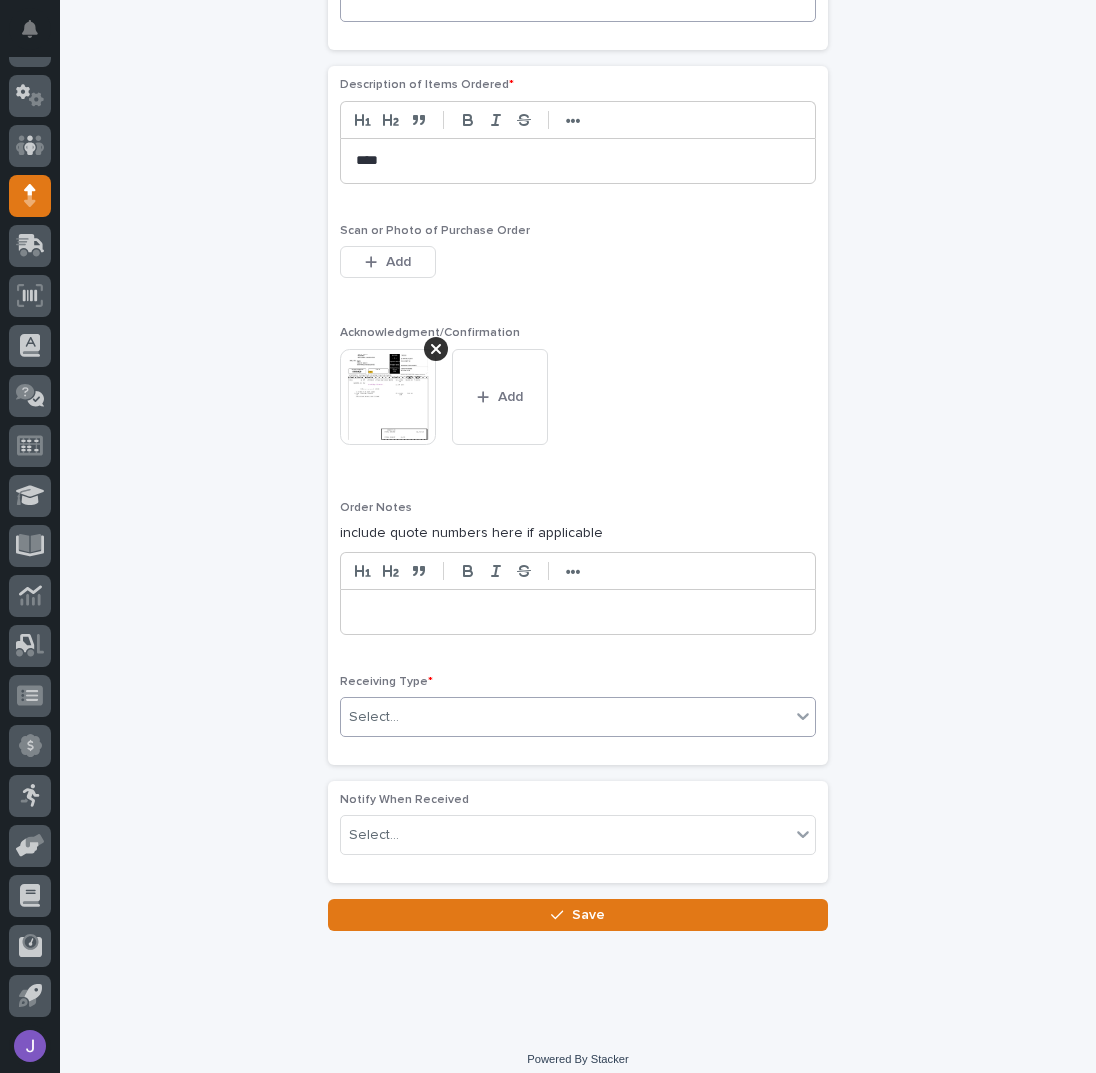 click on "Select..." at bounding box center (565, 717) 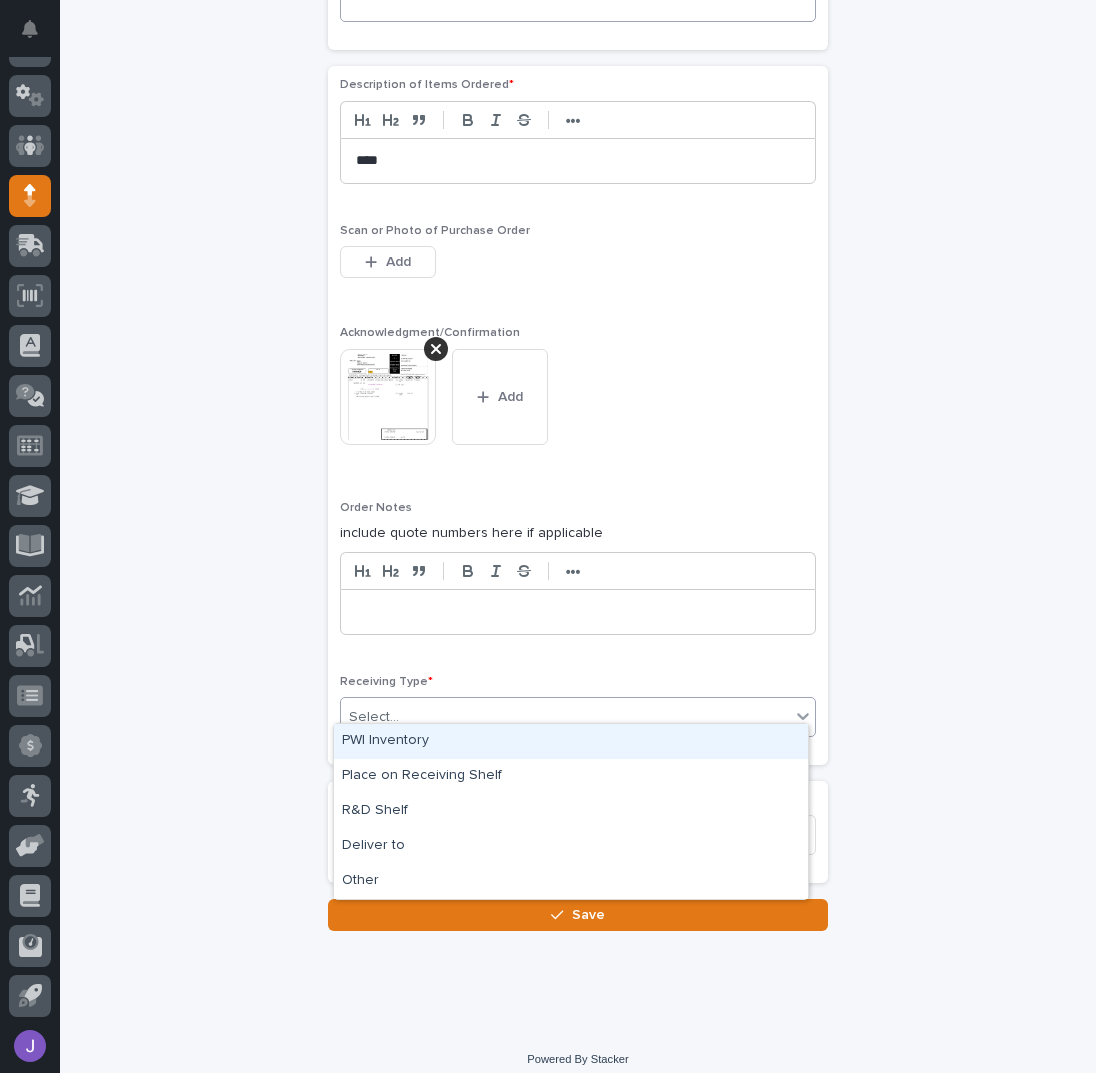click on "PWI Inventory" at bounding box center (571, 741) 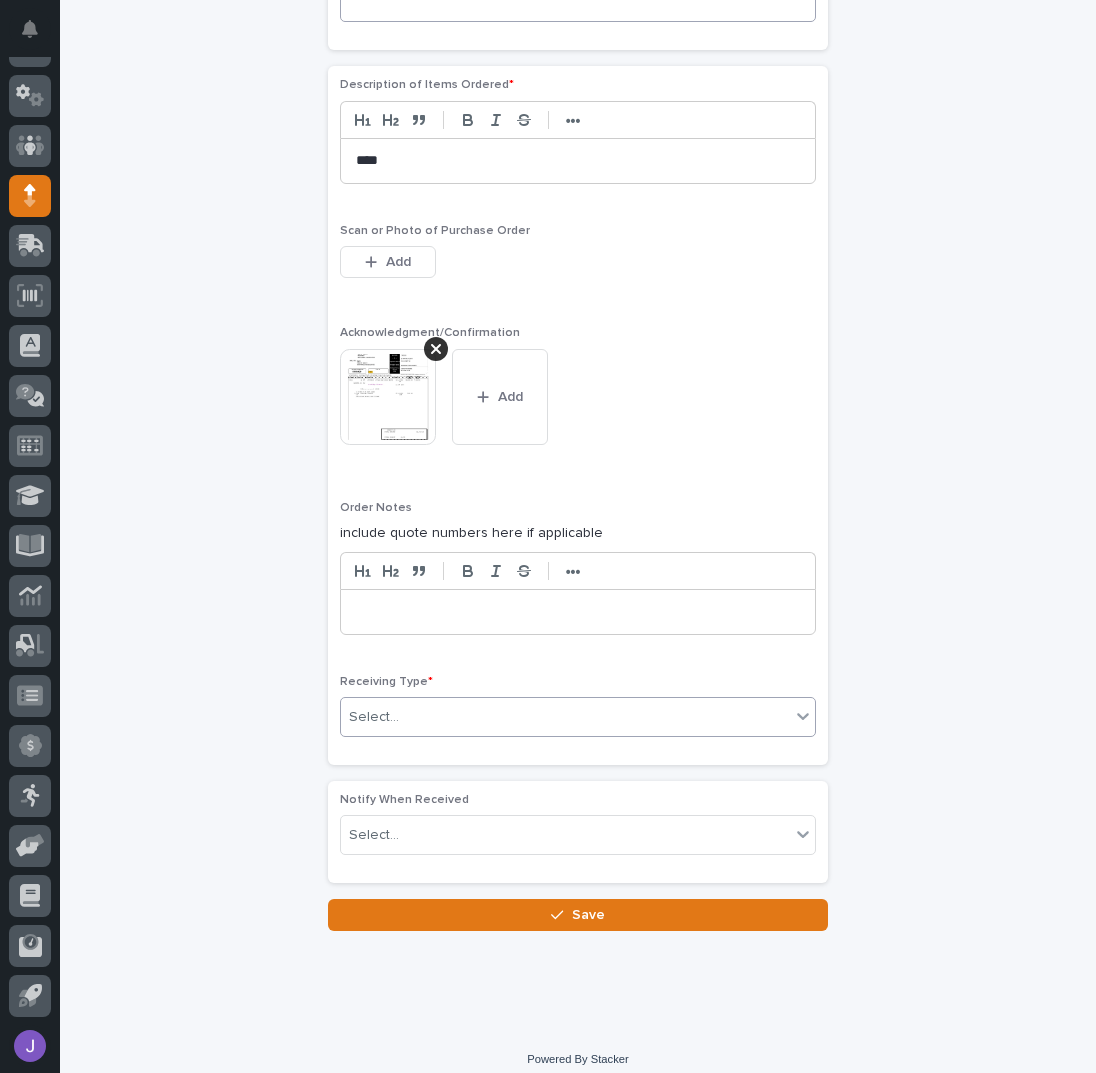 click on "**********" at bounding box center (578, -231) 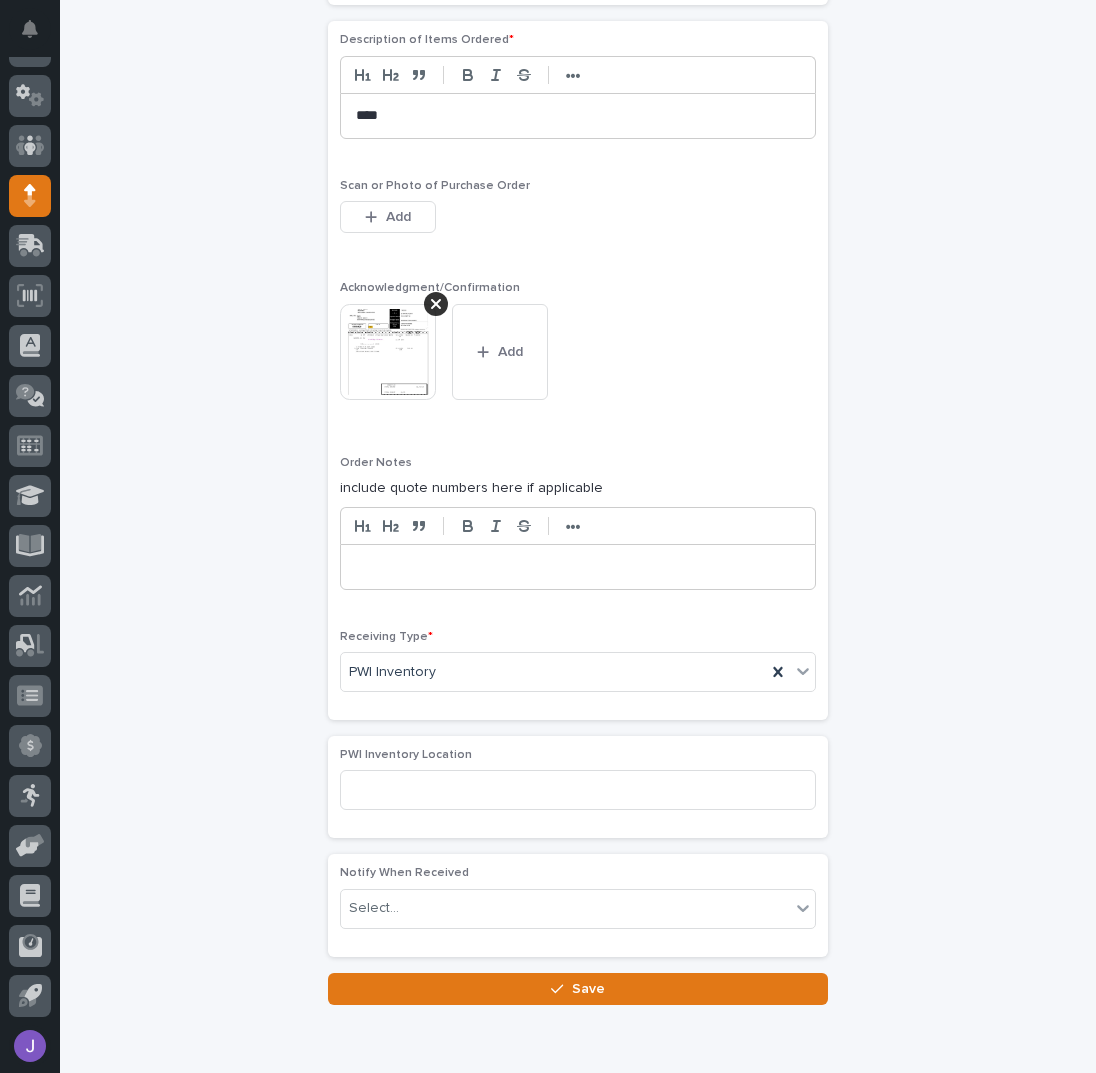 scroll, scrollTop: 1569, scrollLeft: 0, axis: vertical 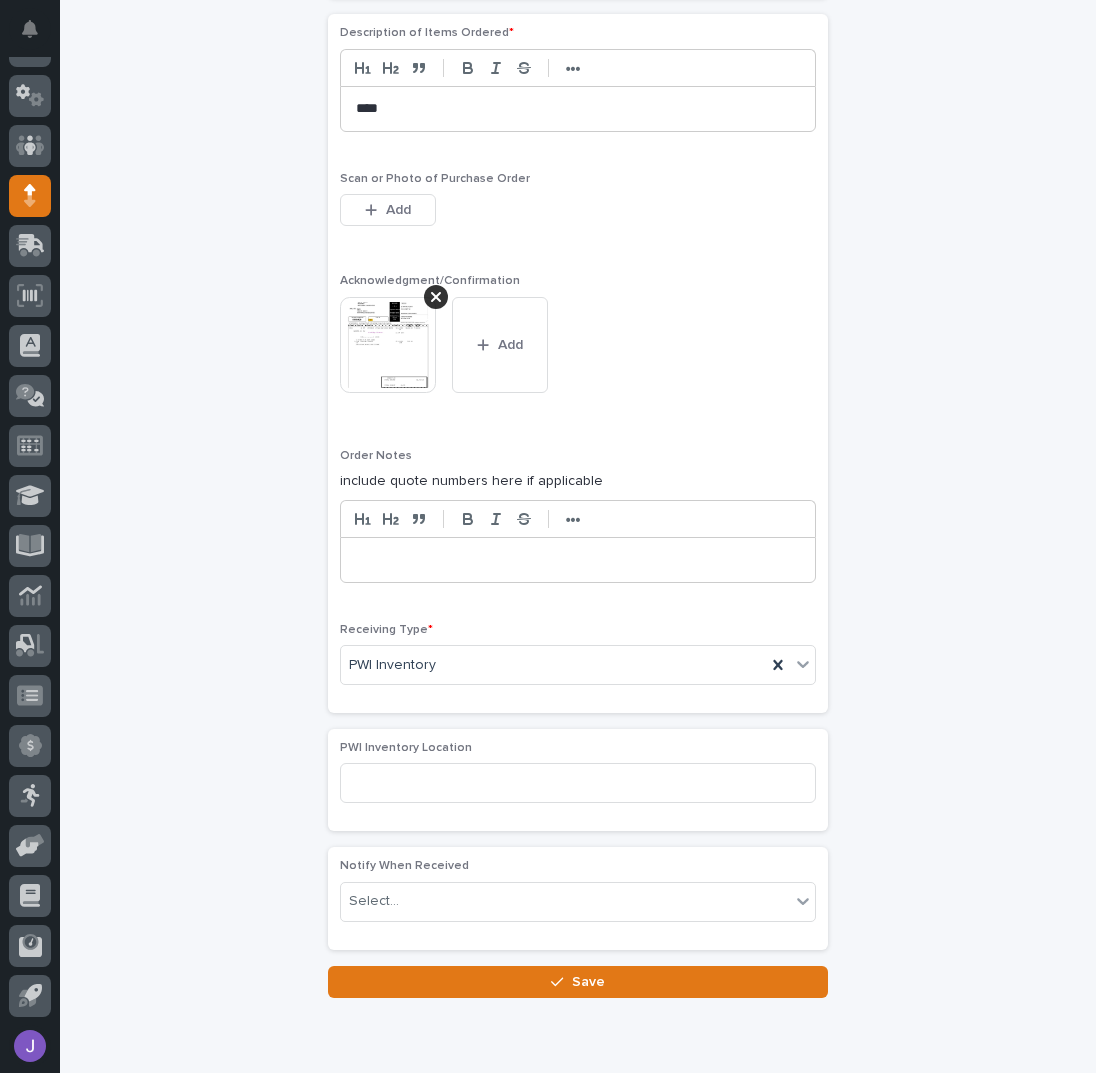 click on "**********" at bounding box center (578, -199) 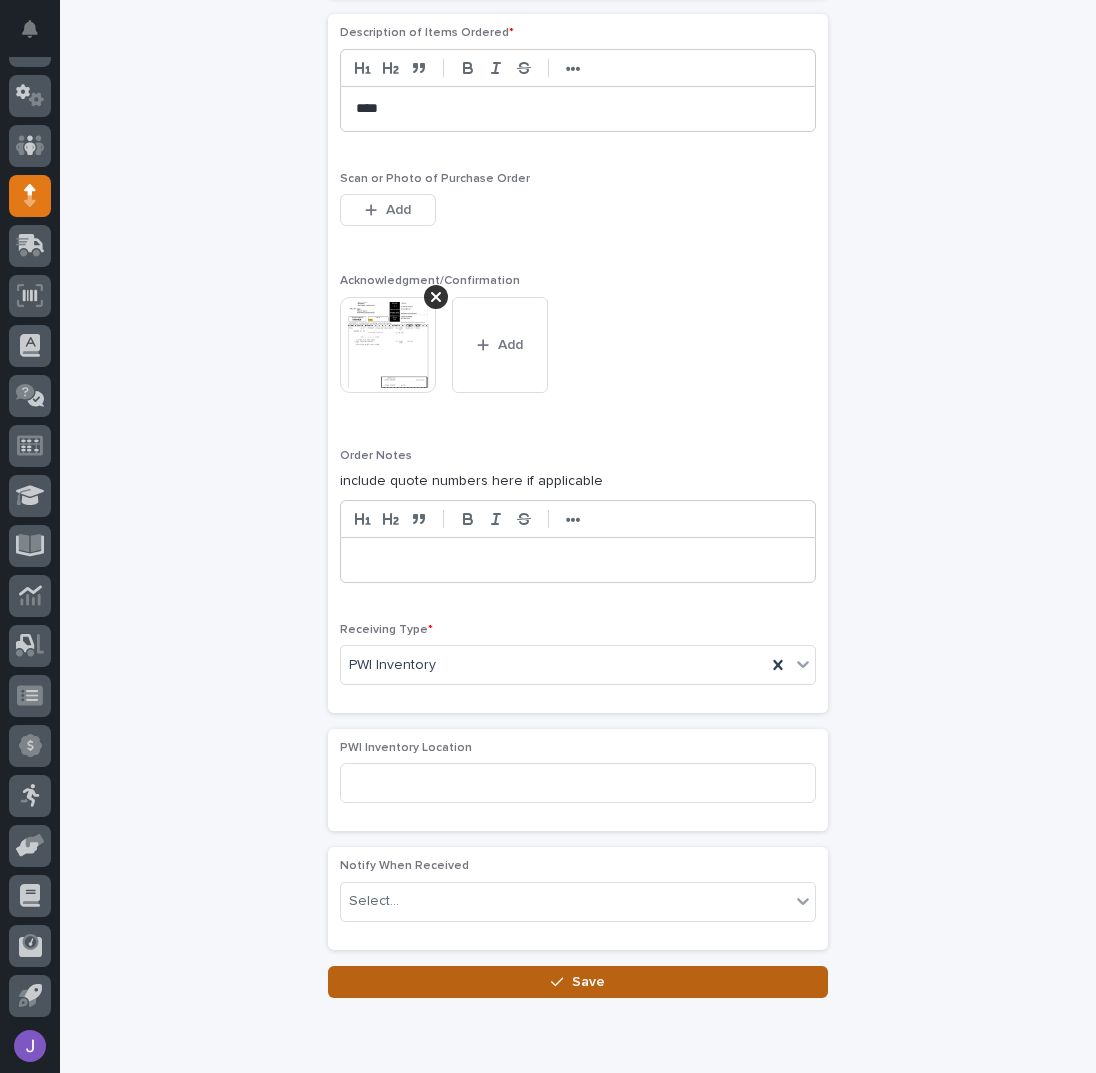 click on "Save" at bounding box center [578, 982] 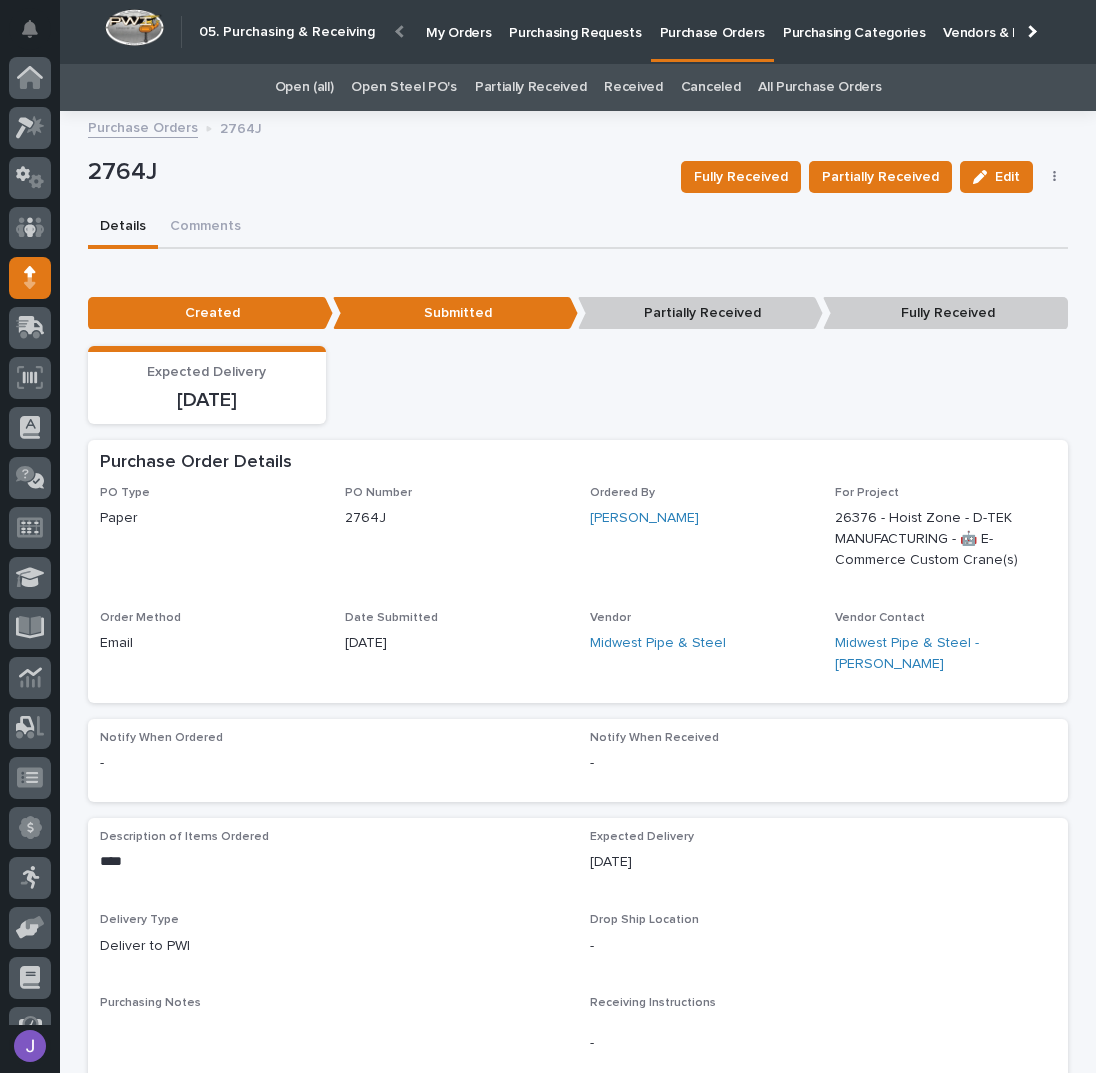 scroll, scrollTop: 82, scrollLeft: 0, axis: vertical 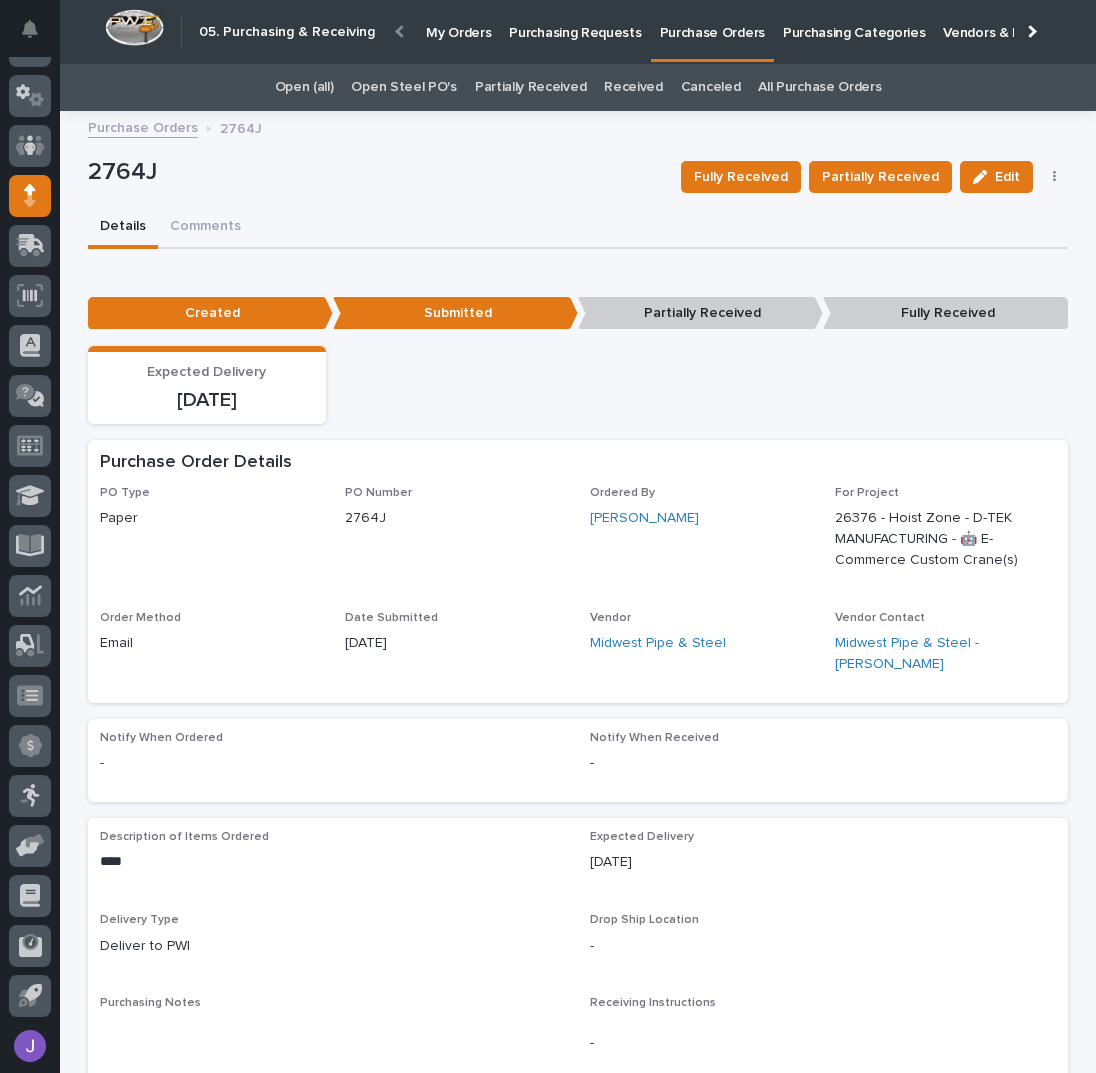 click on "Purchasing Requests" at bounding box center (575, 21) 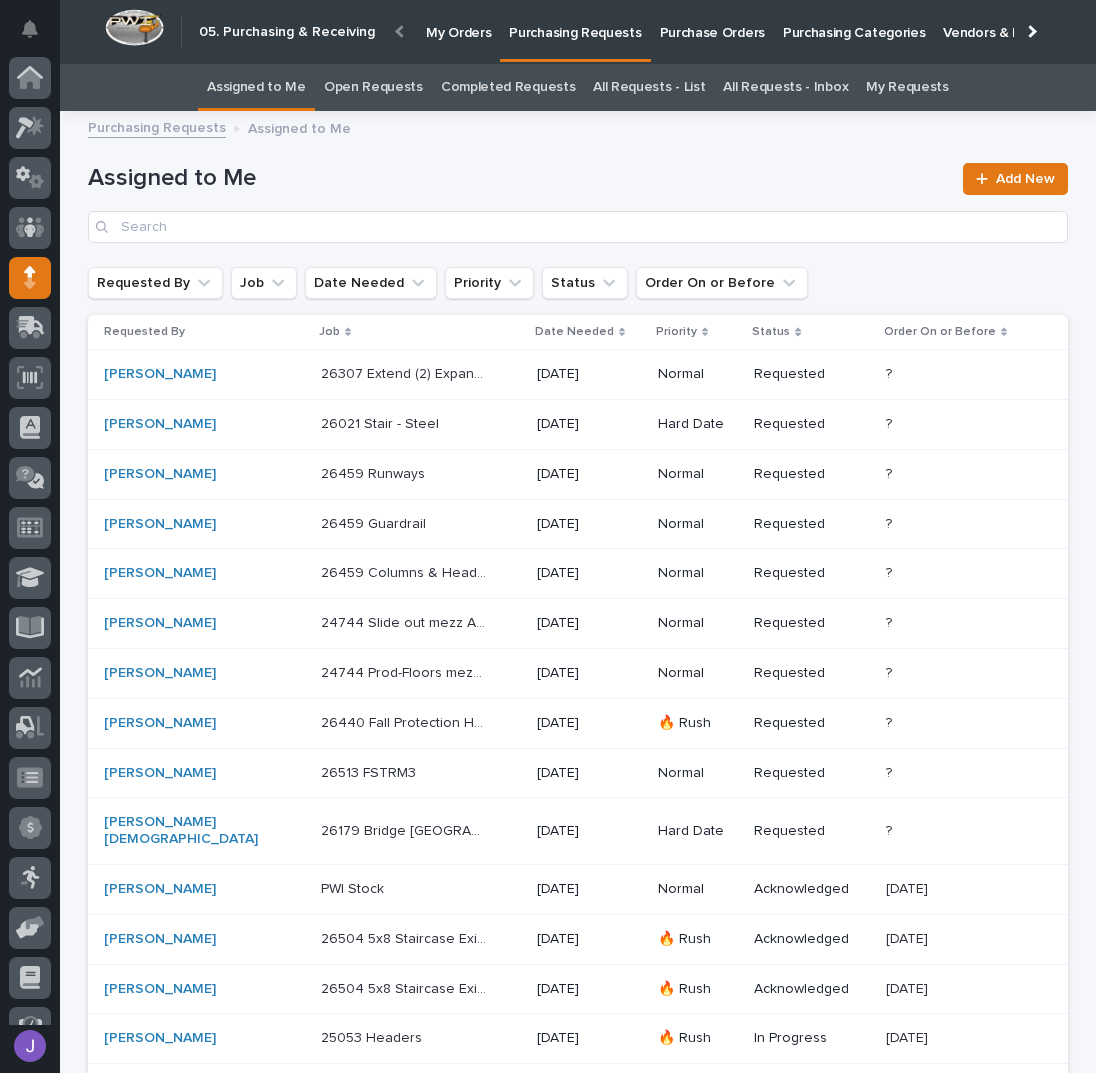 scroll, scrollTop: 82, scrollLeft: 0, axis: vertical 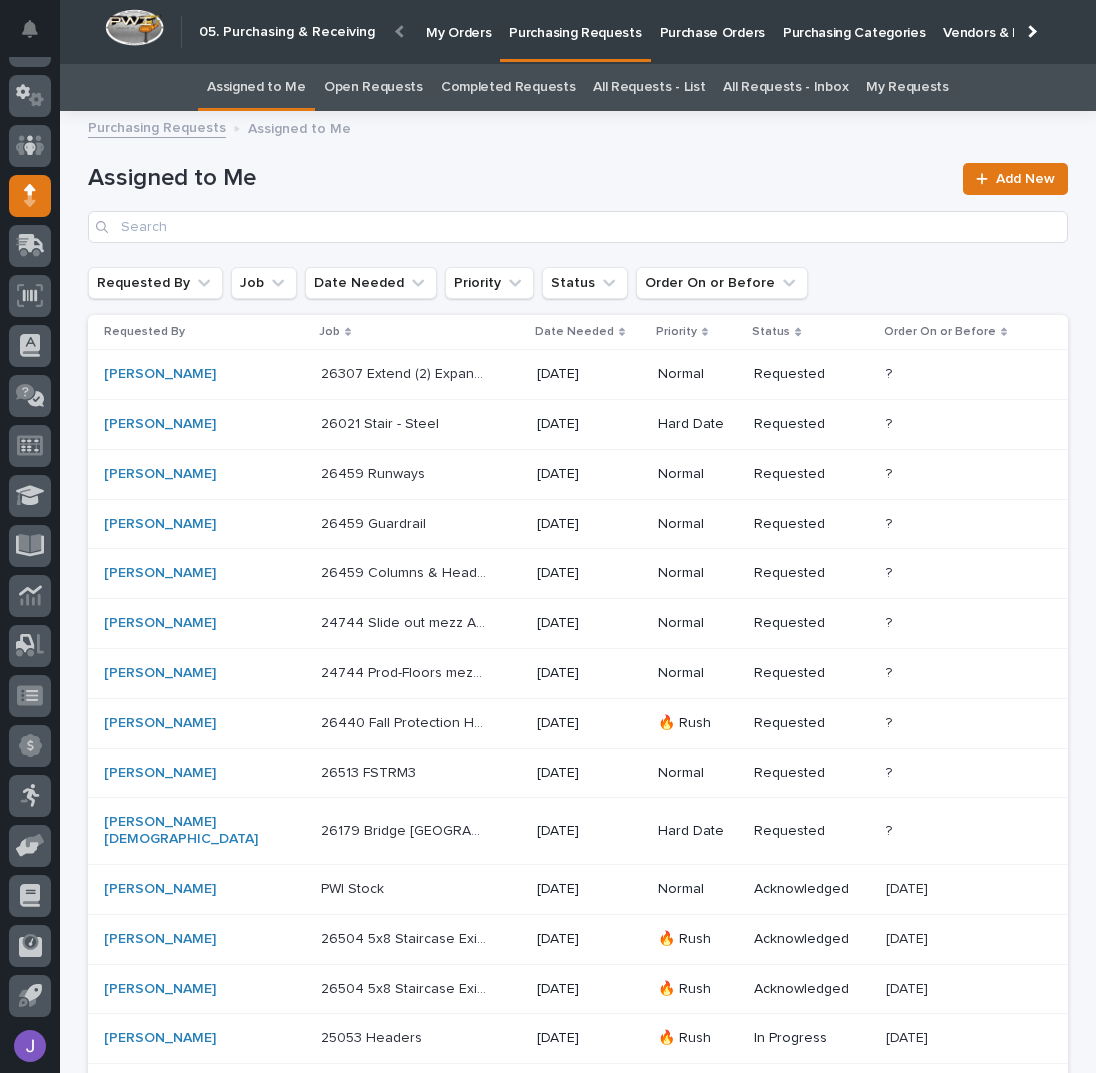click on "Purchase Orders" at bounding box center [712, 21] 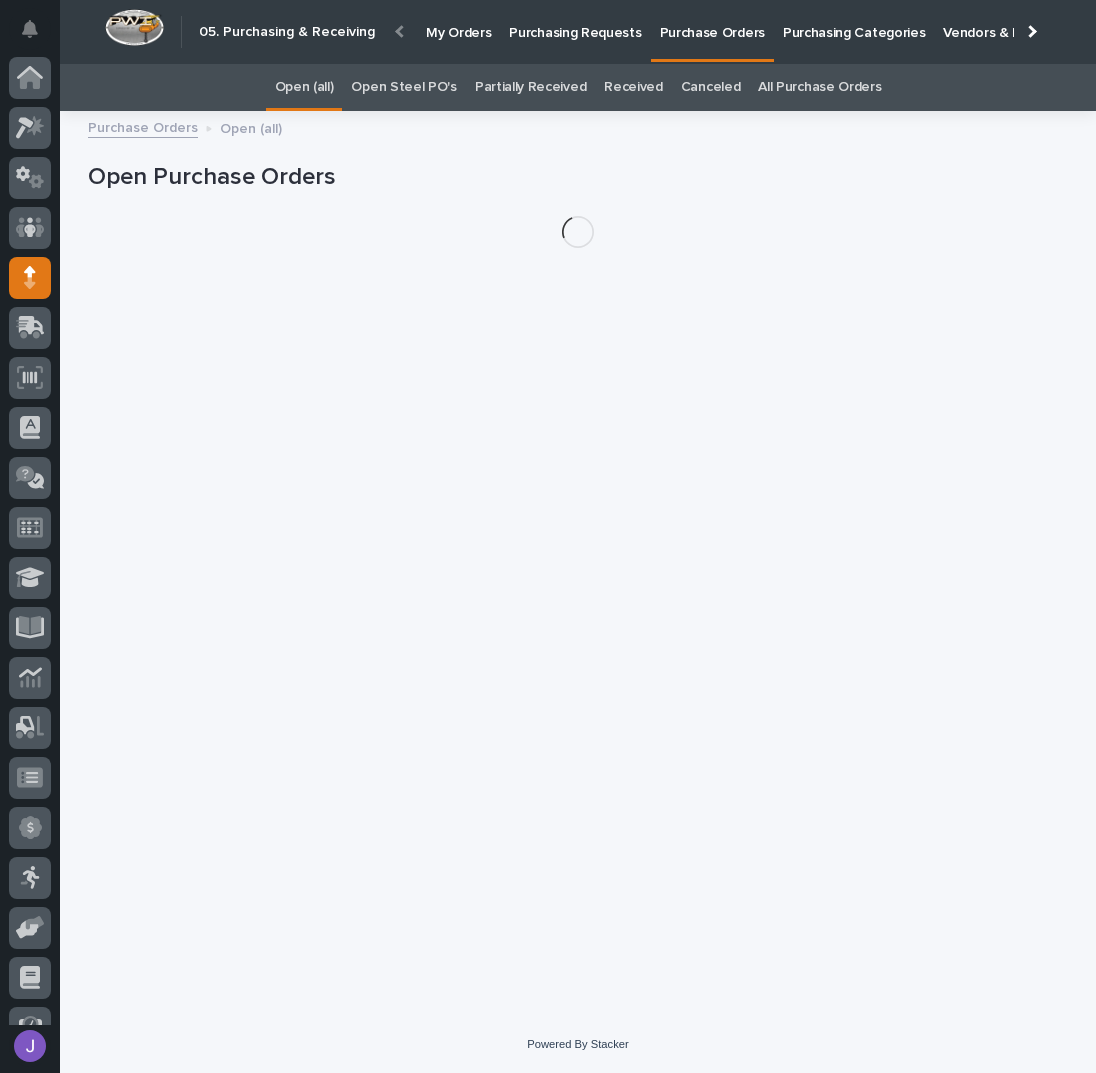 scroll, scrollTop: 82, scrollLeft: 0, axis: vertical 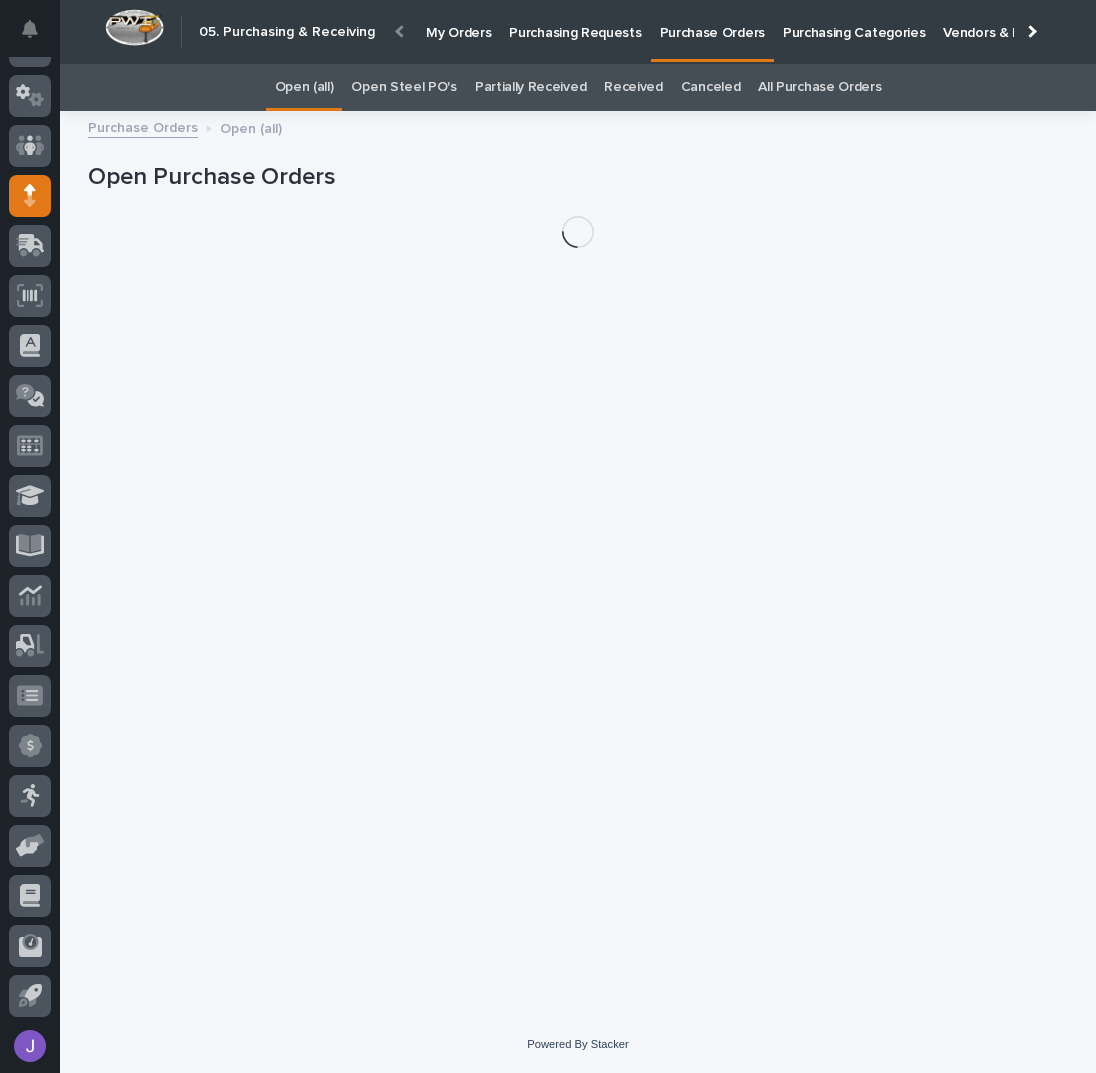 click on "Open Steel PO's" at bounding box center (403, 87) 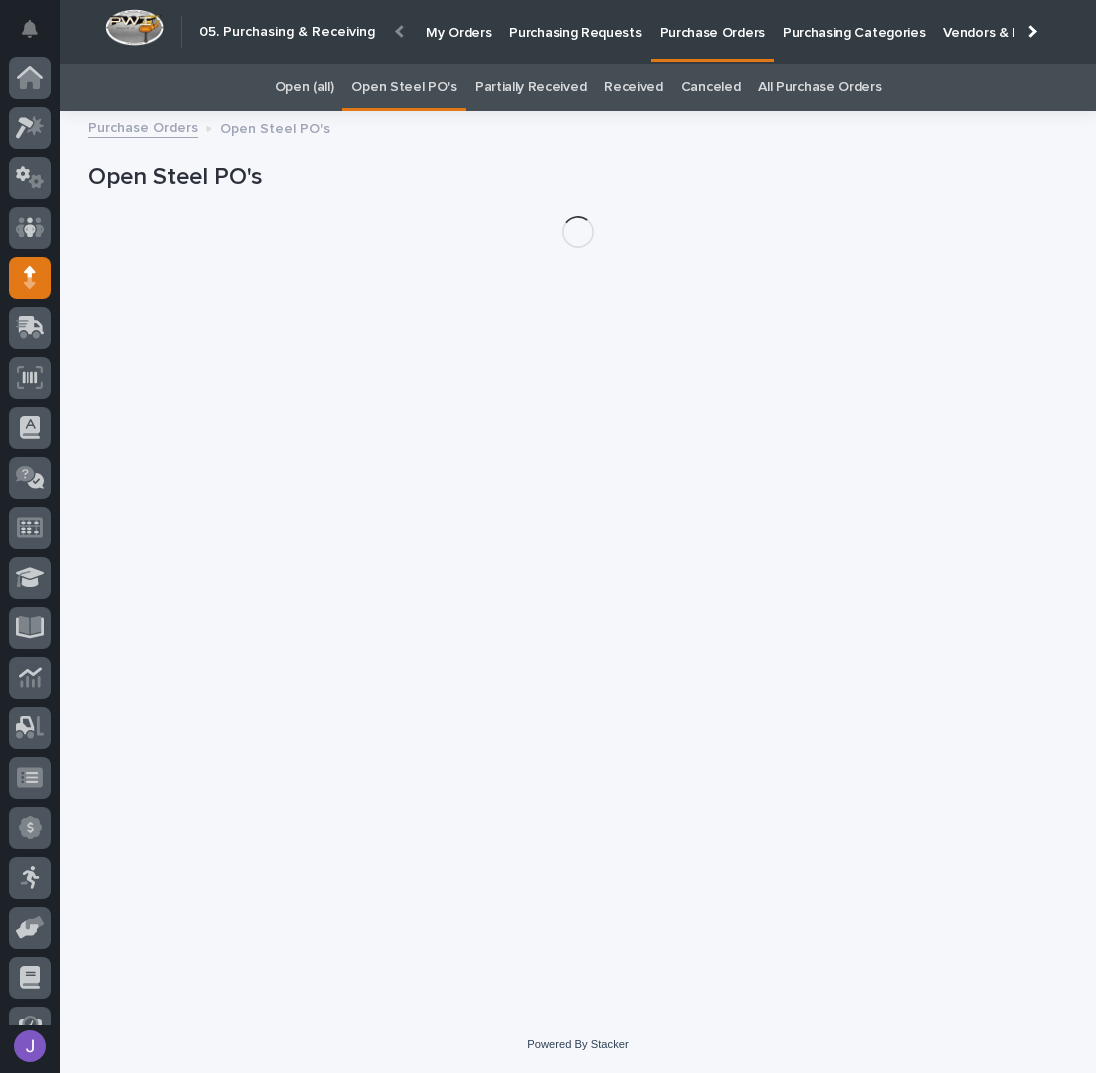 scroll, scrollTop: 82, scrollLeft: 0, axis: vertical 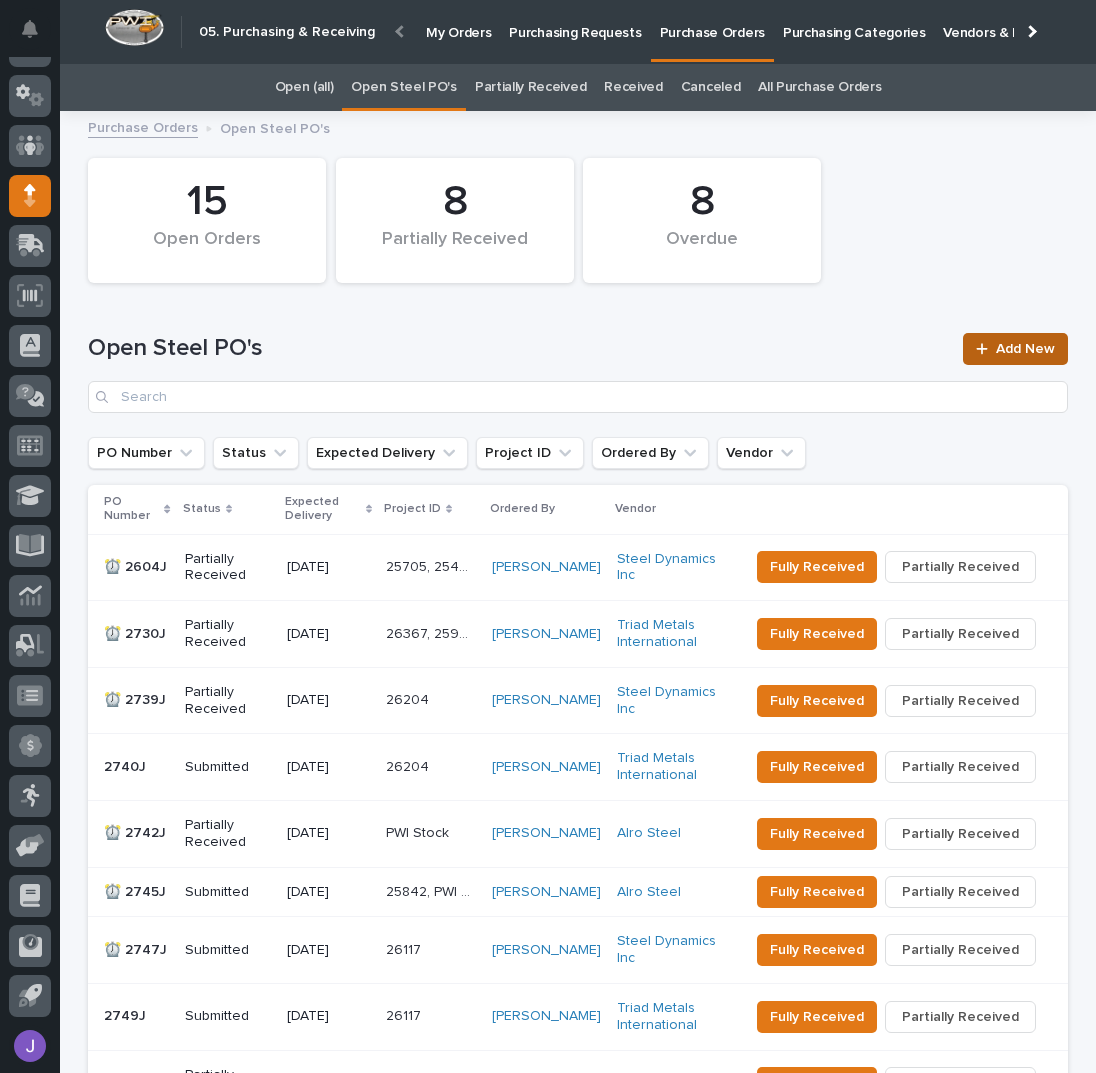 click on "Add New" at bounding box center [1025, 349] 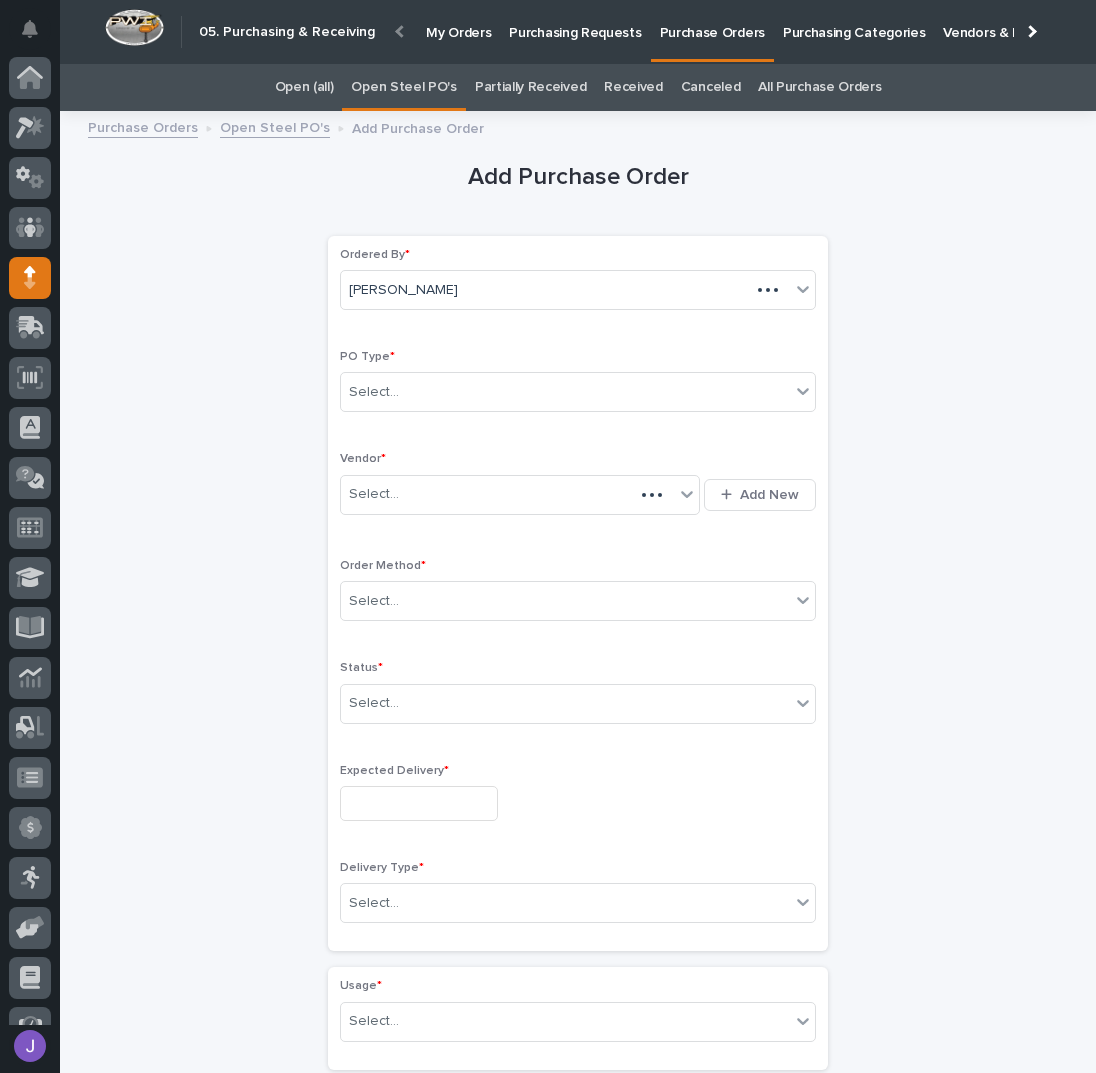 scroll, scrollTop: 39, scrollLeft: 0, axis: vertical 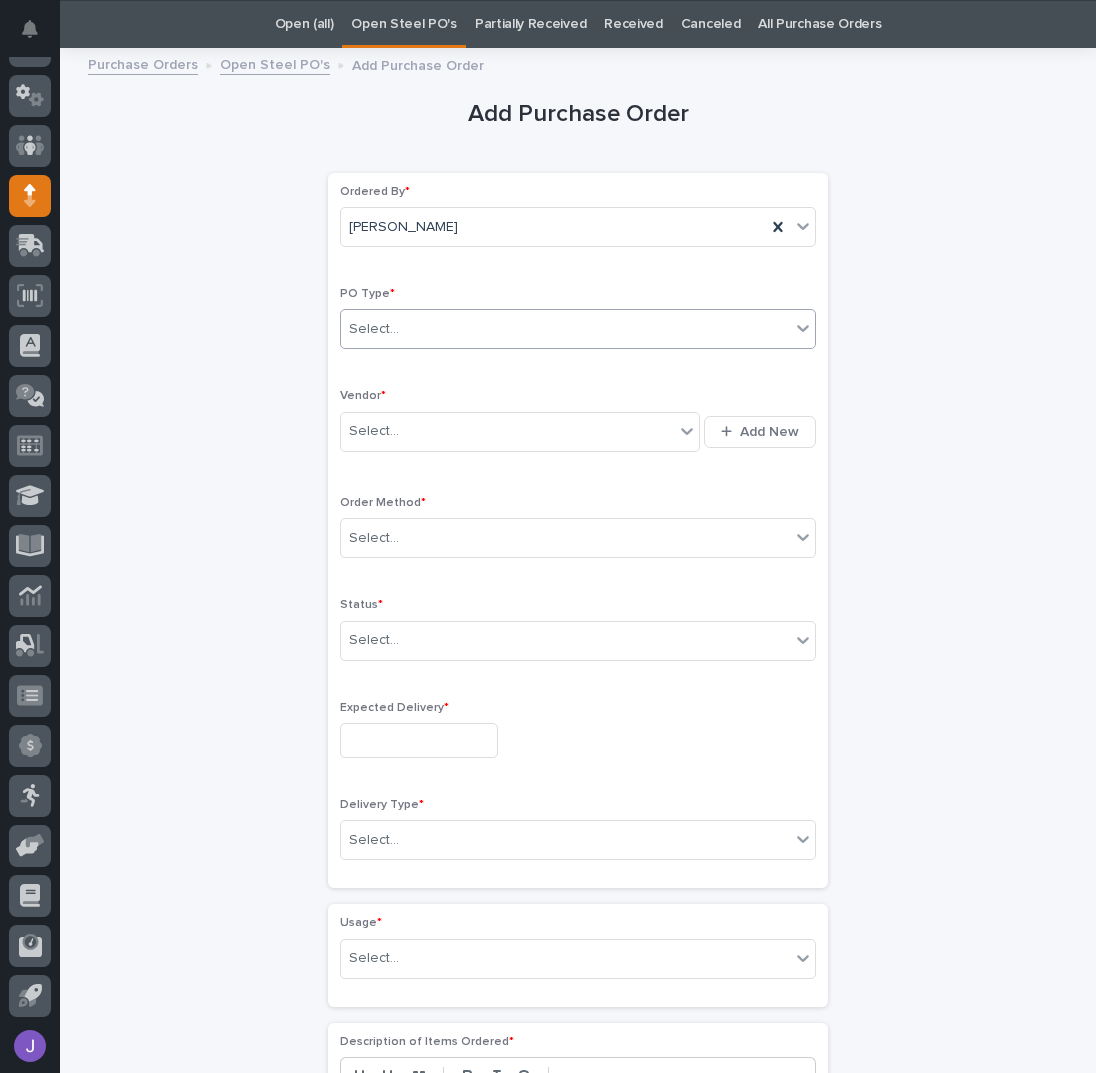 click on "Select..." at bounding box center [565, 329] 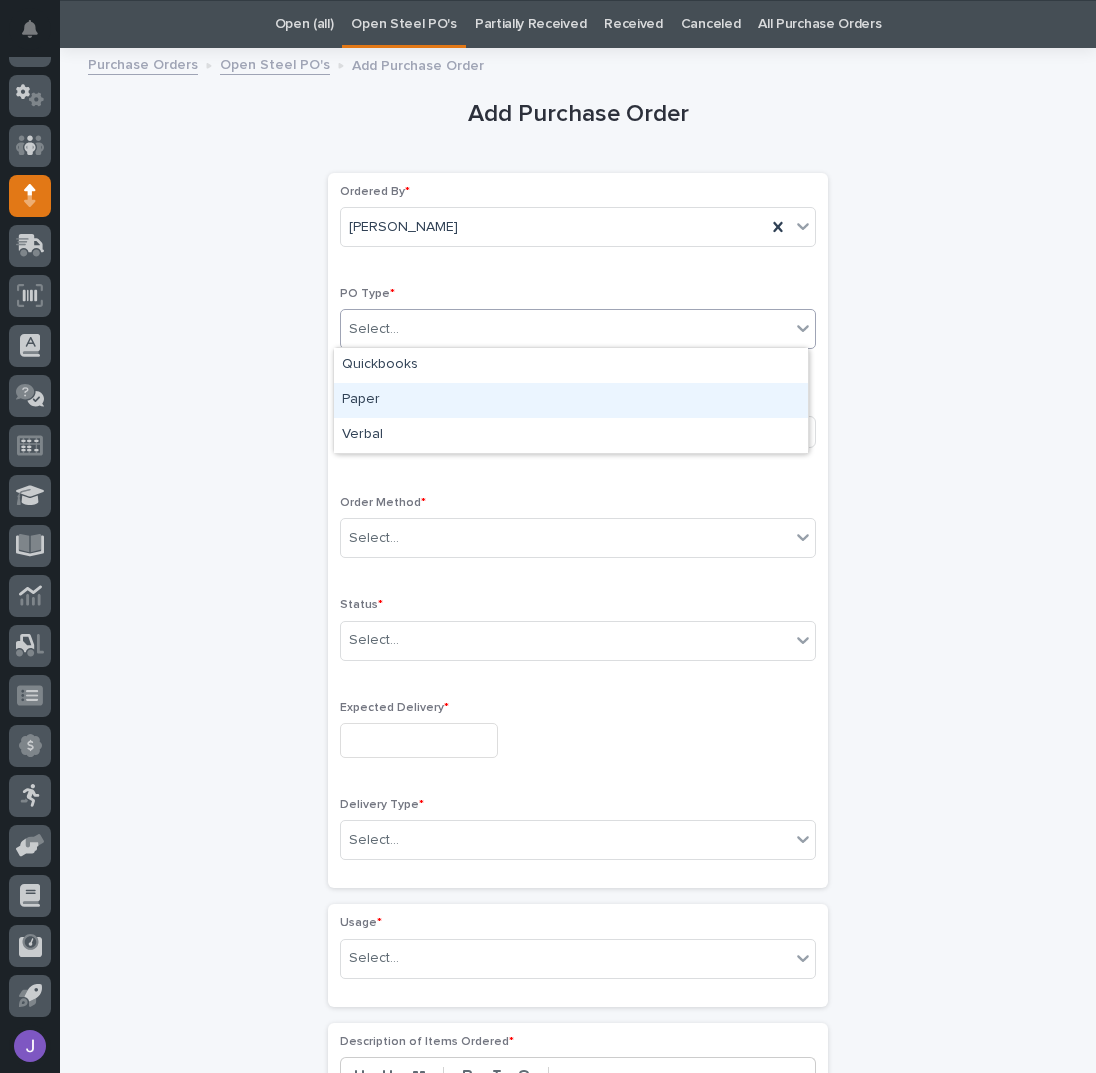 click on "Paper" at bounding box center (571, 400) 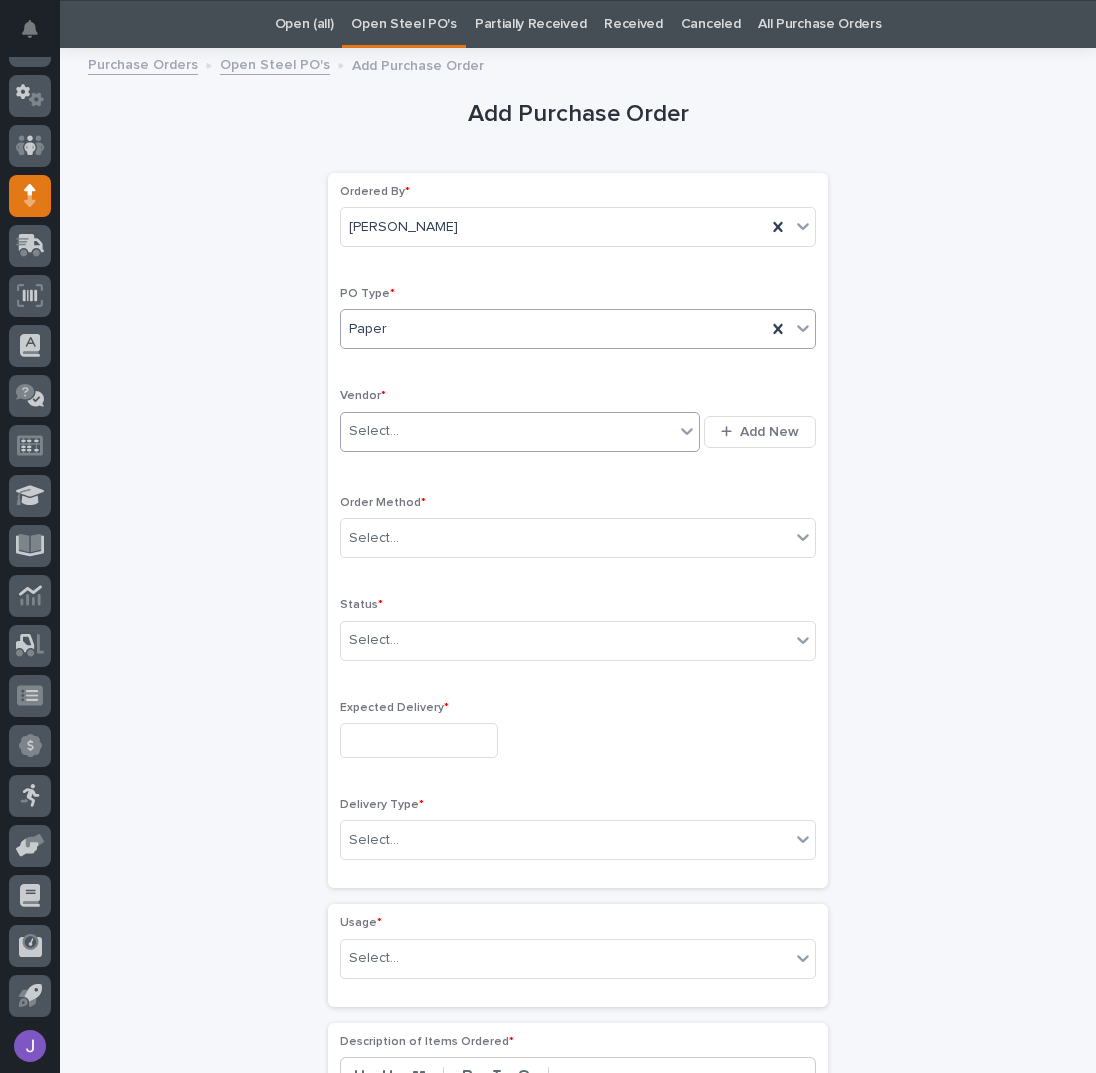 click on "Select..." at bounding box center (507, 431) 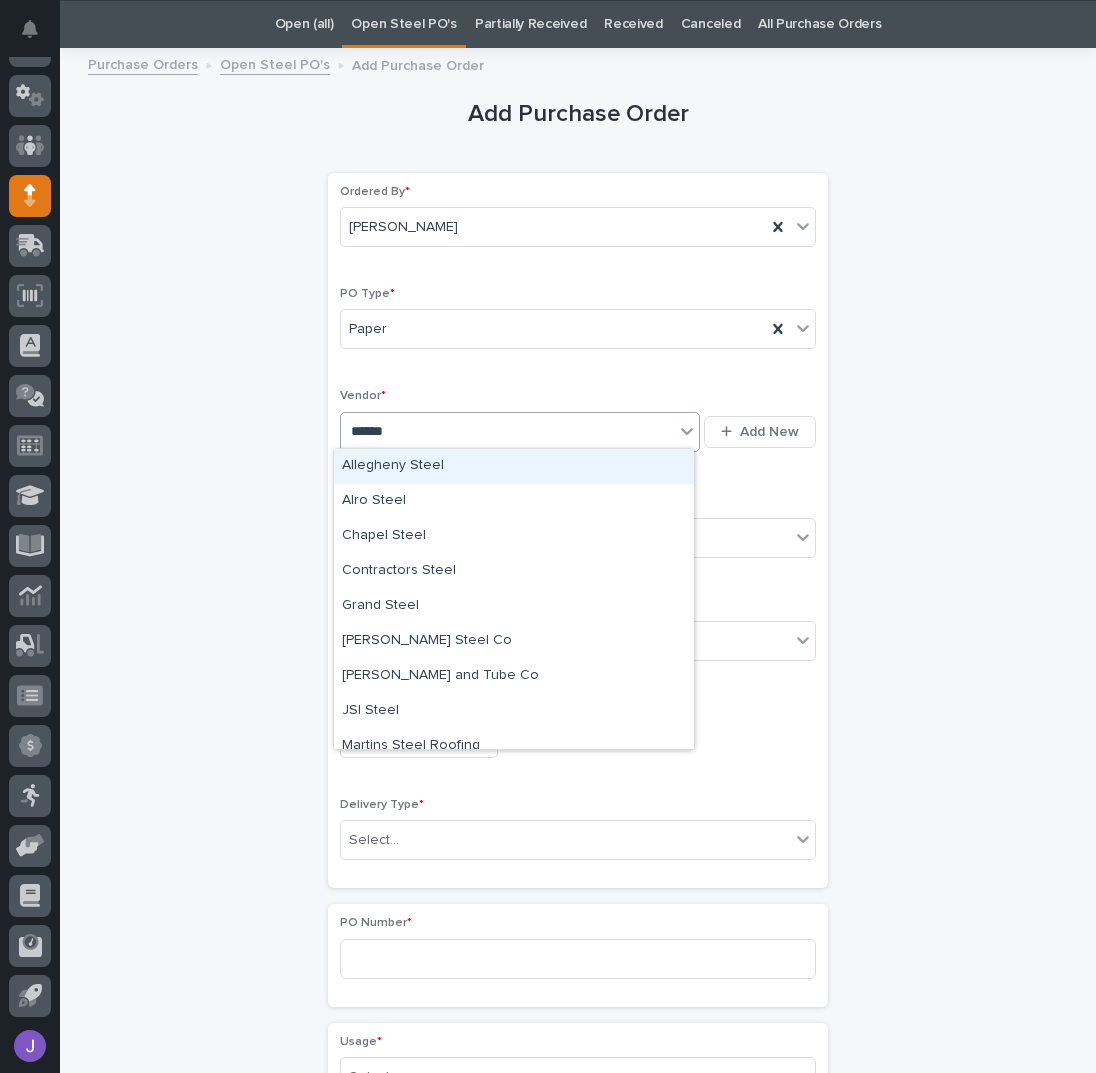 type on "*******" 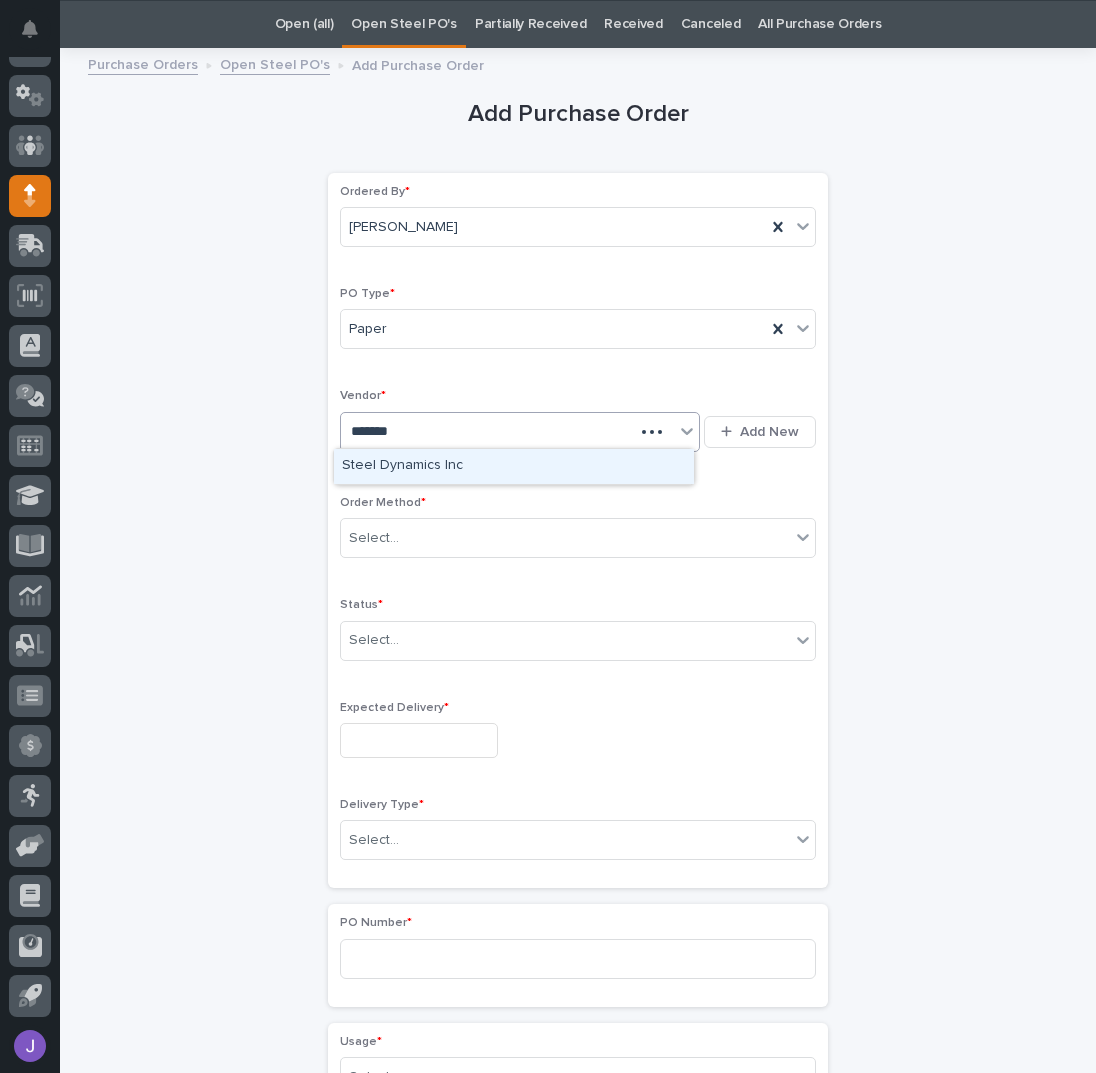 type 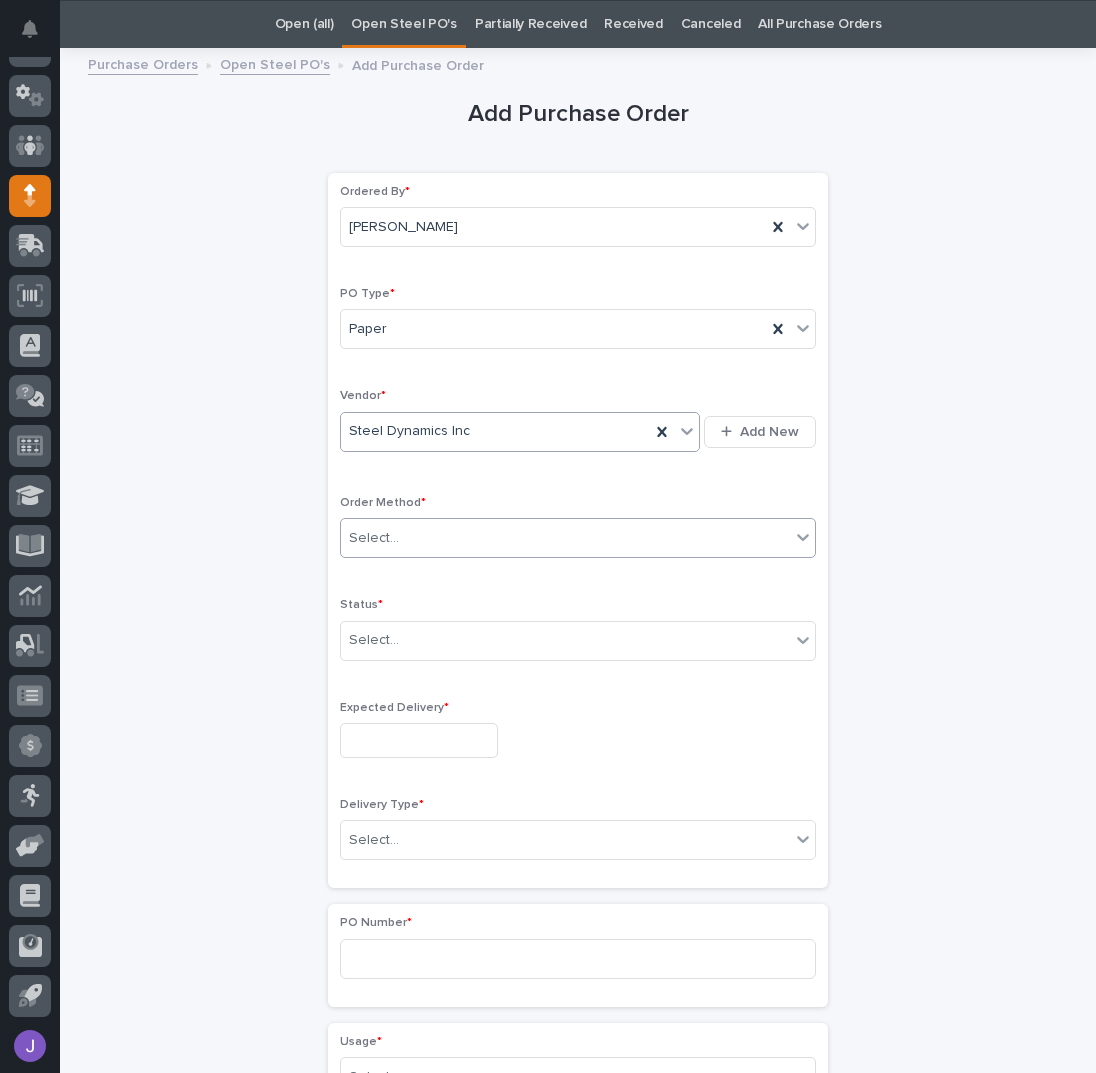 click on "Select..." at bounding box center (565, 538) 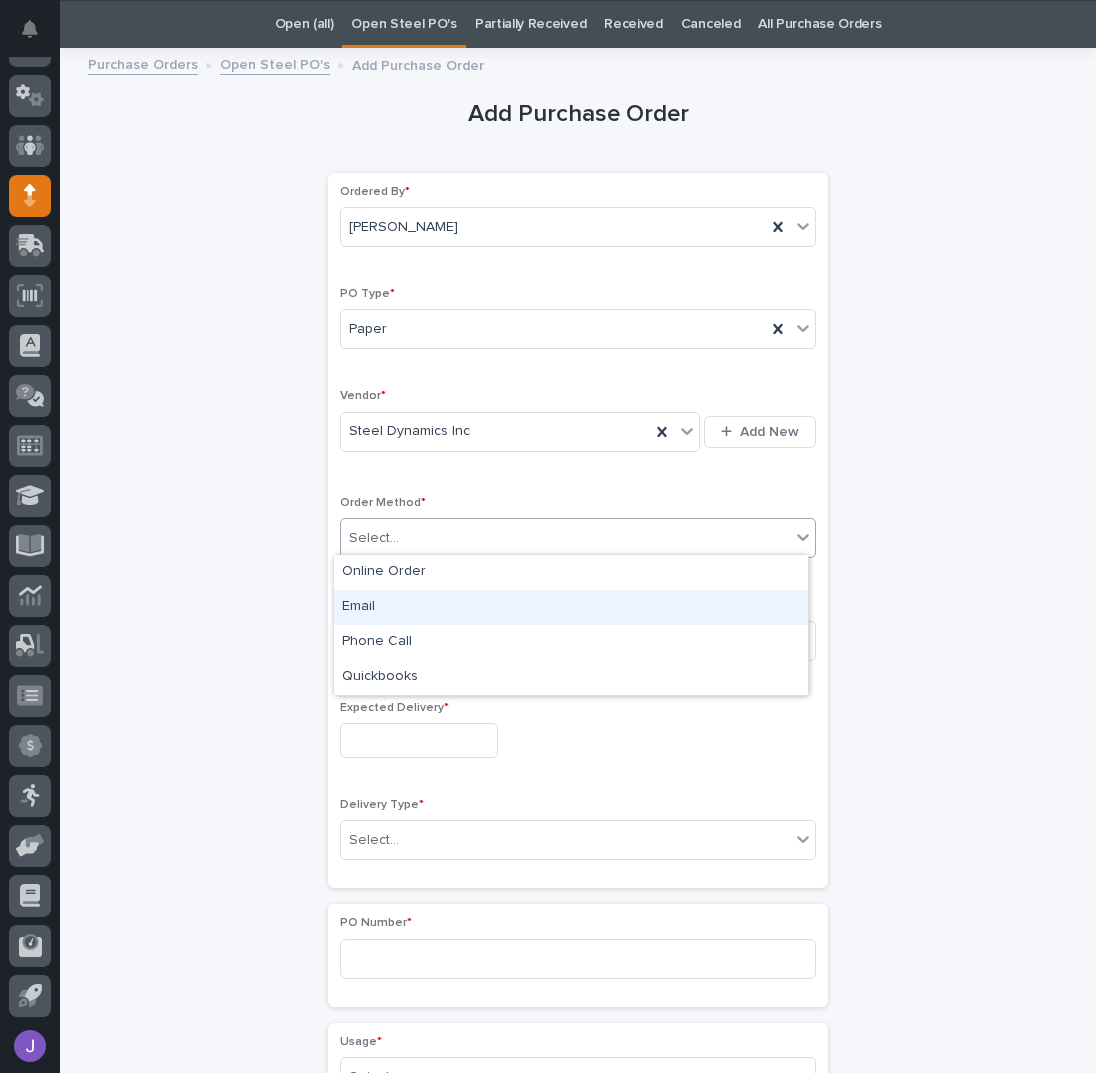 drag, startPoint x: 376, startPoint y: 604, endPoint x: 369, endPoint y: 614, distance: 12.206555 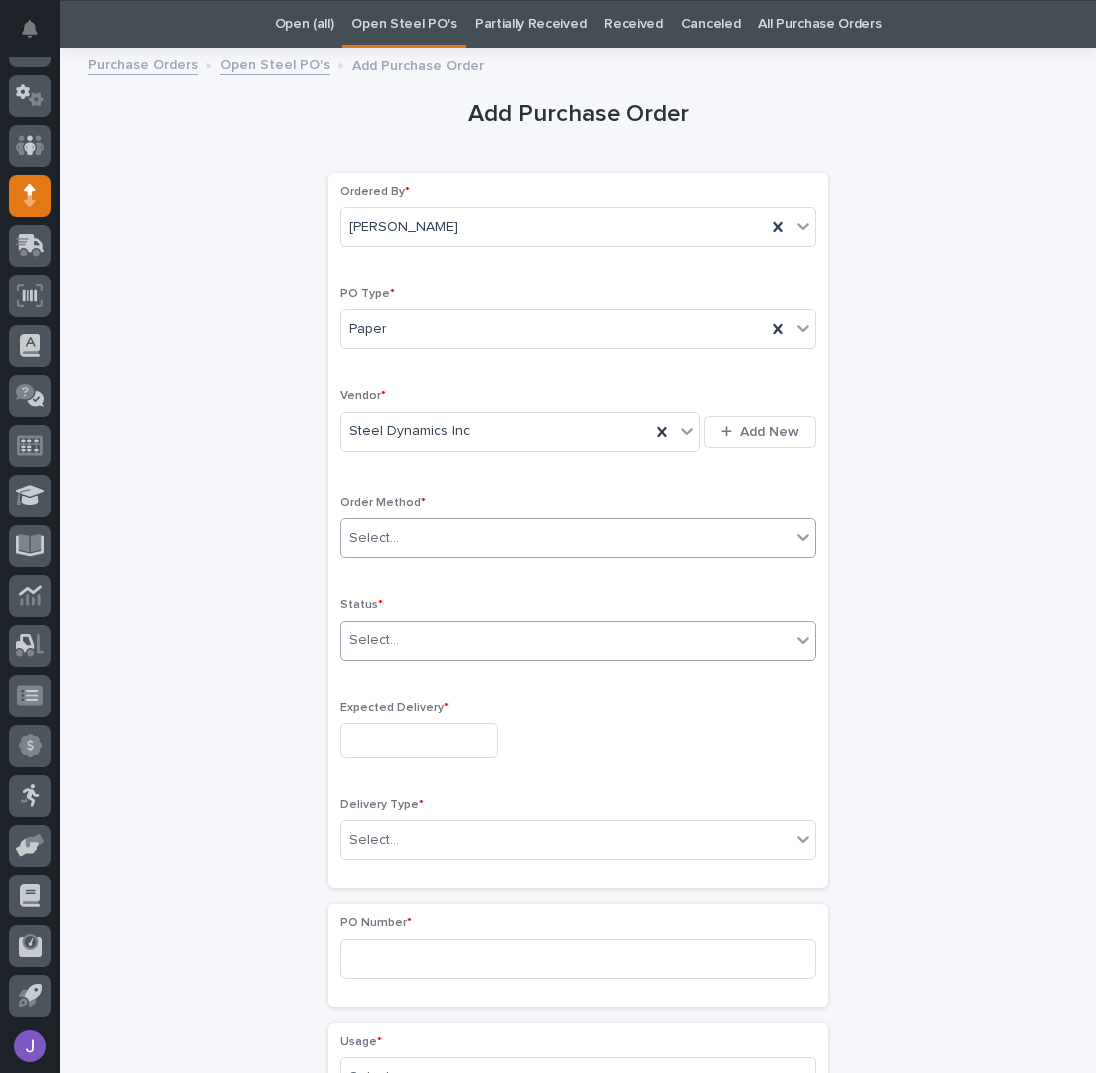 click on "Select..." at bounding box center (374, 640) 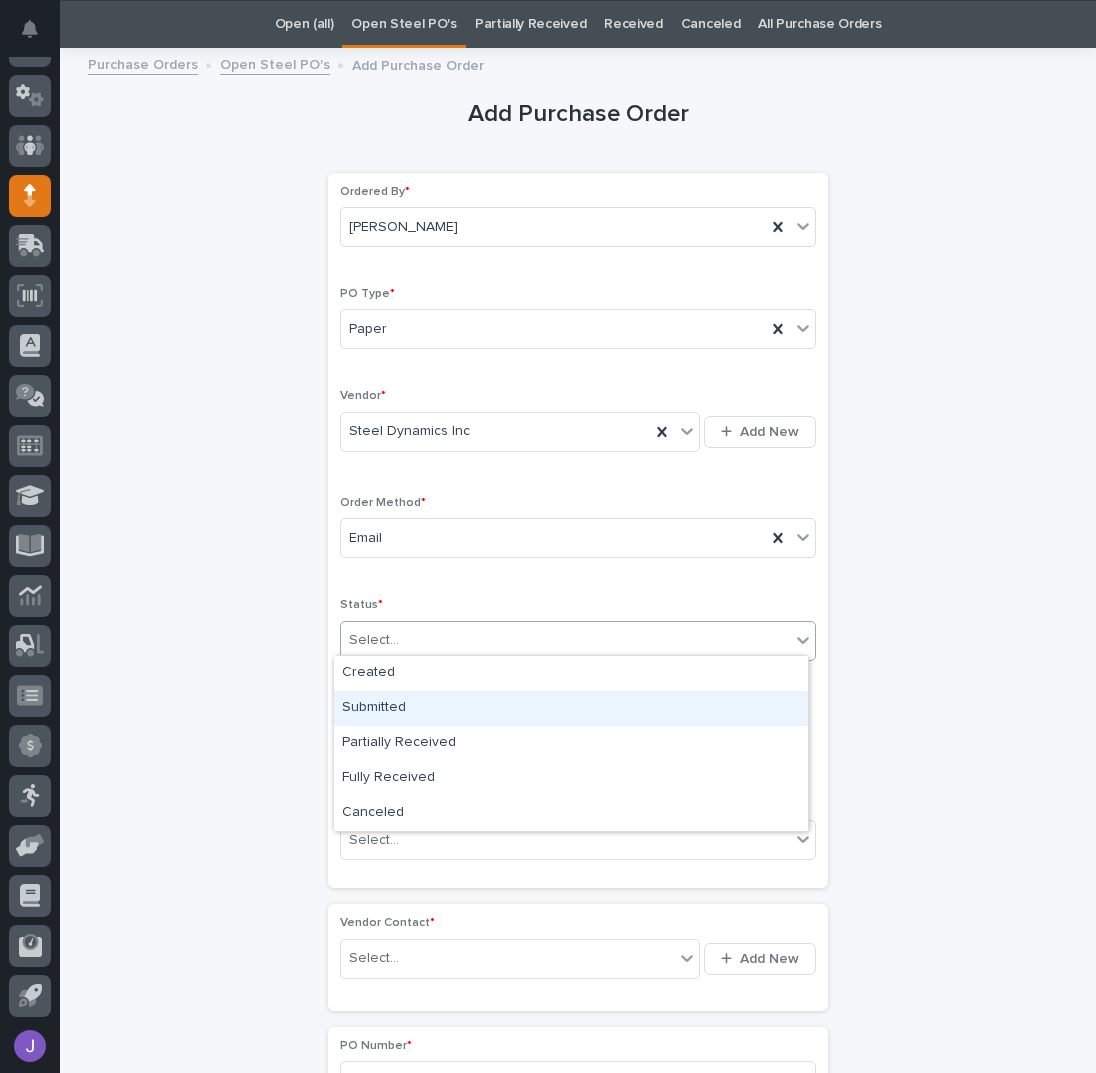 drag, startPoint x: 371, startPoint y: 688, endPoint x: 385, endPoint y: 724, distance: 38.626415 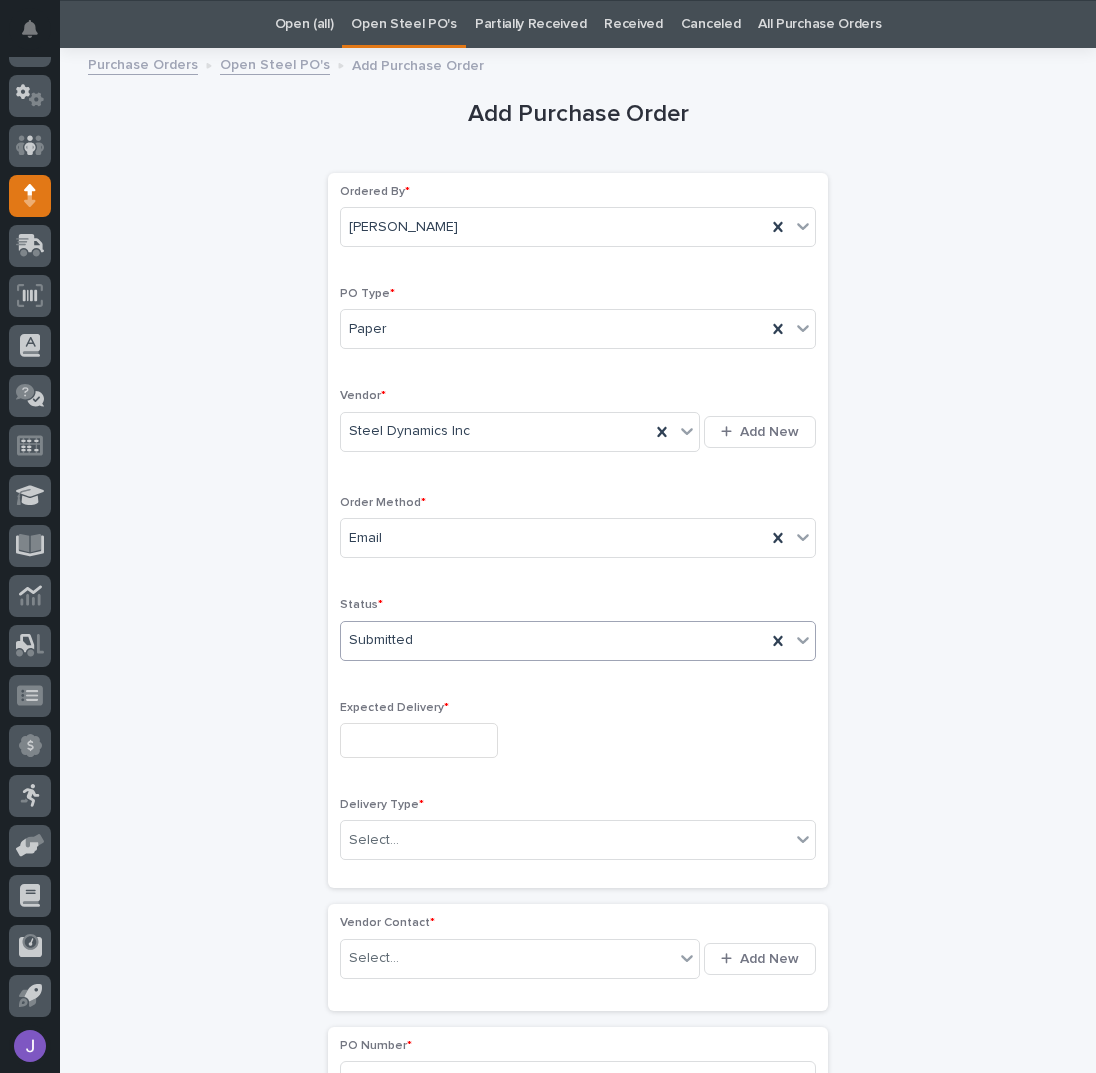 click at bounding box center [419, 740] 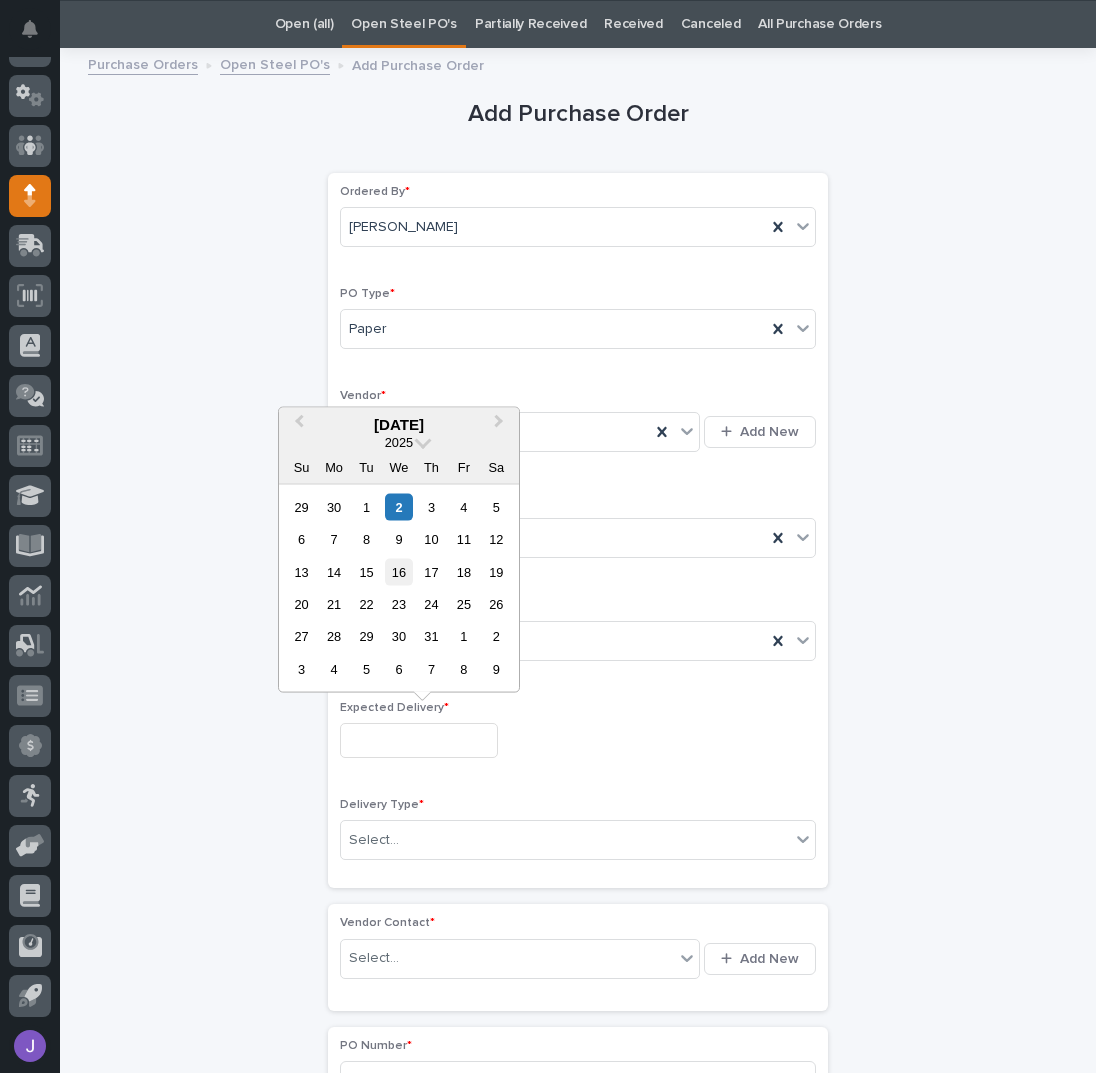 click on "16" at bounding box center (398, 571) 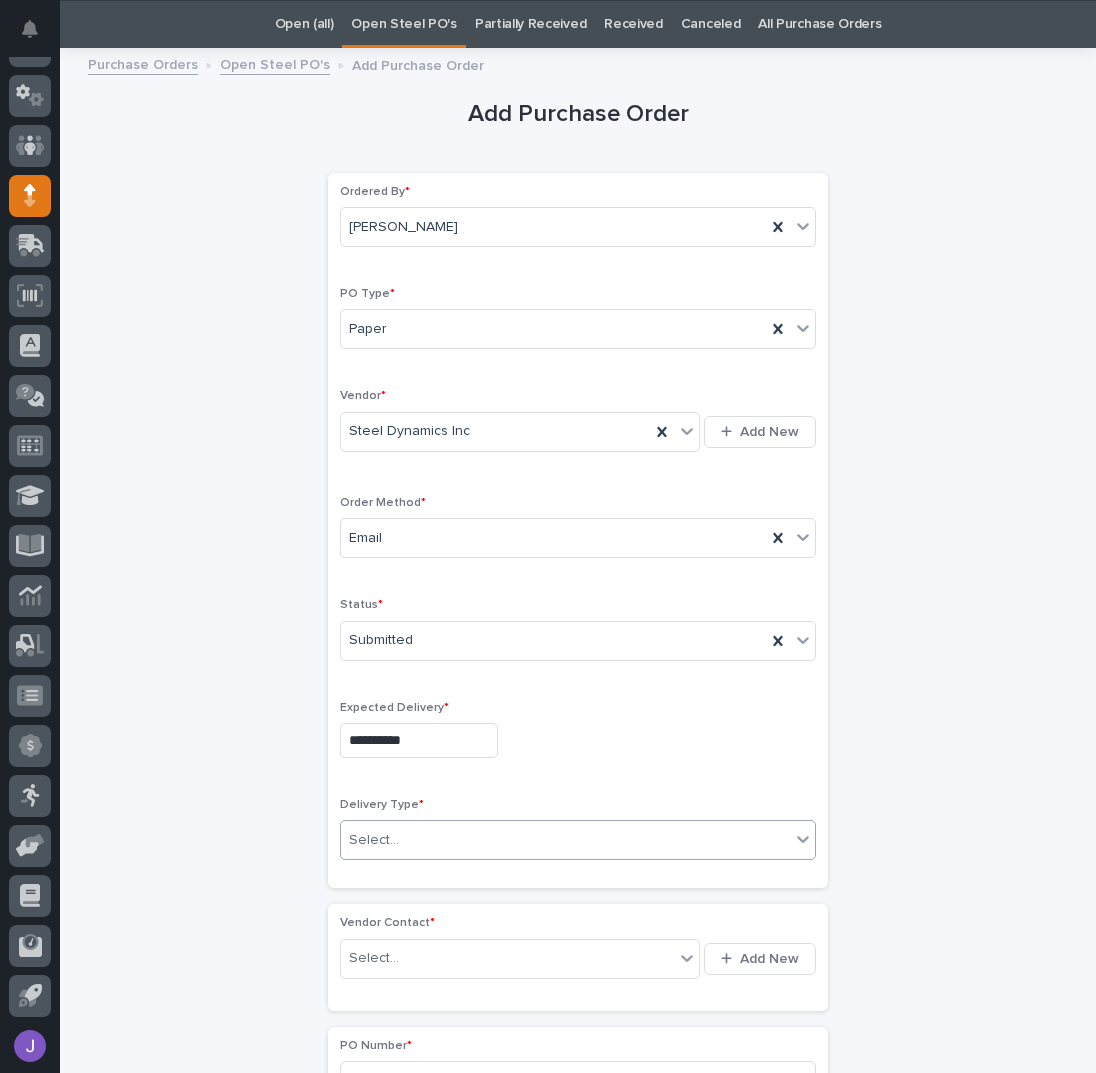 click on "Select..." at bounding box center [565, 840] 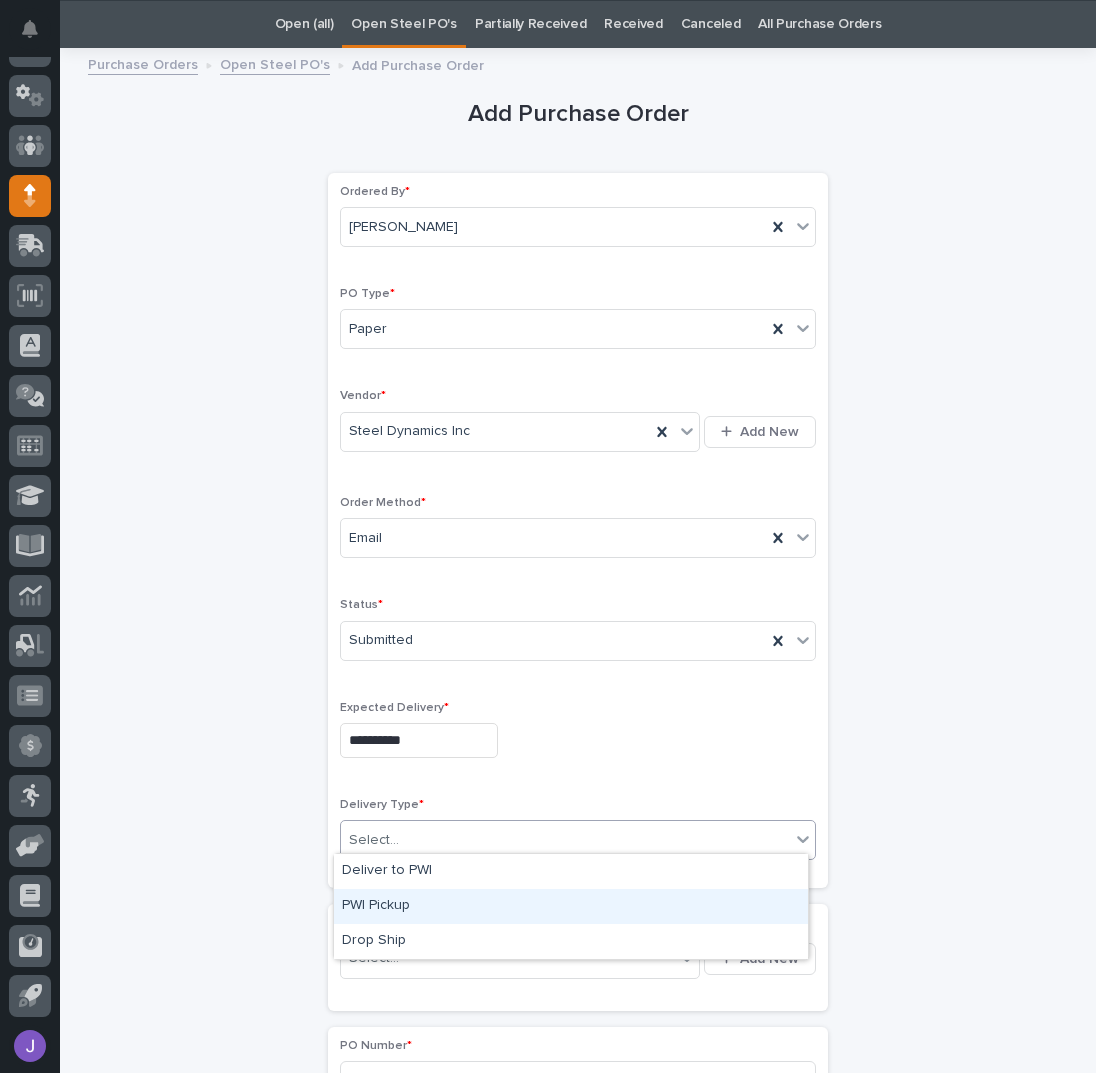 click on "PWI Pickup" at bounding box center [571, 906] 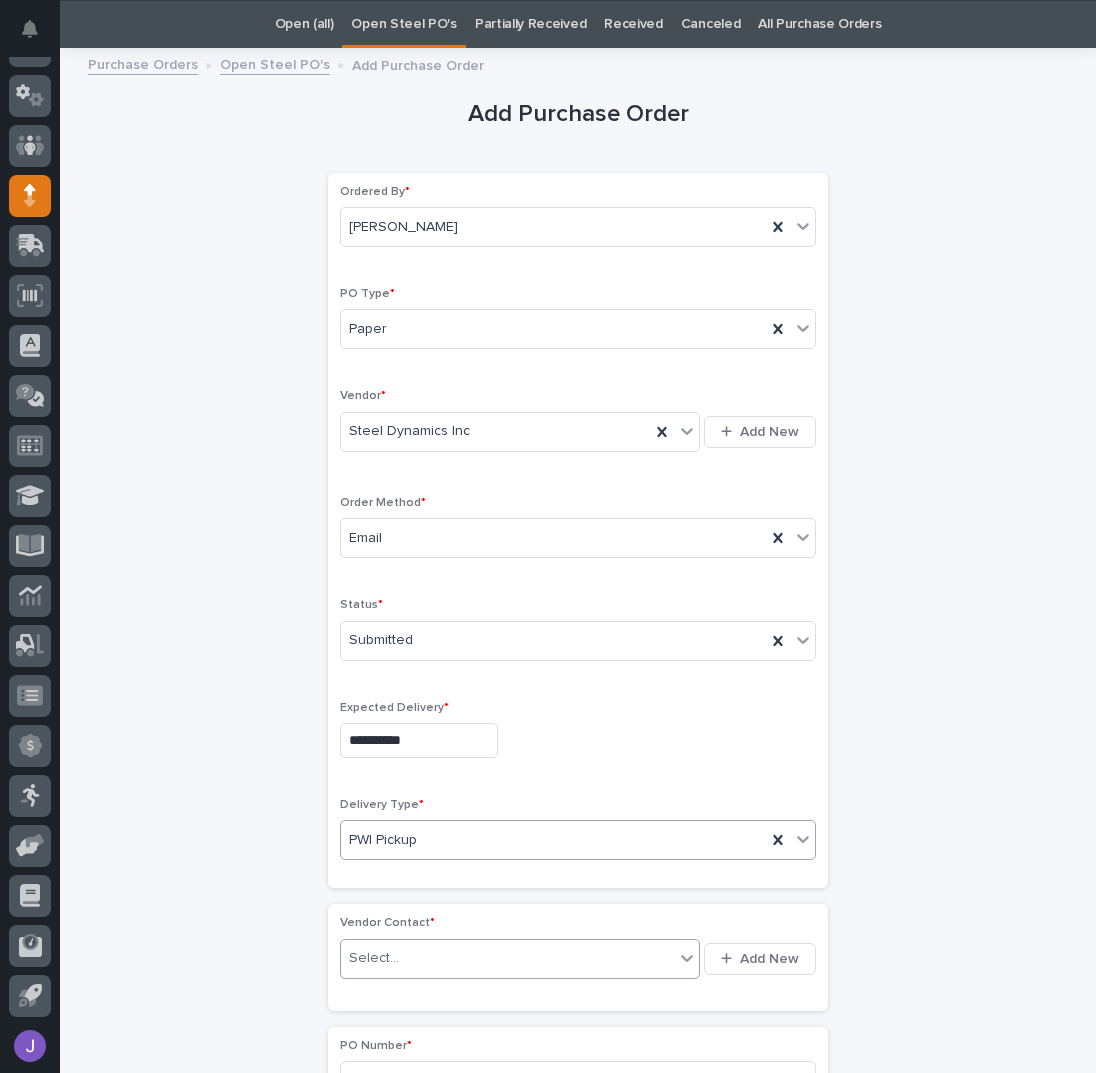 click on "Select..." at bounding box center (374, 958) 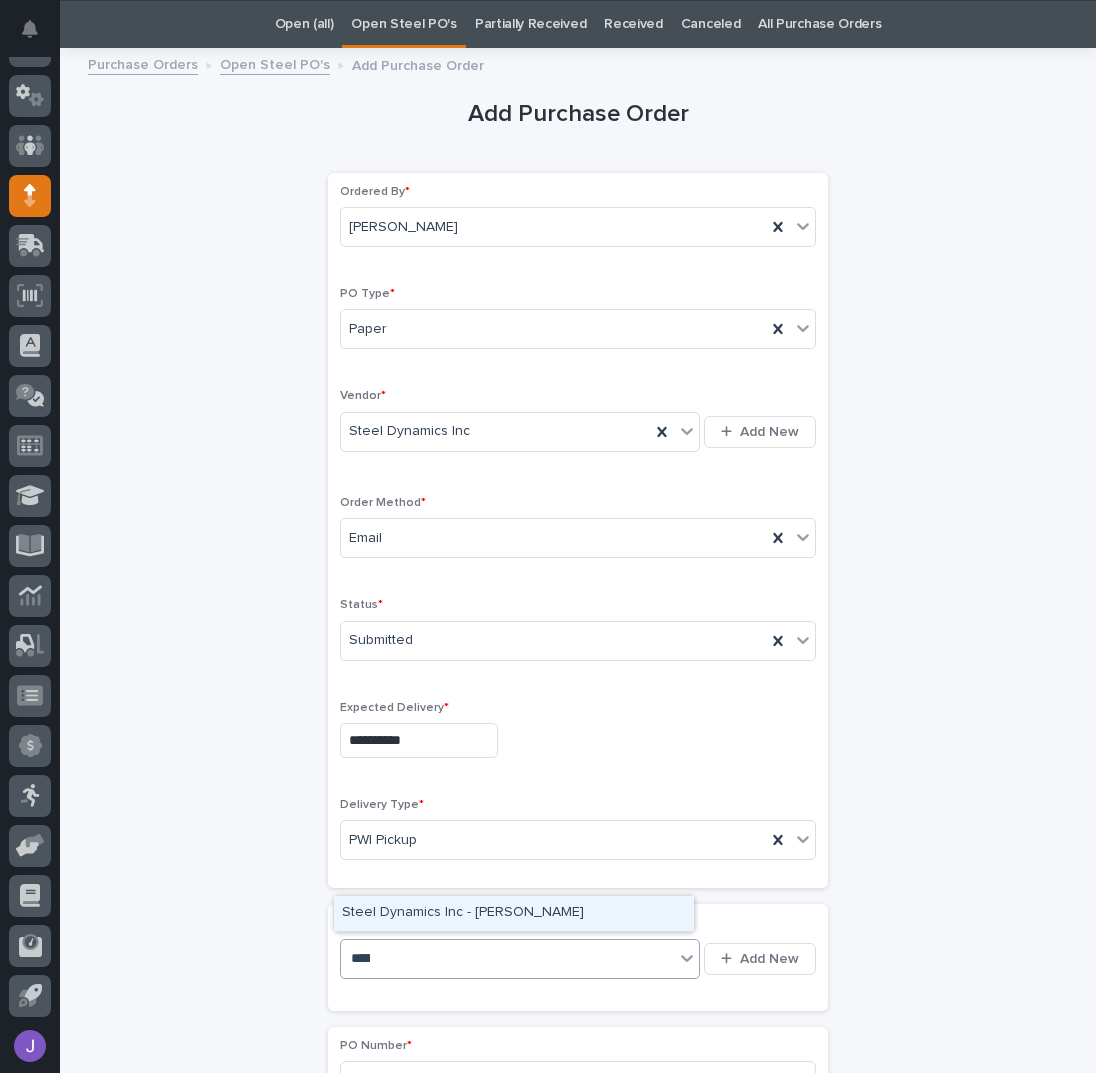 type on "******" 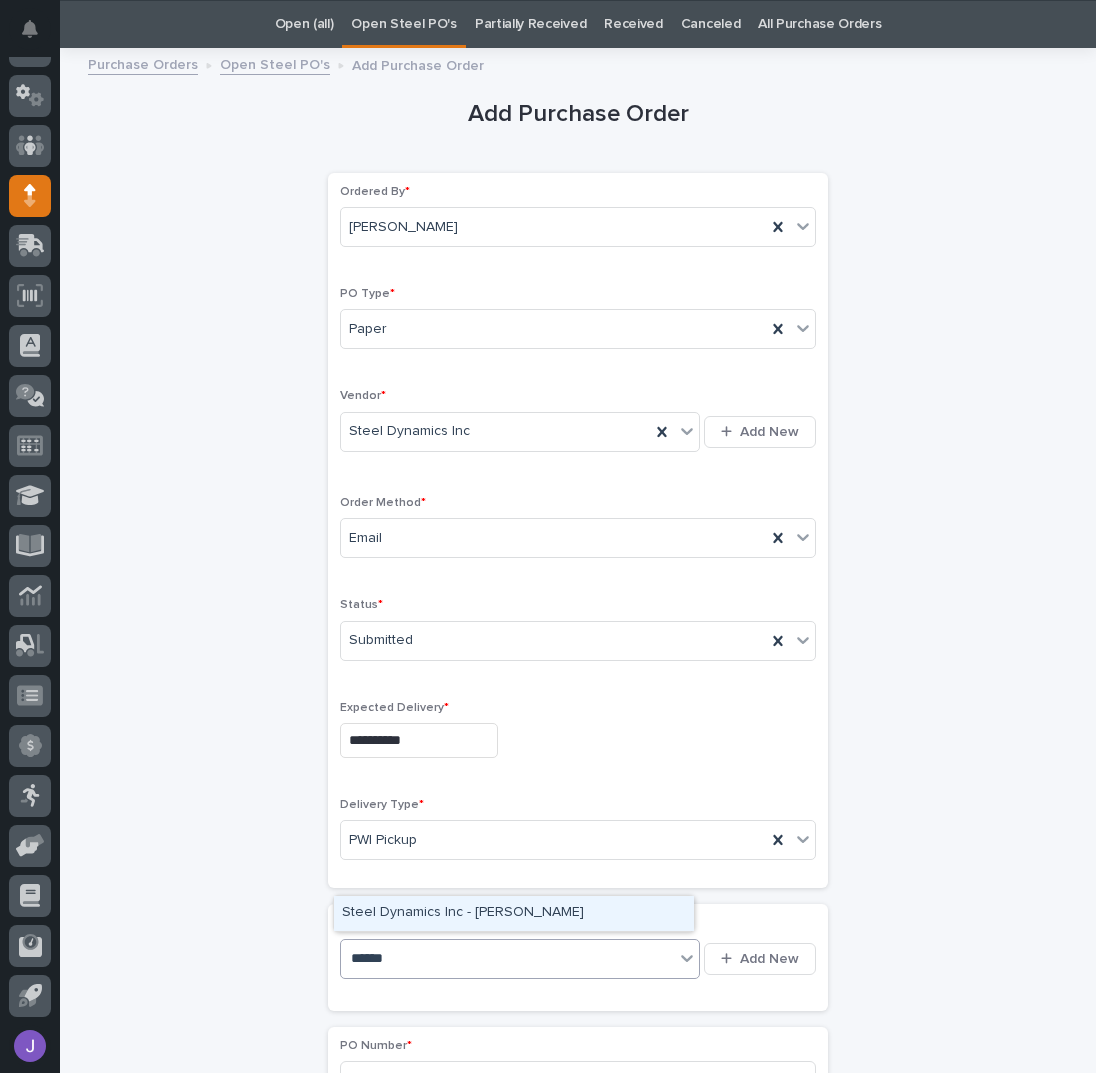 type 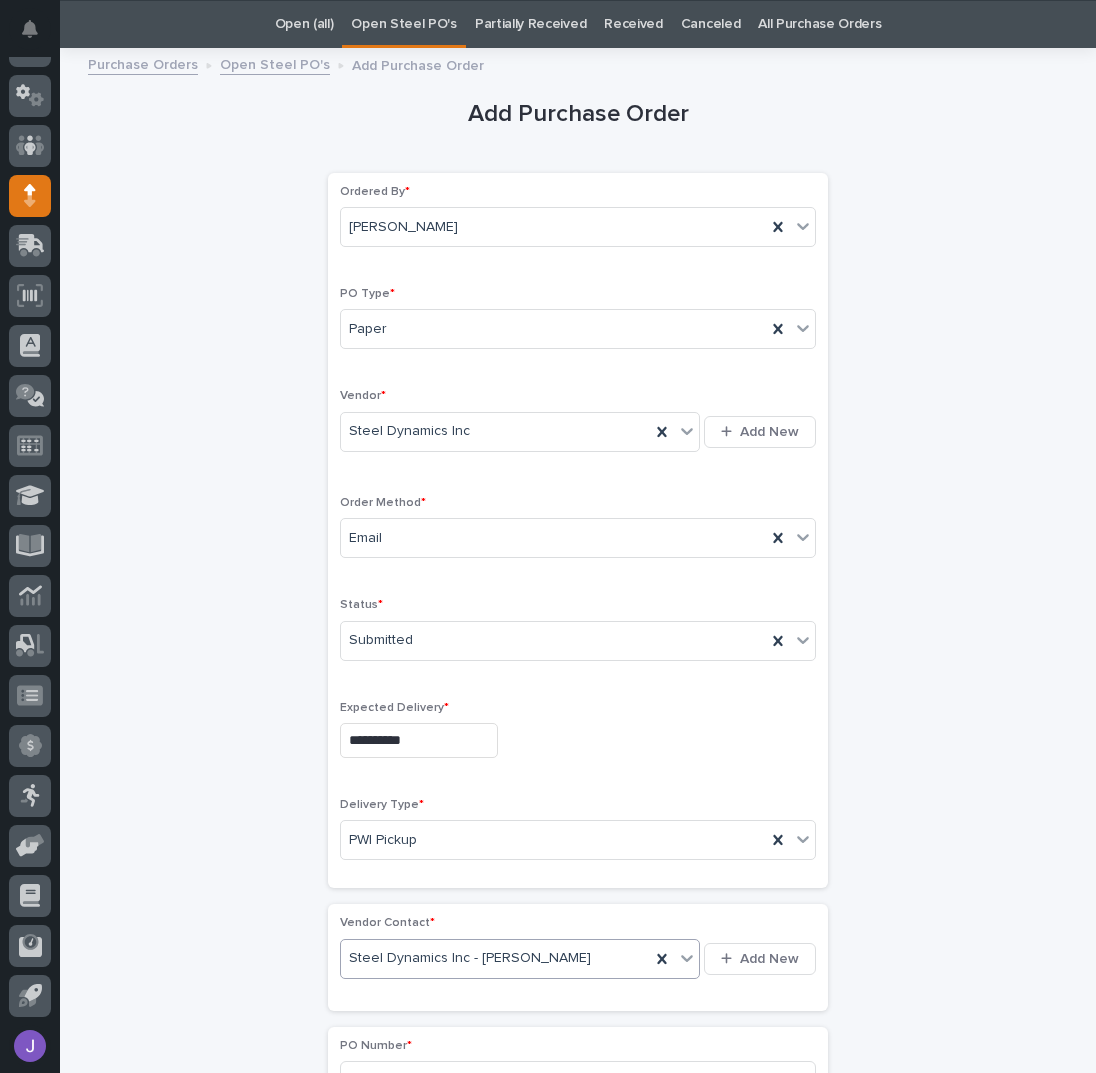 click on "**********" at bounding box center [578, 1115] 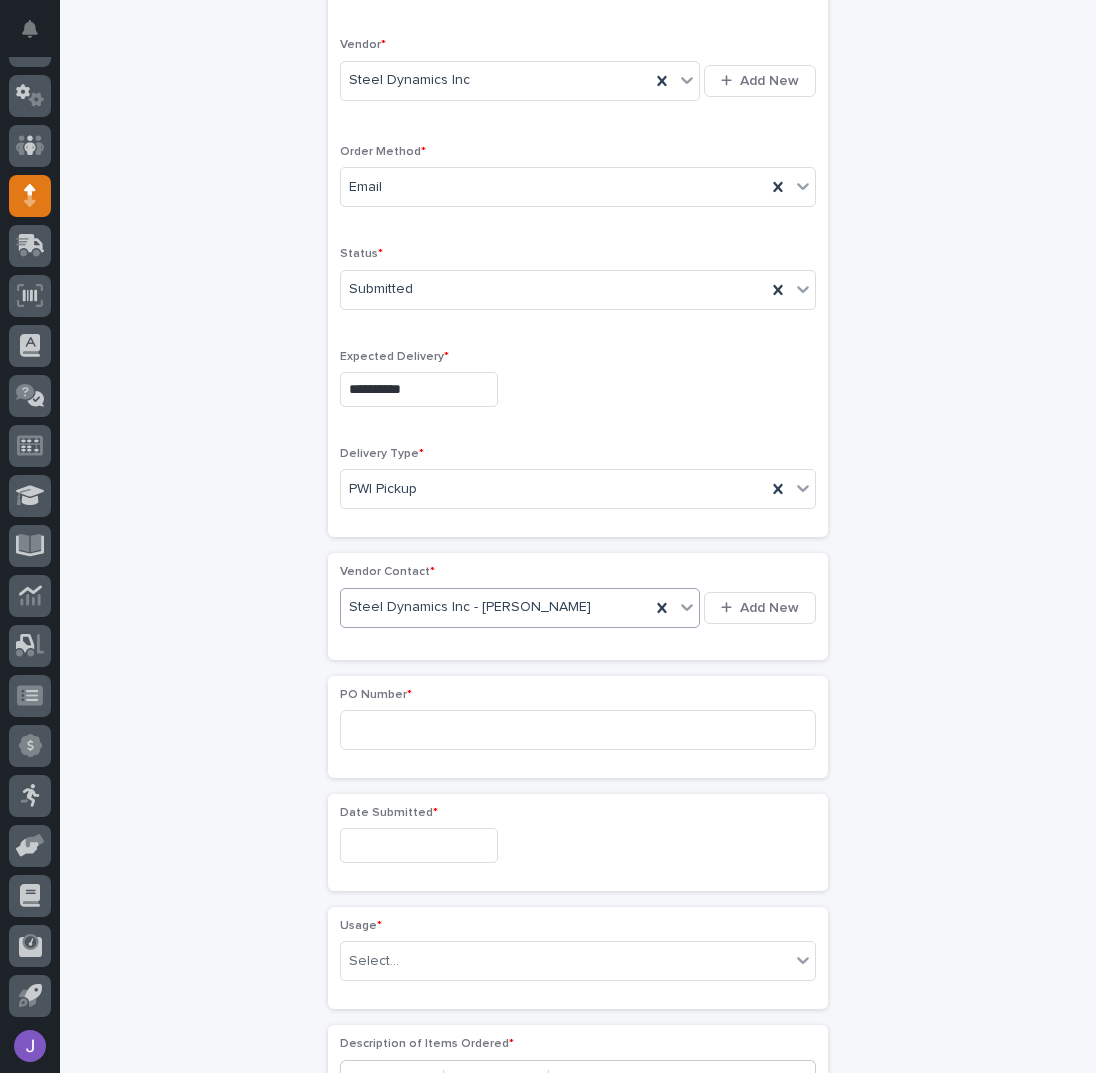 scroll, scrollTop: 463, scrollLeft: 0, axis: vertical 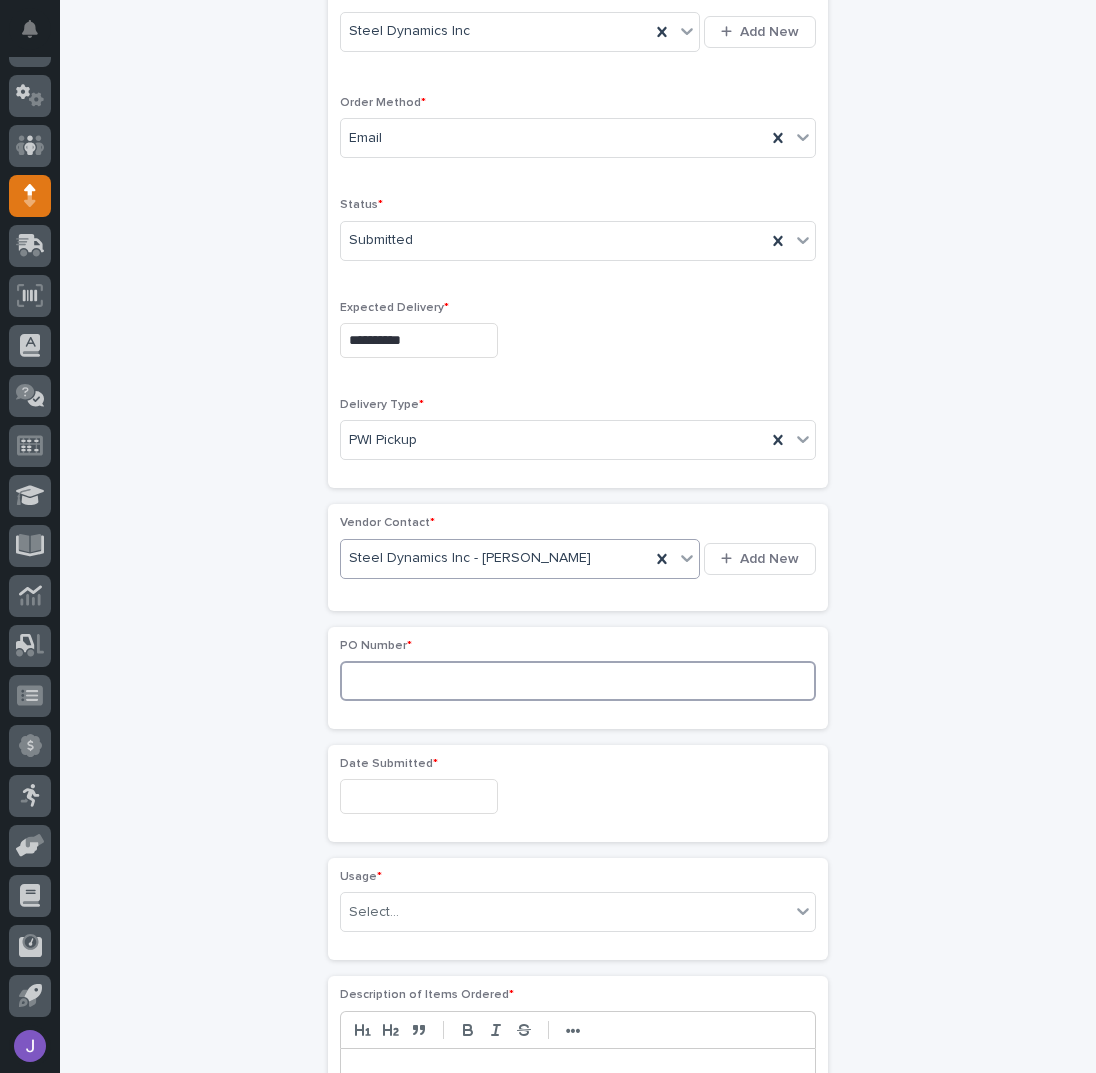 click at bounding box center (578, 681) 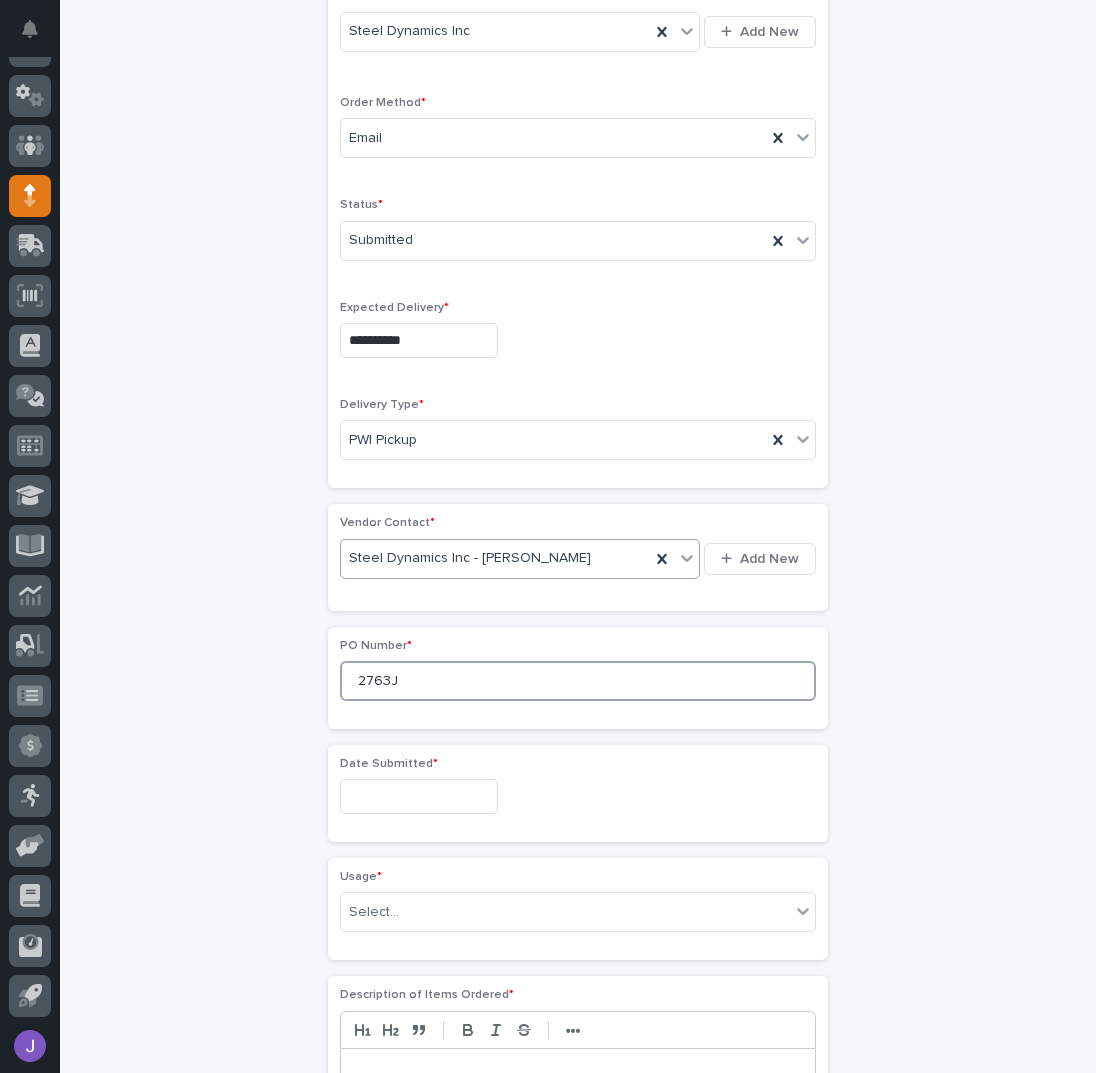type on "2763J" 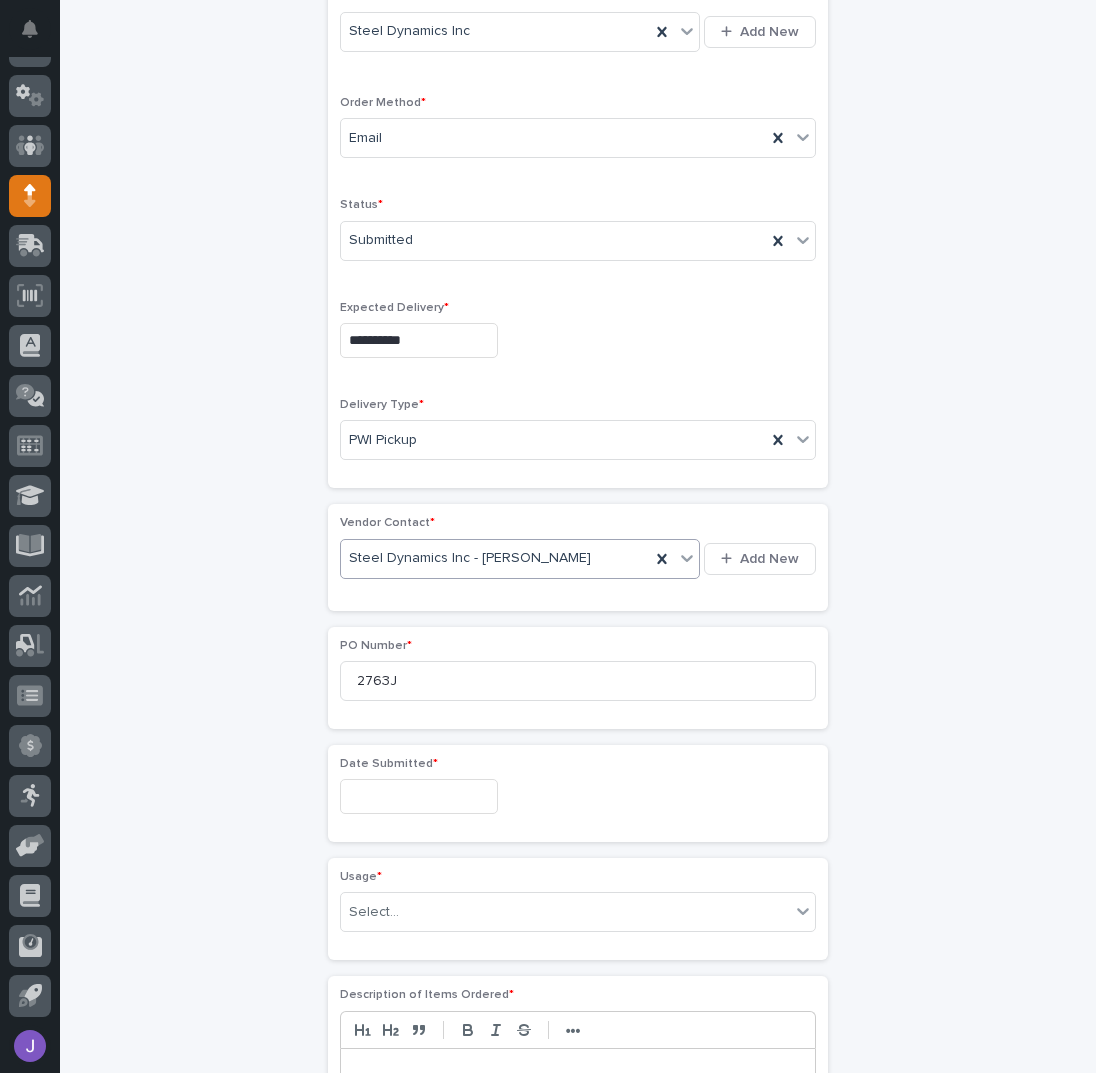 click at bounding box center (419, 796) 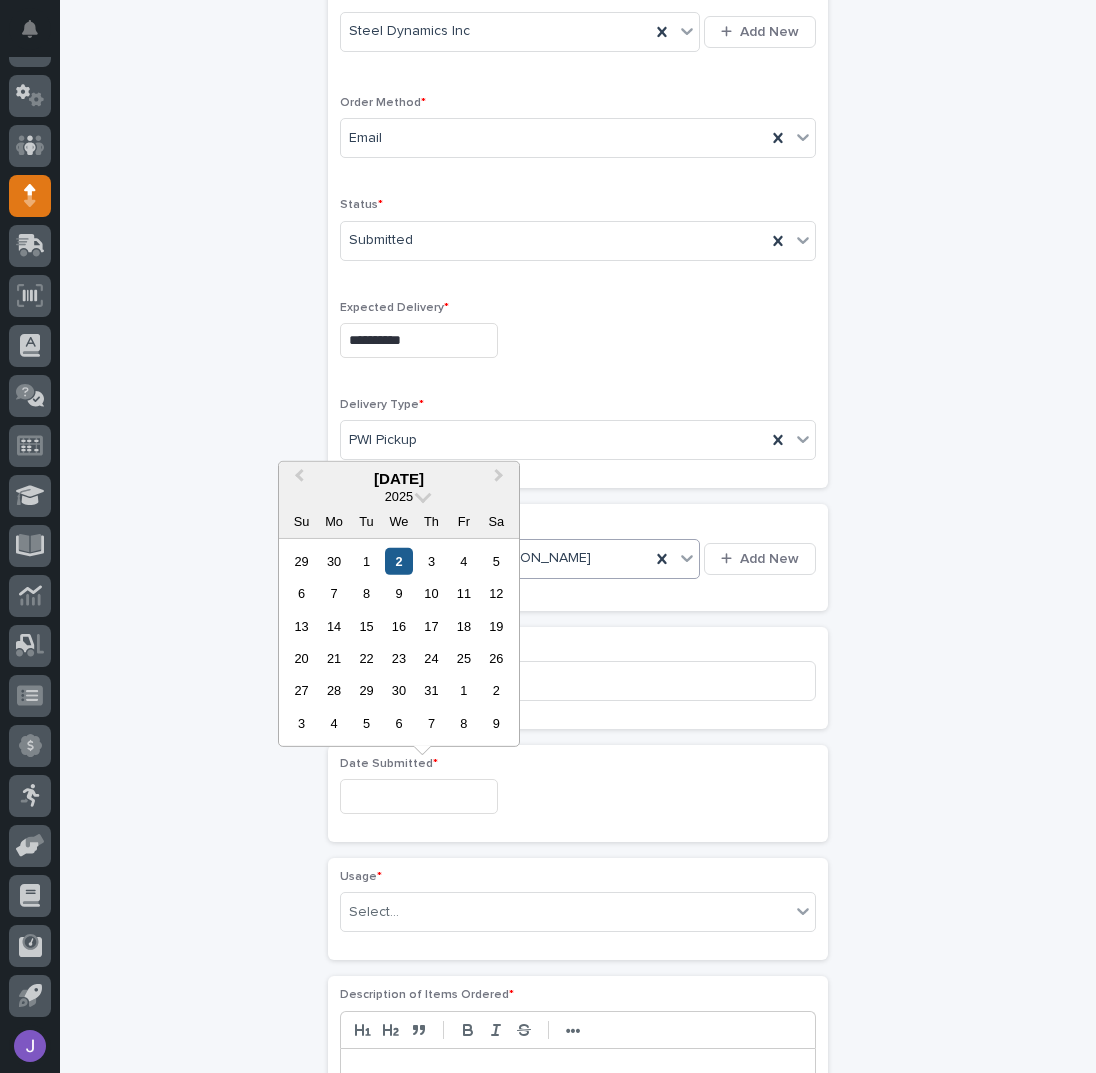 click on "2" at bounding box center [398, 560] 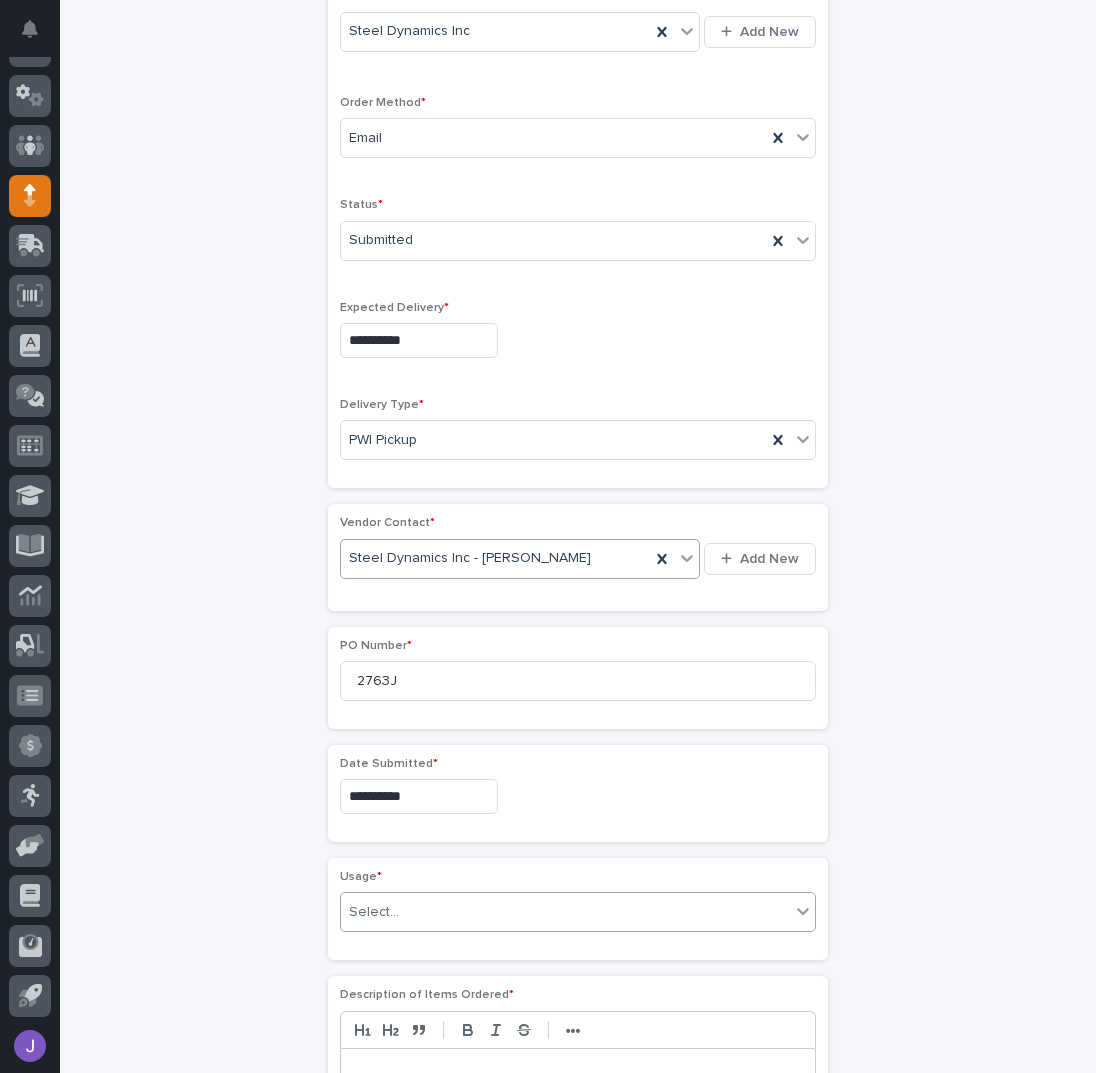 click on "Select..." at bounding box center (374, 912) 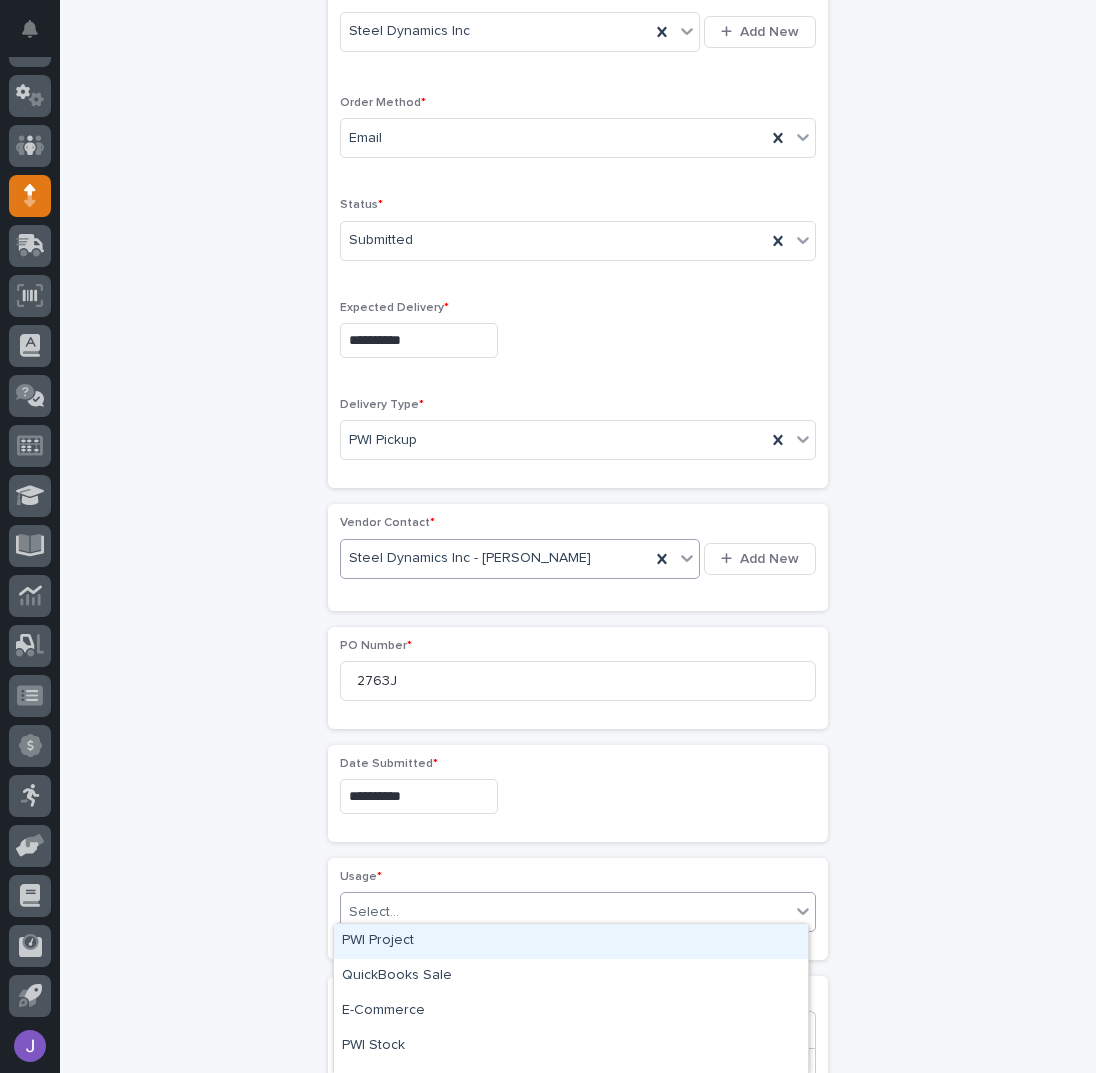 click on "PWI Project" at bounding box center (571, 941) 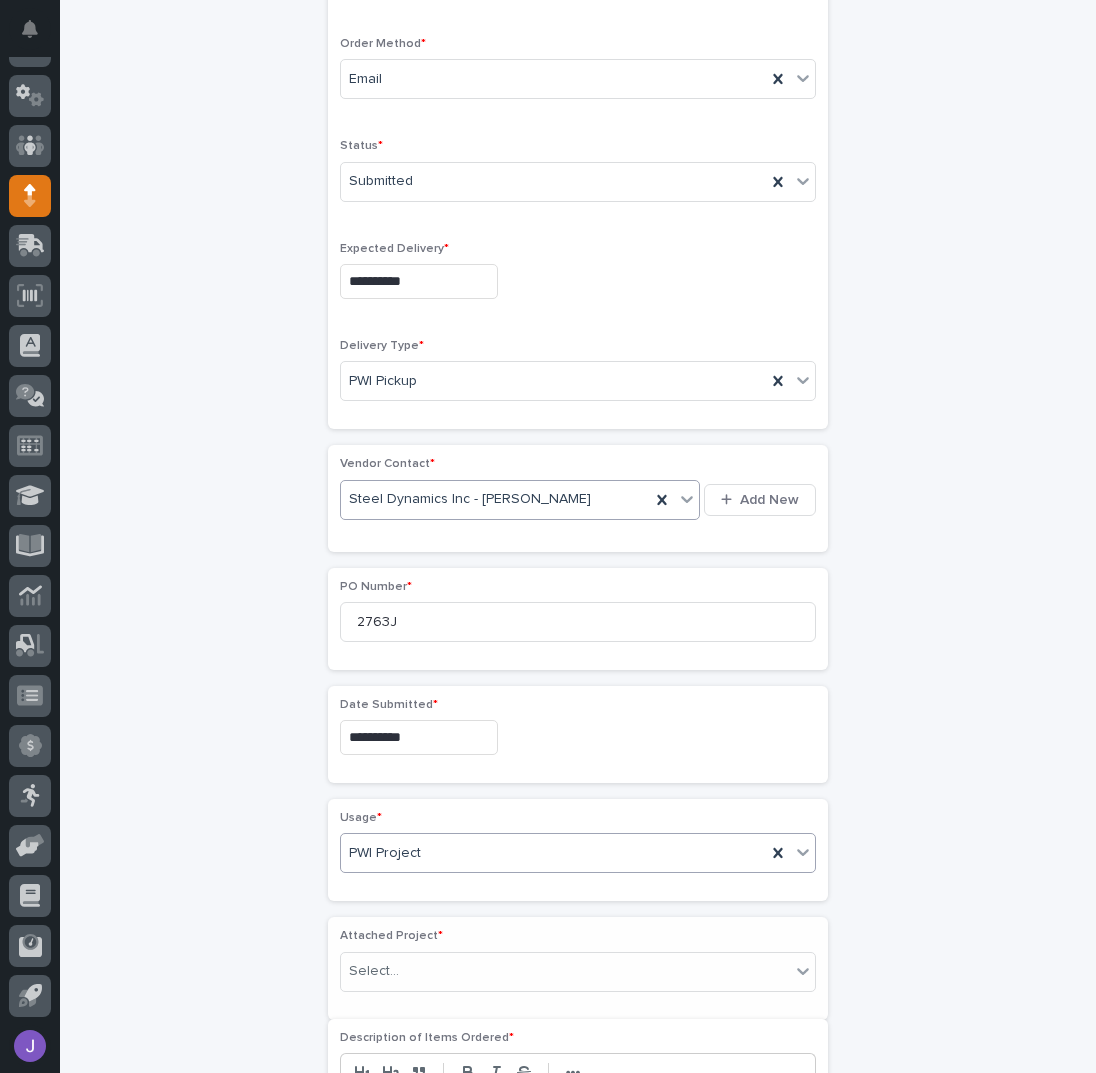 scroll, scrollTop: 522, scrollLeft: 0, axis: vertical 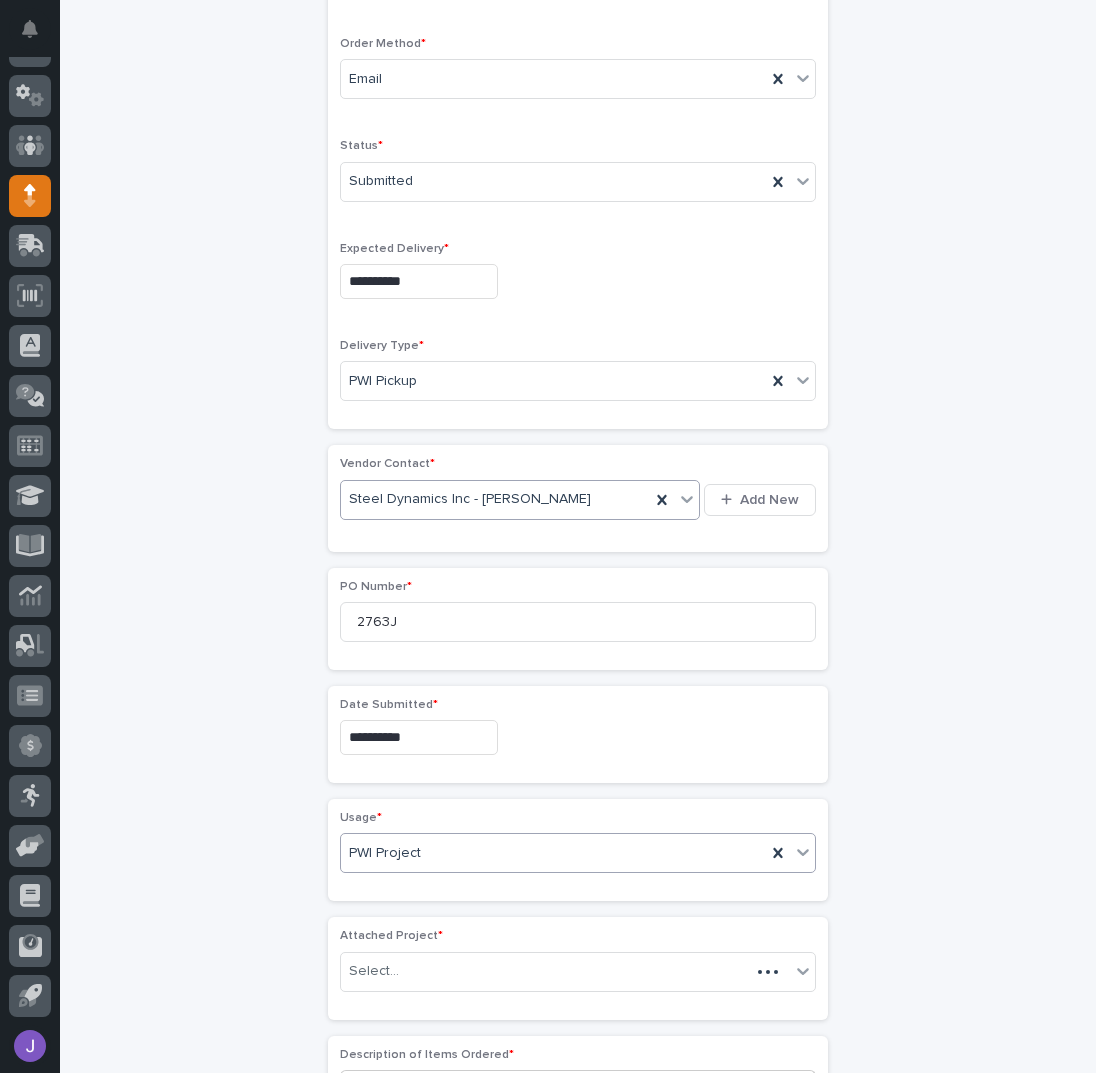 click on "PWI Project" at bounding box center (553, 853) 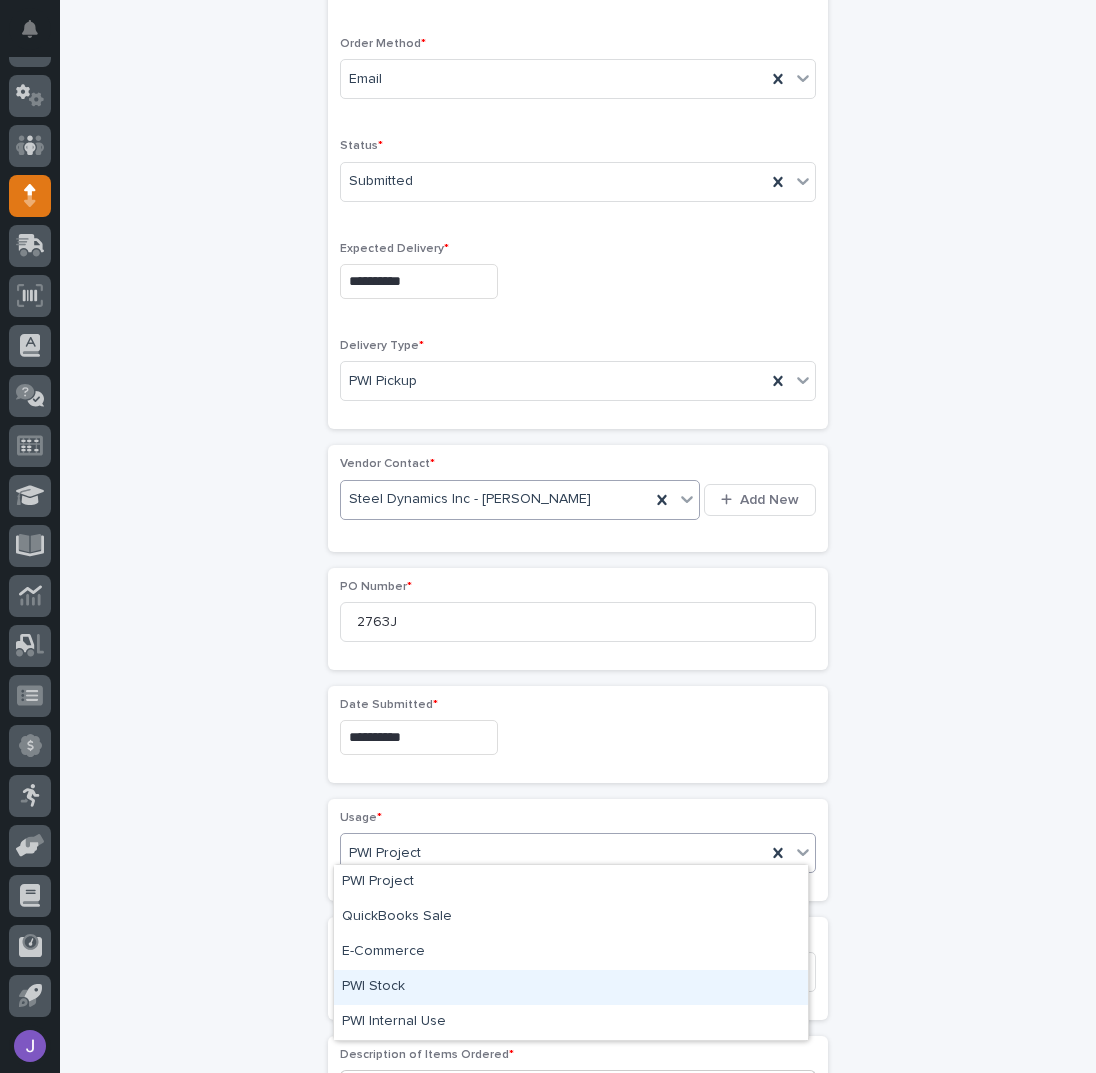 click on "PWI Stock" at bounding box center [571, 987] 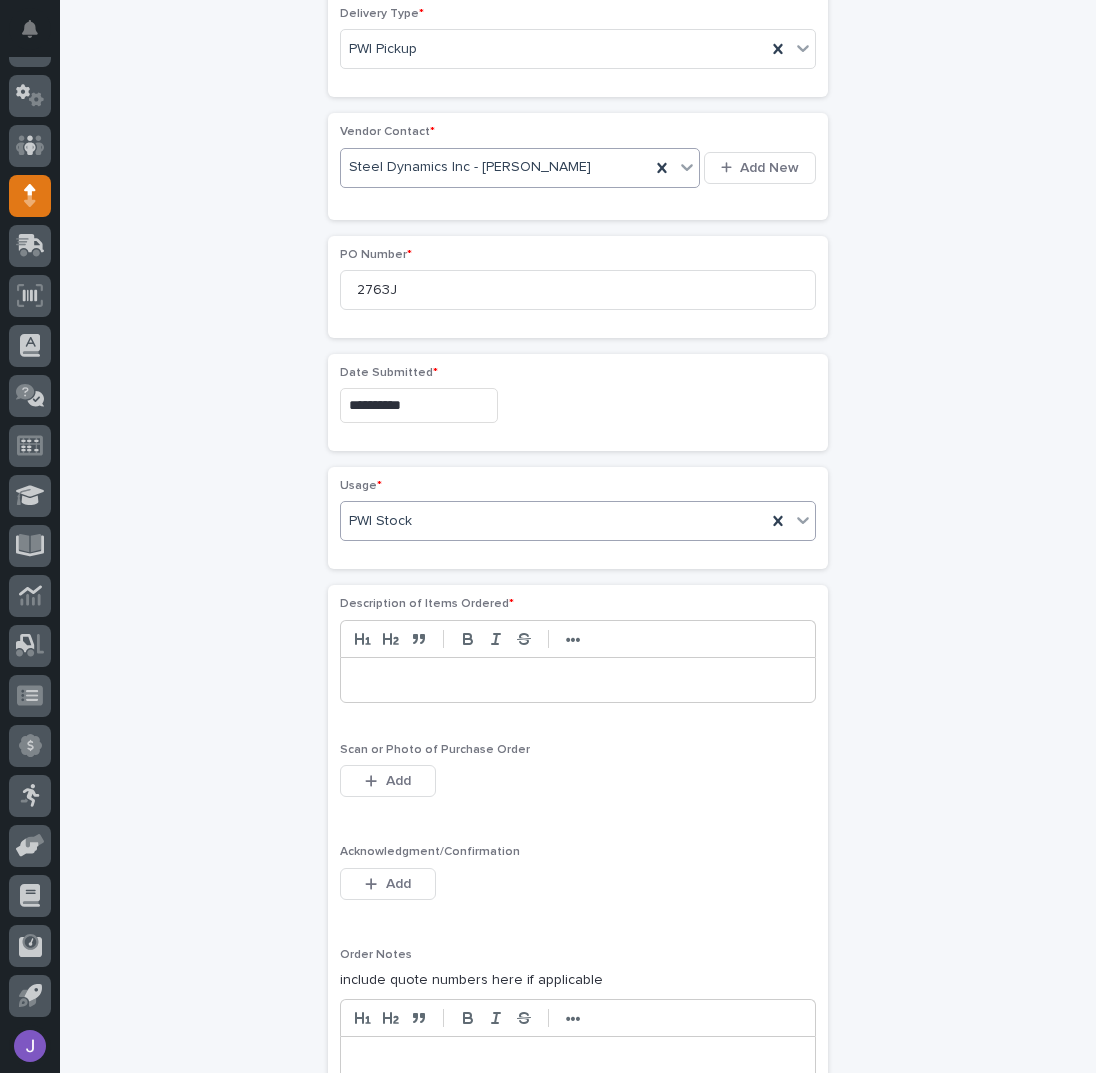 scroll, scrollTop: 863, scrollLeft: 0, axis: vertical 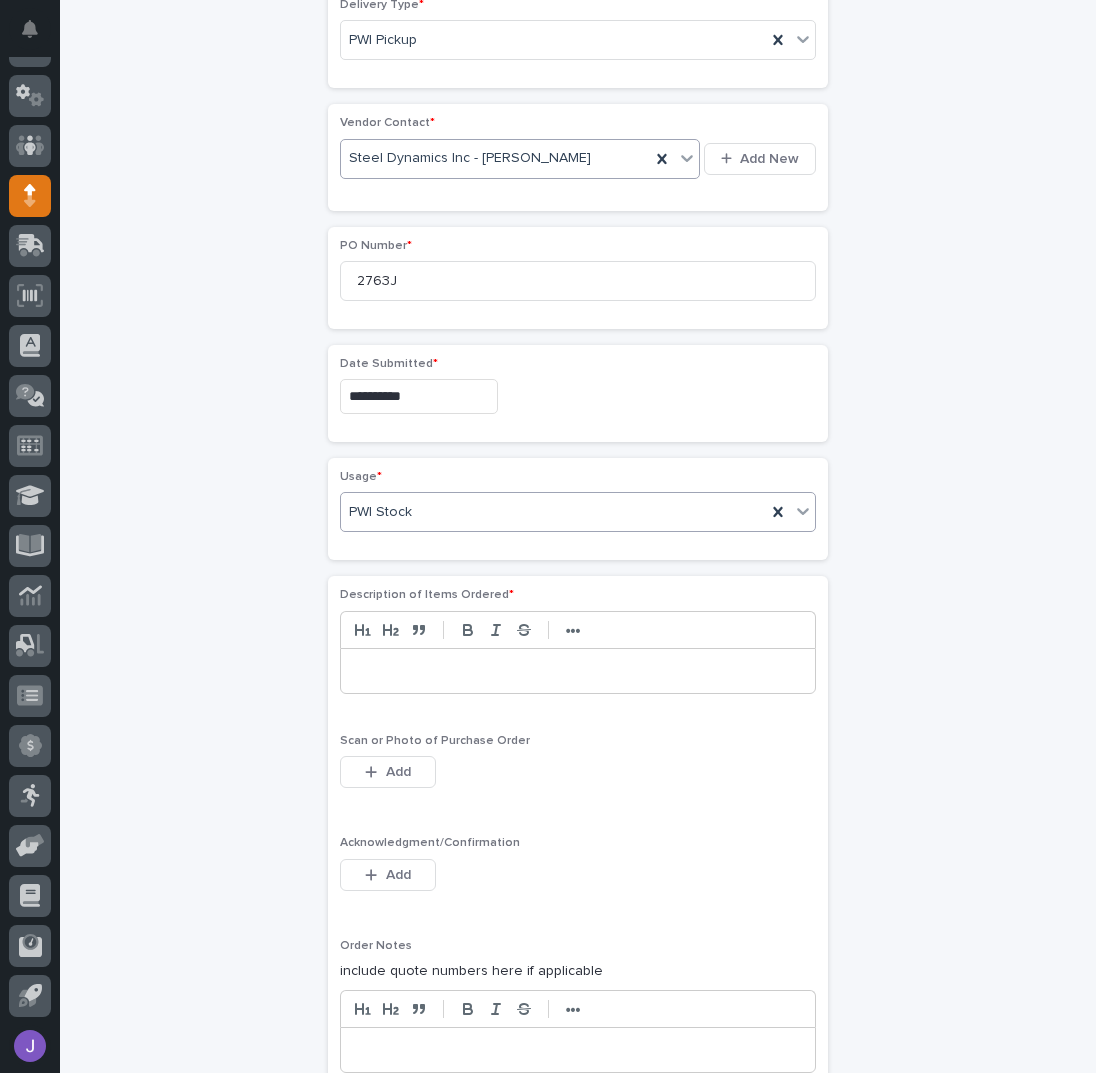 click at bounding box center [578, 671] 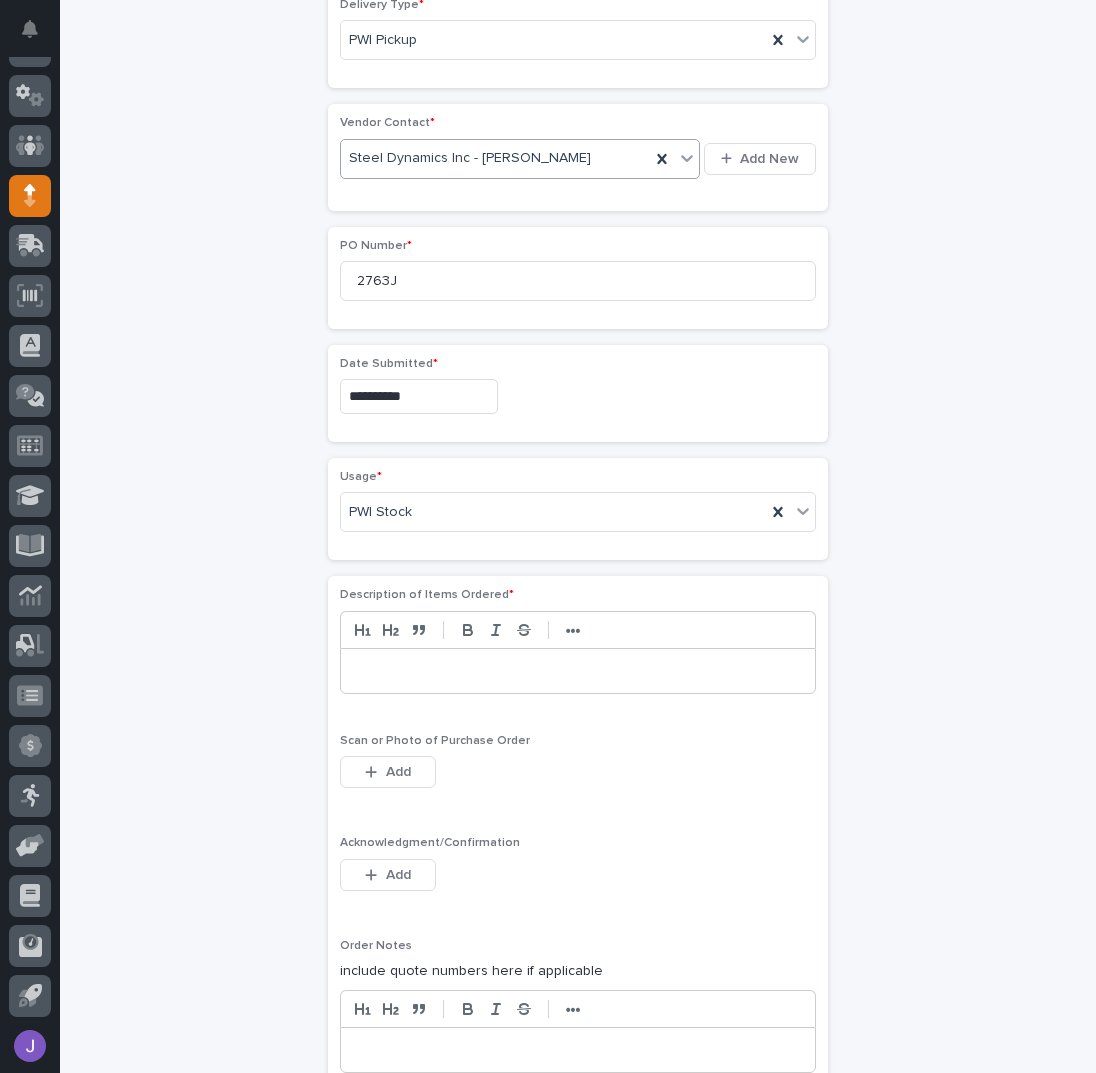 type 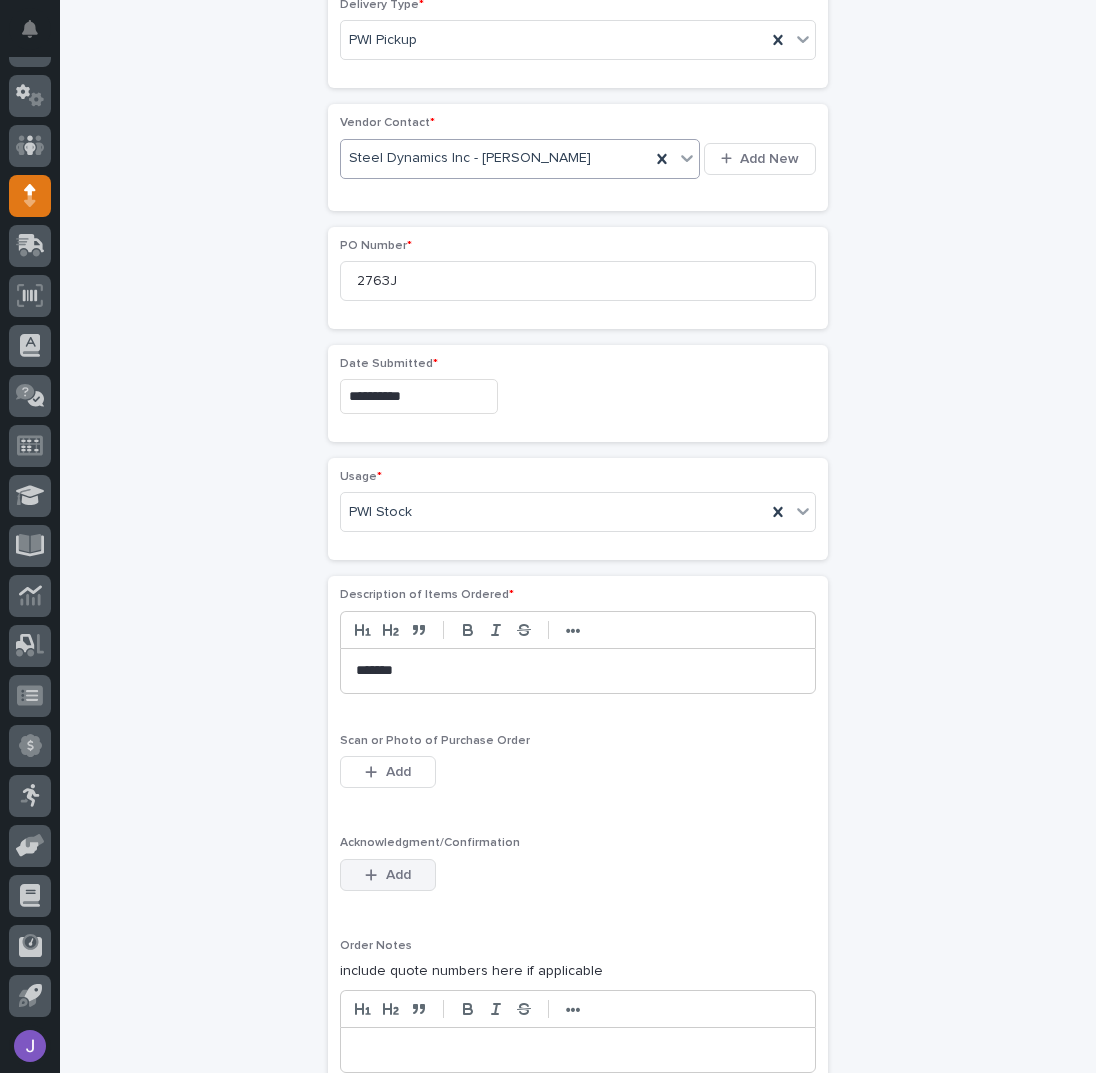 click on "Add" at bounding box center [398, 875] 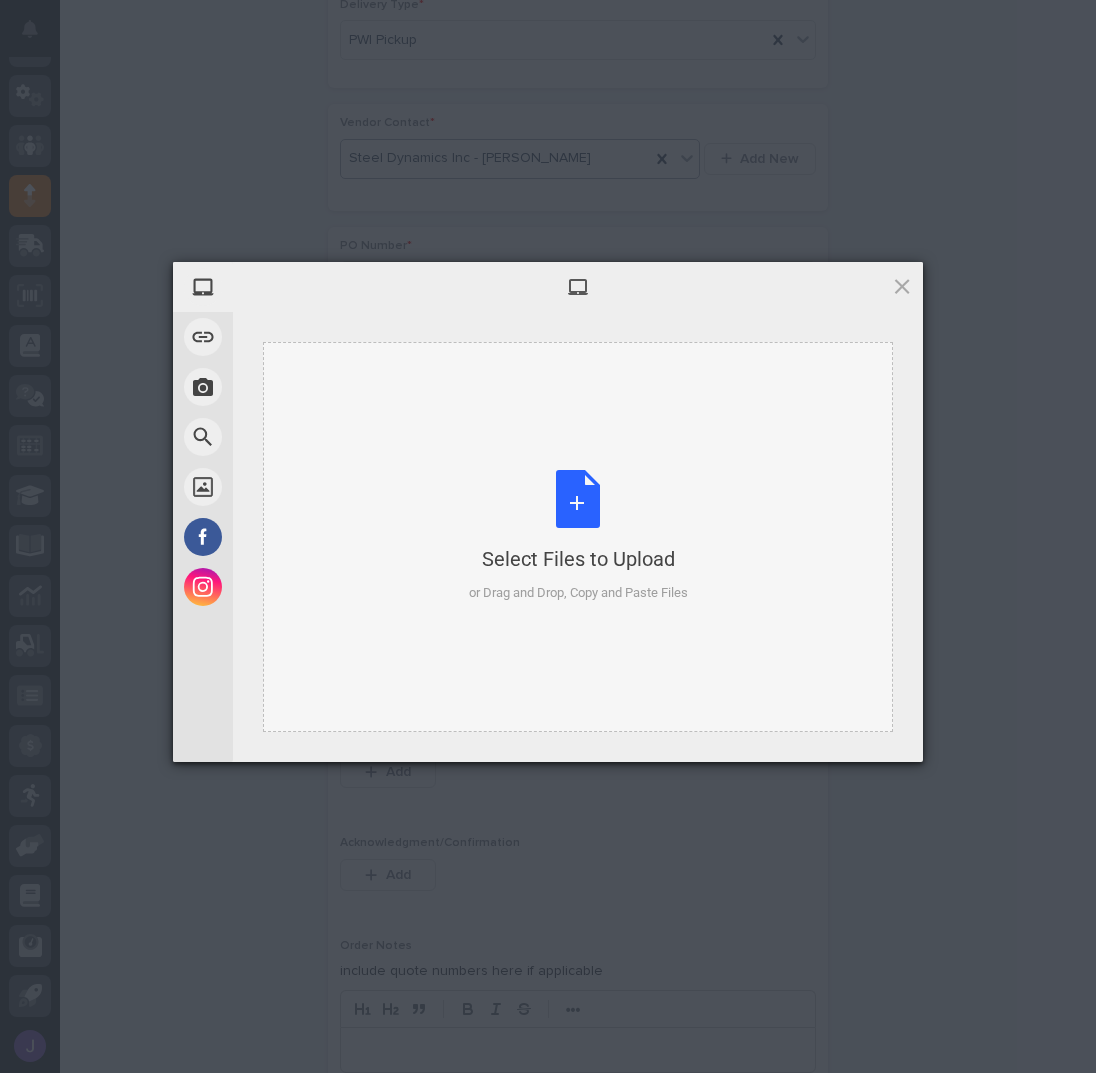 click on "Select Files to Upload
or Drag and Drop, Copy and Paste Files" at bounding box center (578, 536) 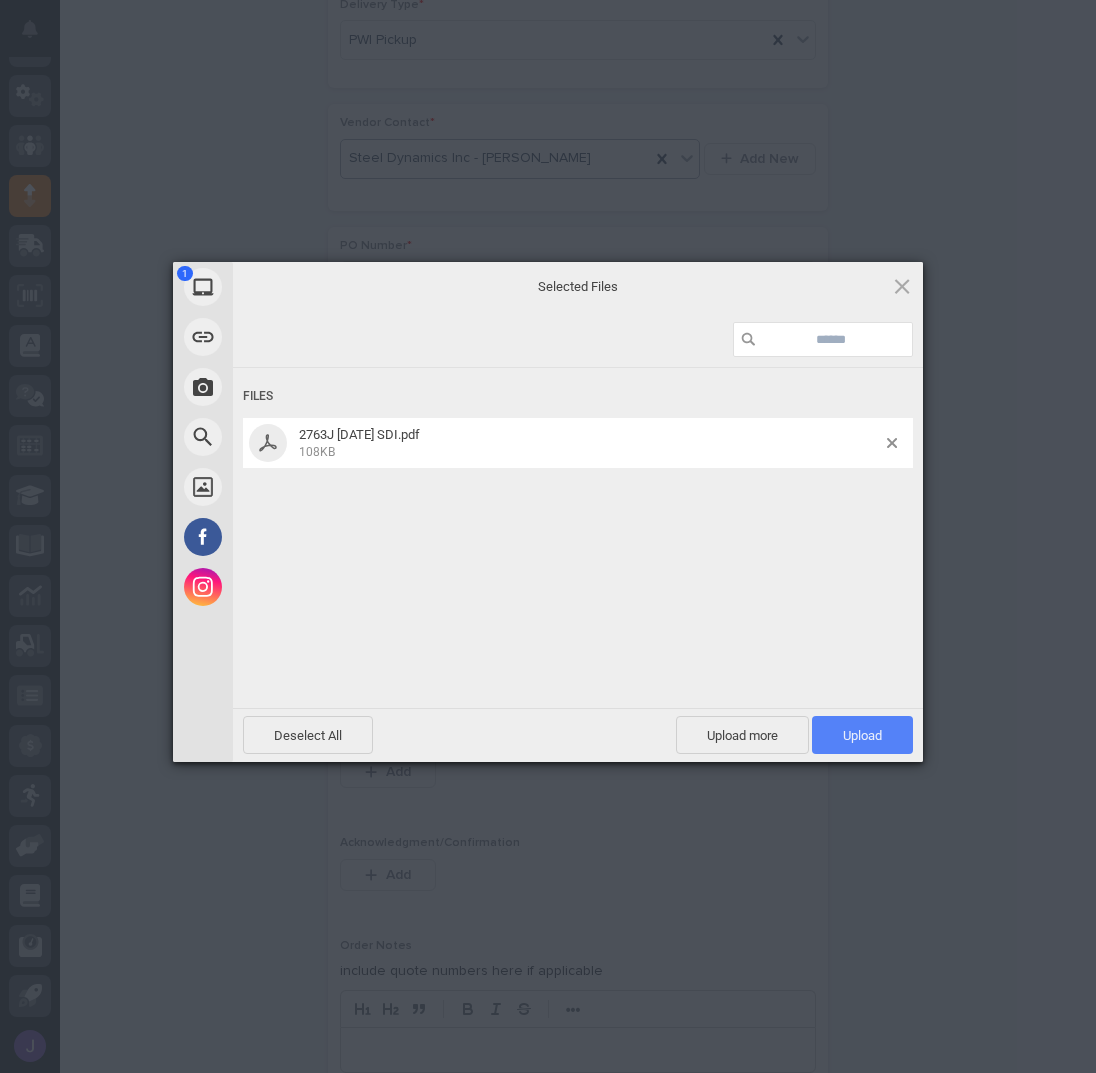 click on "Upload
1" at bounding box center (862, 735) 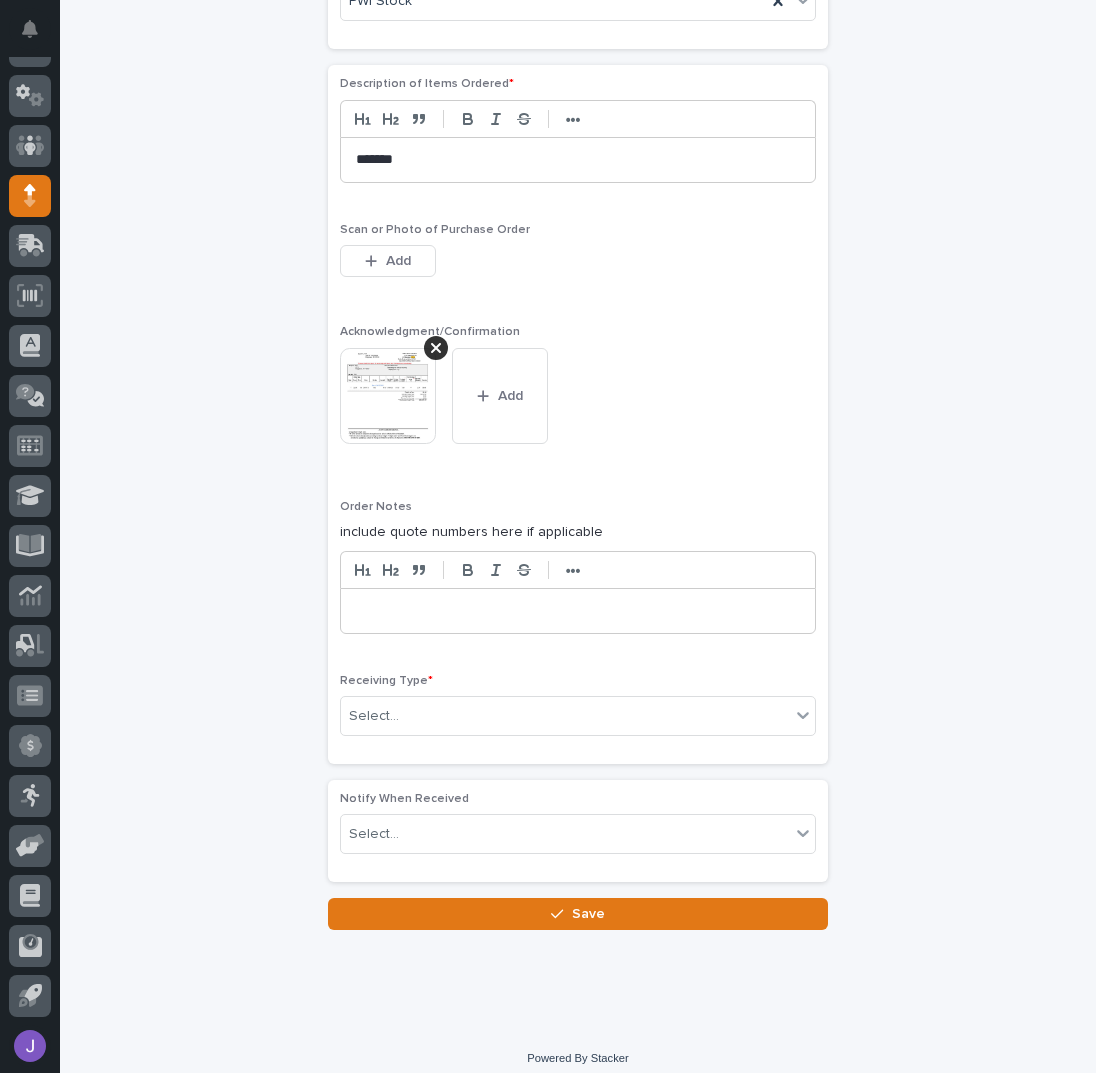 scroll, scrollTop: 1374, scrollLeft: 0, axis: vertical 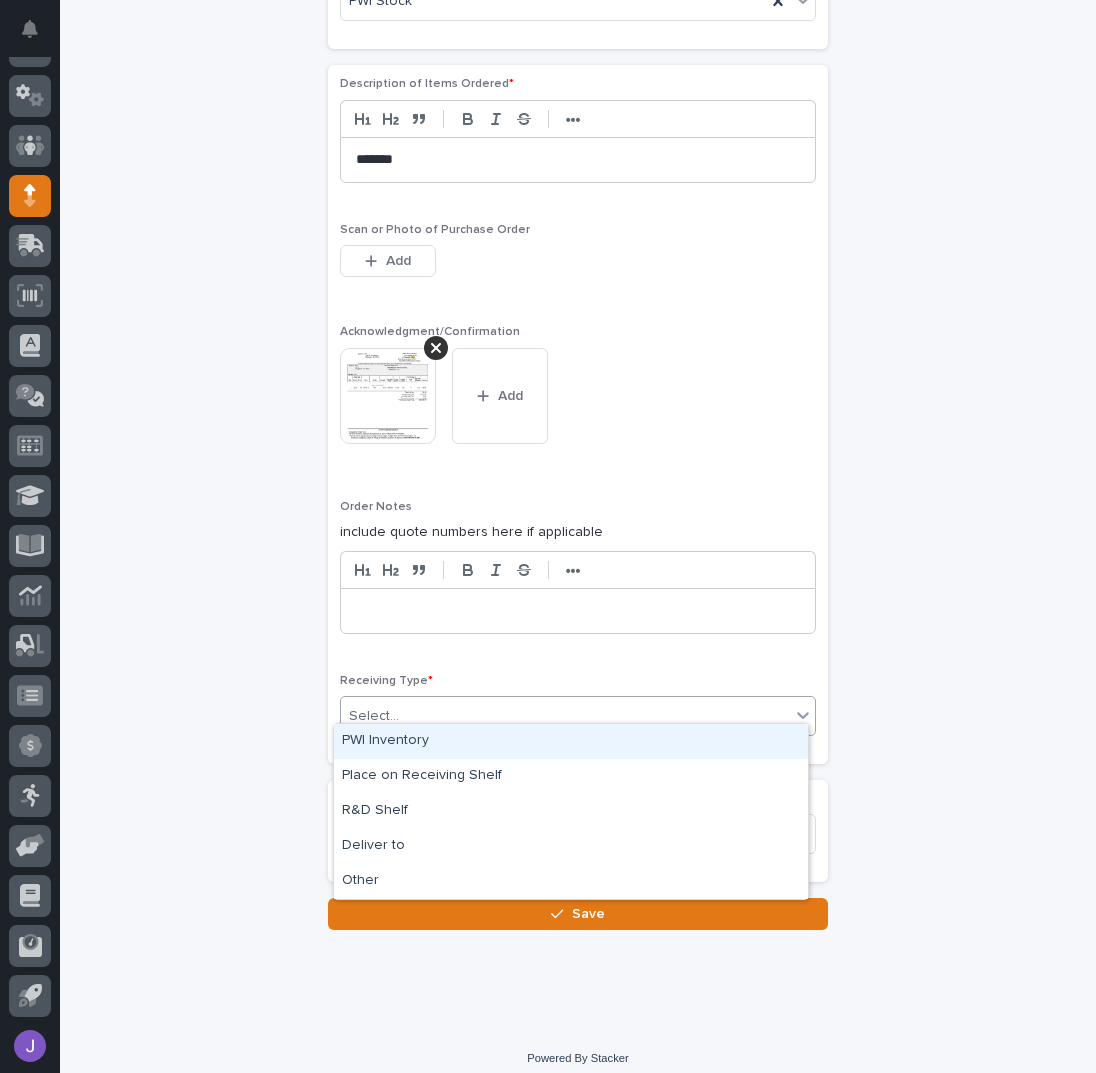click on "Select..." at bounding box center (565, 716) 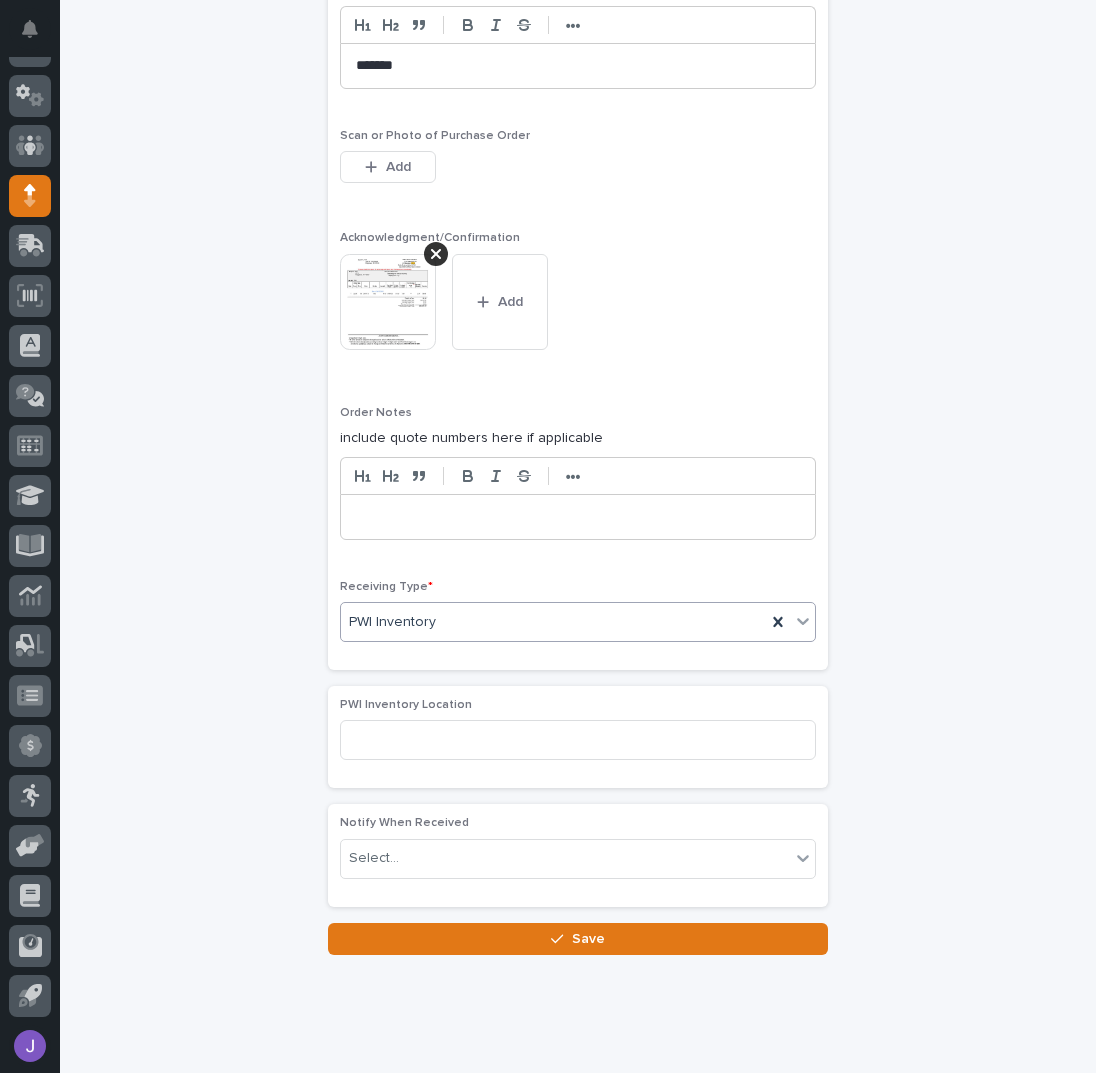 scroll, scrollTop: 1493, scrollLeft: 0, axis: vertical 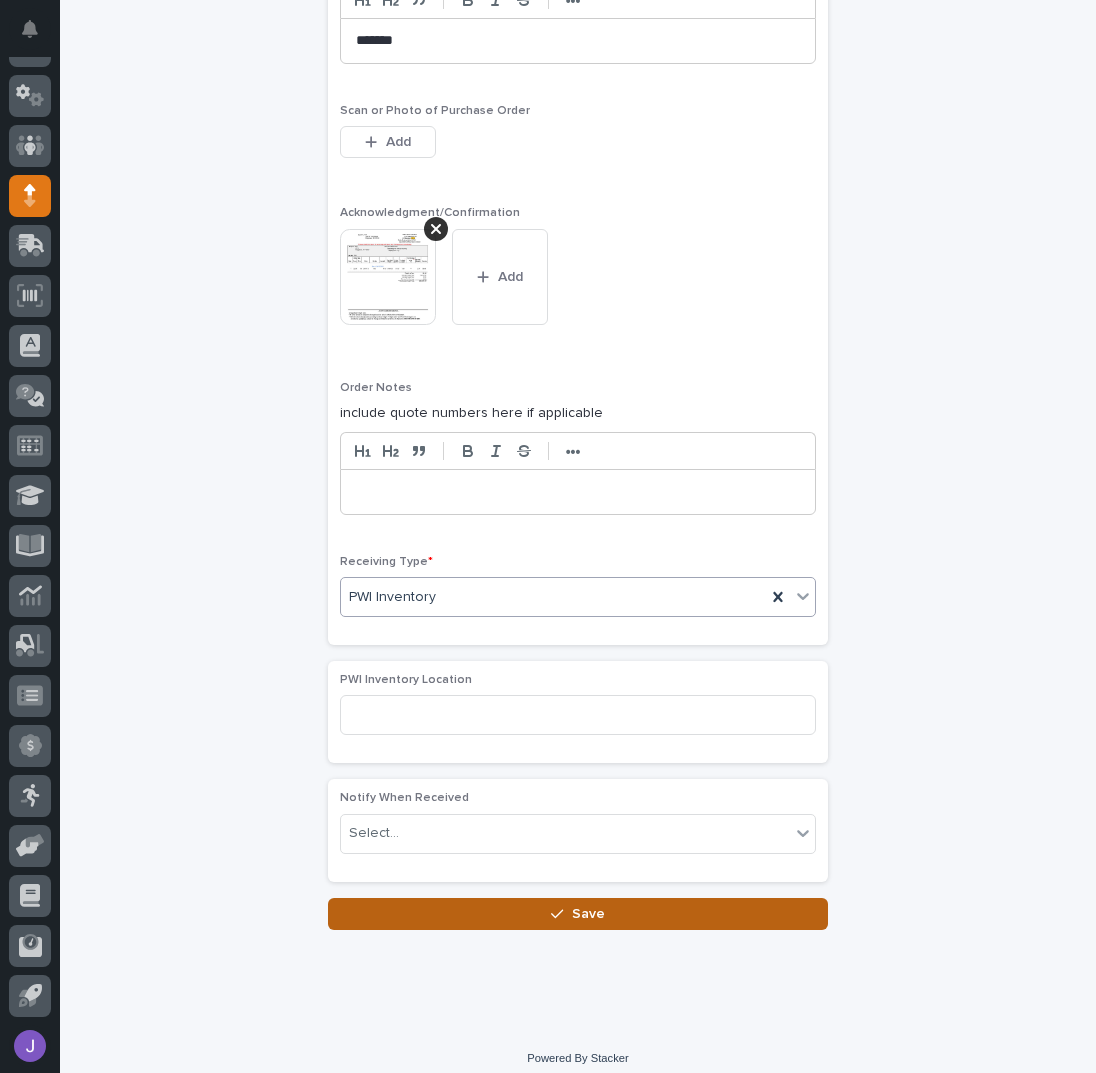 click on "Save" at bounding box center [578, 914] 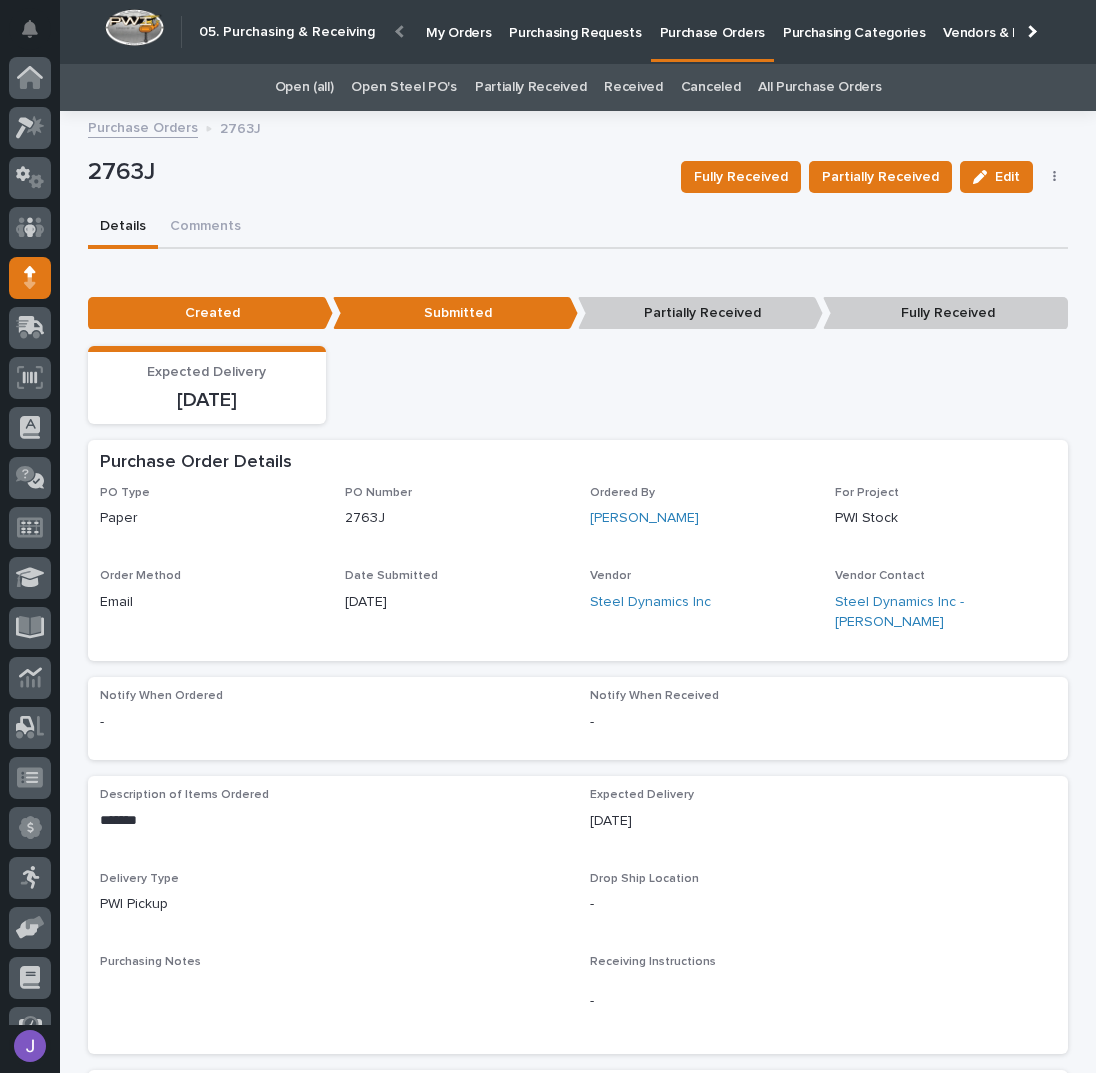 scroll, scrollTop: 82, scrollLeft: 0, axis: vertical 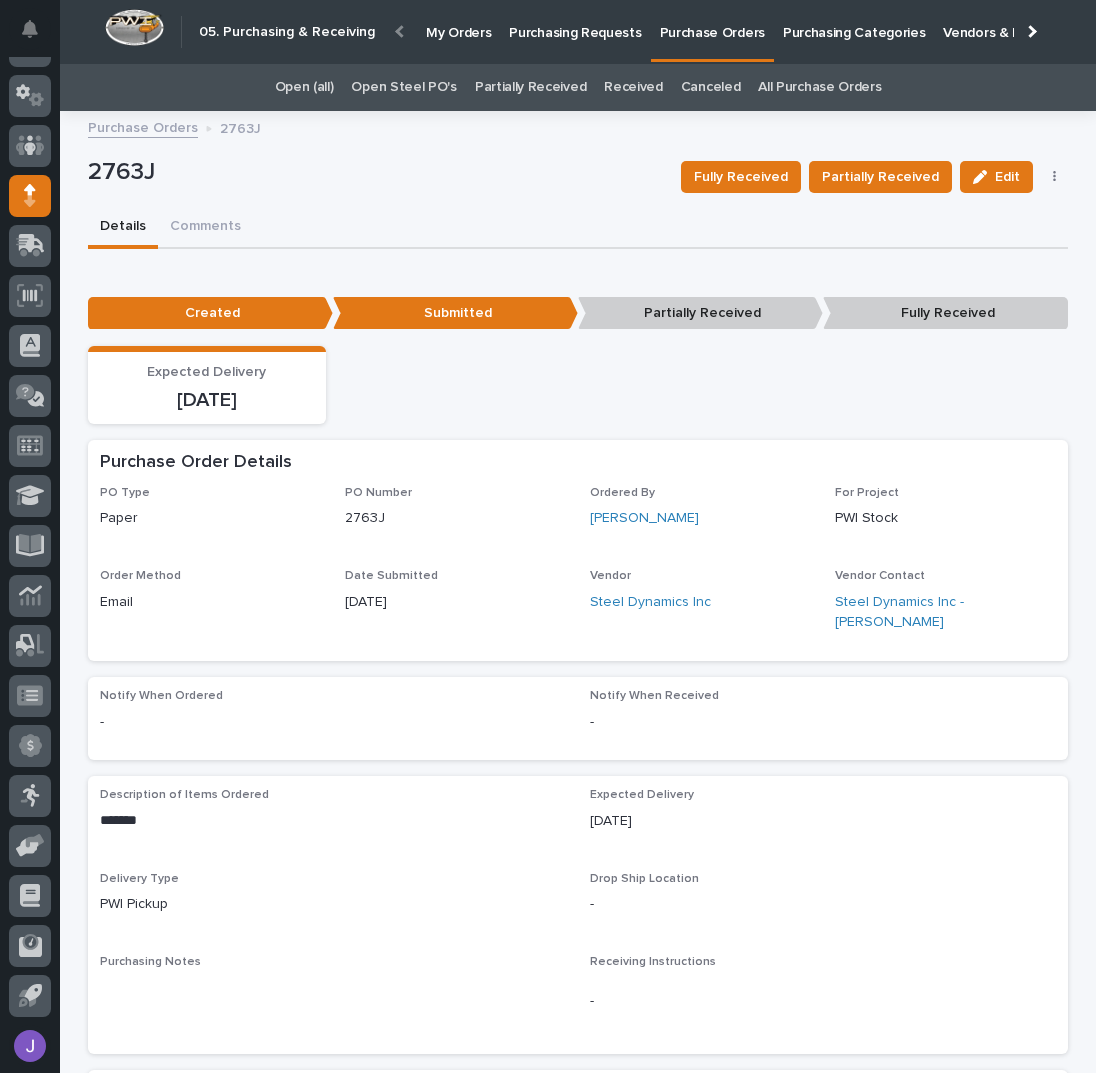 click on "Purchasing Requests" at bounding box center (575, 31) 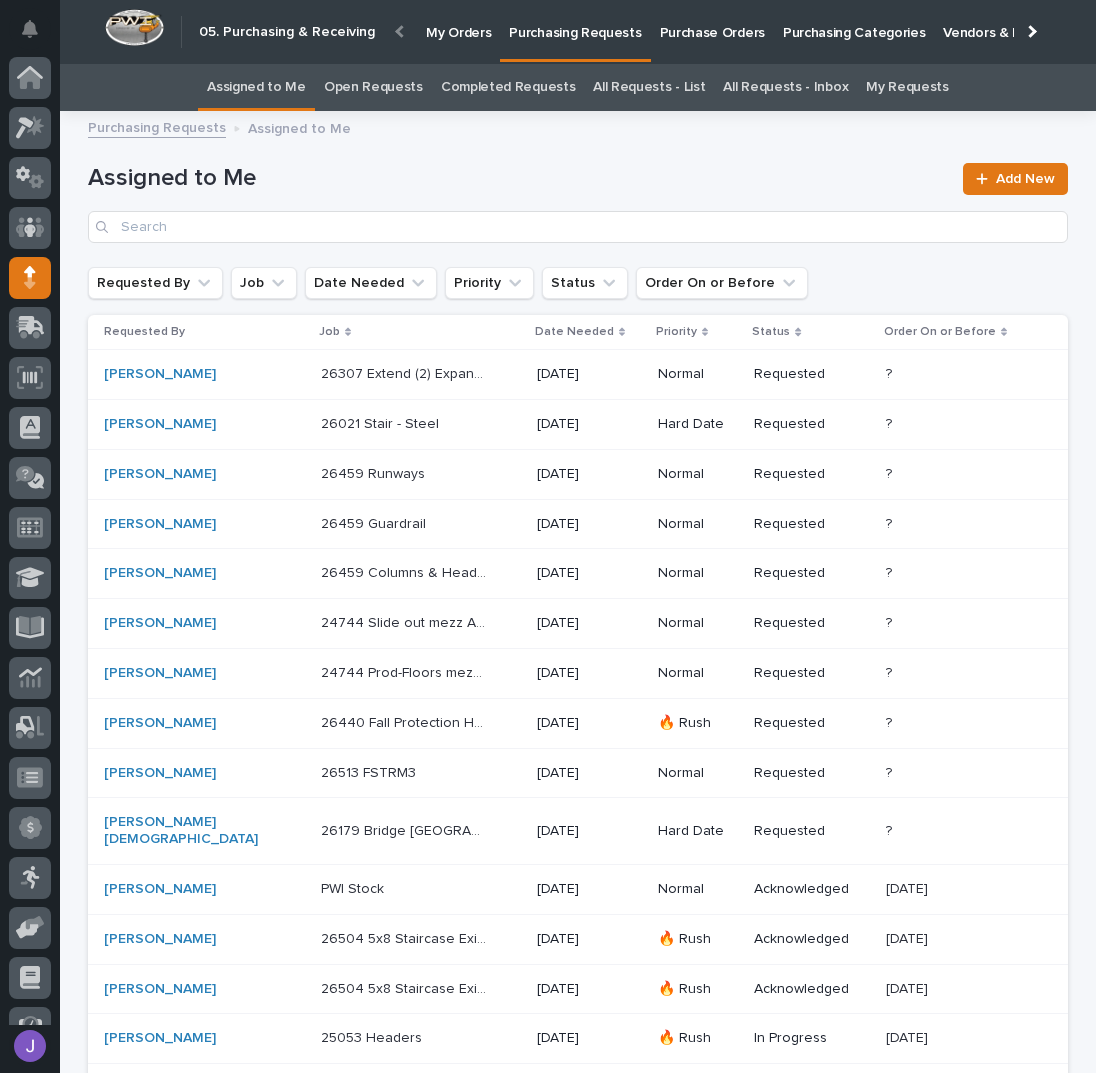 scroll, scrollTop: 82, scrollLeft: 0, axis: vertical 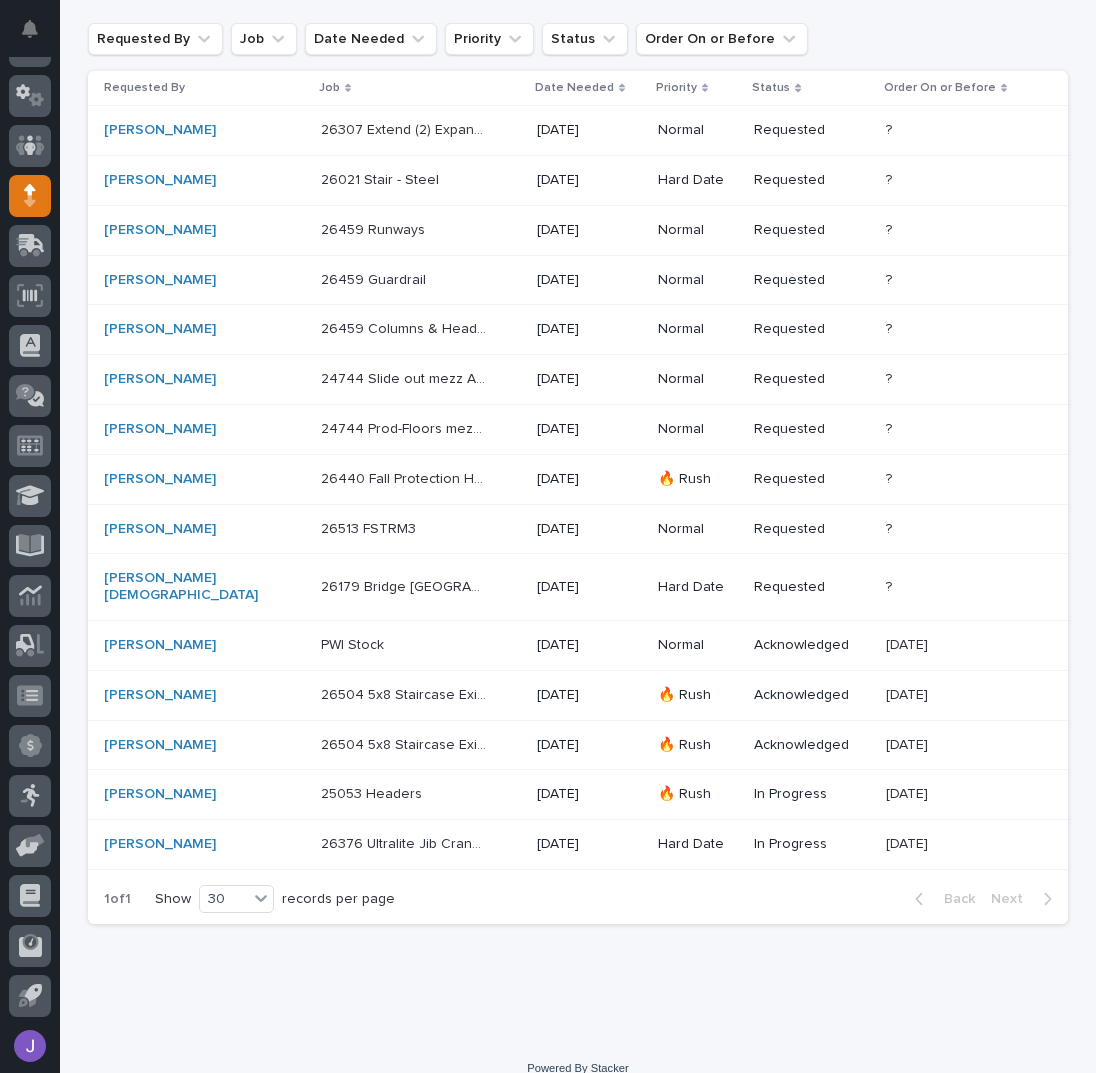 click on "26376 Ultralite Jib Cranes 26376 Ultralite Jib Cranes" at bounding box center [421, 844] 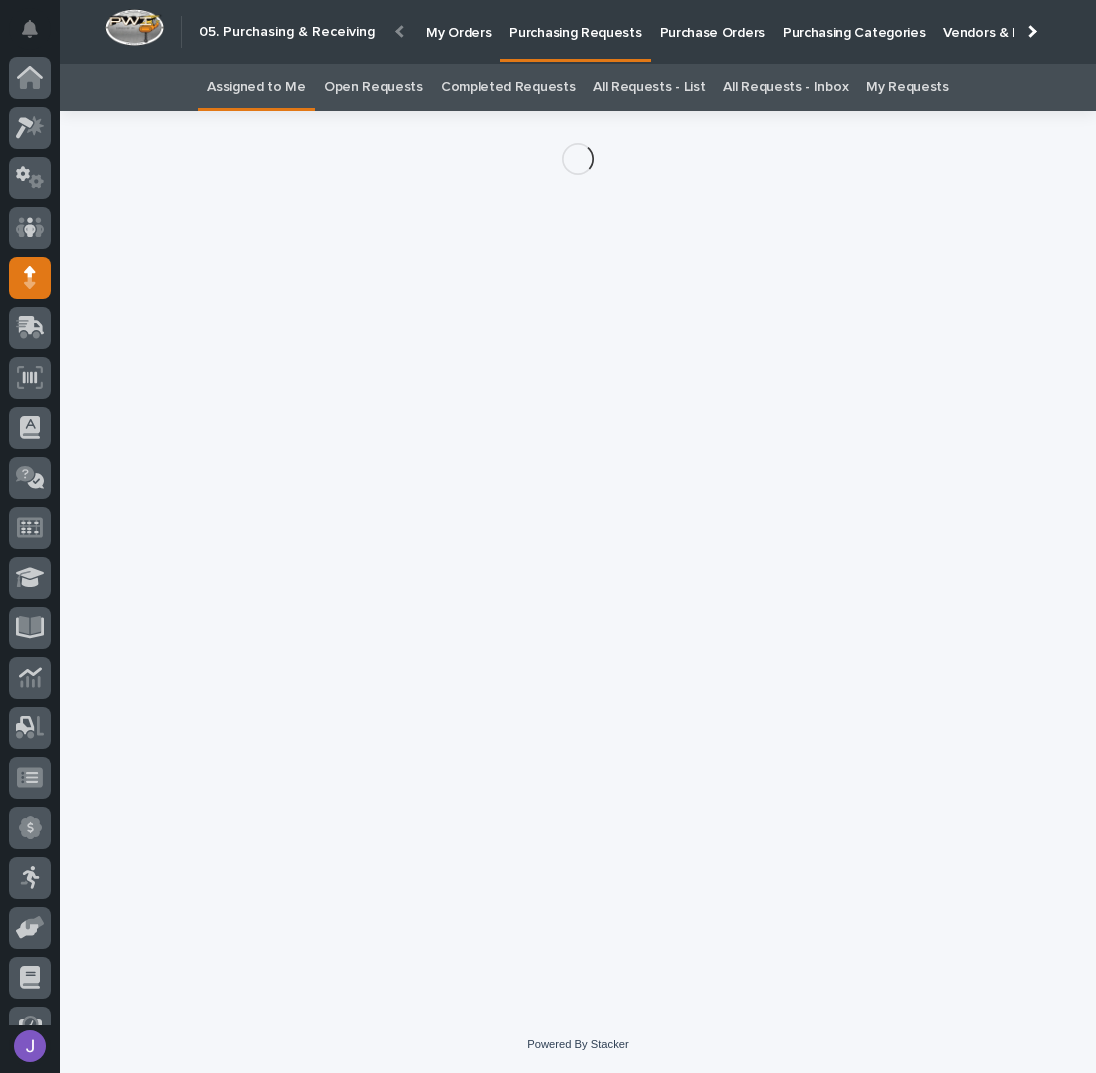 scroll, scrollTop: 82, scrollLeft: 0, axis: vertical 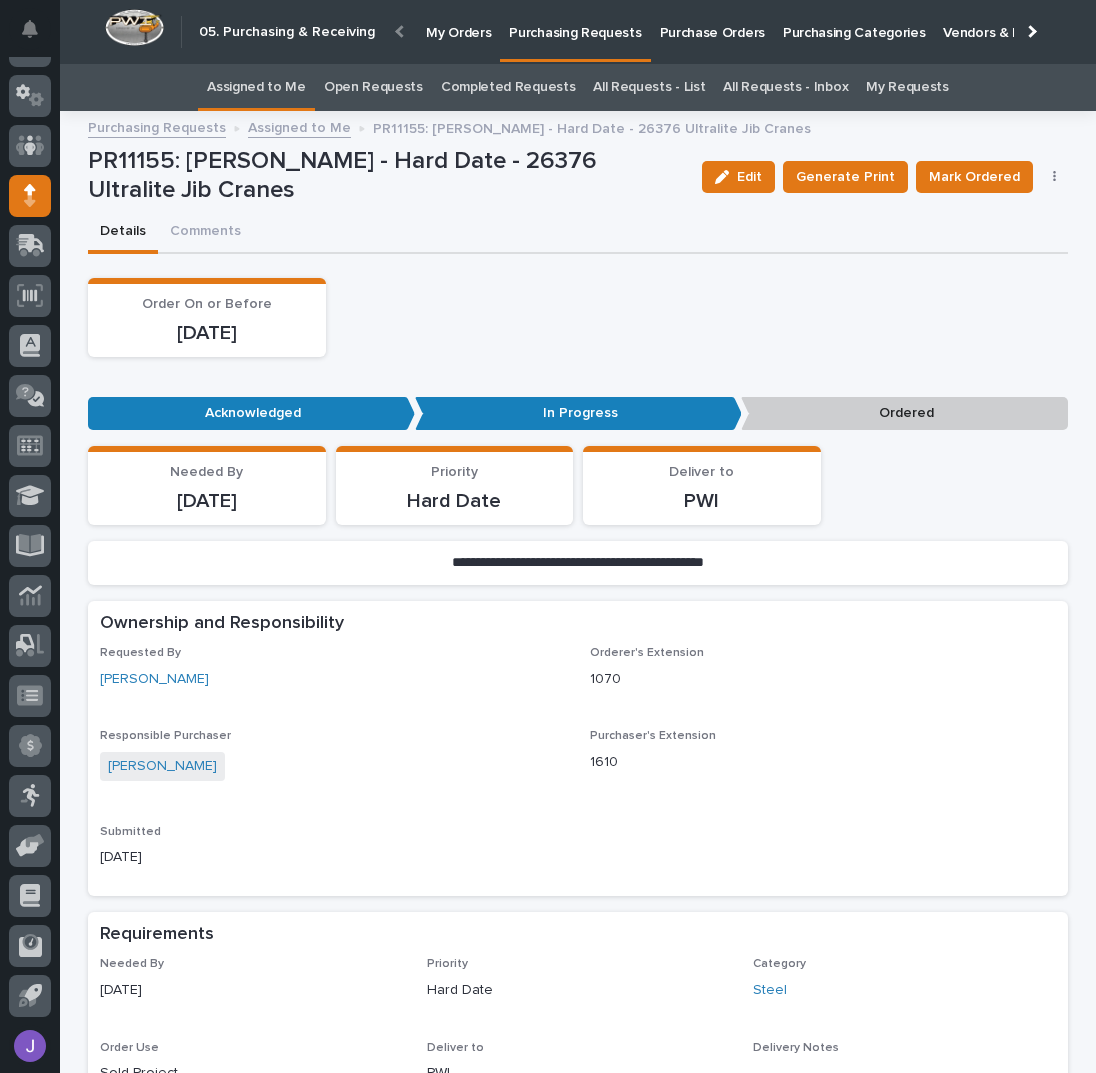 click at bounding box center (1055, 177) 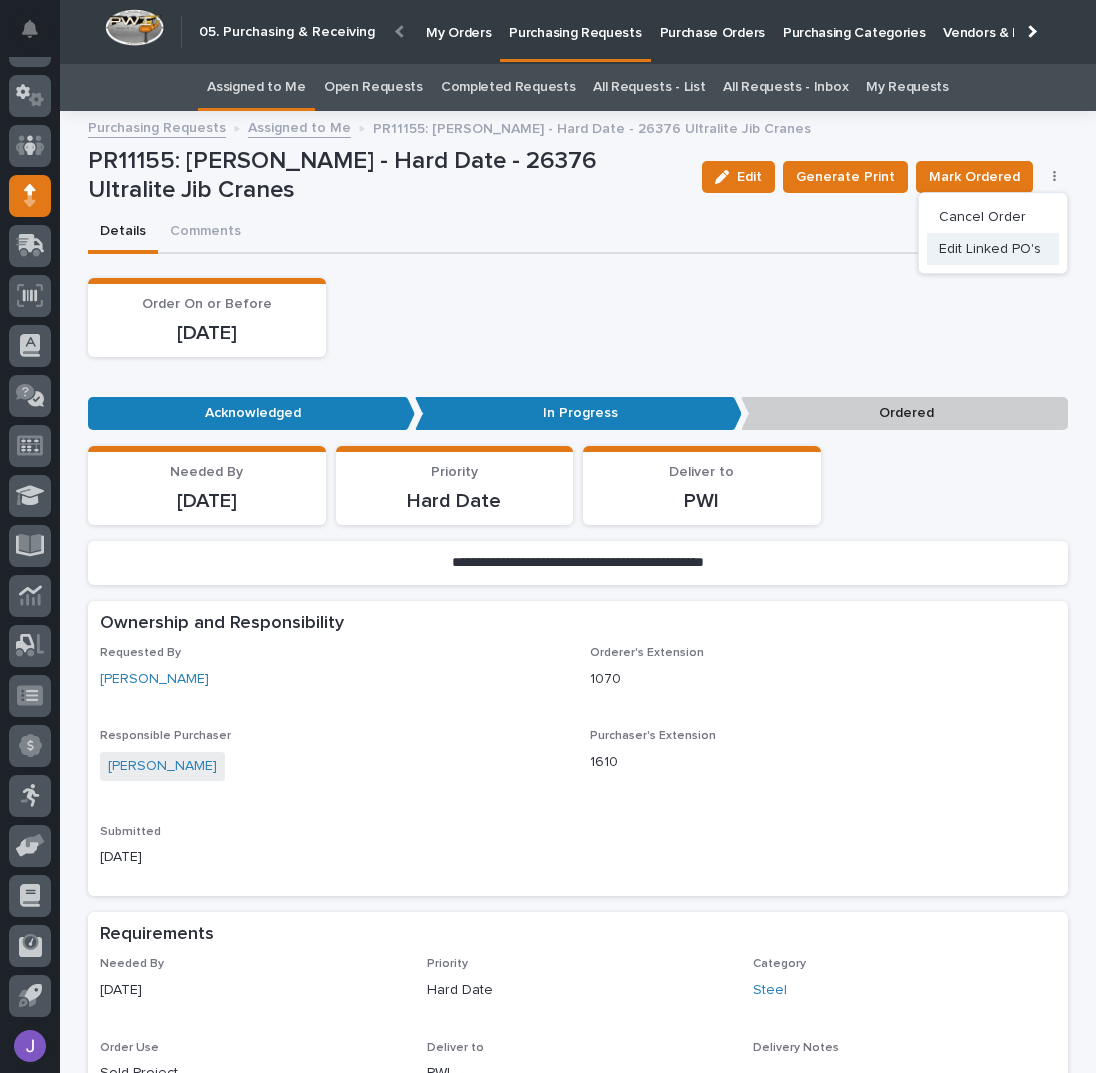 click on "Edit Linked PO's" at bounding box center [990, 249] 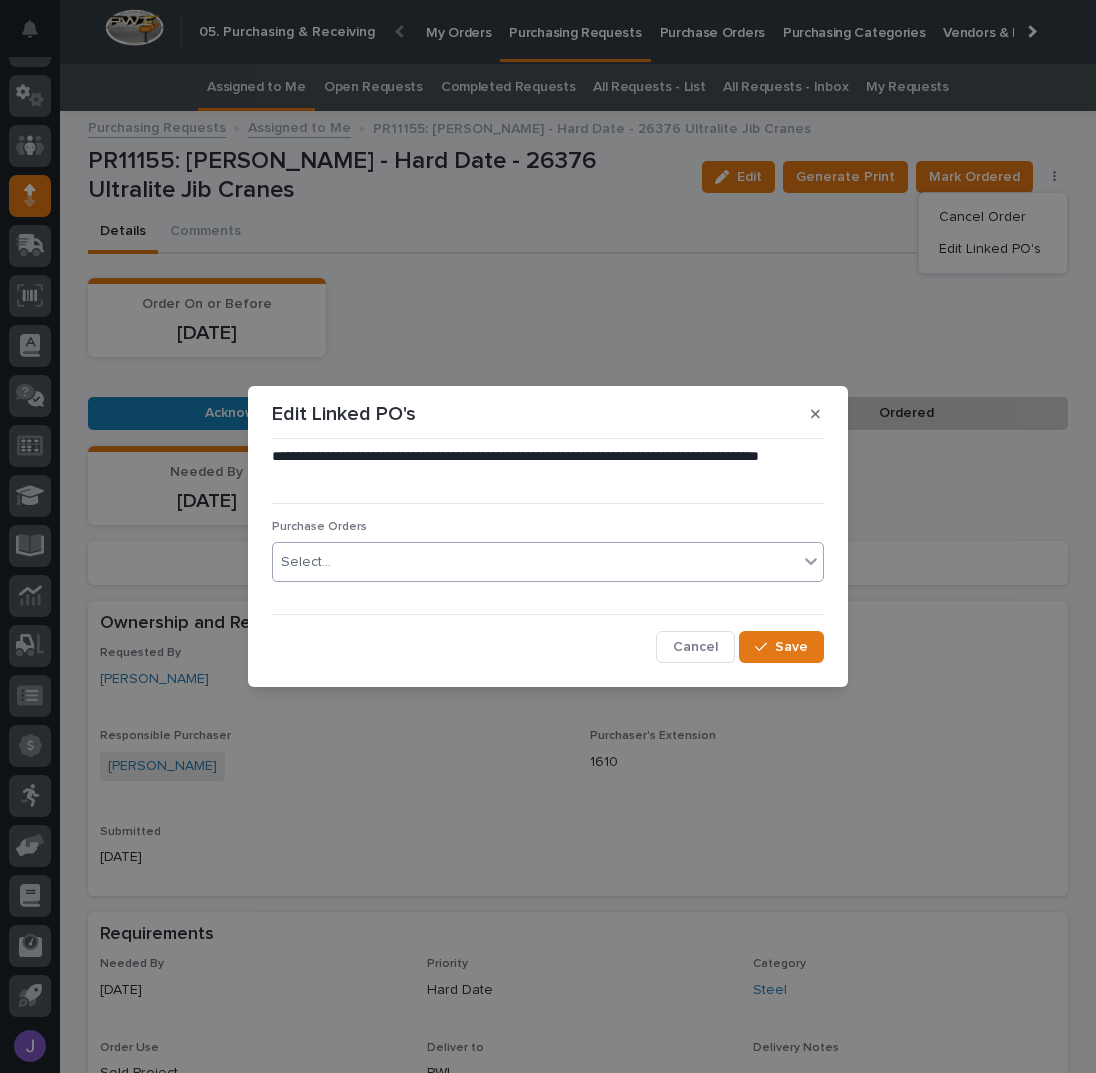 click on "Select..." at bounding box center [535, 562] 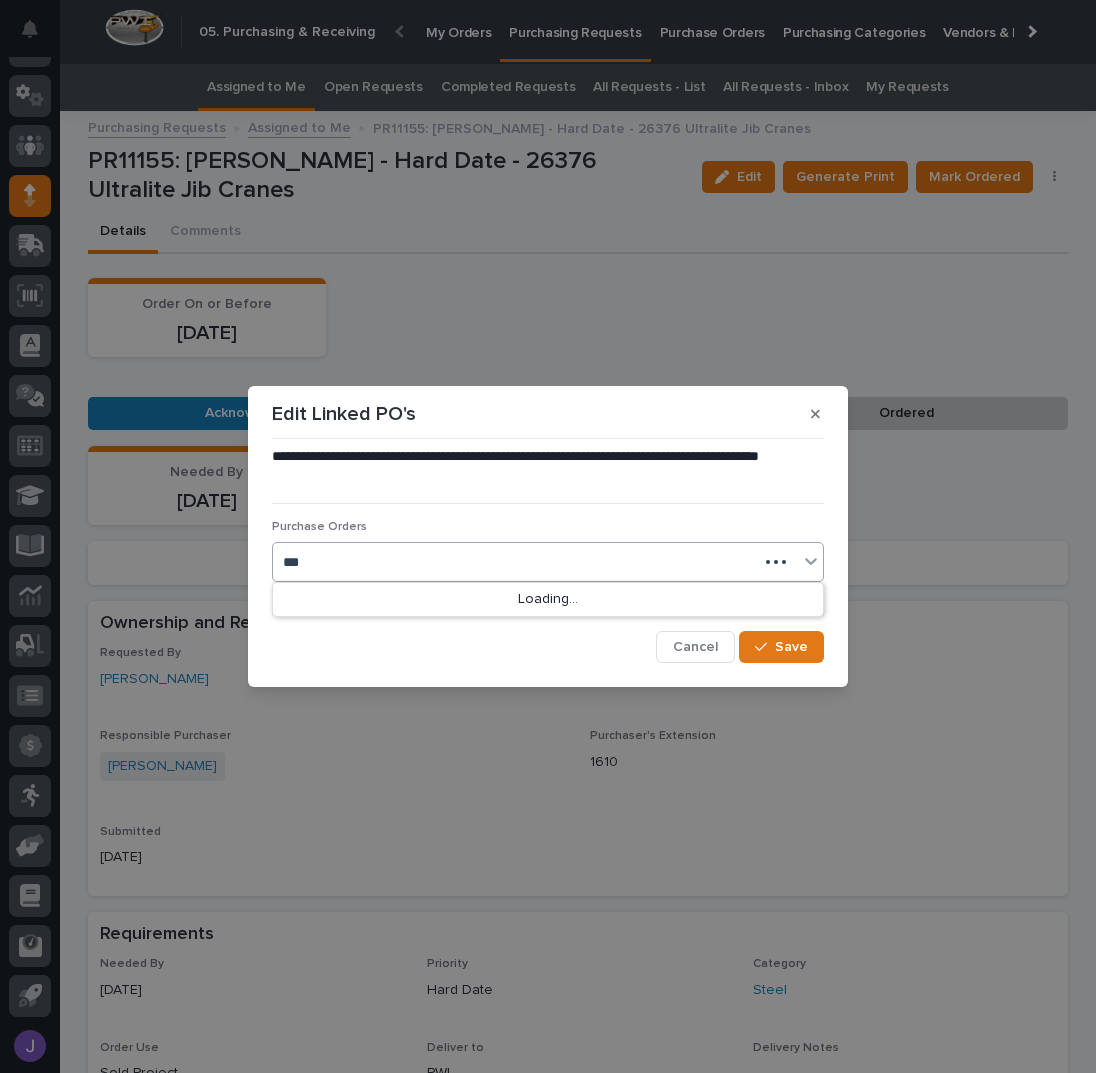type on "****" 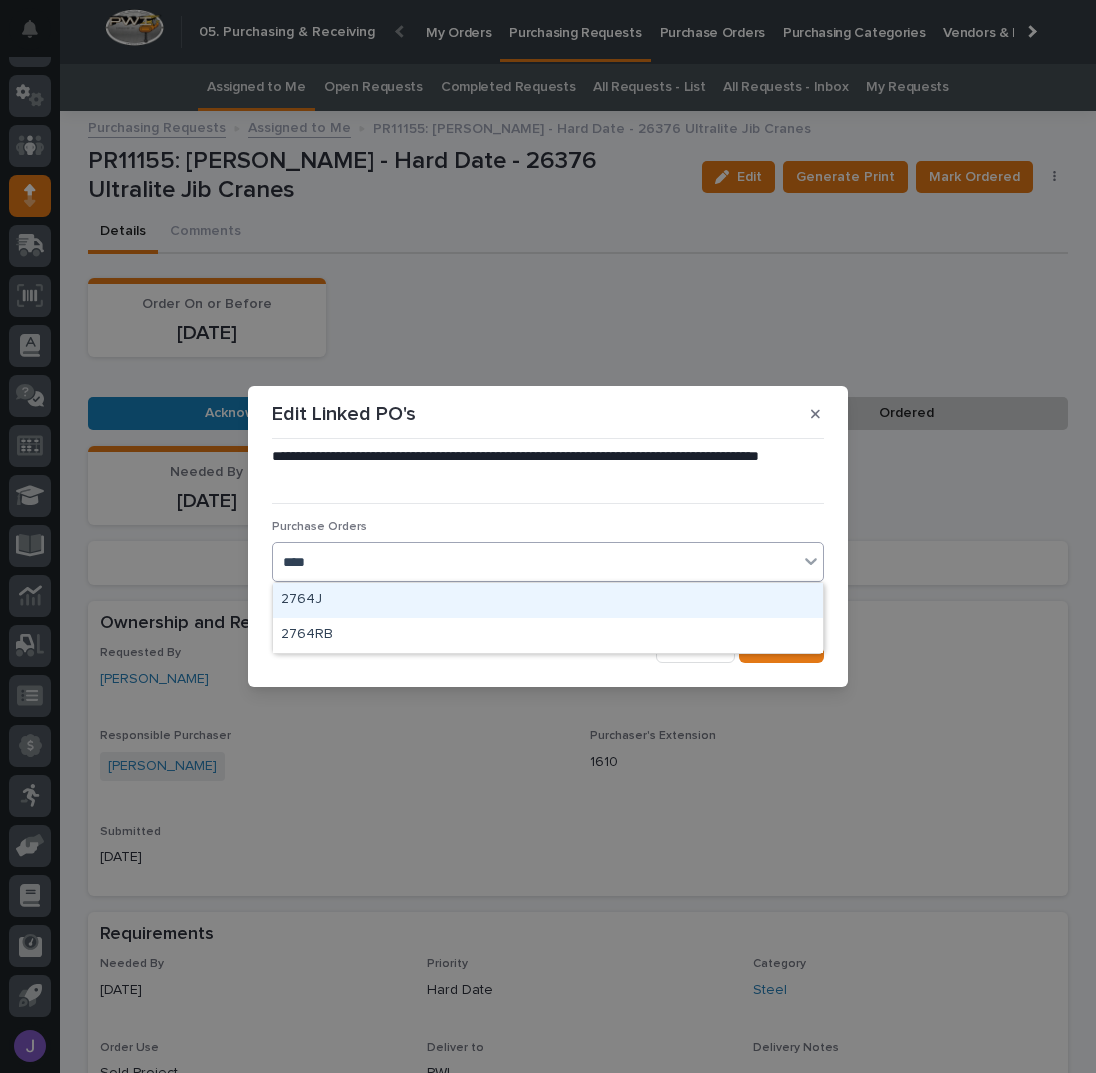 type 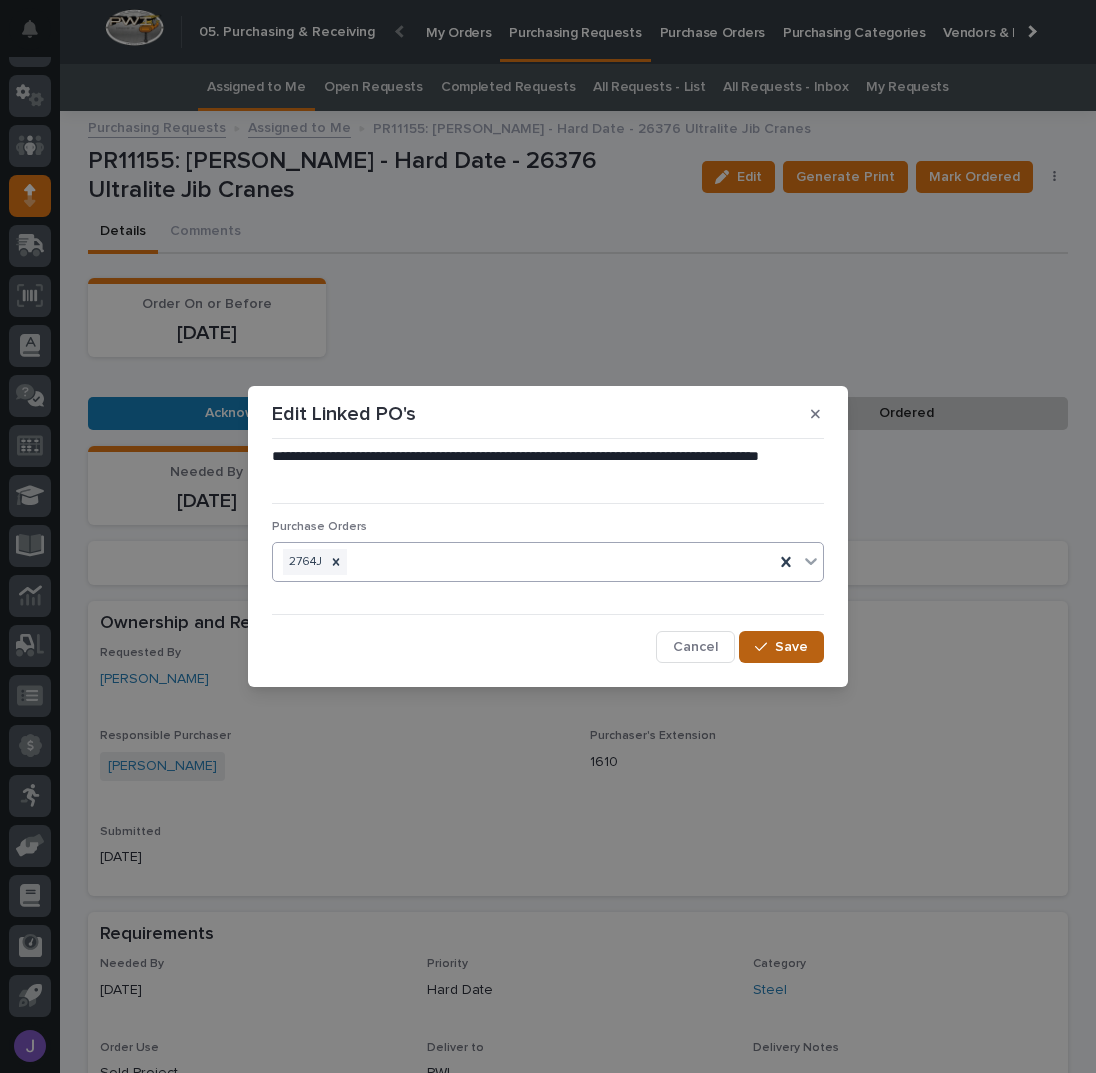 click on "Save" at bounding box center (781, 647) 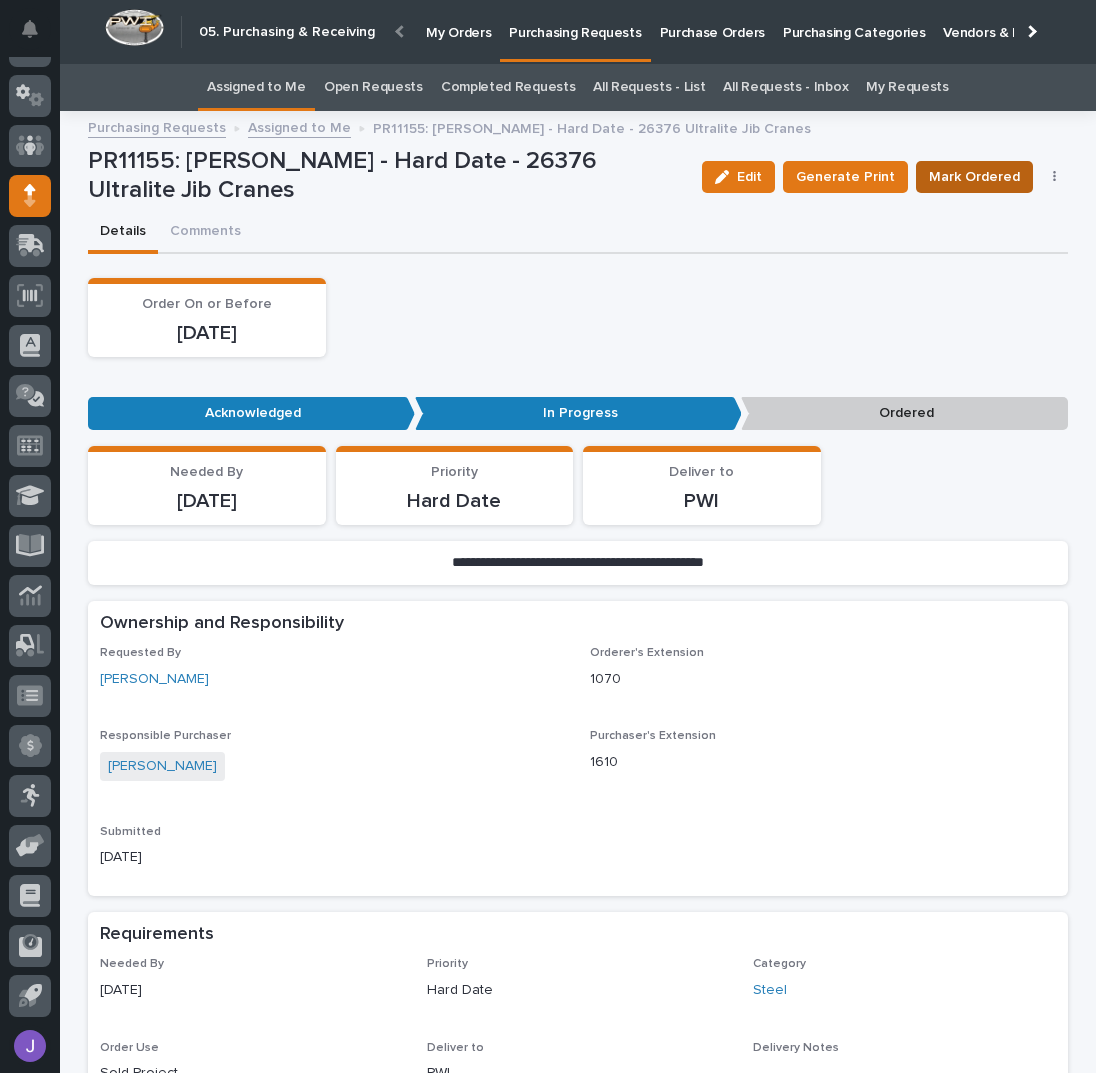 click on "Mark Ordered" at bounding box center [974, 177] 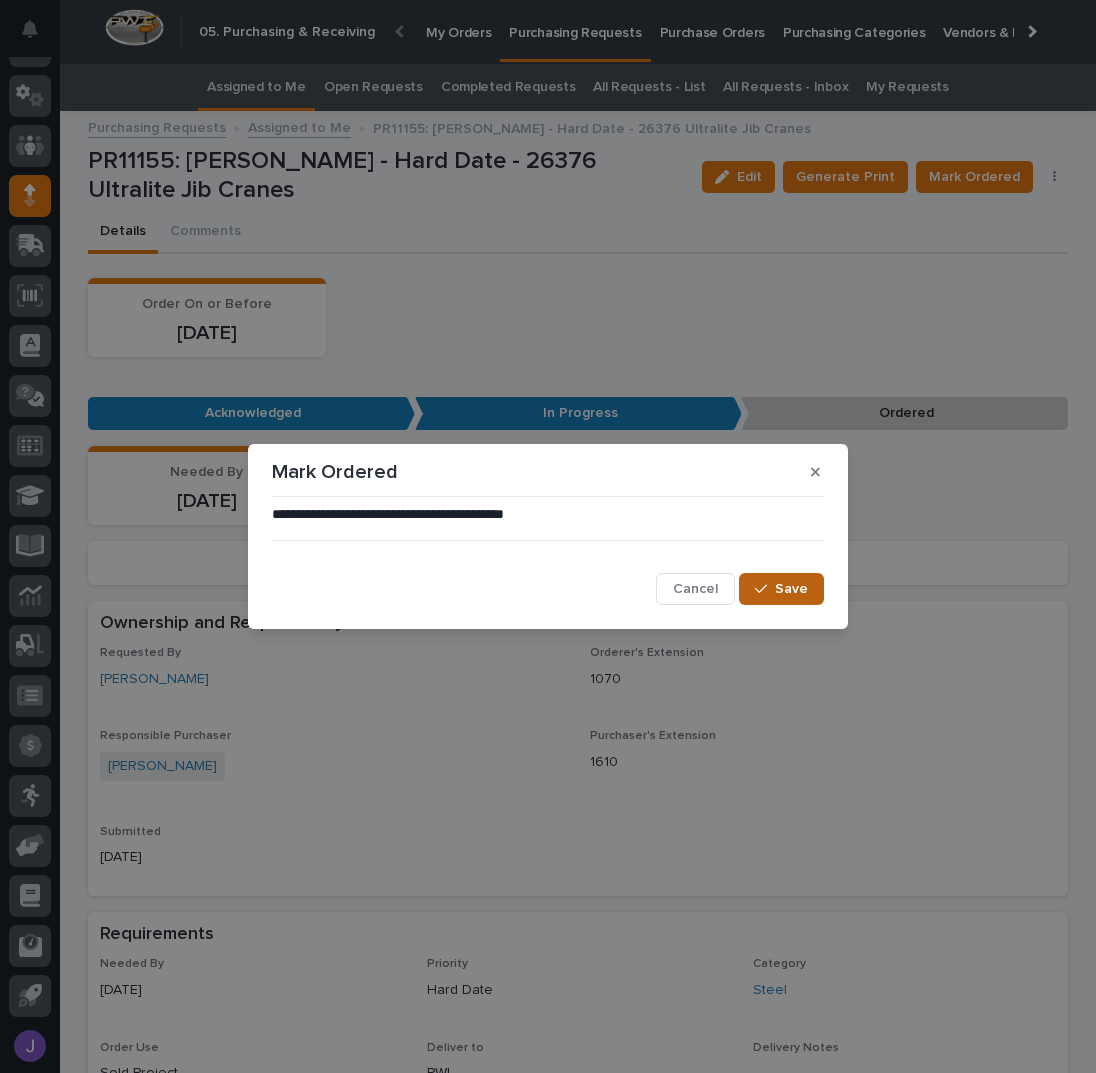 click on "Save" at bounding box center (791, 589) 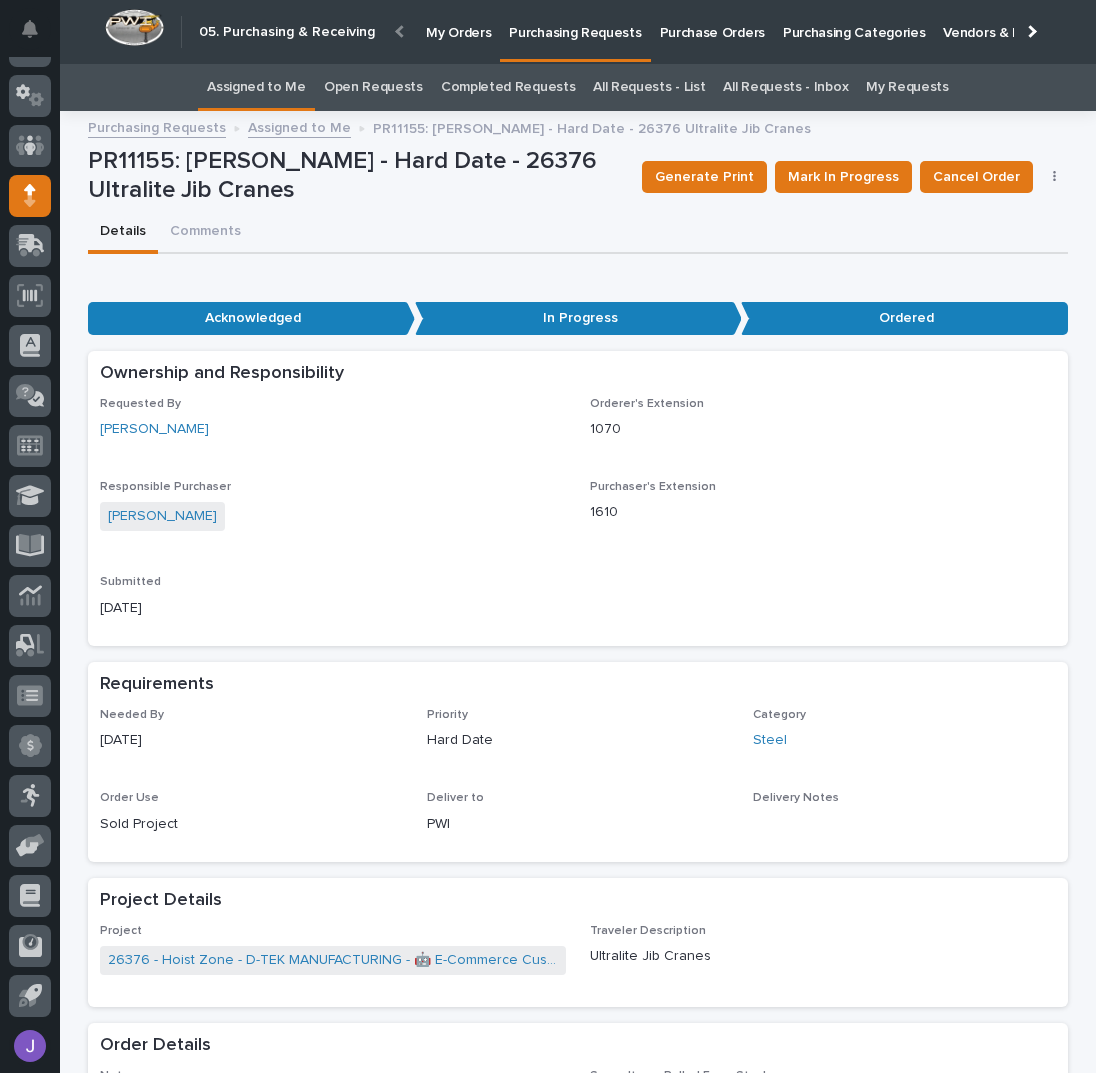 click on "Assigned to Me" at bounding box center (256, 87) 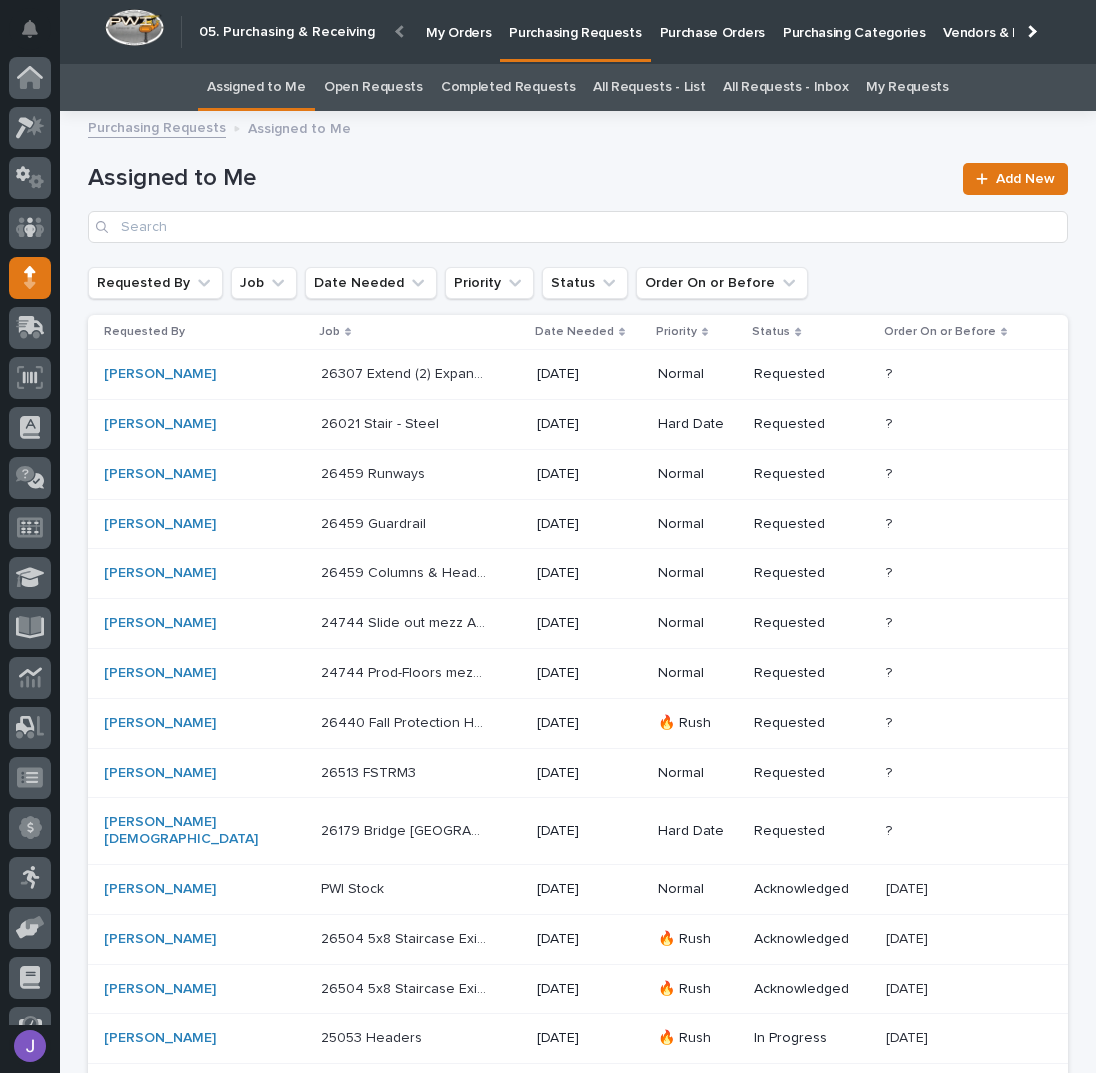 scroll, scrollTop: 82, scrollLeft: 0, axis: vertical 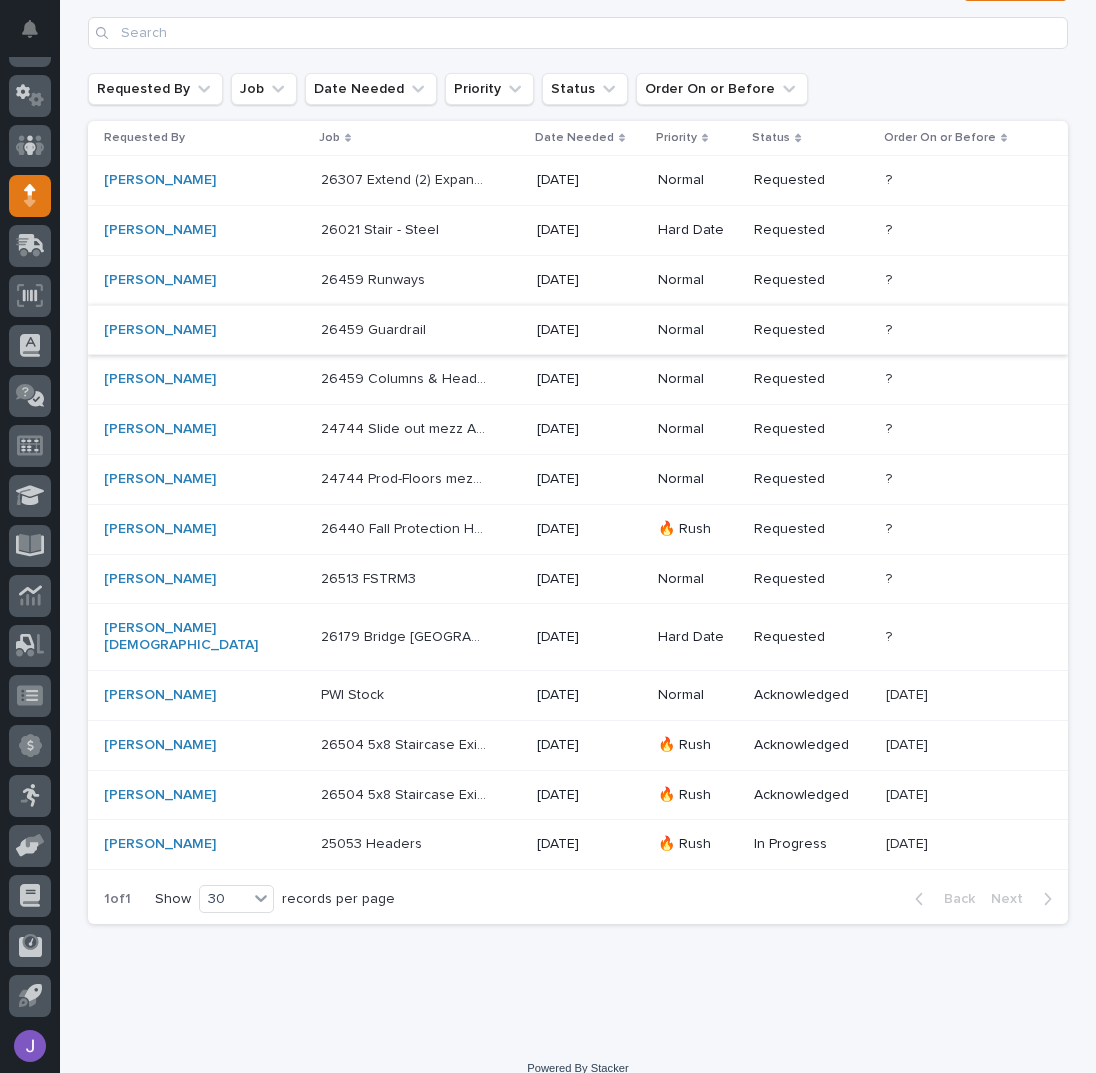click on "26021 Stair - Steel 26021 Stair - Steel" at bounding box center (421, 230) 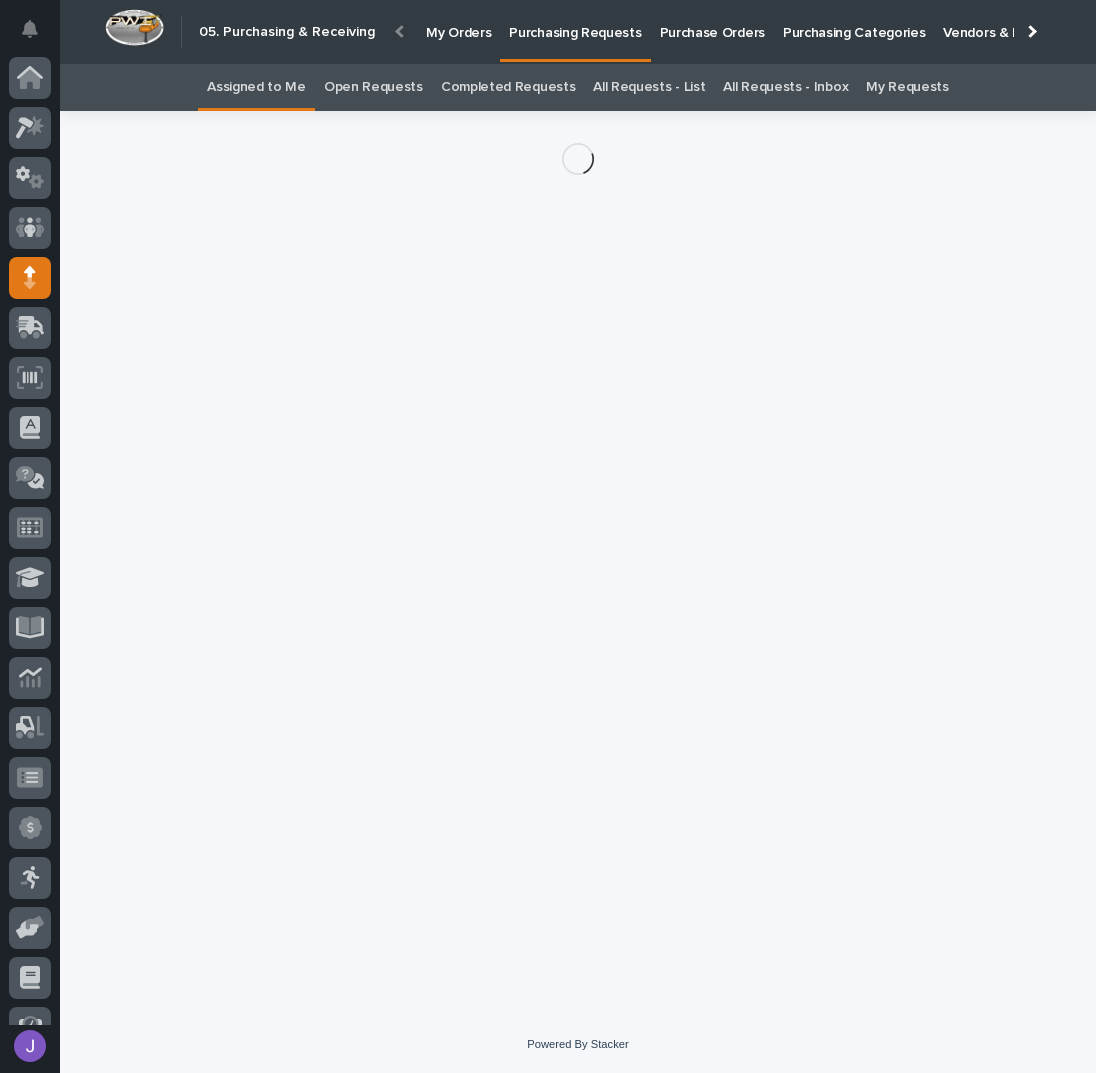 scroll, scrollTop: 82, scrollLeft: 0, axis: vertical 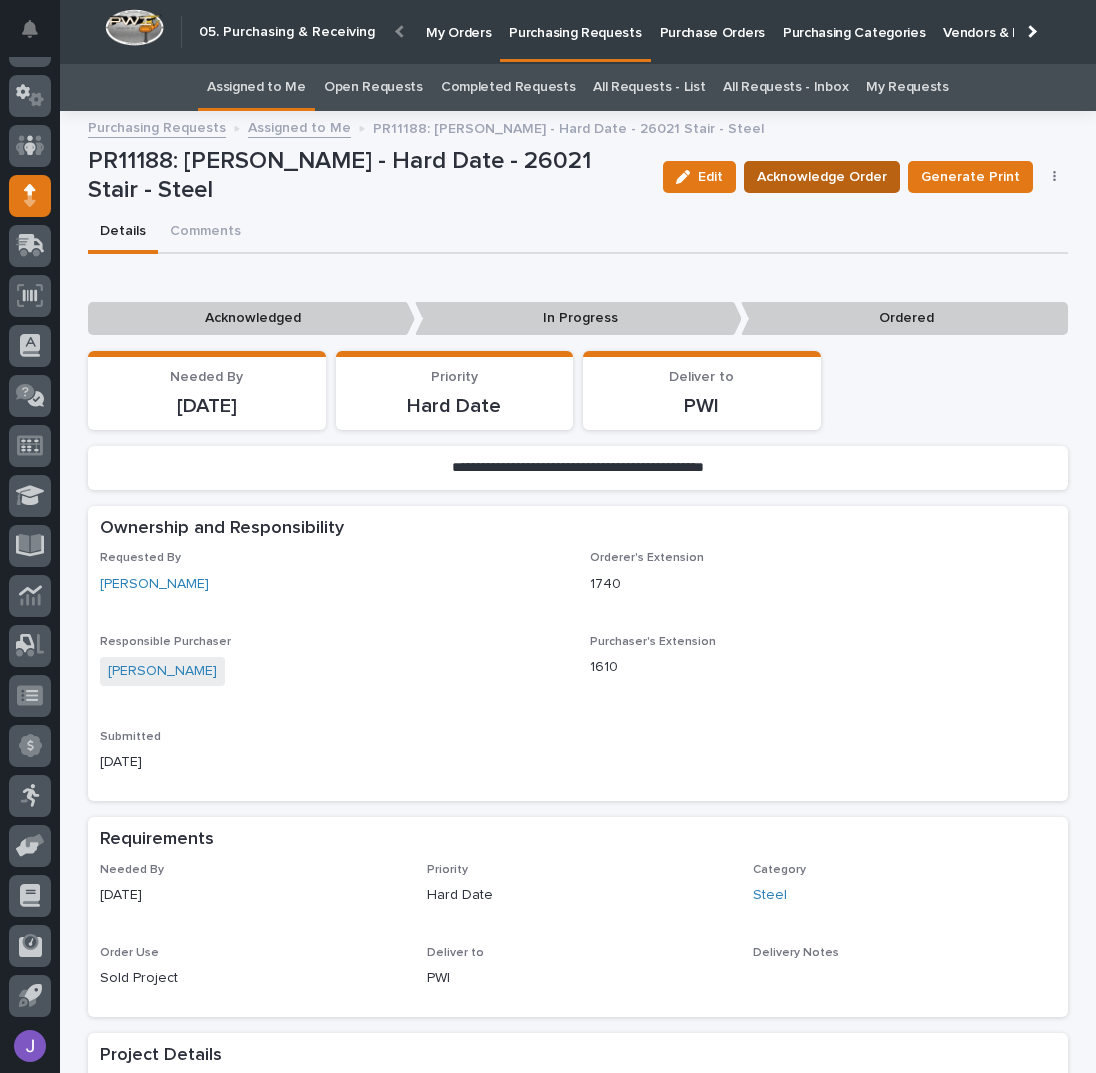 click on "Acknowledge Order" at bounding box center (822, 177) 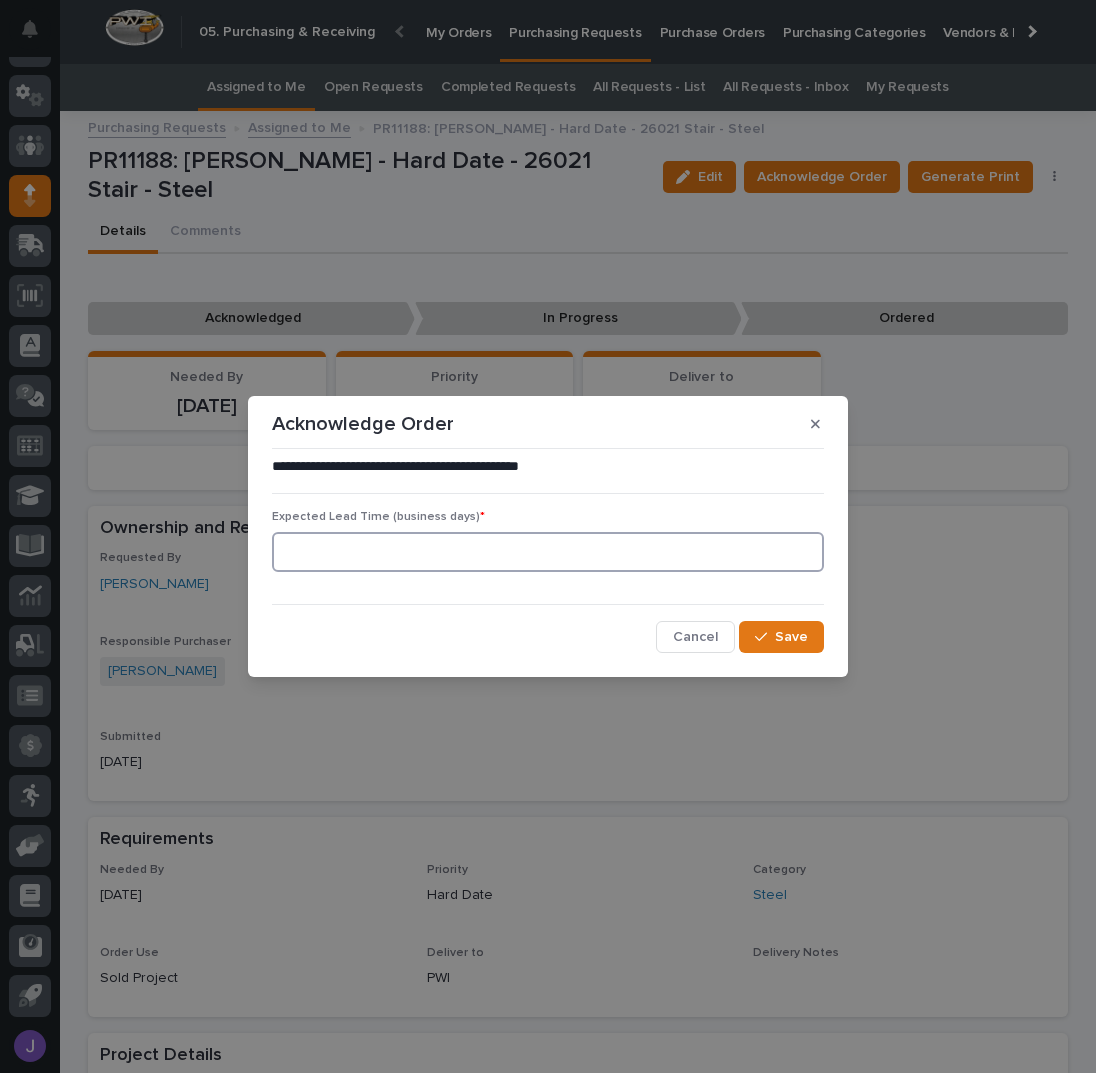 click at bounding box center [548, 552] 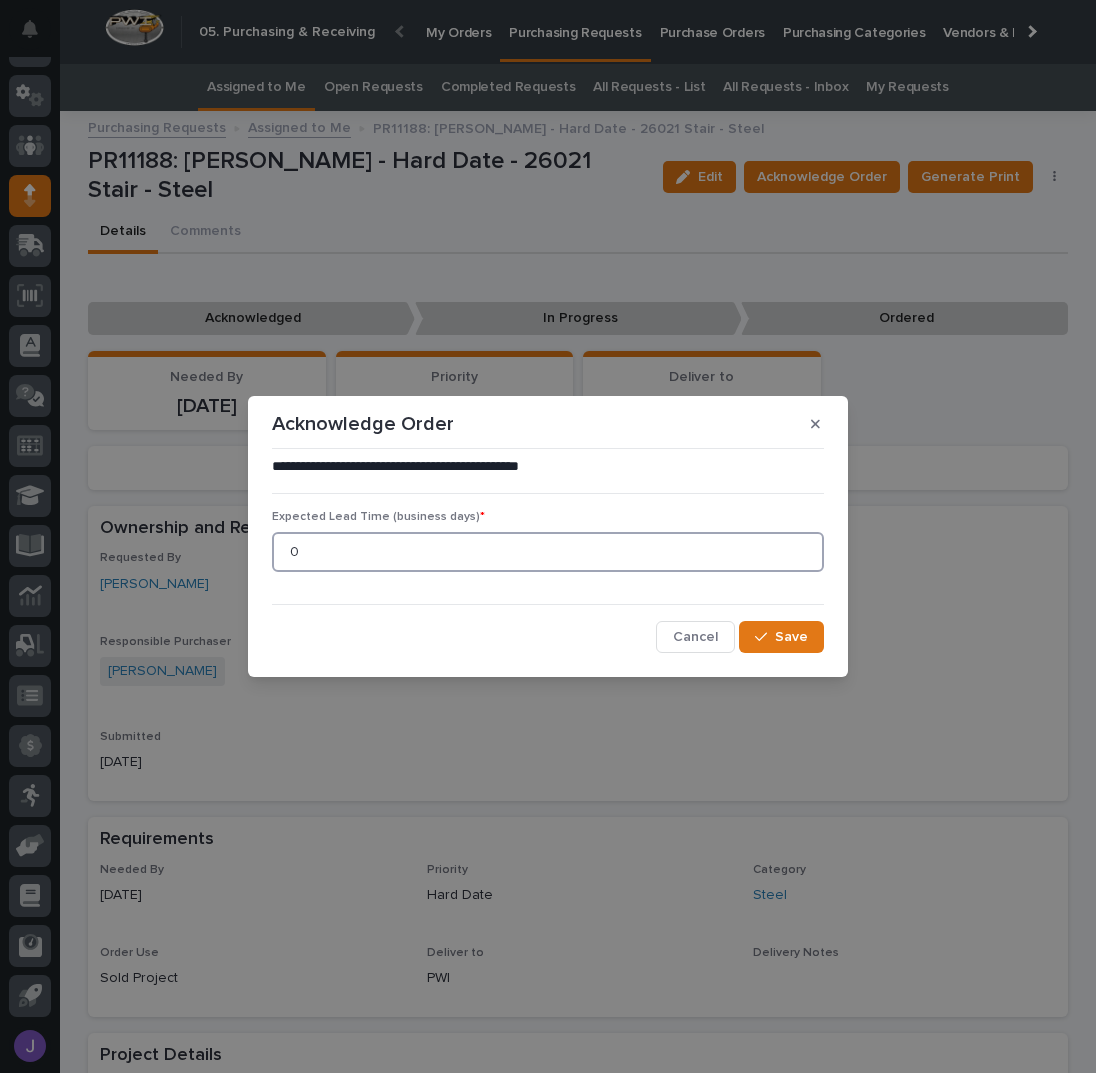 type on "0" 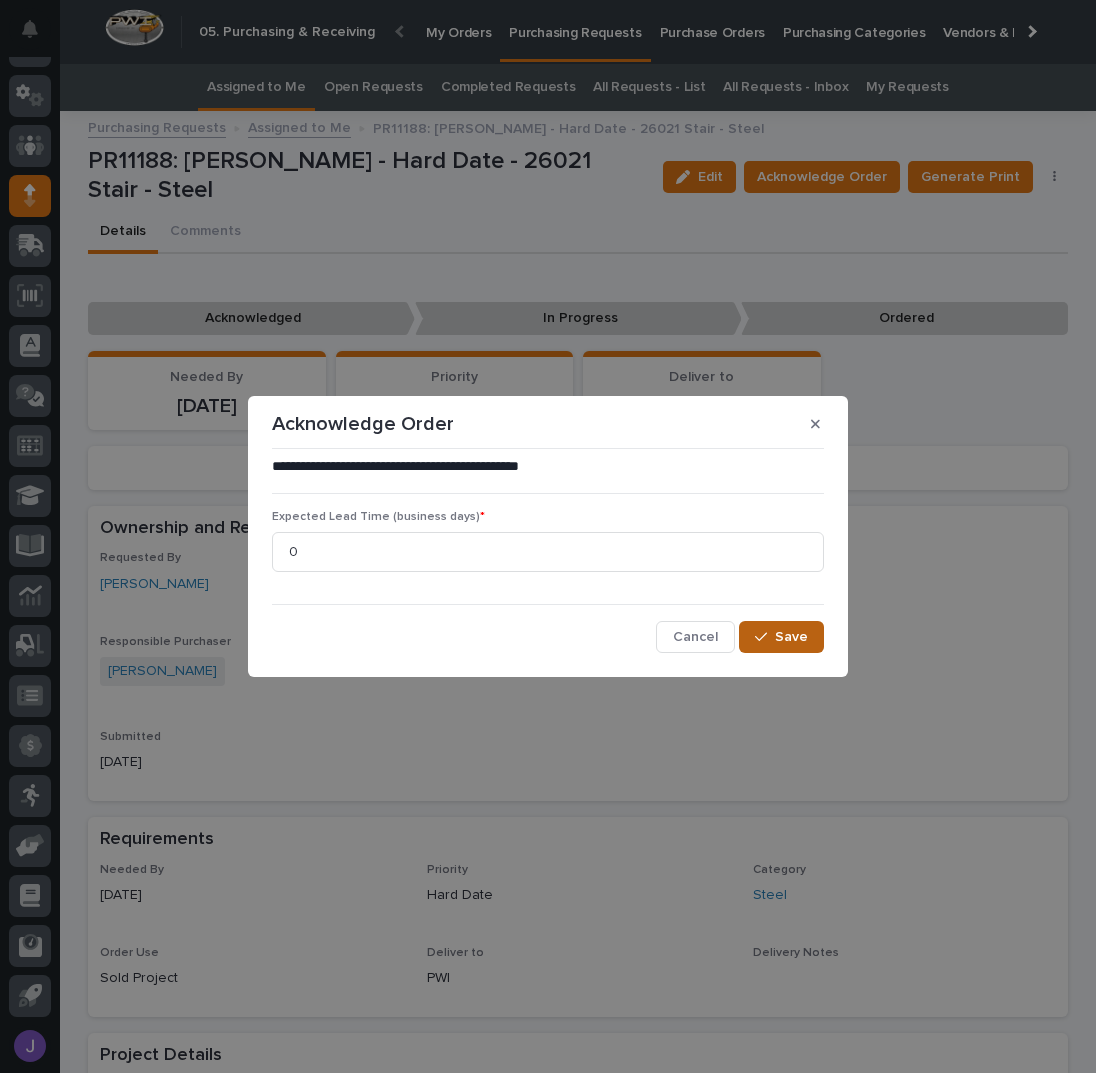 click on "**********" at bounding box center [548, 555] 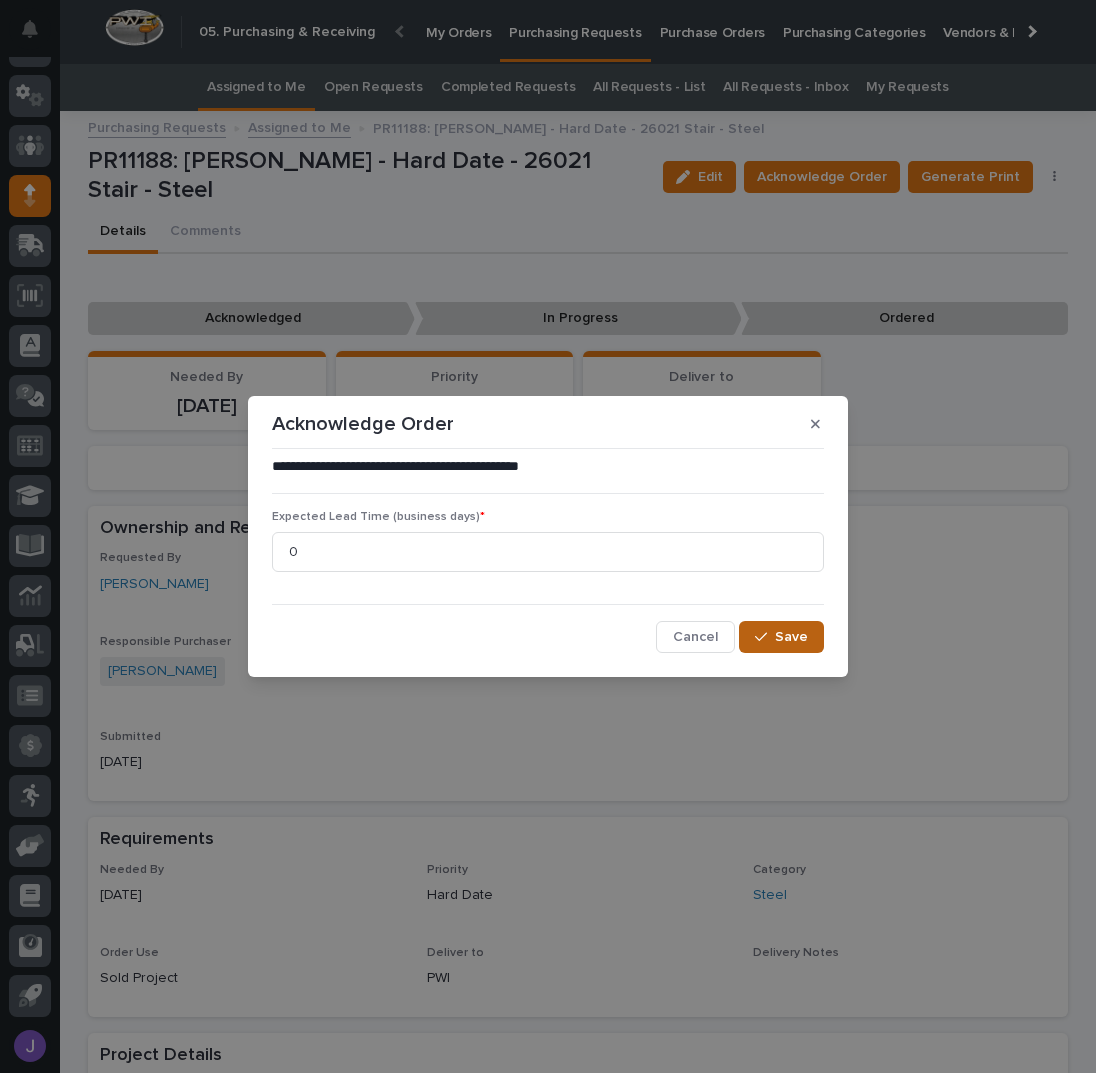 click on "Save" at bounding box center [781, 637] 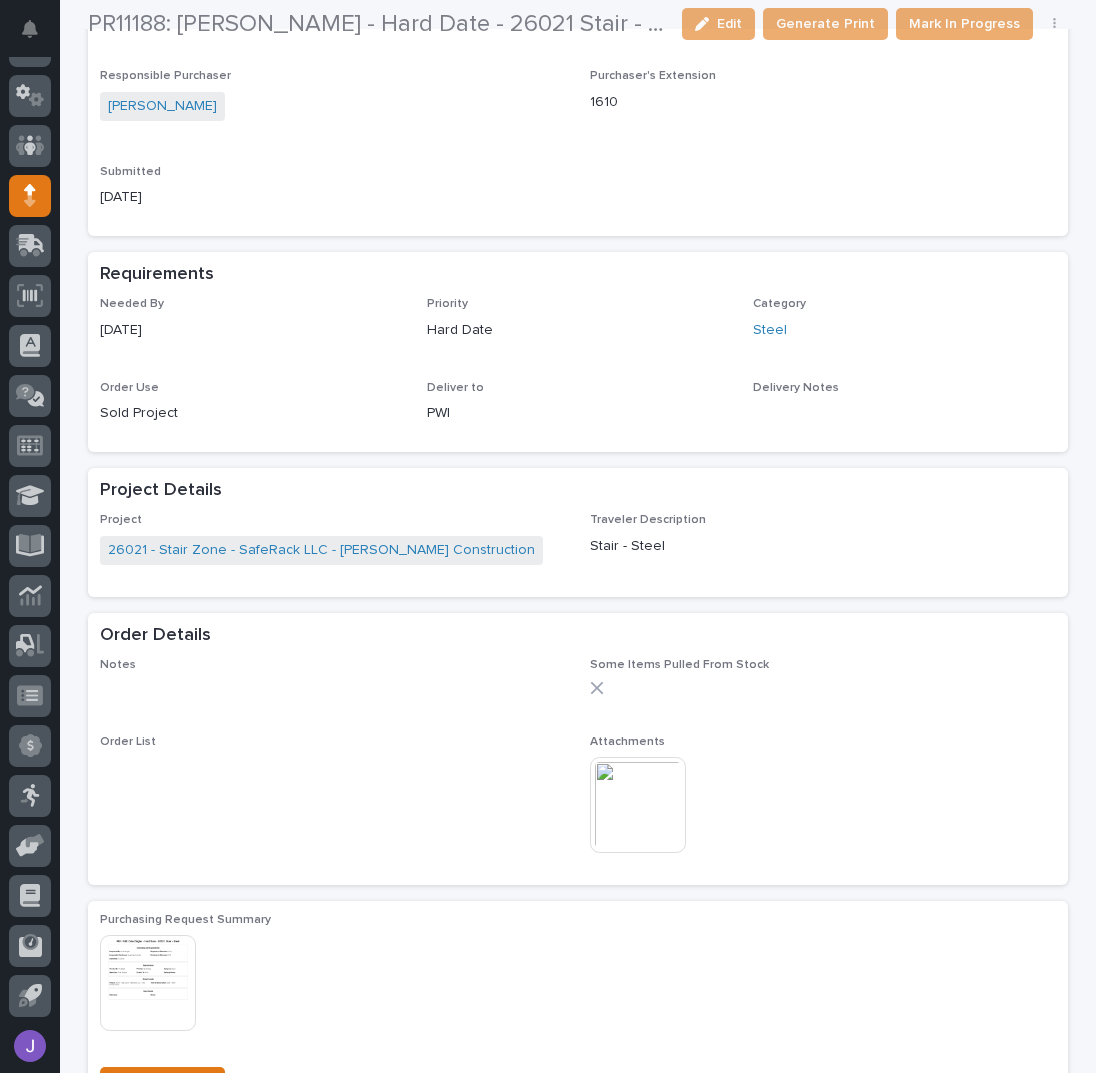 scroll, scrollTop: 667, scrollLeft: 0, axis: vertical 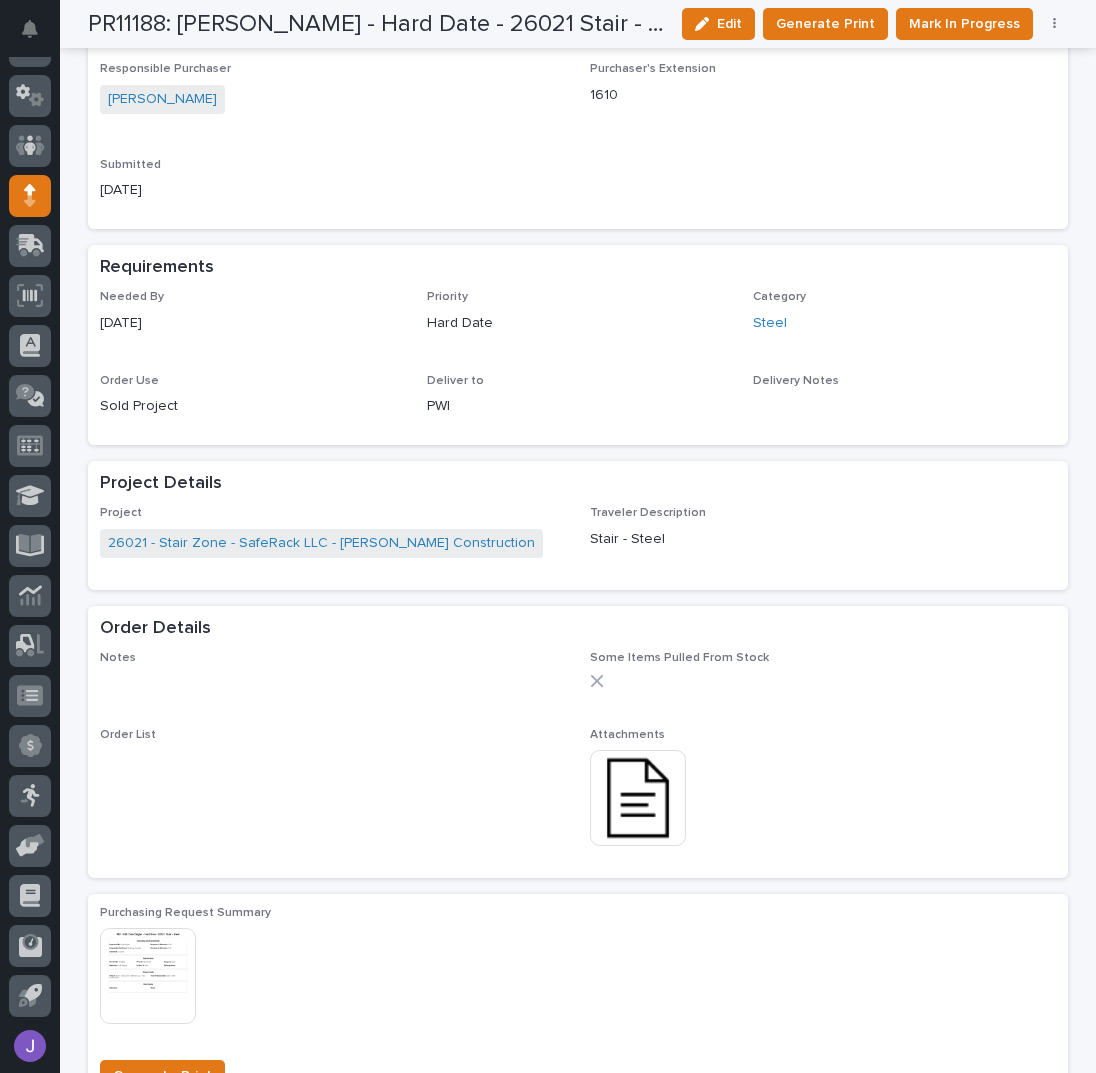 click at bounding box center [638, 798] 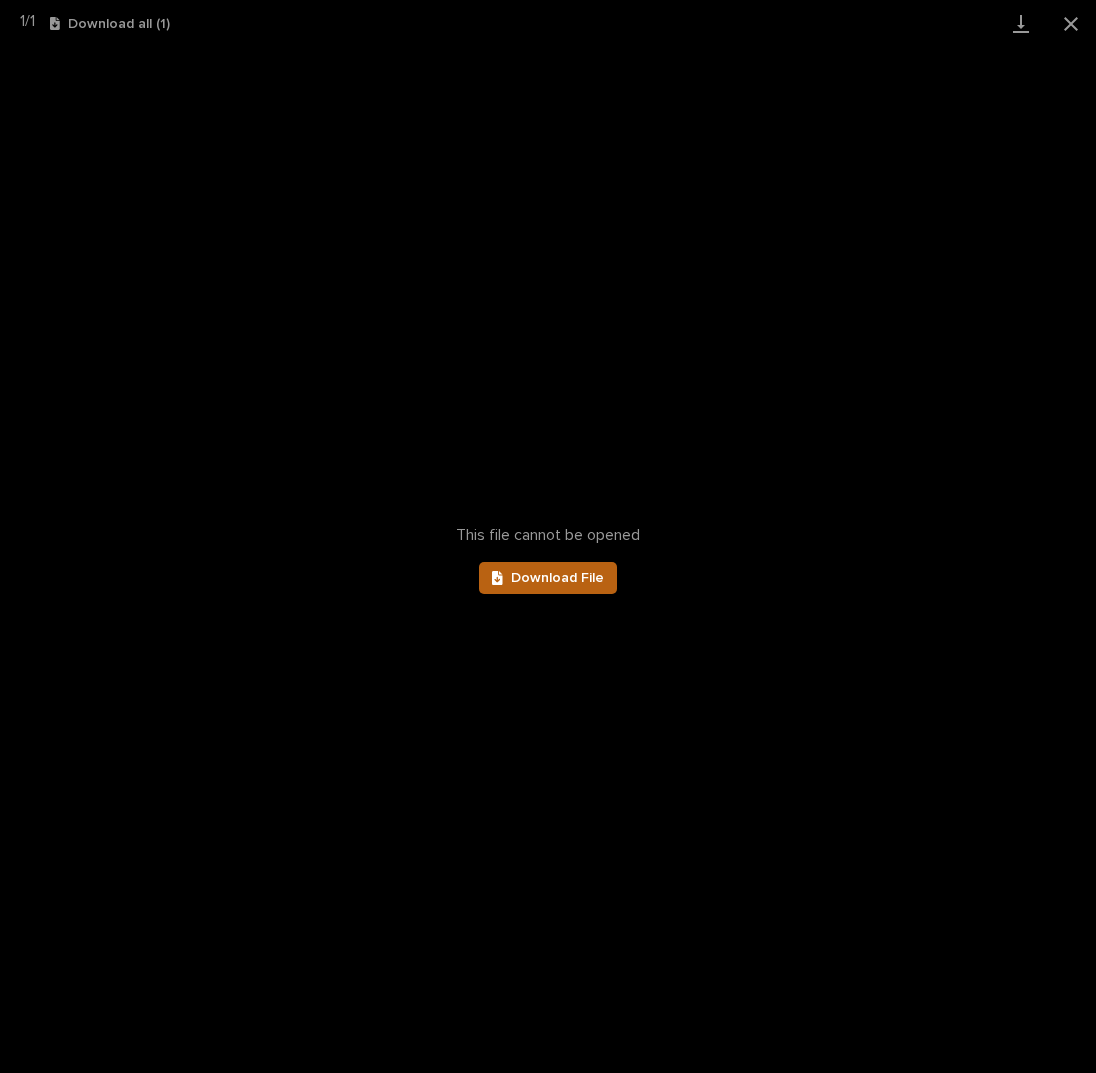 click on "Download File" at bounding box center [548, 578] 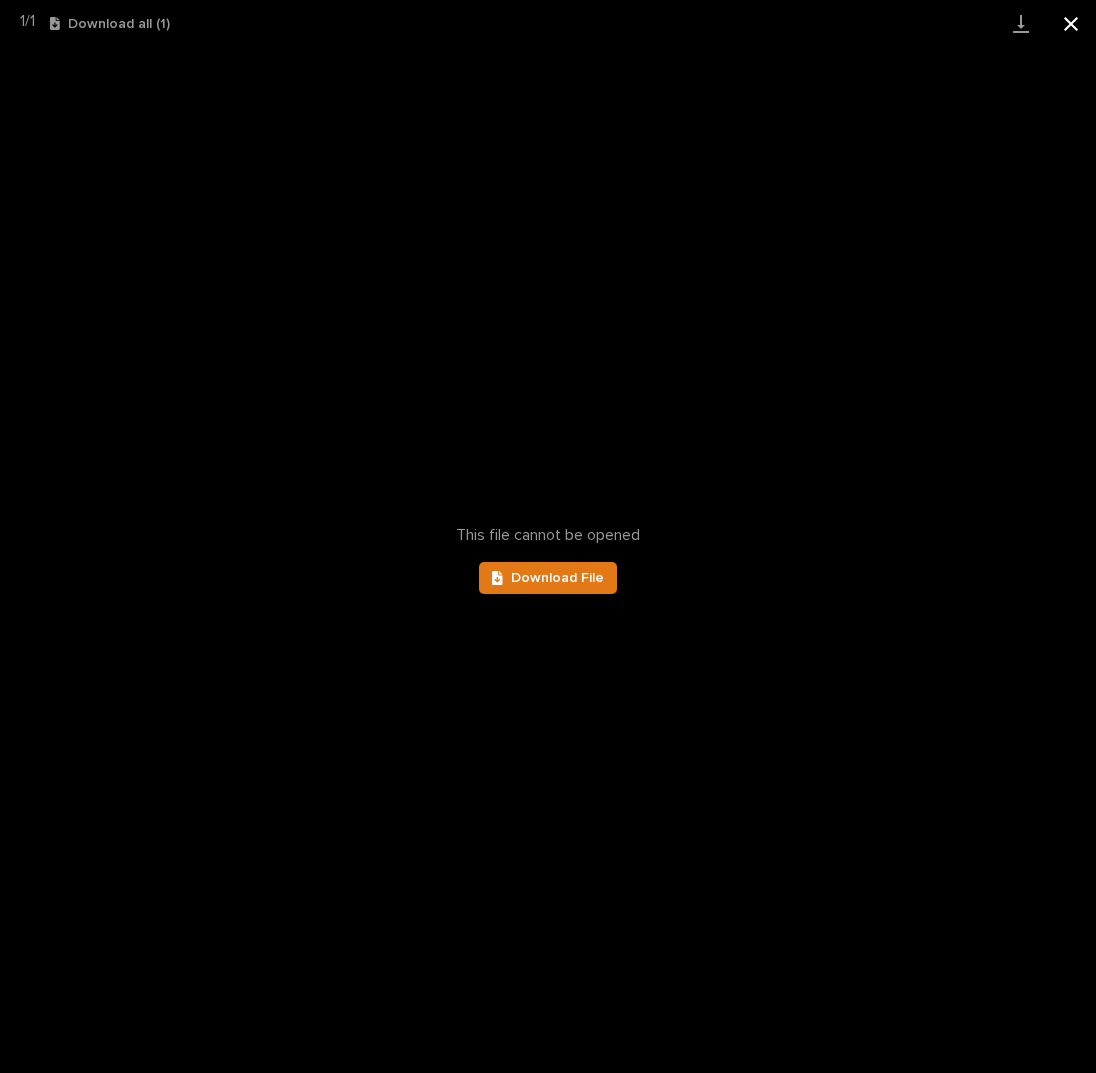 click at bounding box center [1071, 23] 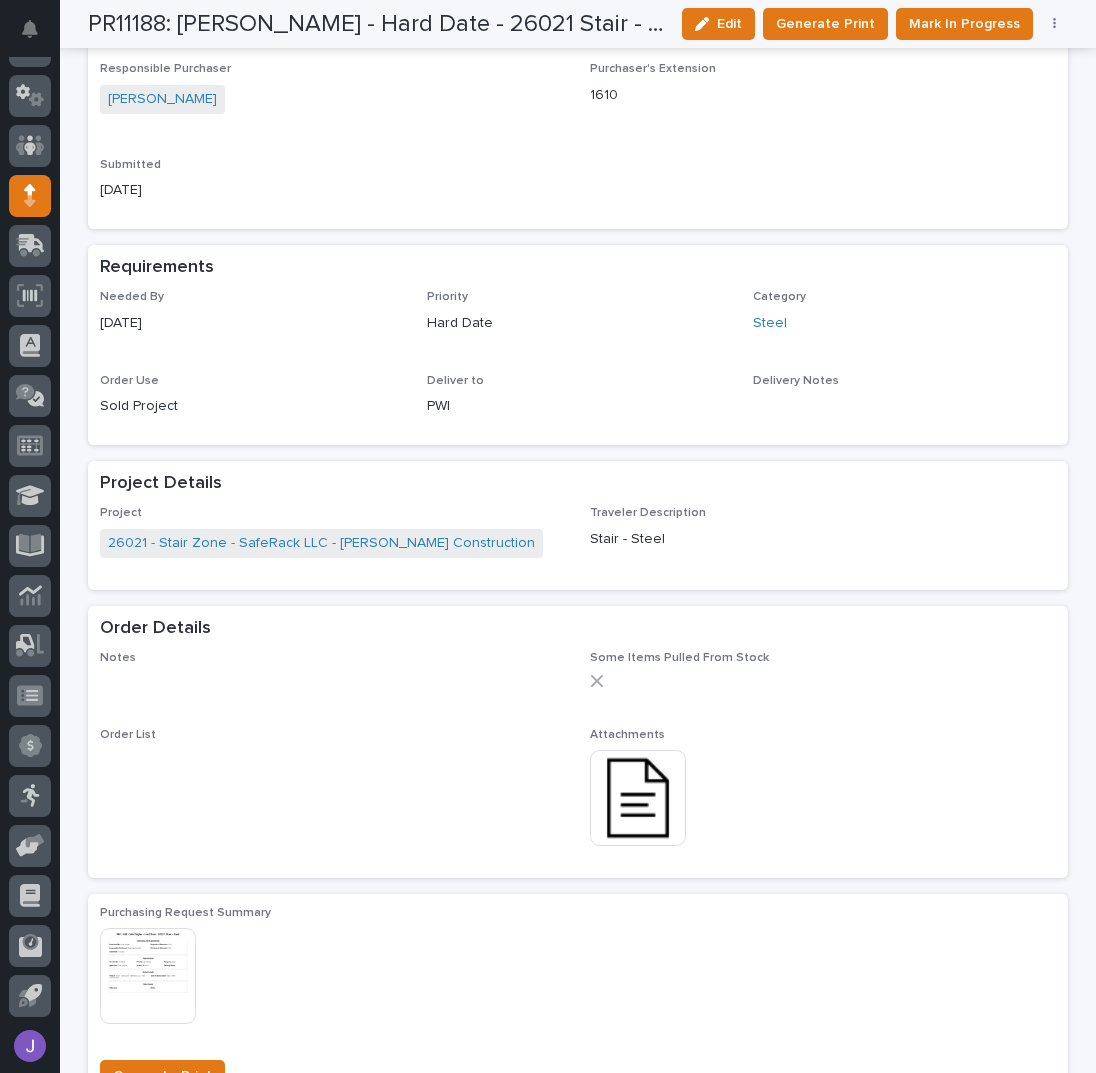 click on "Edit Generate Print Mark In Progress Cancel Order Edit Linked PO's" at bounding box center [871, 24] 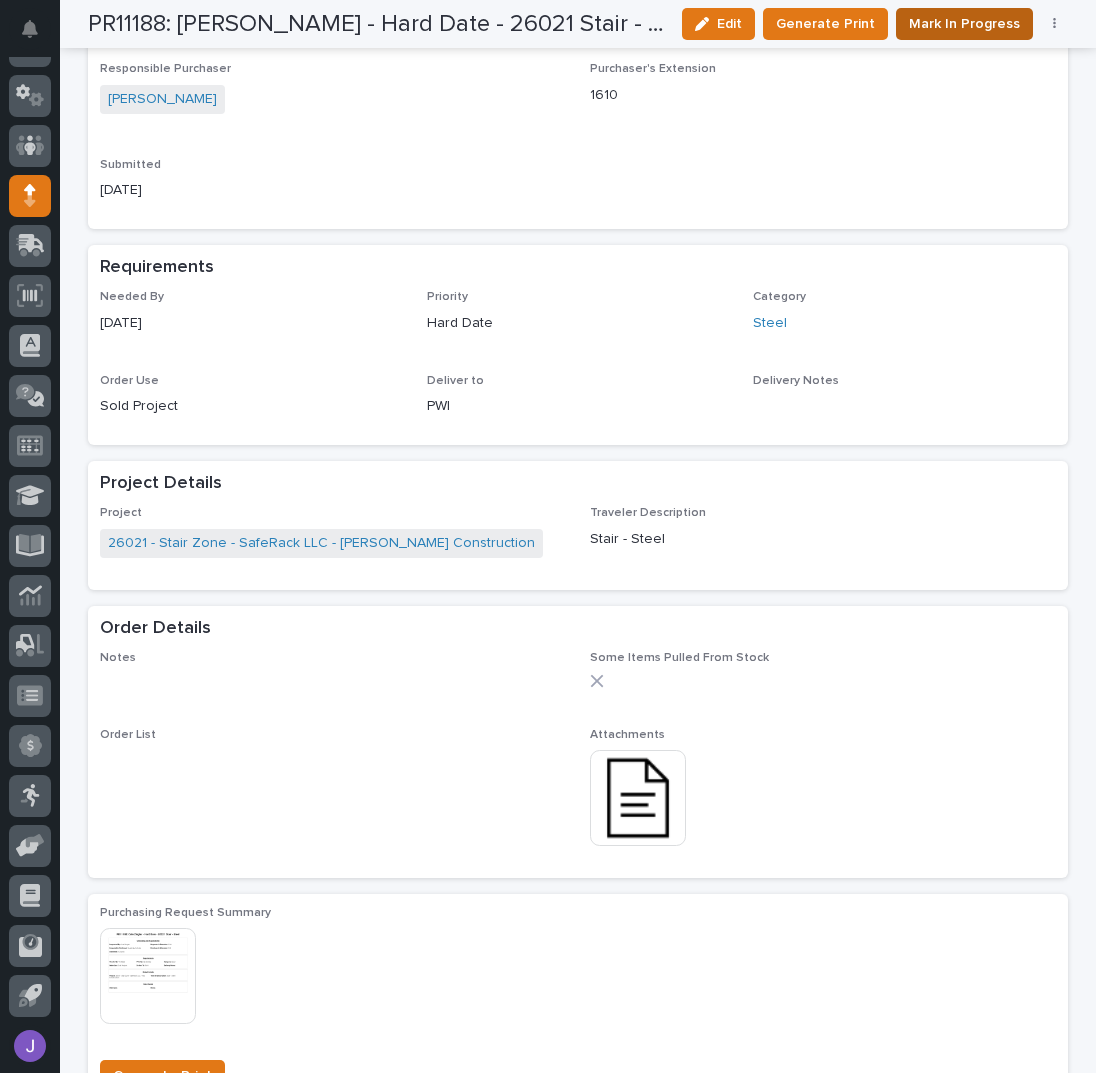 click on "Mark In Progress" at bounding box center (964, 24) 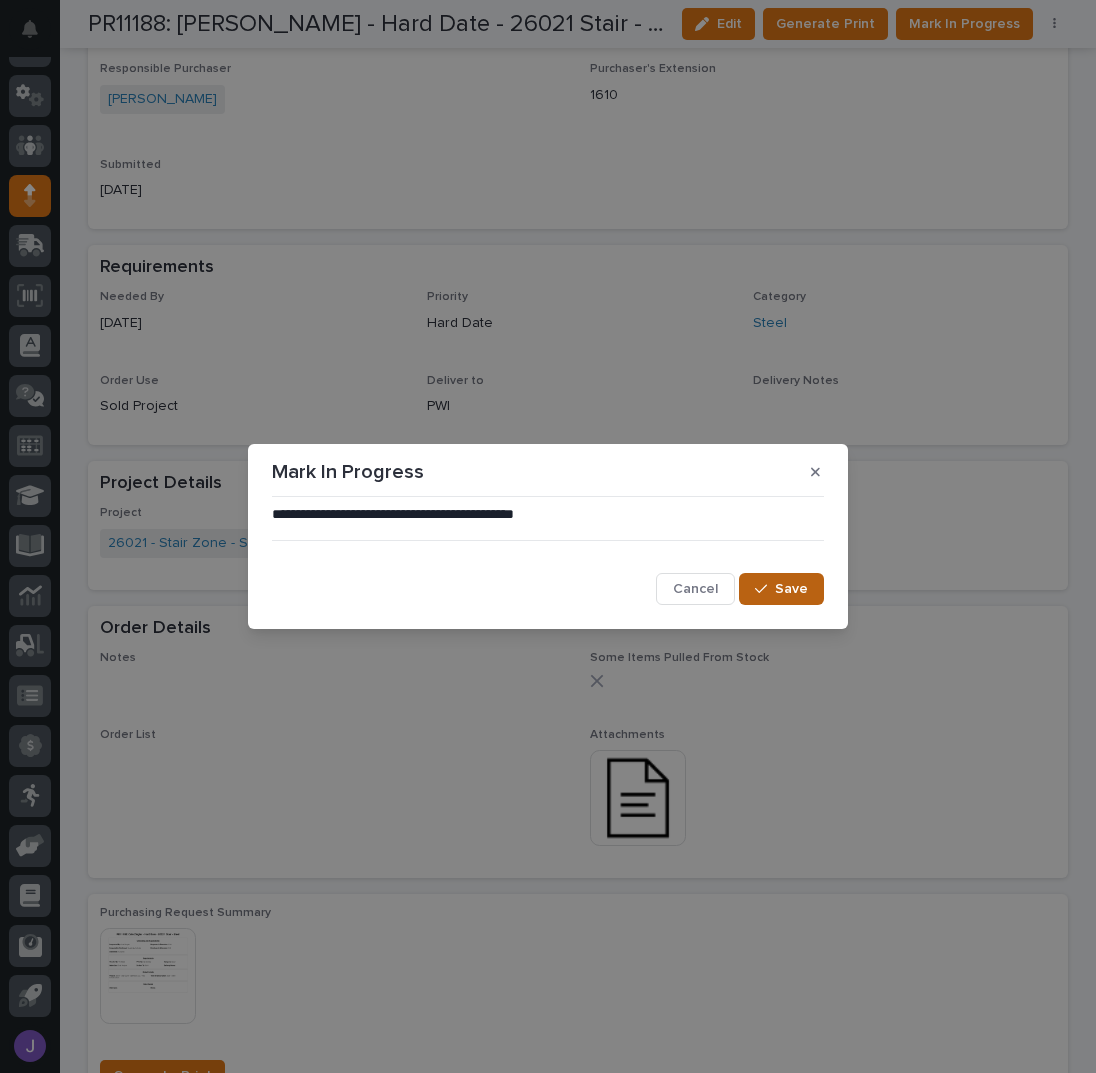 click on "Save" at bounding box center [781, 589] 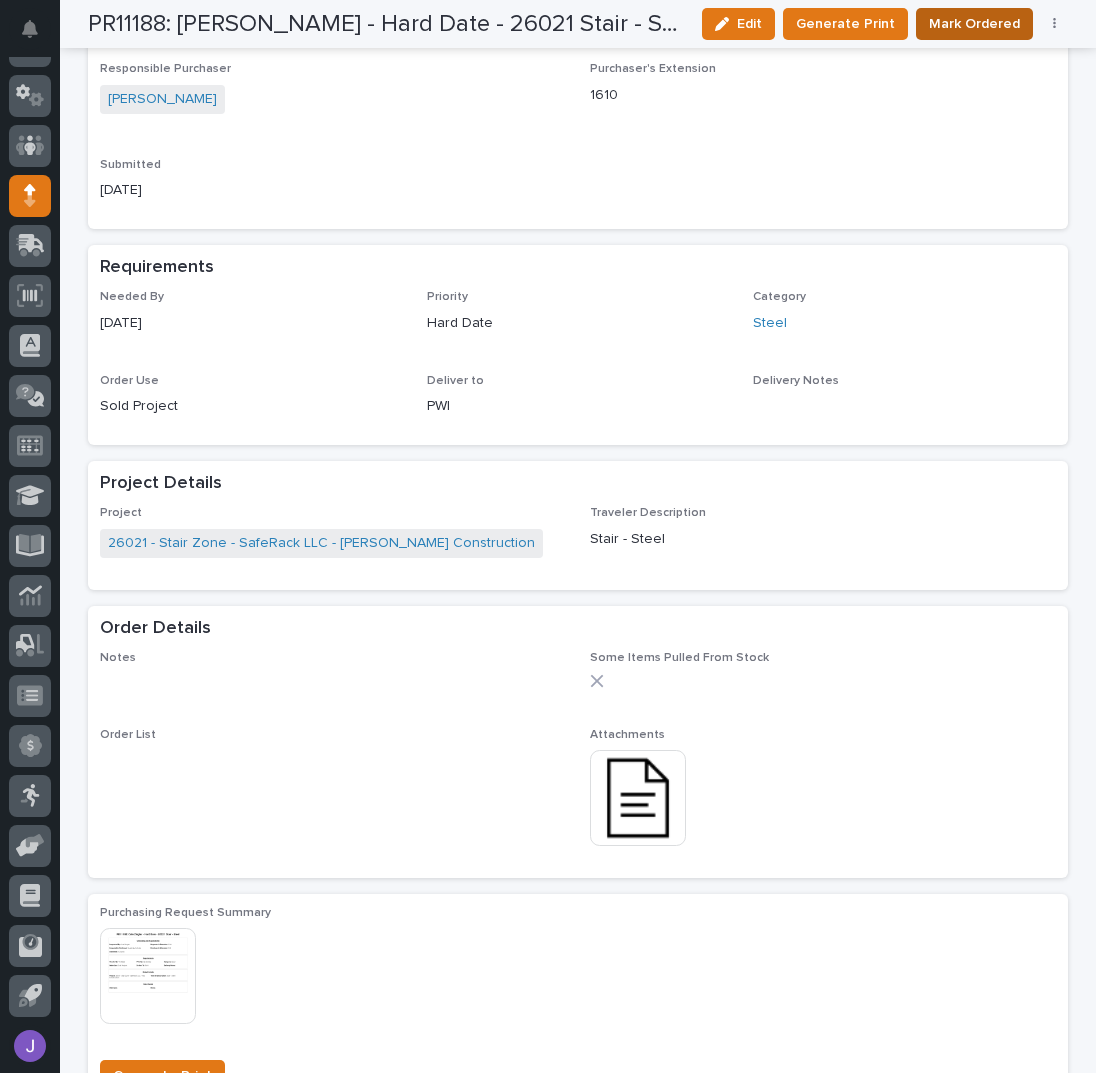 click on "Mark Ordered" at bounding box center (974, 24) 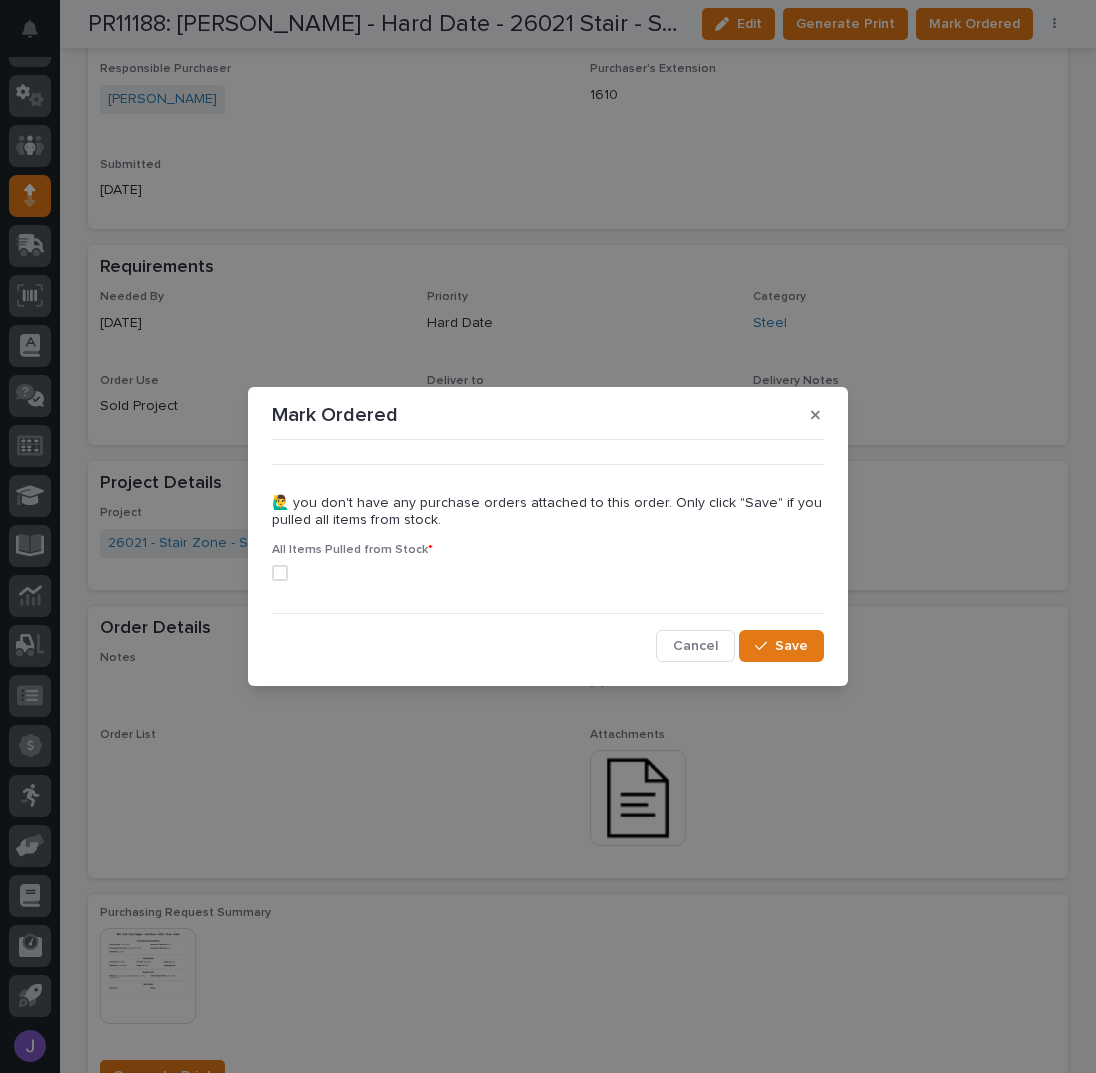 click at bounding box center (280, 573) 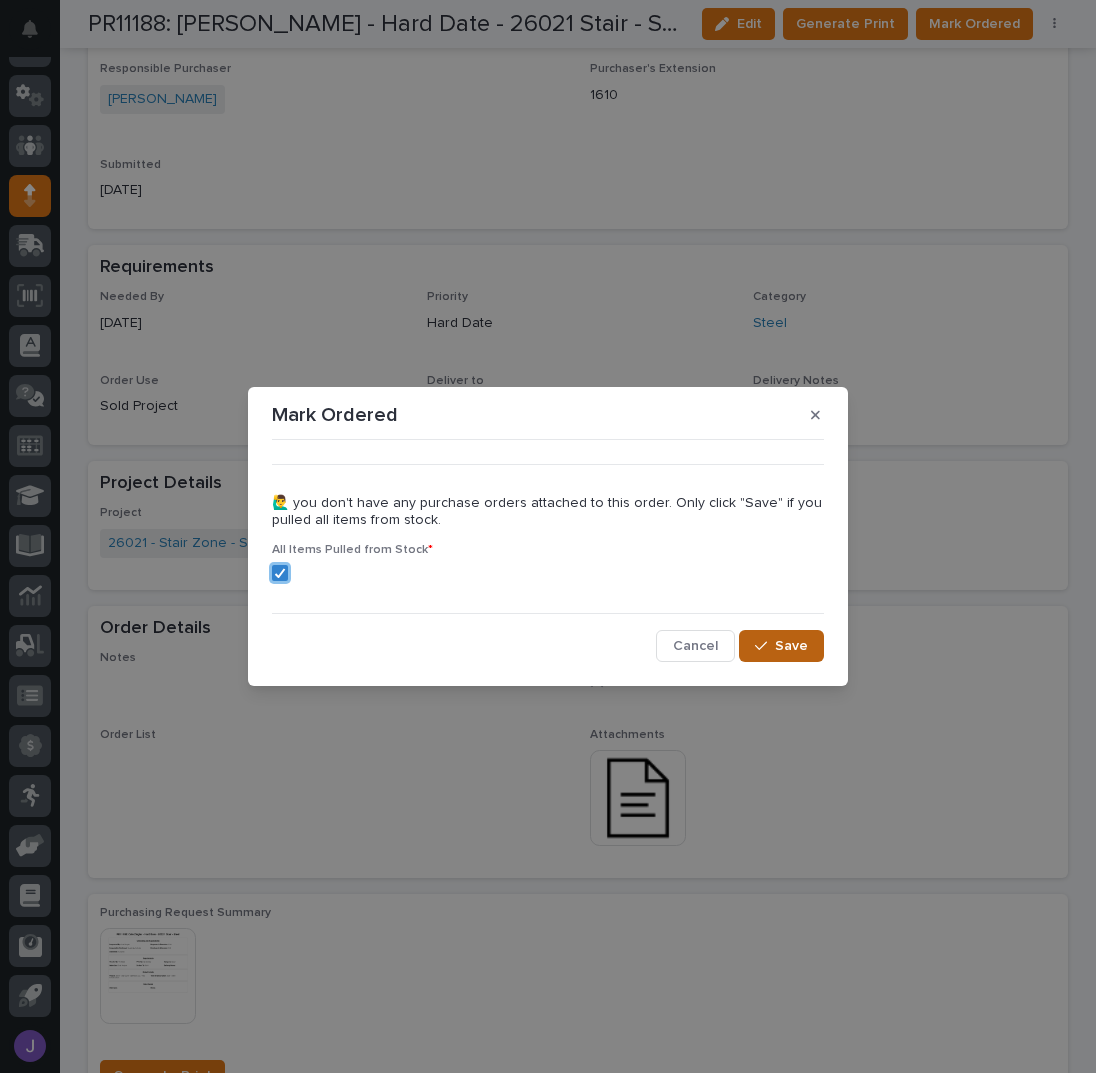 click at bounding box center (765, 646) 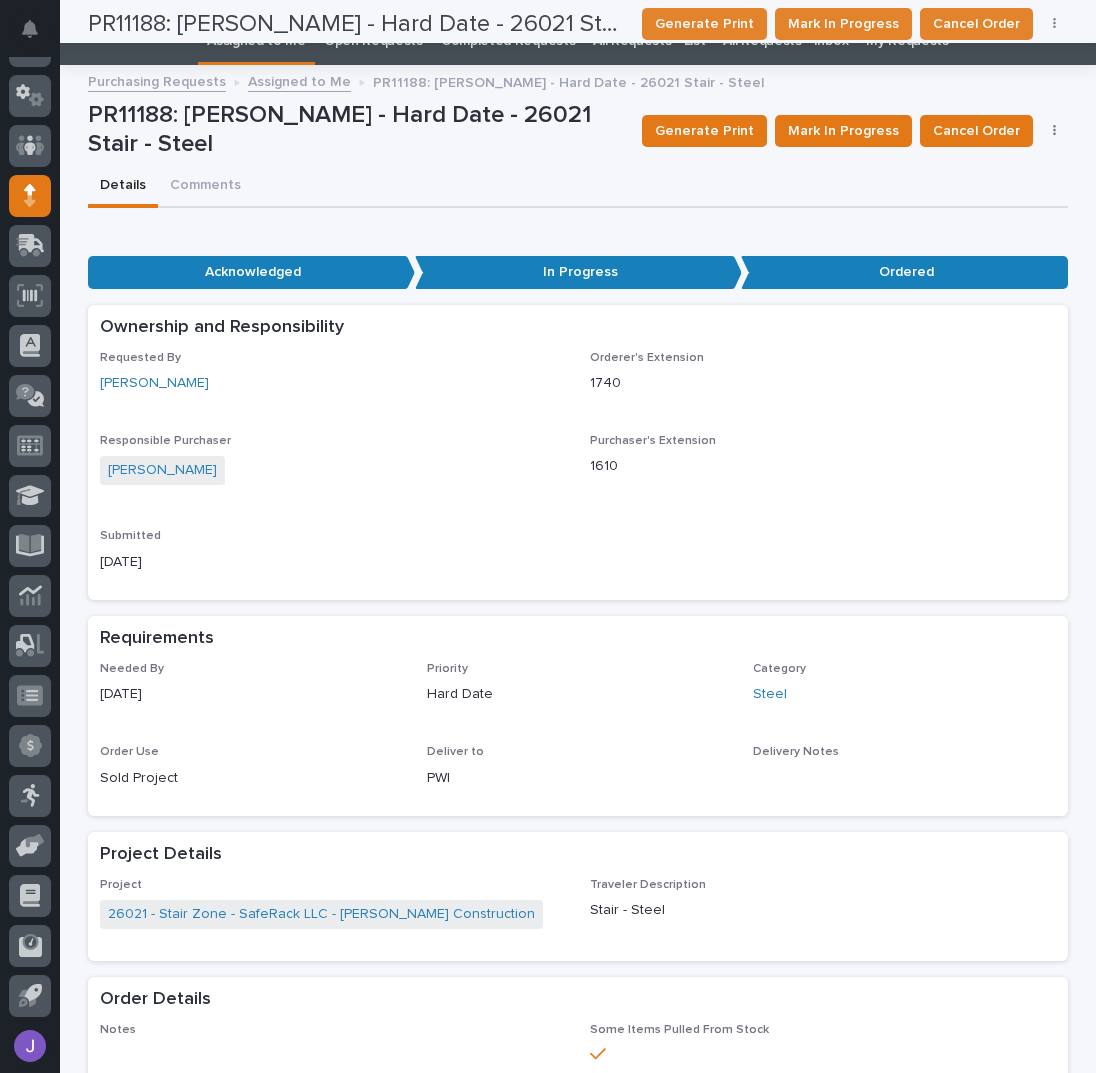 scroll, scrollTop: 0, scrollLeft: 0, axis: both 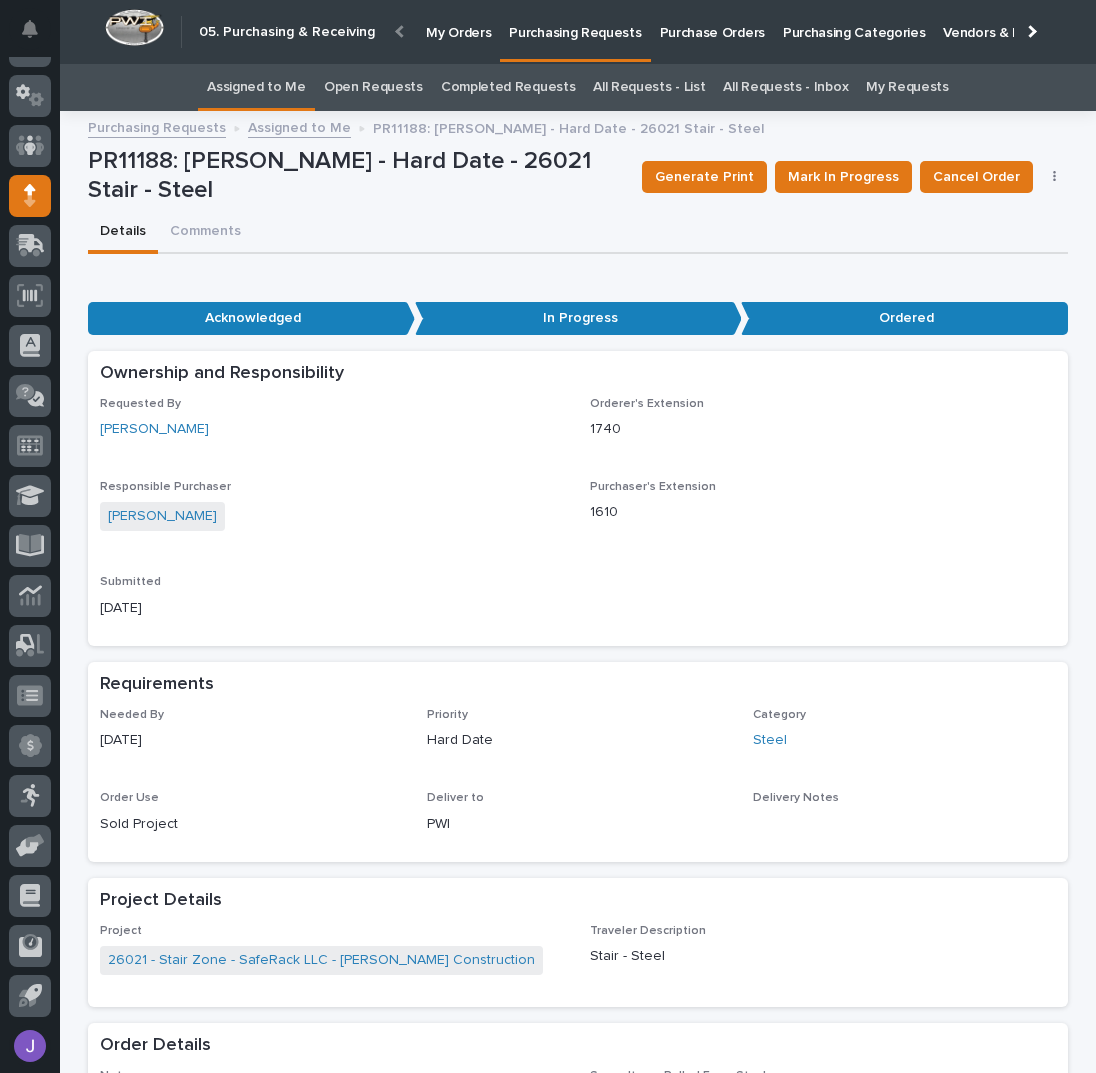 click on "Assigned to Me" at bounding box center [256, 87] 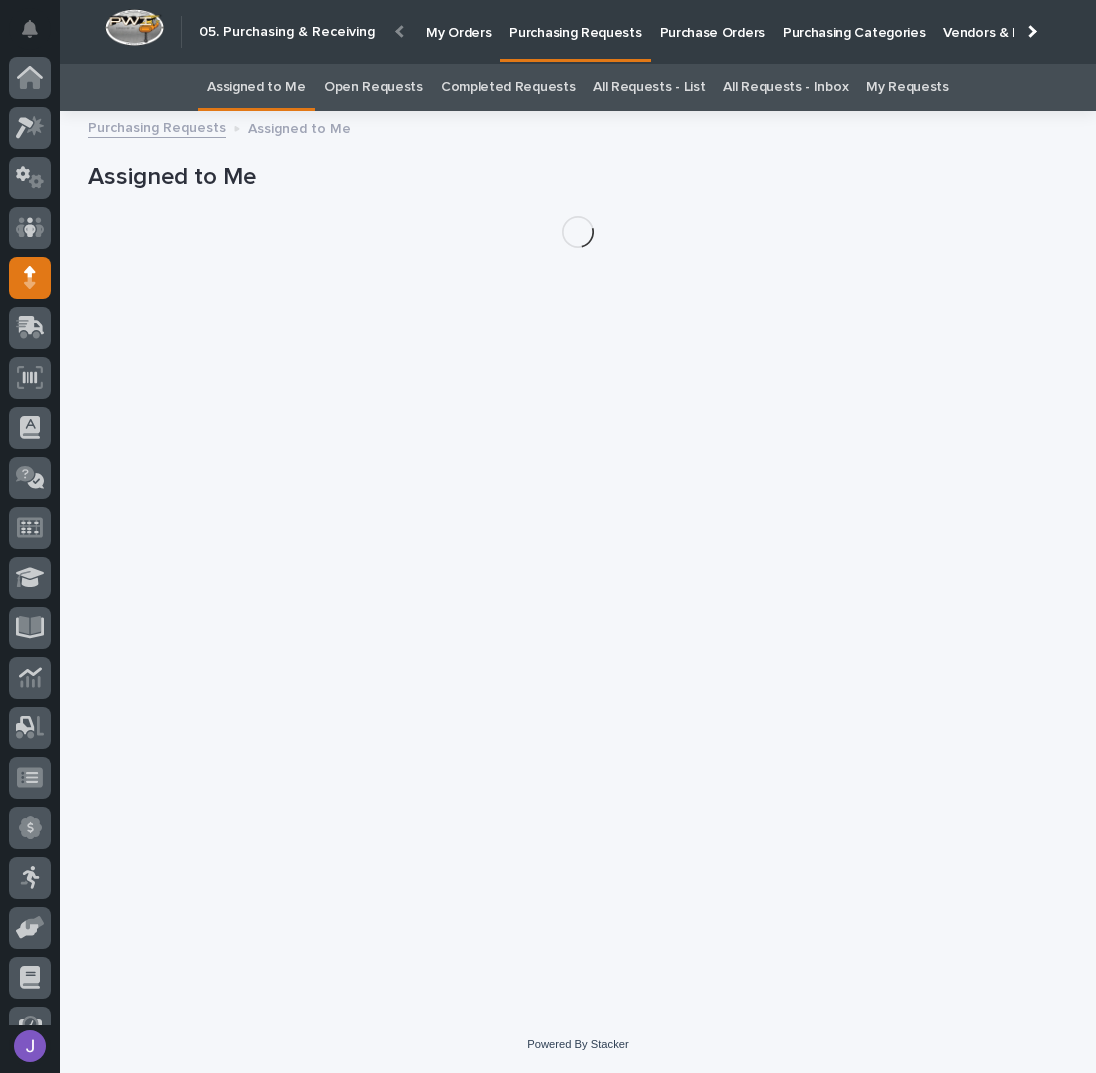 scroll, scrollTop: 82, scrollLeft: 0, axis: vertical 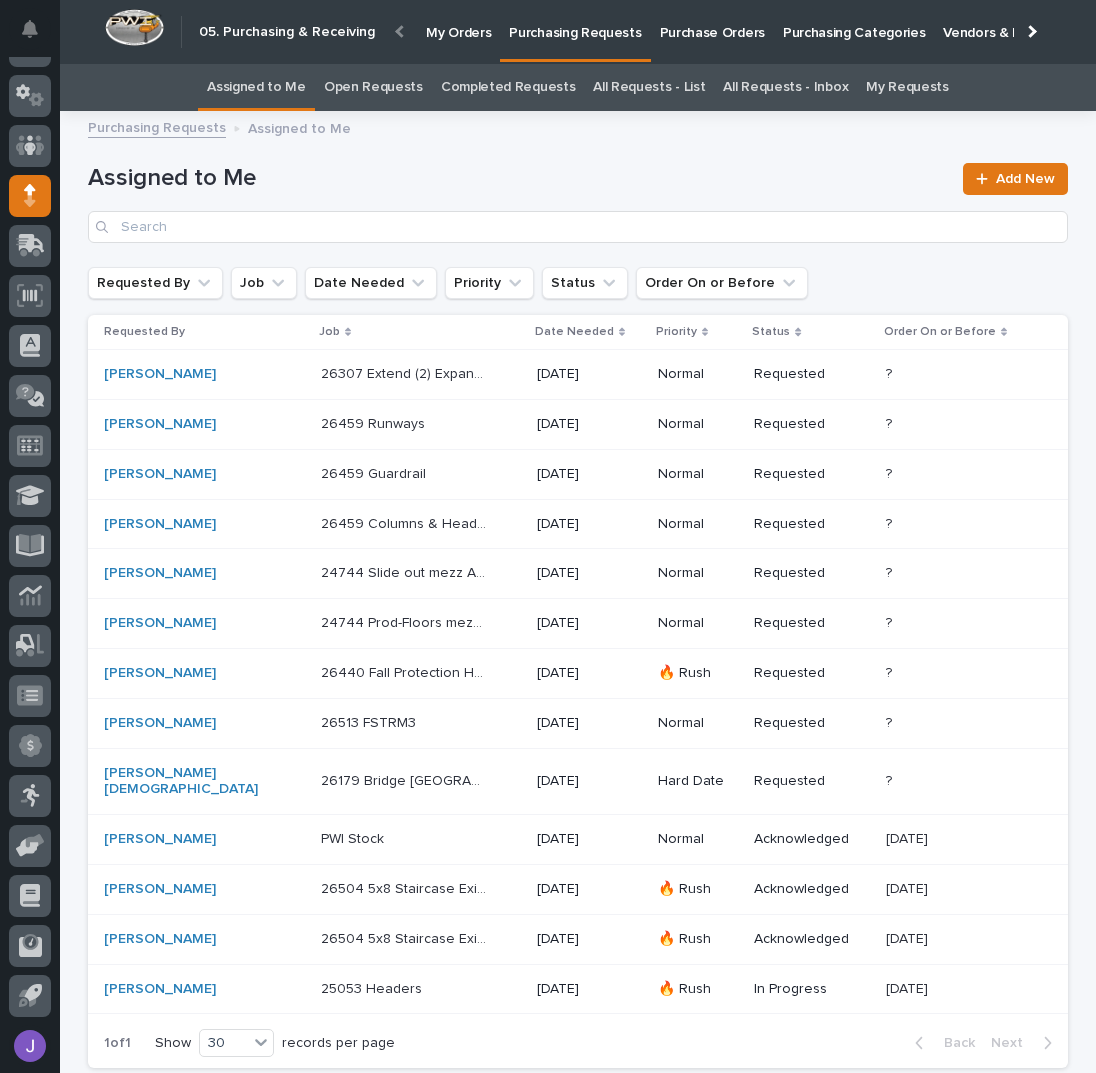 click on "26307 Extend (2) Expandable Crosswalks - Steel  26307 Extend (2) Expandable Crosswalks - Steel" at bounding box center (421, 374) 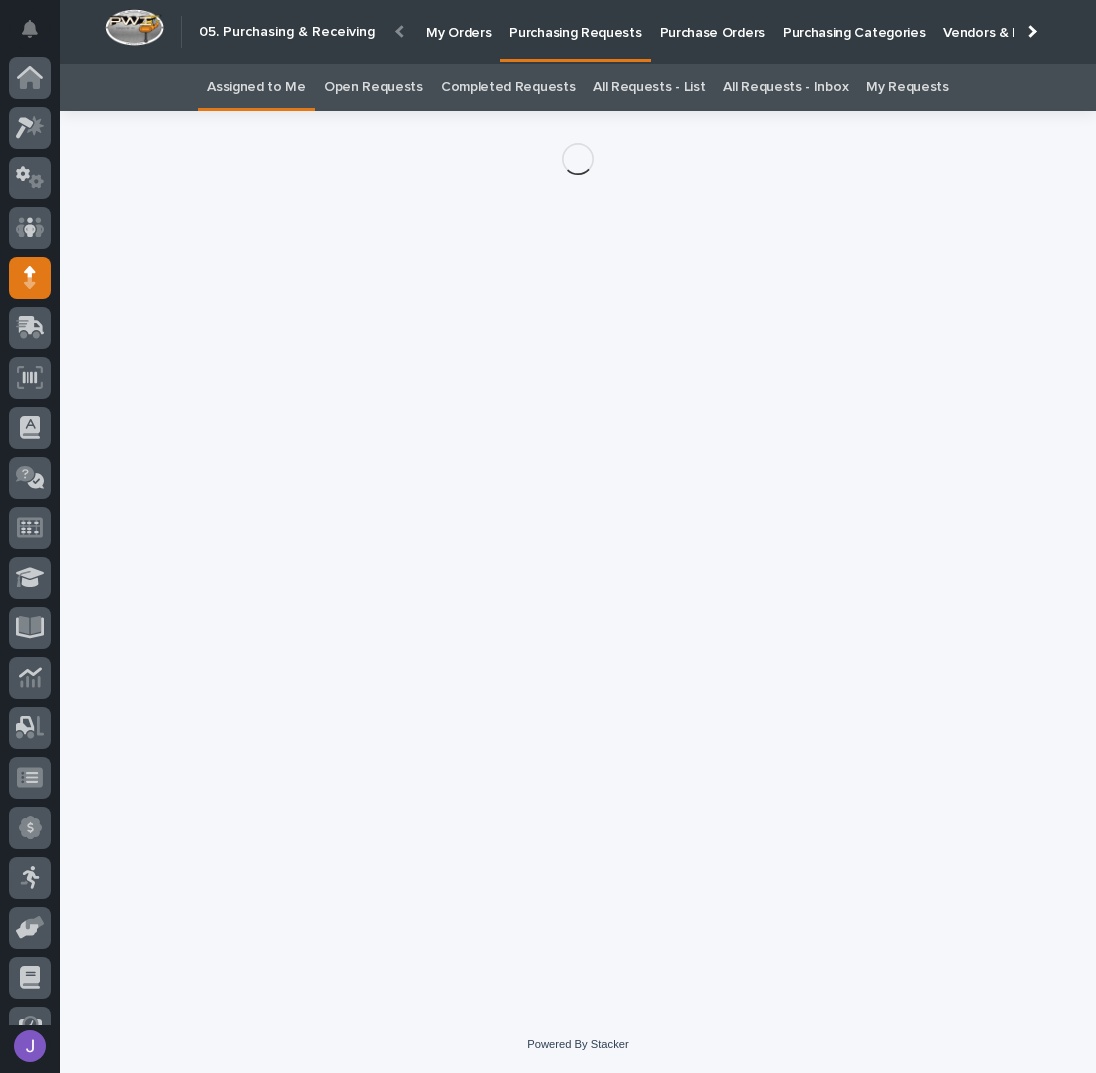 scroll, scrollTop: 82, scrollLeft: 0, axis: vertical 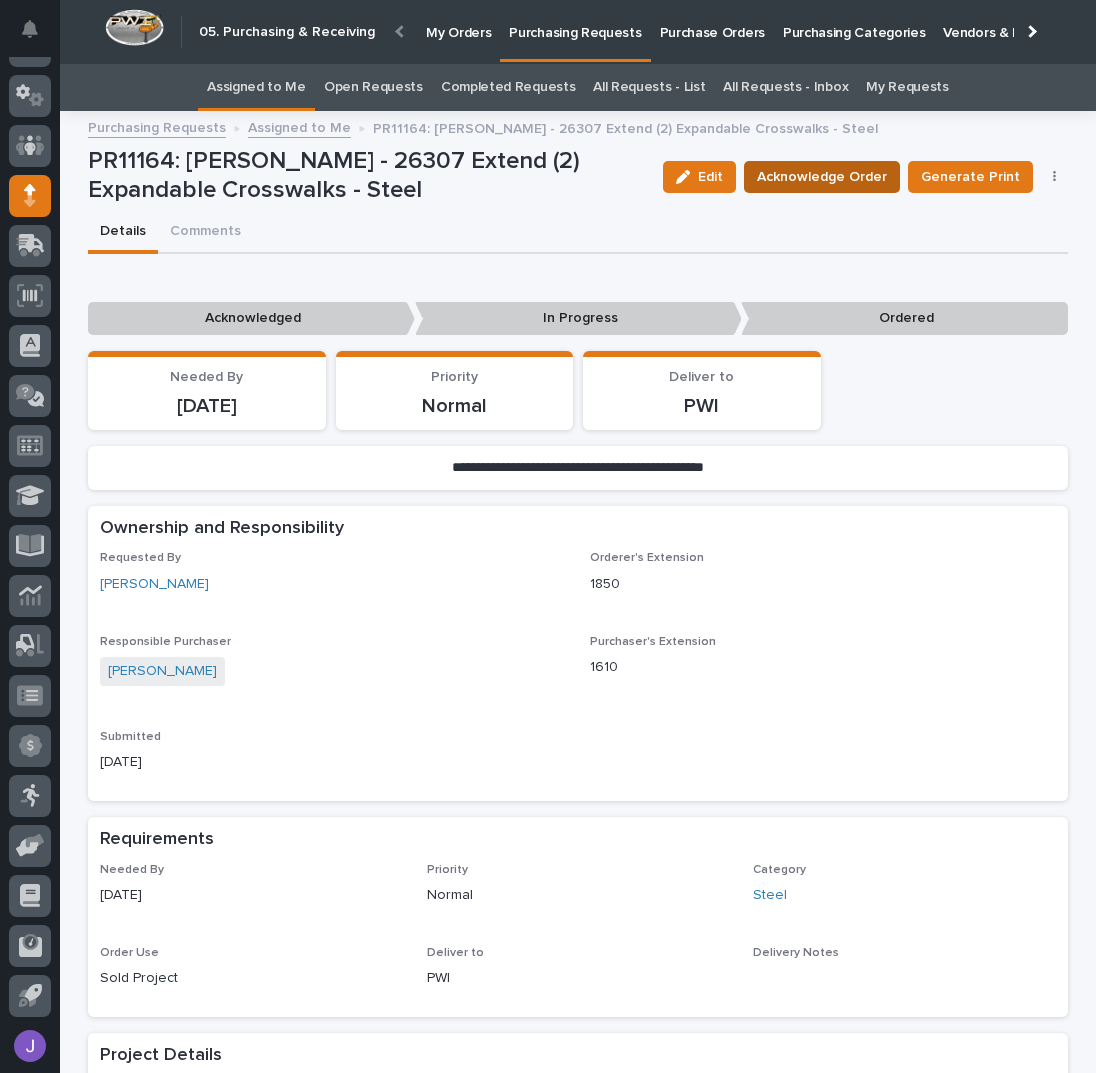 click on "Acknowledge Order" at bounding box center [822, 177] 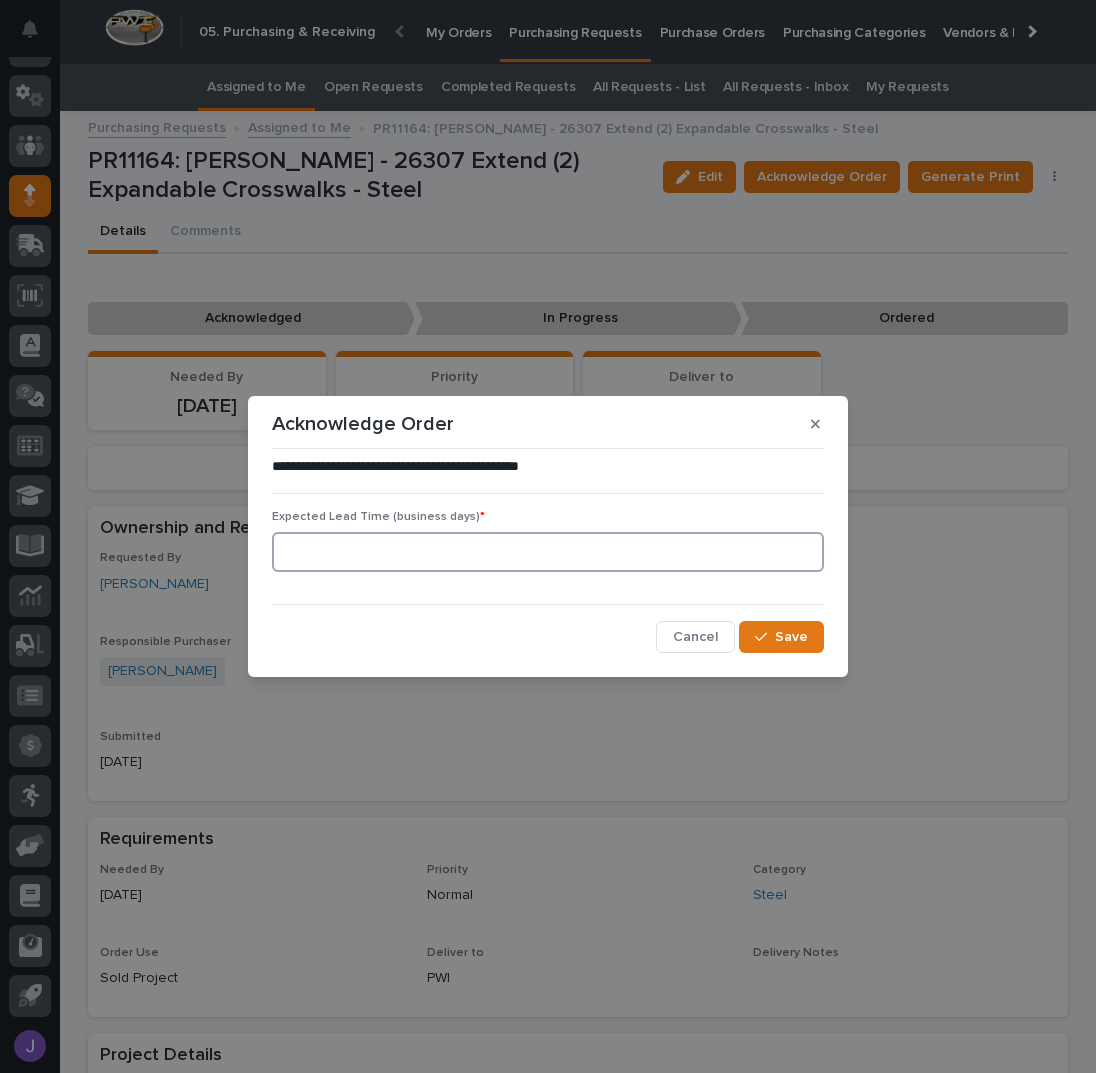click at bounding box center (548, 552) 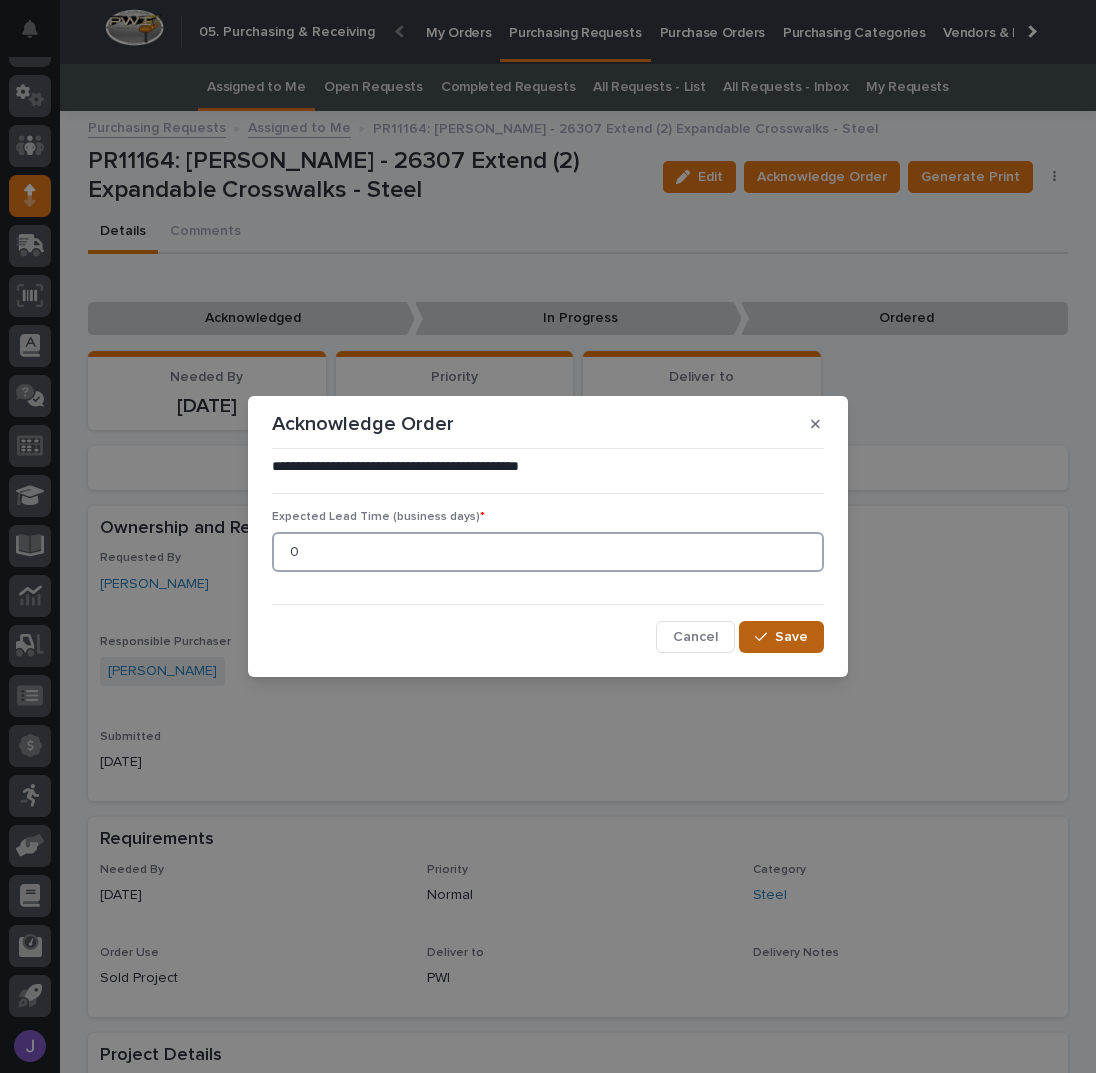 type on "0" 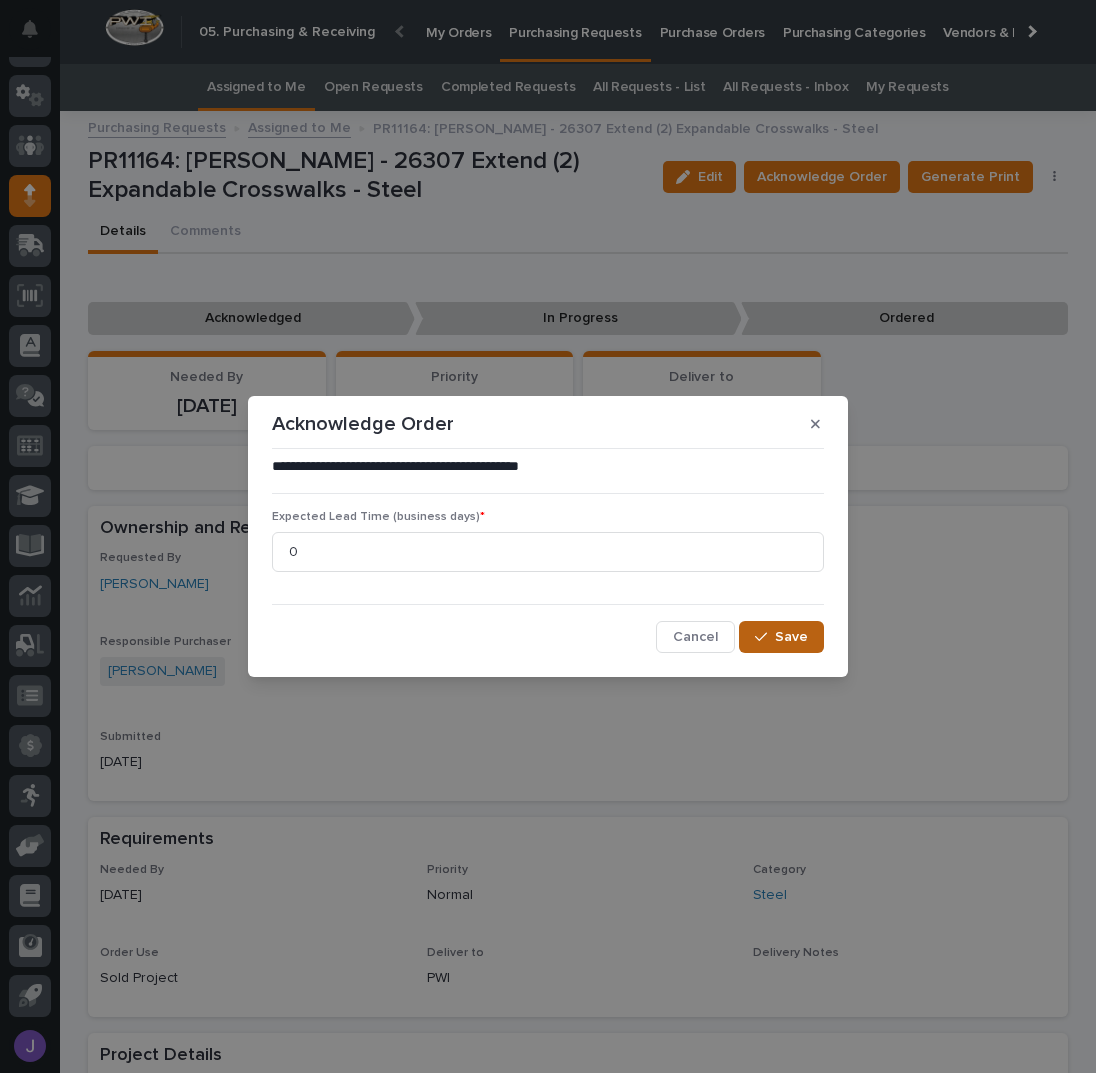 click on "Save" at bounding box center [781, 637] 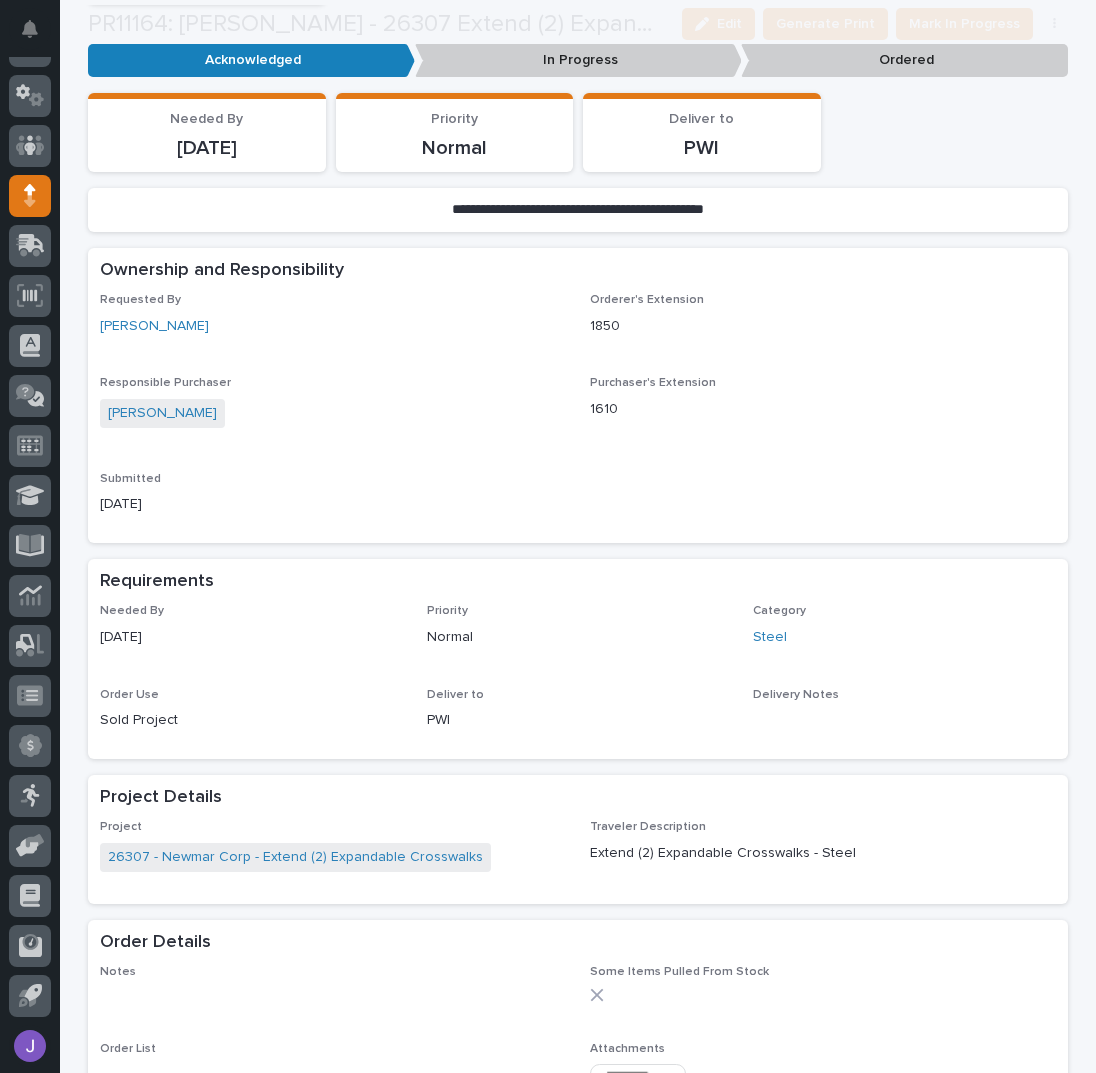 scroll, scrollTop: 666, scrollLeft: 0, axis: vertical 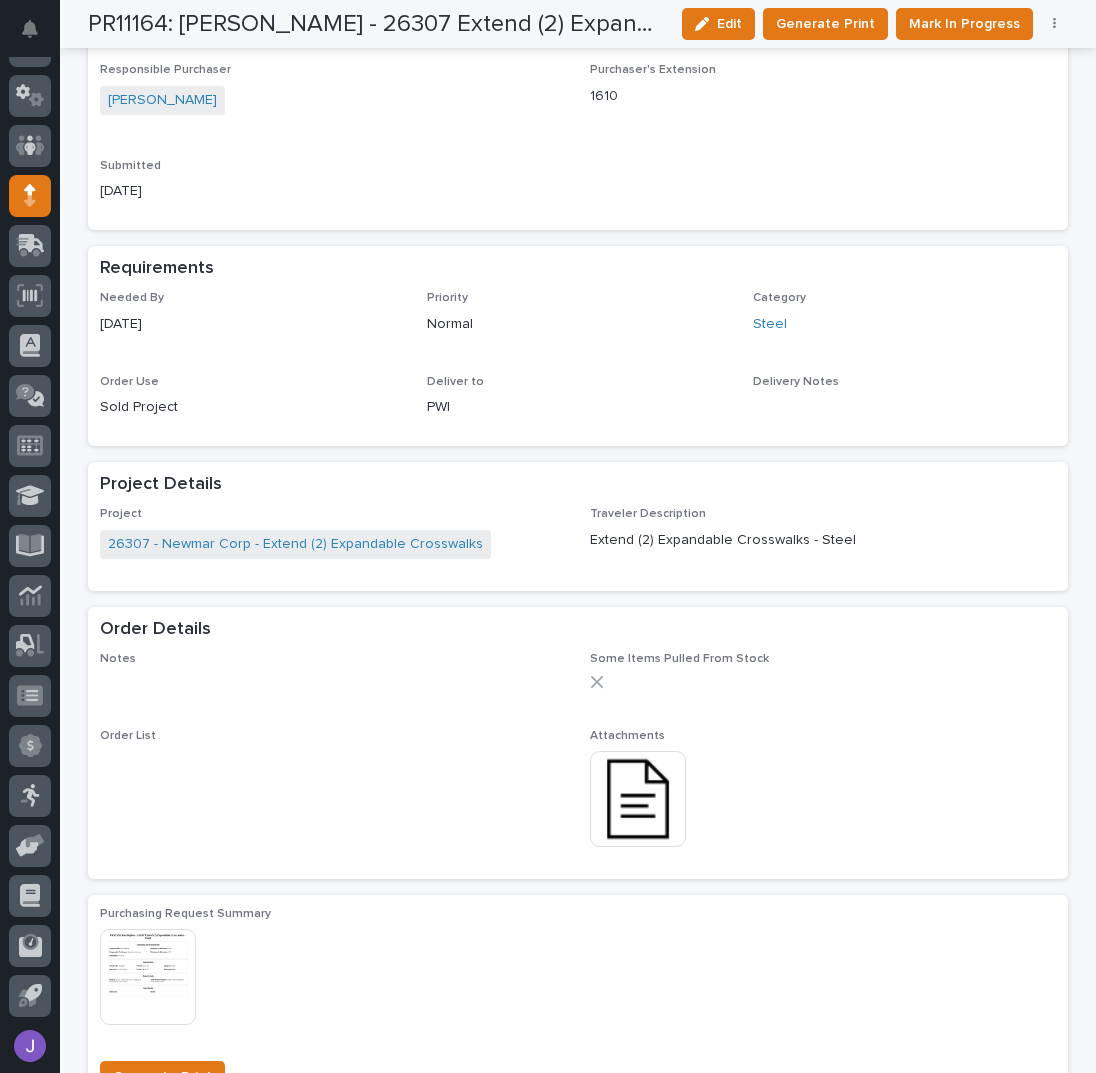 click at bounding box center (638, 799) 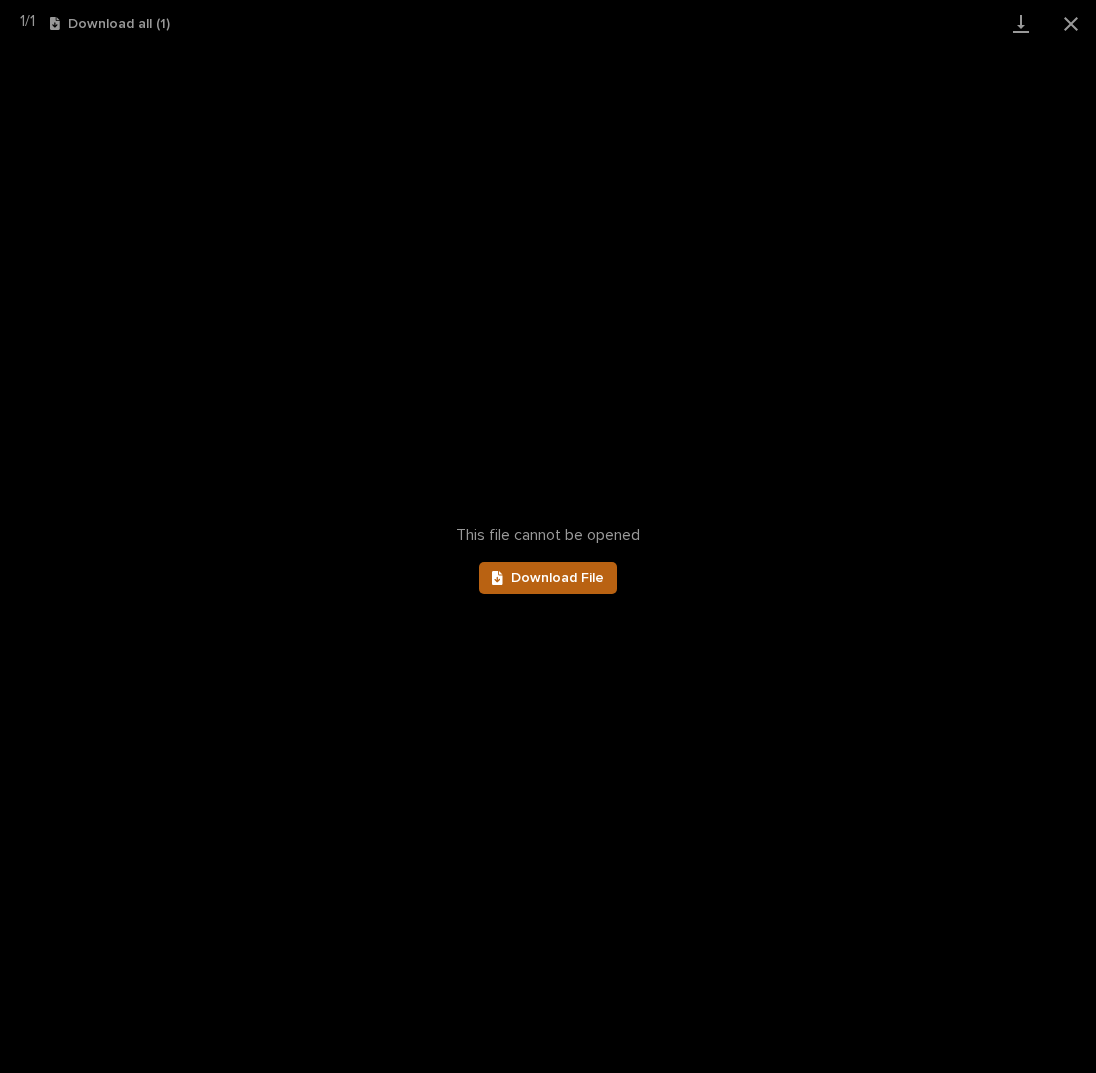 click on "Download File" at bounding box center (557, 578) 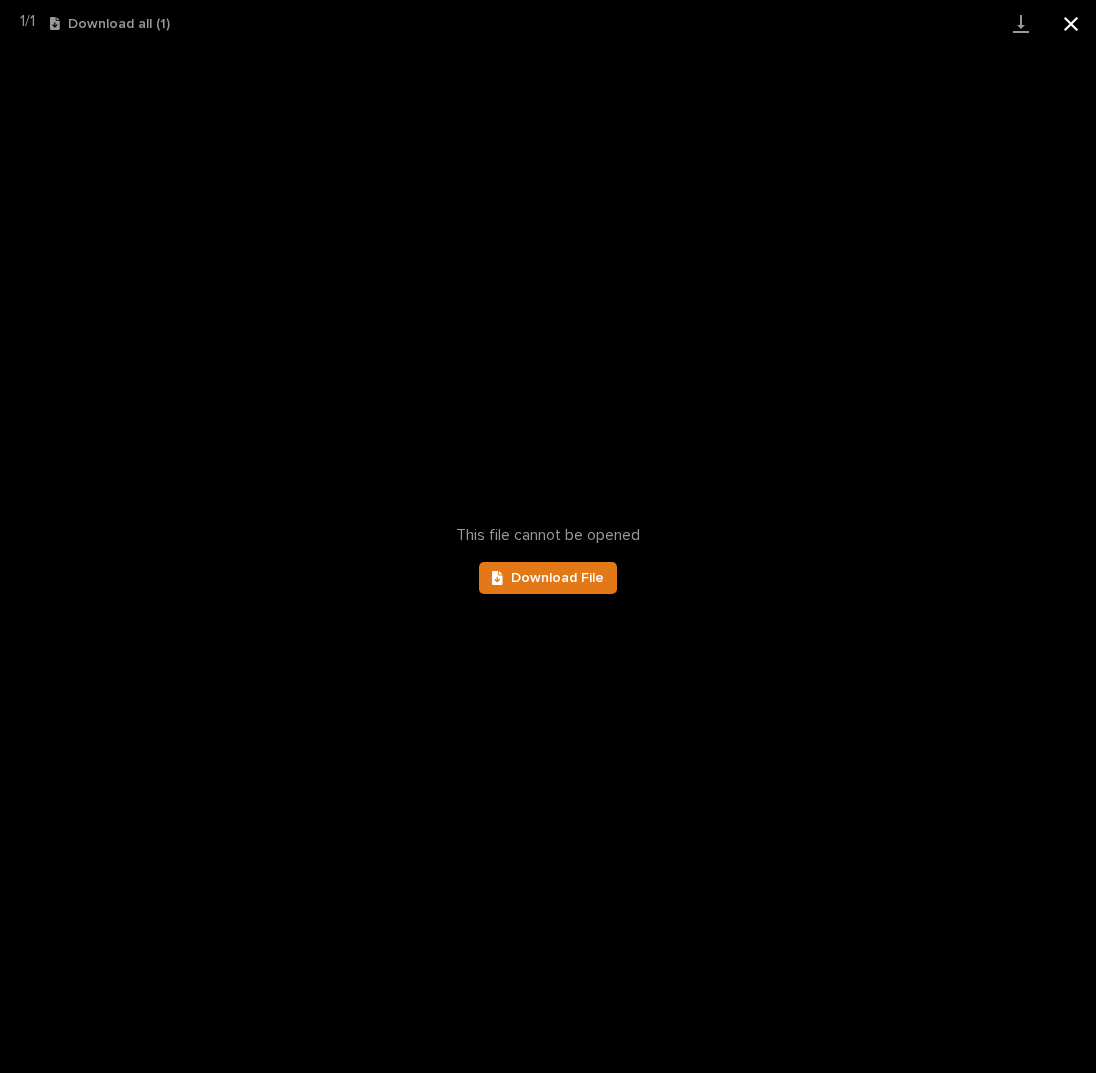 click at bounding box center [1071, 23] 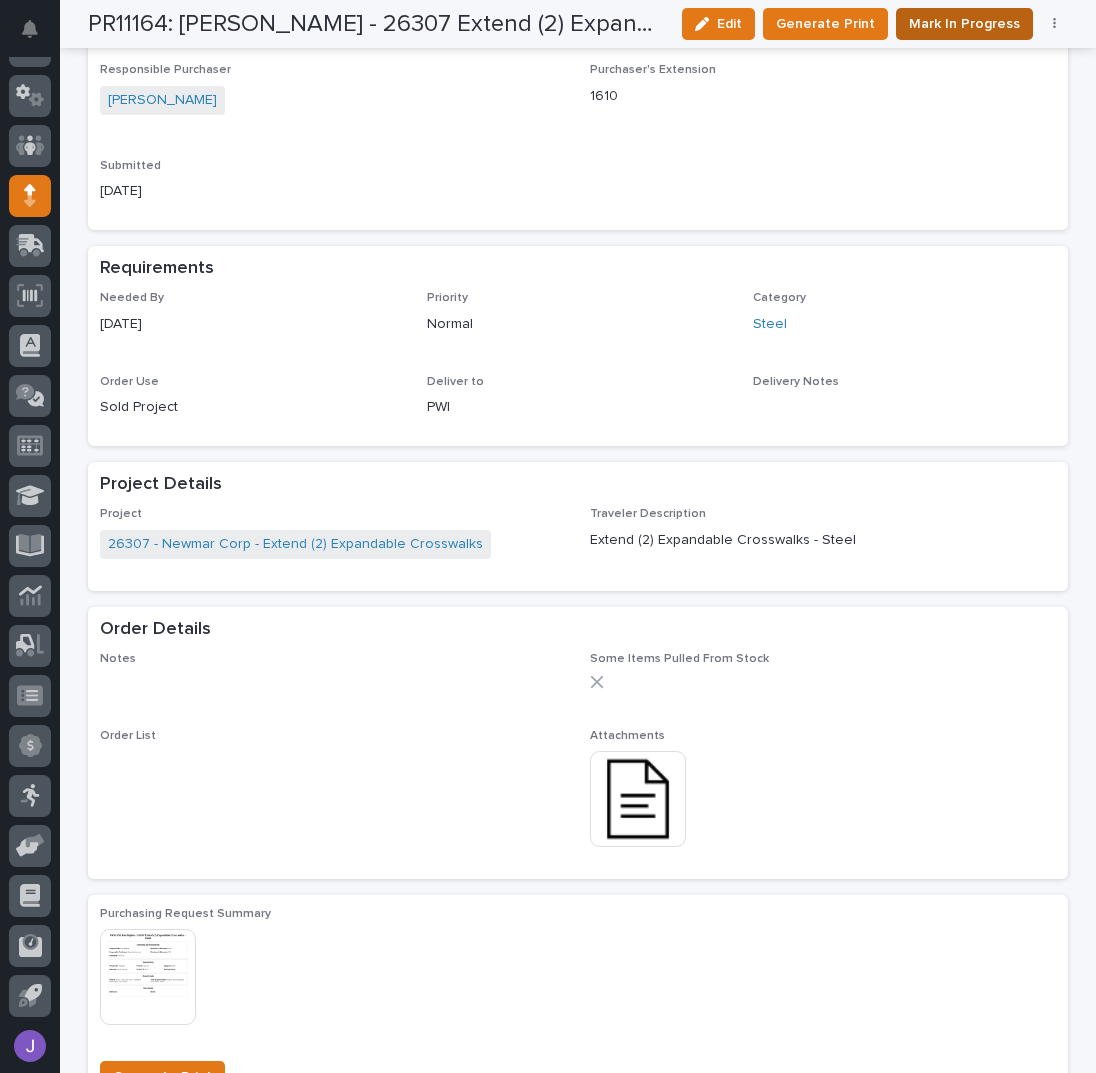 click on "Mark In Progress" at bounding box center [964, 24] 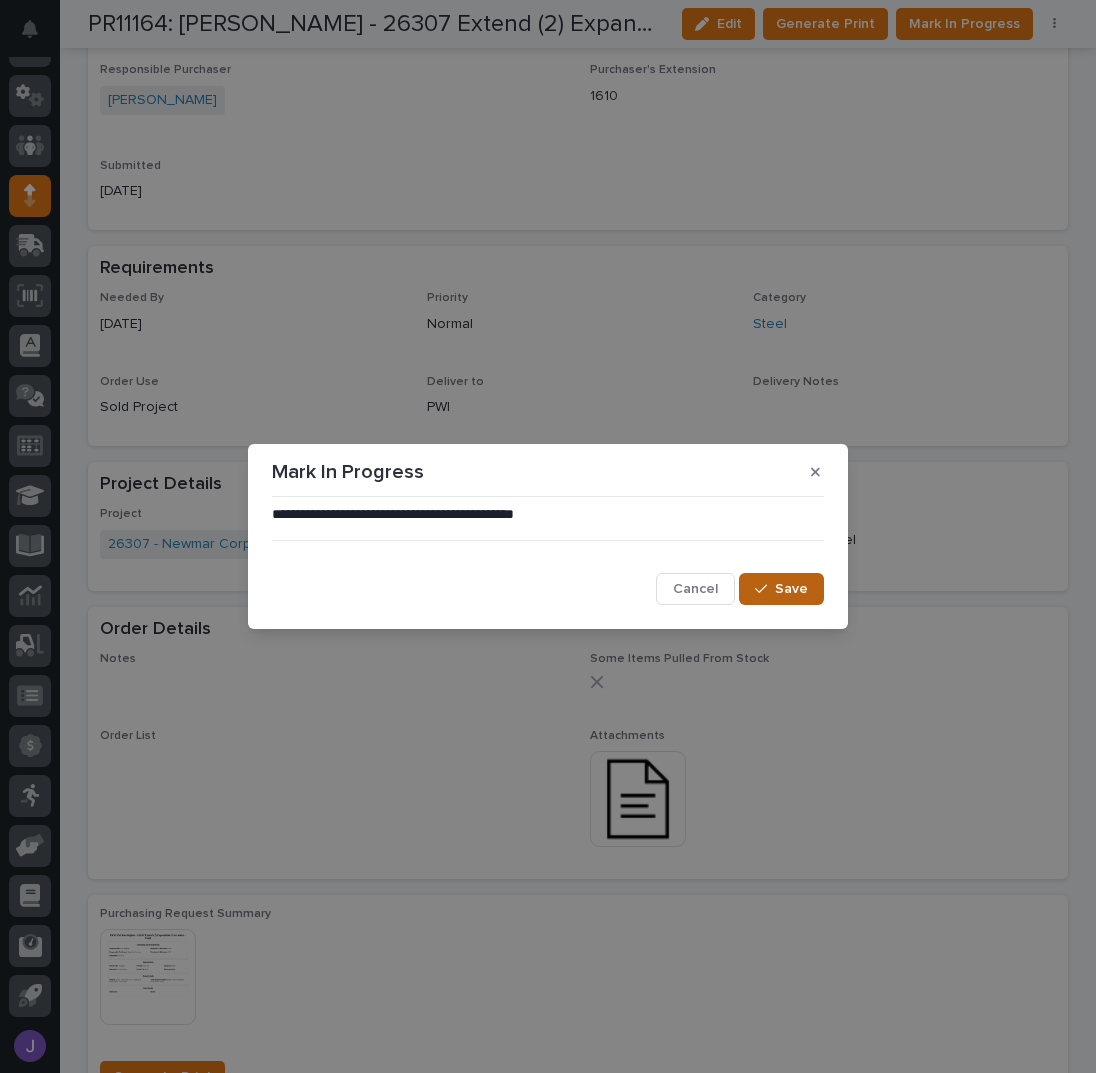 click on "Save" at bounding box center [791, 589] 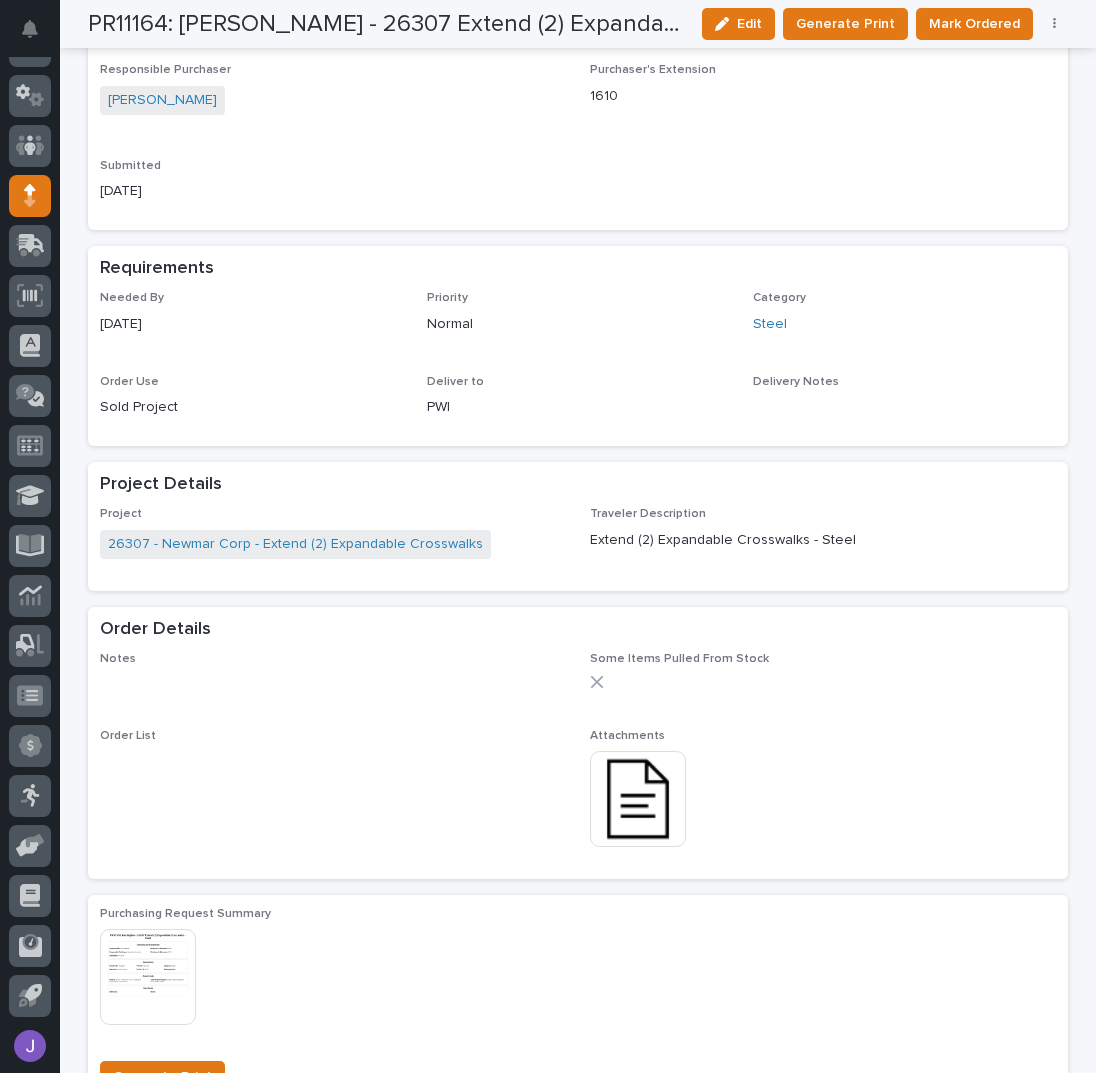 click on "Mark Ordered" at bounding box center [974, 24] 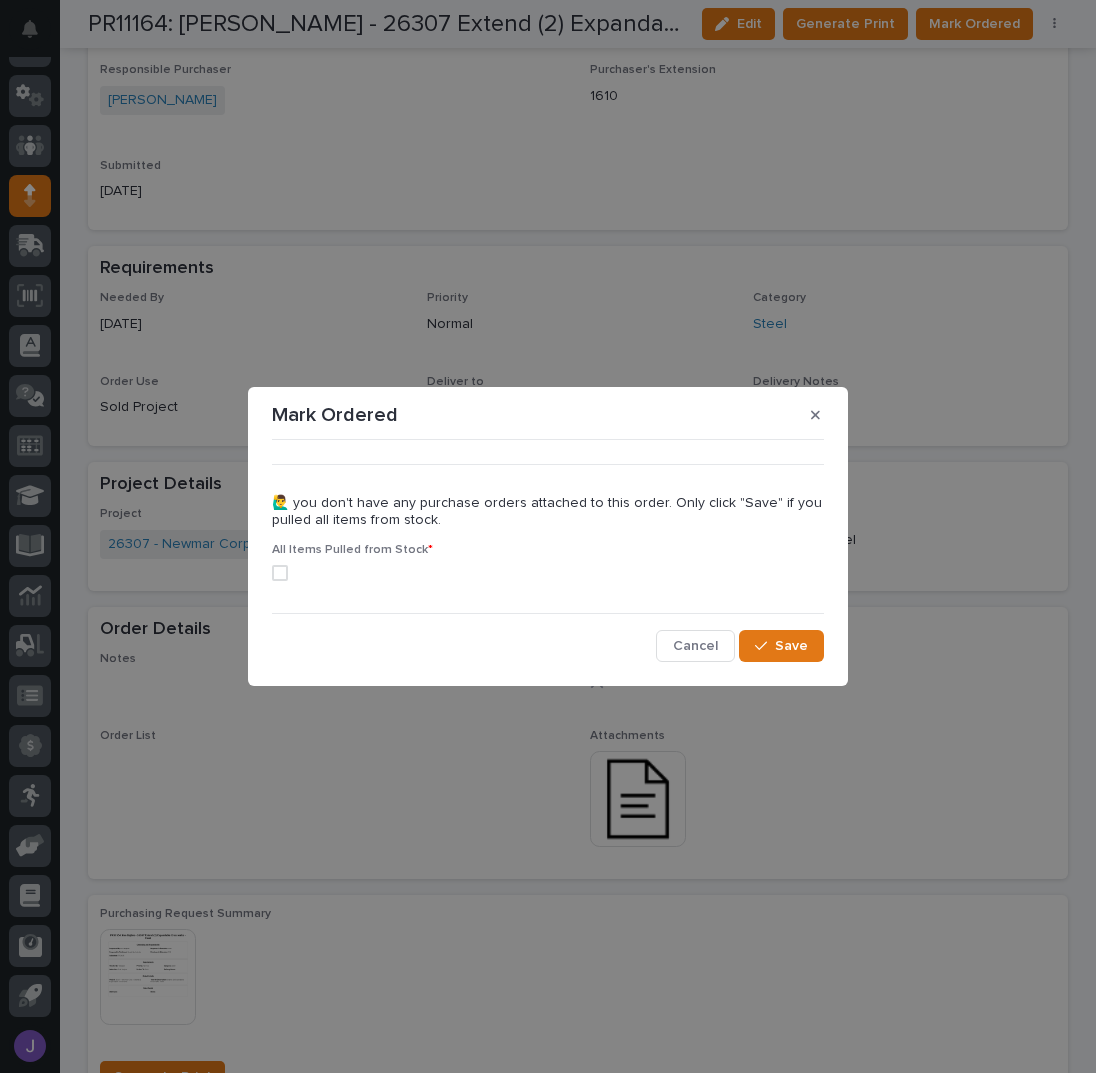 click at bounding box center (548, 573) 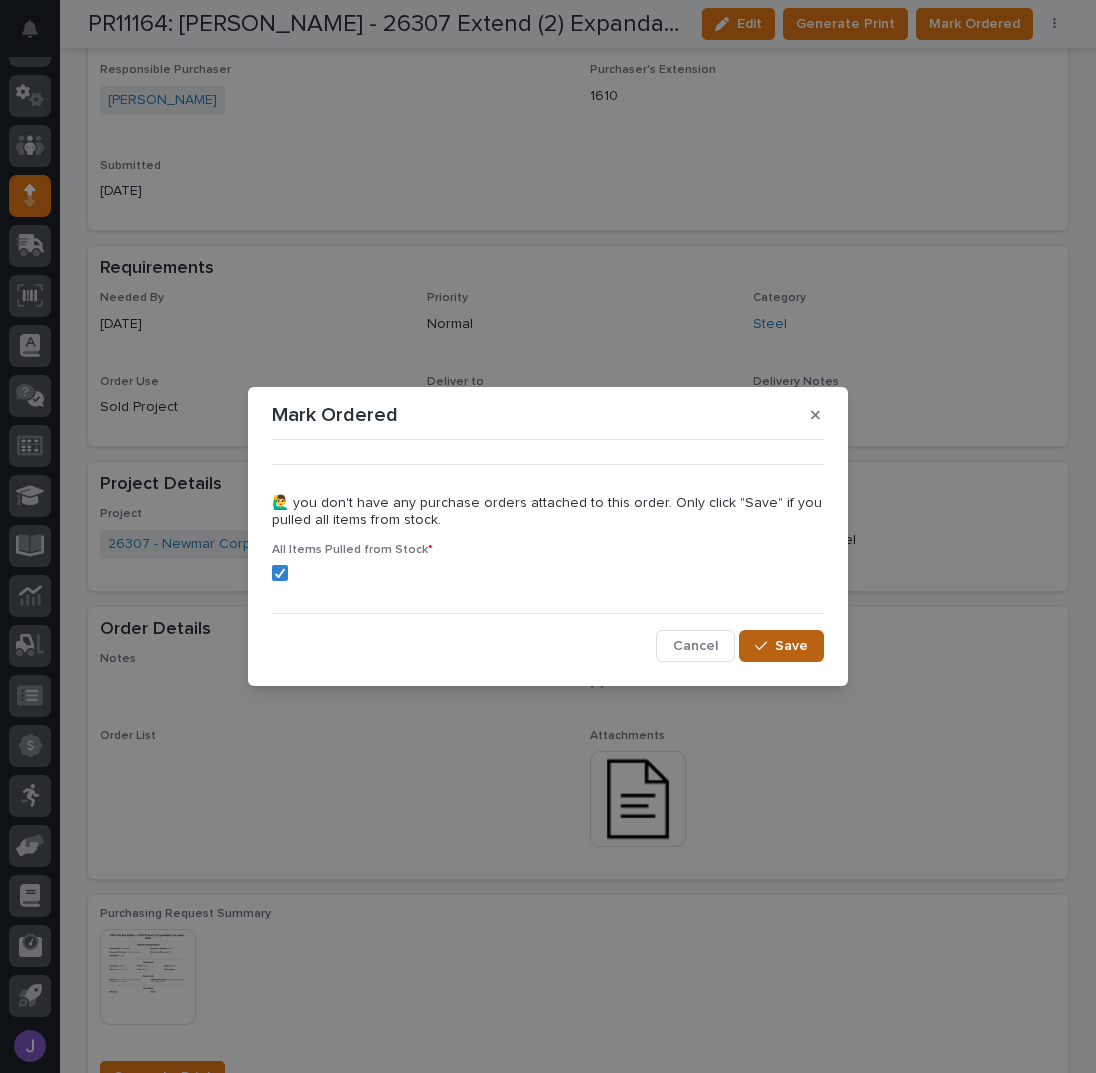 click 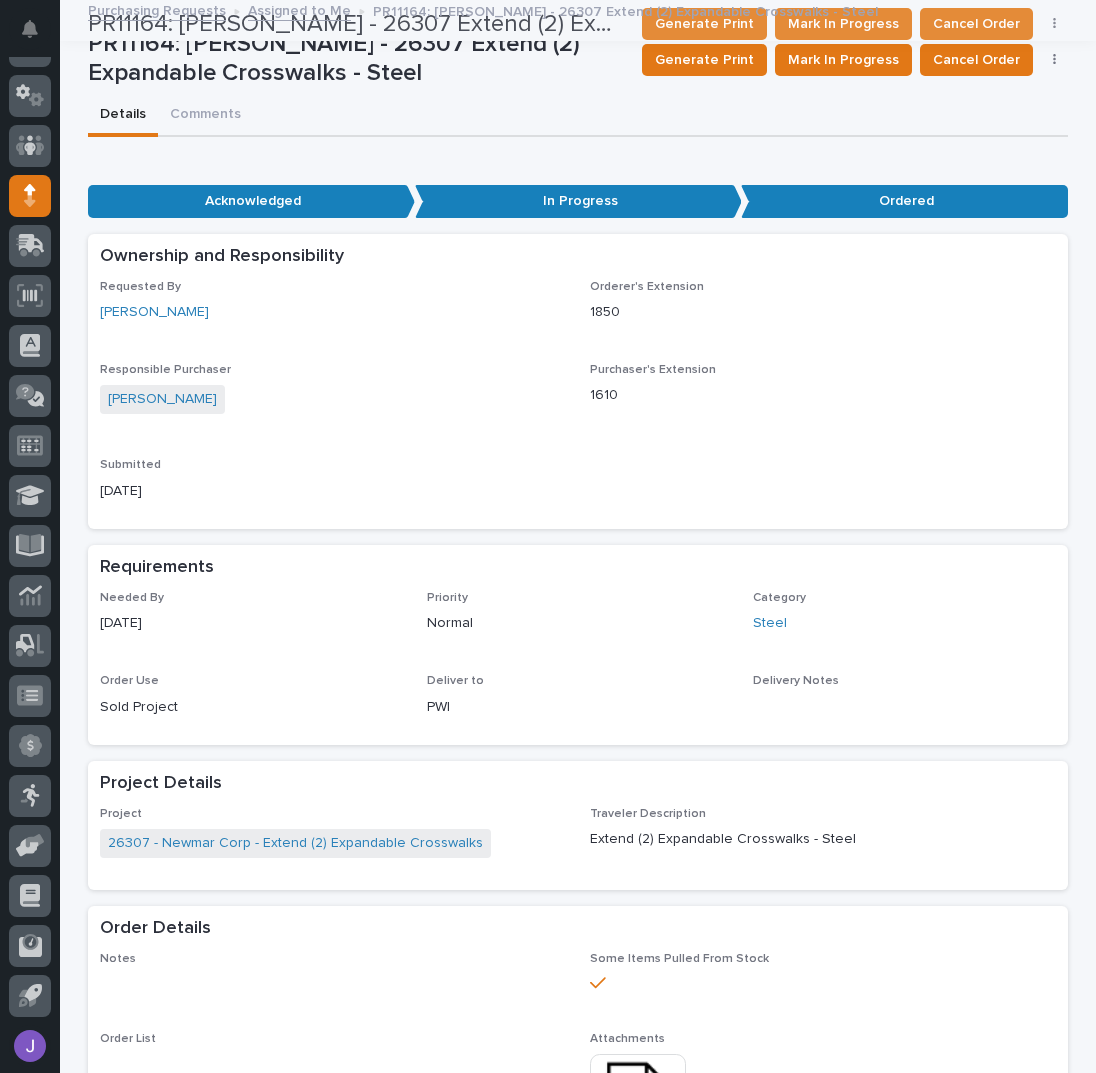 scroll, scrollTop: 0, scrollLeft: 0, axis: both 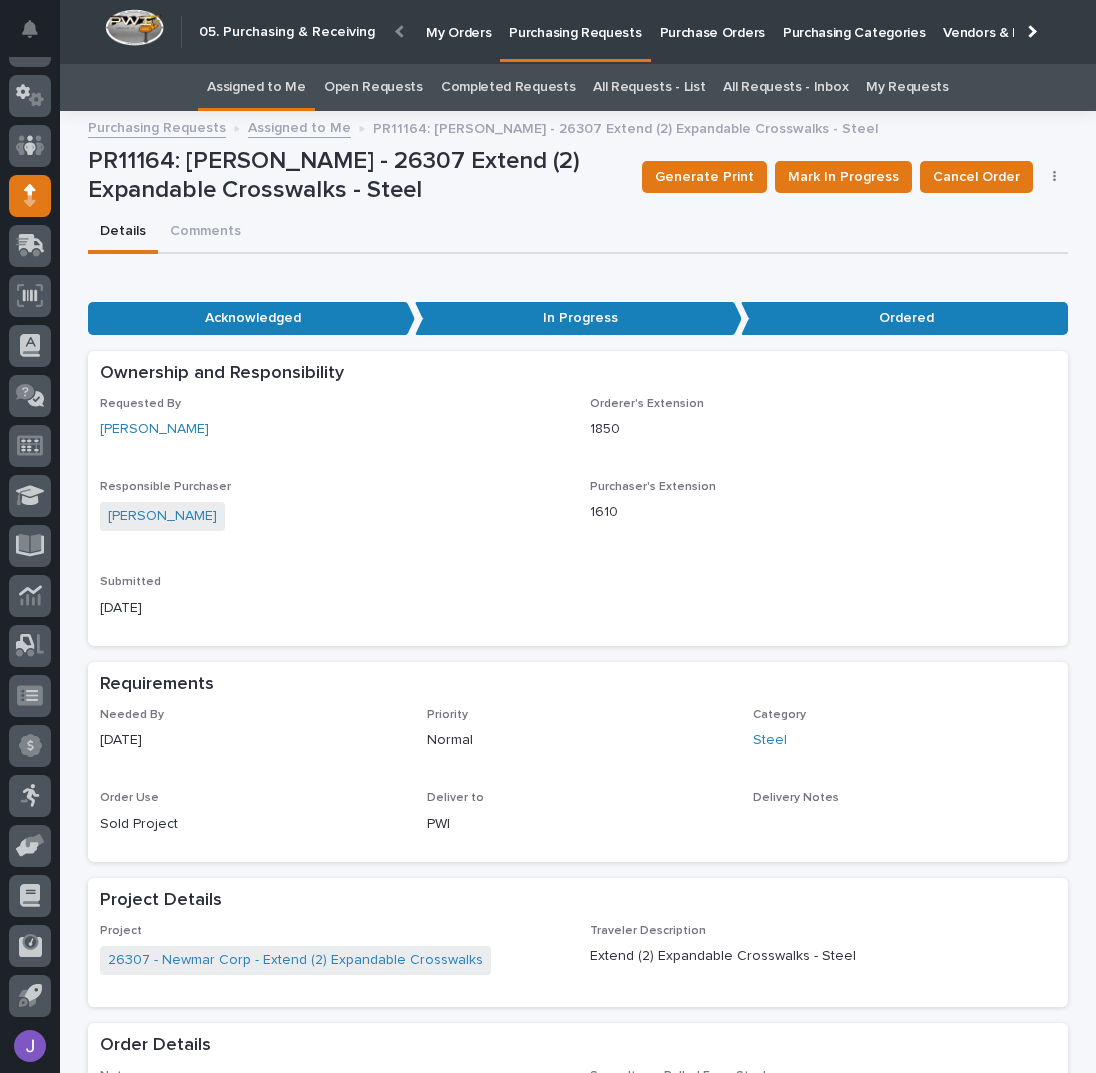 click on "Assigned to Me" at bounding box center (256, 87) 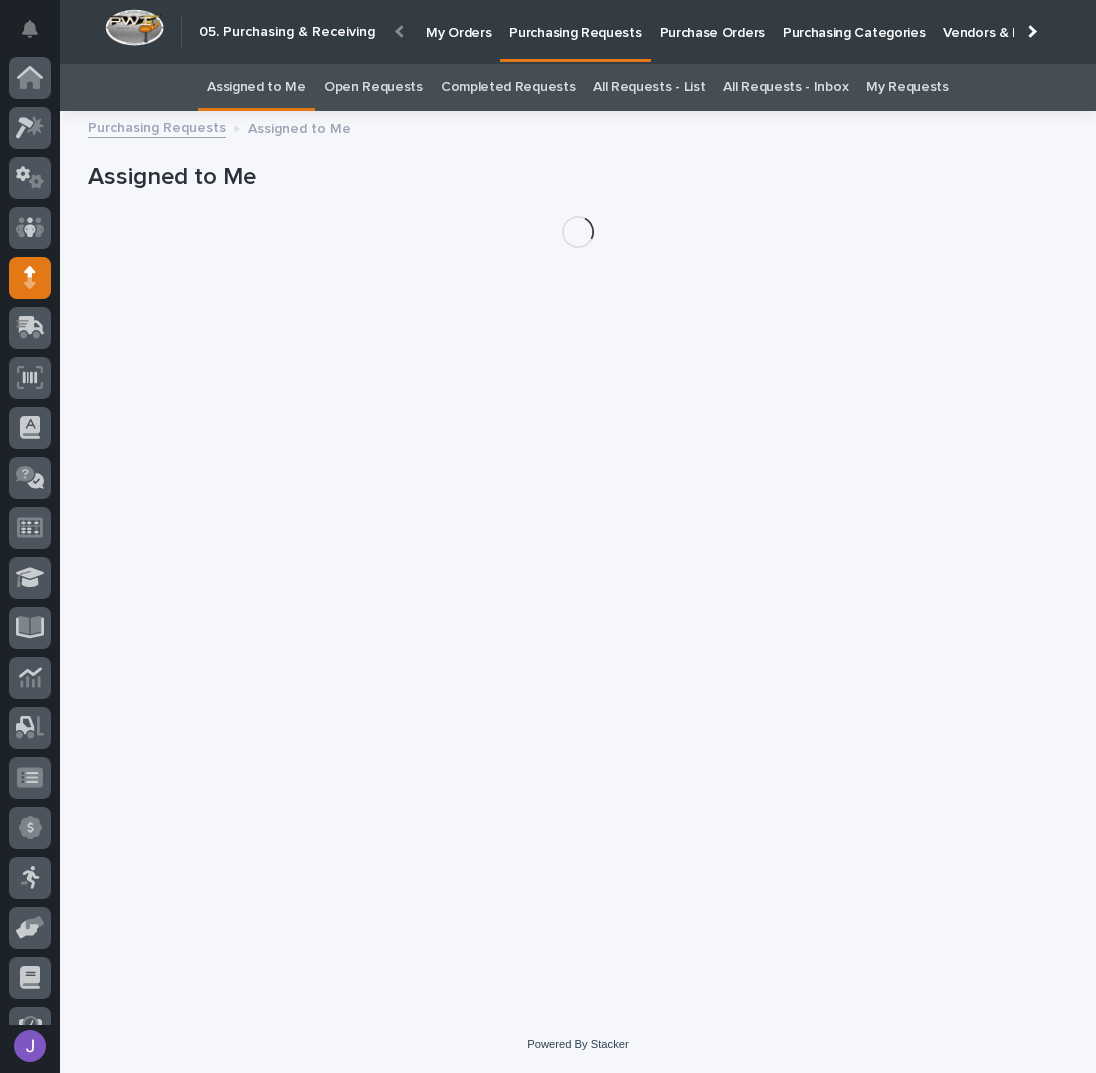 scroll, scrollTop: 82, scrollLeft: 0, axis: vertical 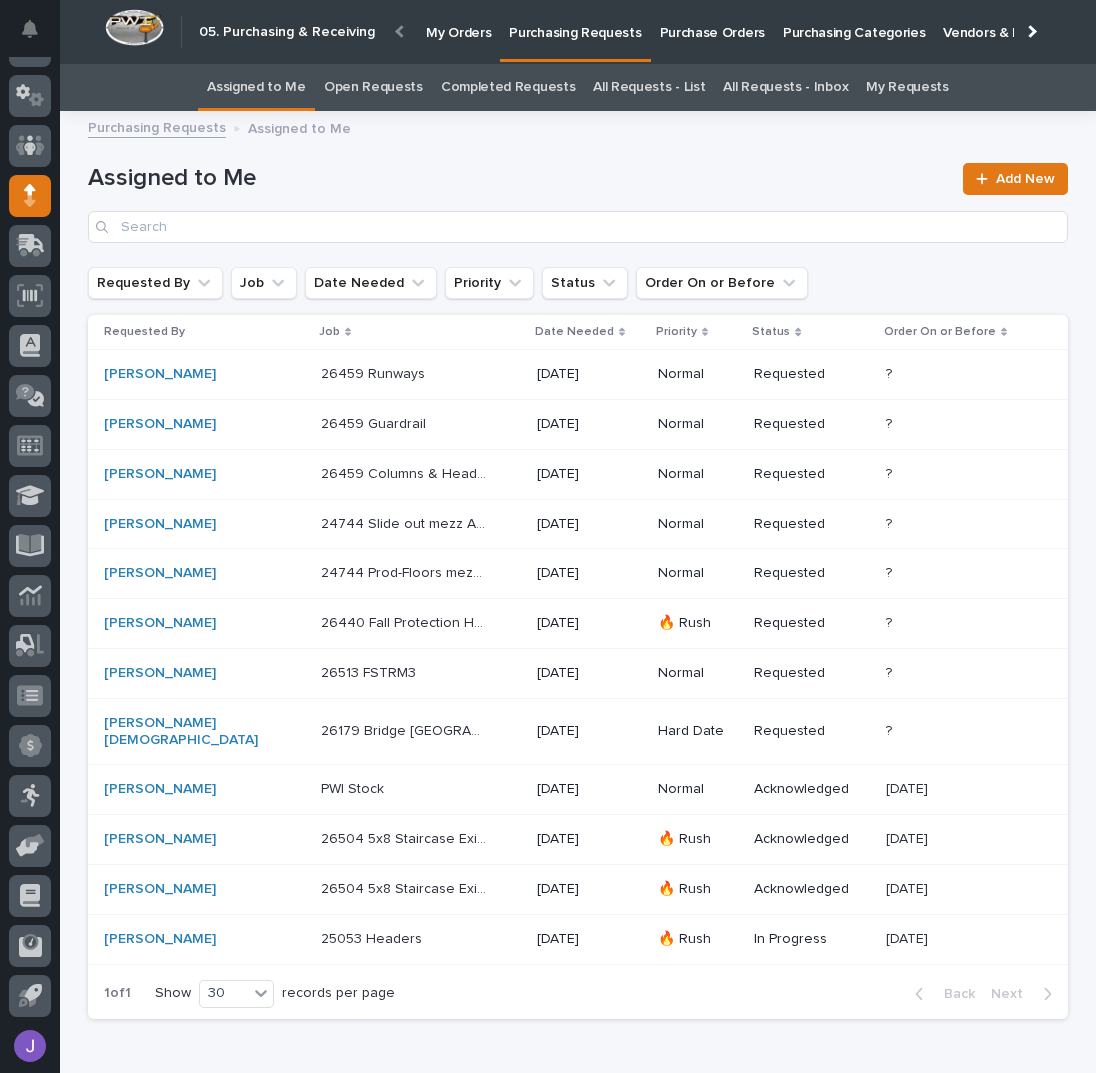 click on "24744 Prod-Floors mezz Additional Guardrail - Steel 24744 Prod-Floors mezz Additional Guardrail - Steel" at bounding box center (421, 573) 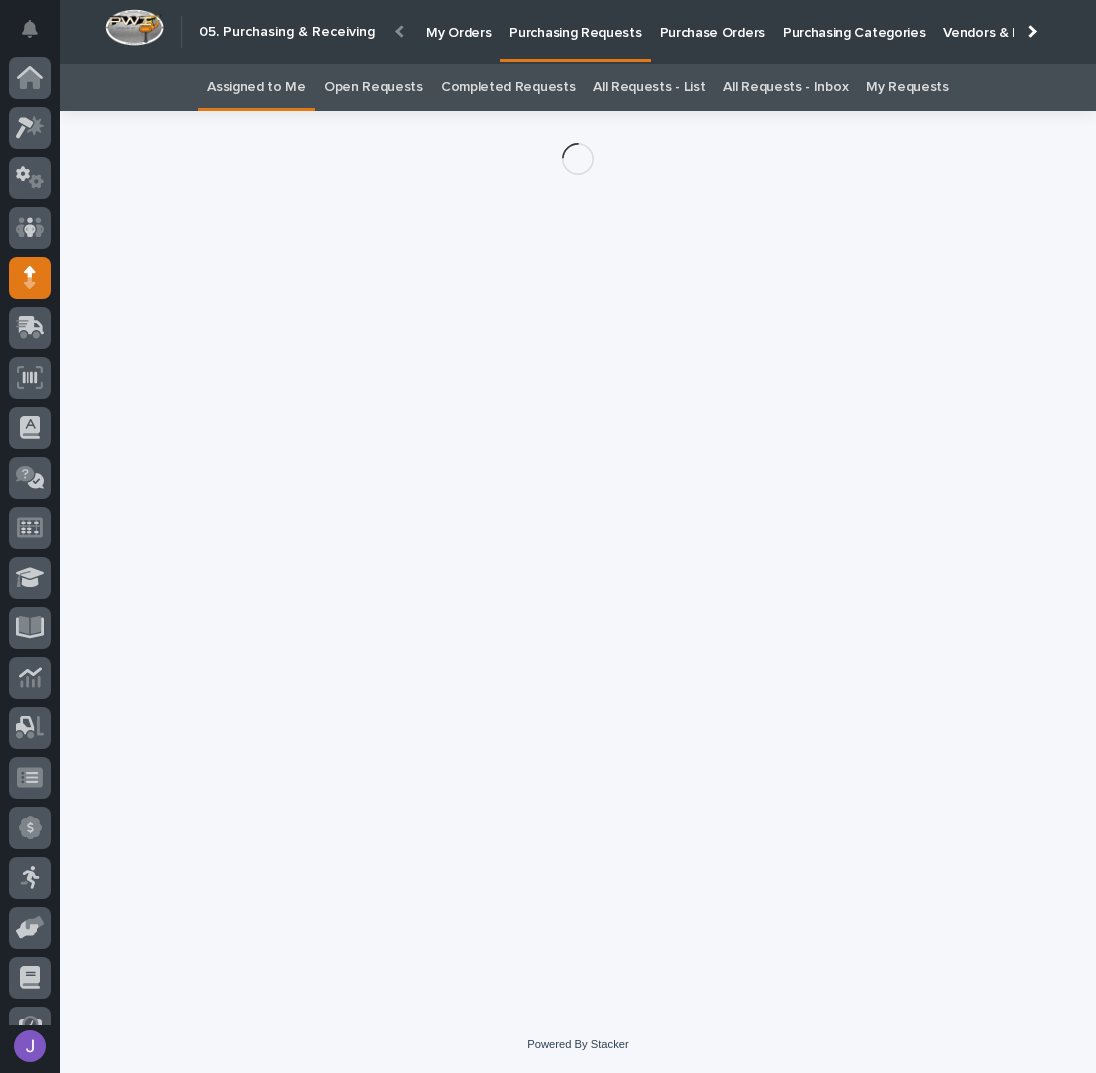 scroll, scrollTop: 82, scrollLeft: 0, axis: vertical 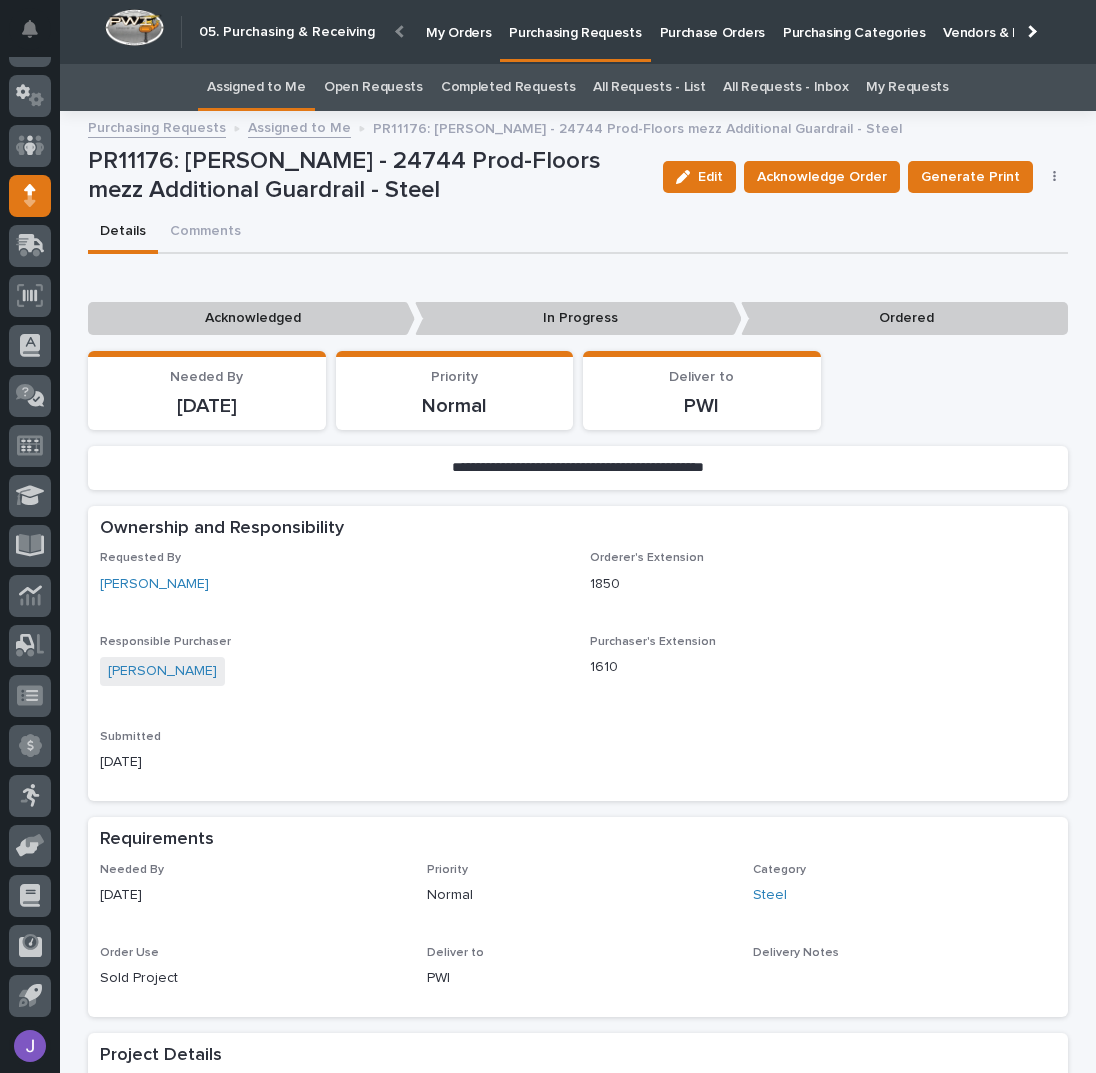click on "Assigned to Me" at bounding box center (256, 87) 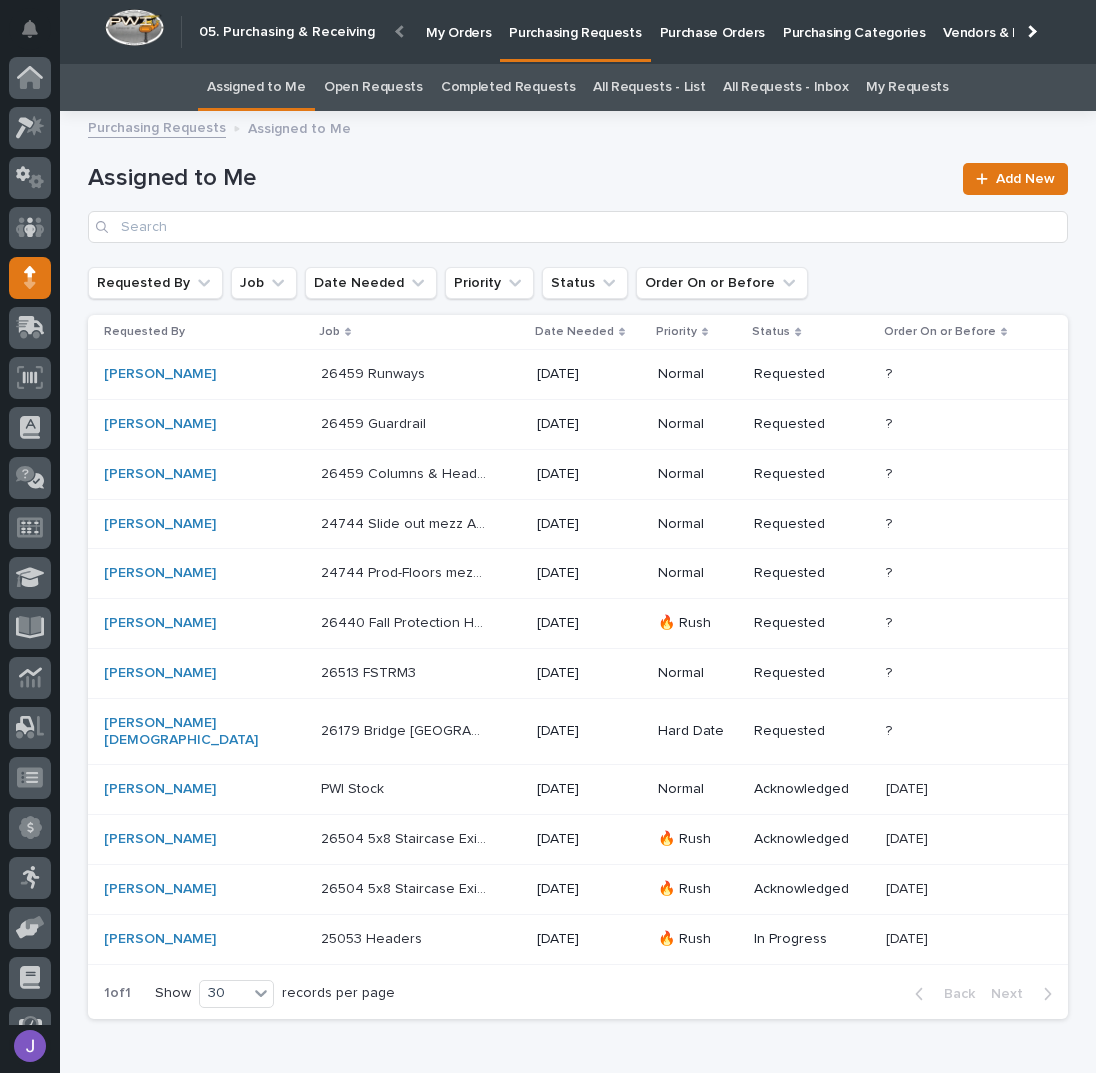 scroll, scrollTop: 82, scrollLeft: 0, axis: vertical 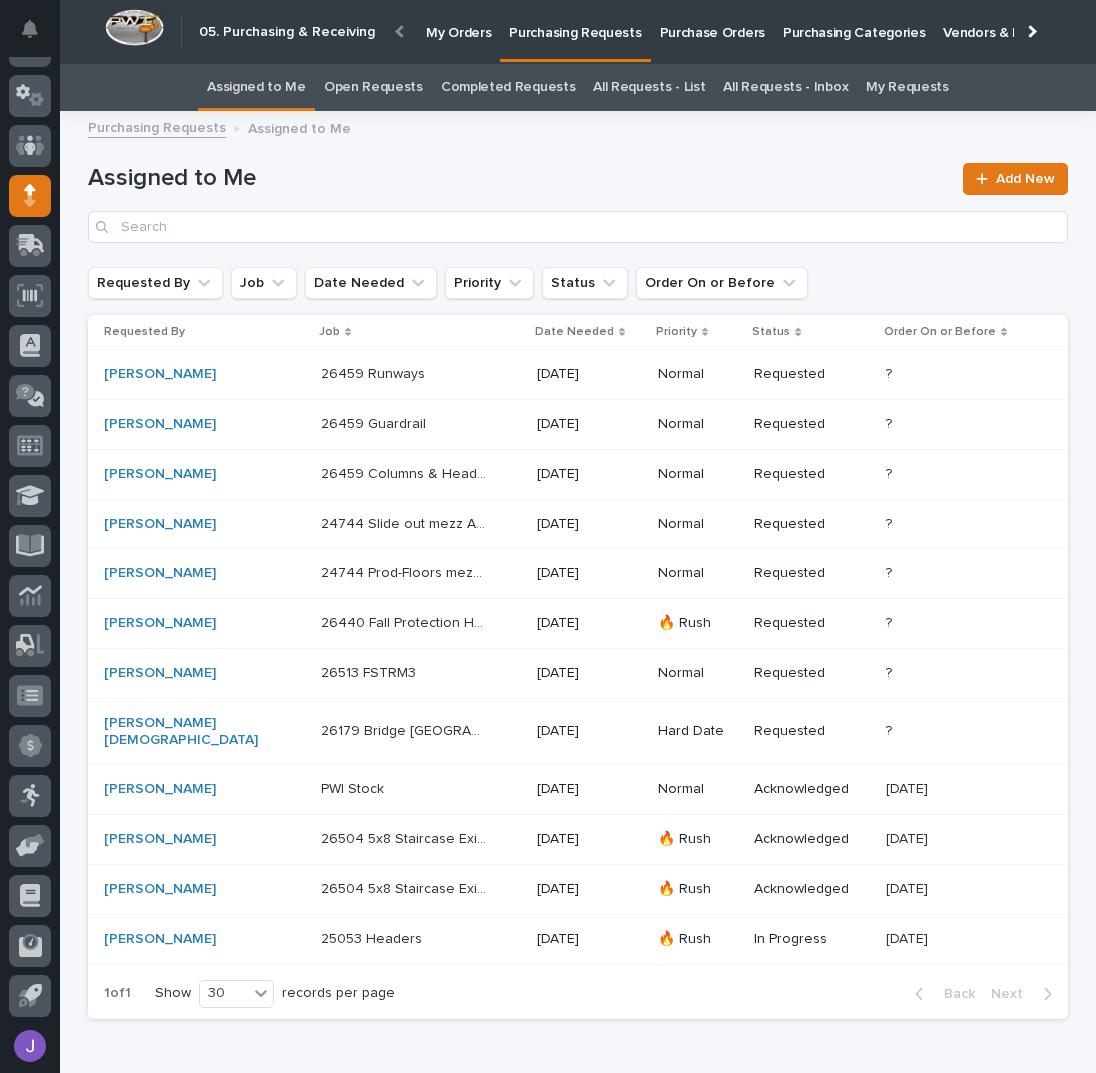 click on "26440 Fall Protection Hook Points 26440 Fall Protection Hook Points" at bounding box center (421, 623) 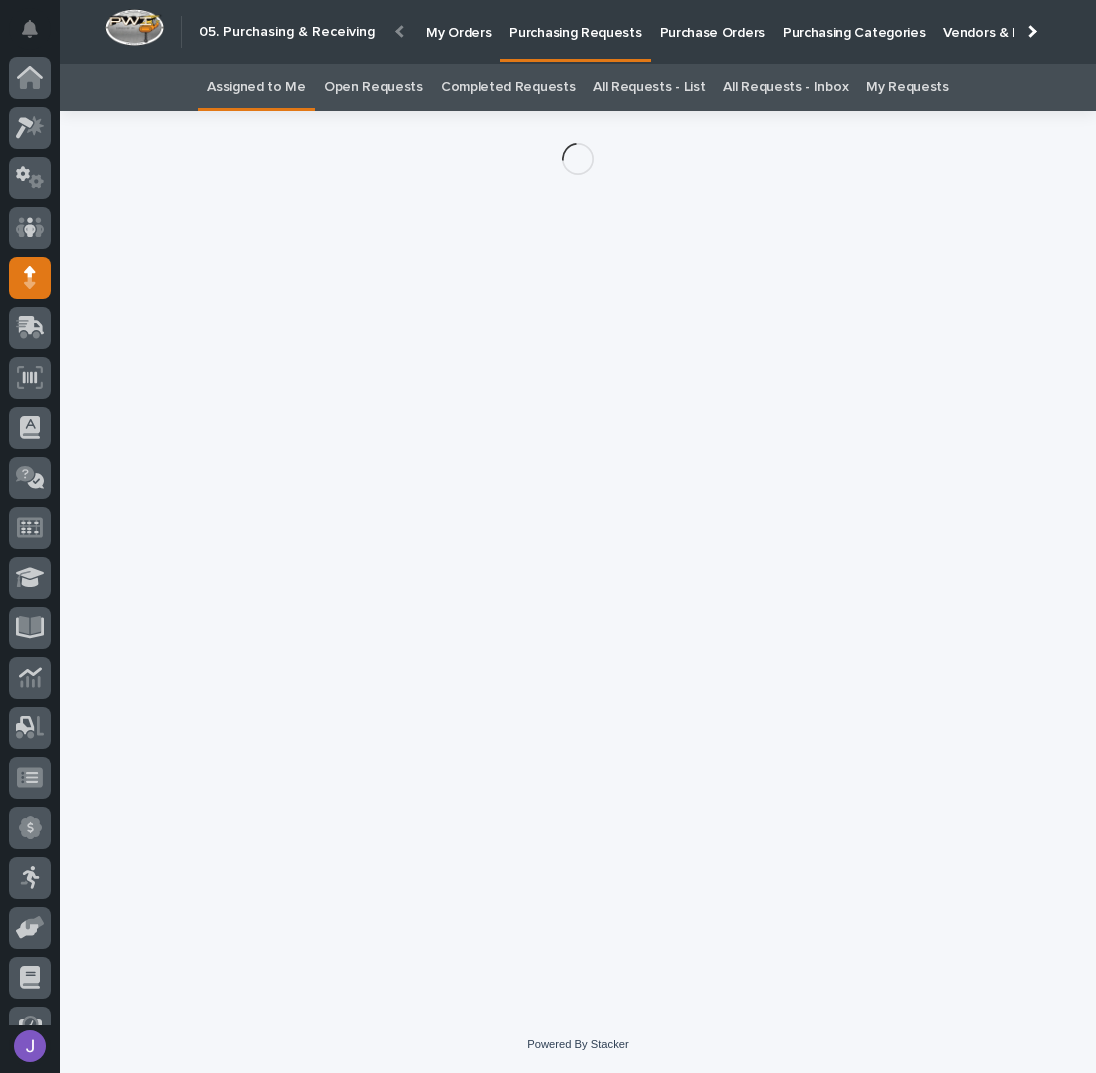 scroll, scrollTop: 82, scrollLeft: 0, axis: vertical 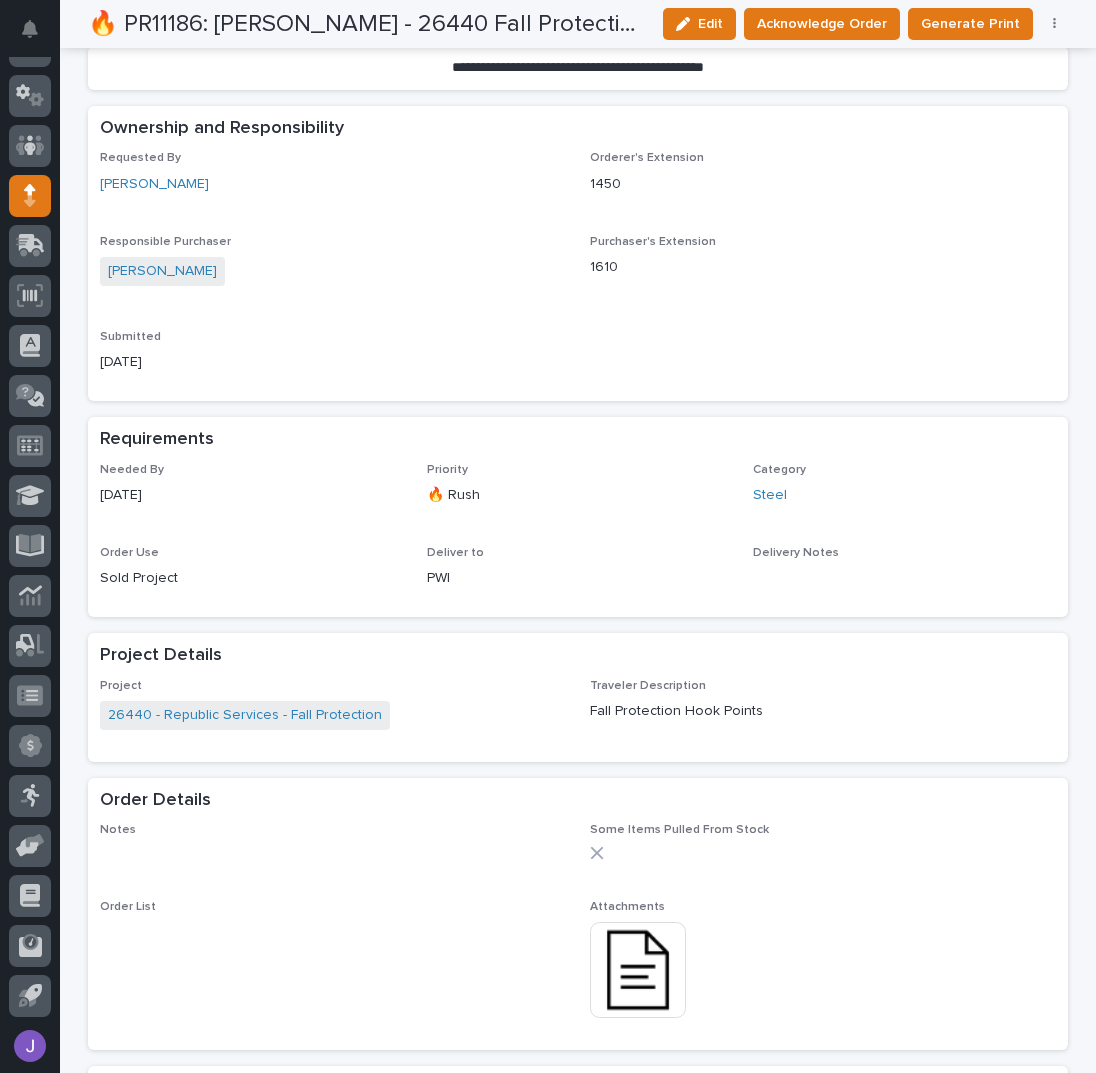 click at bounding box center (638, 970) 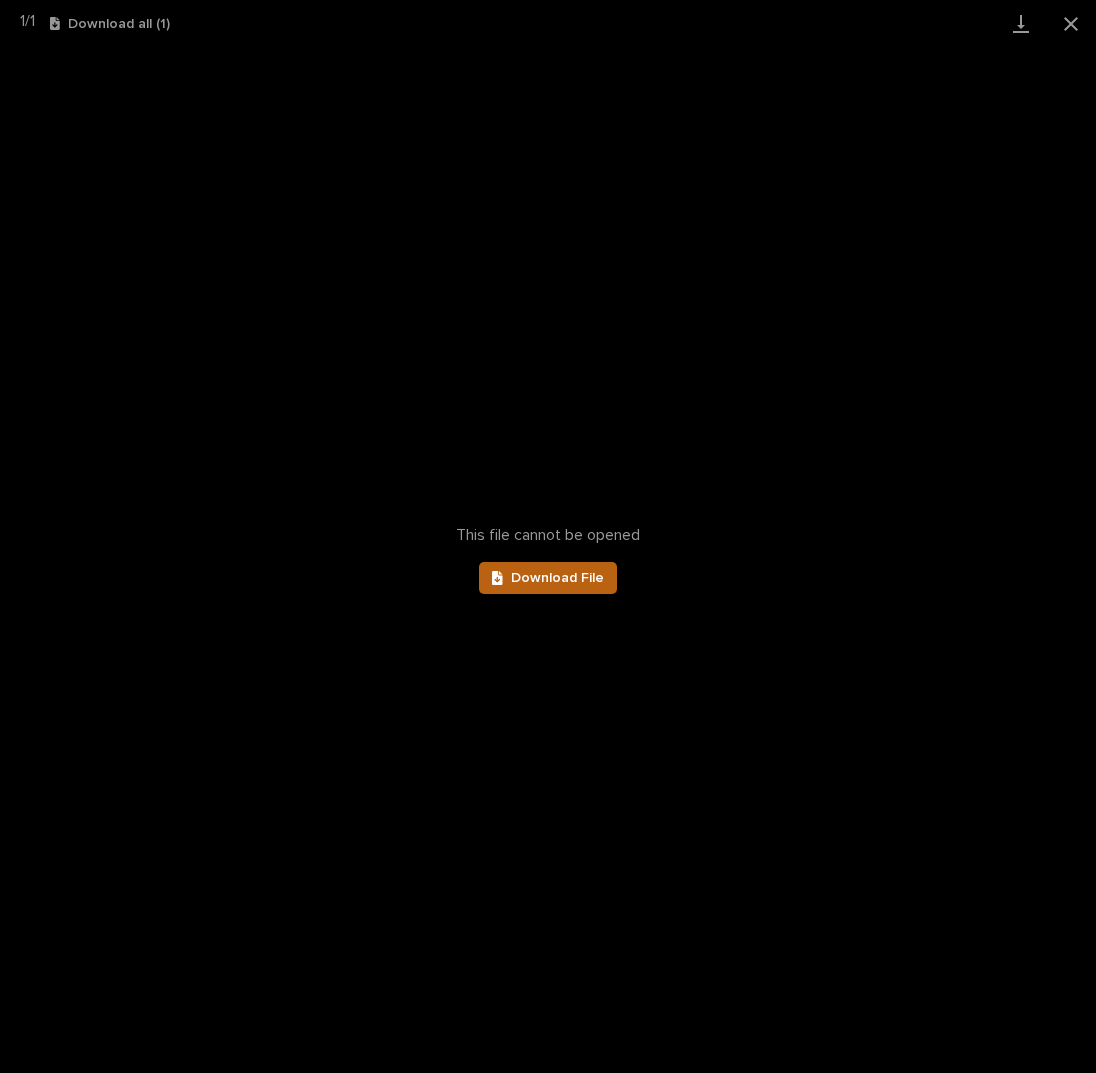 click on "Download File" at bounding box center [557, 578] 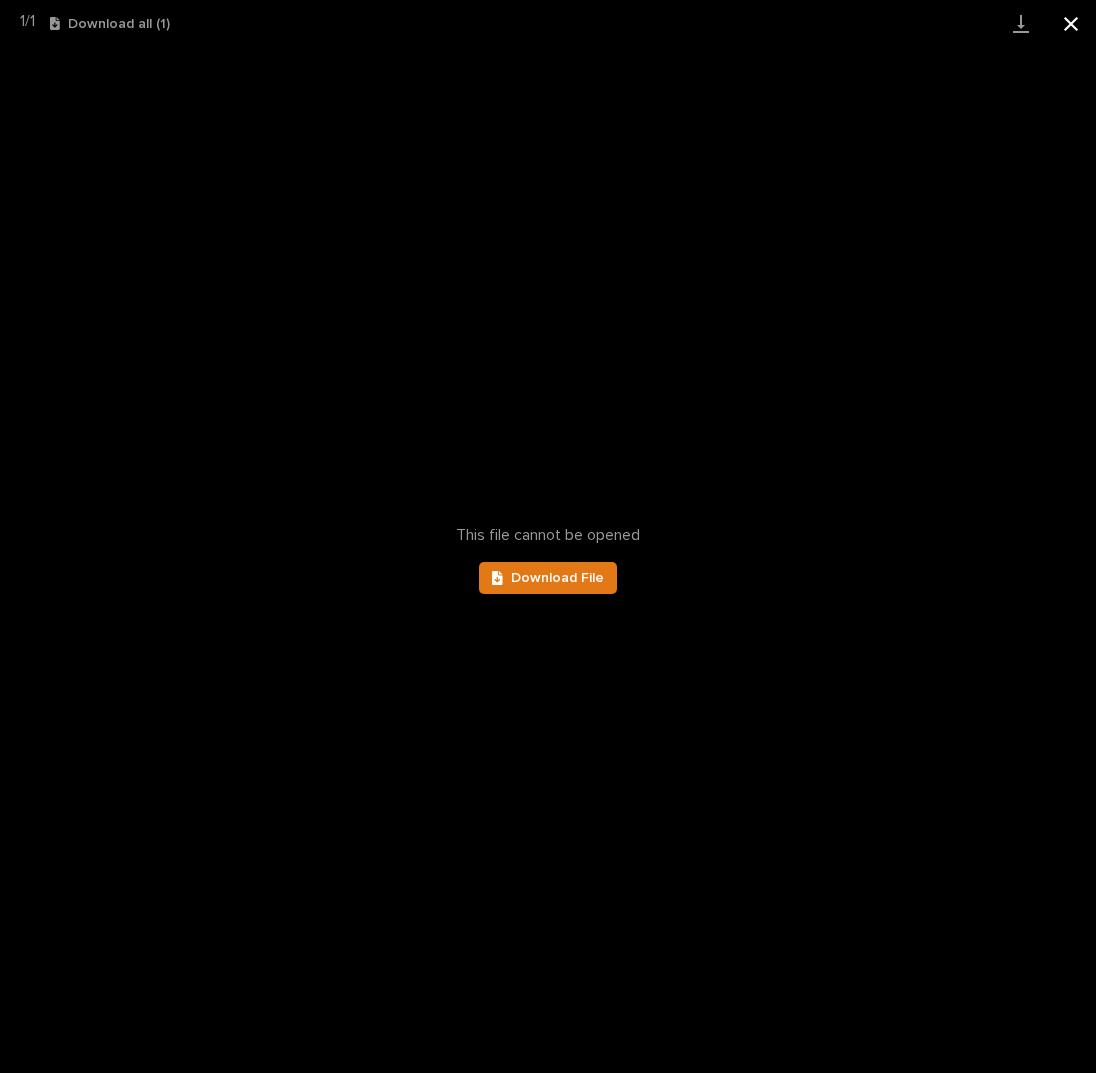 click at bounding box center (1071, 23) 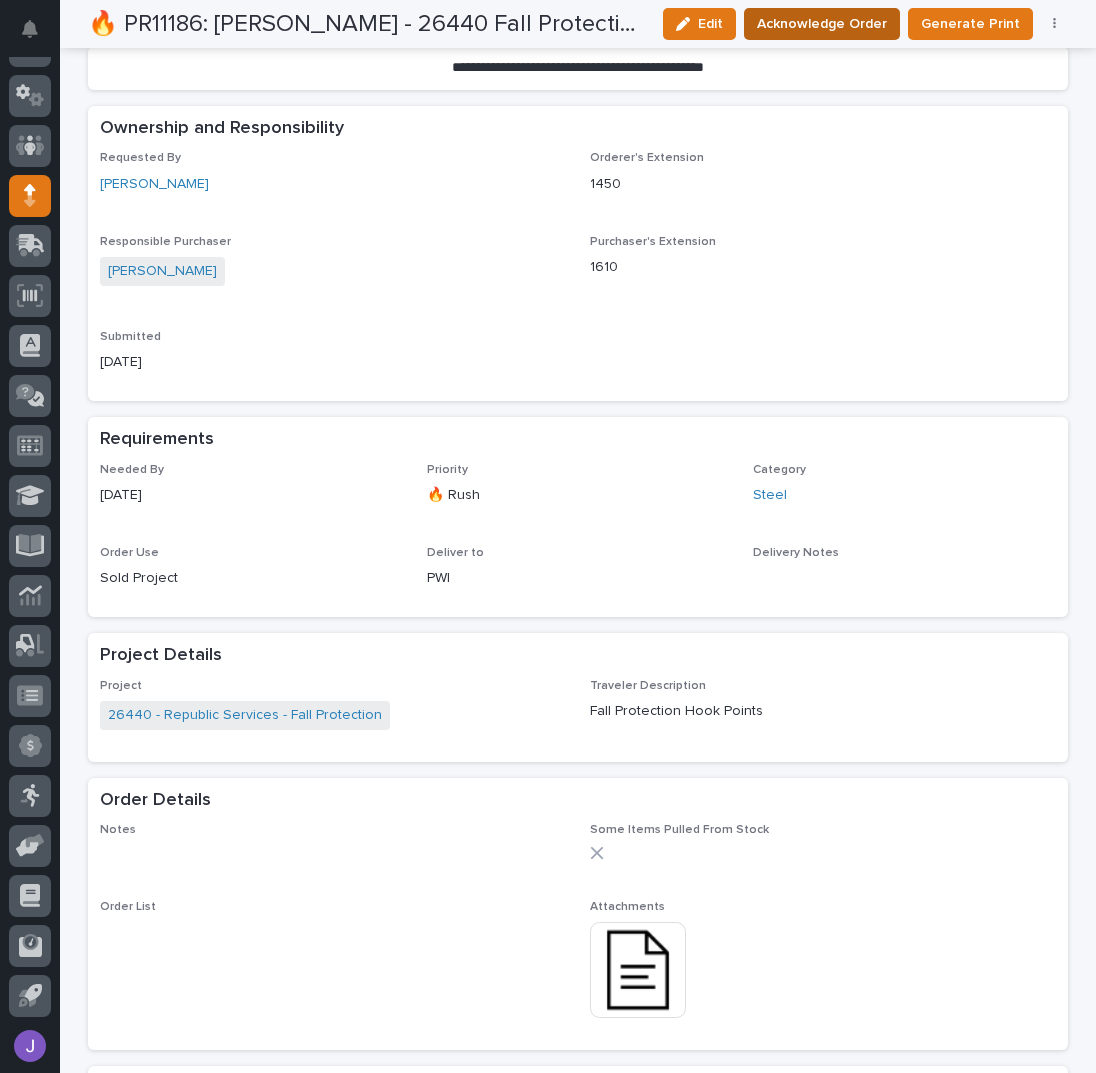 click on "Acknowledge Order" at bounding box center (822, 24) 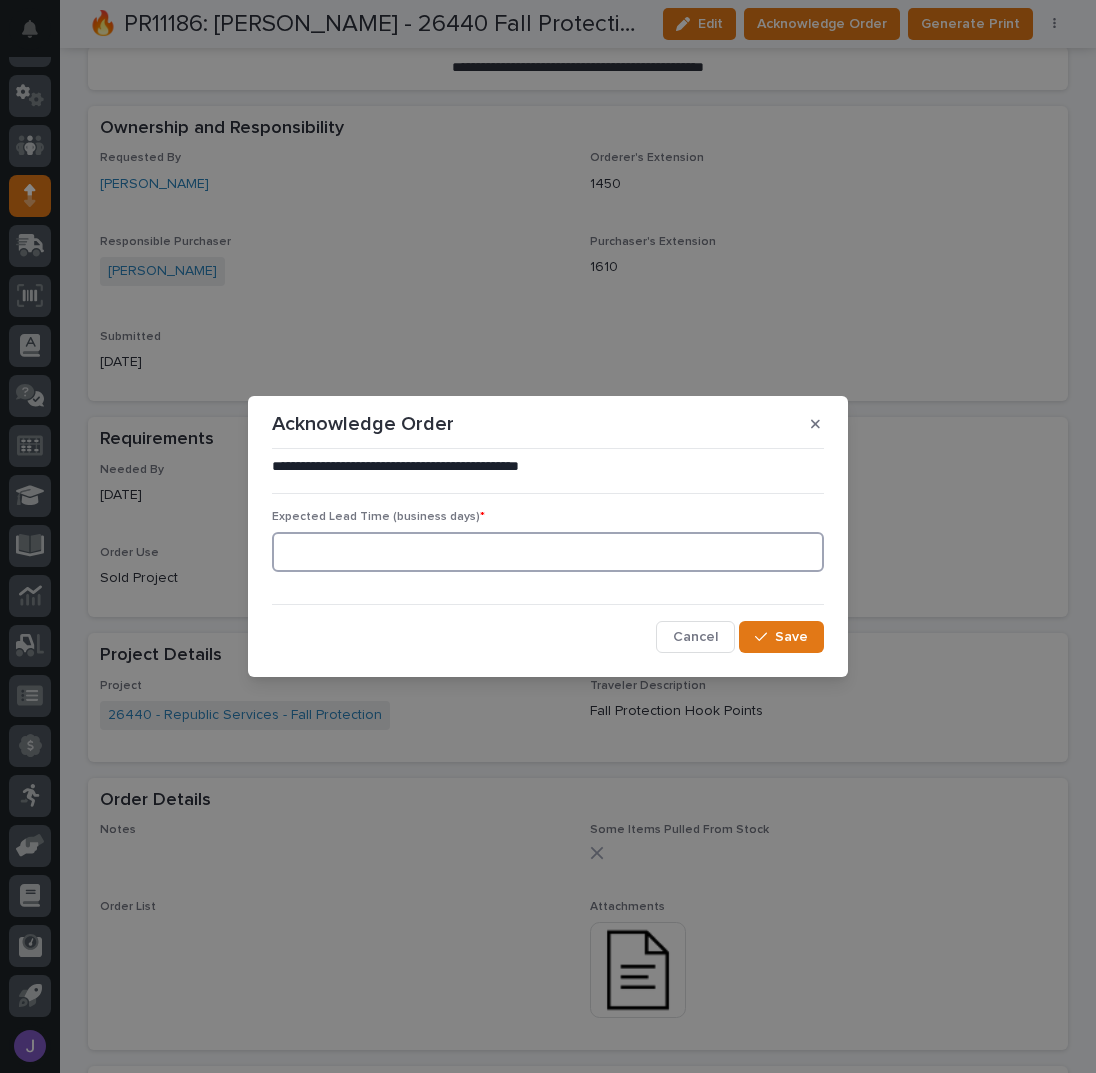 click at bounding box center [548, 552] 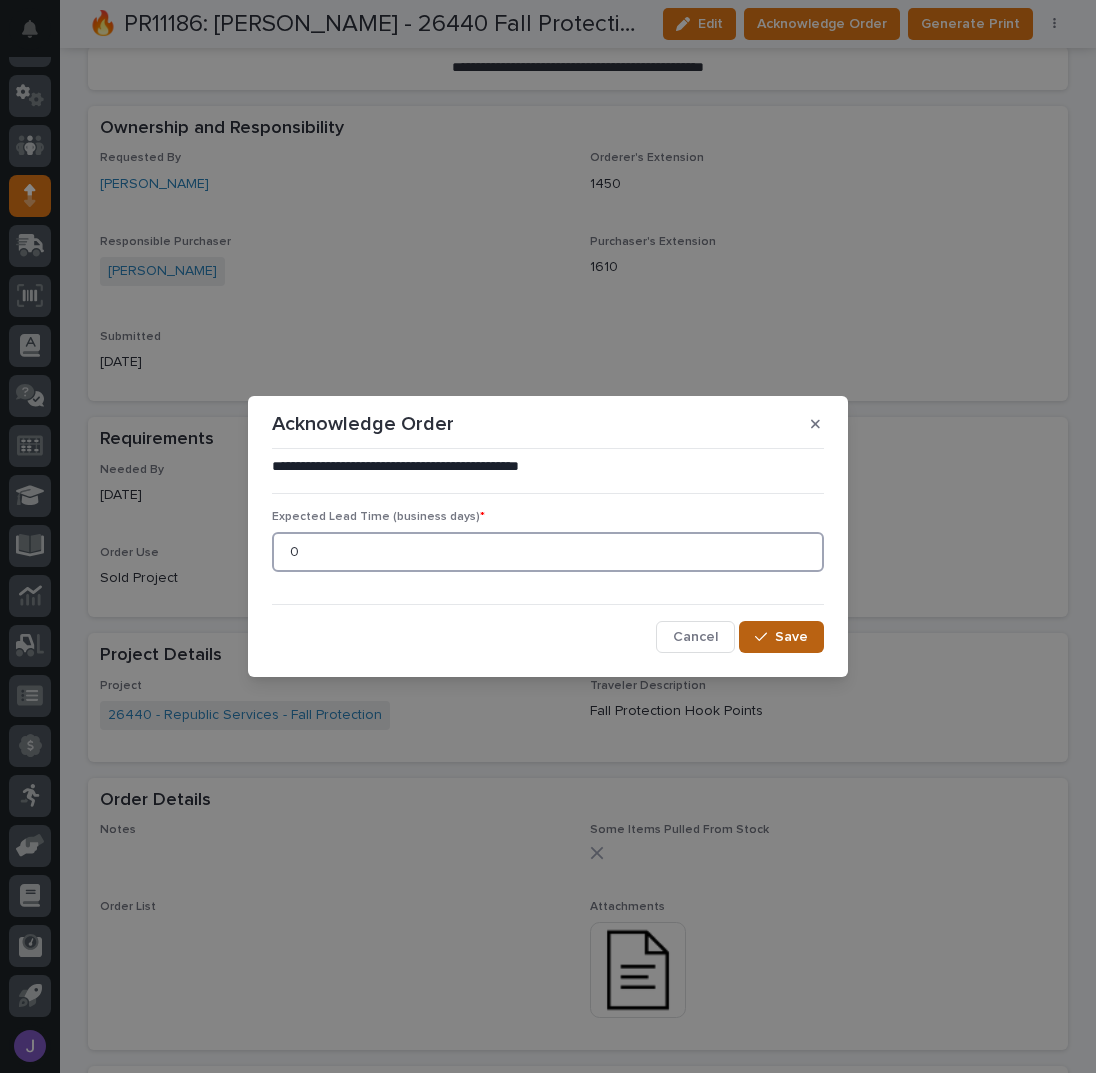 type on "0" 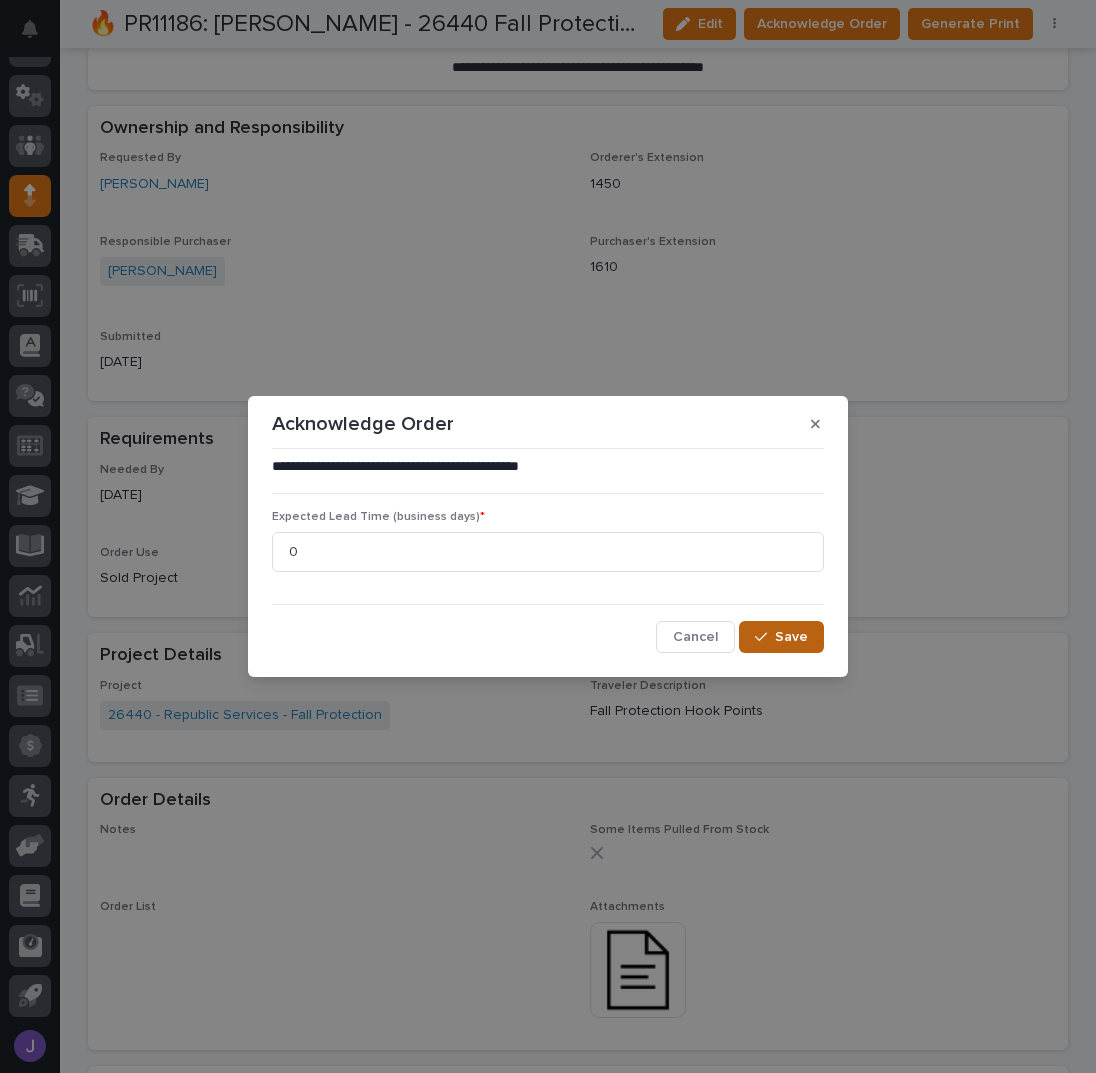 click on "Save" at bounding box center (791, 637) 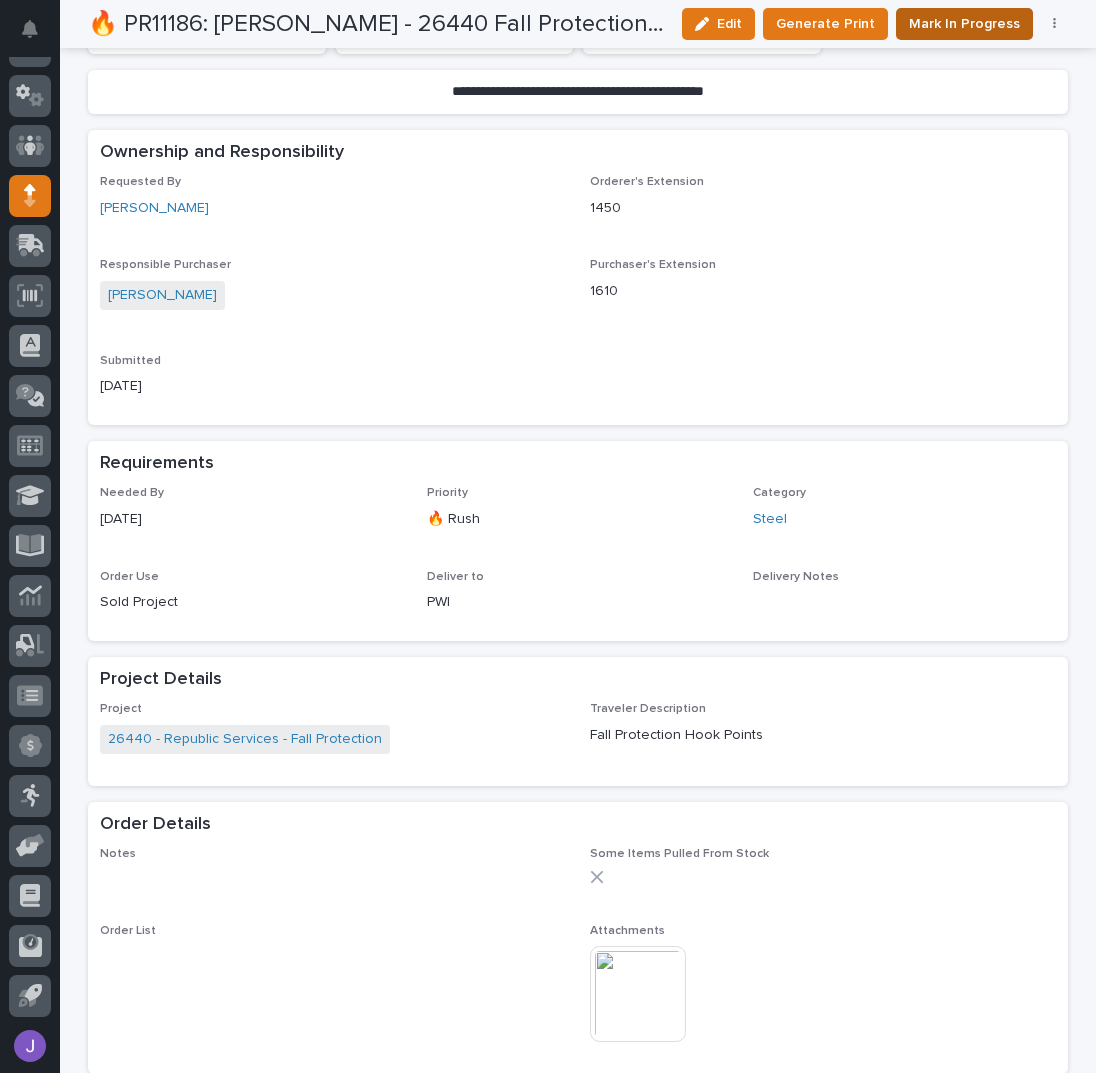 click on "Mark In Progress" at bounding box center [964, 24] 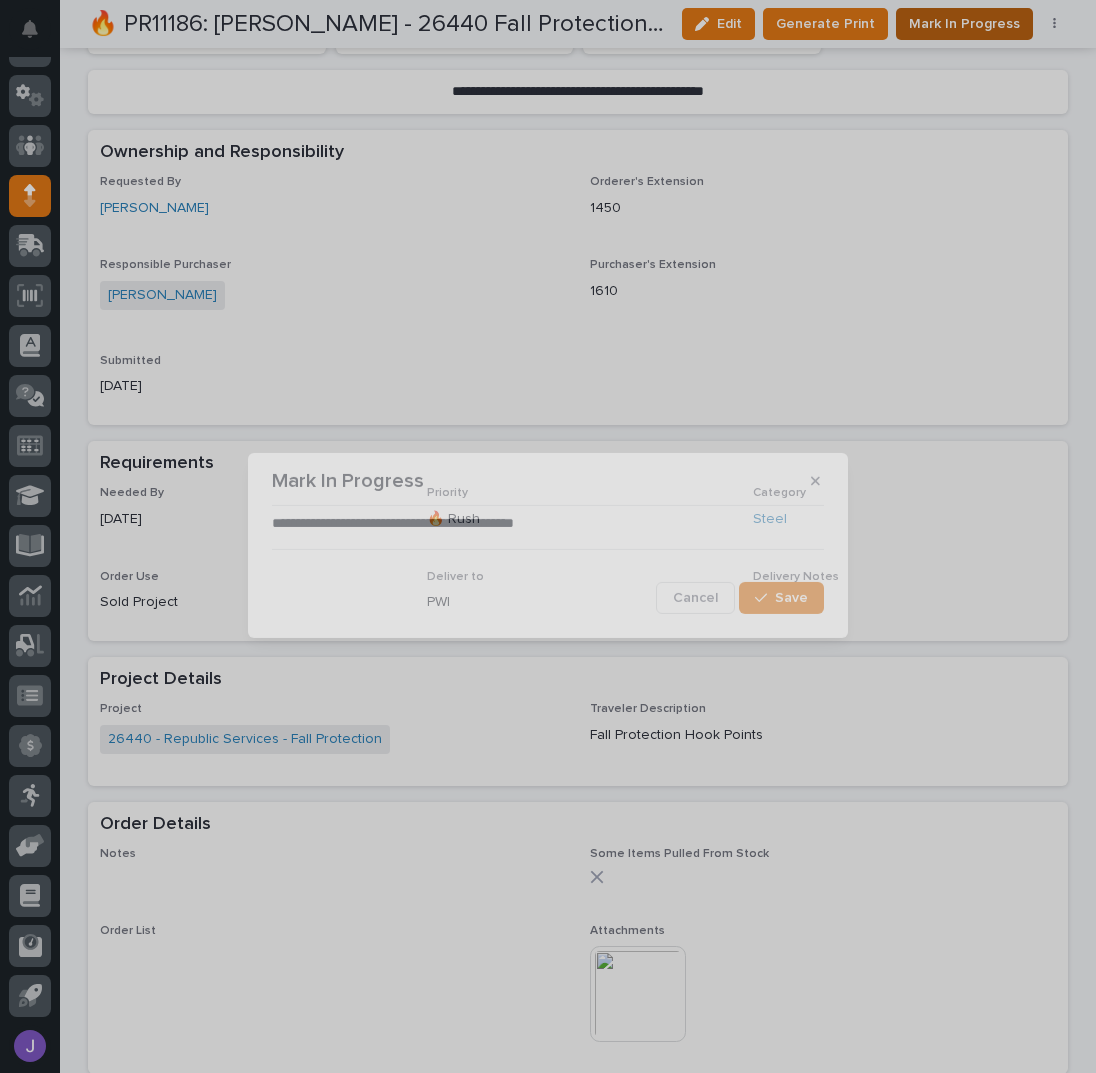 scroll, scrollTop: 606, scrollLeft: 0, axis: vertical 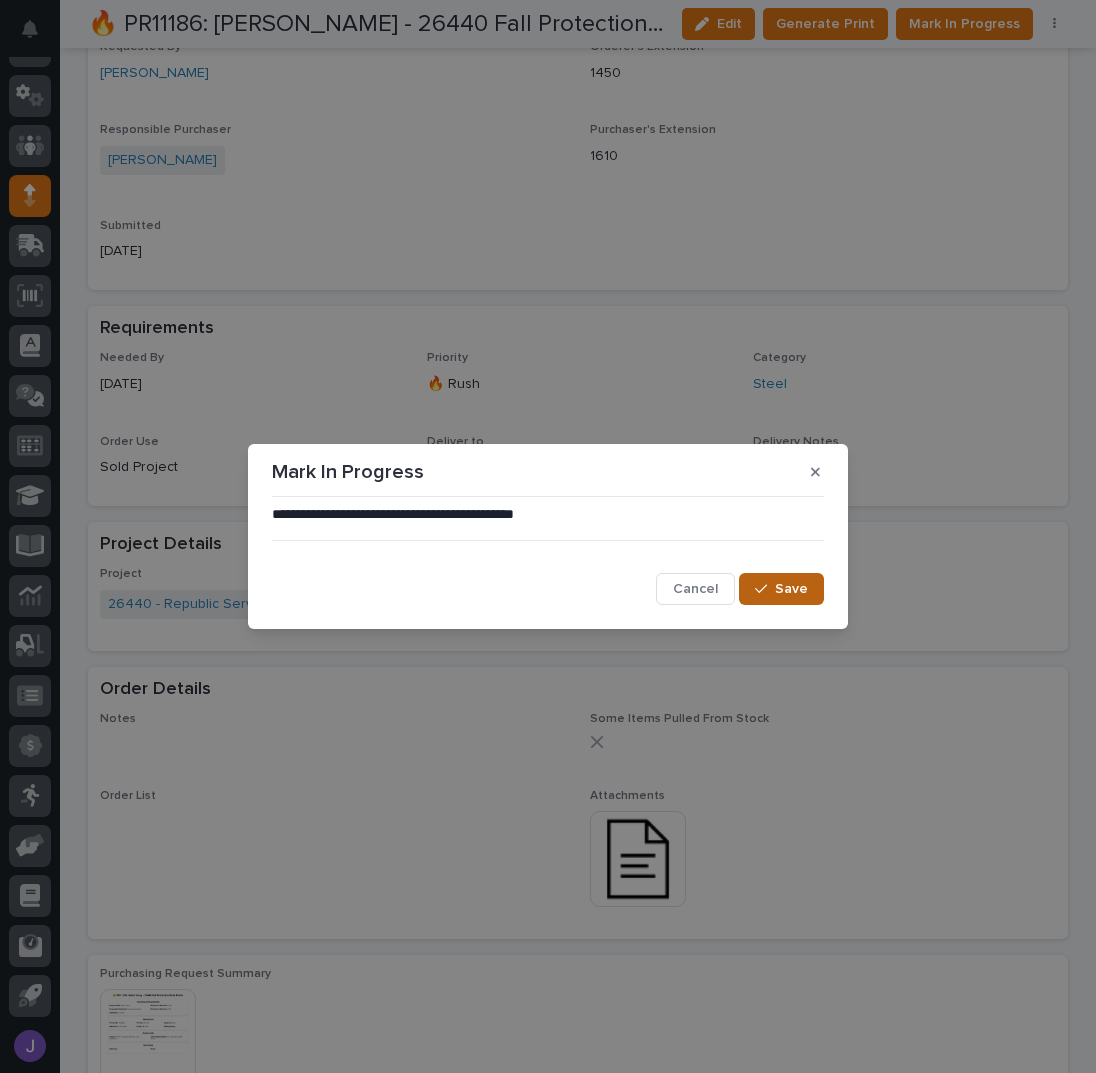 click on "Save" at bounding box center (791, 589) 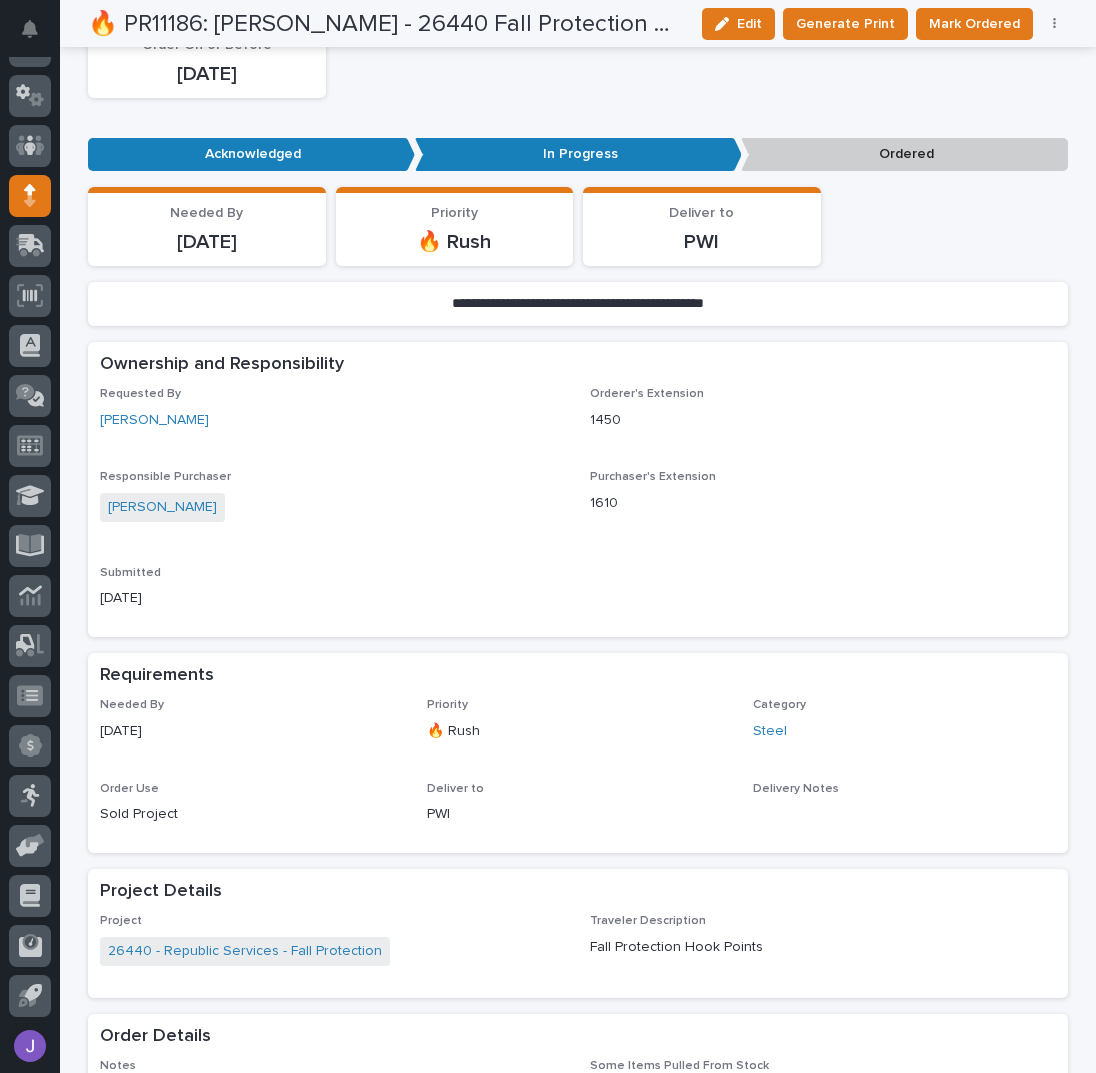 scroll, scrollTop: 0, scrollLeft: 0, axis: both 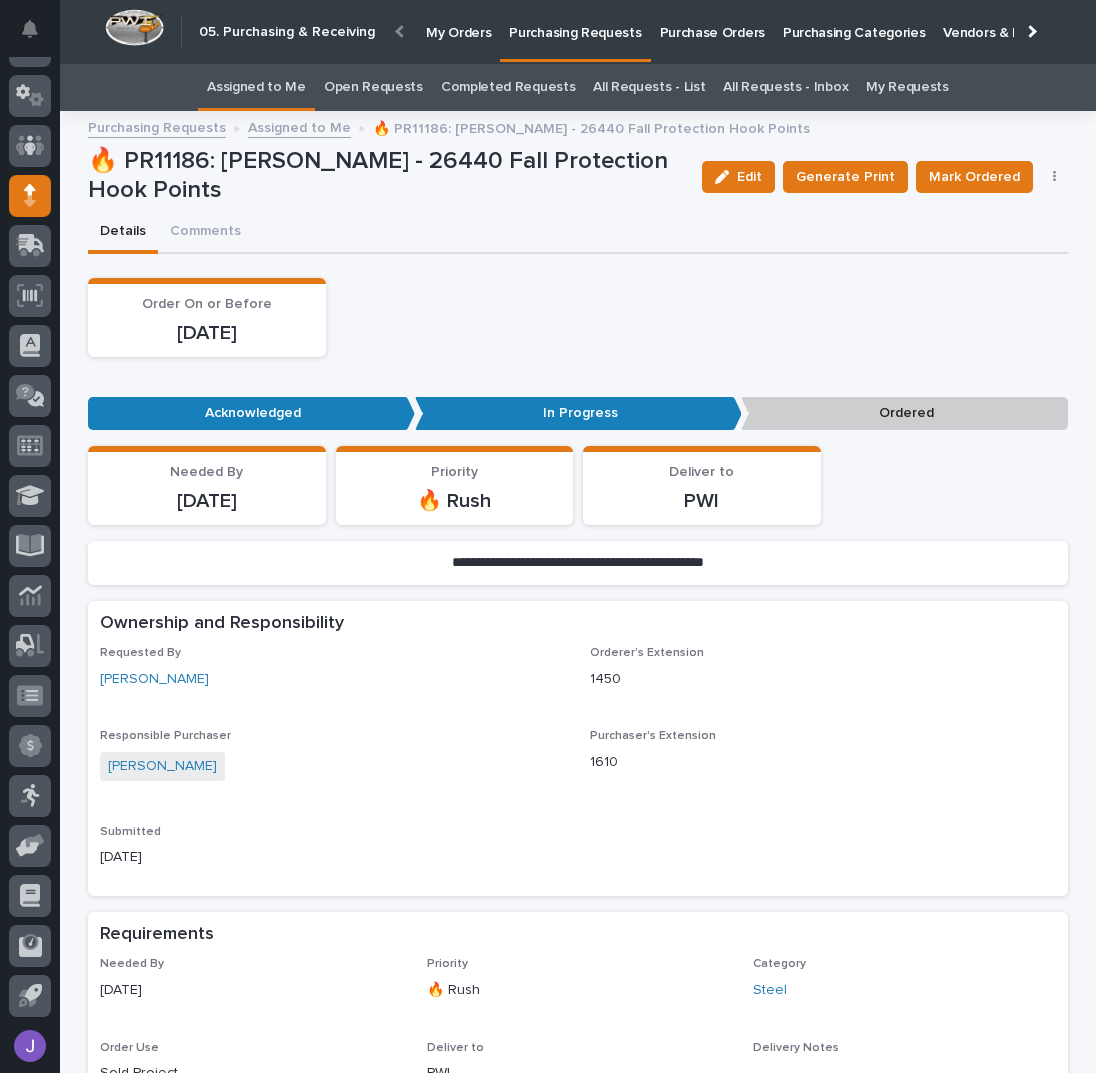 click on "Assigned to Me" at bounding box center [256, 87] 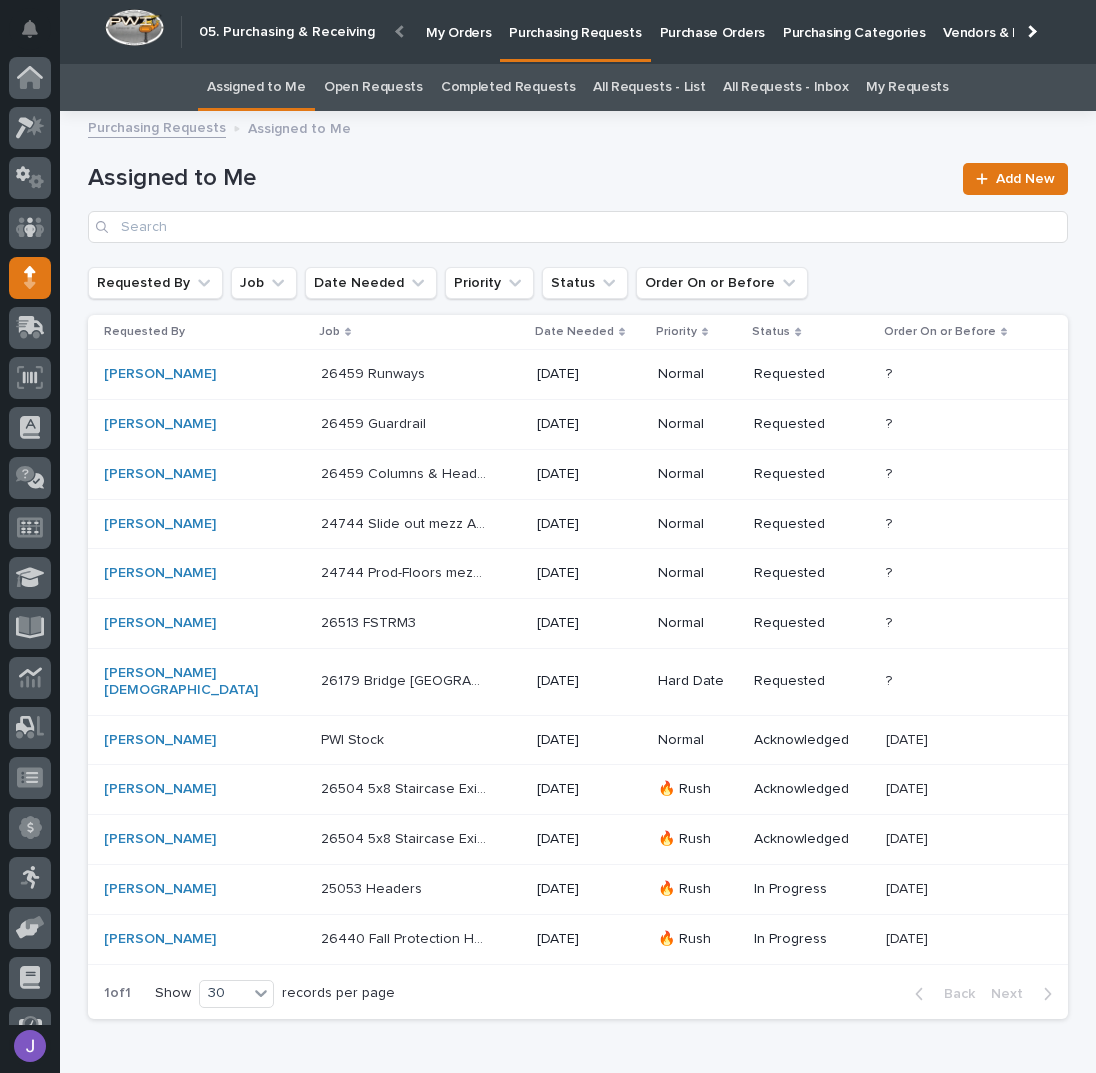 scroll, scrollTop: 82, scrollLeft: 0, axis: vertical 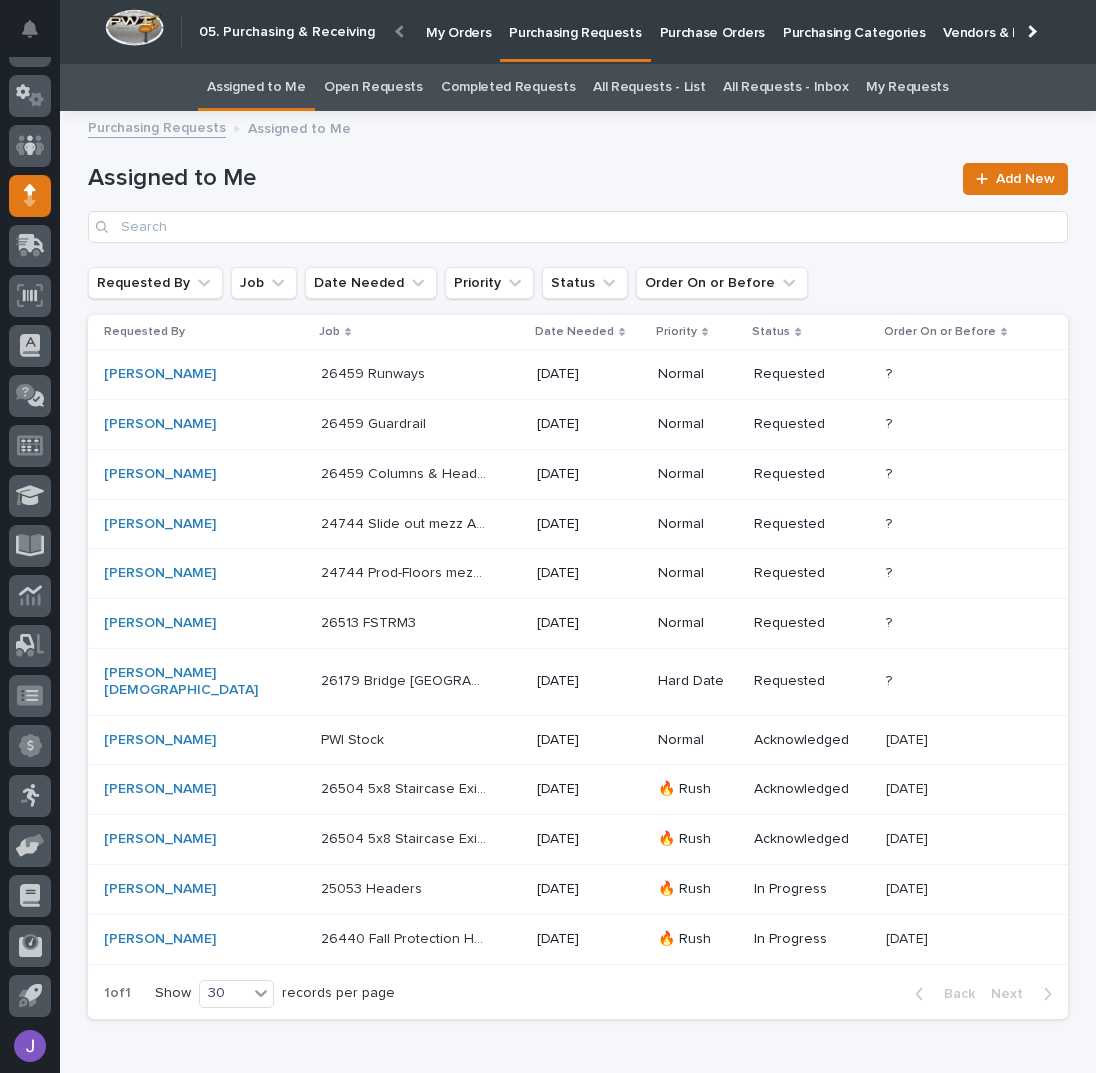 click on "24744 Prod-Floors mezz Additional Guardrail - Steel 24744 Prod-Floors mezz Additional Guardrail - Steel" at bounding box center (421, 573) 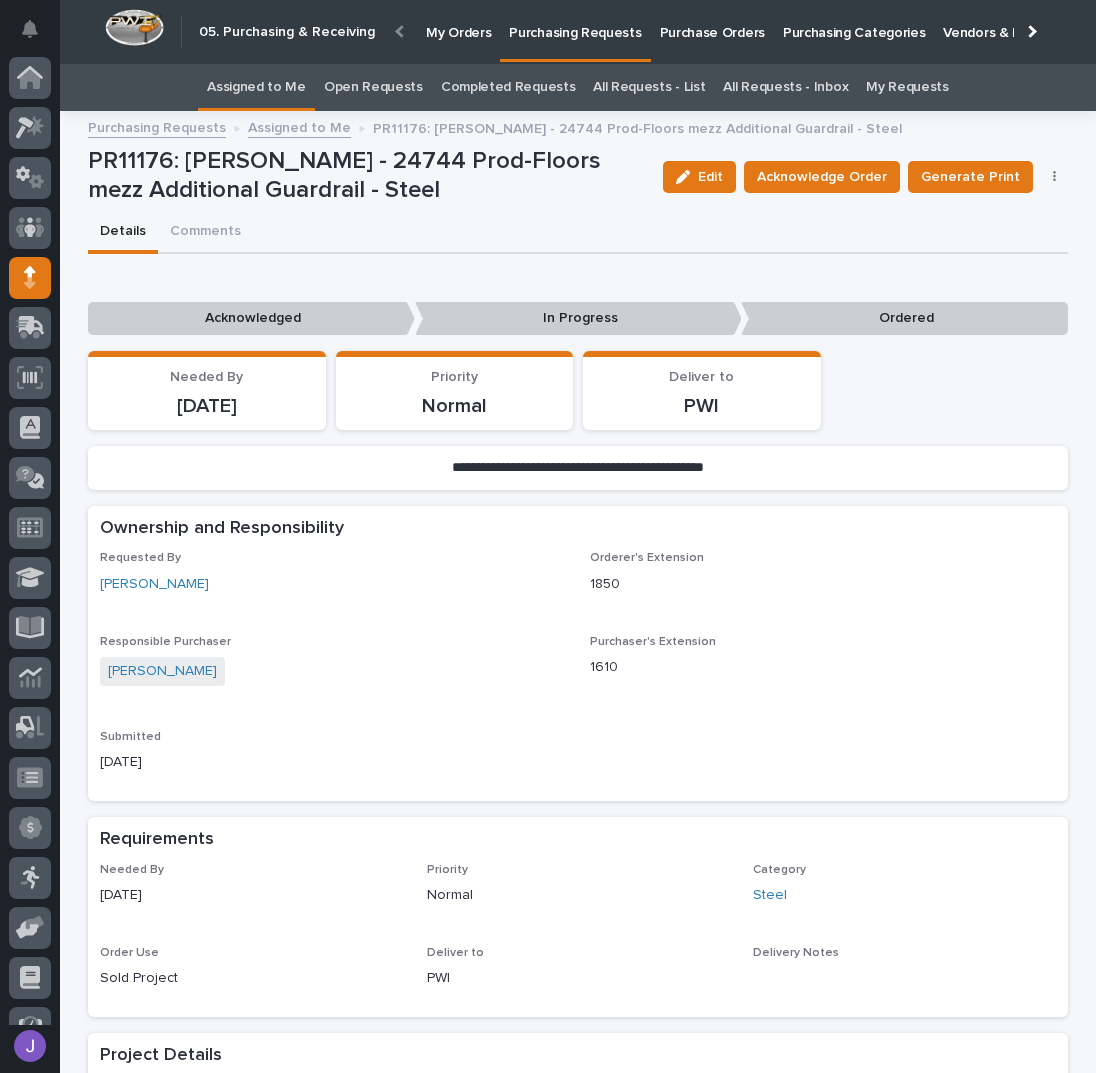 scroll, scrollTop: 60, scrollLeft: 0, axis: vertical 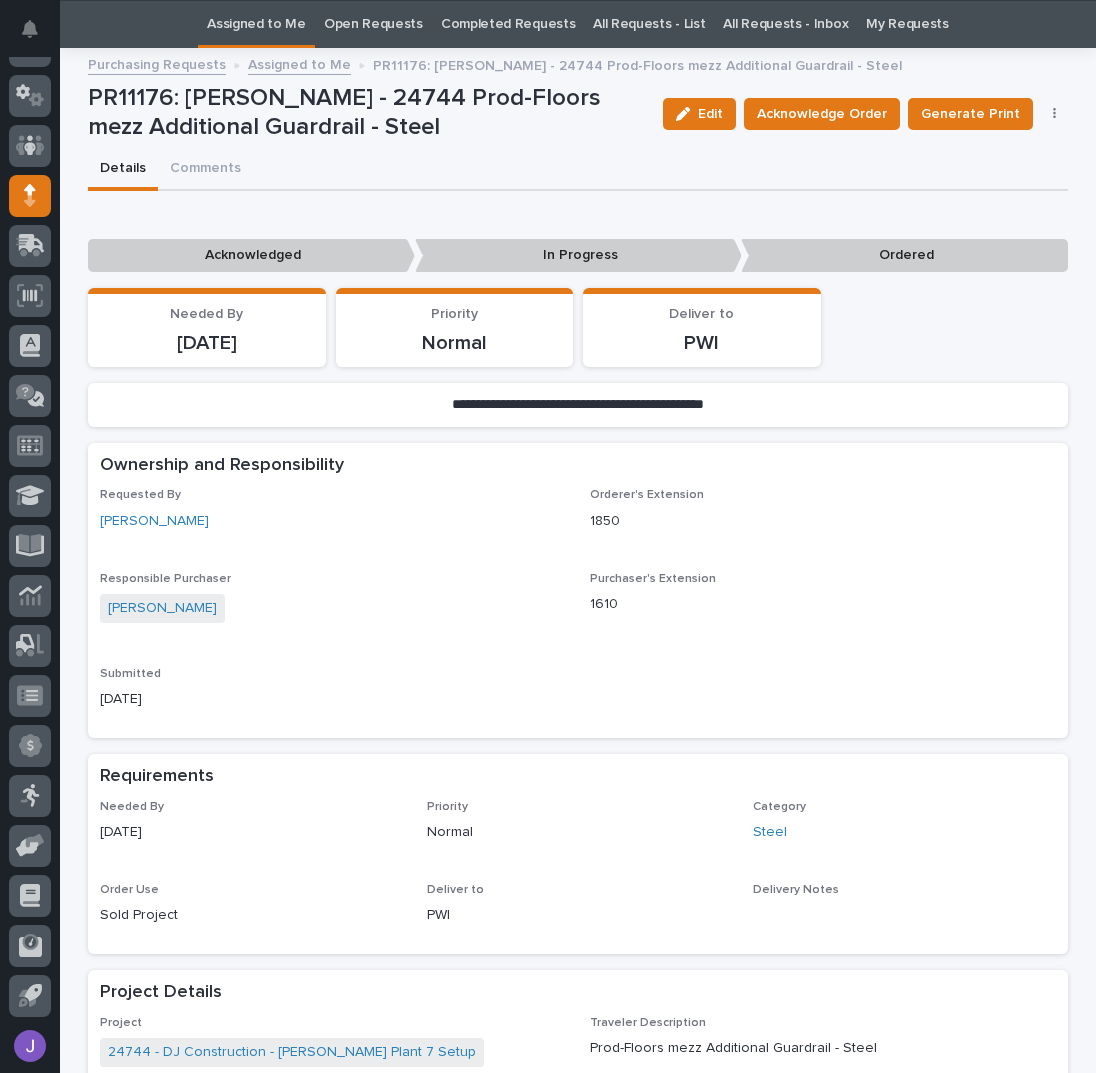 click on "Edit" at bounding box center (710, 114) 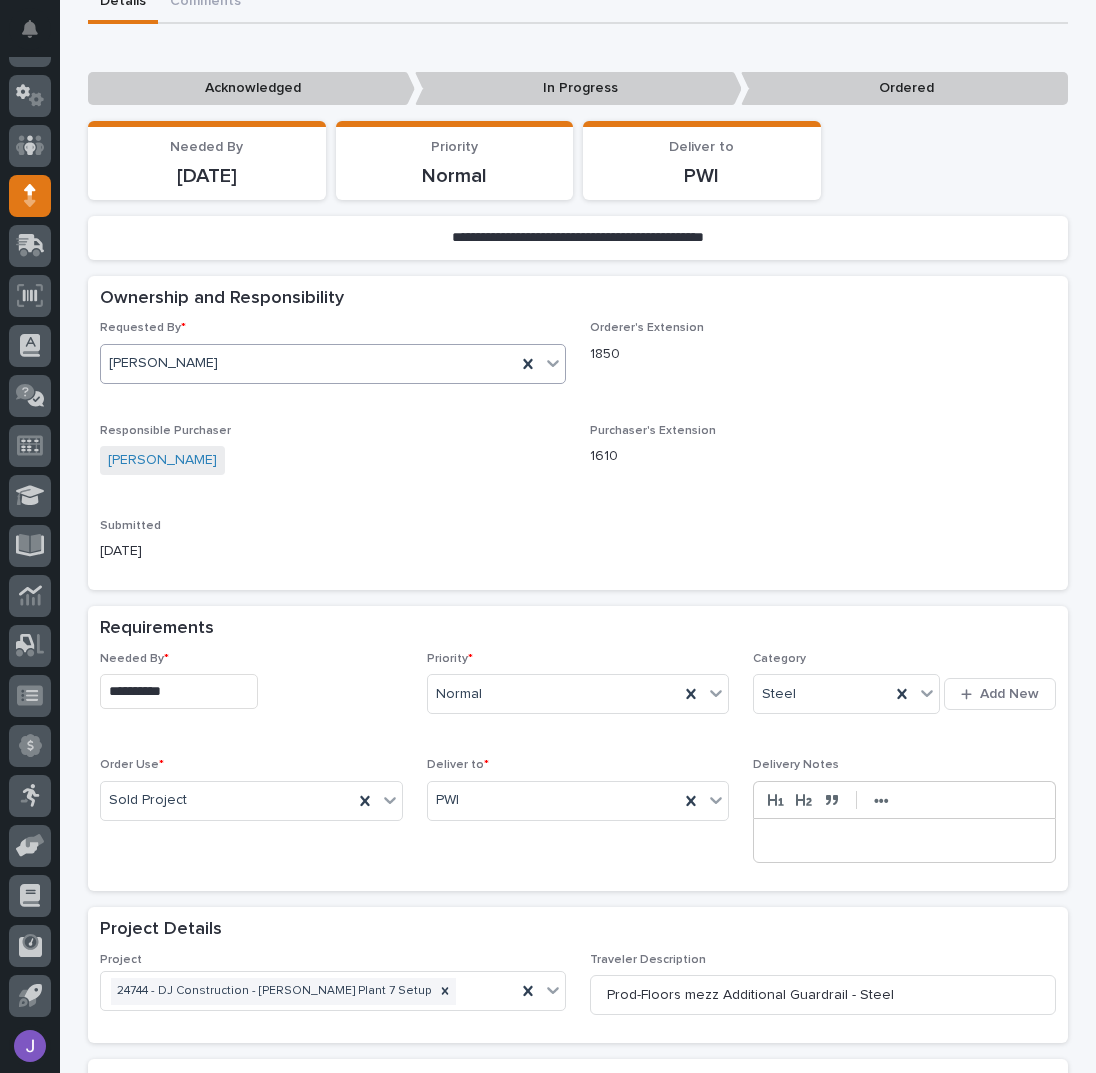 scroll, scrollTop: 330, scrollLeft: 0, axis: vertical 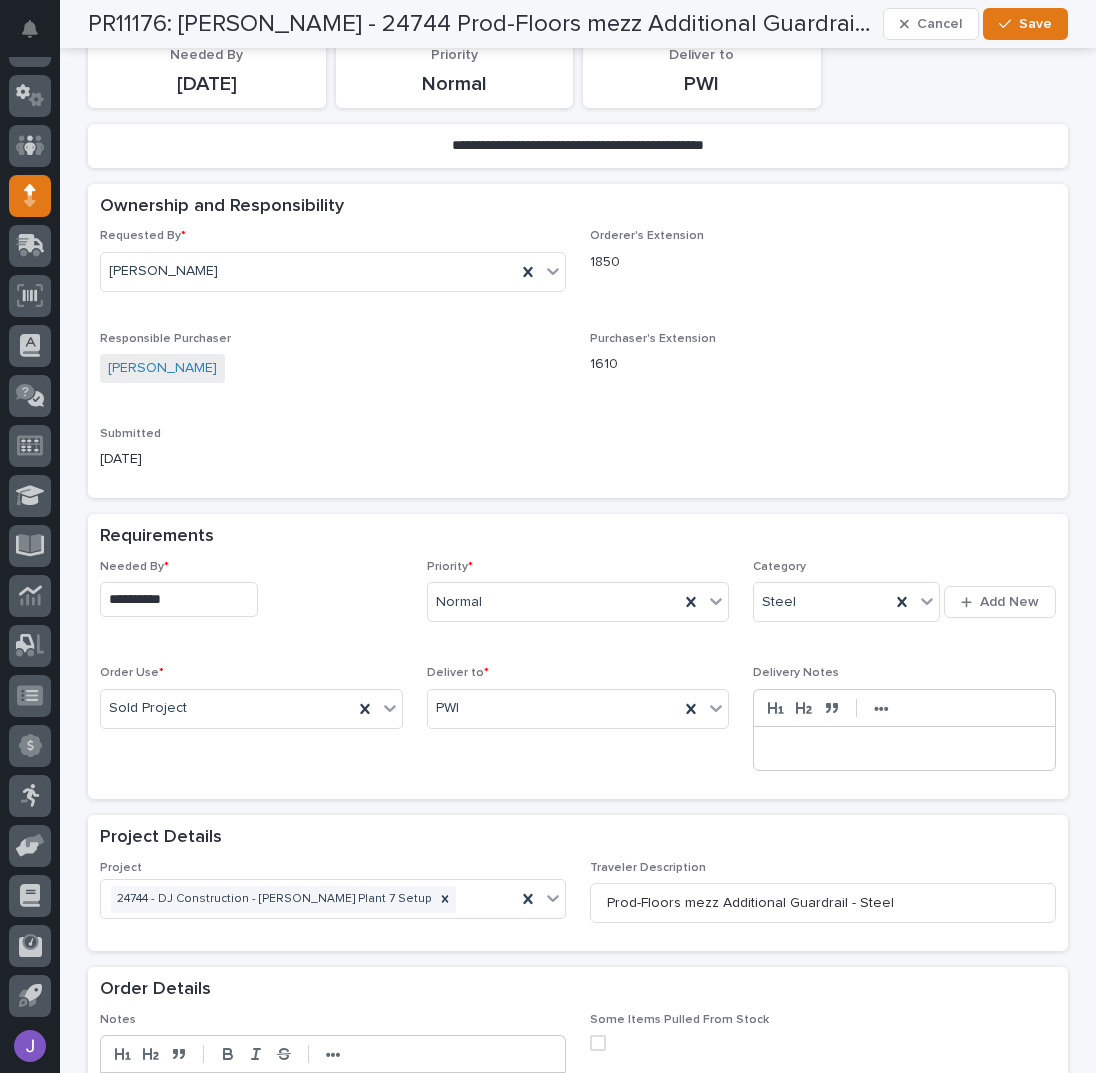 click on "**********" at bounding box center (179, 599) 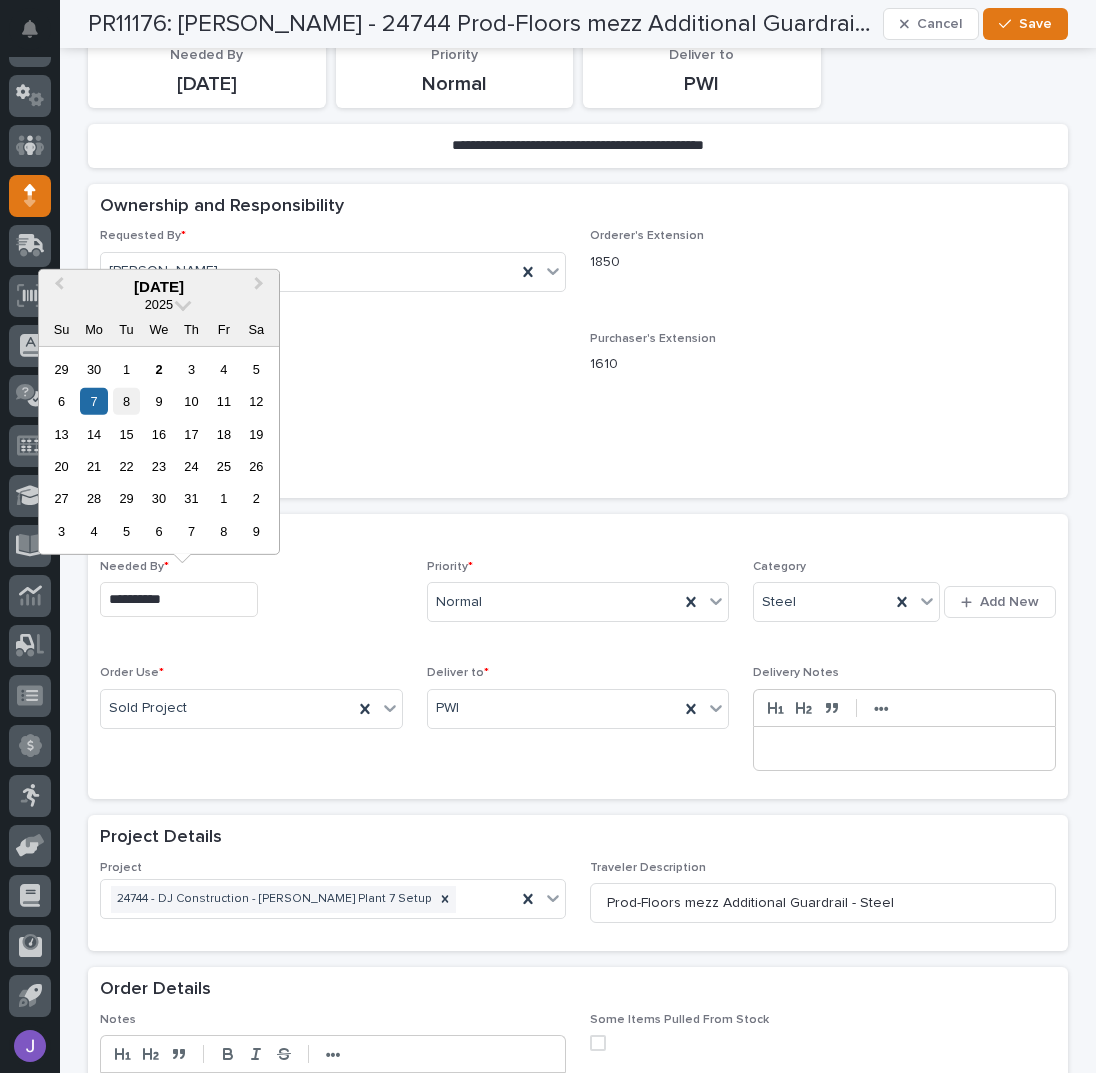 click on "8" at bounding box center [126, 401] 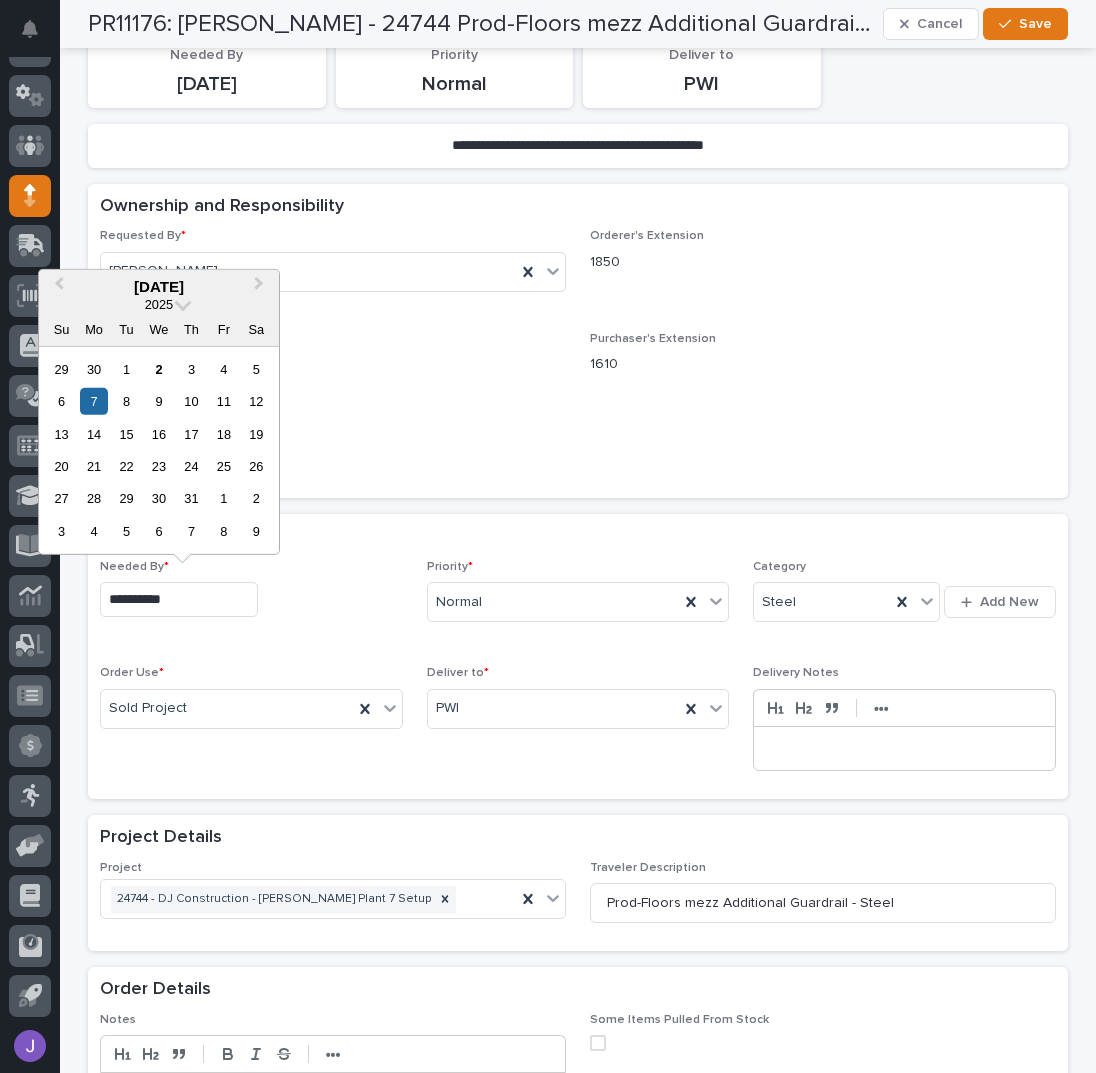 type on "**********" 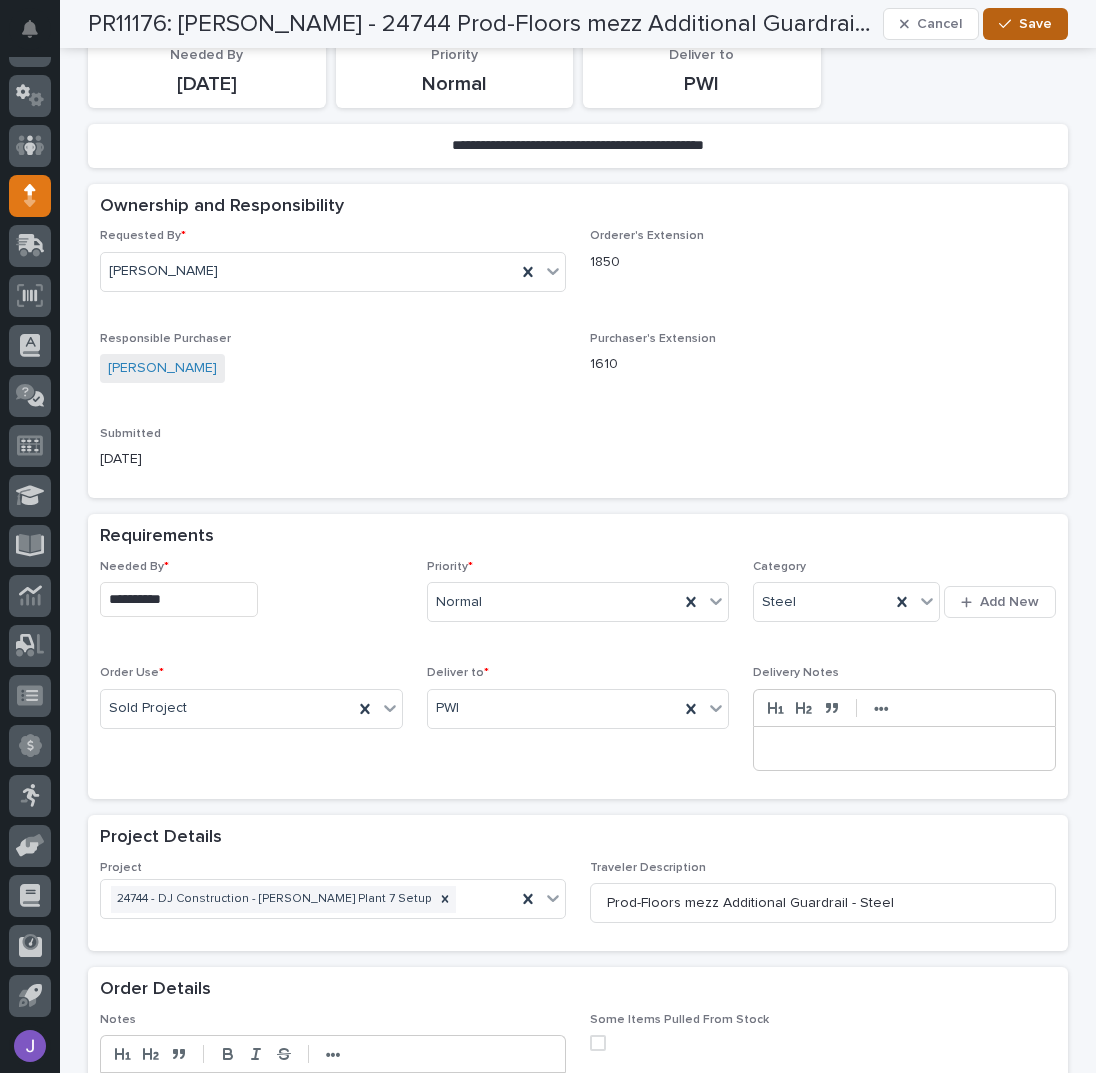 click on "Save" at bounding box center (1035, 24) 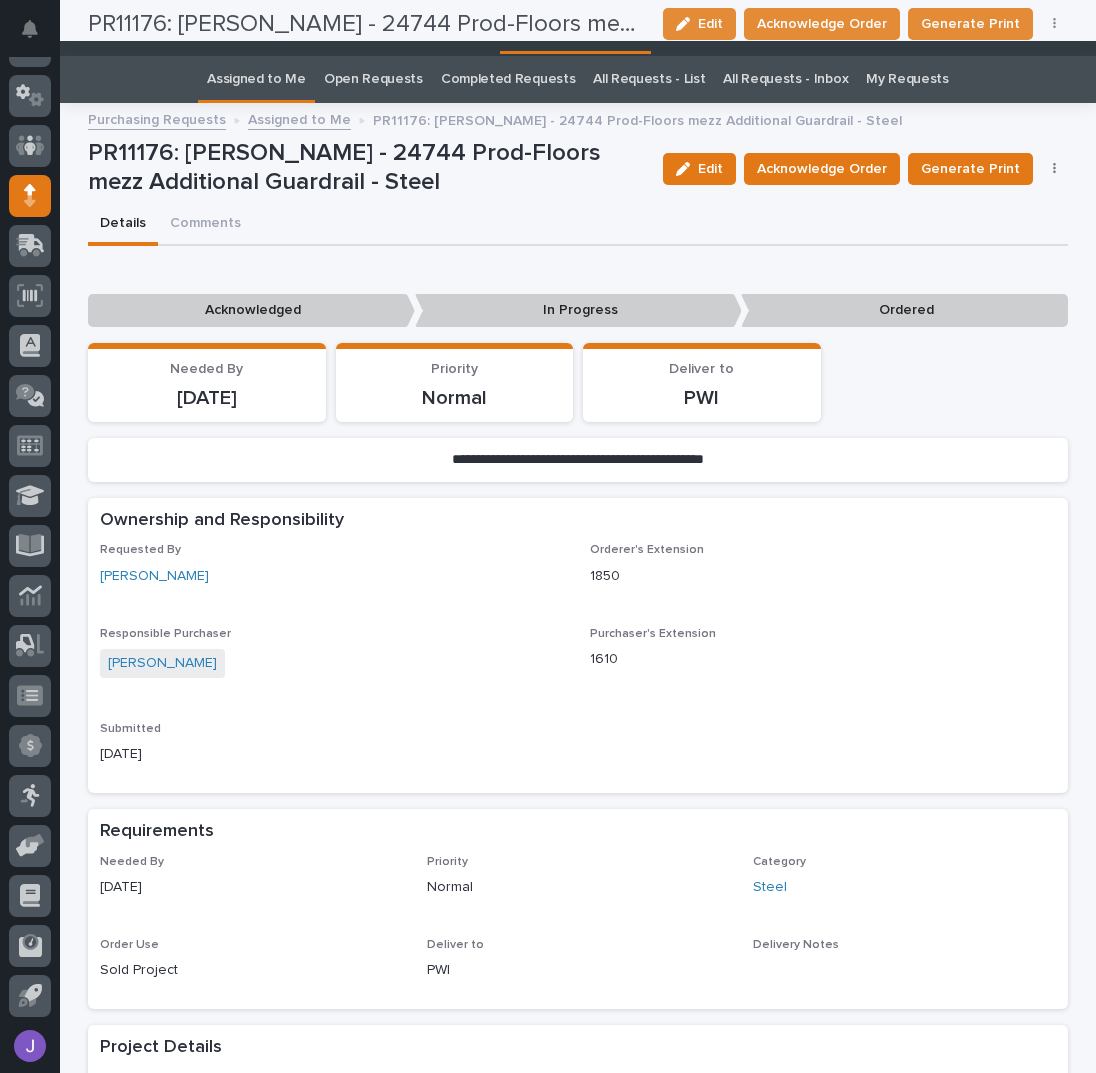 scroll, scrollTop: 0, scrollLeft: 0, axis: both 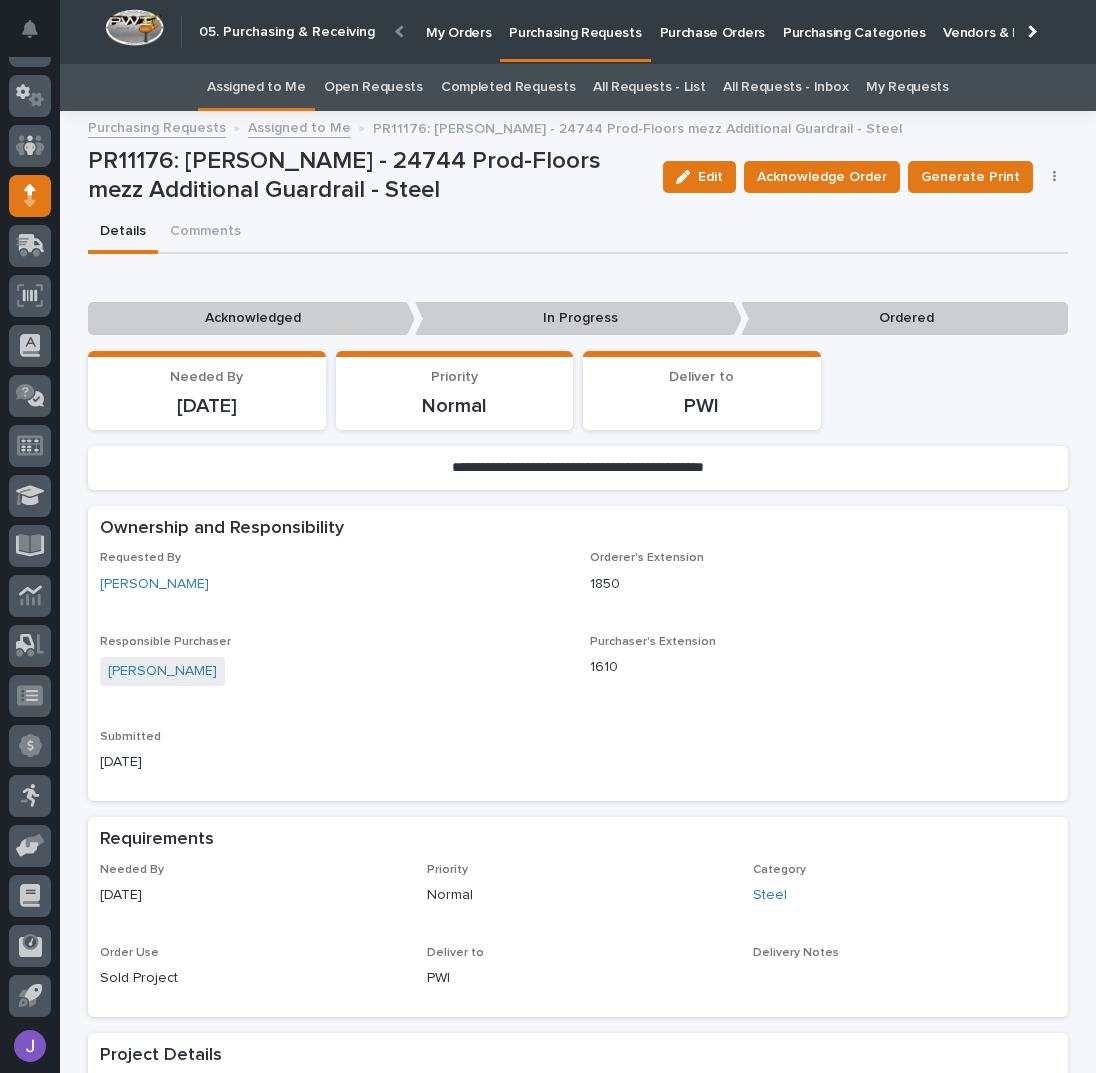 click on "Assigned to Me" at bounding box center (256, 87) 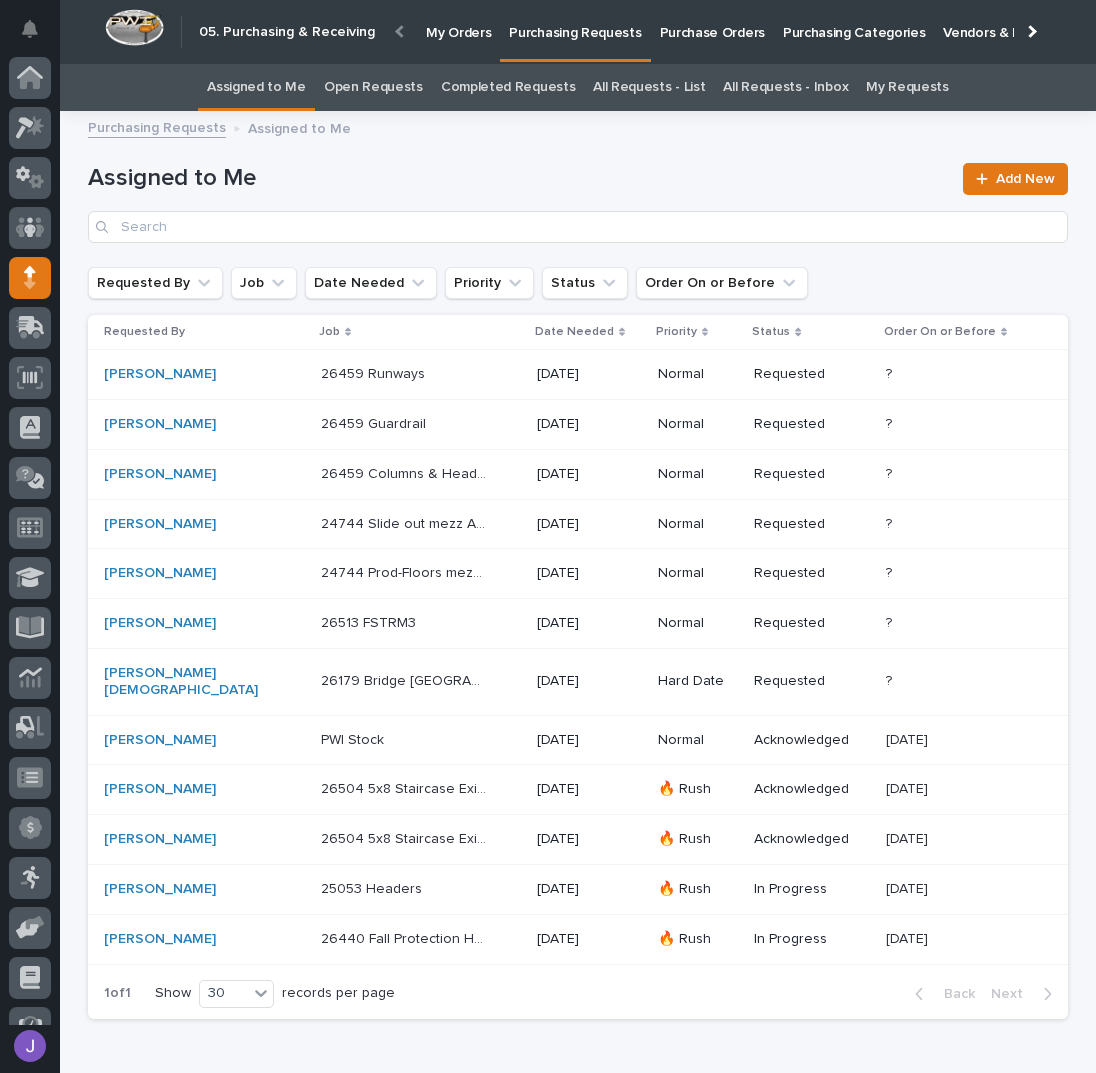 scroll, scrollTop: 82, scrollLeft: 0, axis: vertical 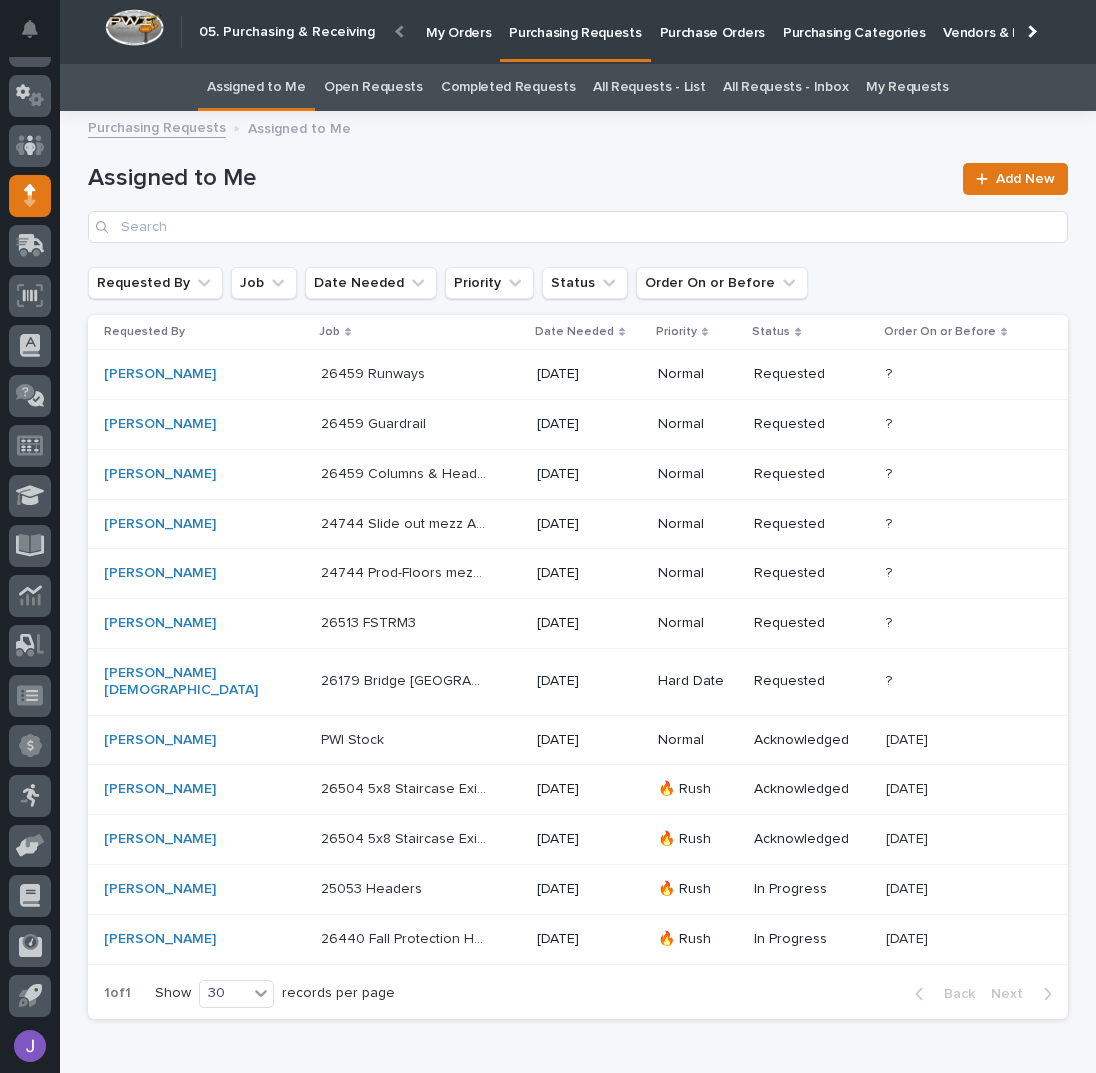 click on "[PERSON_NAME]" at bounding box center [187, 524] 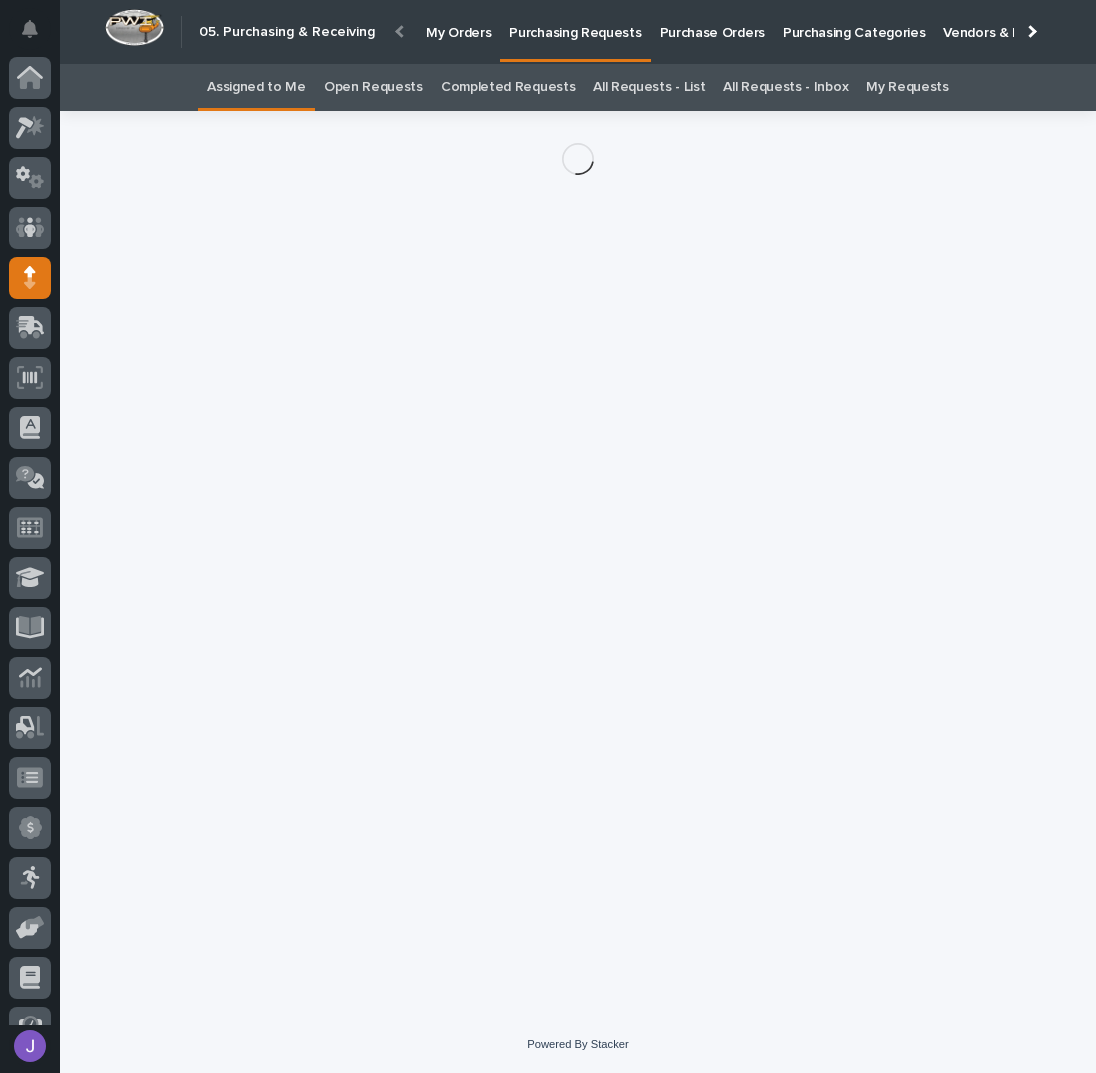 scroll, scrollTop: 82, scrollLeft: 0, axis: vertical 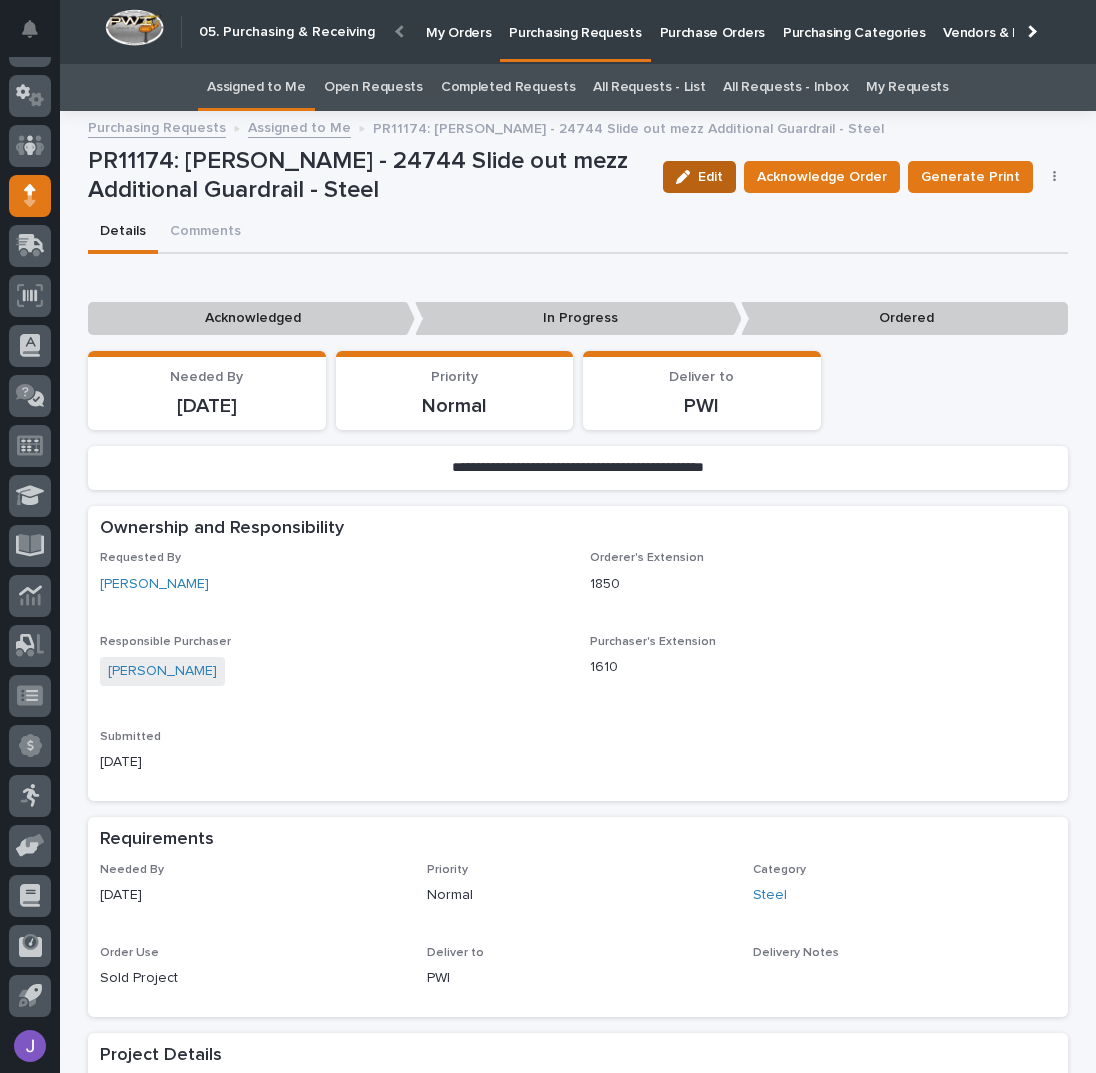 click on "Edit" at bounding box center [710, 177] 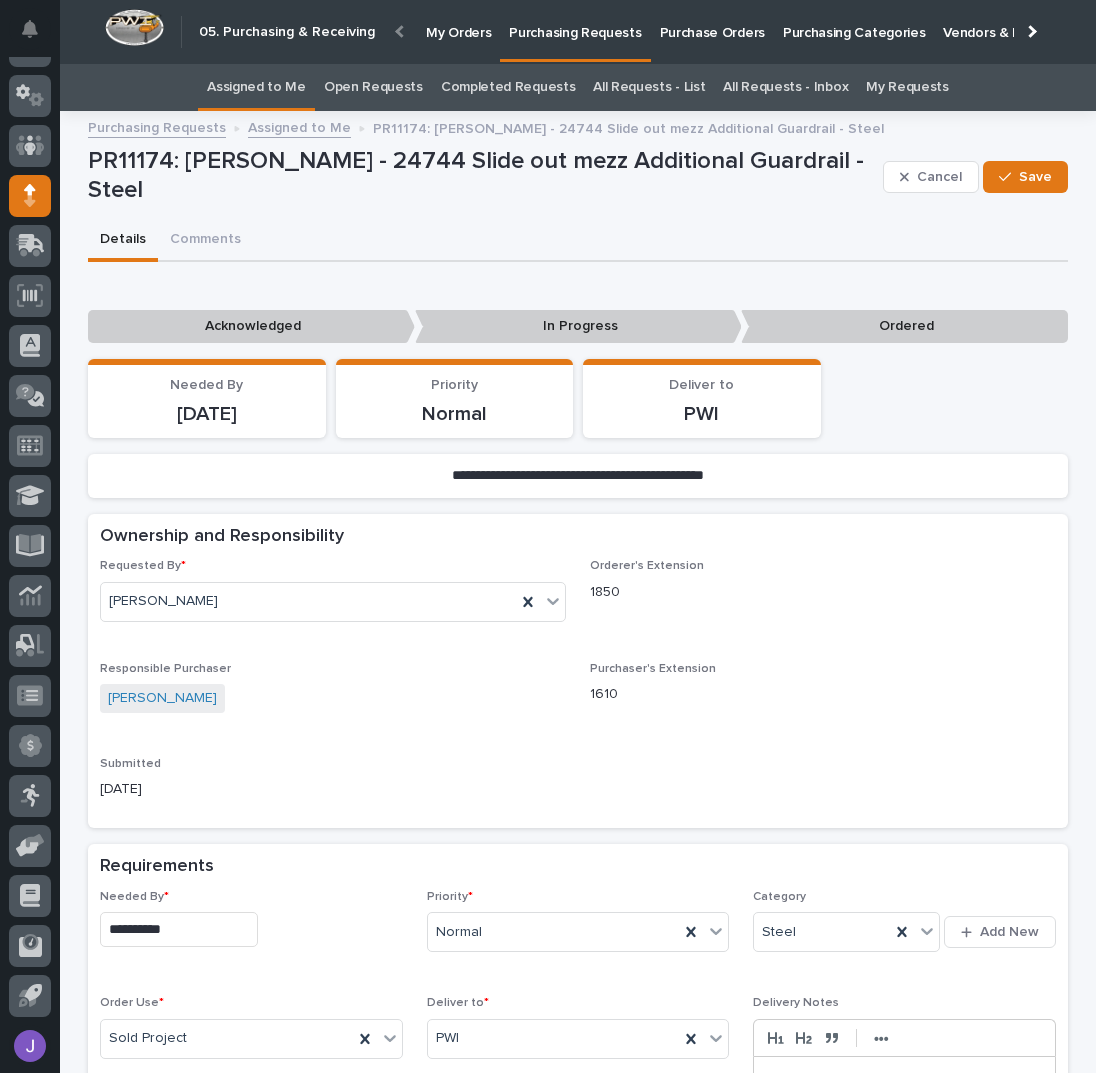scroll, scrollTop: 133, scrollLeft: 0, axis: vertical 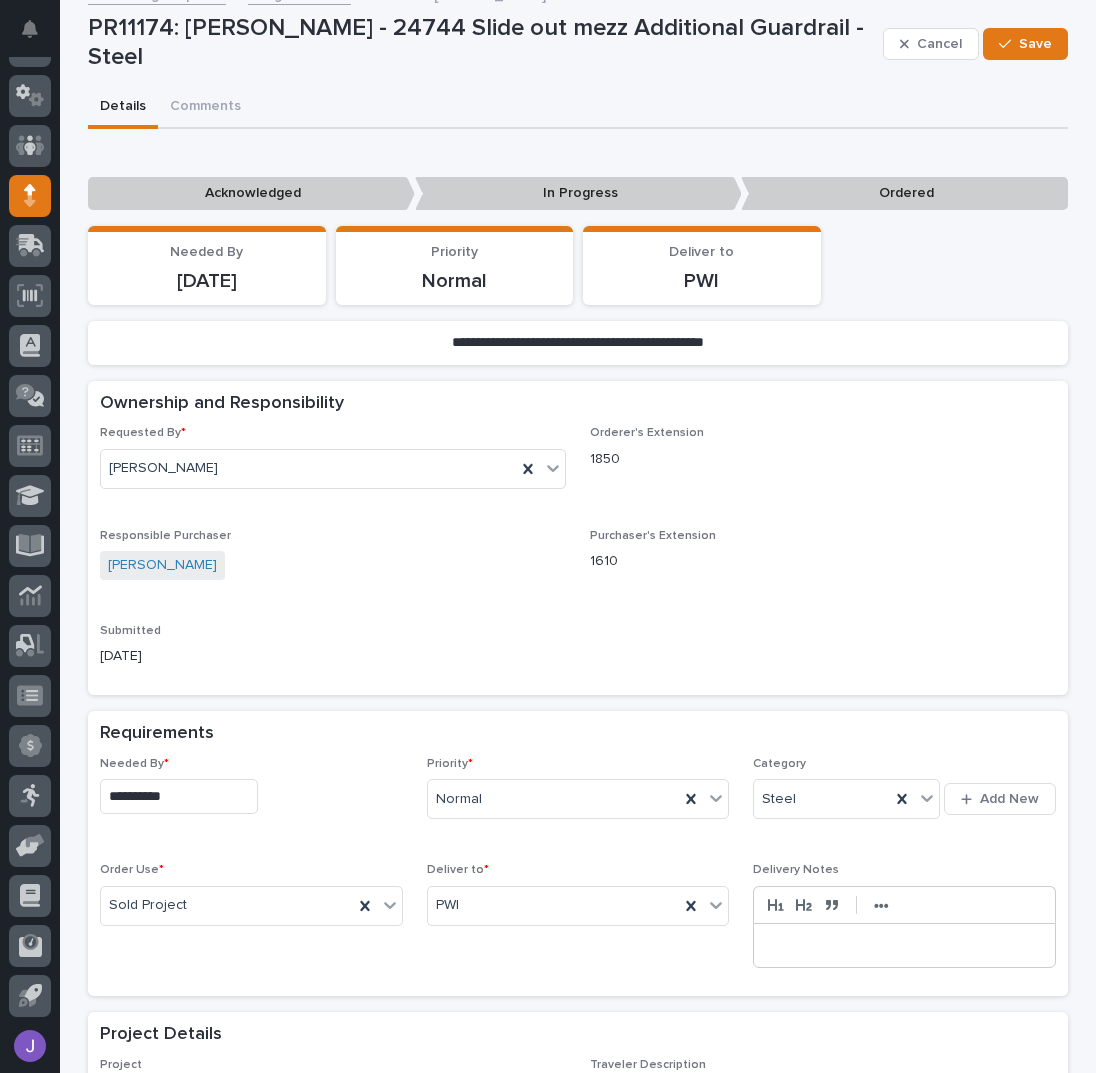 click on "**********" at bounding box center (179, 796) 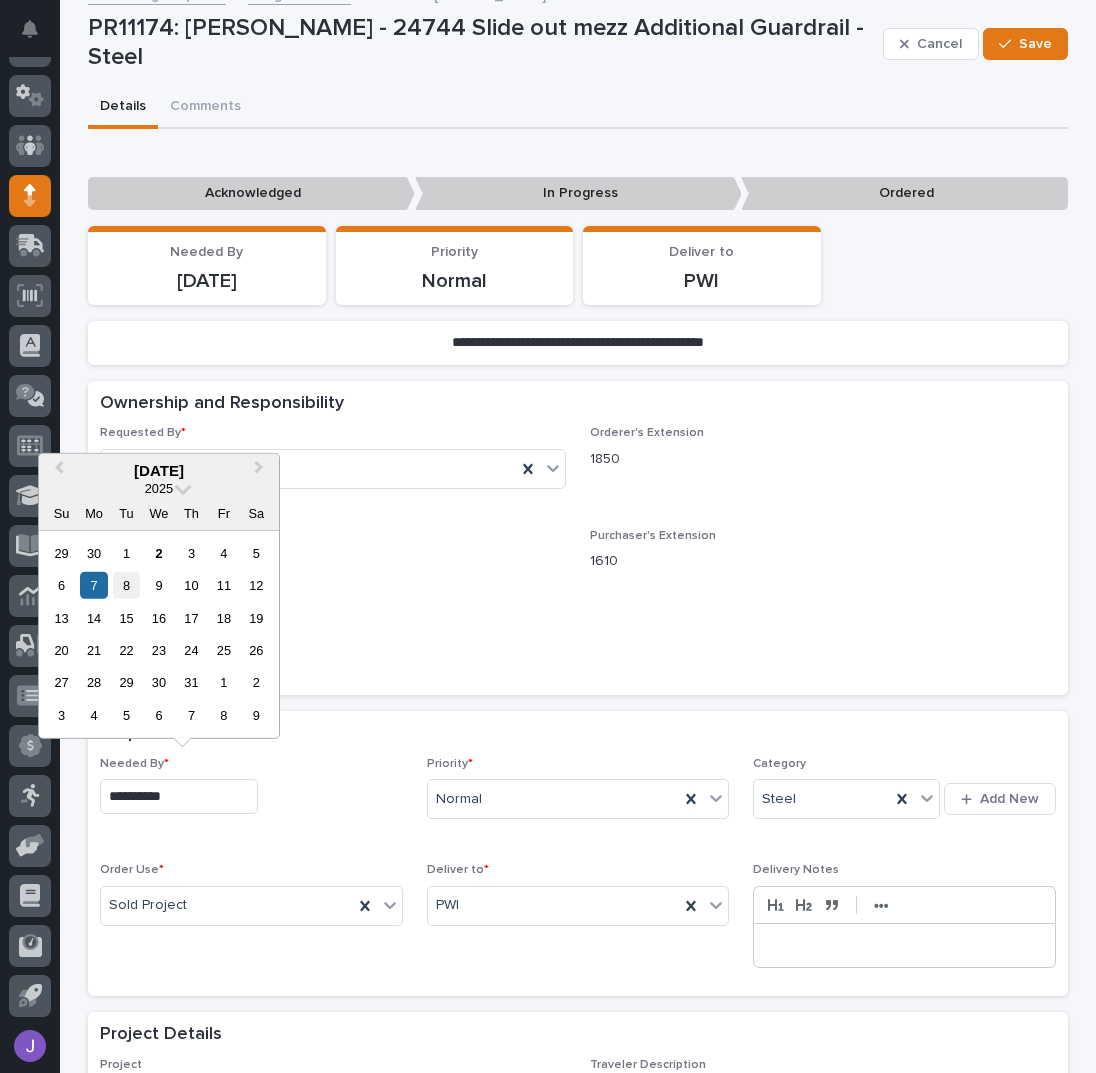 click on "8" at bounding box center [126, 585] 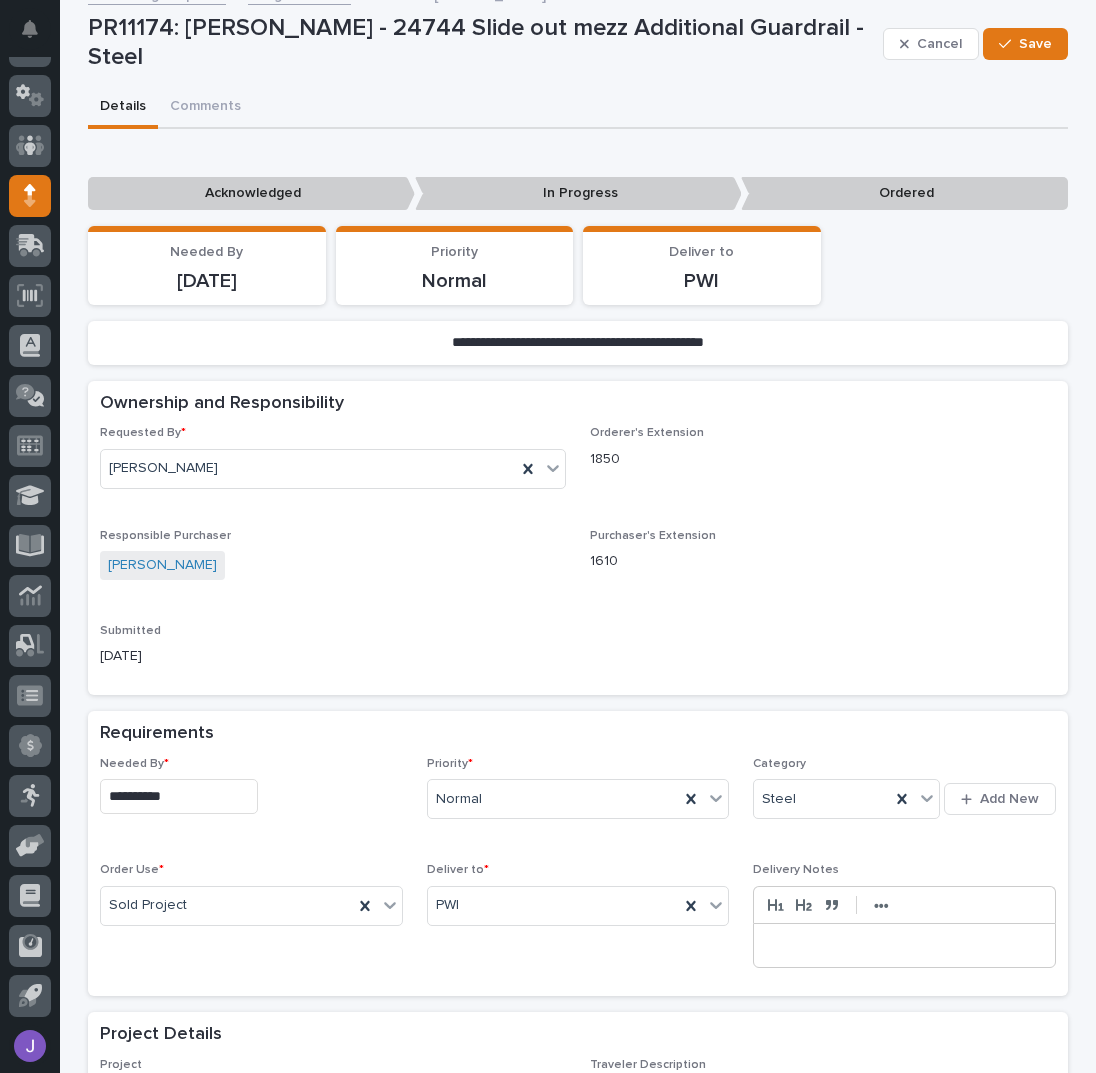 type on "**********" 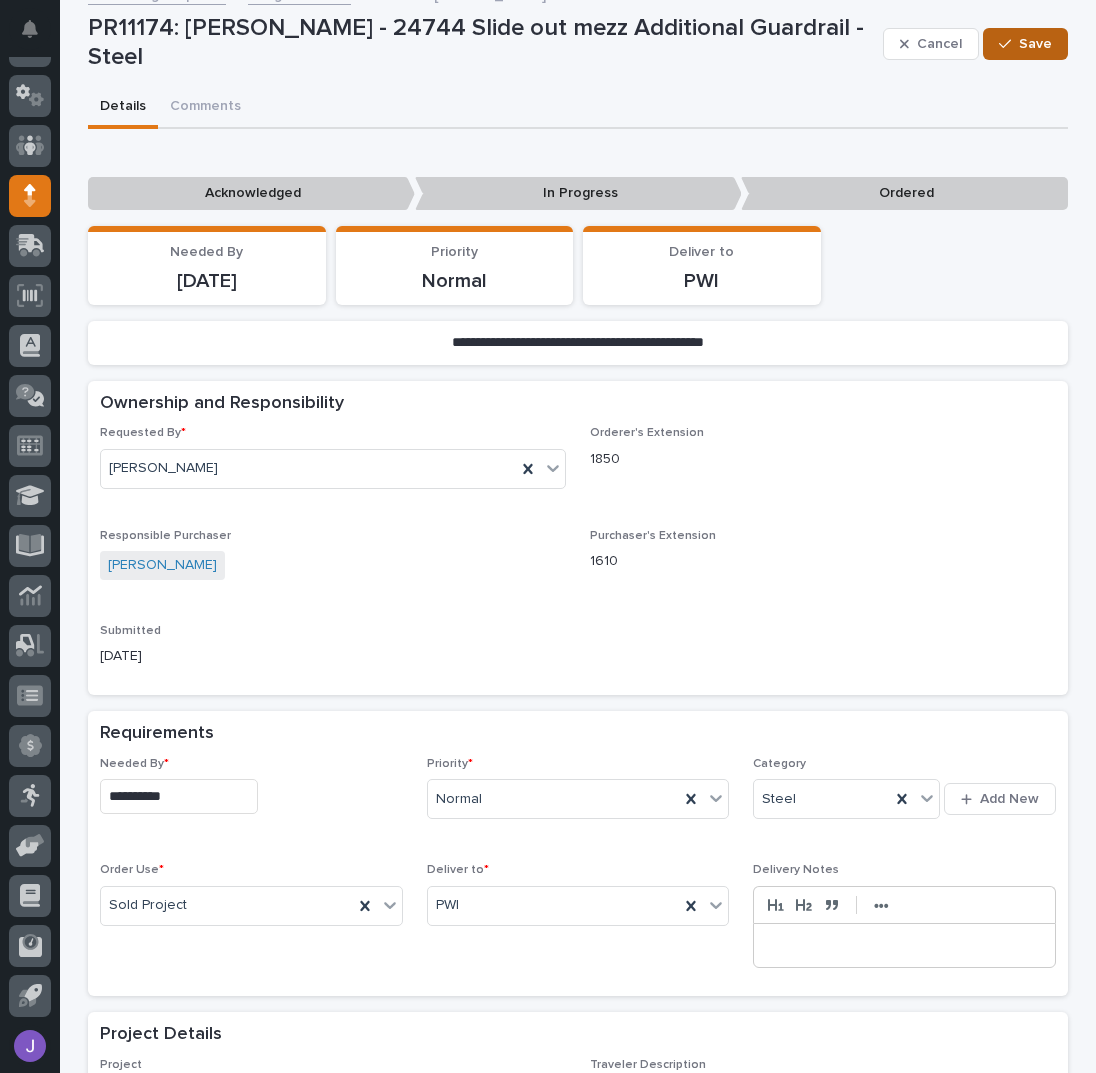 click 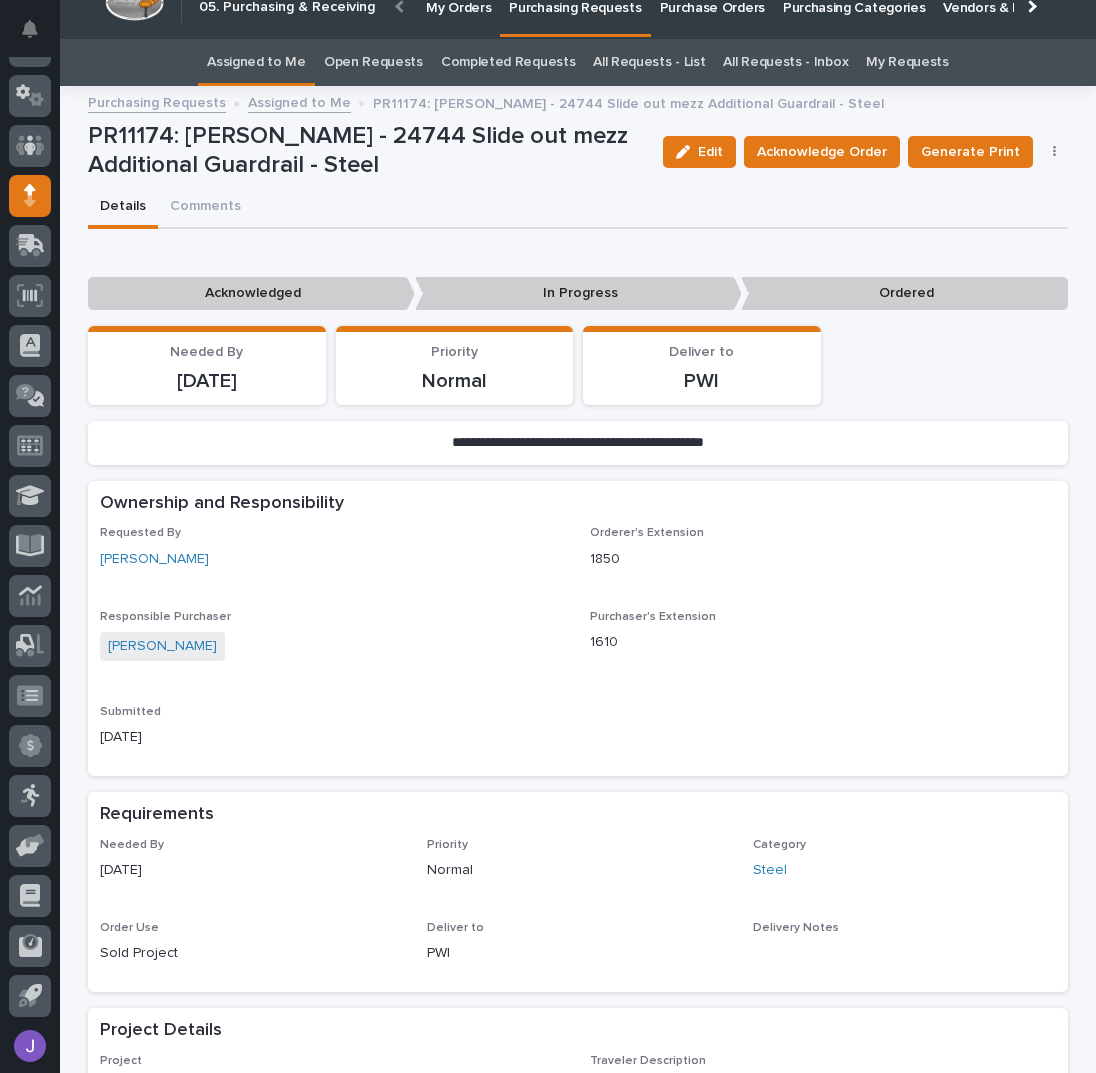 scroll, scrollTop: 0, scrollLeft: 0, axis: both 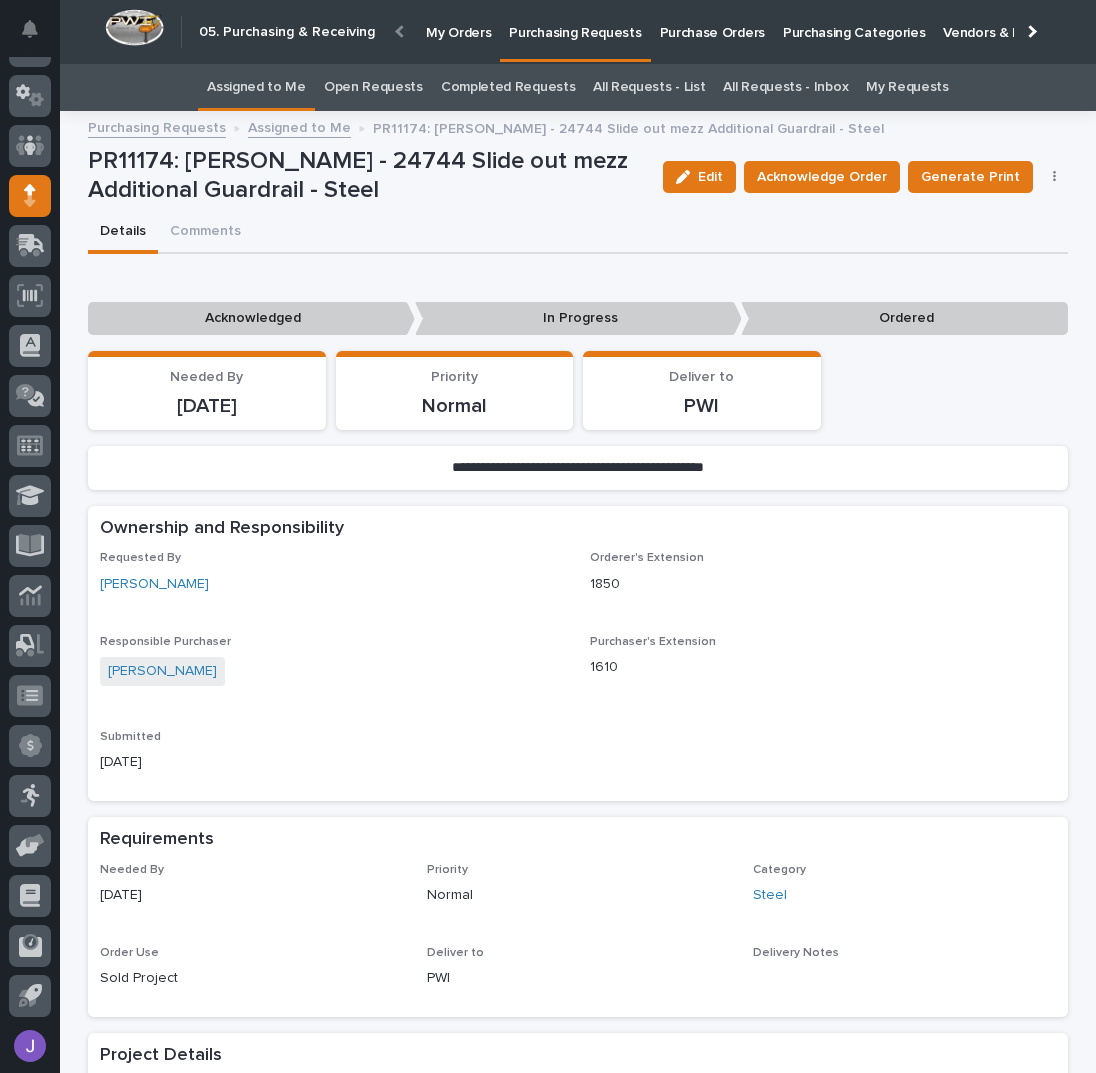 click on "Assigned to Me" at bounding box center [256, 87] 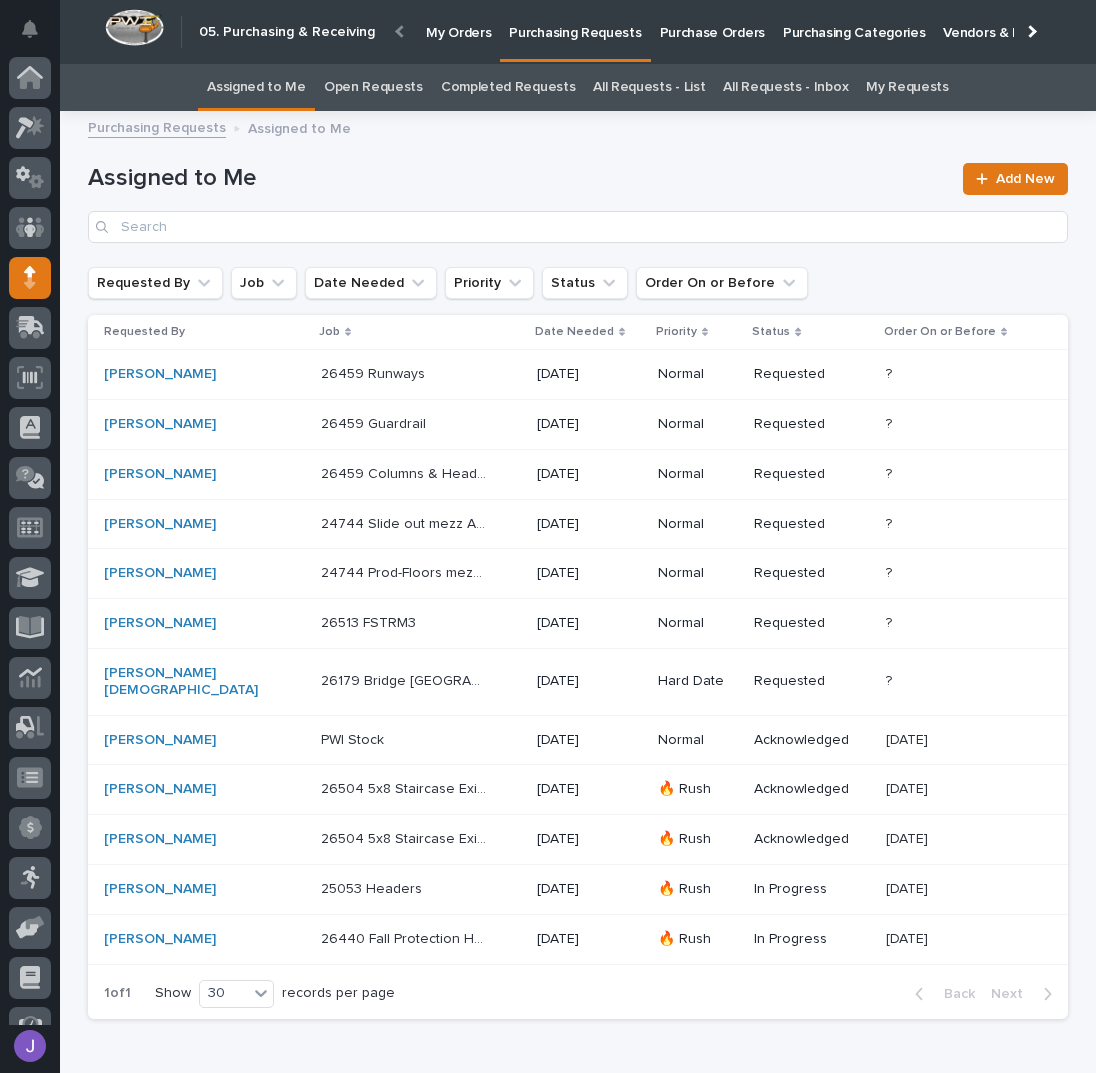 scroll, scrollTop: 82, scrollLeft: 0, axis: vertical 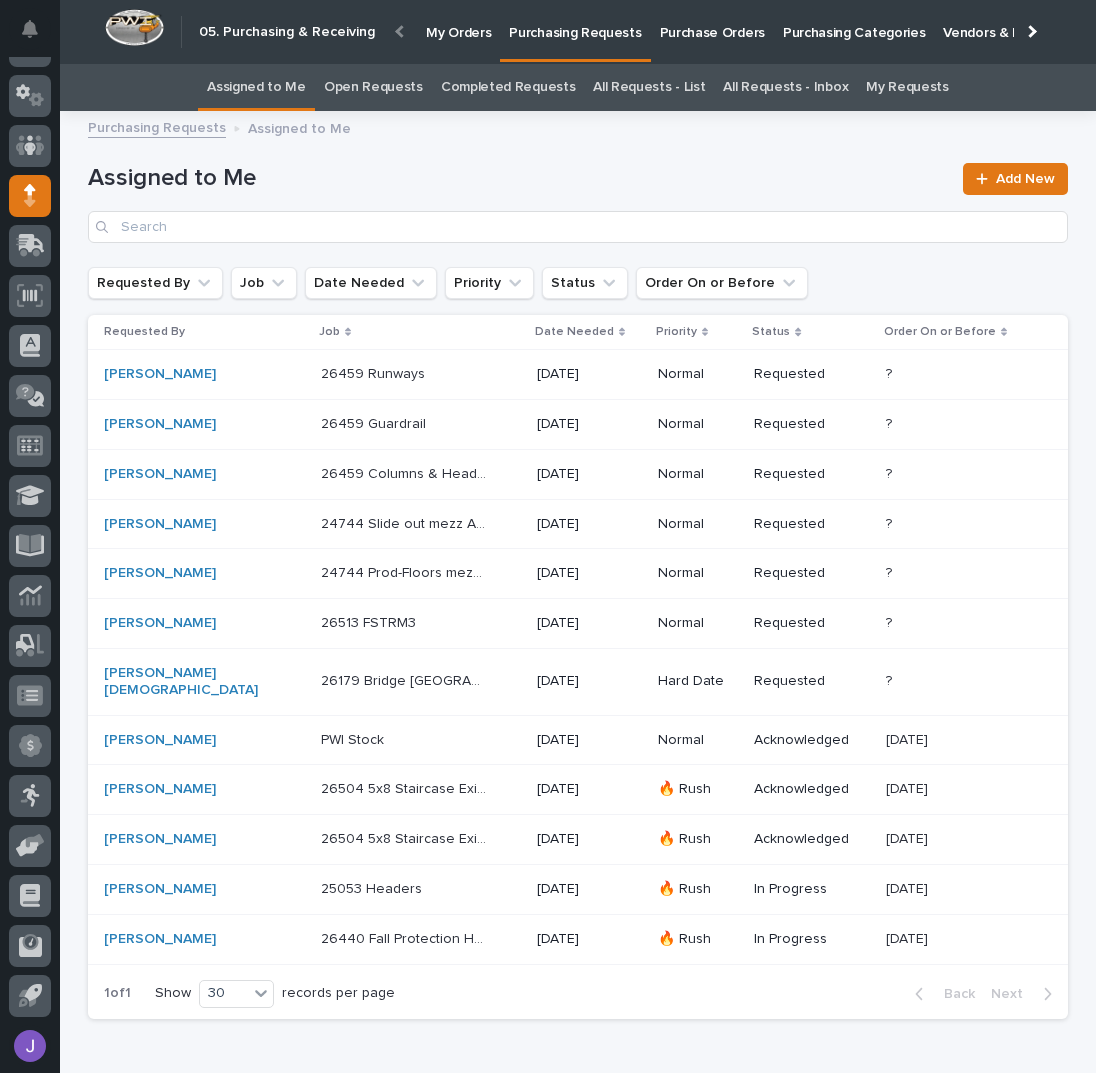 click on "[PERSON_NAME]" at bounding box center [187, 474] 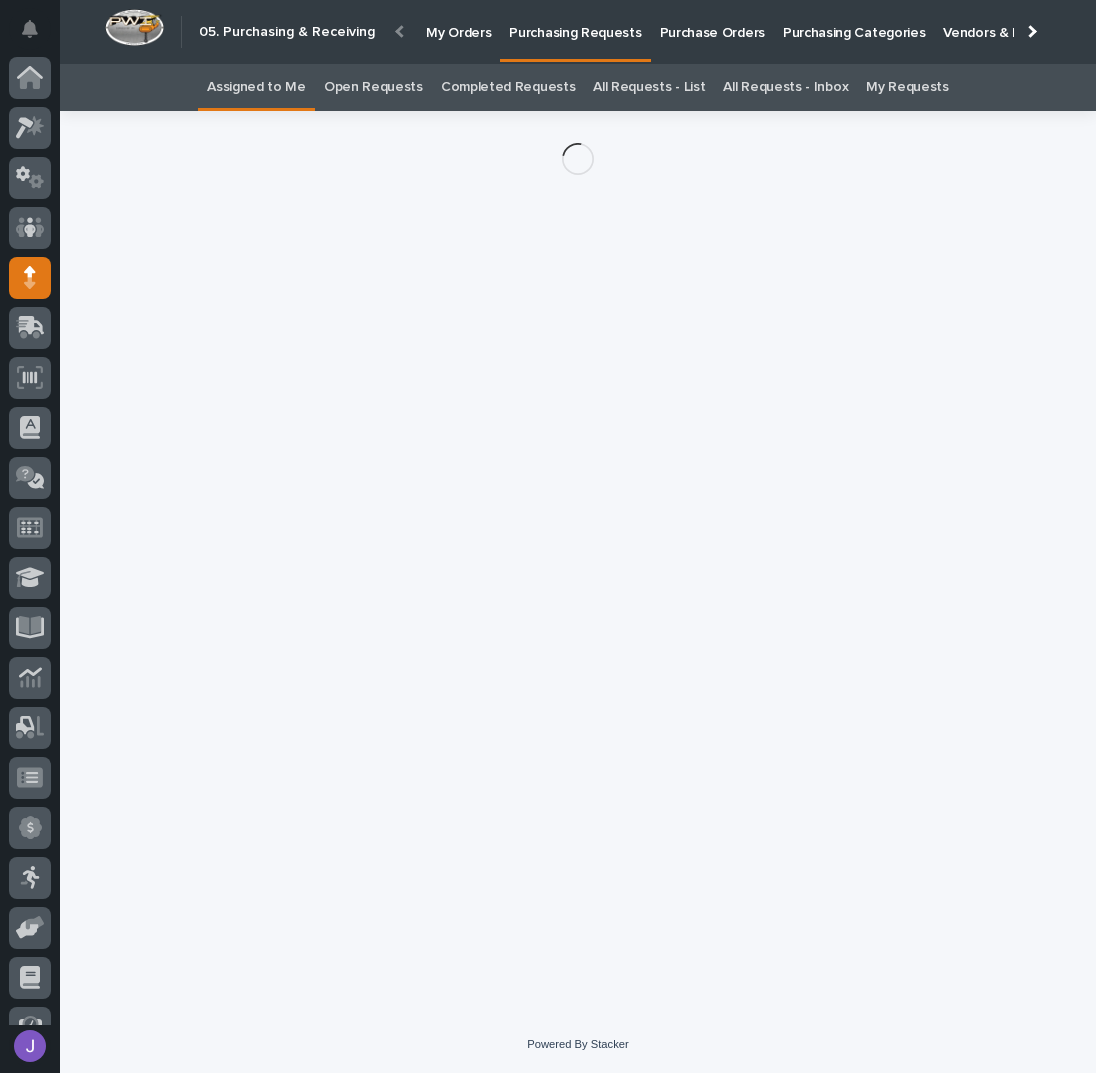 scroll, scrollTop: 82, scrollLeft: 0, axis: vertical 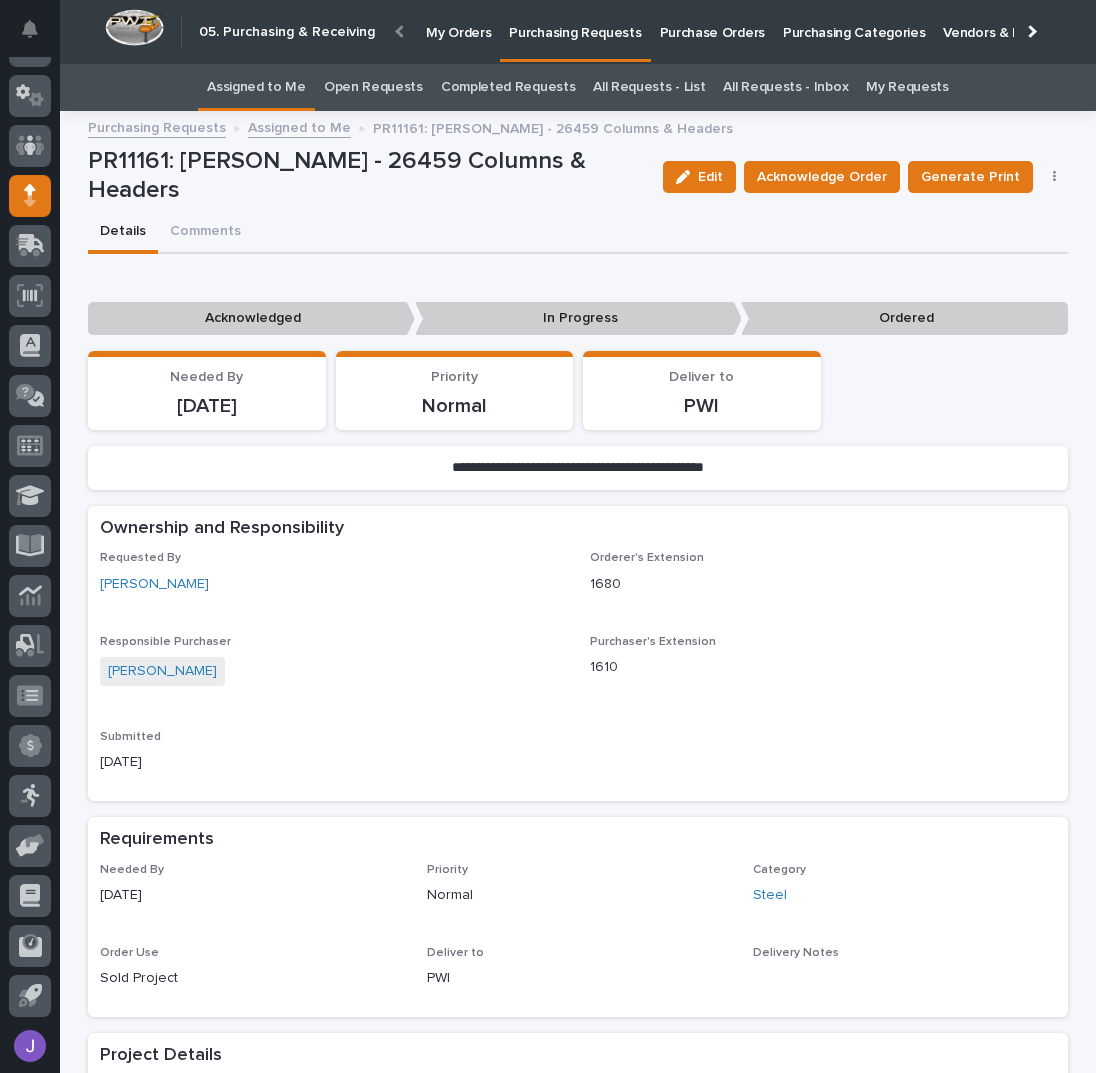 click on "Edit" at bounding box center (710, 177) 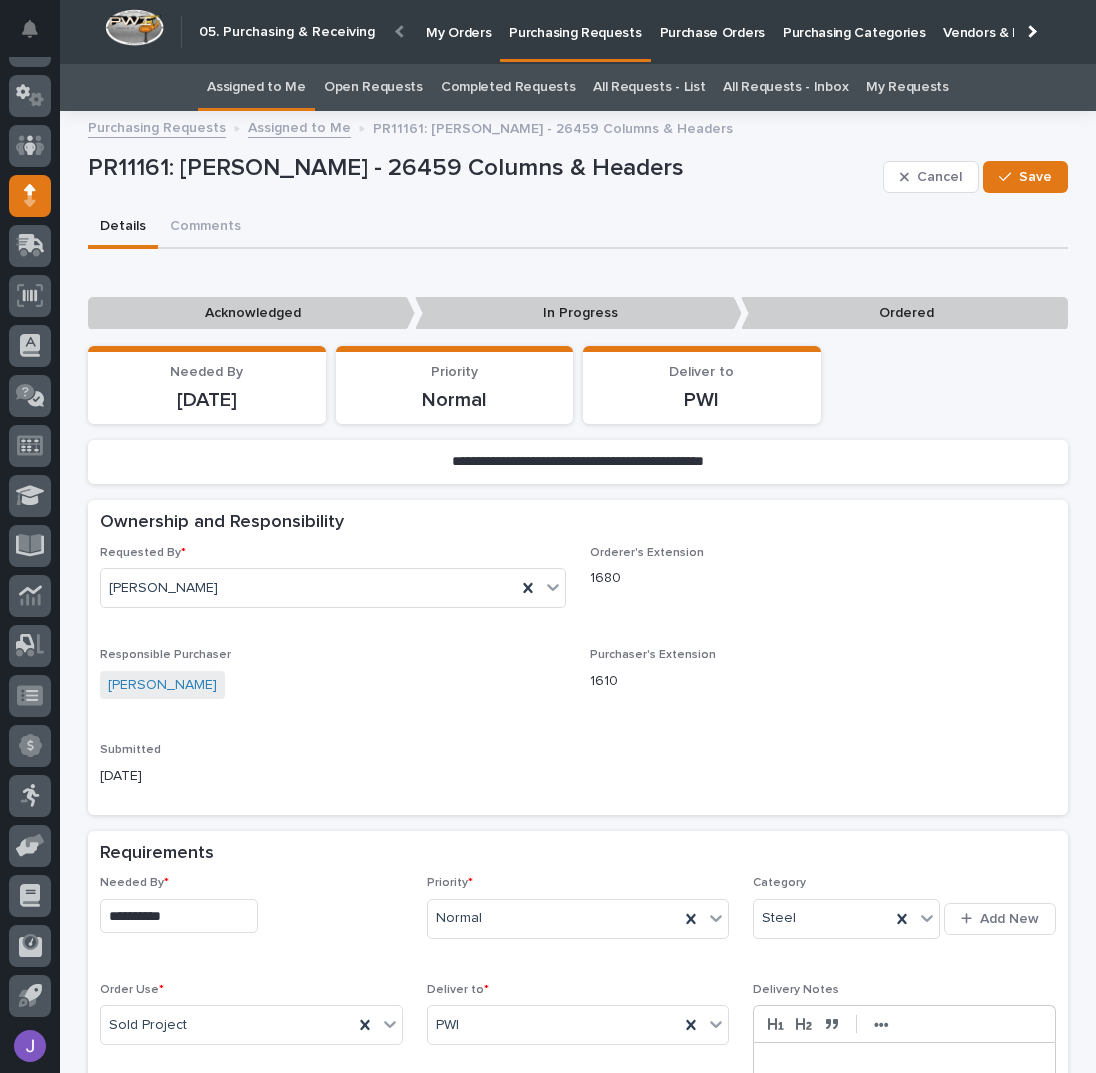 click on "**********" at bounding box center [179, 916] 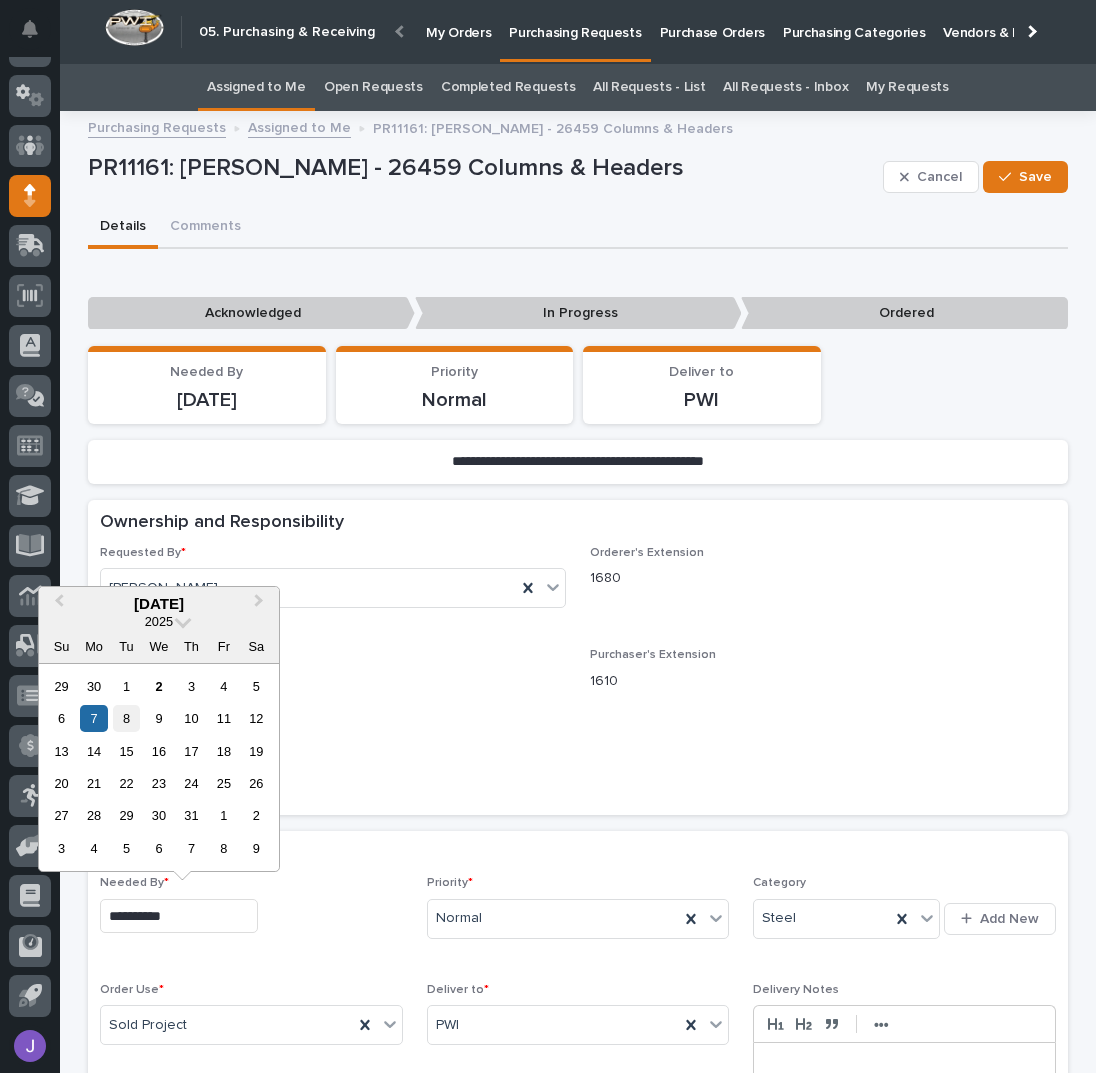 click on "8" at bounding box center [126, 718] 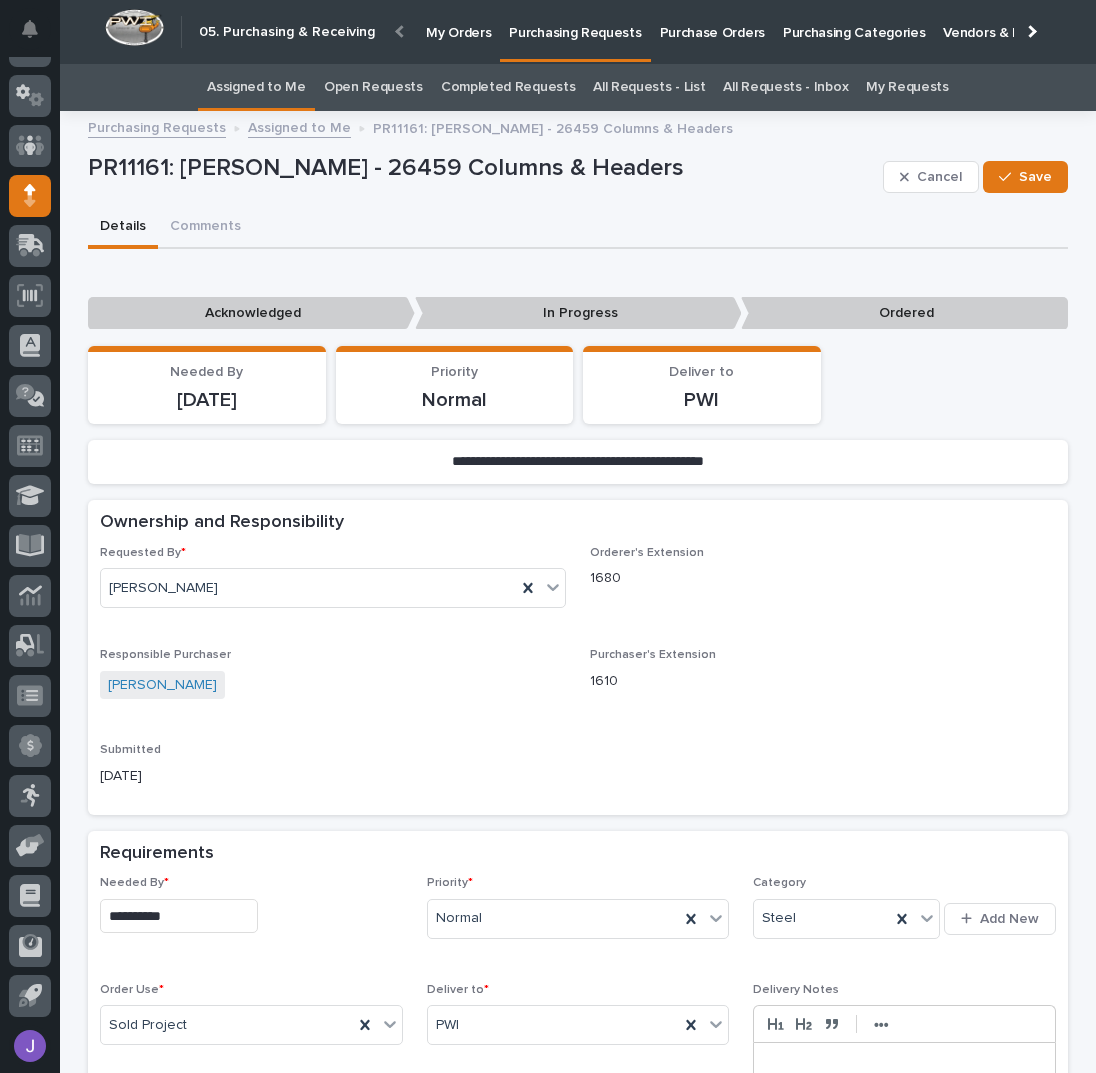 type on "**********" 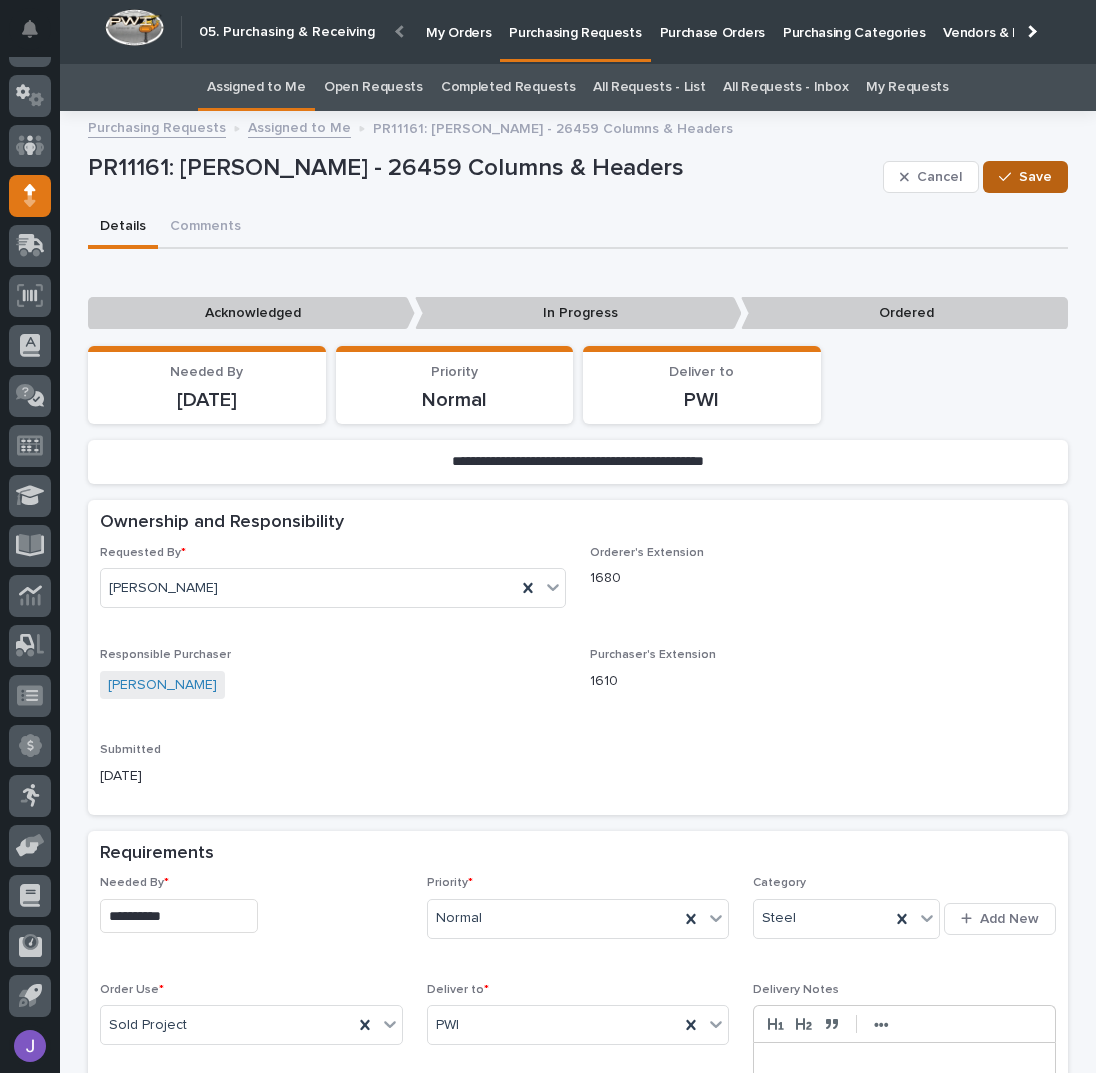 click on "Save" at bounding box center [1035, 177] 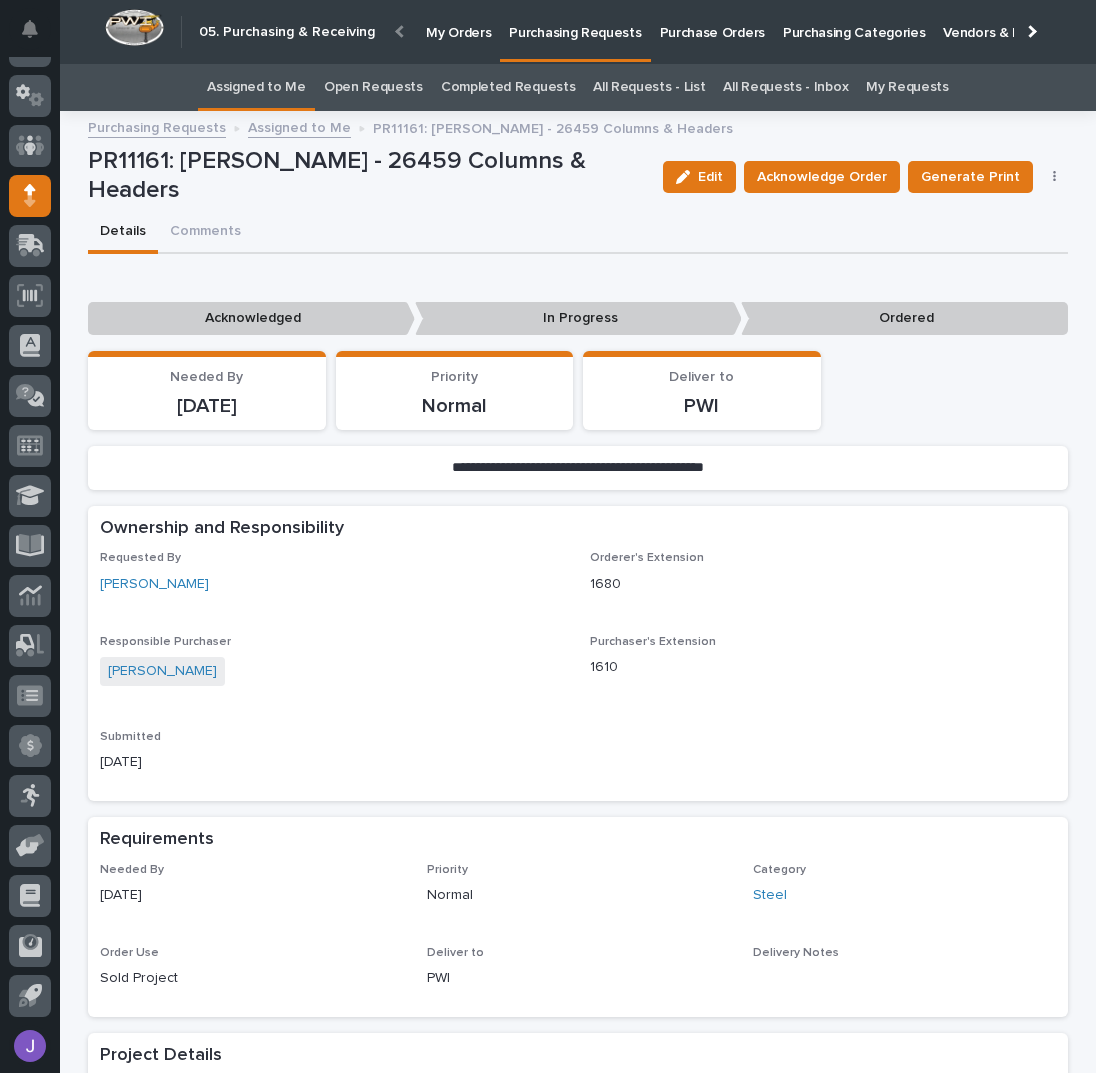 click on "Assigned to Me" at bounding box center (256, 87) 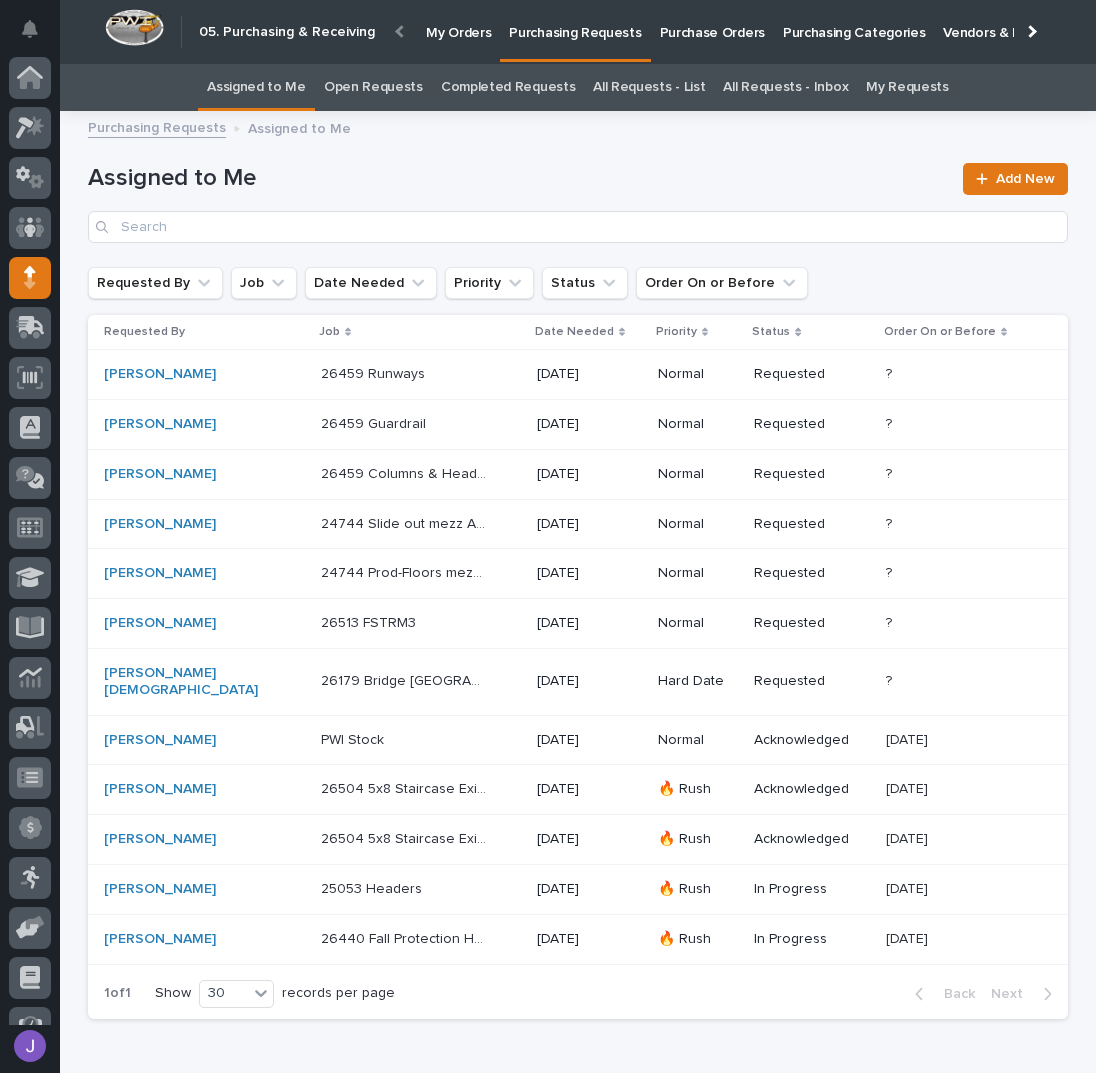 scroll, scrollTop: 82, scrollLeft: 0, axis: vertical 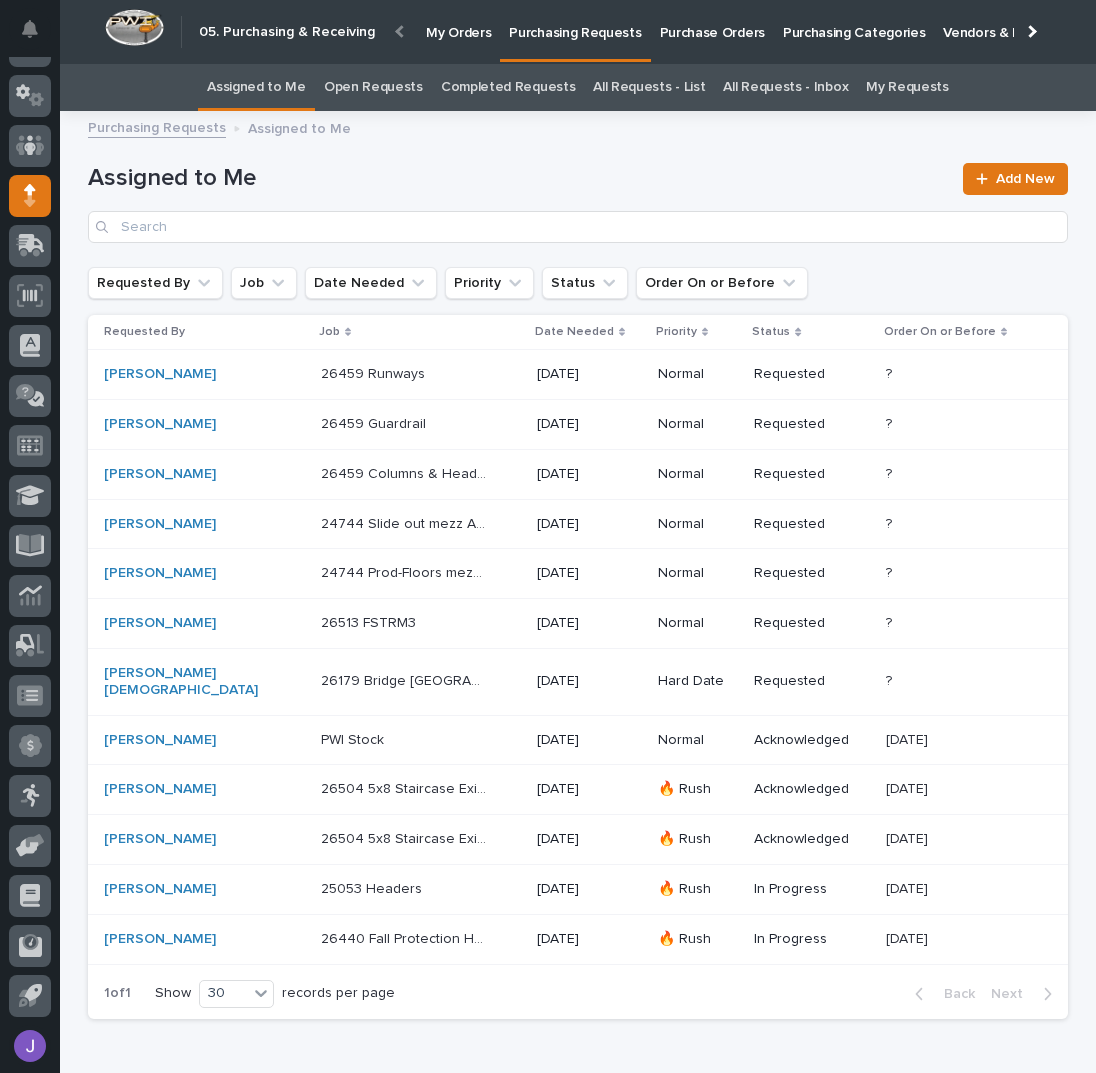 click on "[PERSON_NAME]" at bounding box center [187, 424] 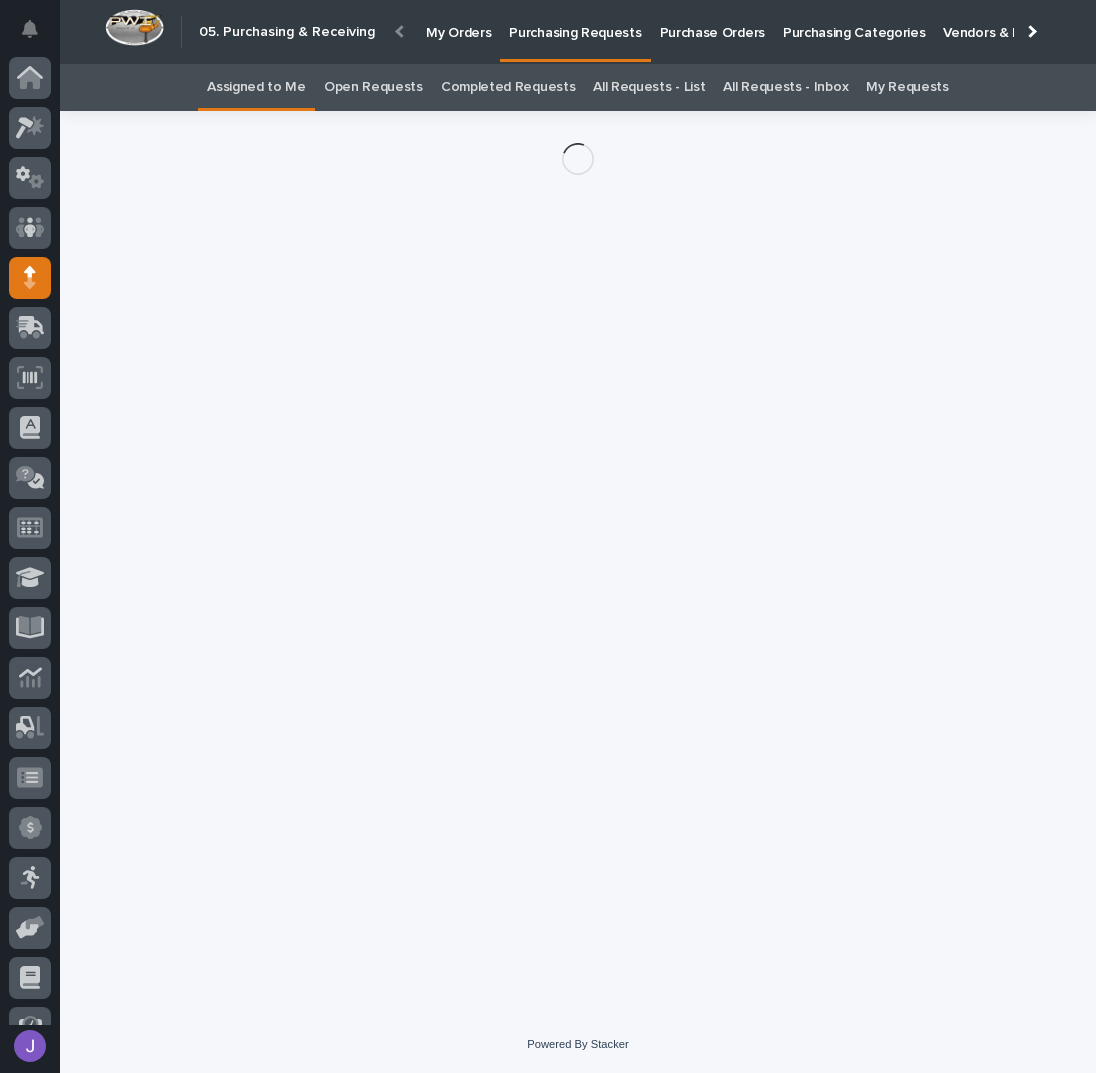 scroll, scrollTop: 82, scrollLeft: 0, axis: vertical 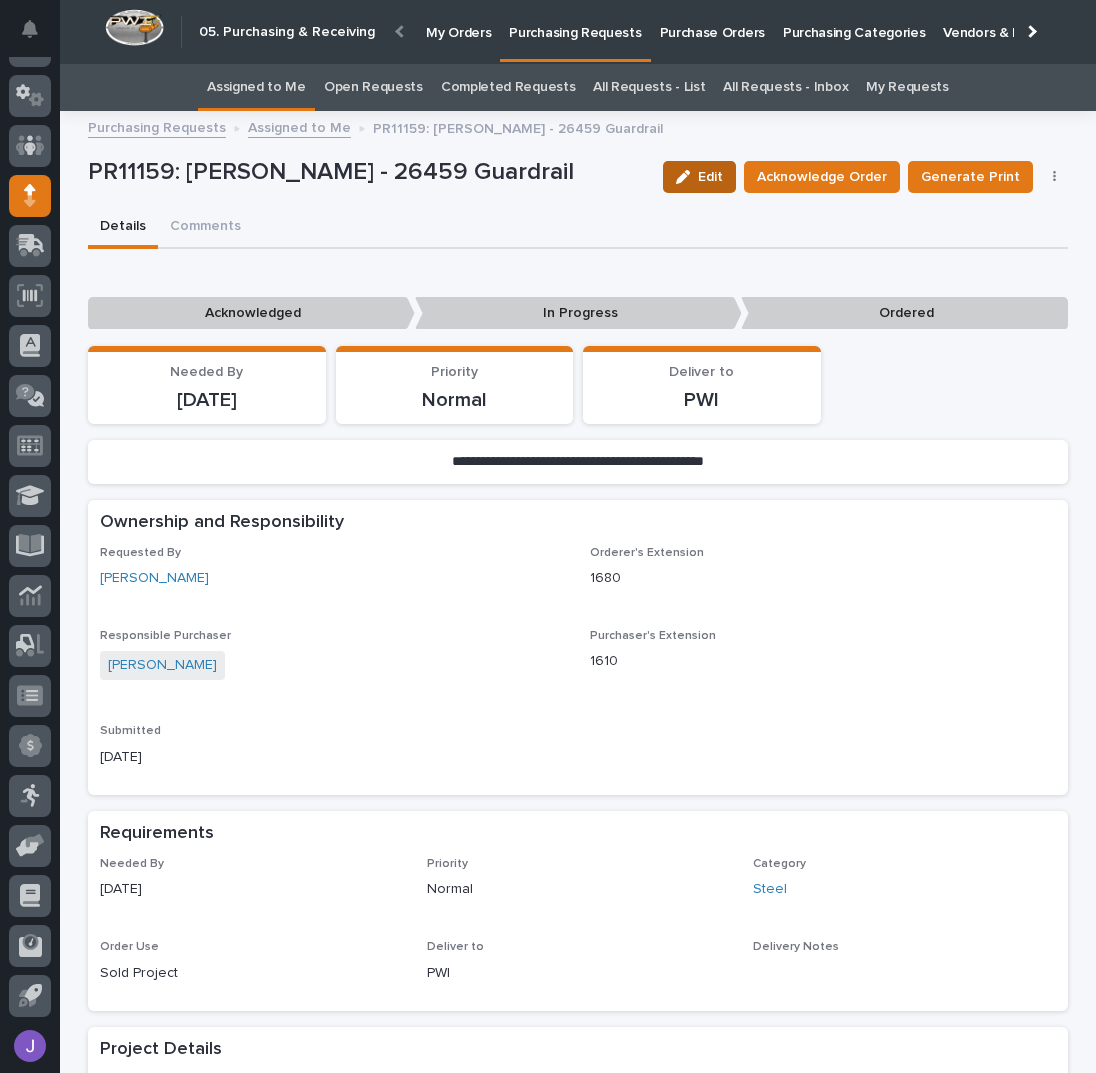 click on "Edit" at bounding box center (710, 177) 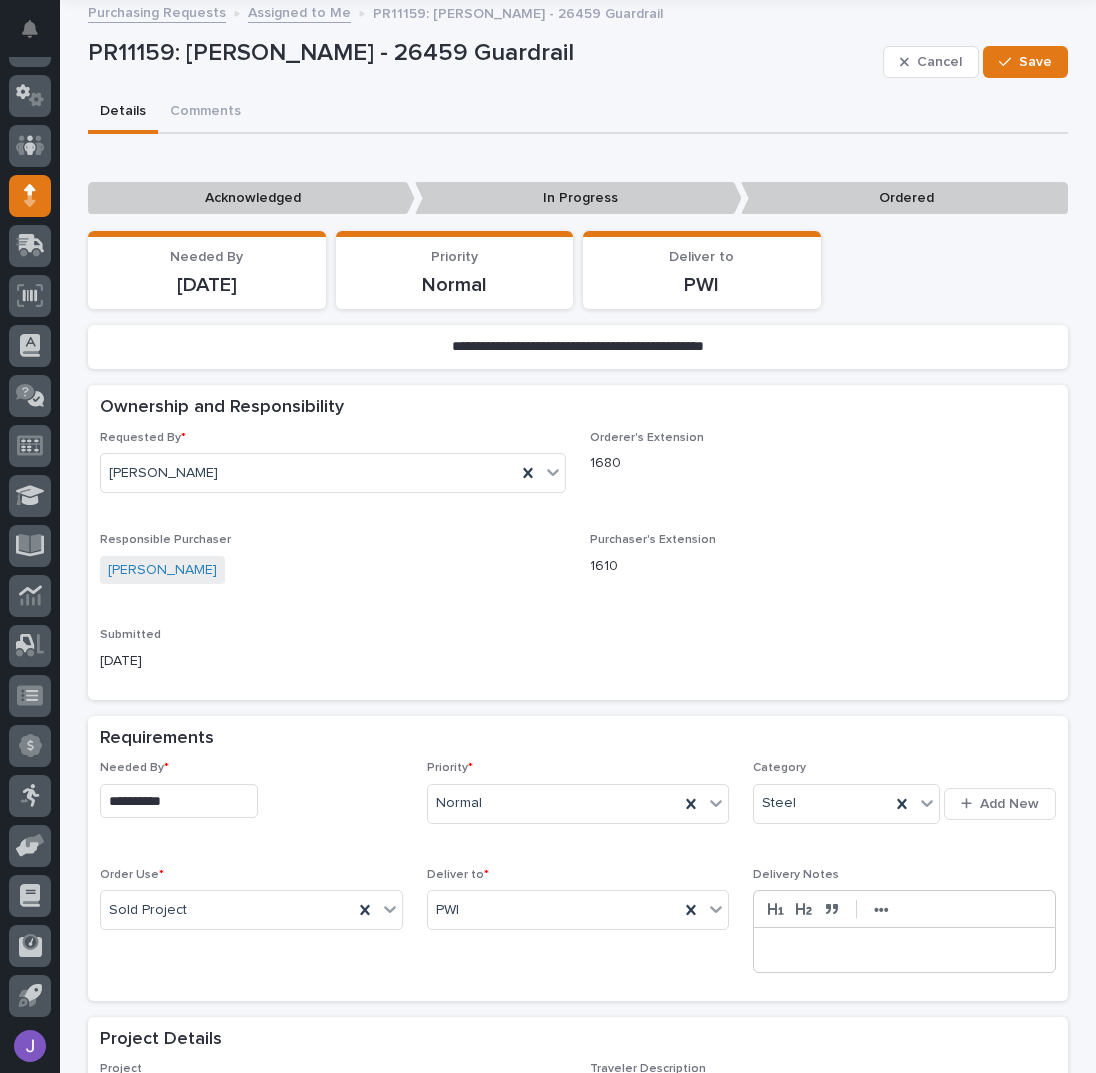 scroll, scrollTop: 133, scrollLeft: 0, axis: vertical 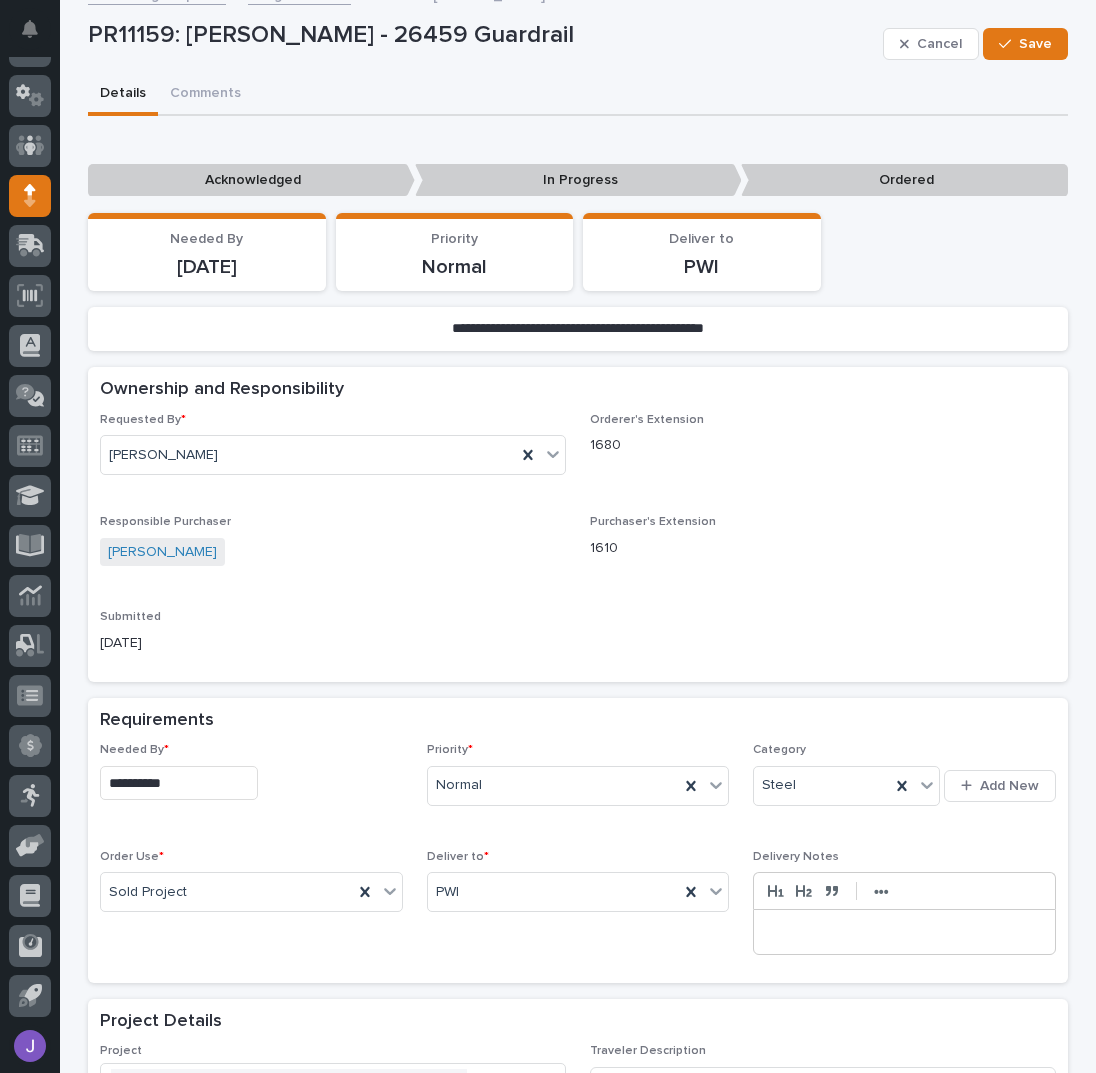 click on "**********" at bounding box center [179, 783] 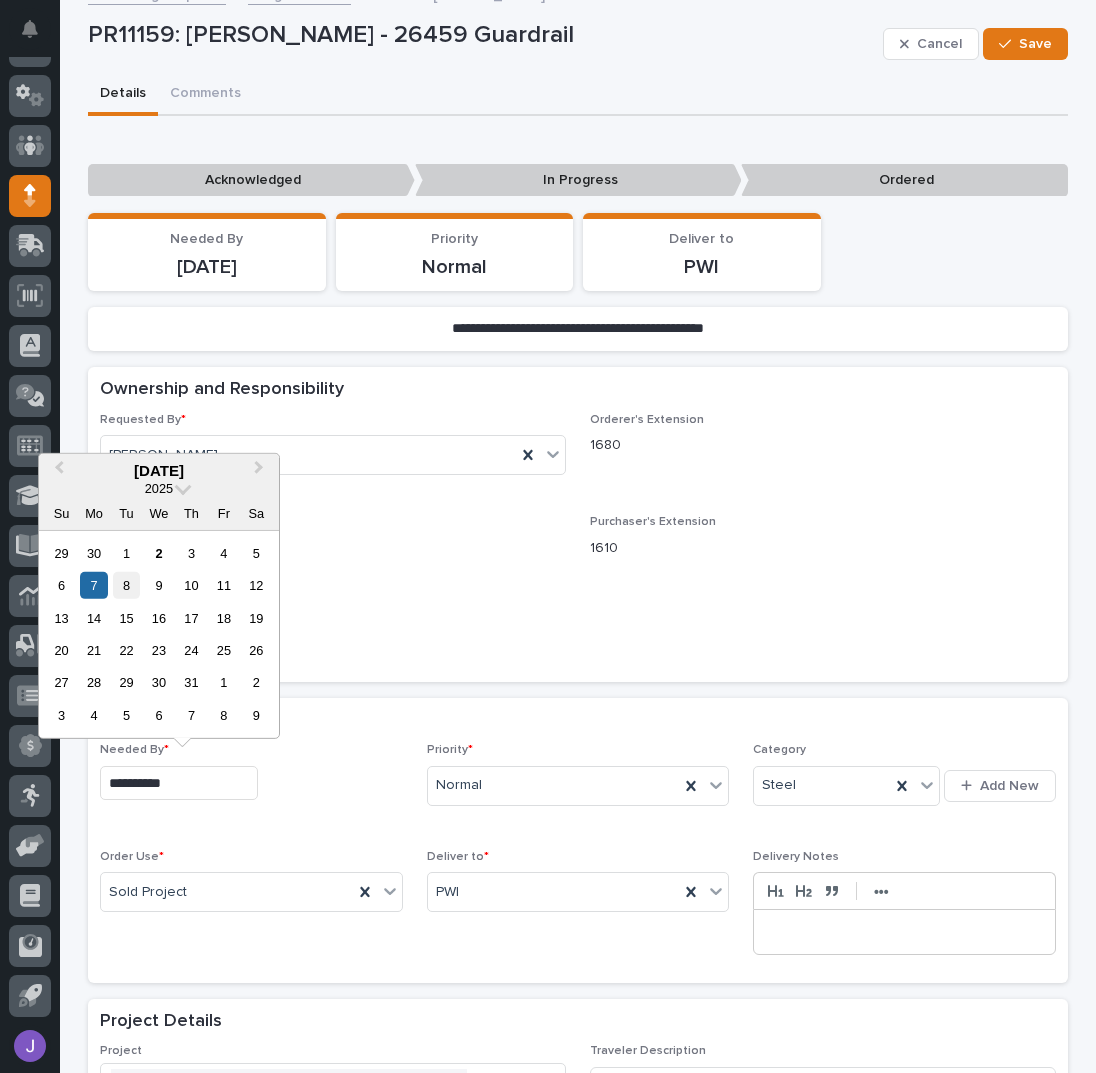 click on "8" at bounding box center [126, 585] 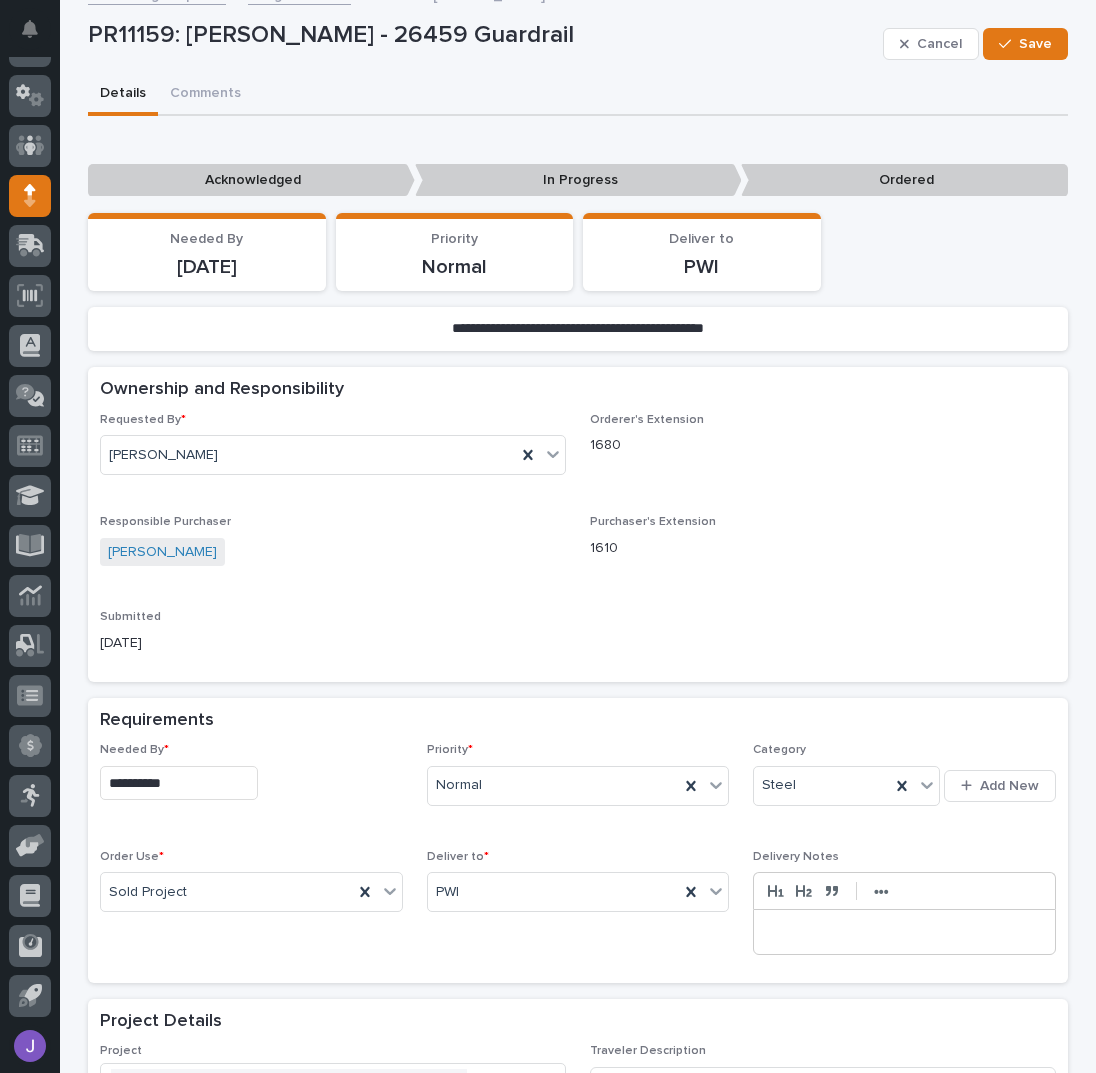 type on "**********" 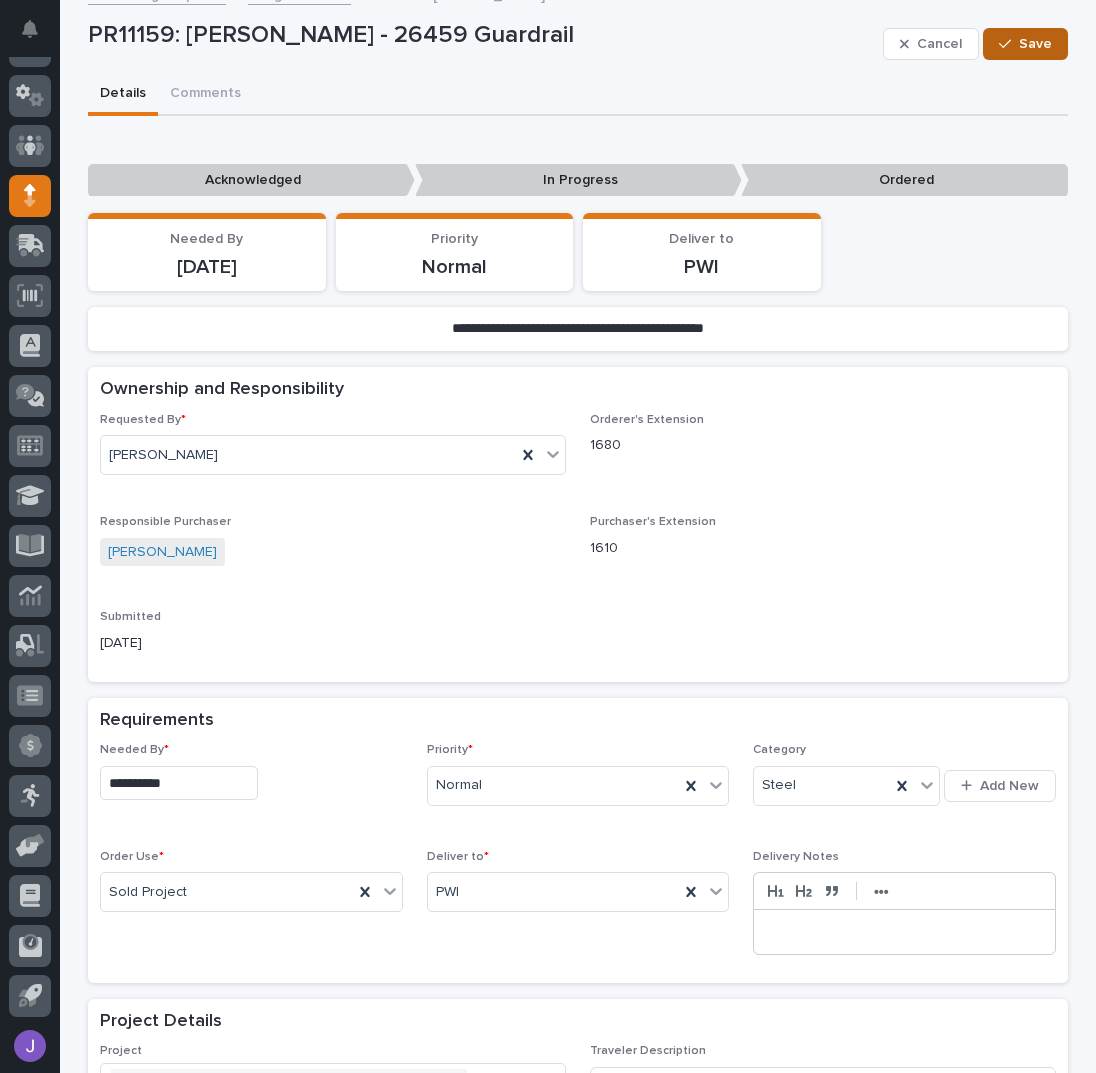 click on "Save" at bounding box center [1035, 44] 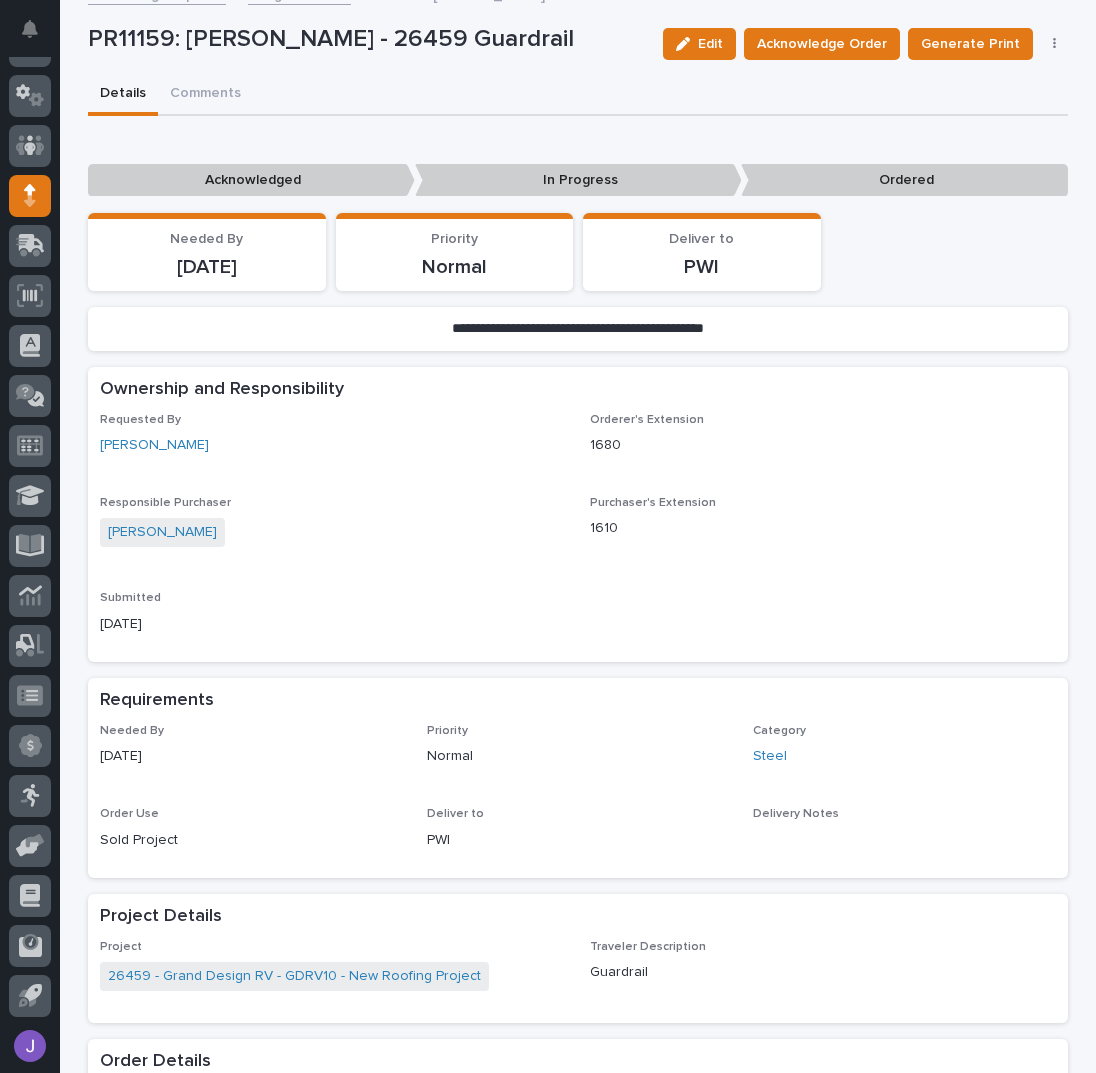 scroll, scrollTop: 0, scrollLeft: 0, axis: both 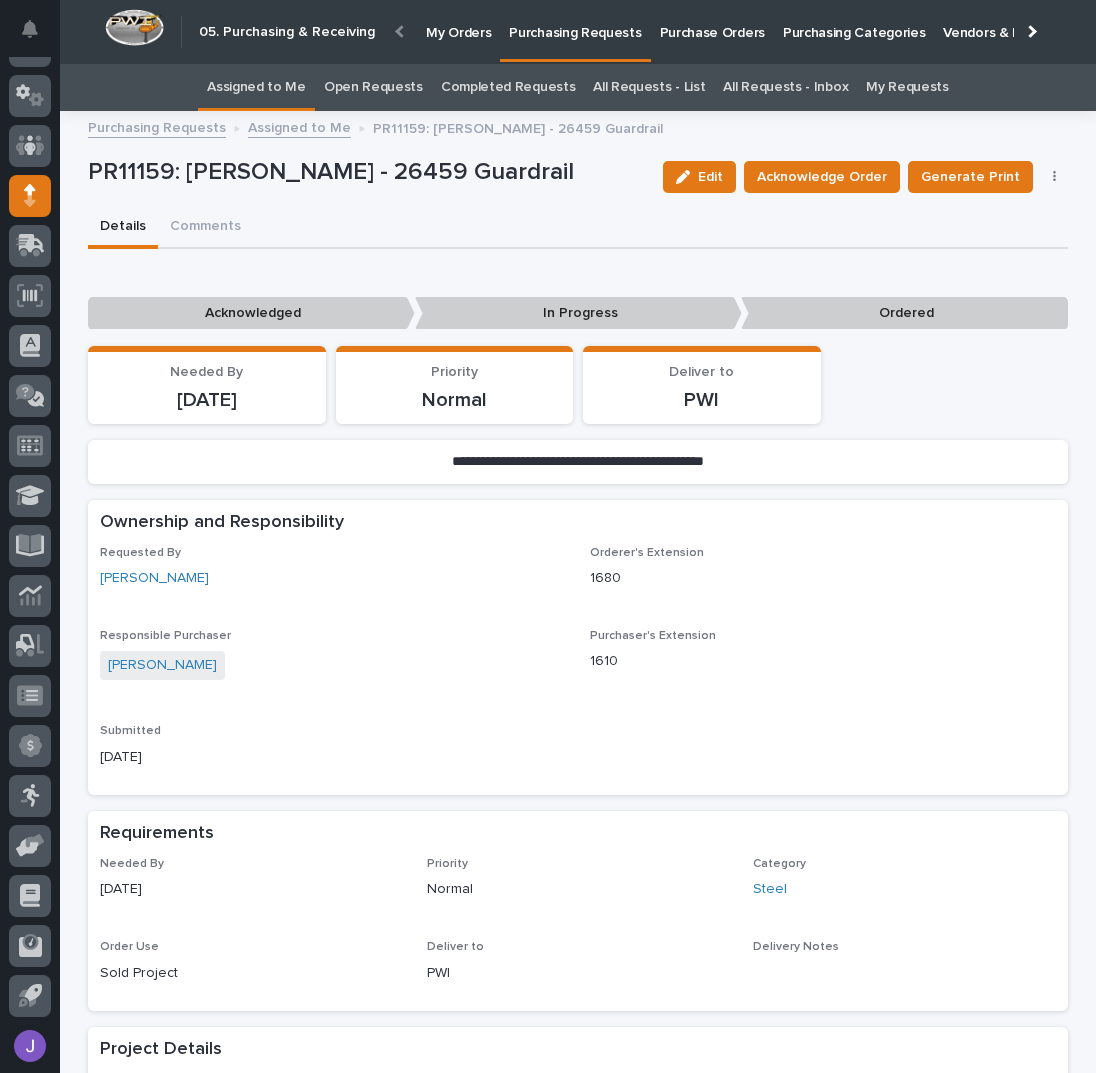click on "Assigned to Me" at bounding box center (256, 87) 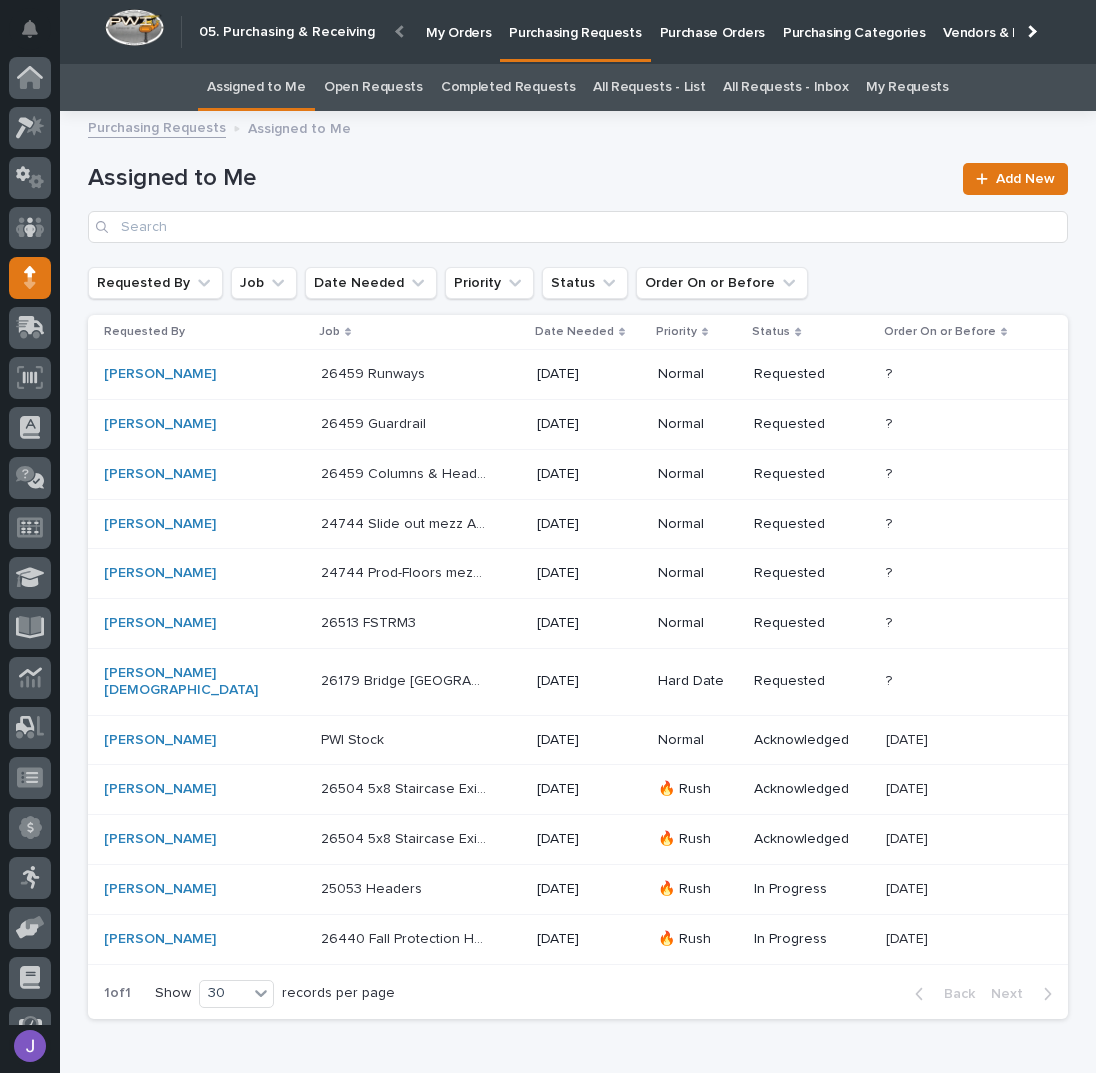 scroll, scrollTop: 82, scrollLeft: 0, axis: vertical 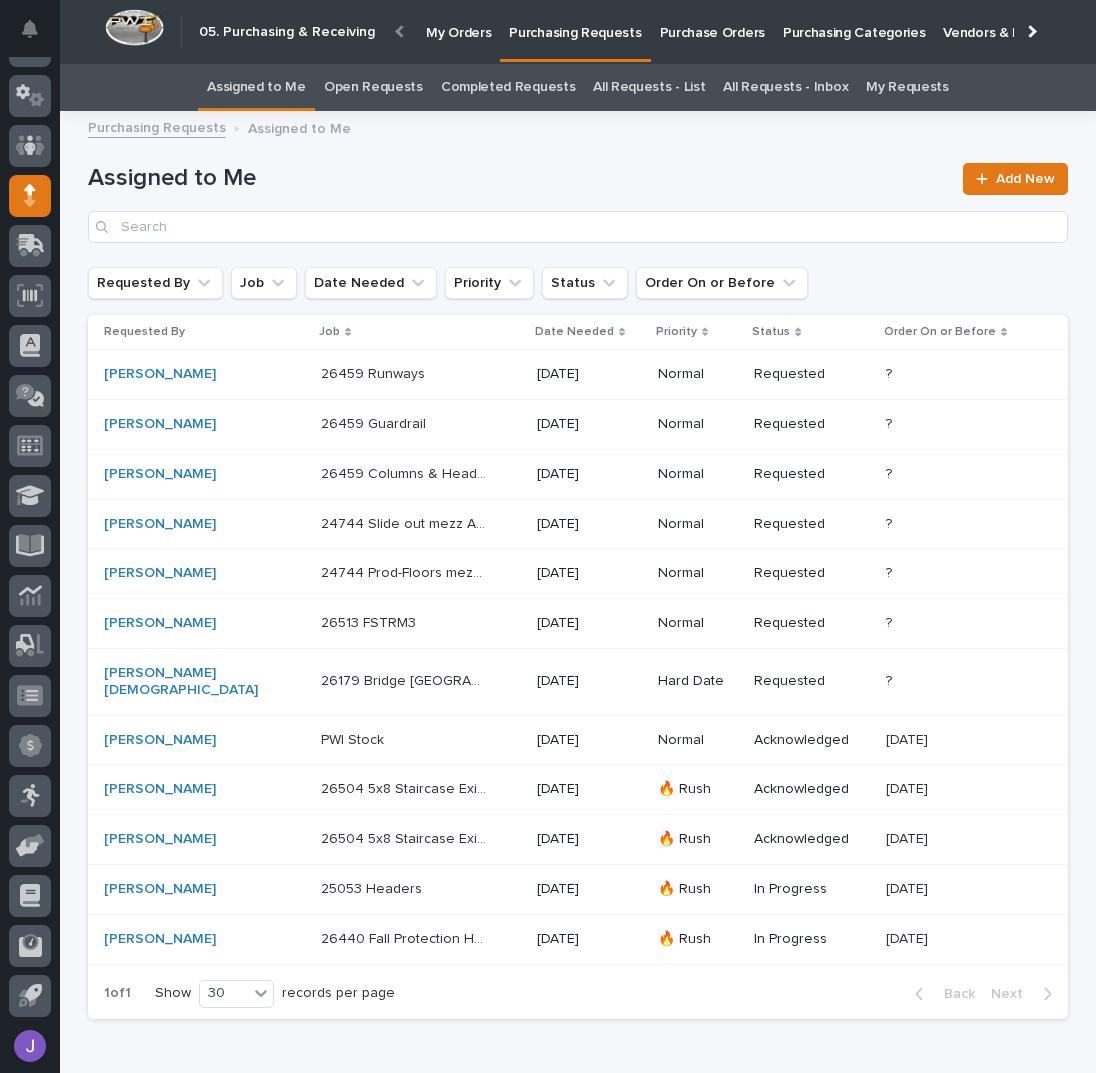 click on "[PERSON_NAME]" at bounding box center (187, 374) 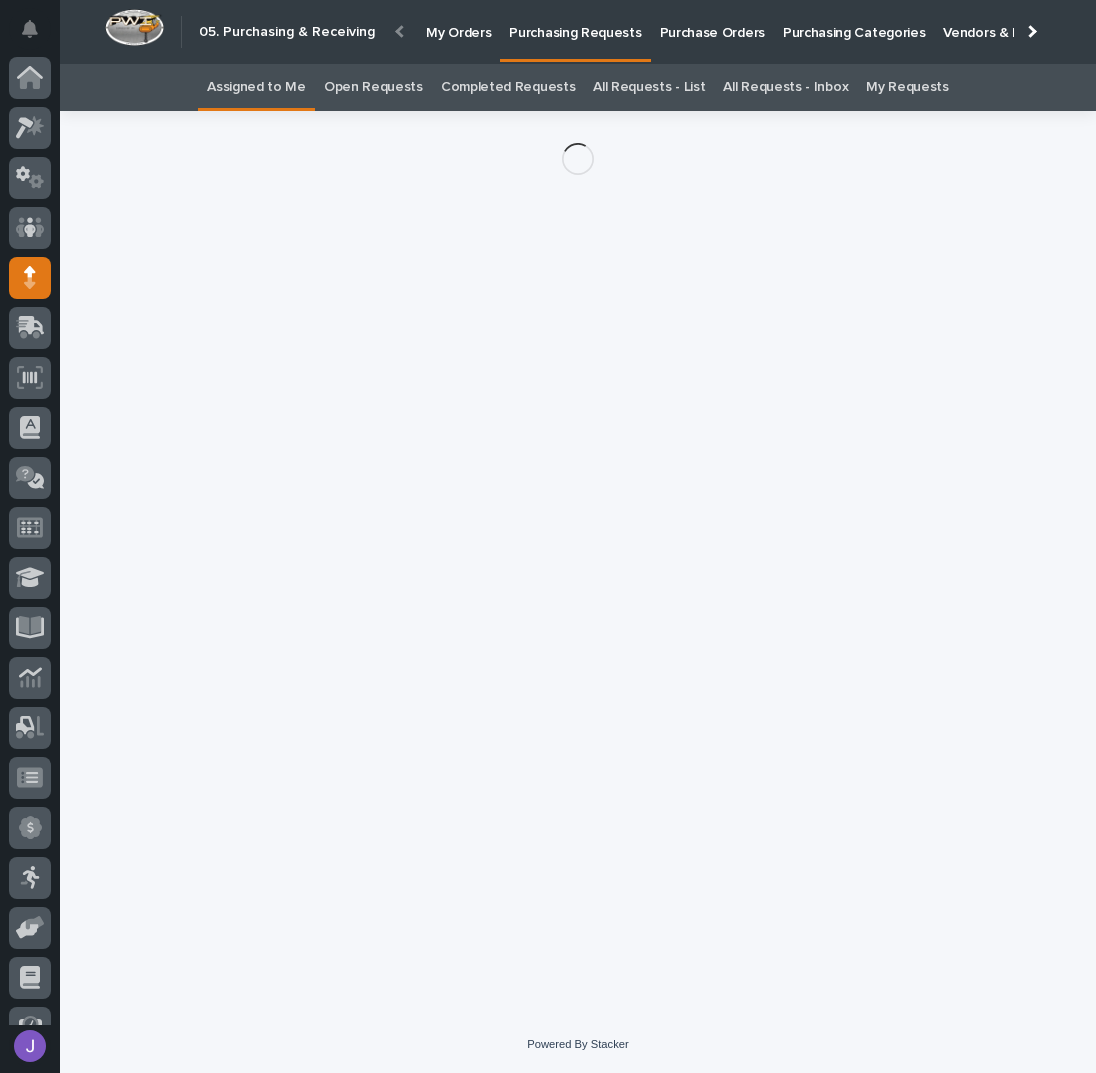 scroll, scrollTop: 82, scrollLeft: 0, axis: vertical 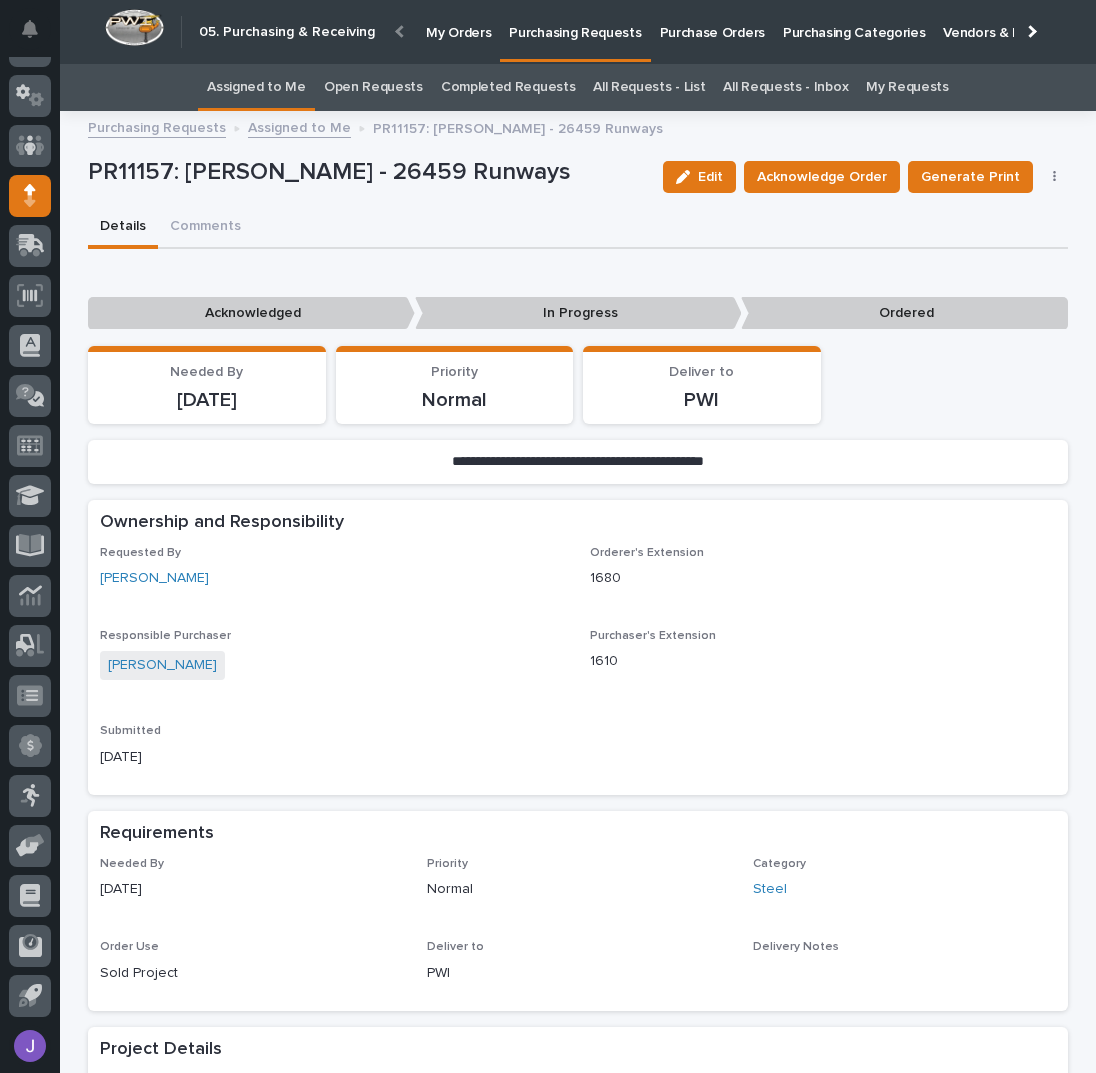 drag, startPoint x: 684, startPoint y: 179, endPoint x: 664, endPoint y: 198, distance: 27.58623 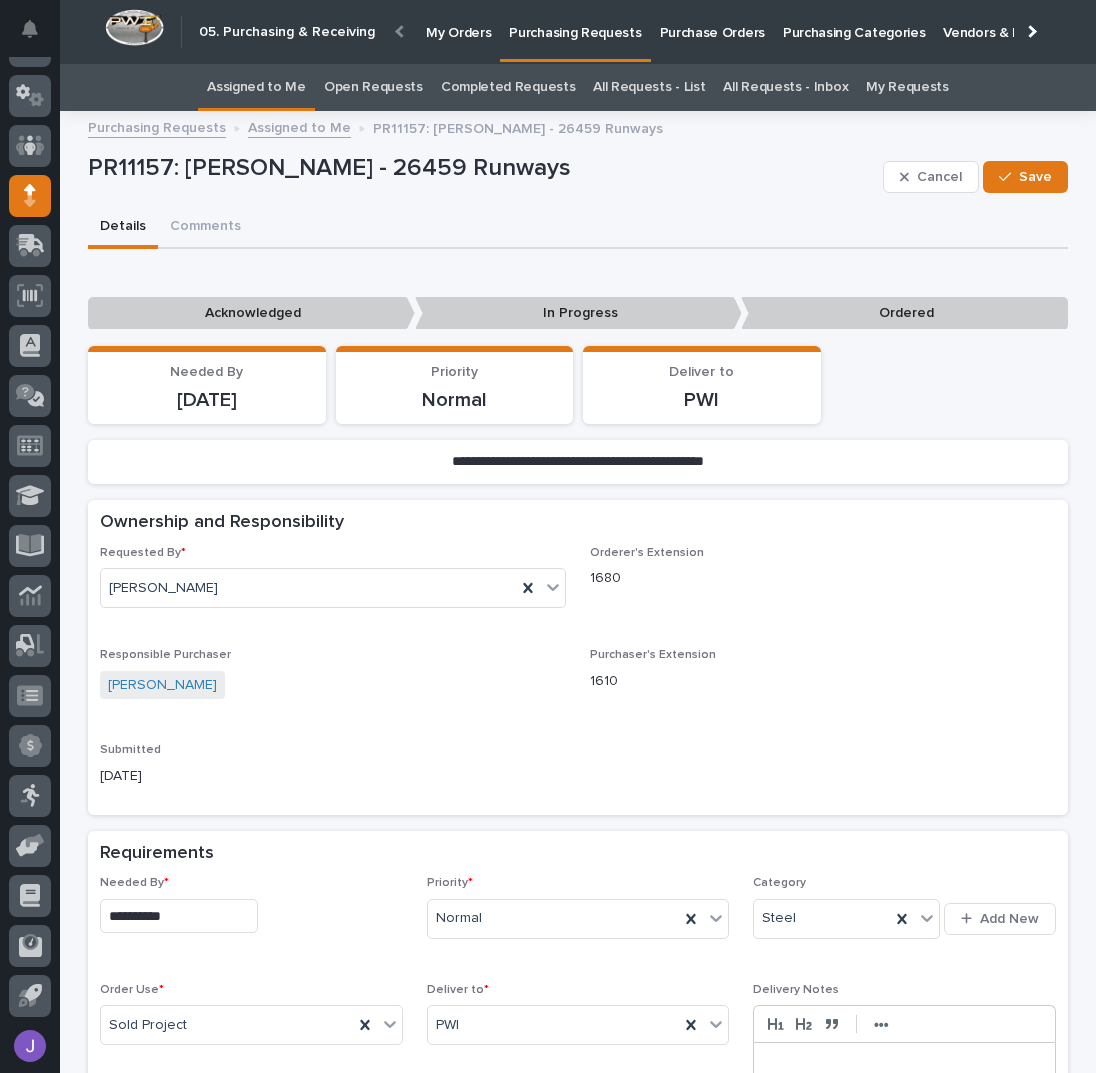 click on "**********" at bounding box center [179, 916] 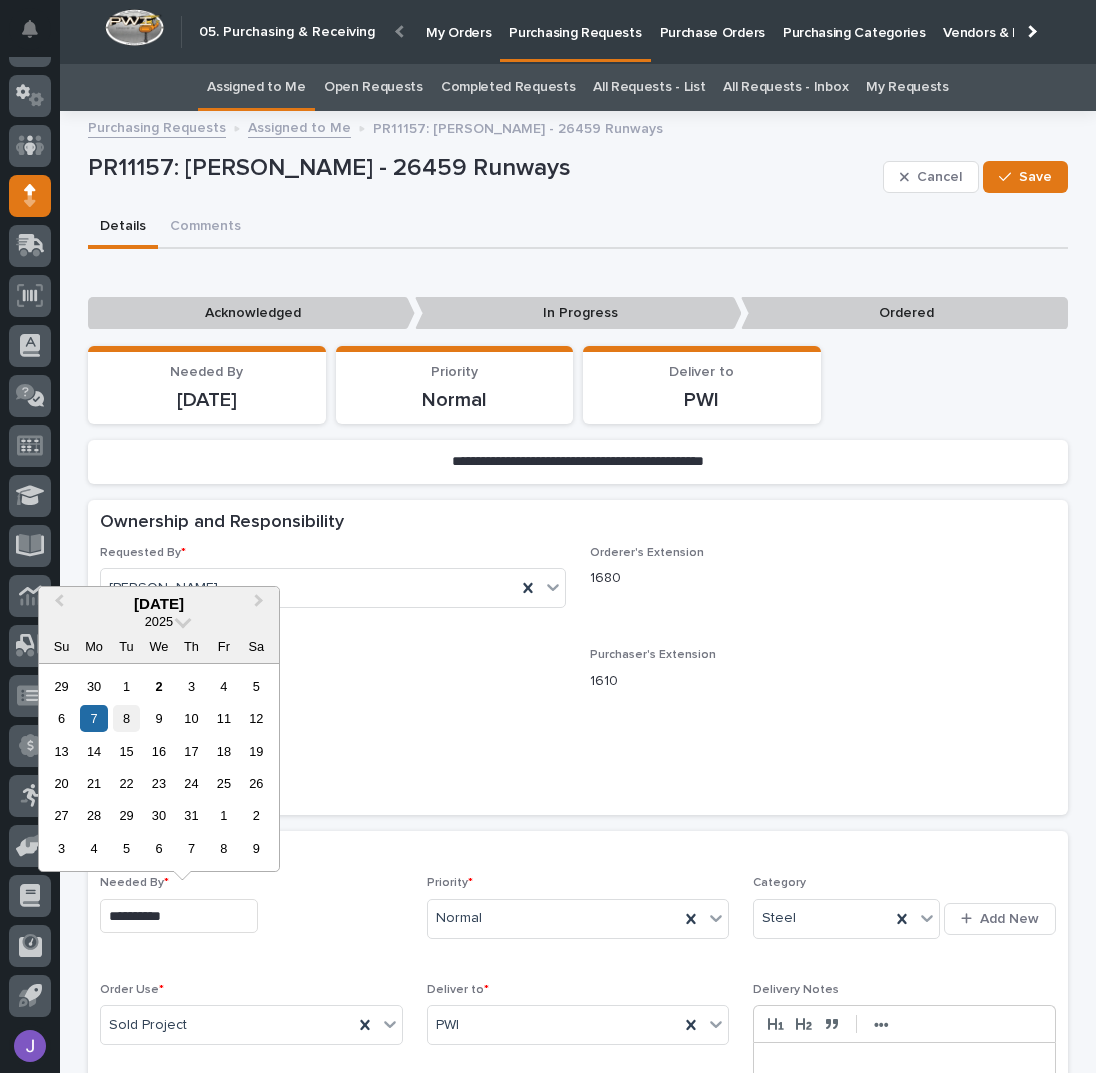 click on "8" at bounding box center [126, 718] 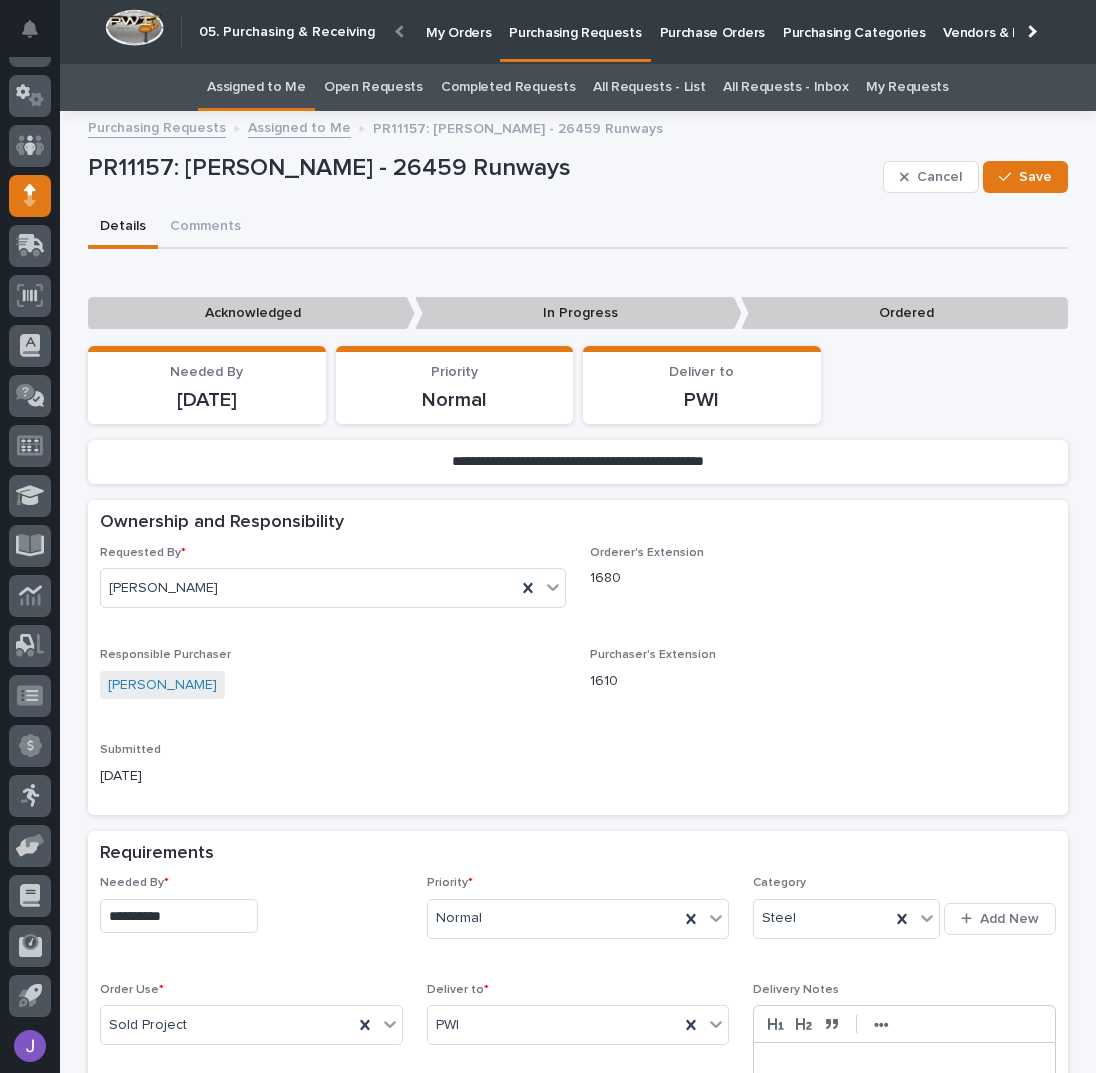 type on "**********" 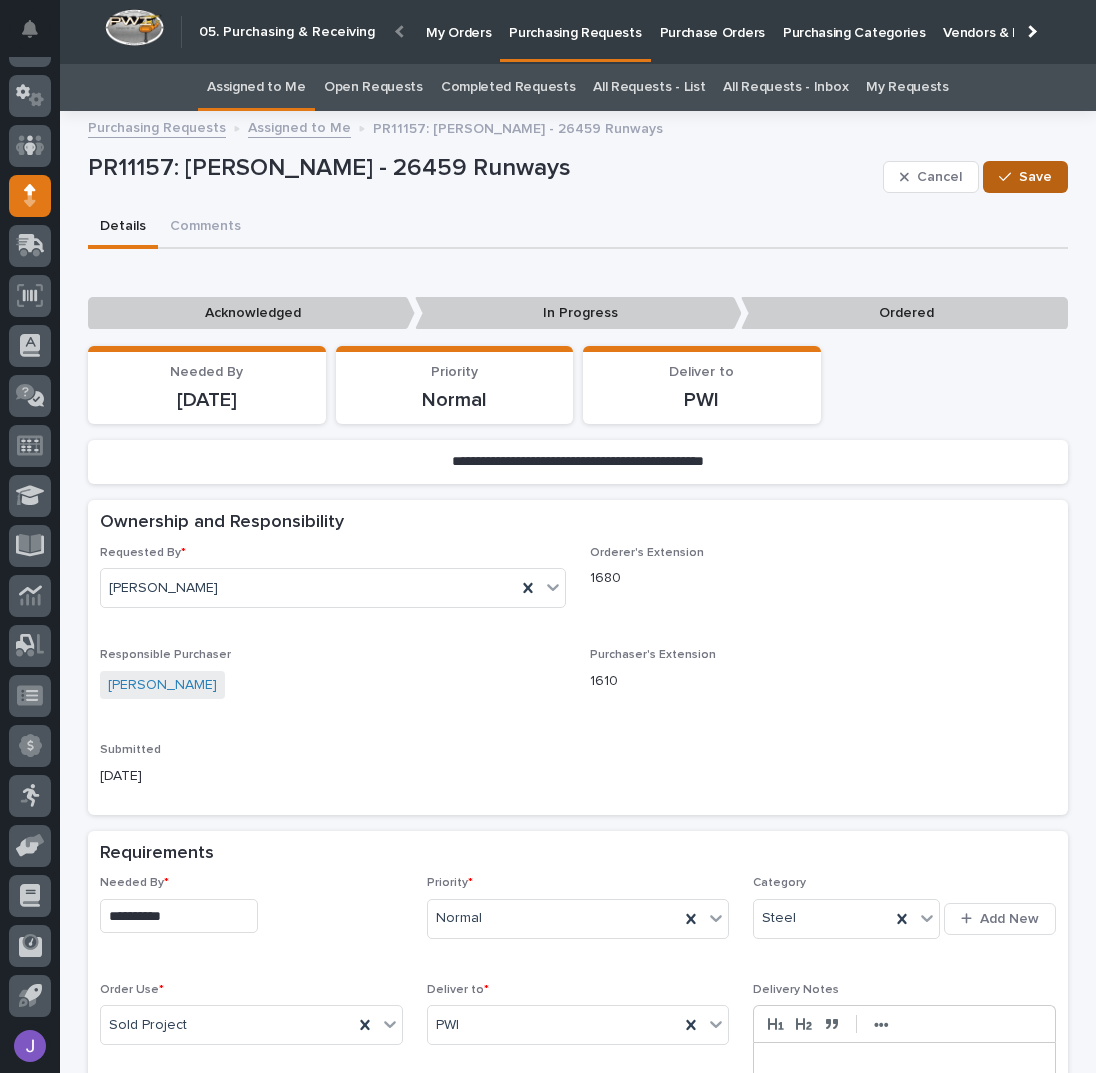 click on "Save" at bounding box center (1035, 177) 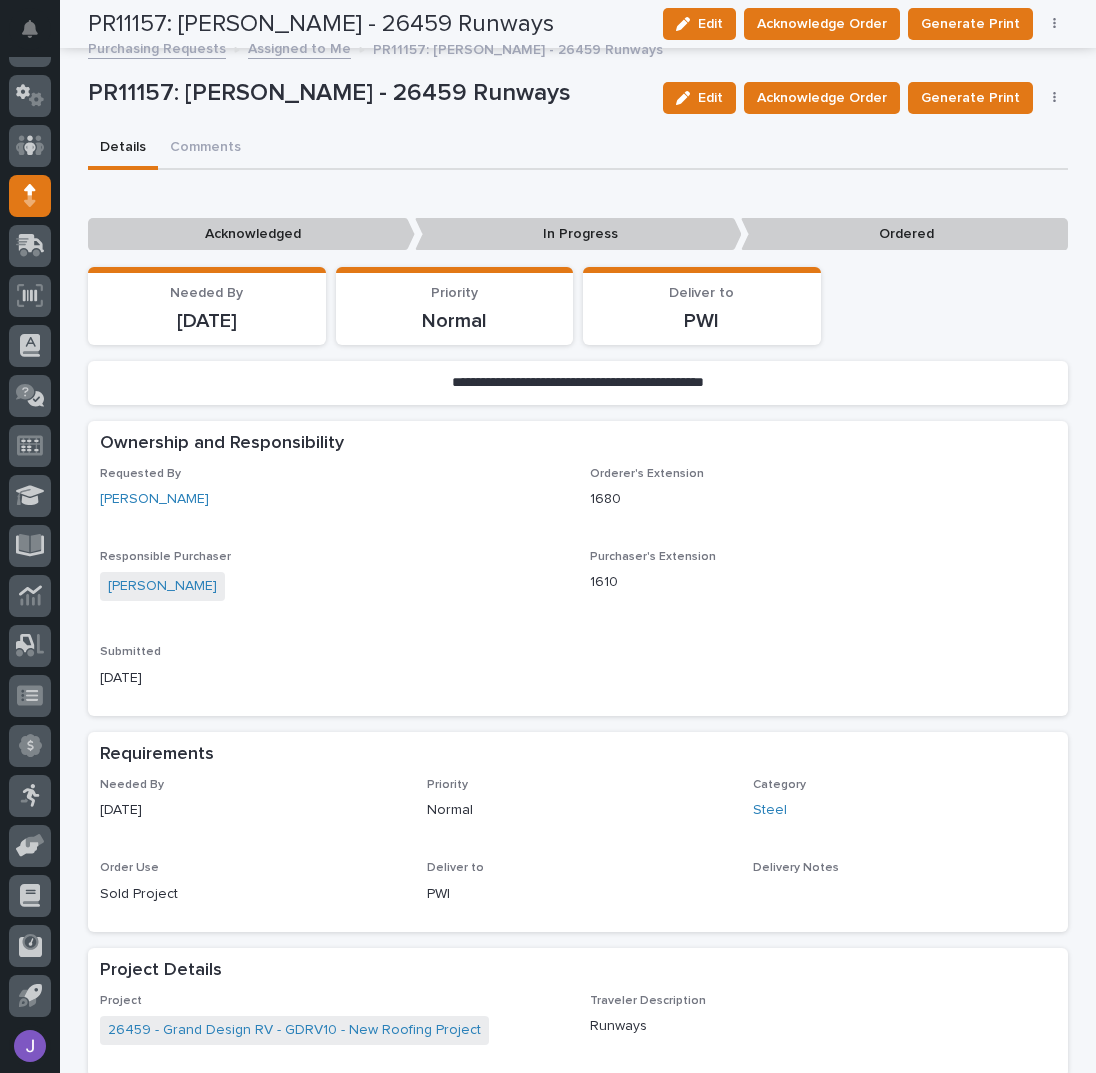 scroll, scrollTop: 0, scrollLeft: 0, axis: both 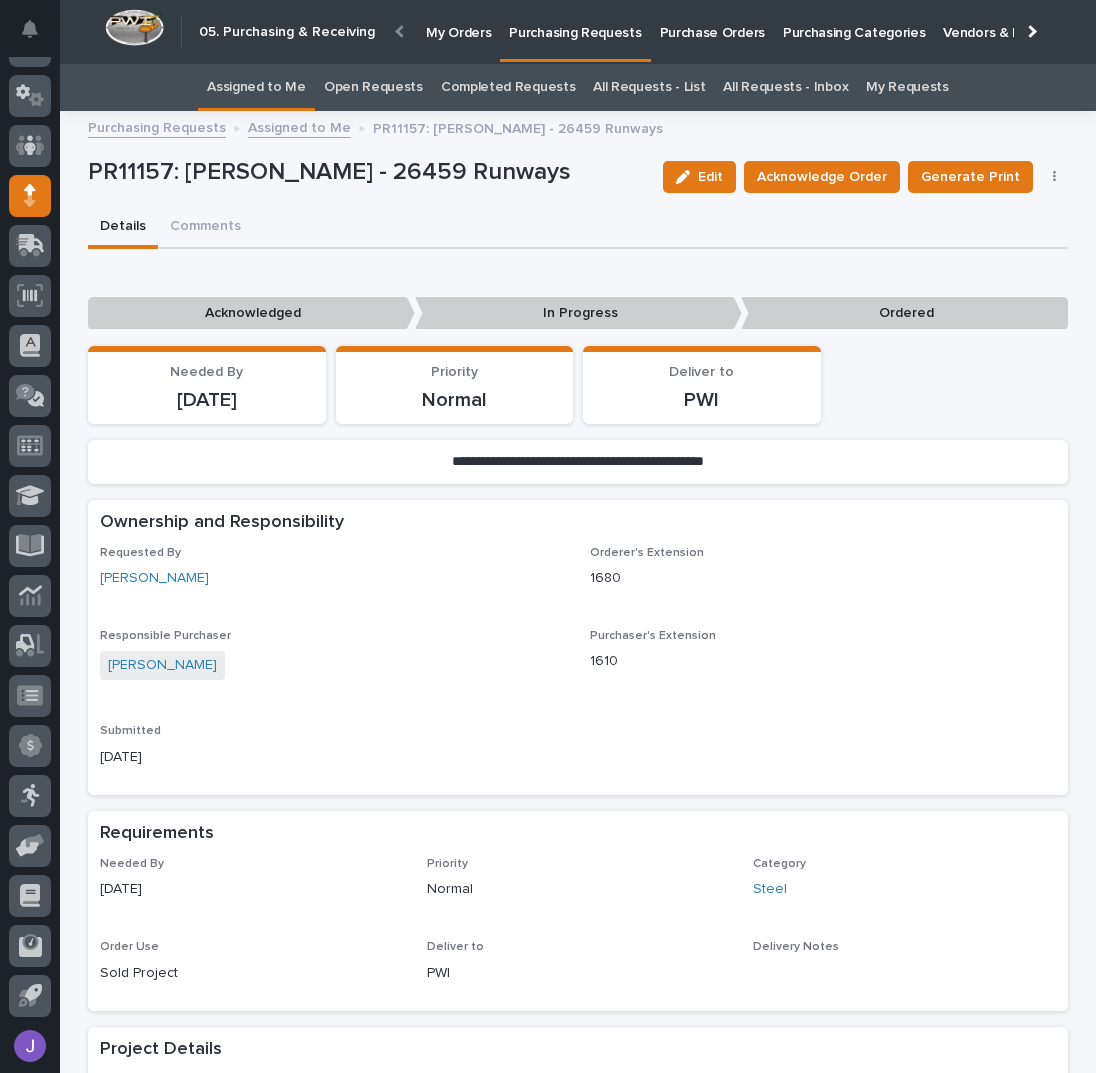 click on "Assigned to Me" at bounding box center (256, 87) 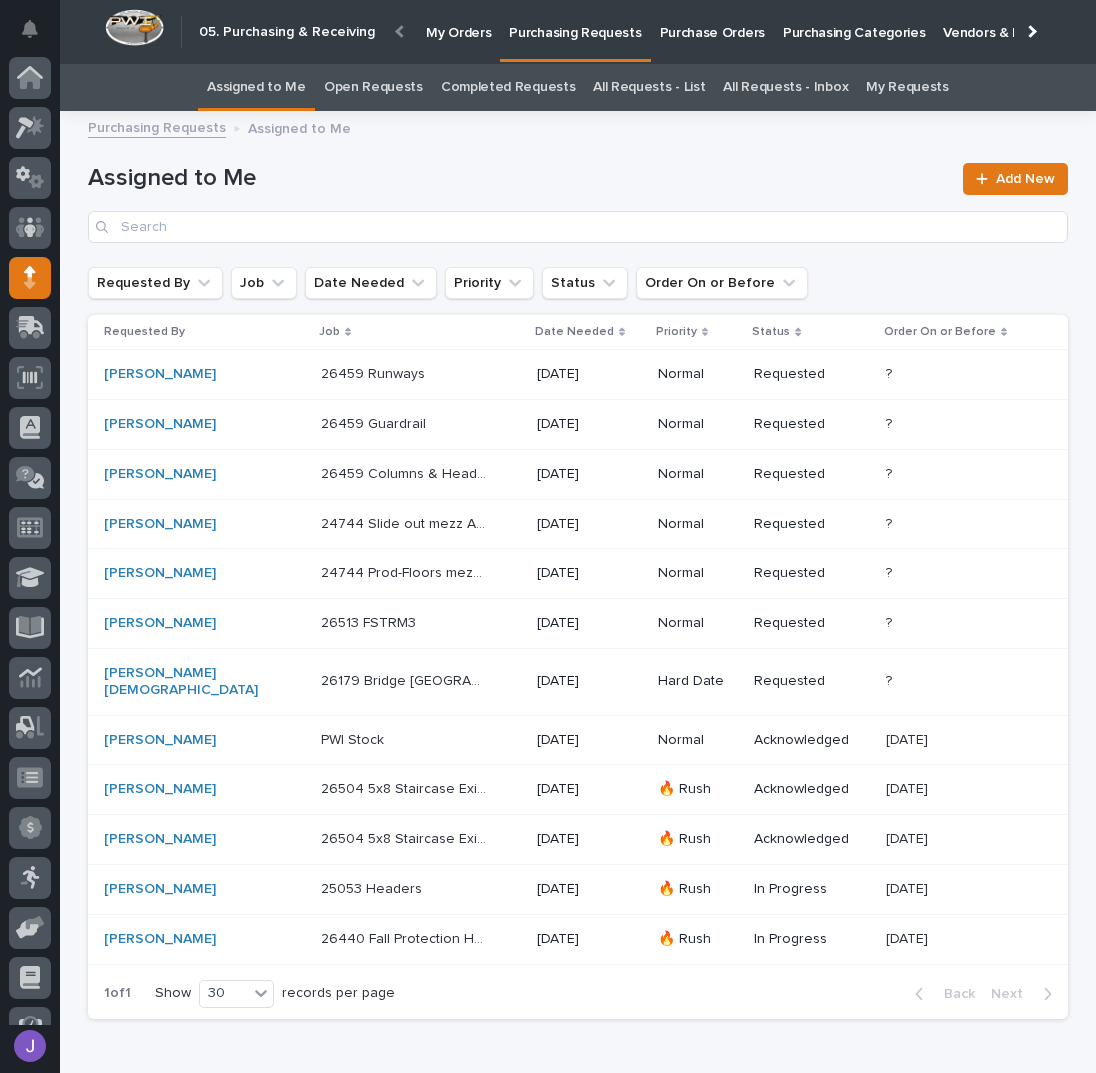 scroll, scrollTop: 82, scrollLeft: 0, axis: vertical 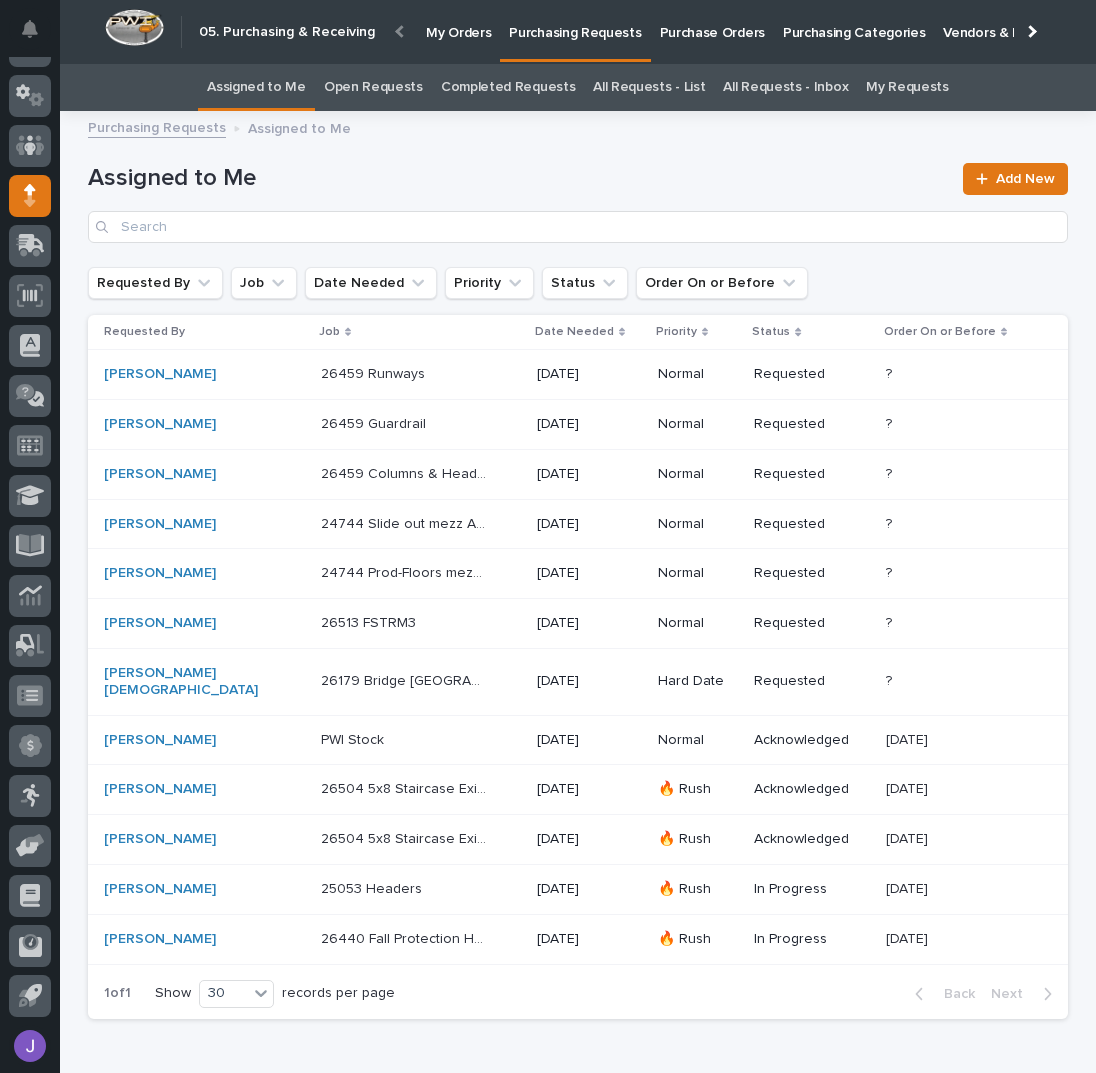 click on "26459 Runways 26459 Runways" at bounding box center (421, 374) 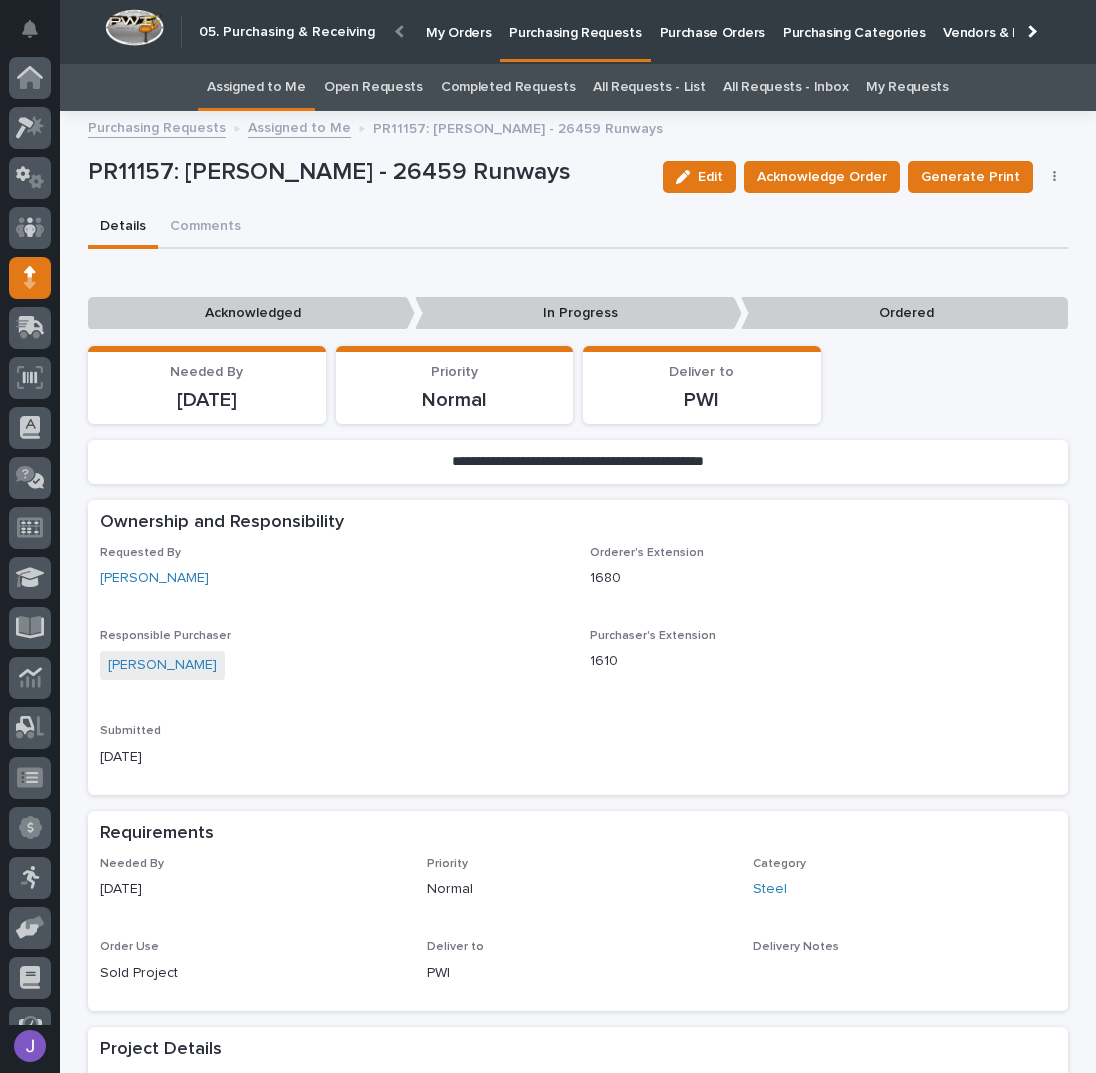scroll, scrollTop: 56, scrollLeft: 0, axis: vertical 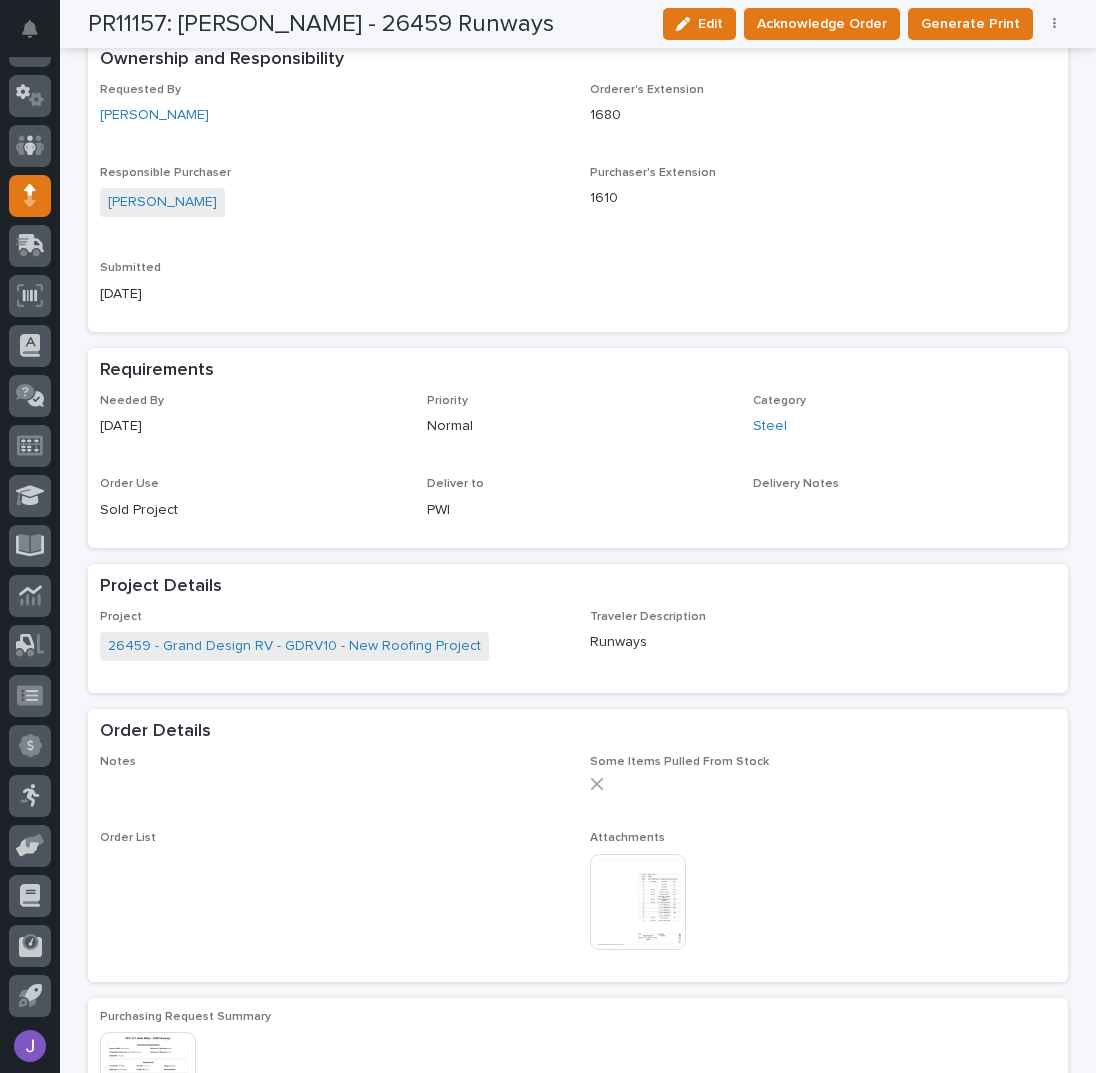 click at bounding box center [638, 902] 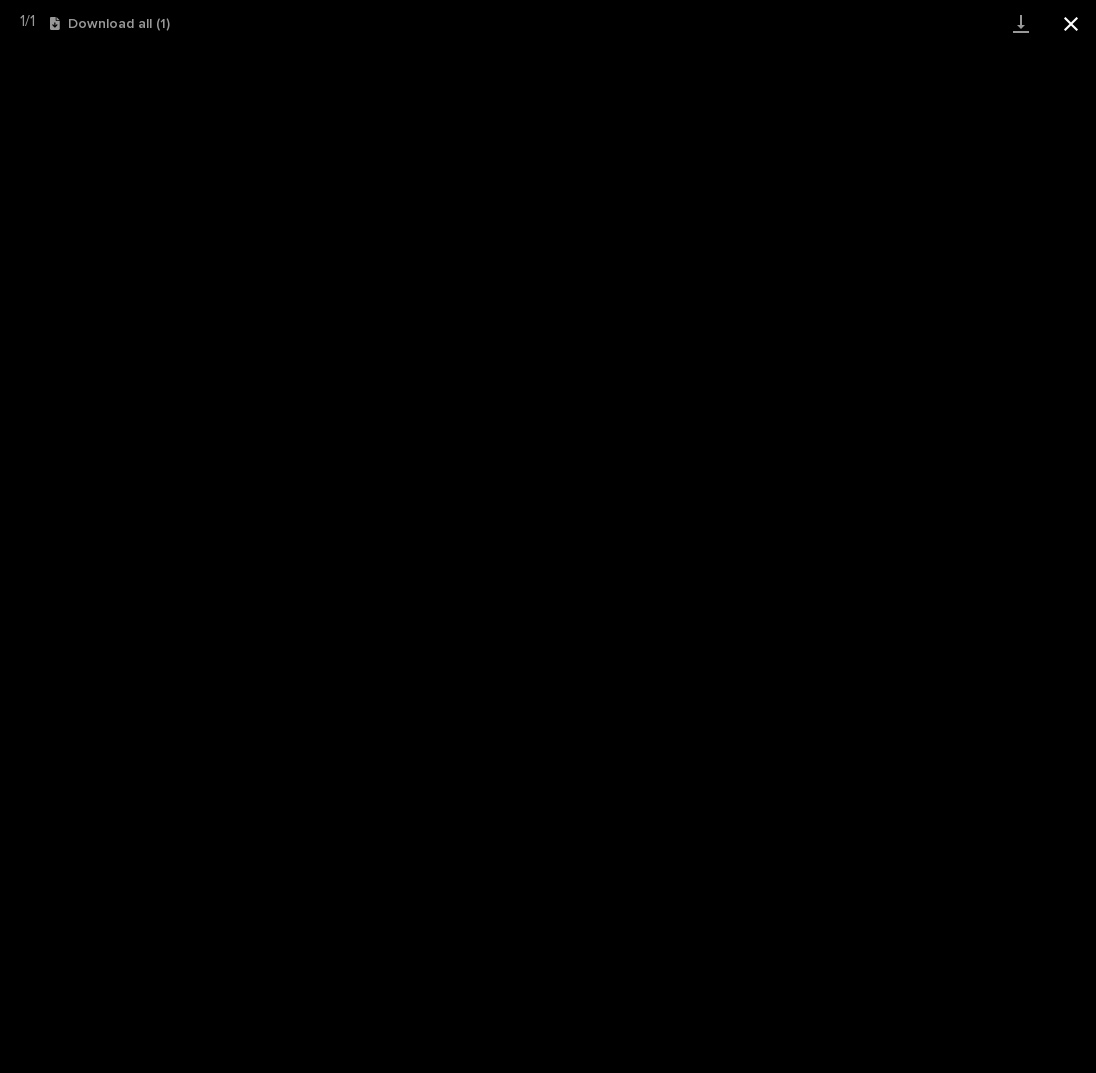 click at bounding box center [1071, 23] 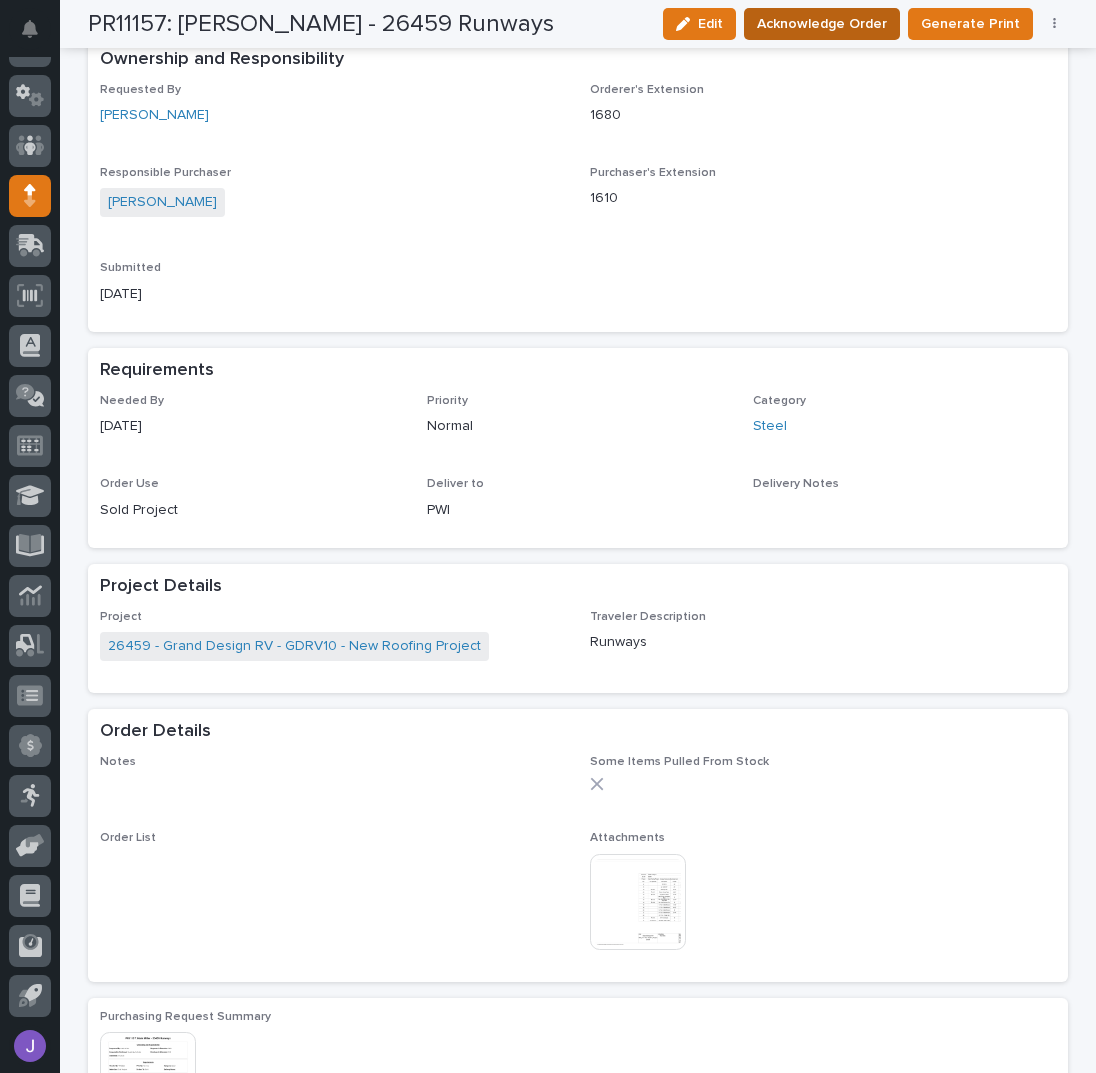 click on "Acknowledge Order" at bounding box center [822, 24] 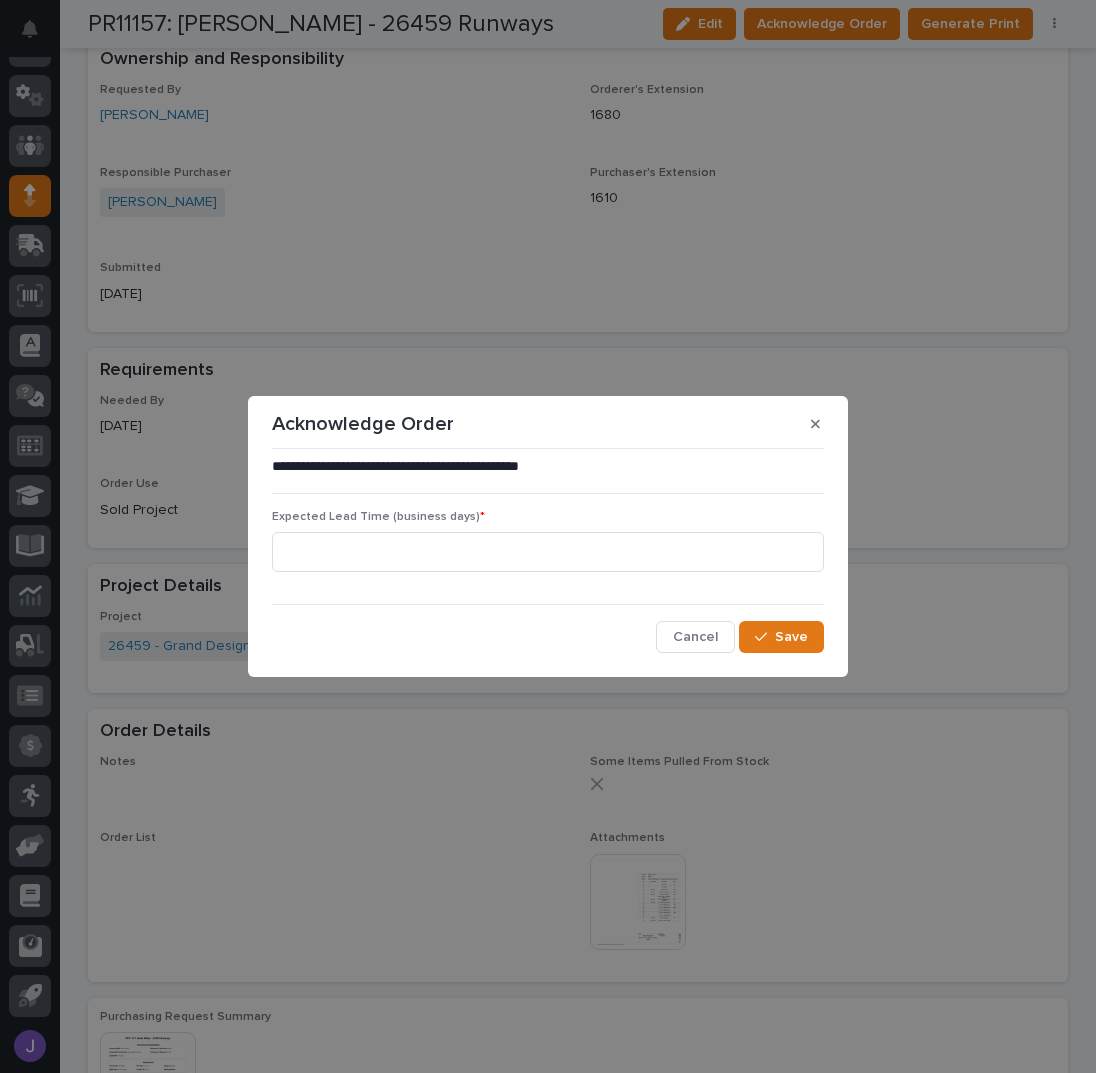 click on "Expected Lead Time (business days) *" at bounding box center (548, 549) 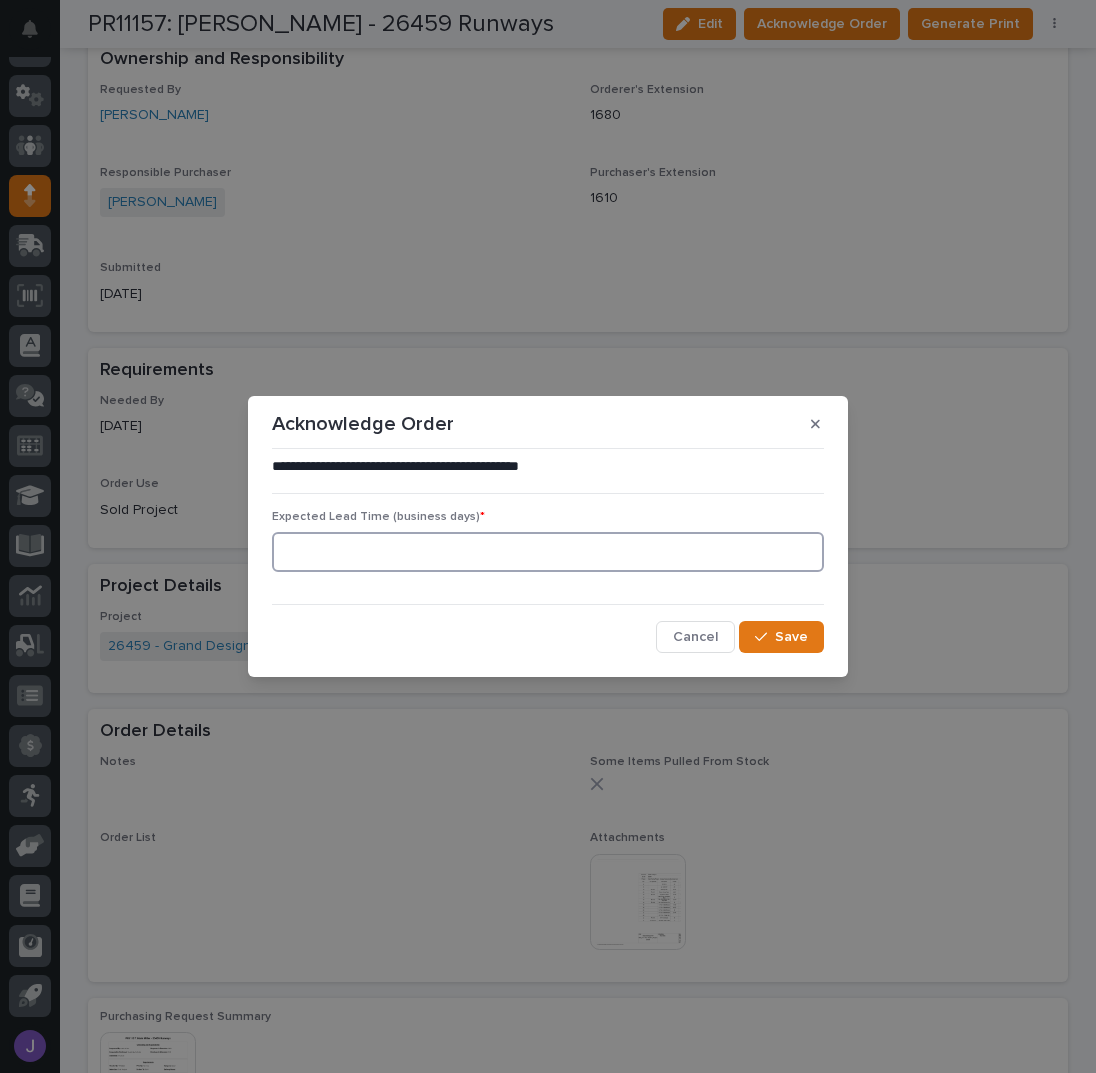 click at bounding box center (548, 552) 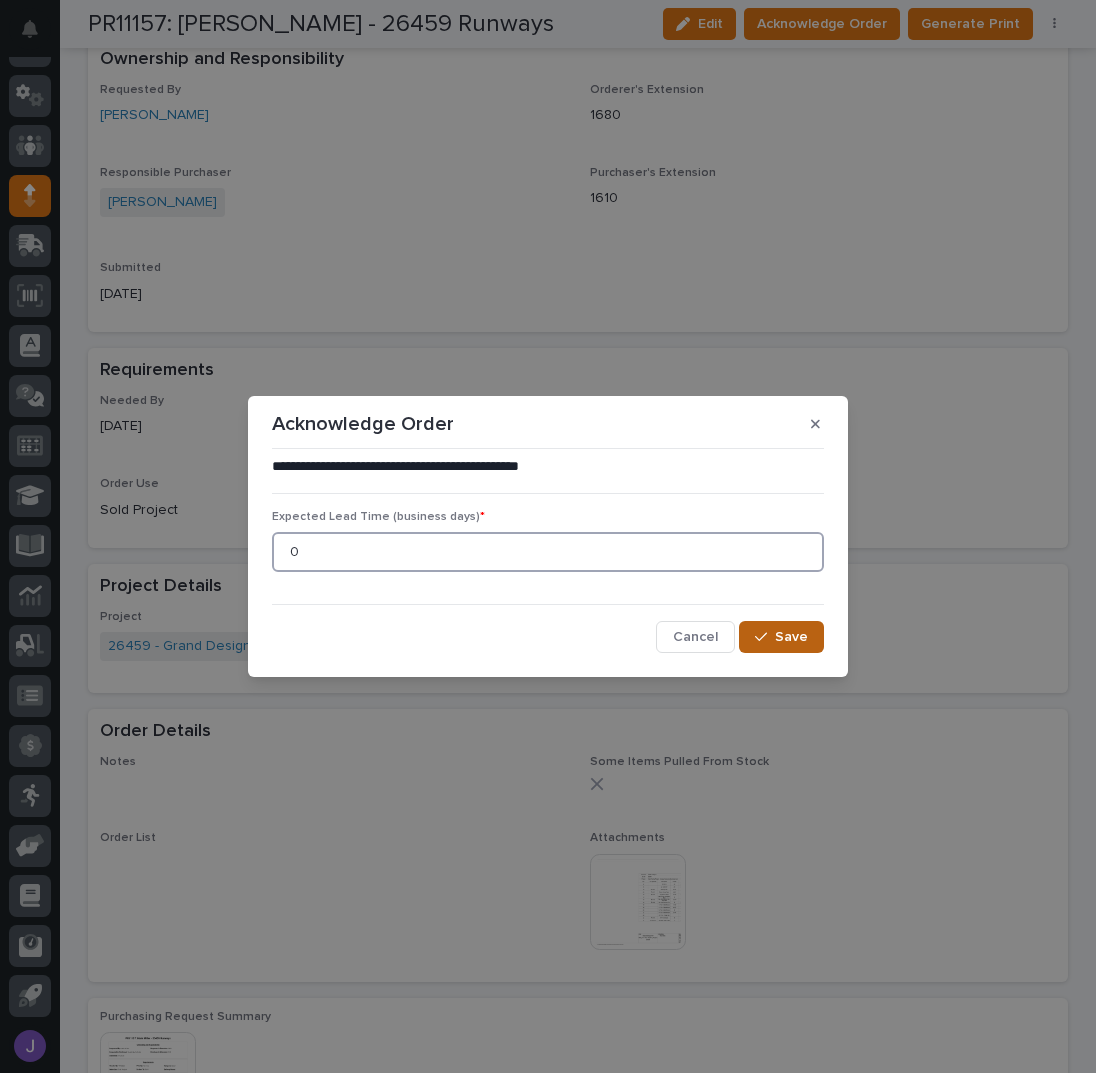 type on "0" 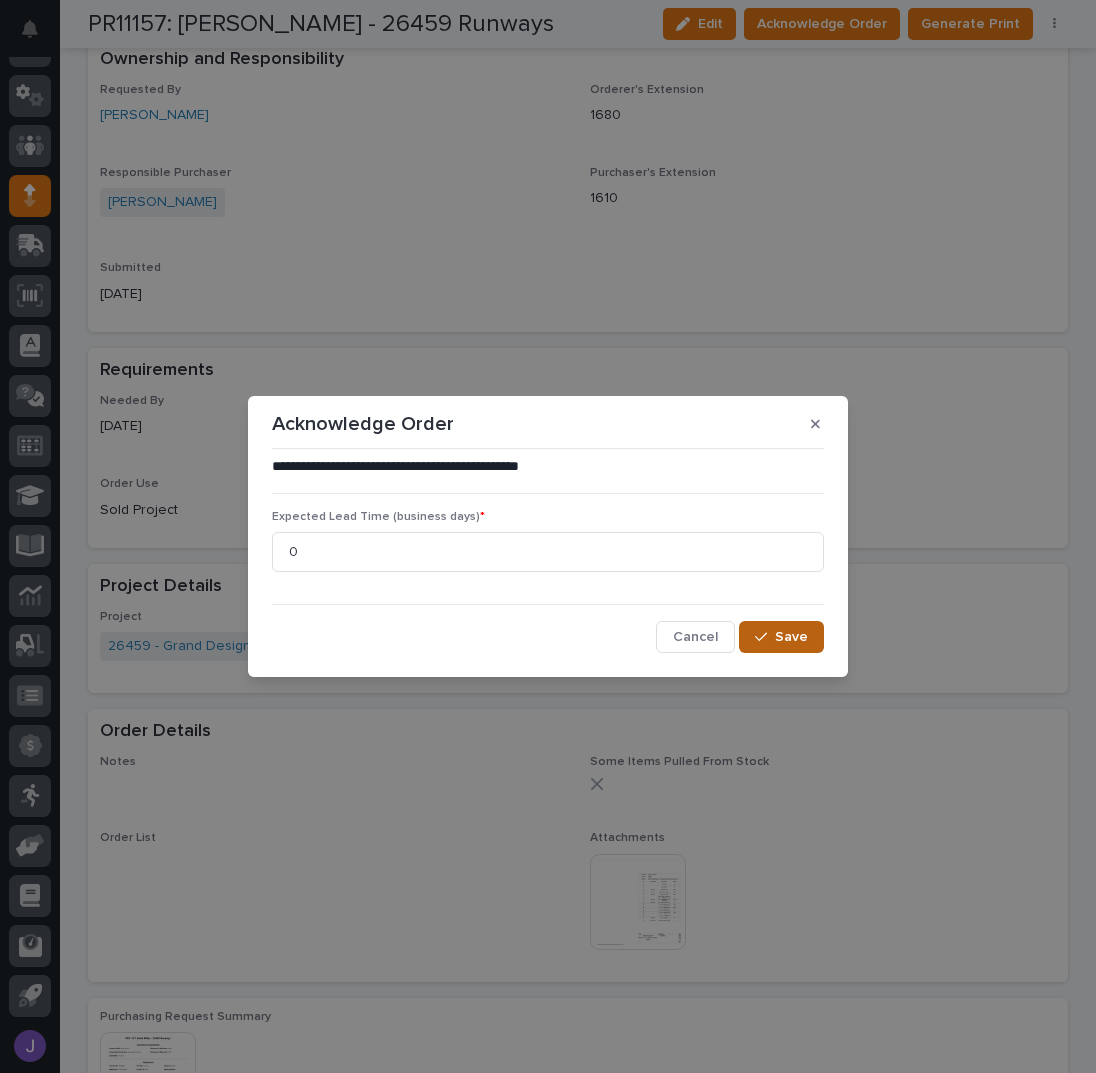 click on "Save" at bounding box center (791, 637) 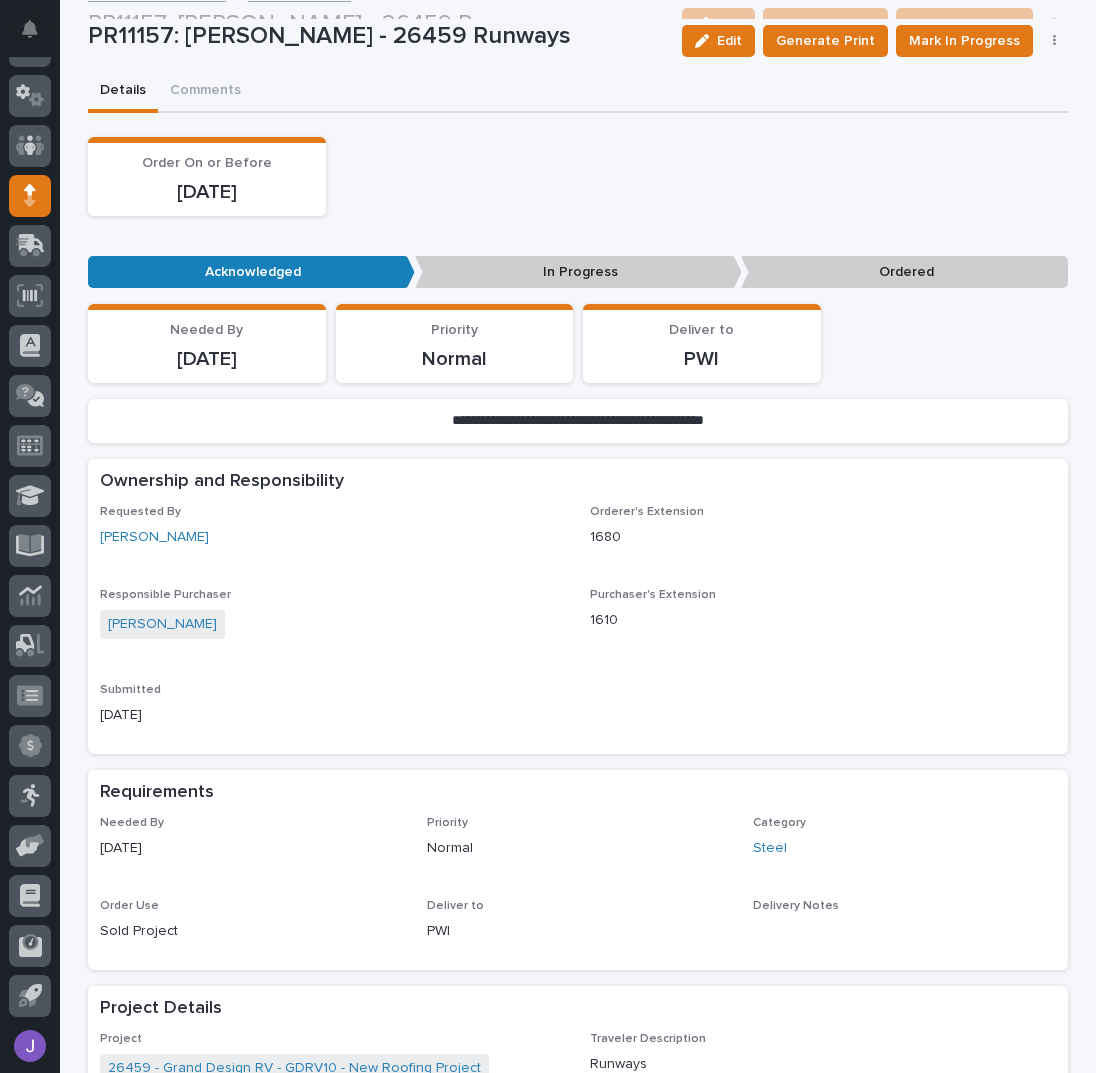scroll, scrollTop: 0, scrollLeft: 0, axis: both 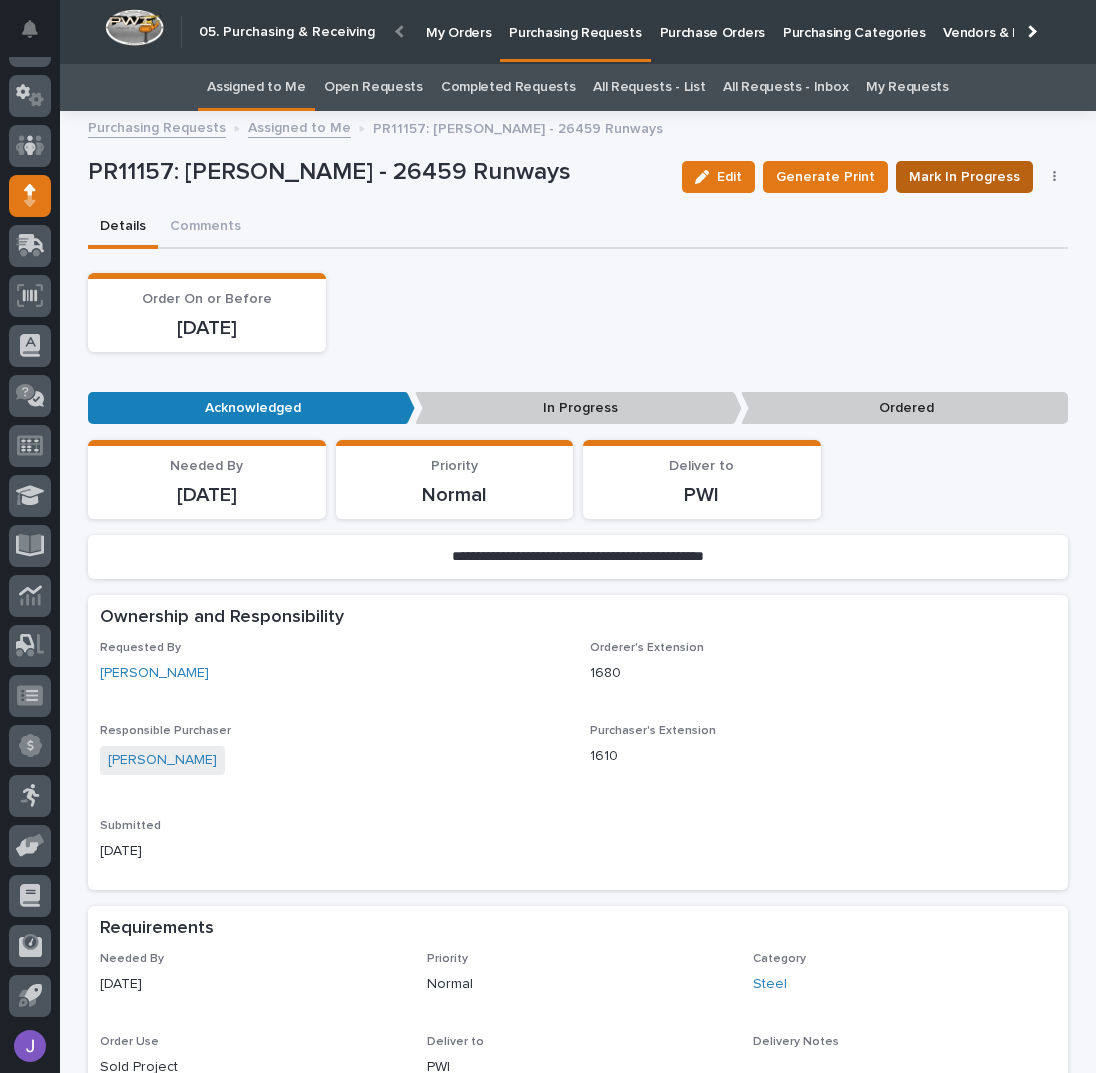 click on "Mark In Progress" at bounding box center (964, 177) 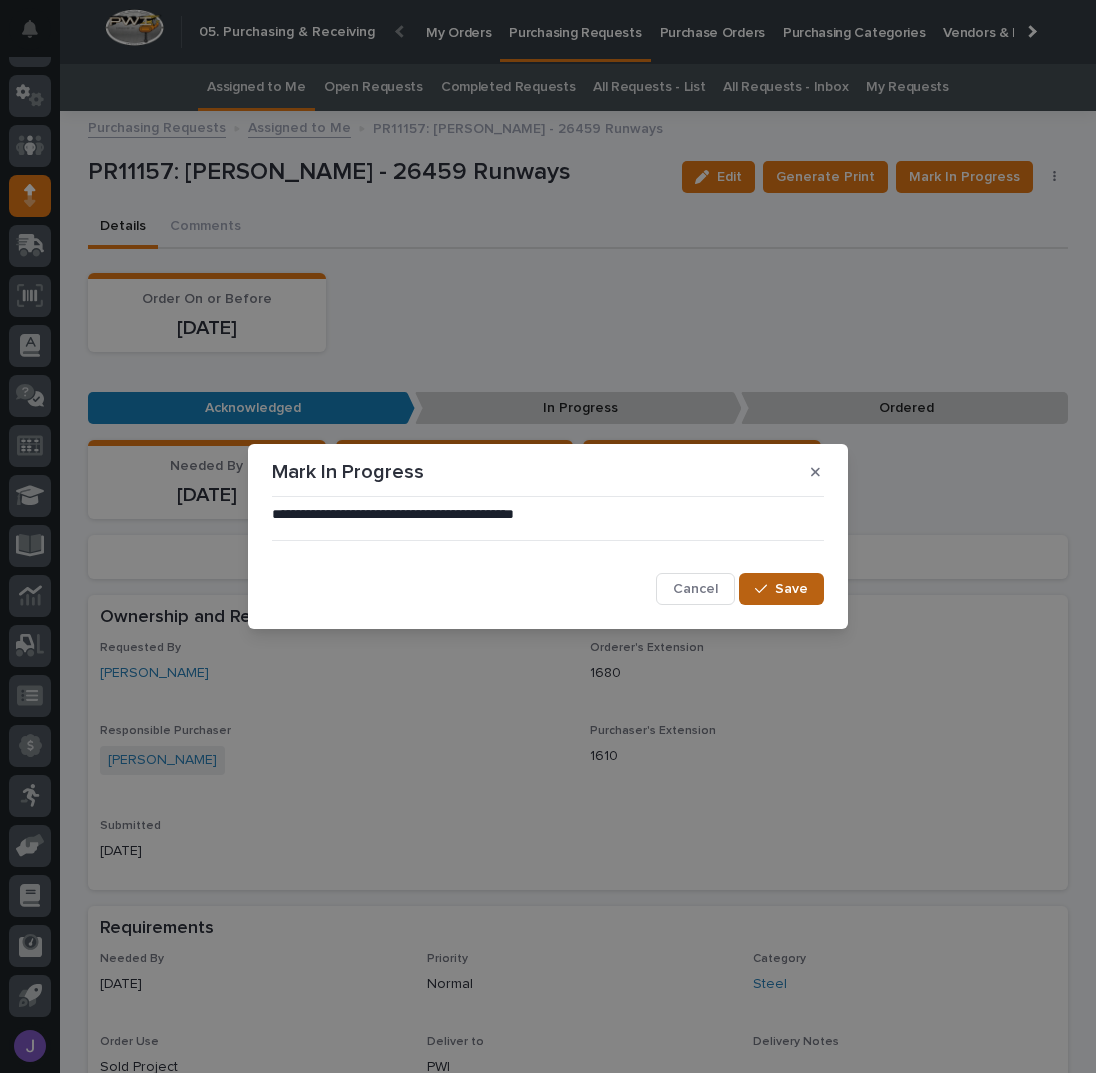 click on "Save" at bounding box center (791, 589) 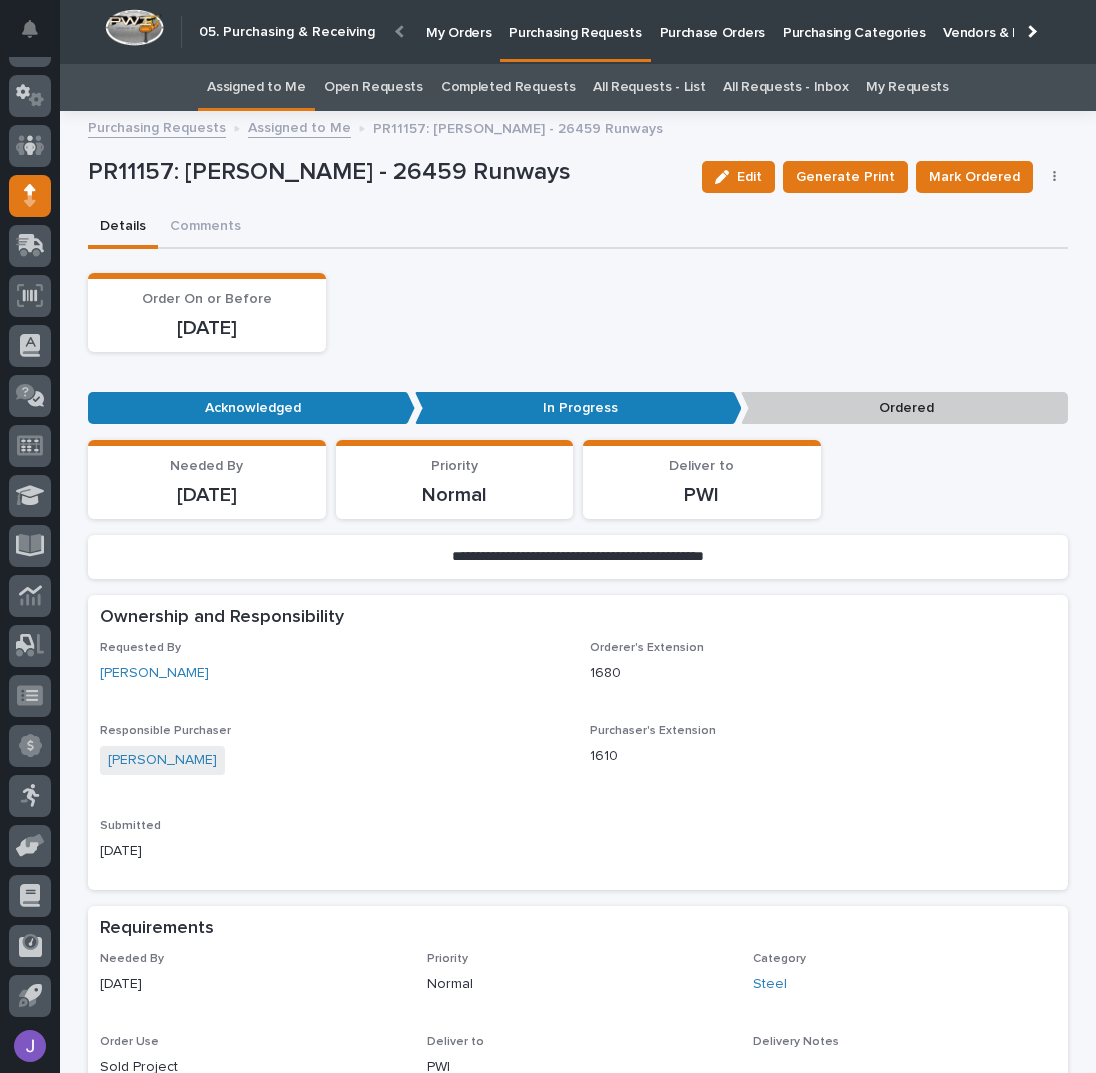 click on "Assigned to Me" at bounding box center (256, 87) 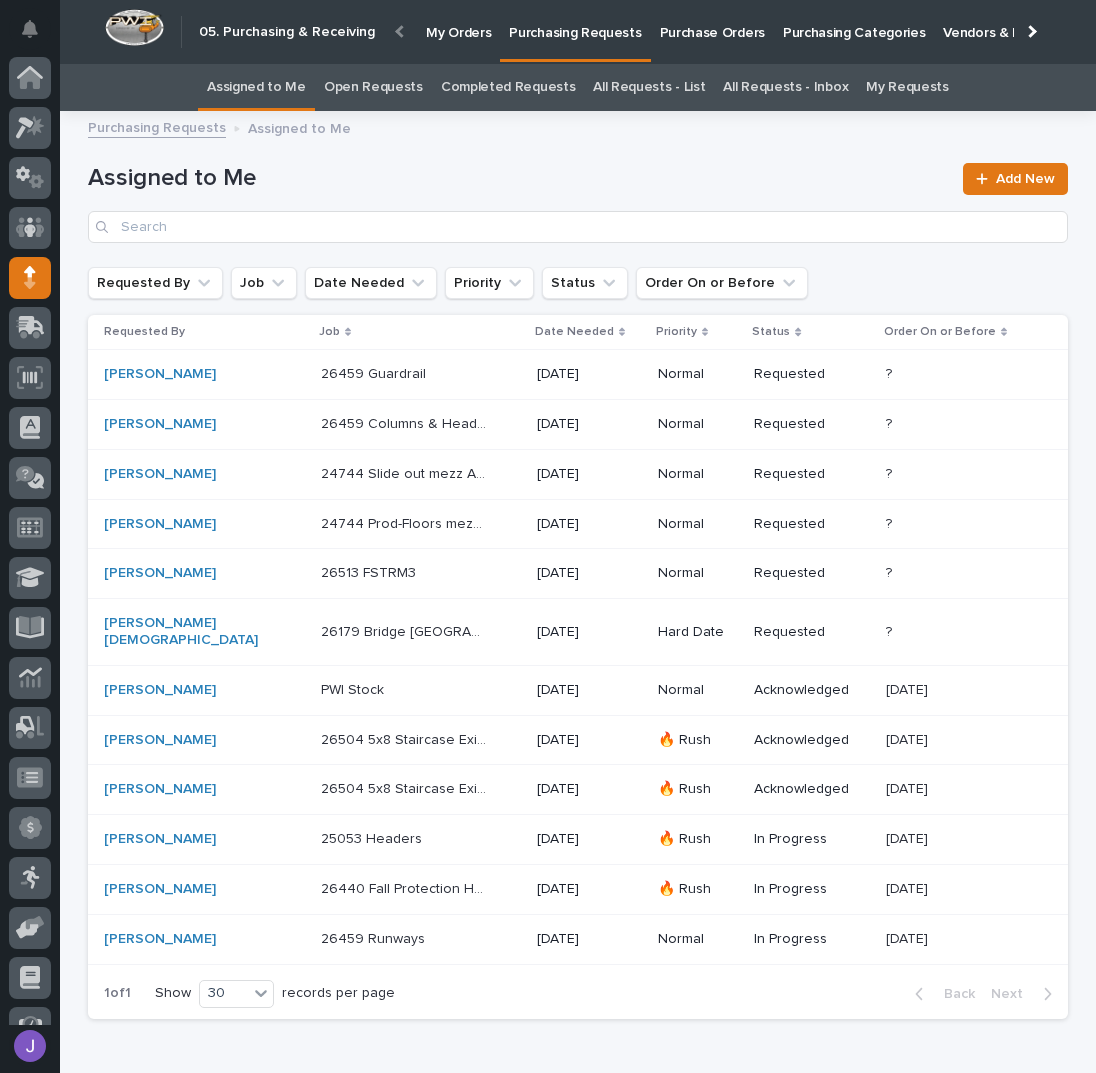 scroll, scrollTop: 82, scrollLeft: 0, axis: vertical 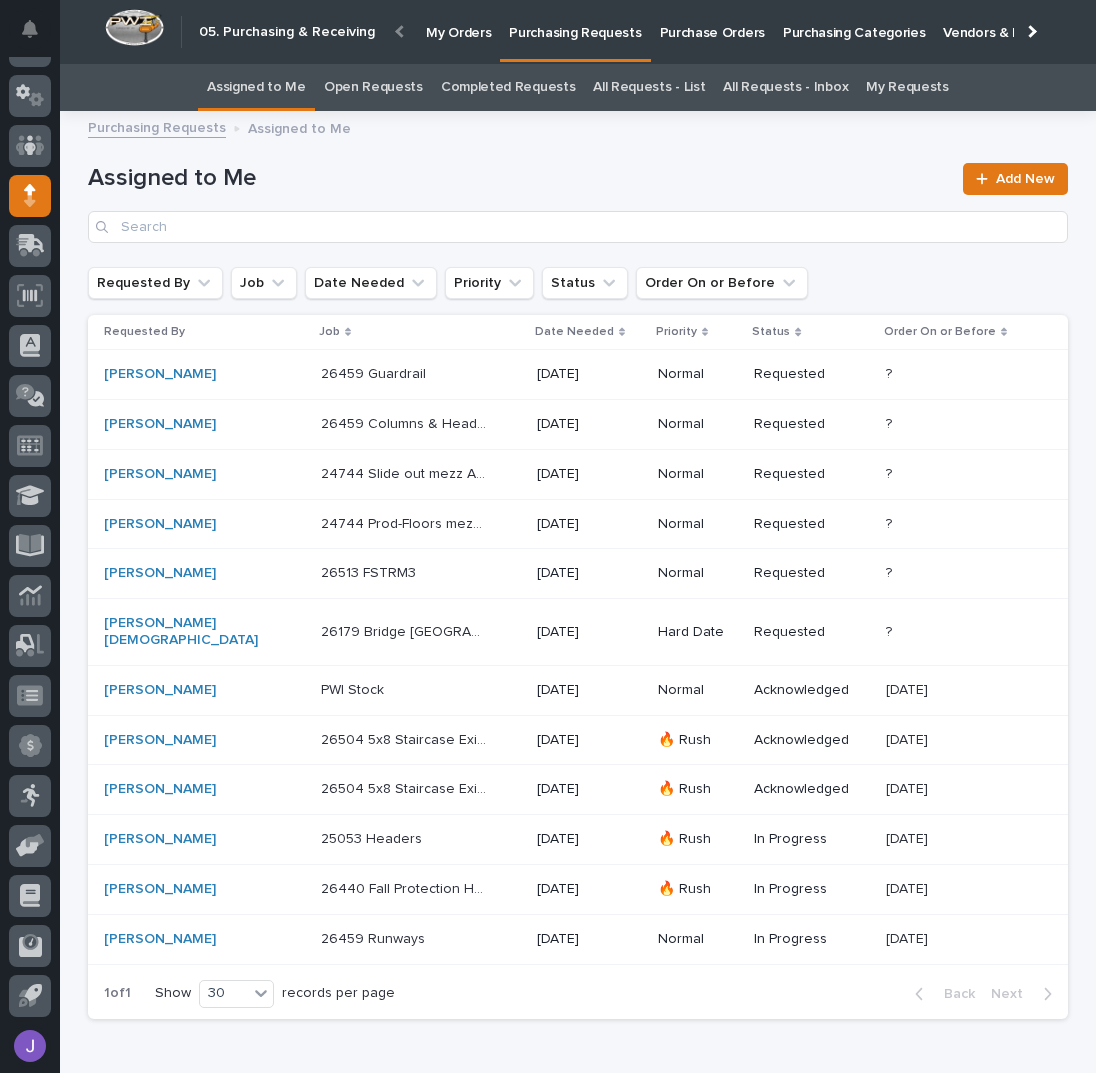 click on "PWI Stock PWI Stock" at bounding box center (421, 690) 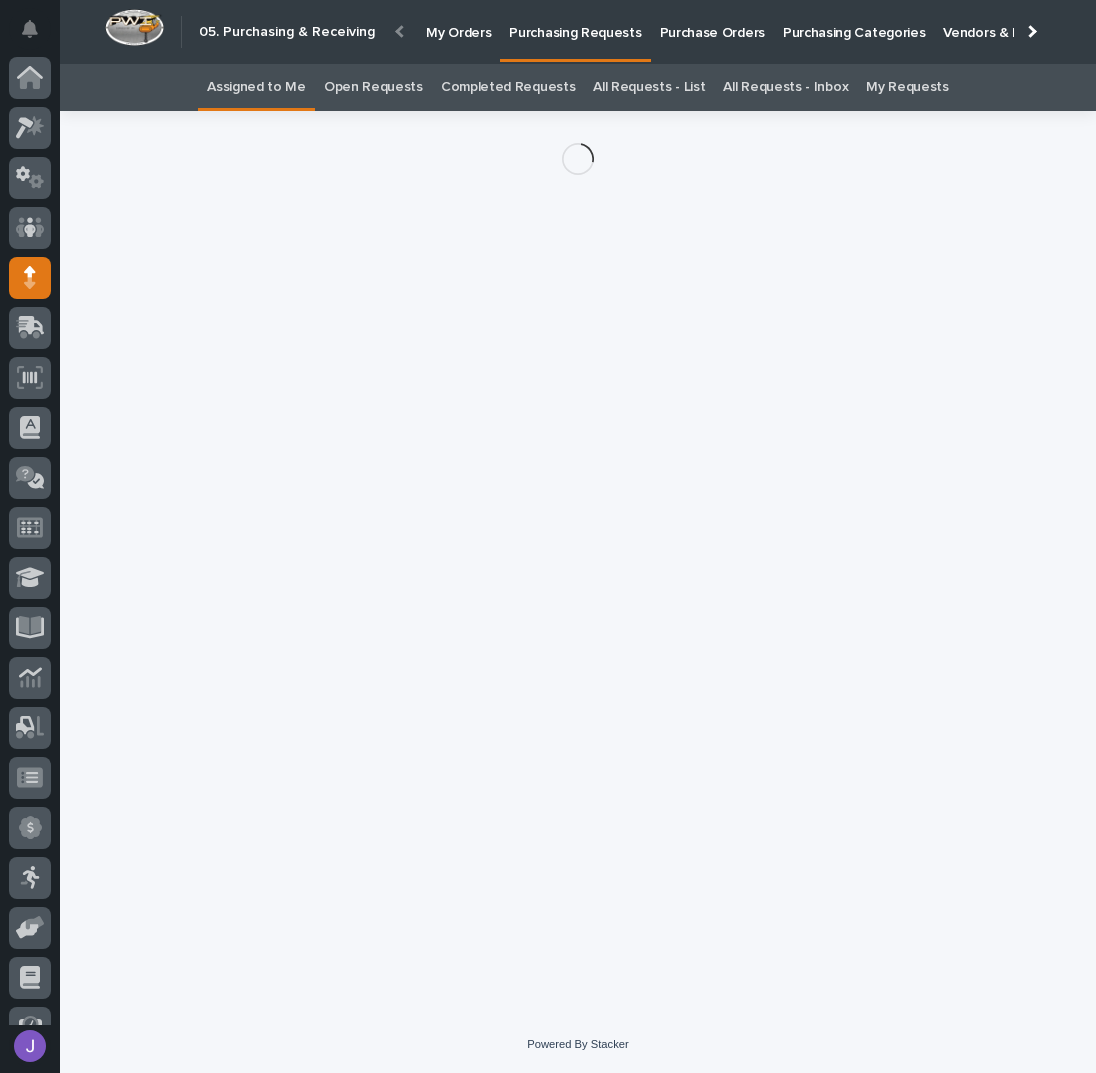 scroll, scrollTop: 82, scrollLeft: 0, axis: vertical 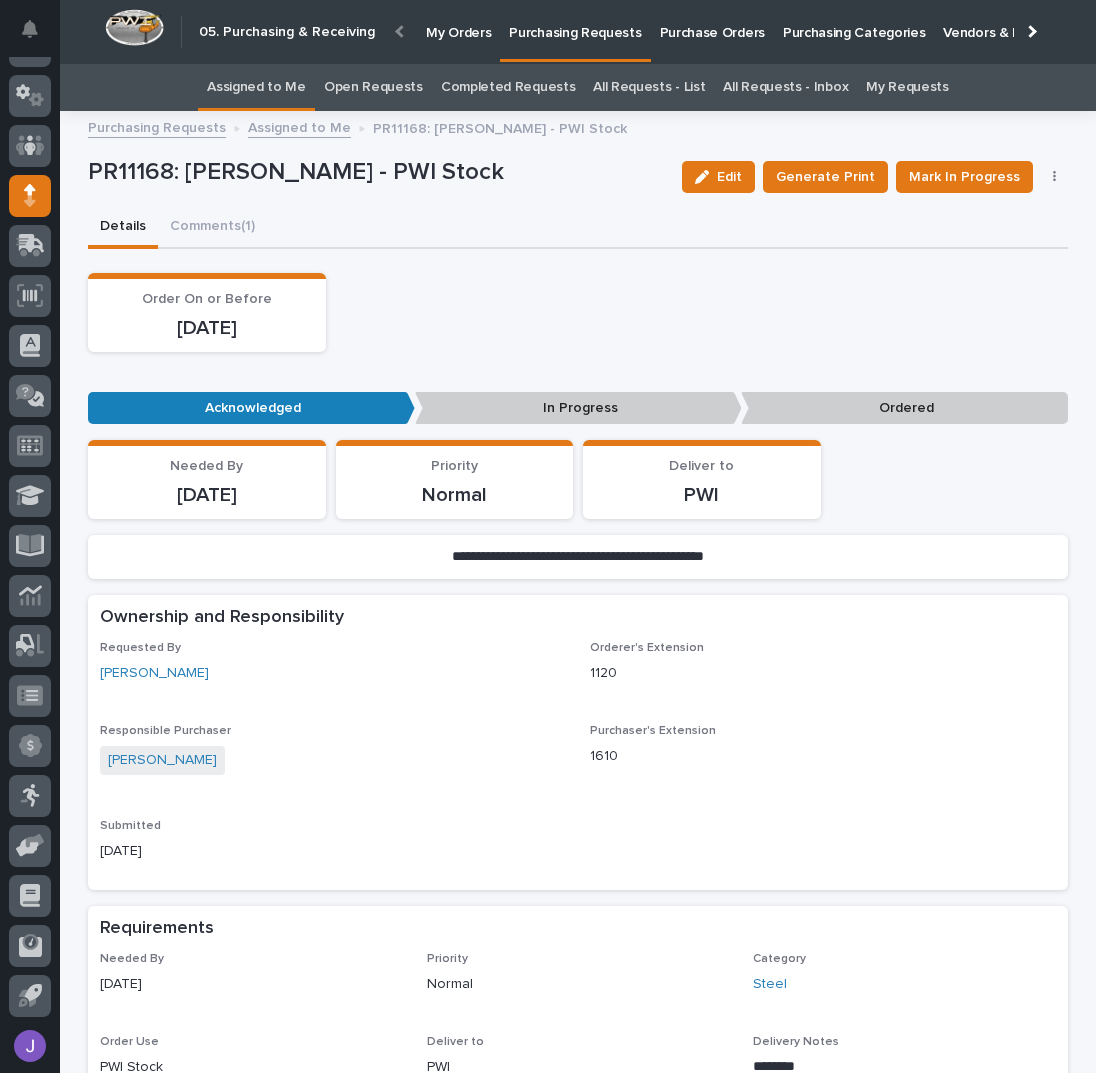 click on "Assigned to Me" at bounding box center (256, 87) 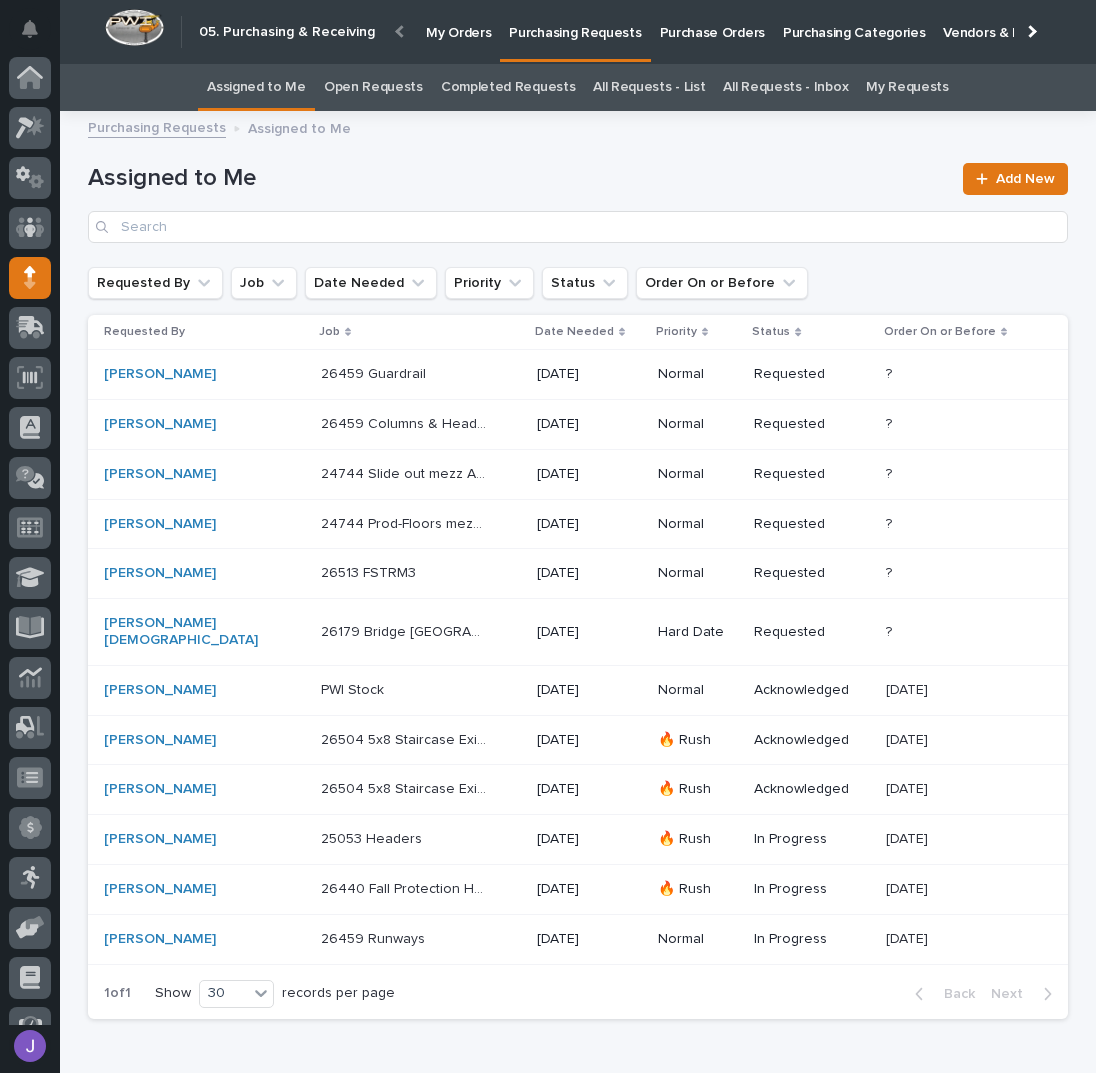 scroll, scrollTop: 82, scrollLeft: 0, axis: vertical 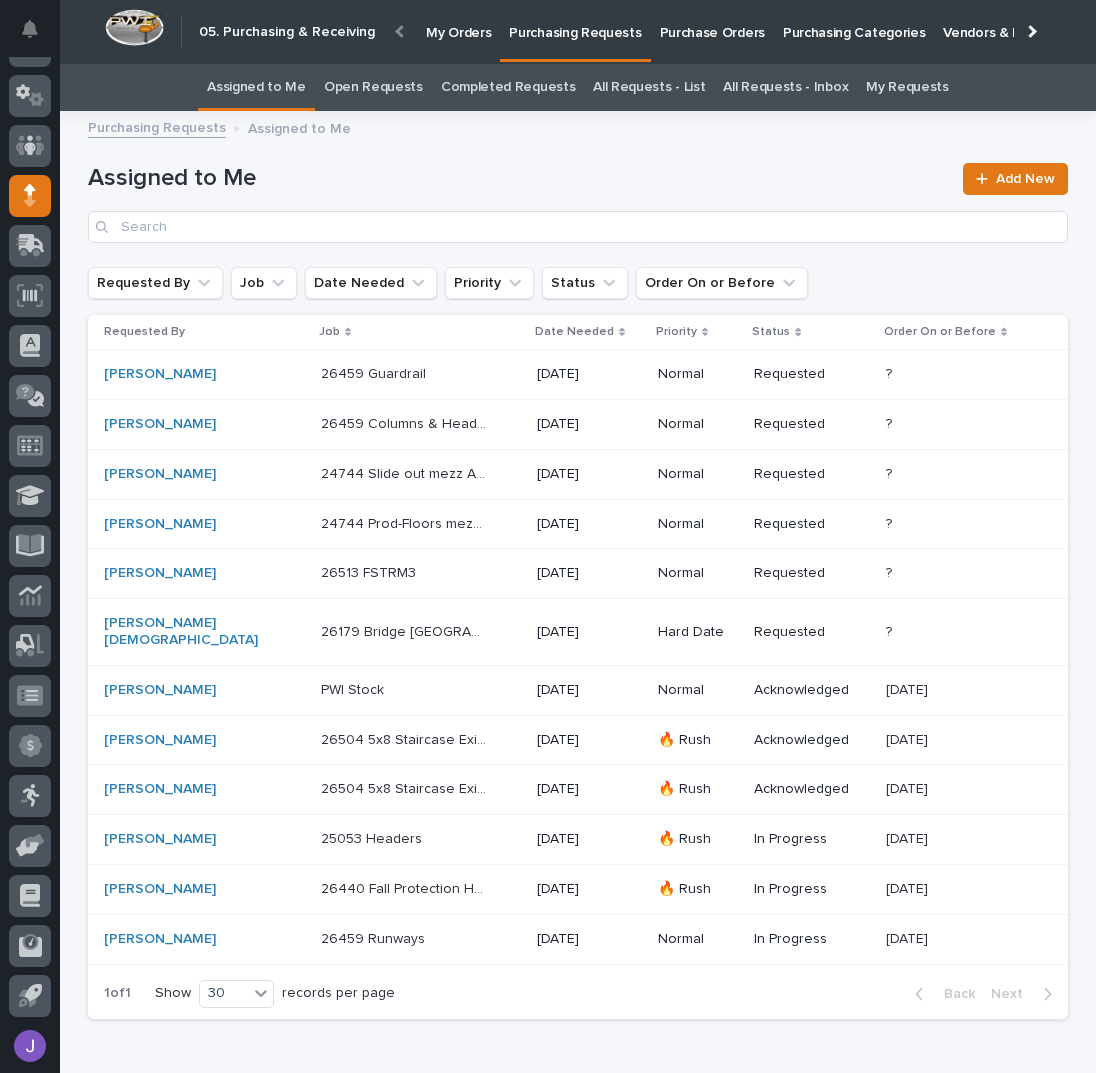 click on "26459 Columns & Headers 26459 Columns & Headers" at bounding box center [421, 424] 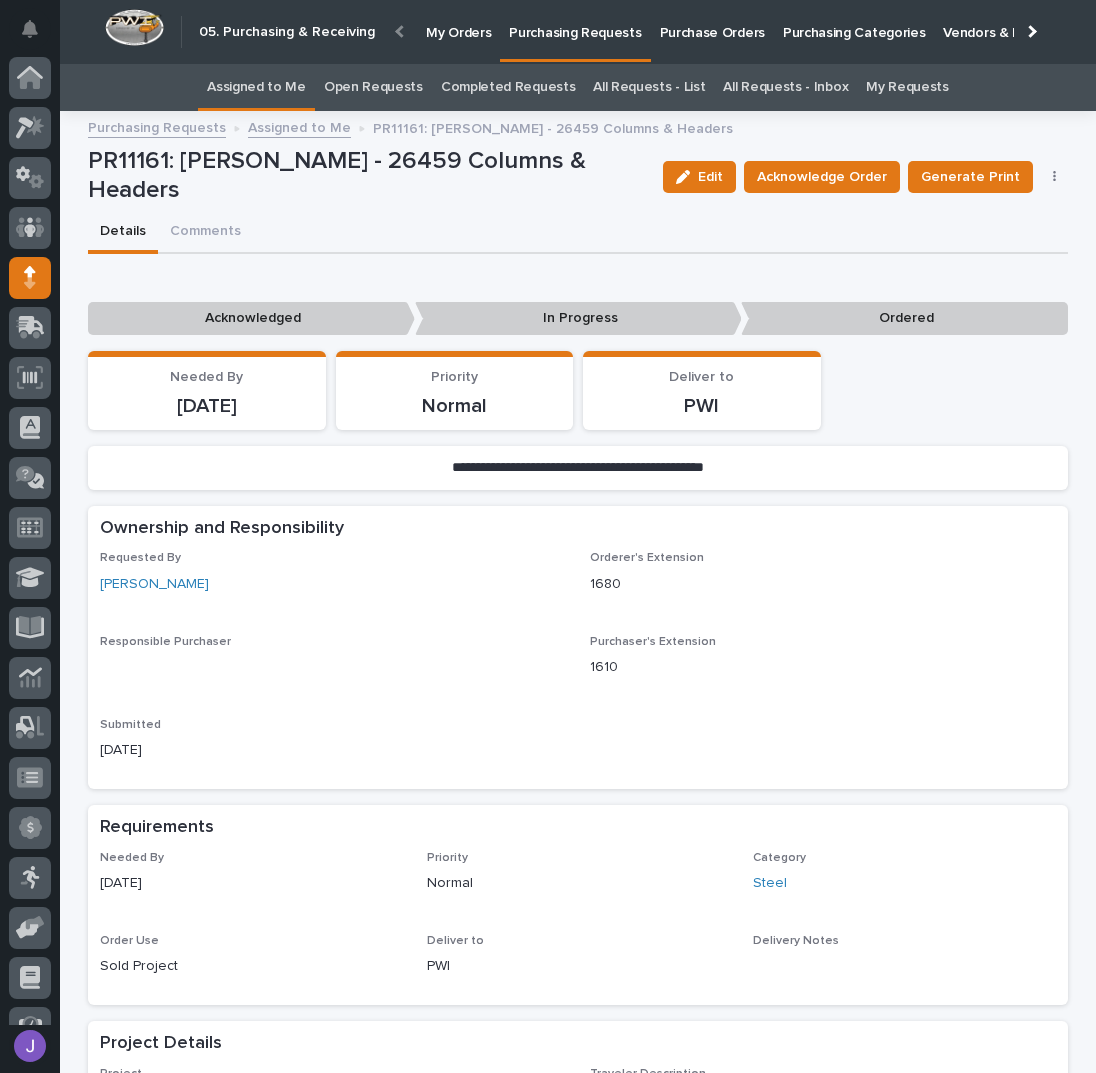 scroll, scrollTop: 56, scrollLeft: 0, axis: vertical 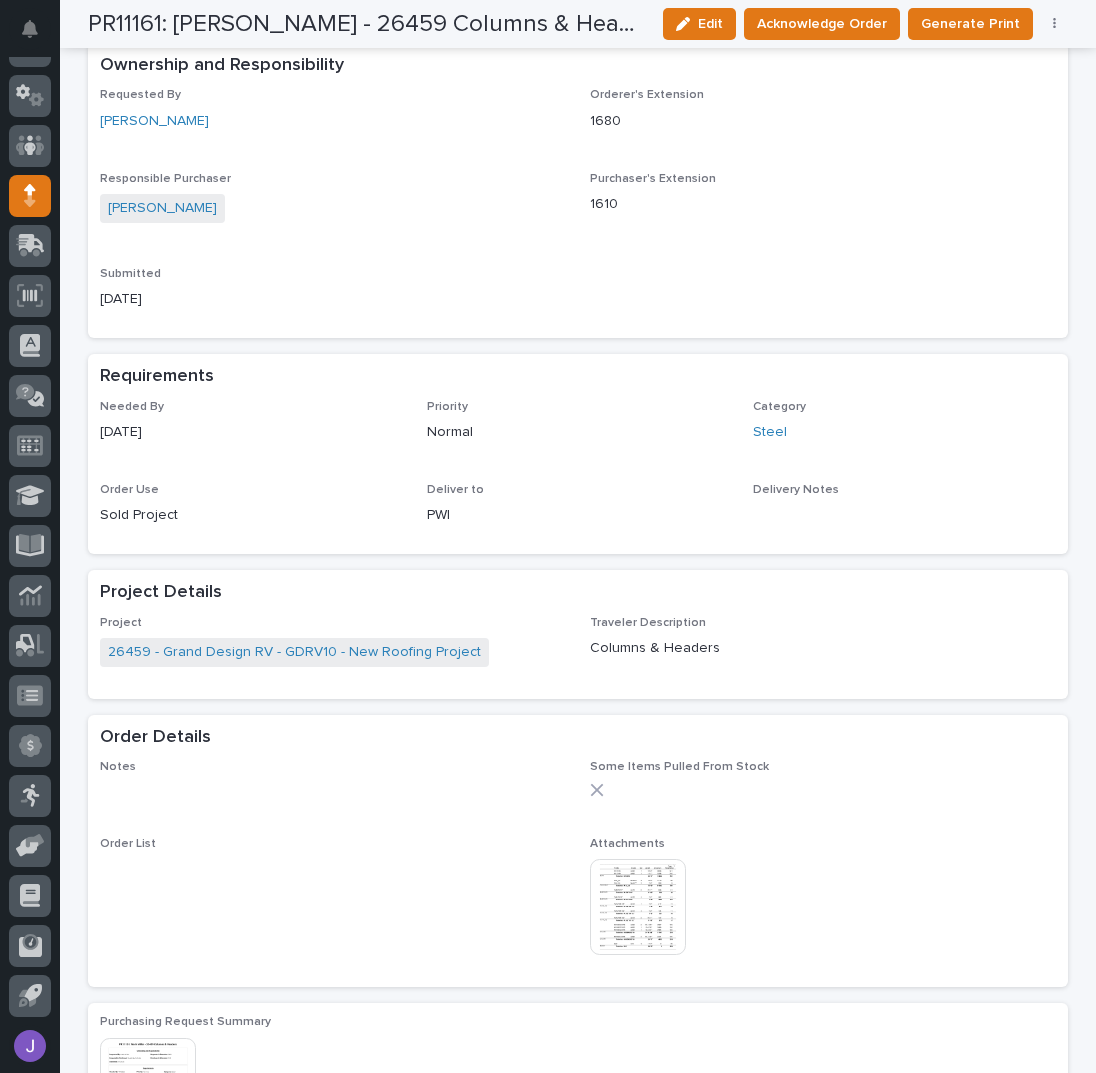 click at bounding box center (638, 907) 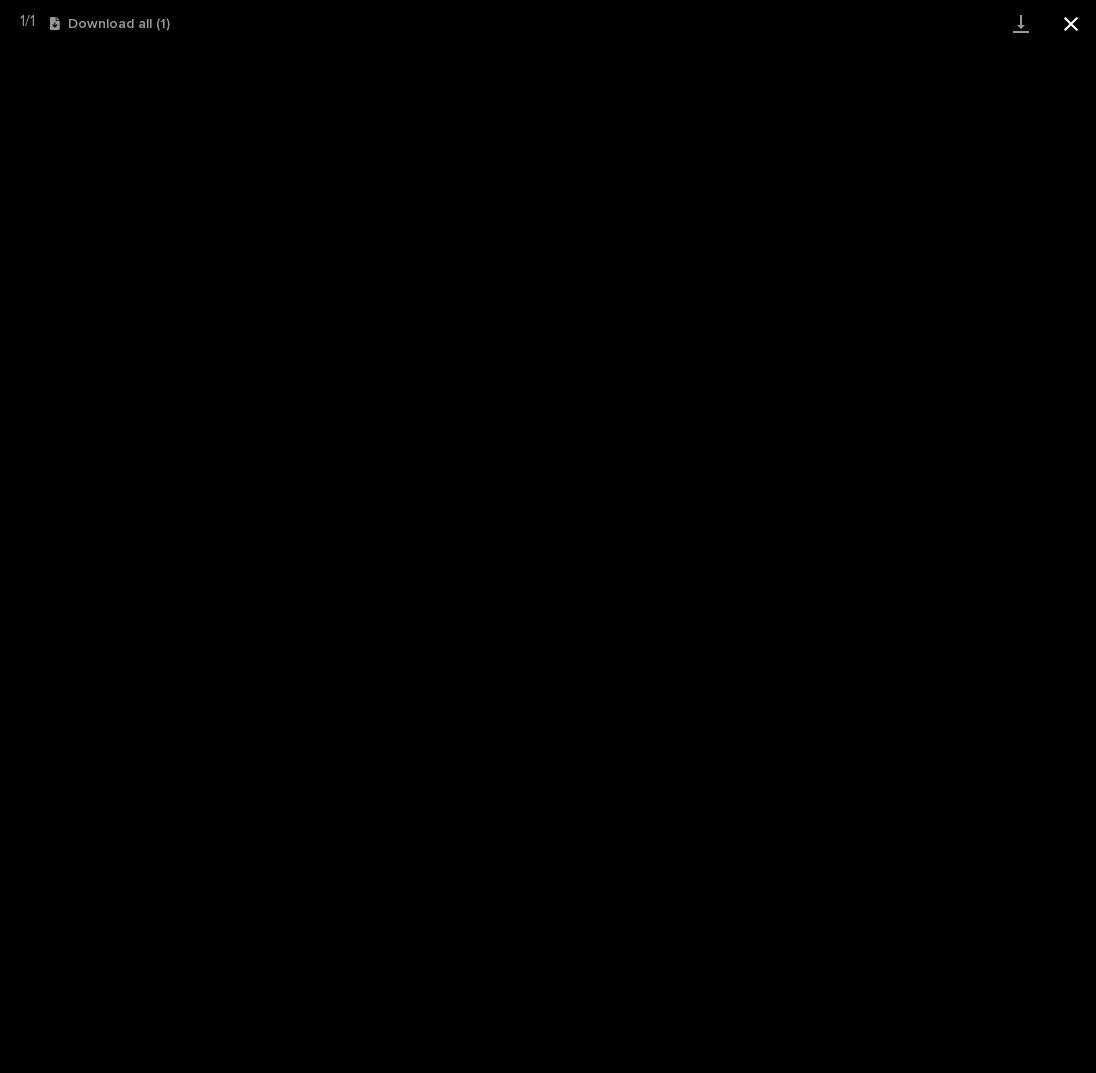 click at bounding box center (1071, 23) 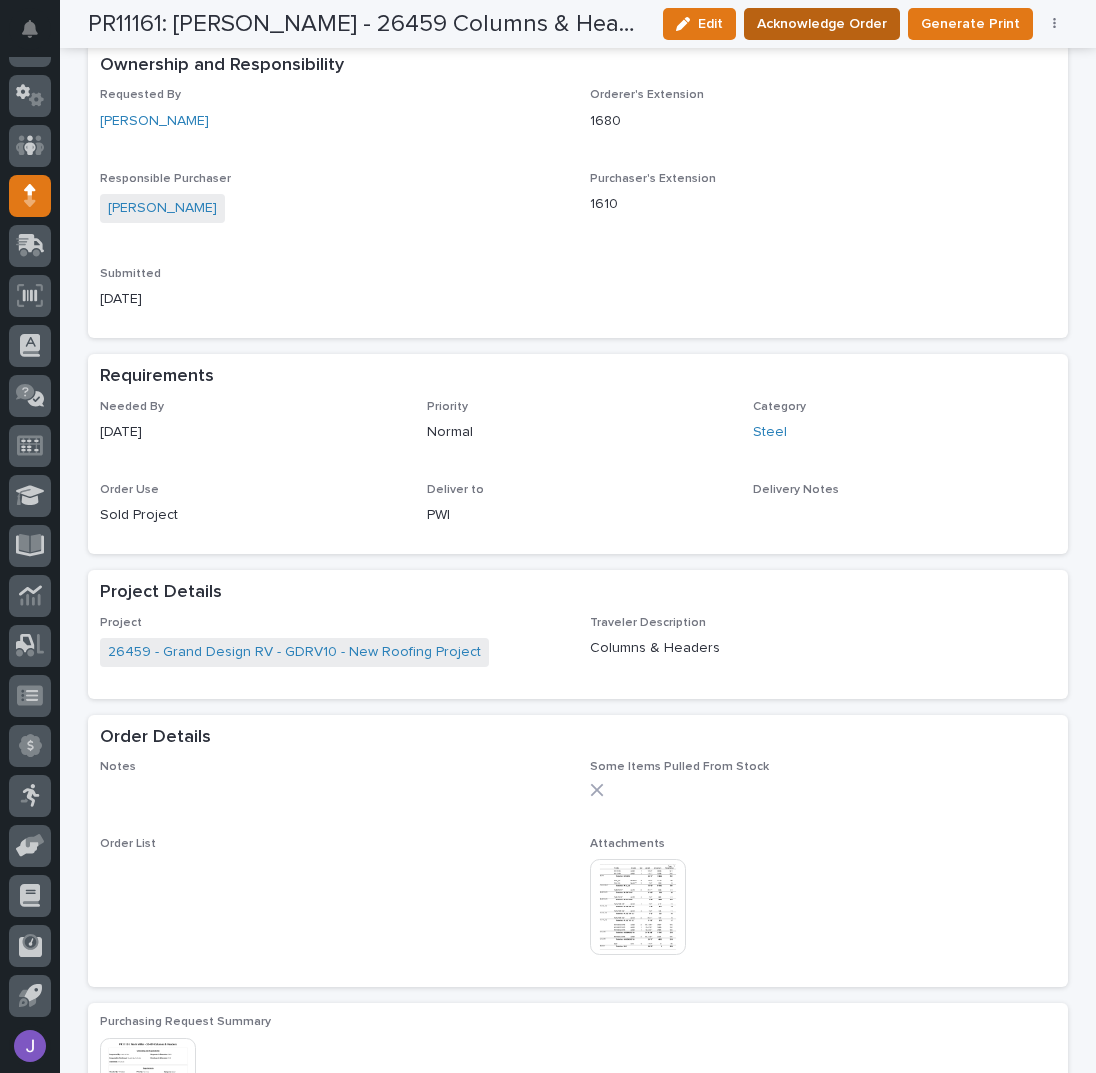click on "Acknowledge Order" at bounding box center [822, 24] 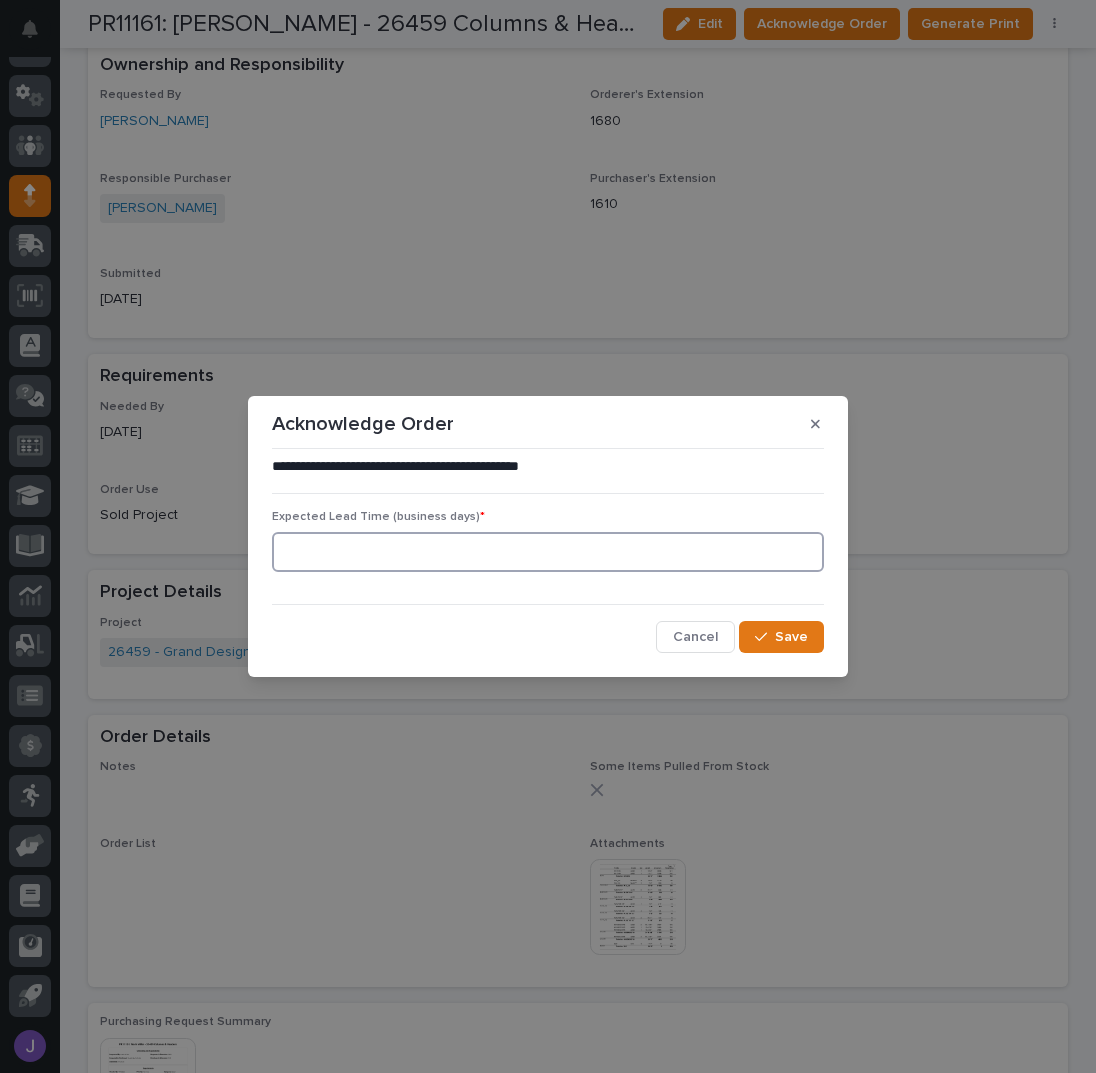 click at bounding box center [548, 552] 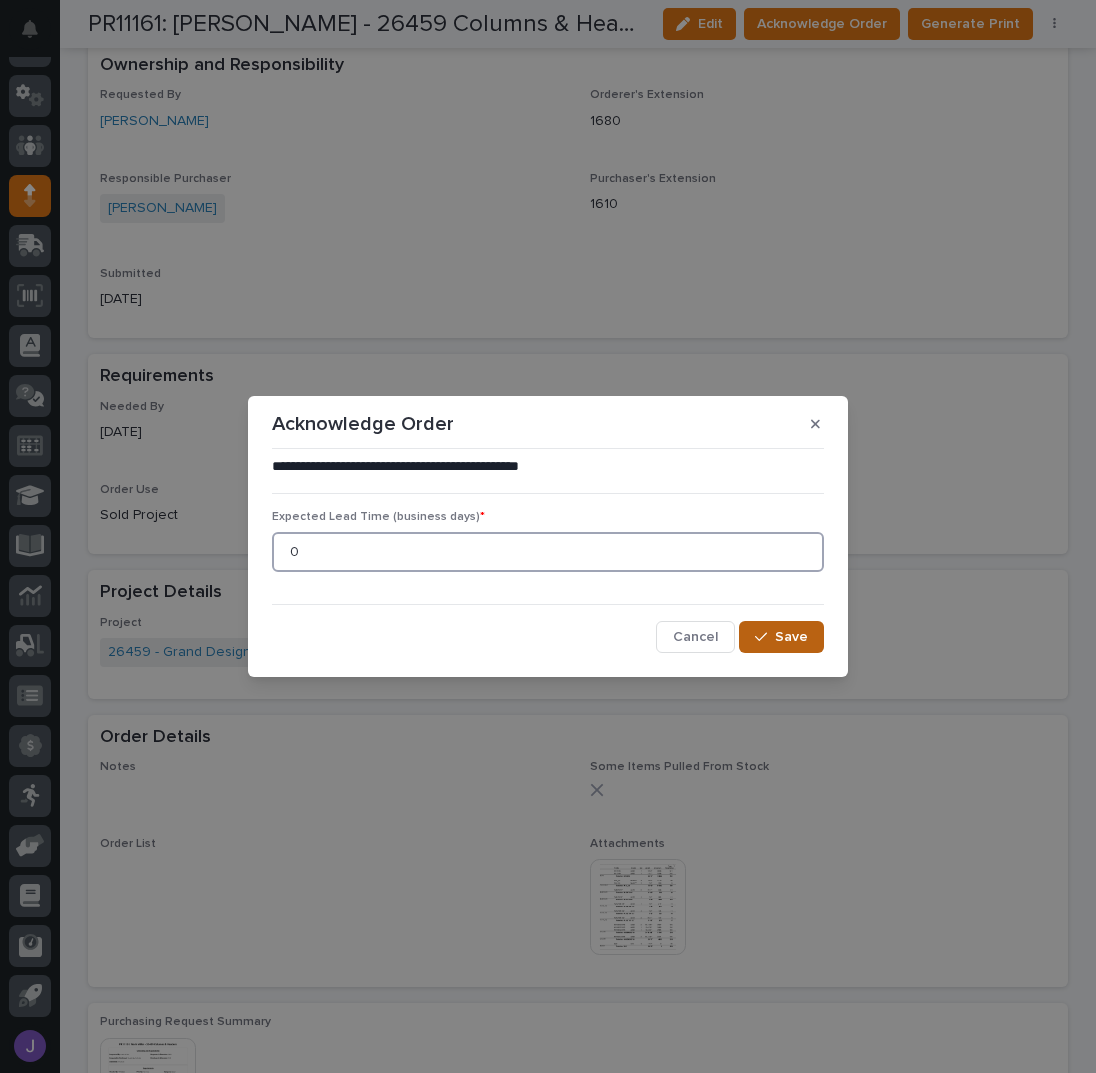 type on "0" 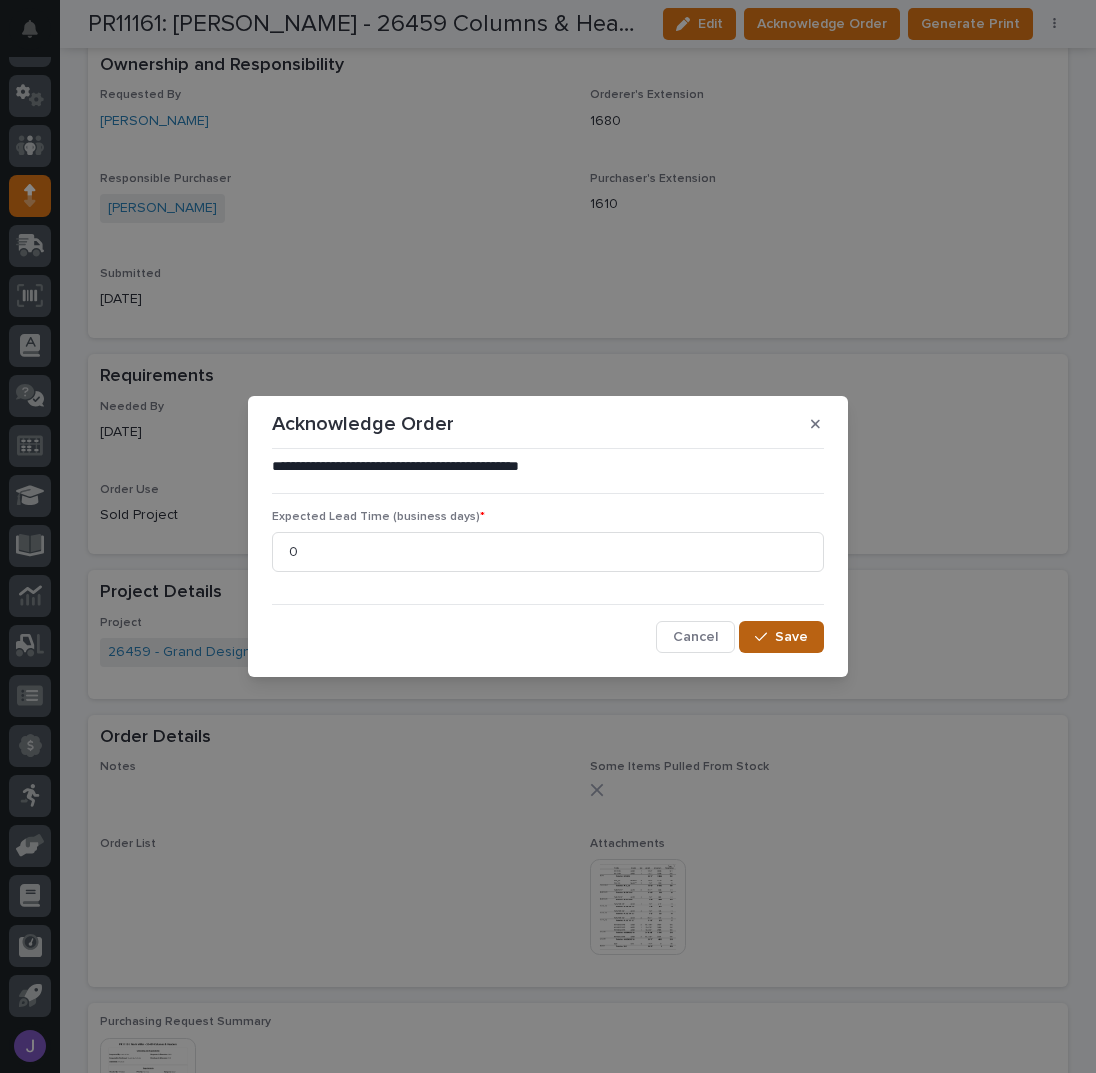 click on "Save" at bounding box center [781, 637] 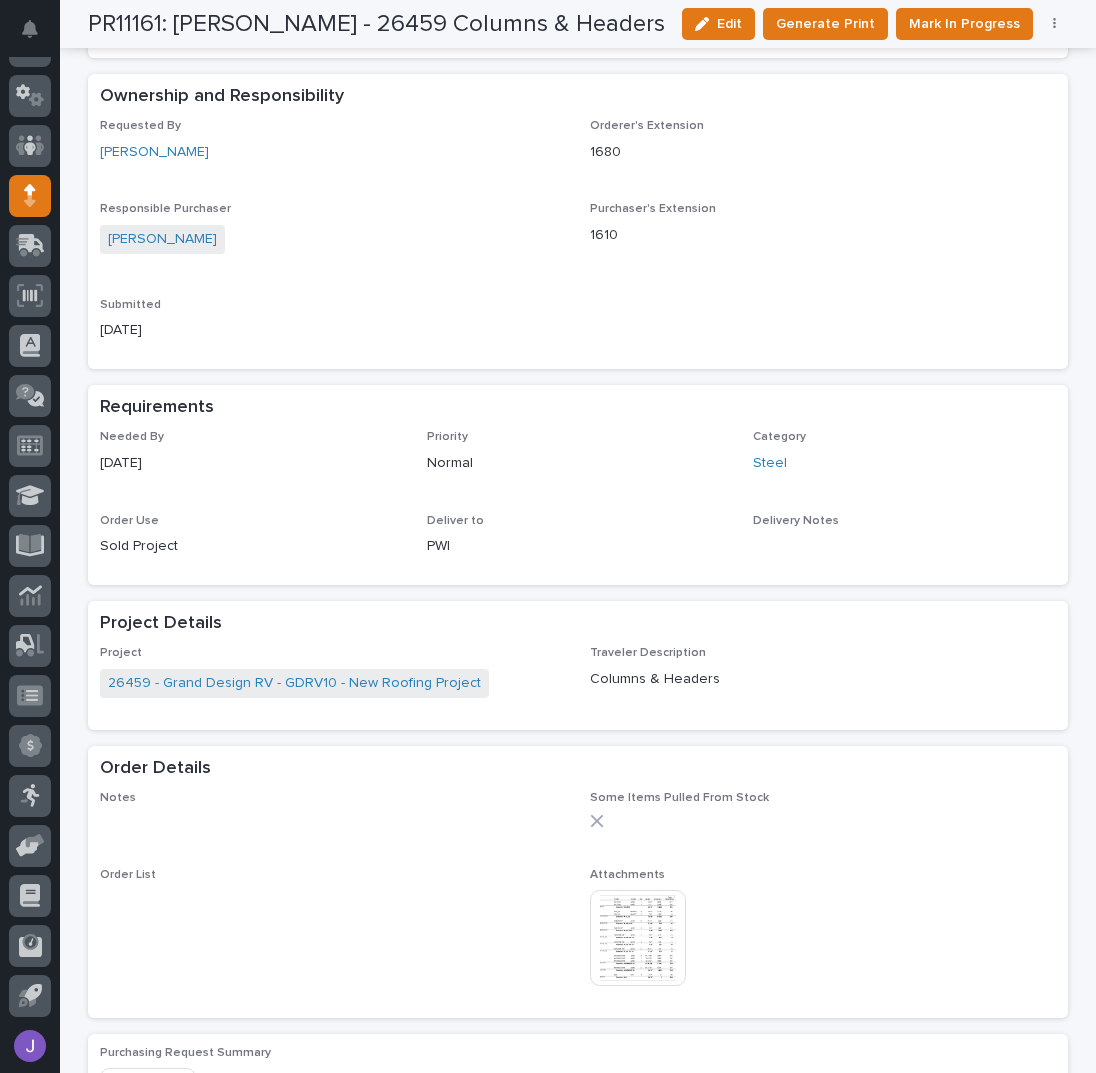 scroll, scrollTop: 669, scrollLeft: 0, axis: vertical 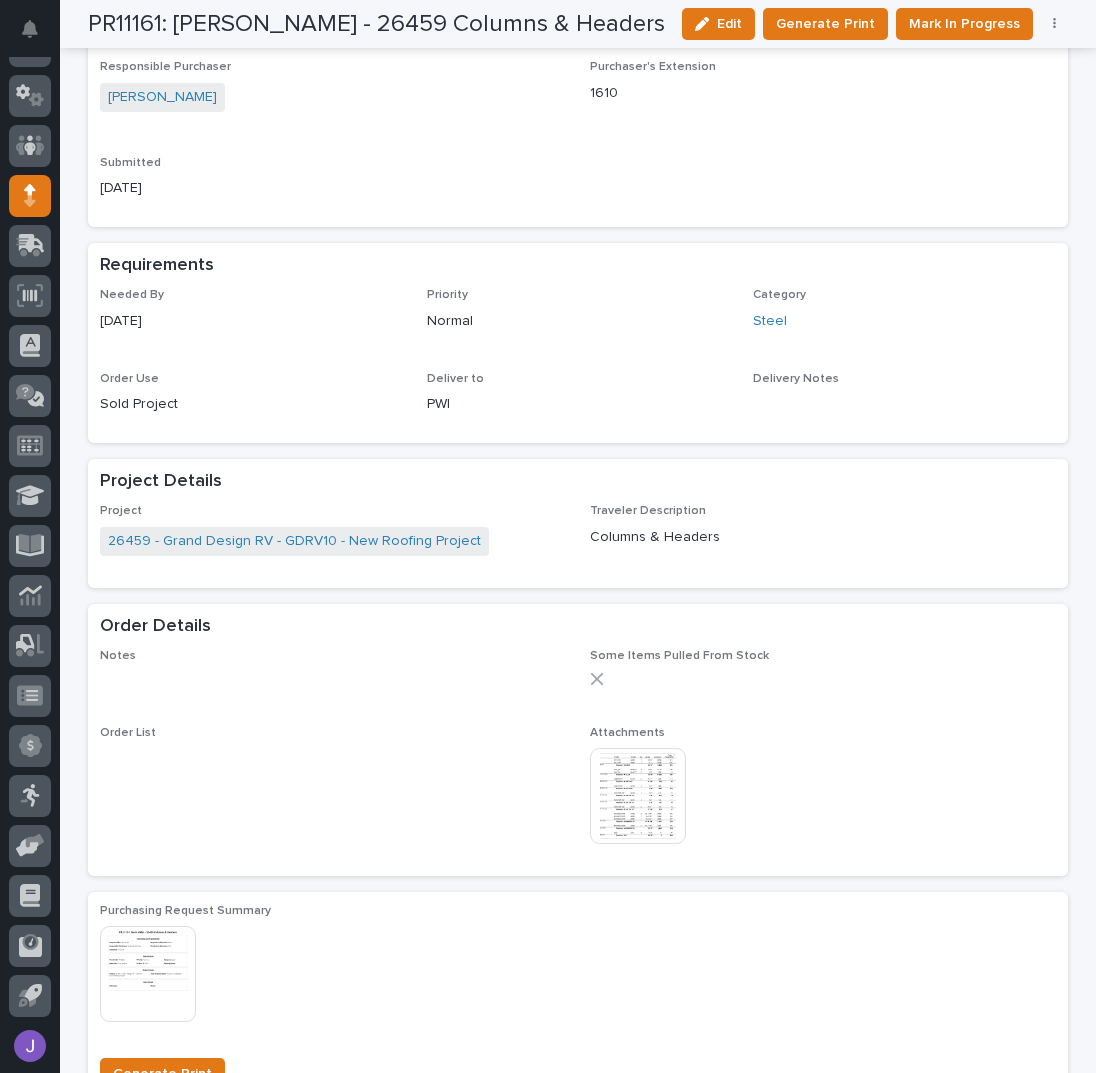 click on "PR11161: [PERSON_NAME] - 26459 Columns & Headers Edit Generate Print Mark In Progress Cancel Order Edit Linked PO's" at bounding box center (578, 24) 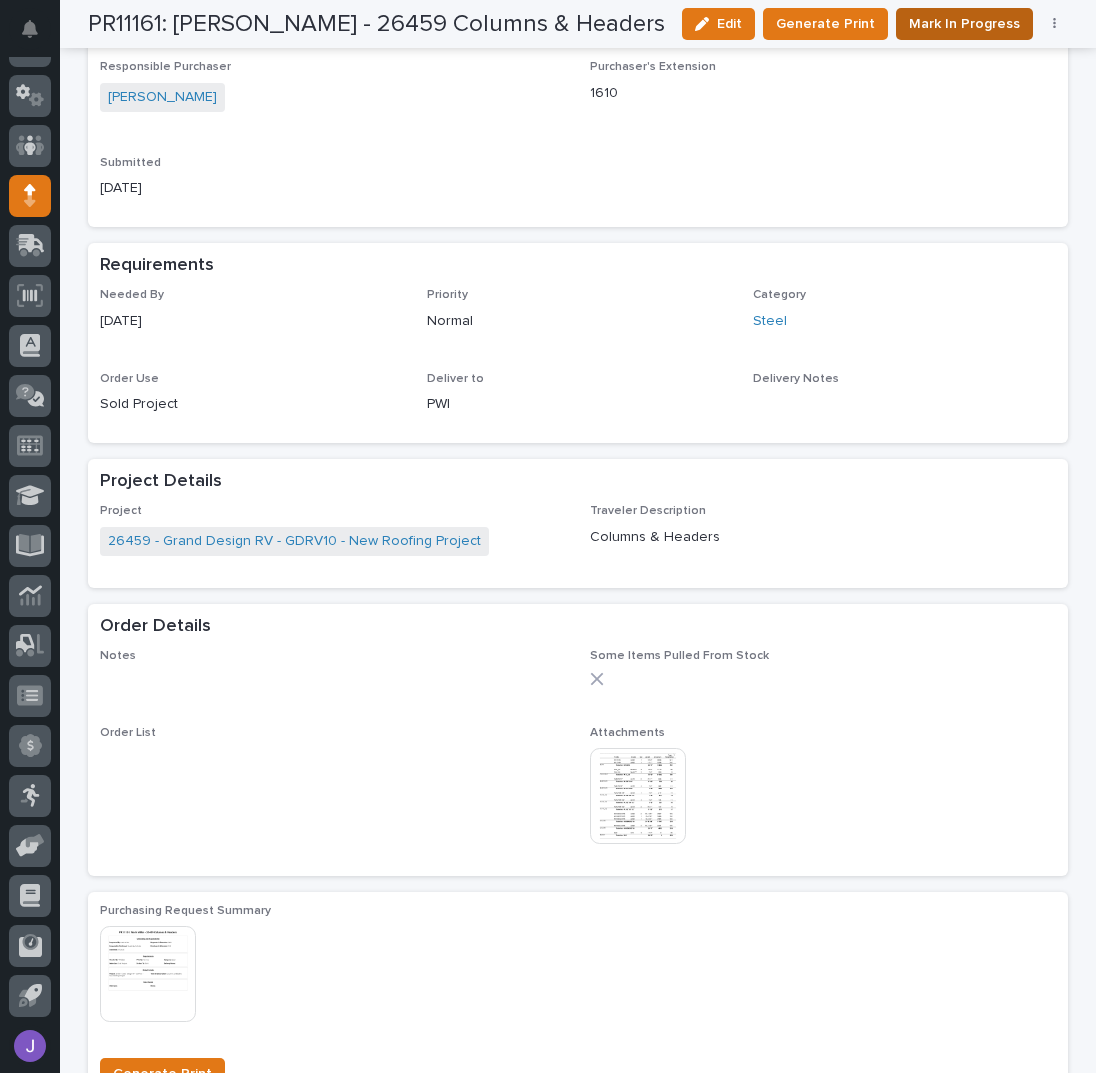 click on "Mark In Progress" at bounding box center (964, 24) 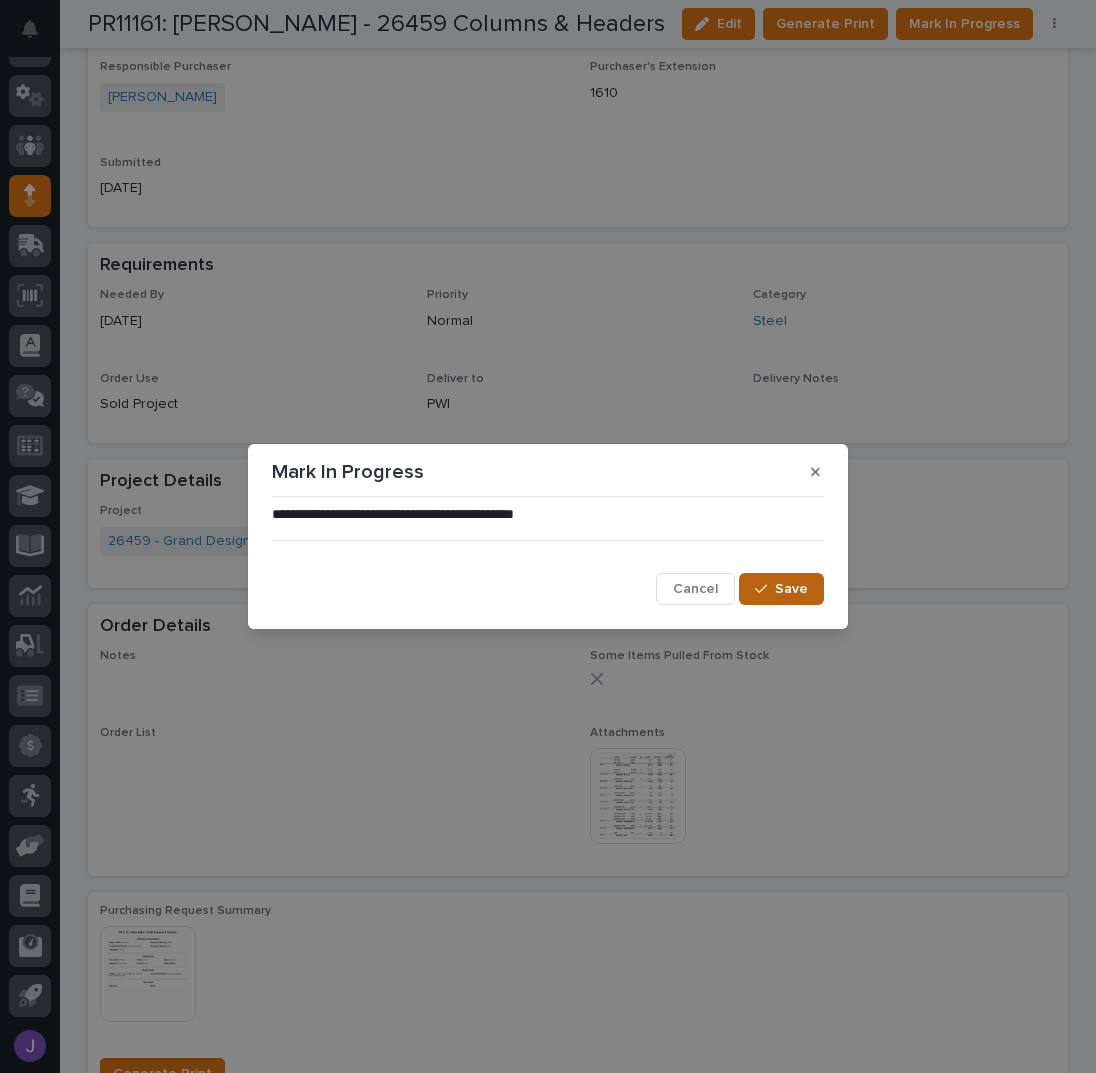 click on "Save" at bounding box center [791, 589] 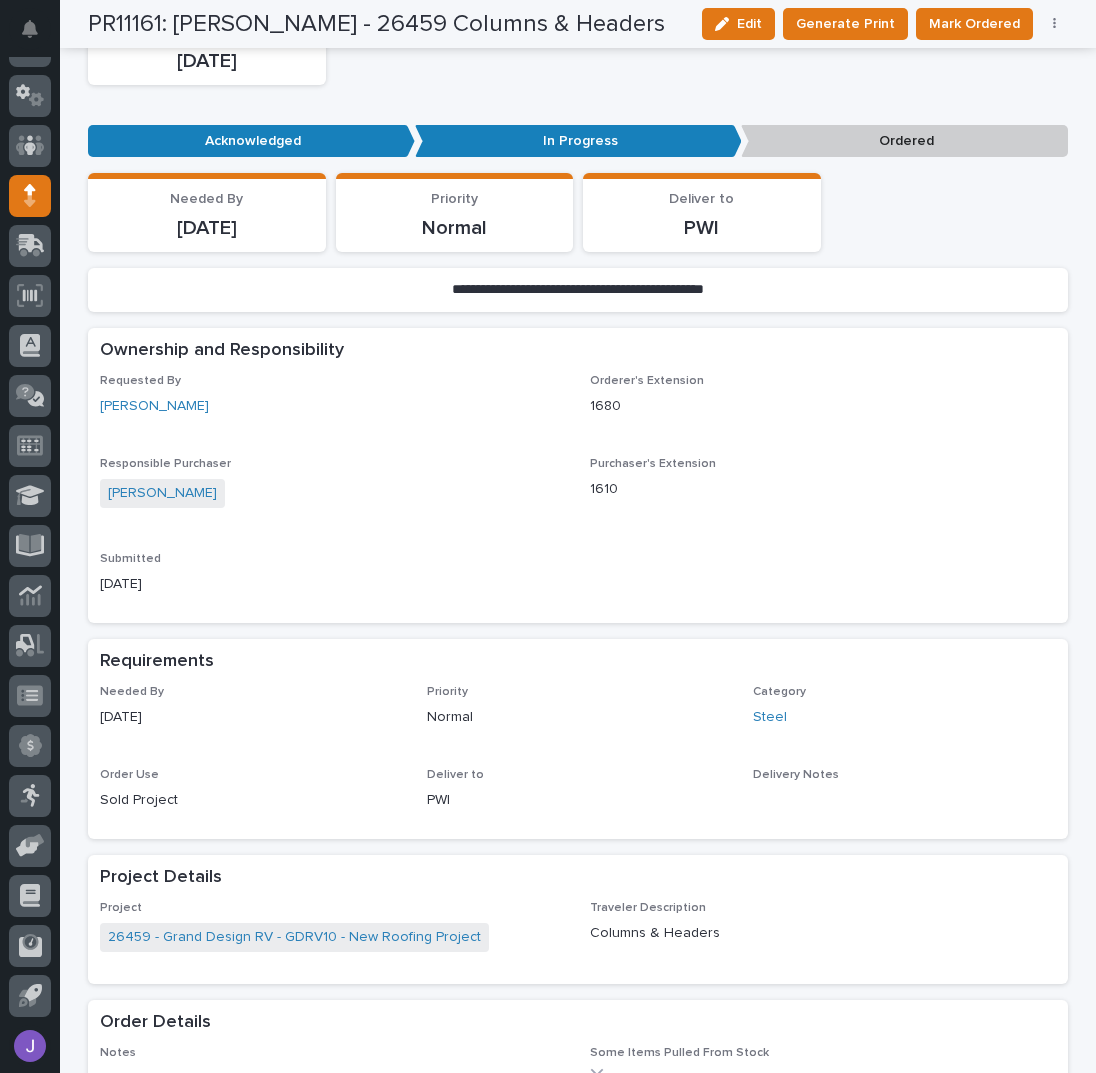 scroll, scrollTop: 0, scrollLeft: 0, axis: both 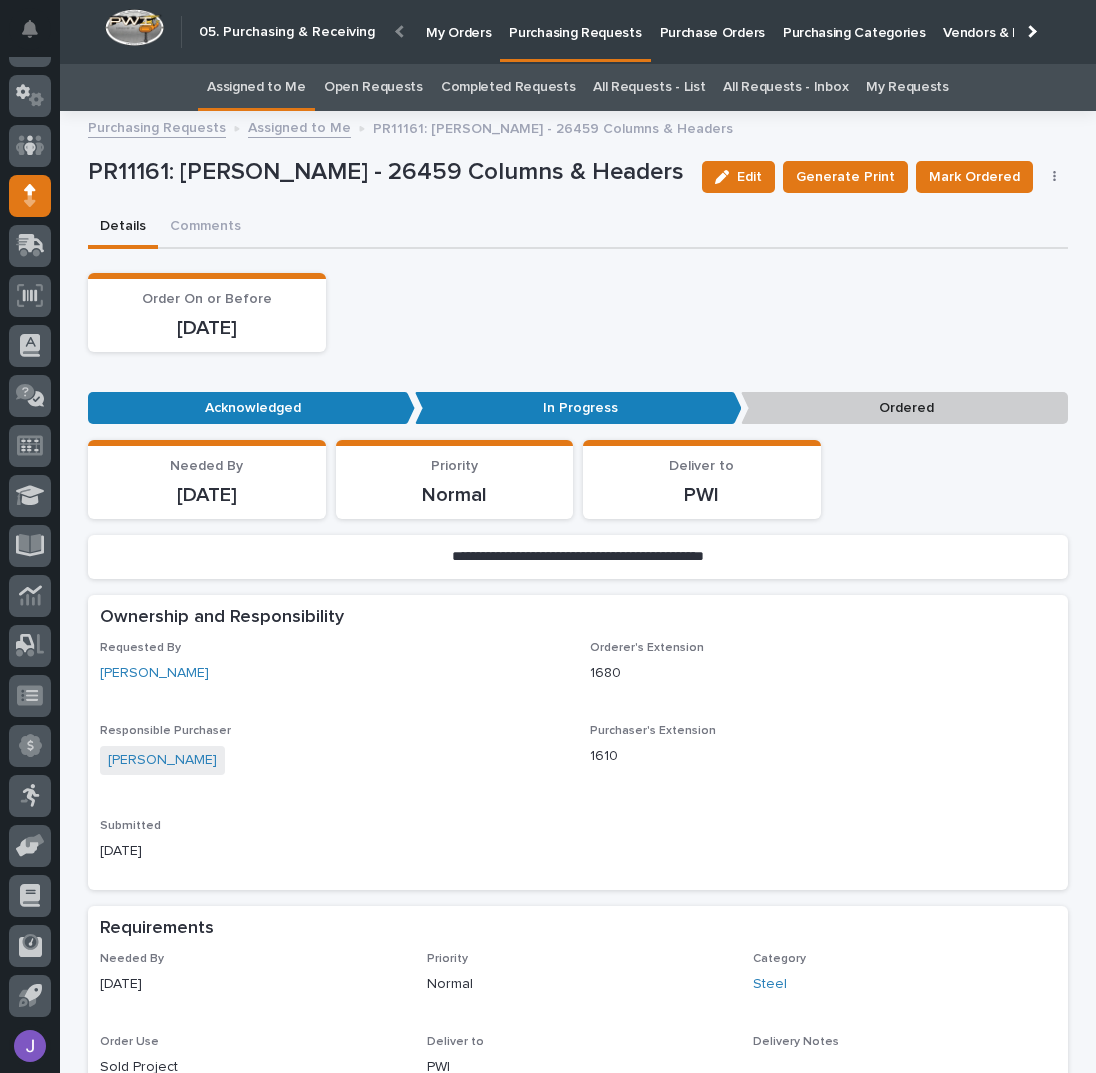 click on "Assigned to Me" at bounding box center [256, 87] 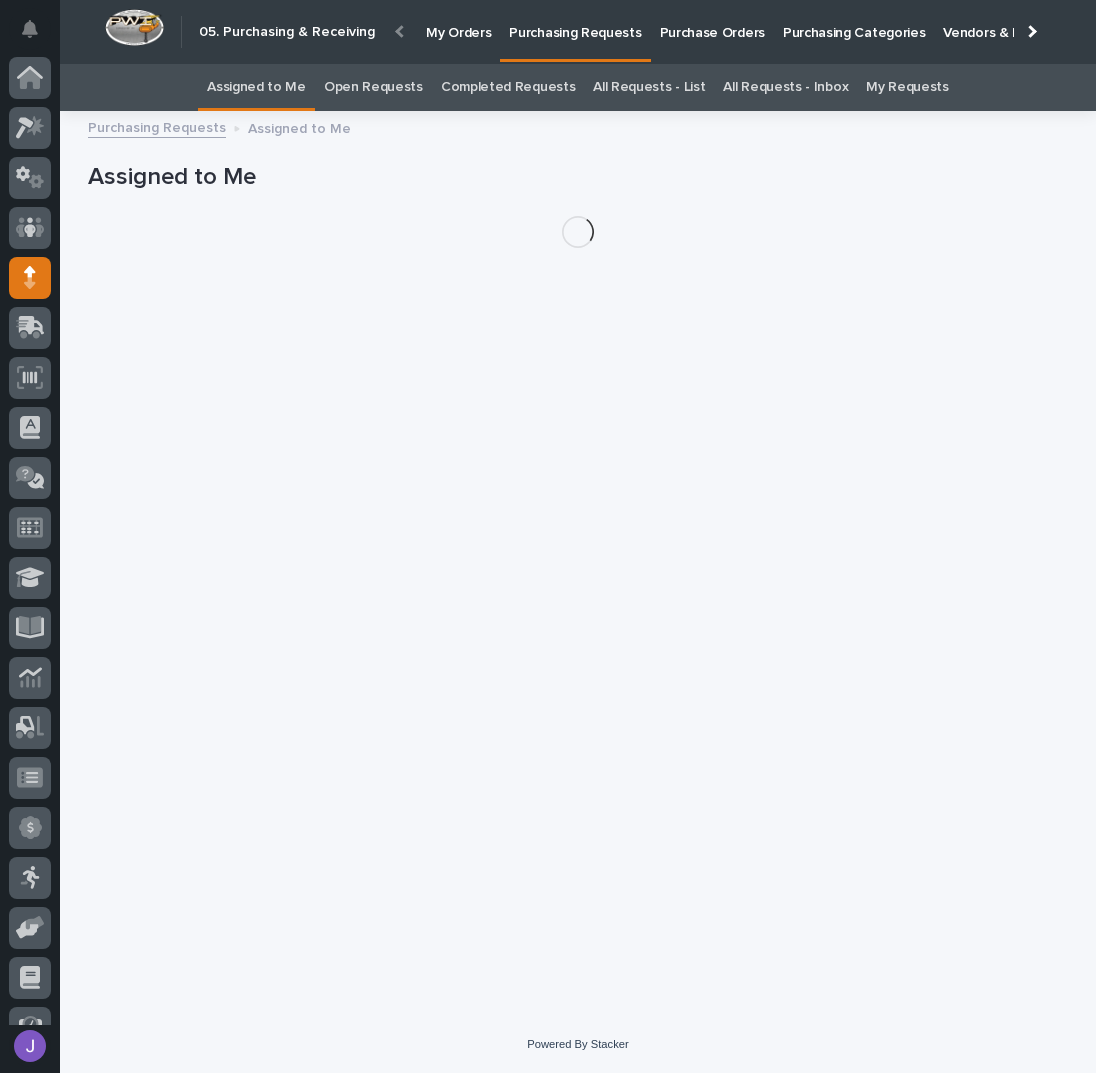 scroll, scrollTop: 82, scrollLeft: 0, axis: vertical 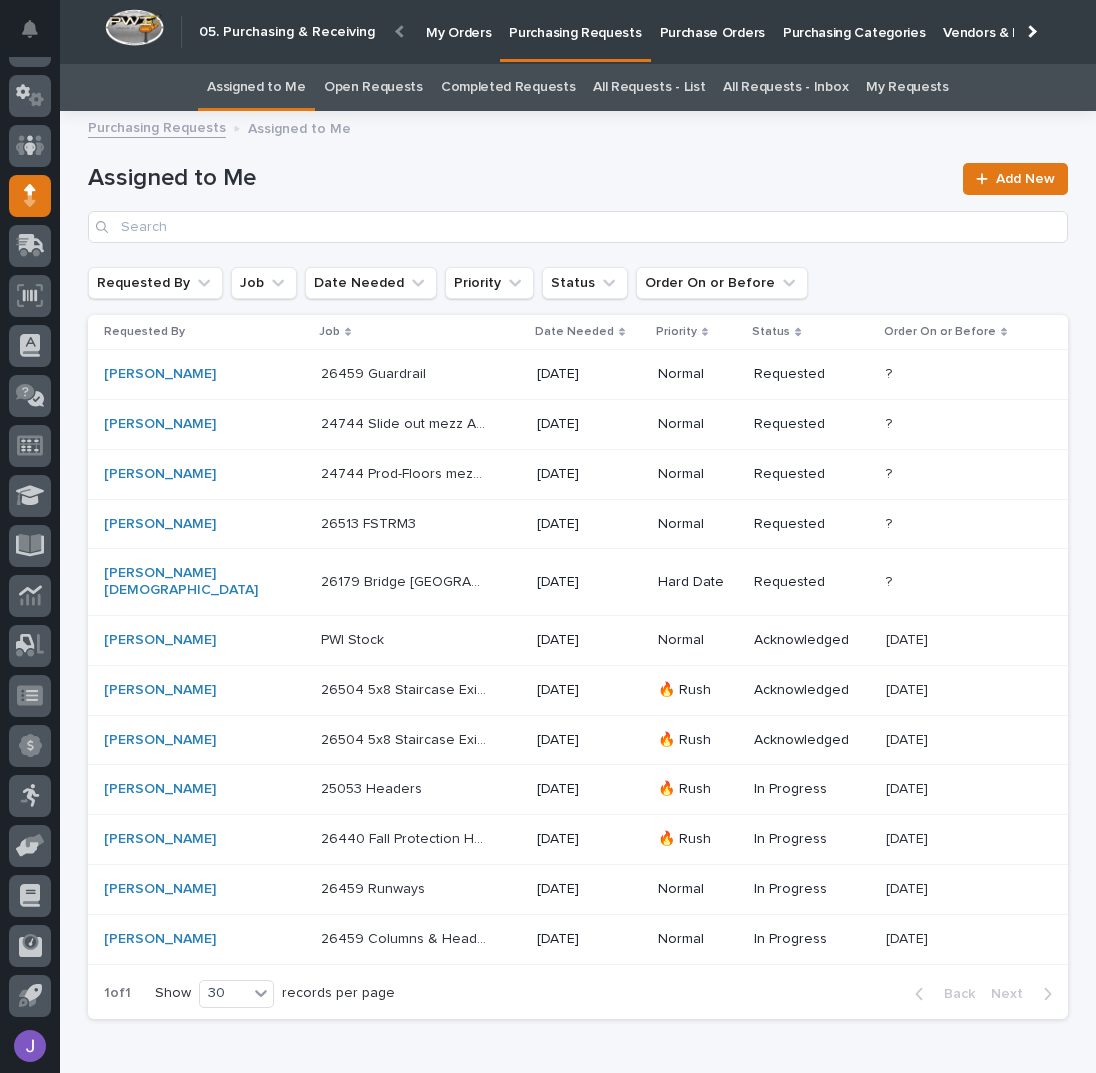 click on "24744 Slide out mezz Additional Guardrail - Steel 24744 Slide out mezz Additional Guardrail - Steel" at bounding box center [421, 424] 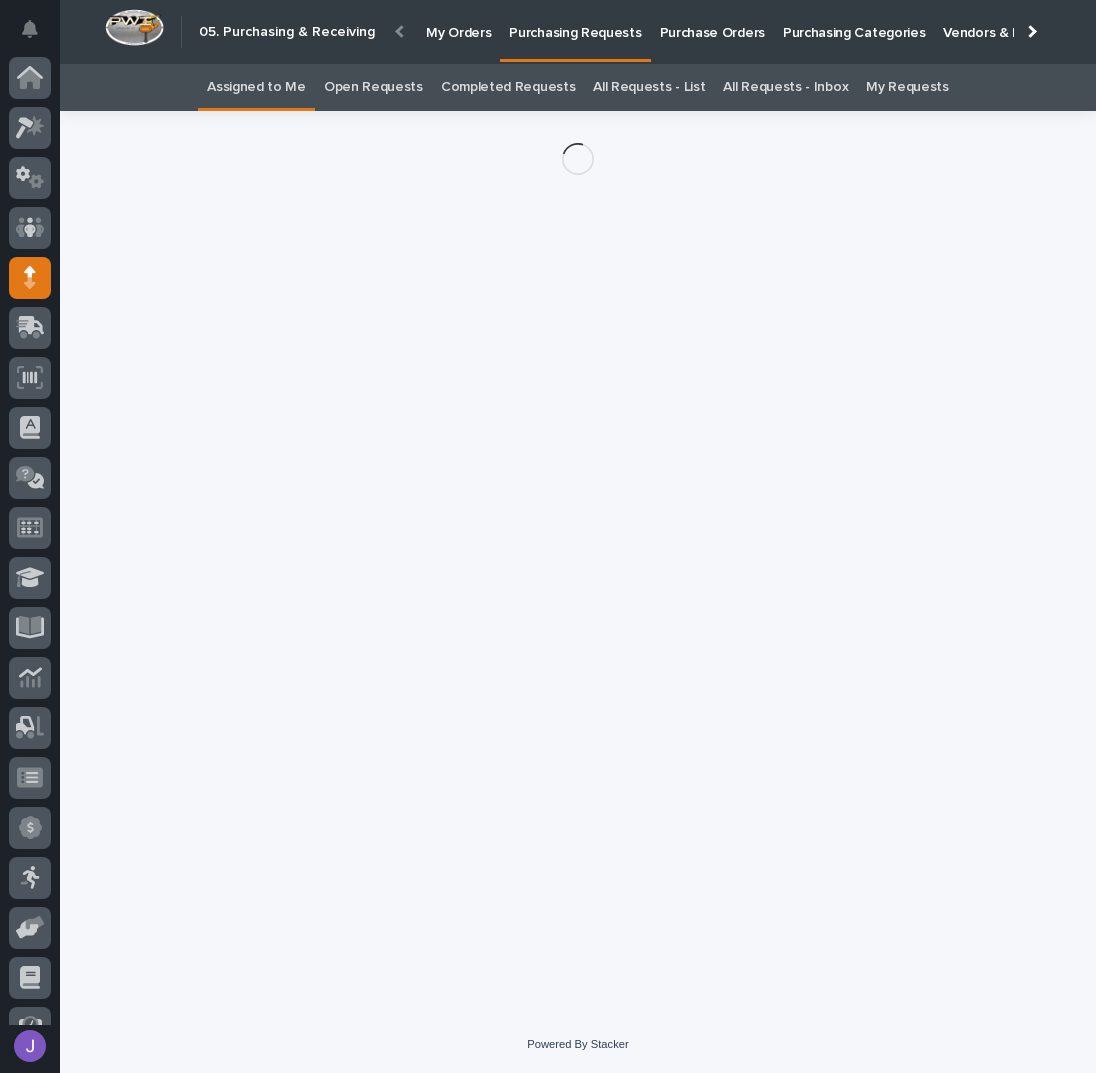 scroll, scrollTop: 82, scrollLeft: 0, axis: vertical 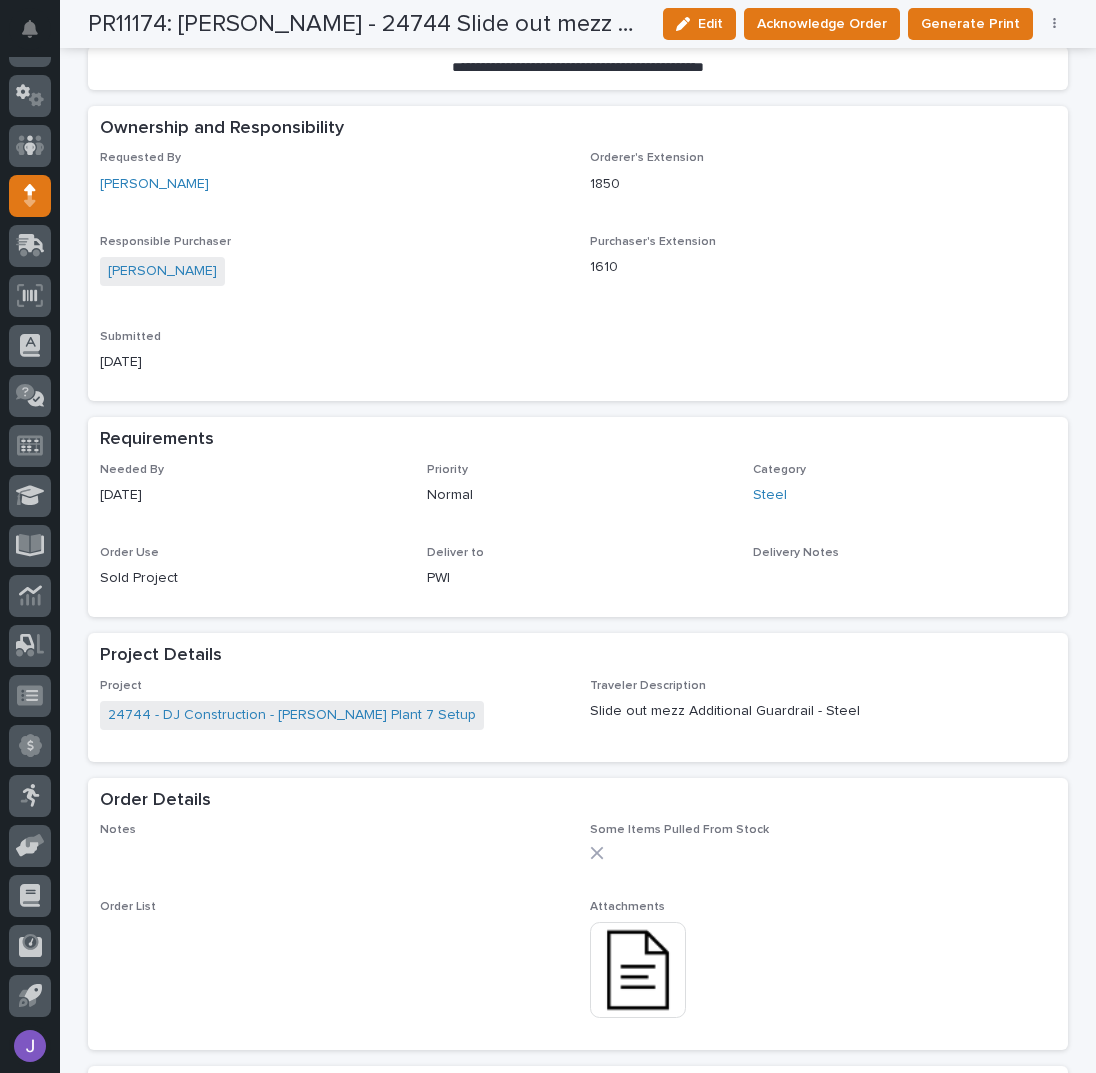 click at bounding box center [638, 970] 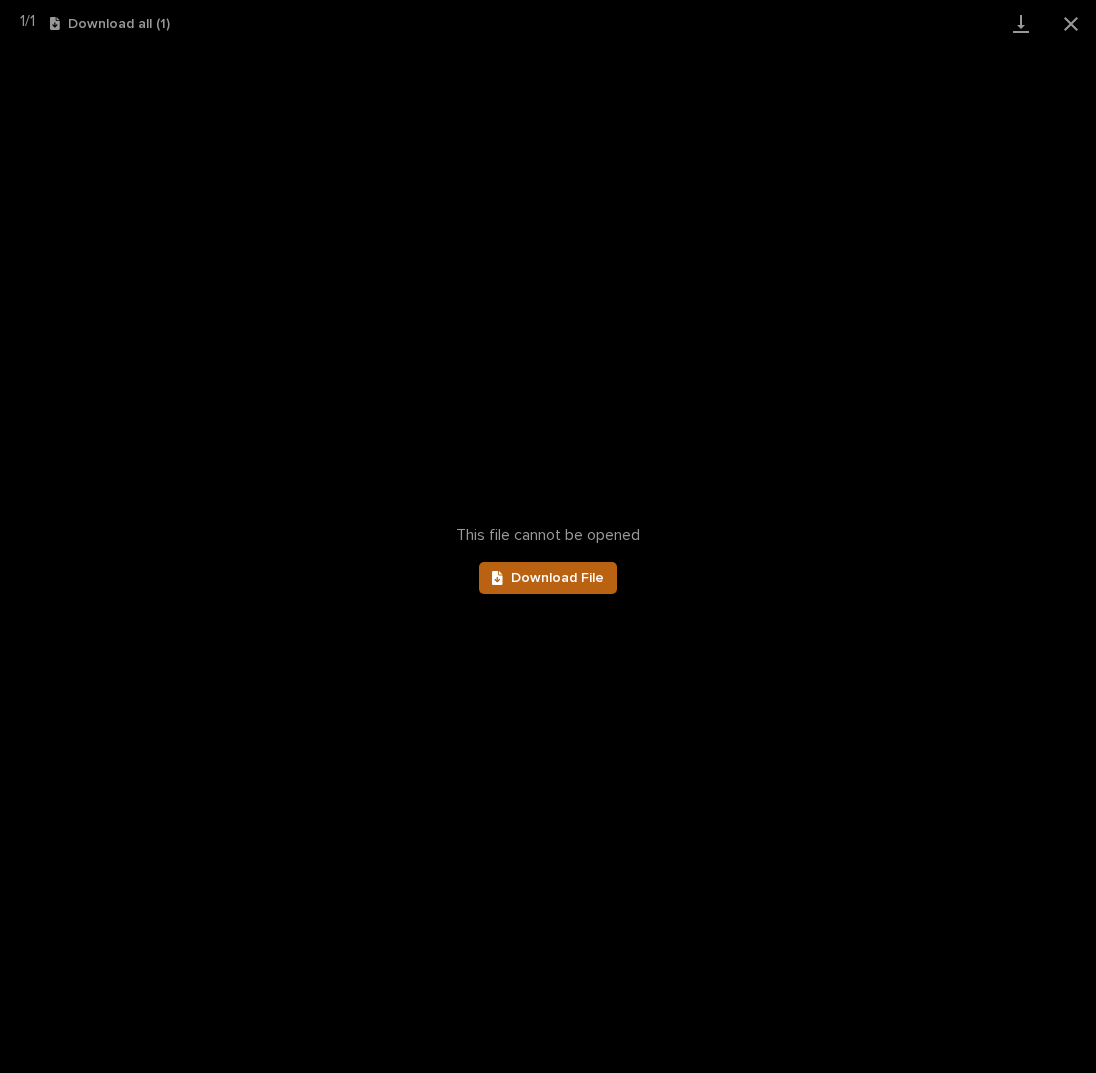 click on "Download File" at bounding box center (557, 578) 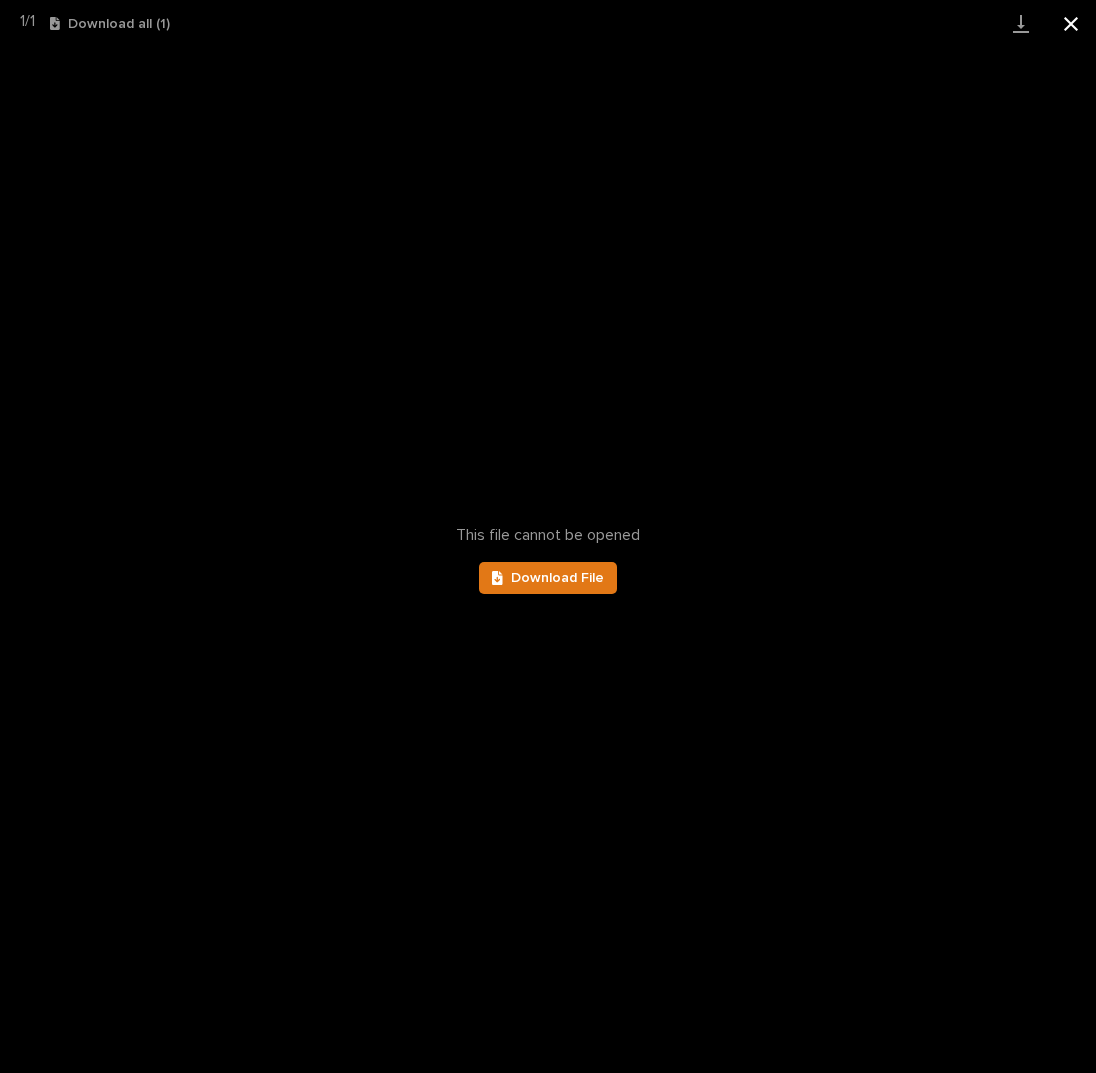 click at bounding box center (1071, 23) 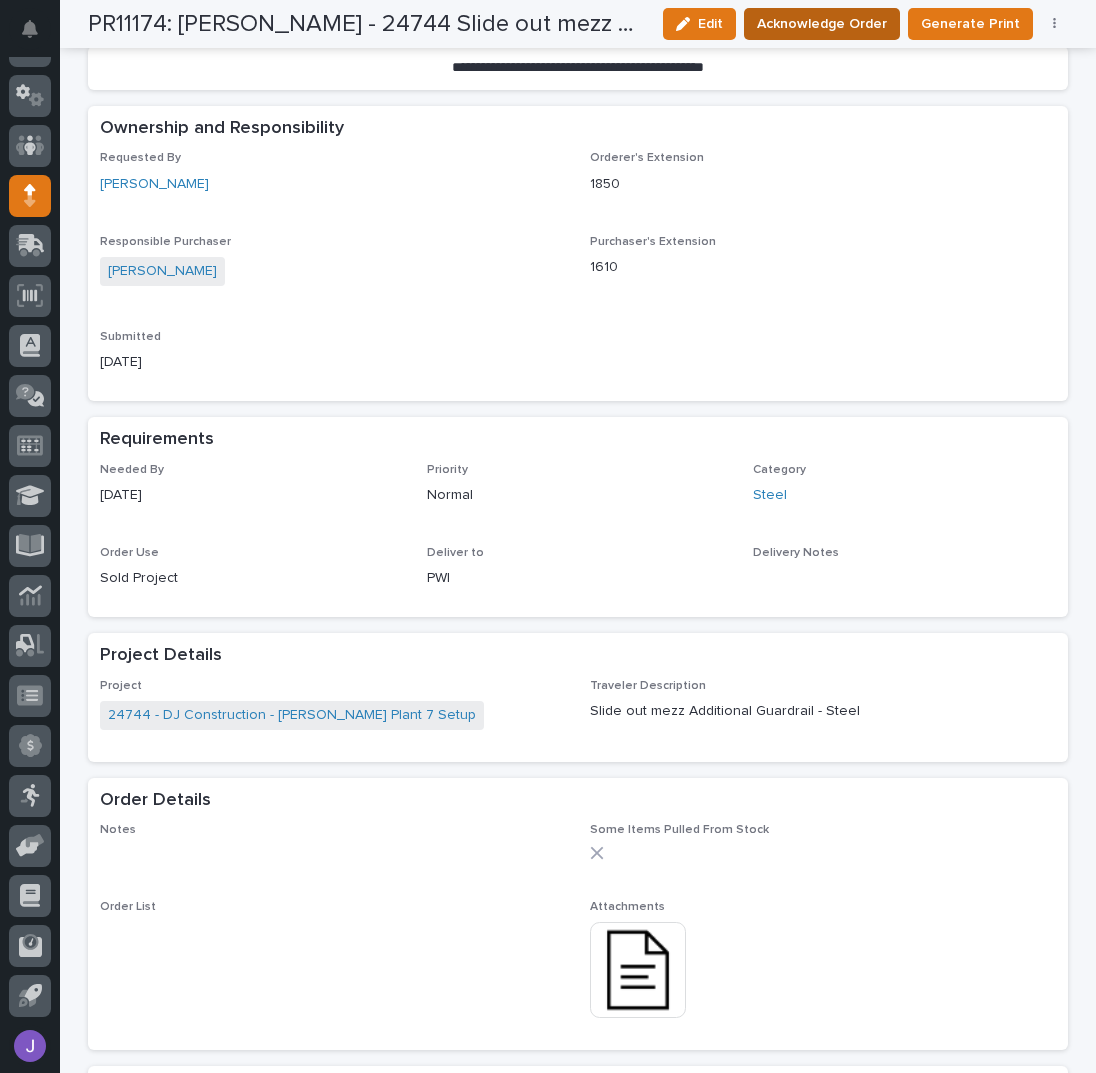 click on "Acknowledge Order" at bounding box center [822, 24] 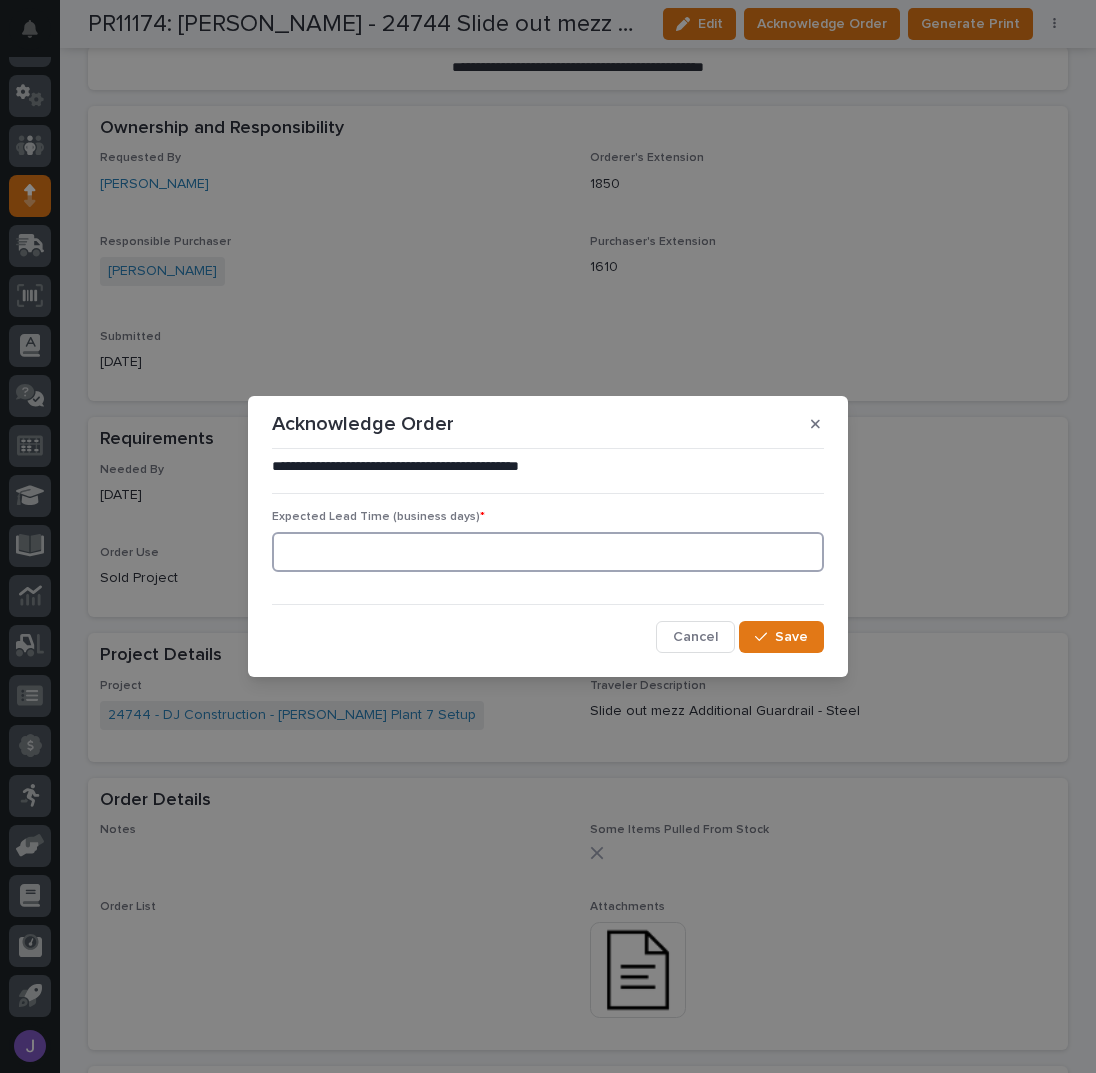 click at bounding box center (548, 552) 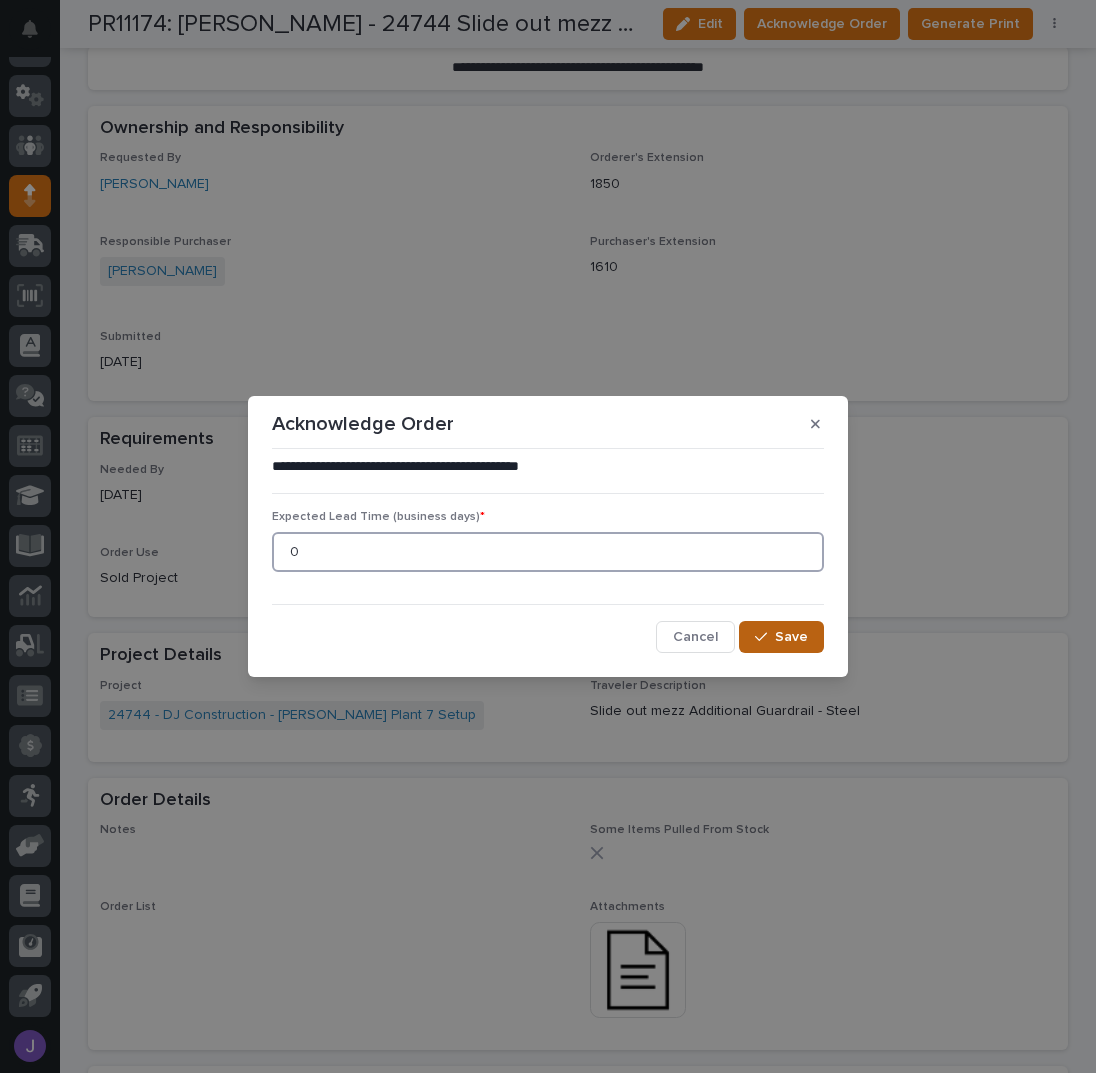 type on "0" 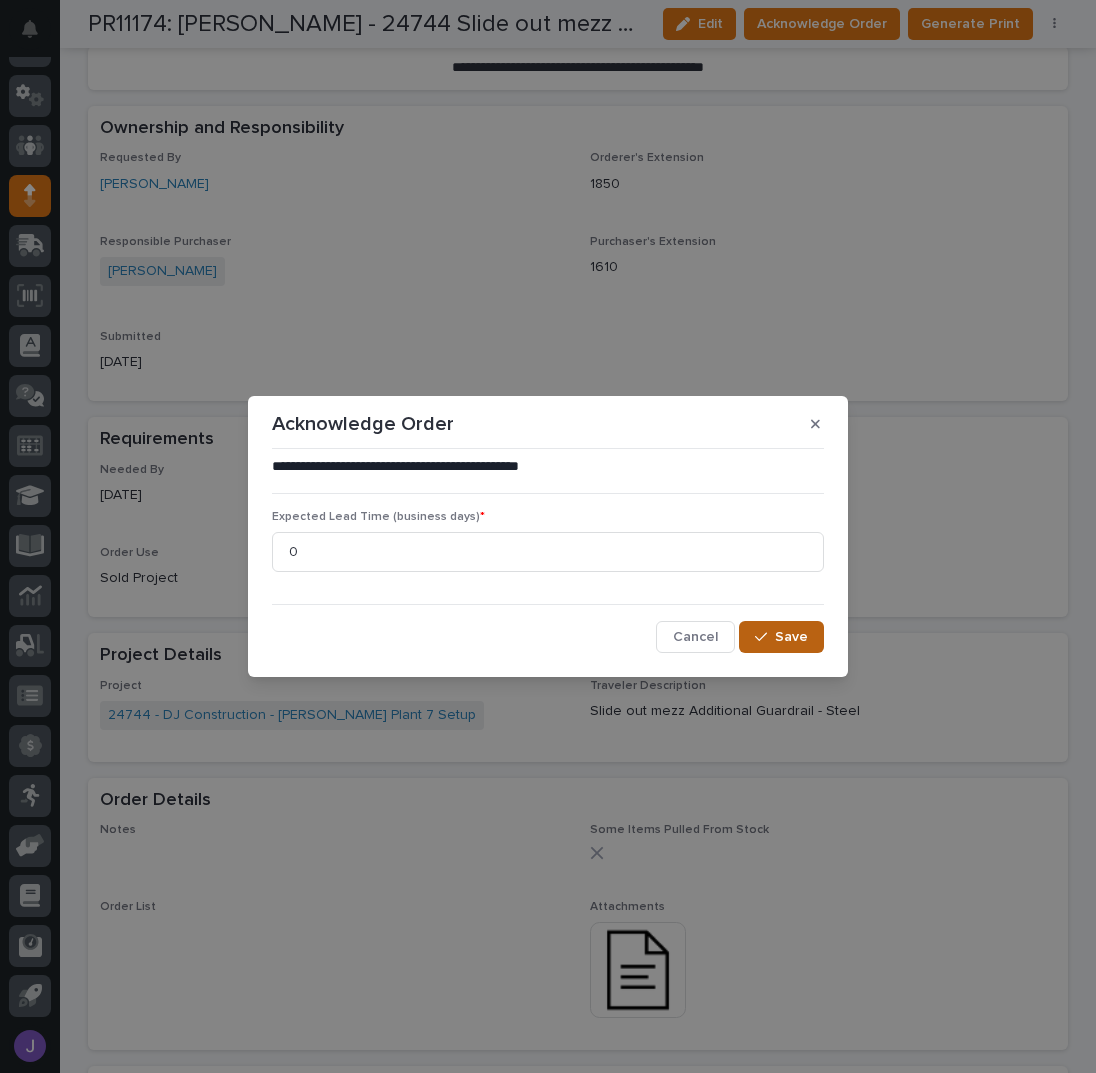 click 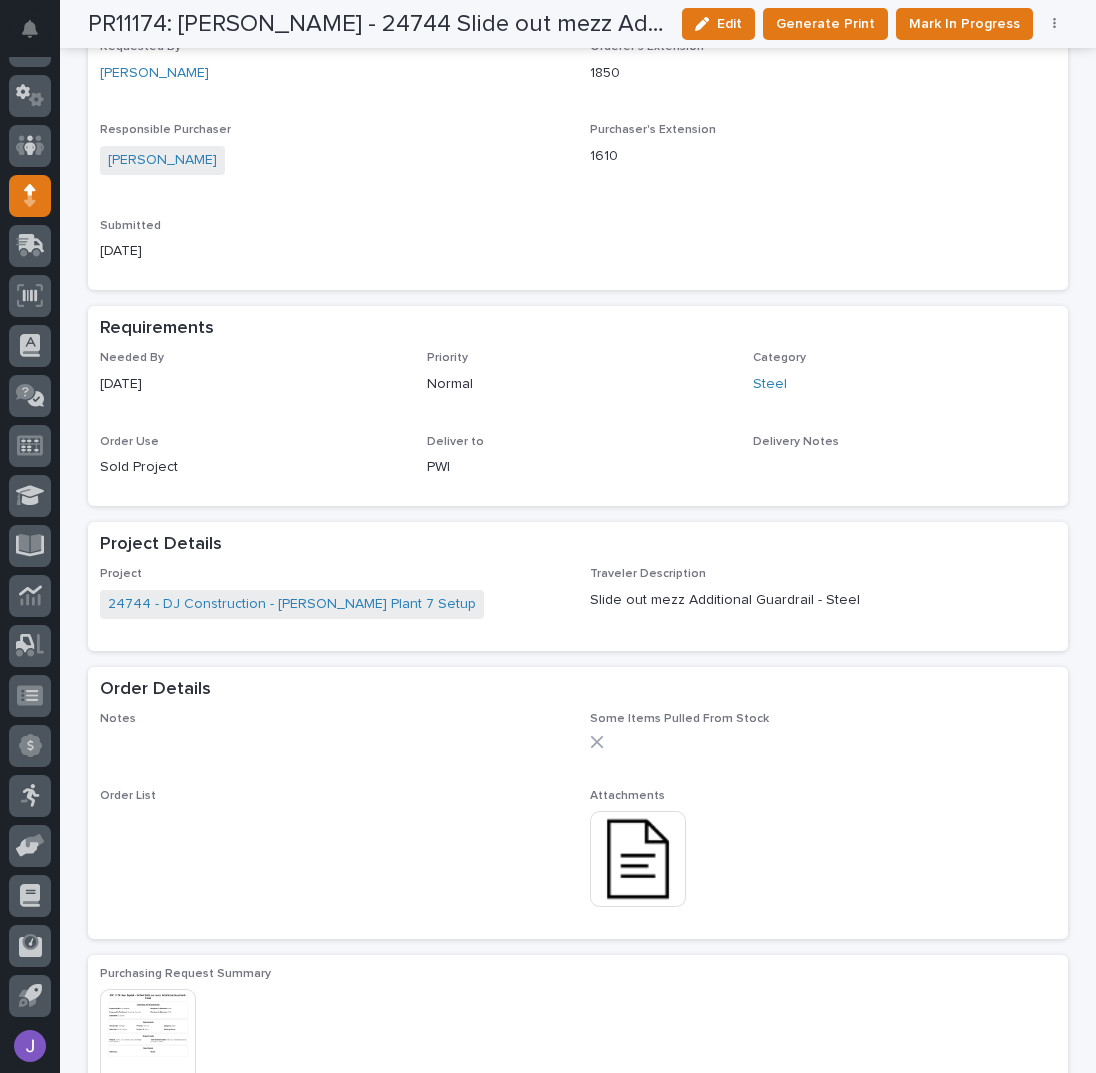 scroll, scrollTop: 0, scrollLeft: 0, axis: both 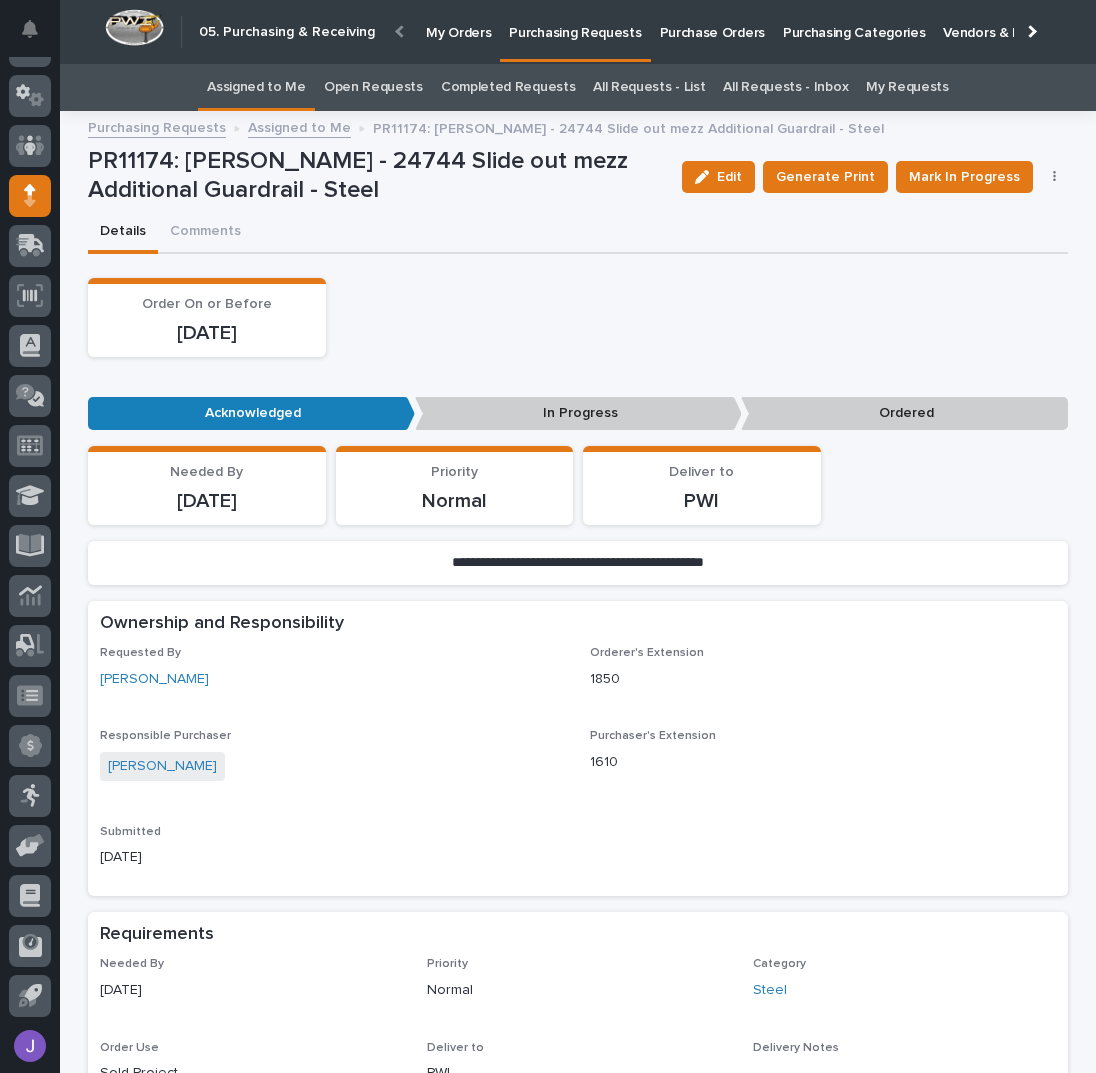 click on "Assigned to Me" at bounding box center [256, 87] 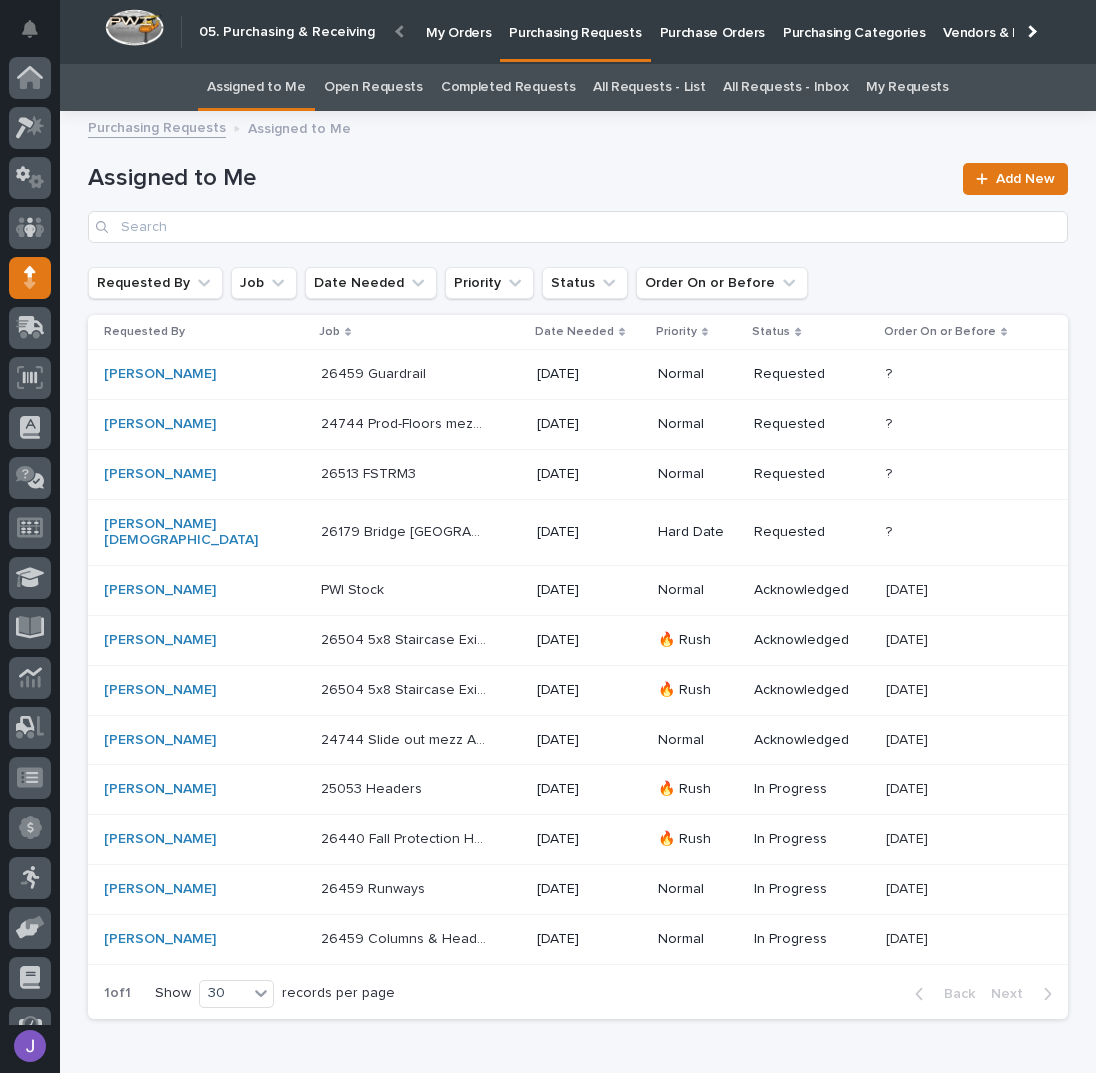 scroll, scrollTop: 82, scrollLeft: 0, axis: vertical 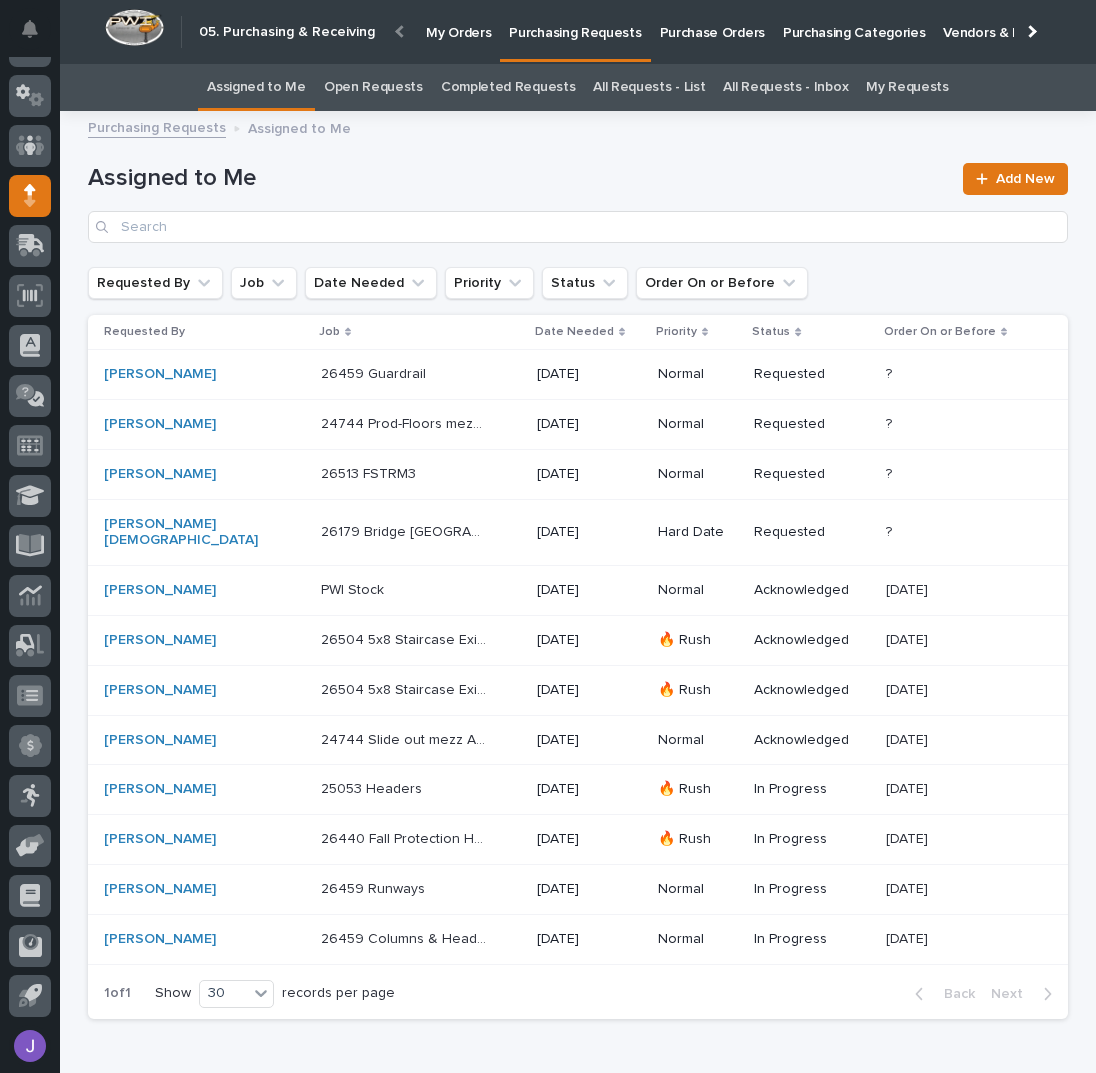 click at bounding box center (404, 374) 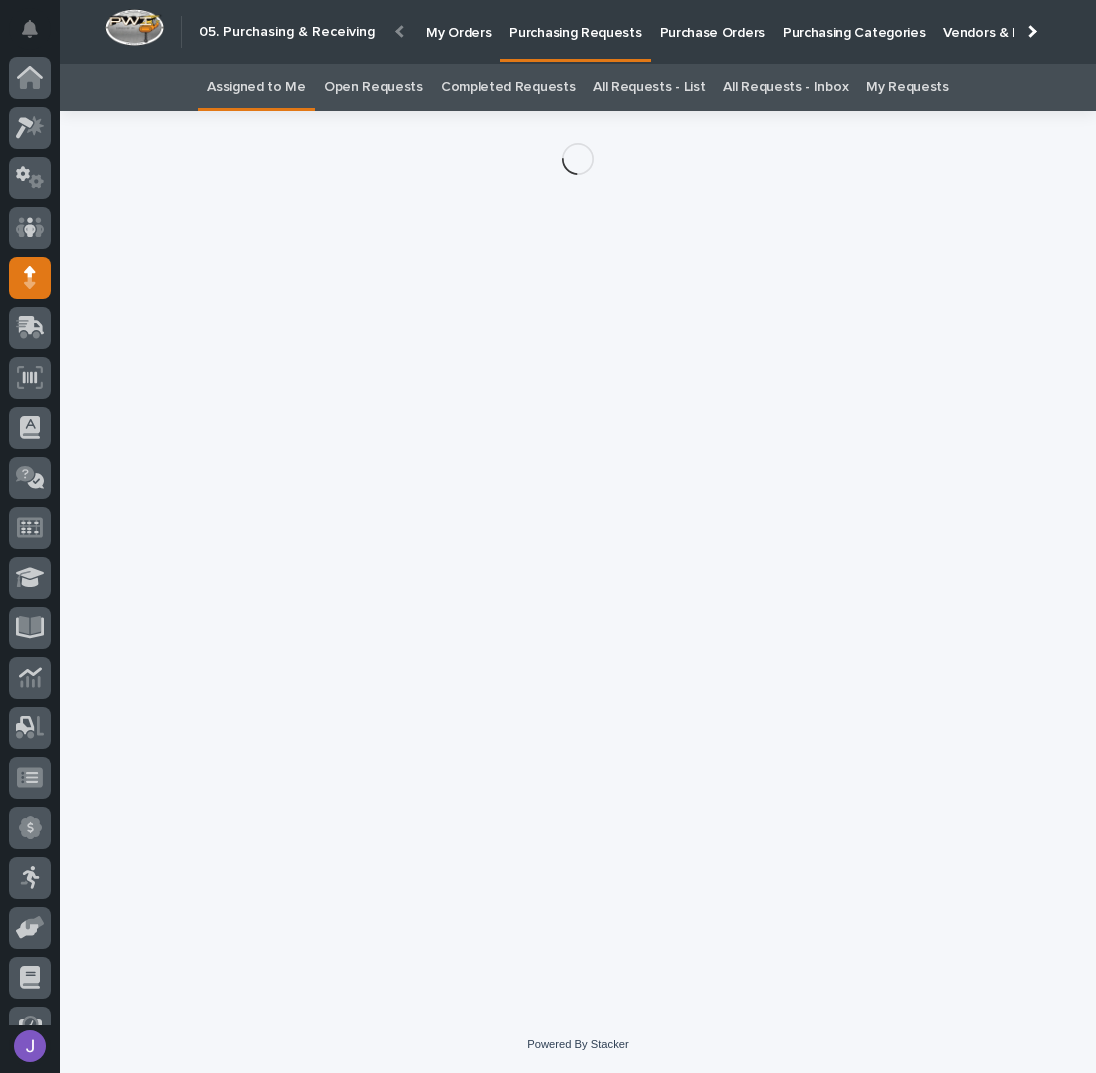 scroll, scrollTop: 82, scrollLeft: 0, axis: vertical 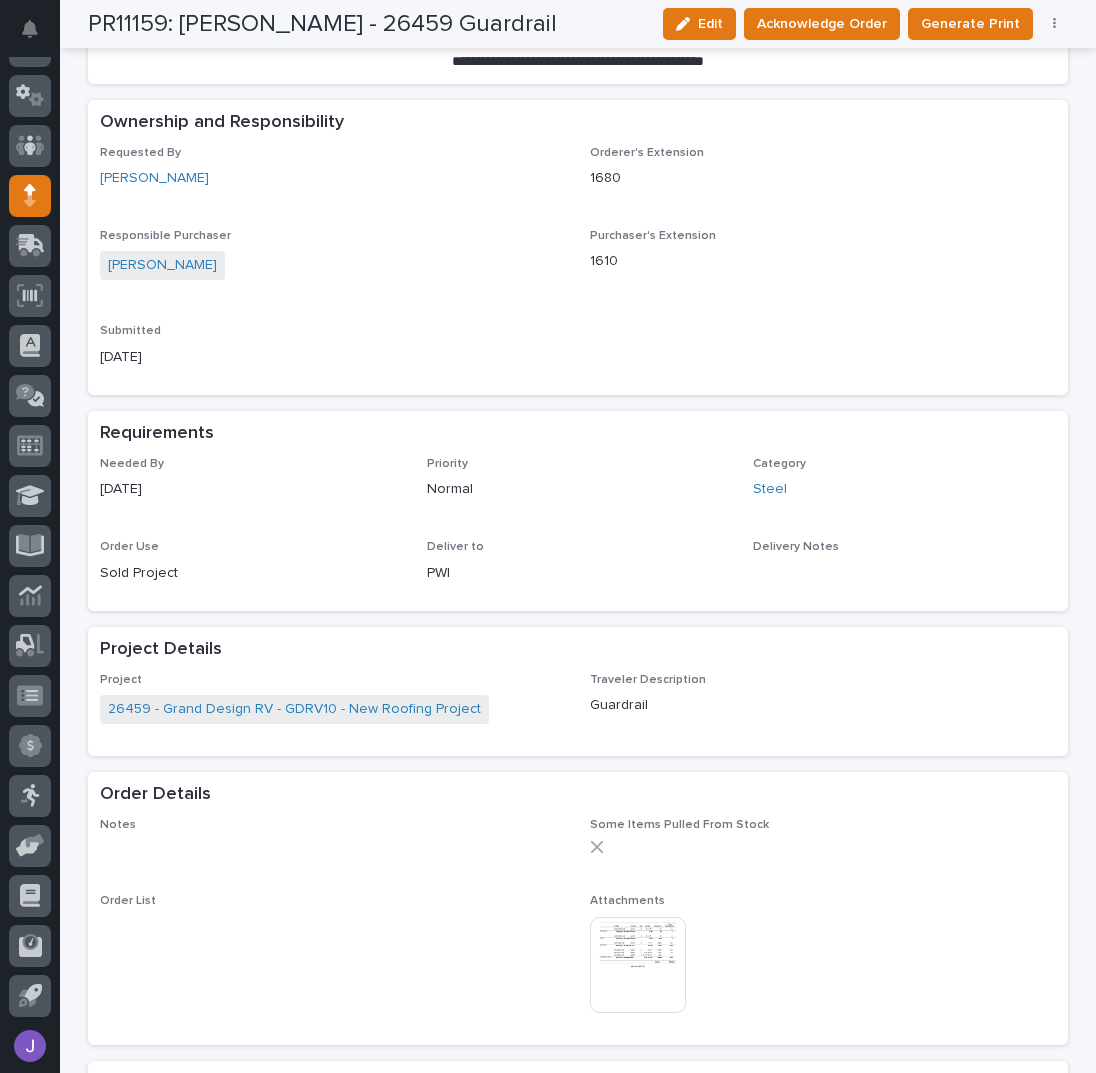click at bounding box center [638, 965] 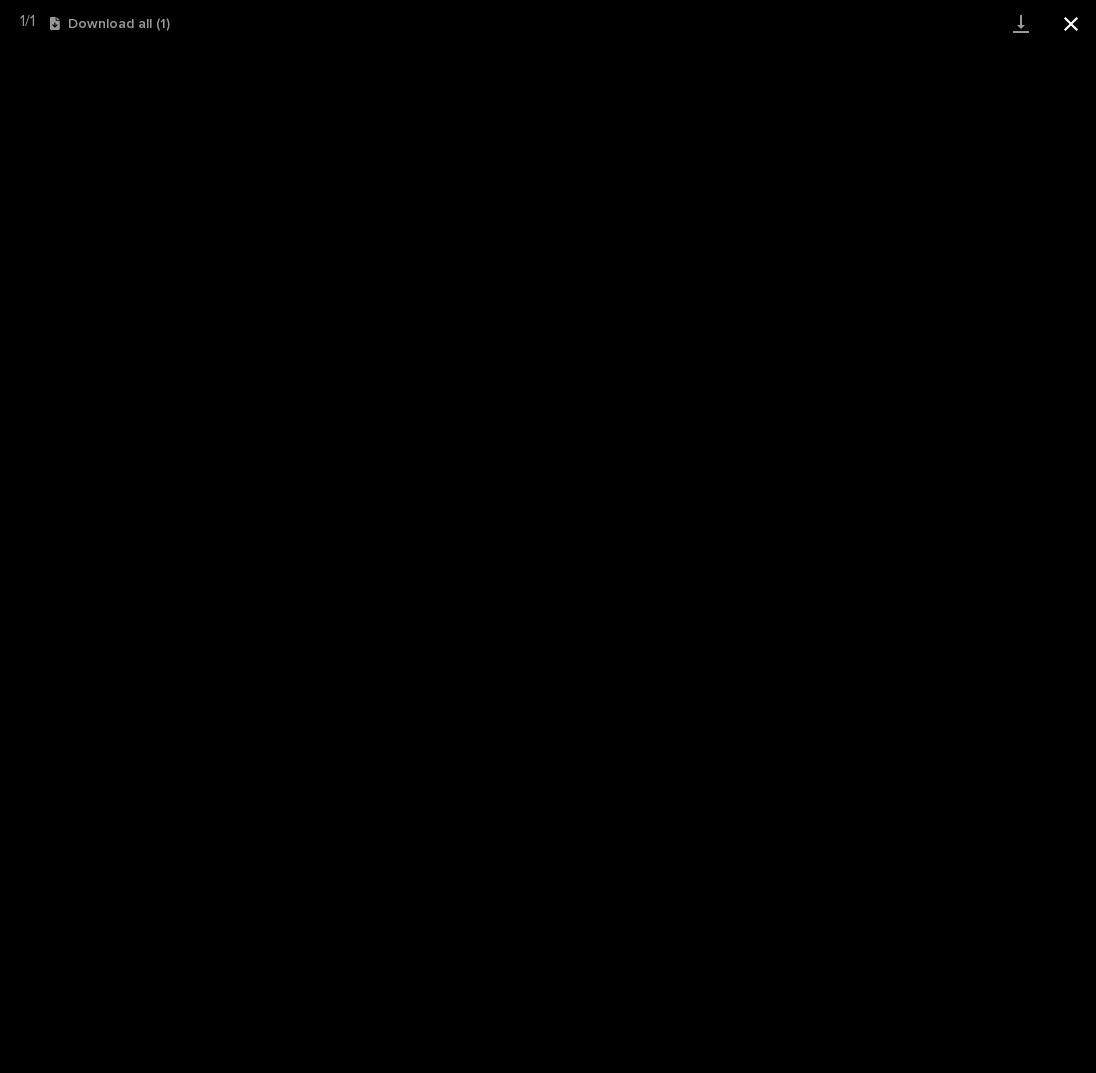 click at bounding box center (1071, 23) 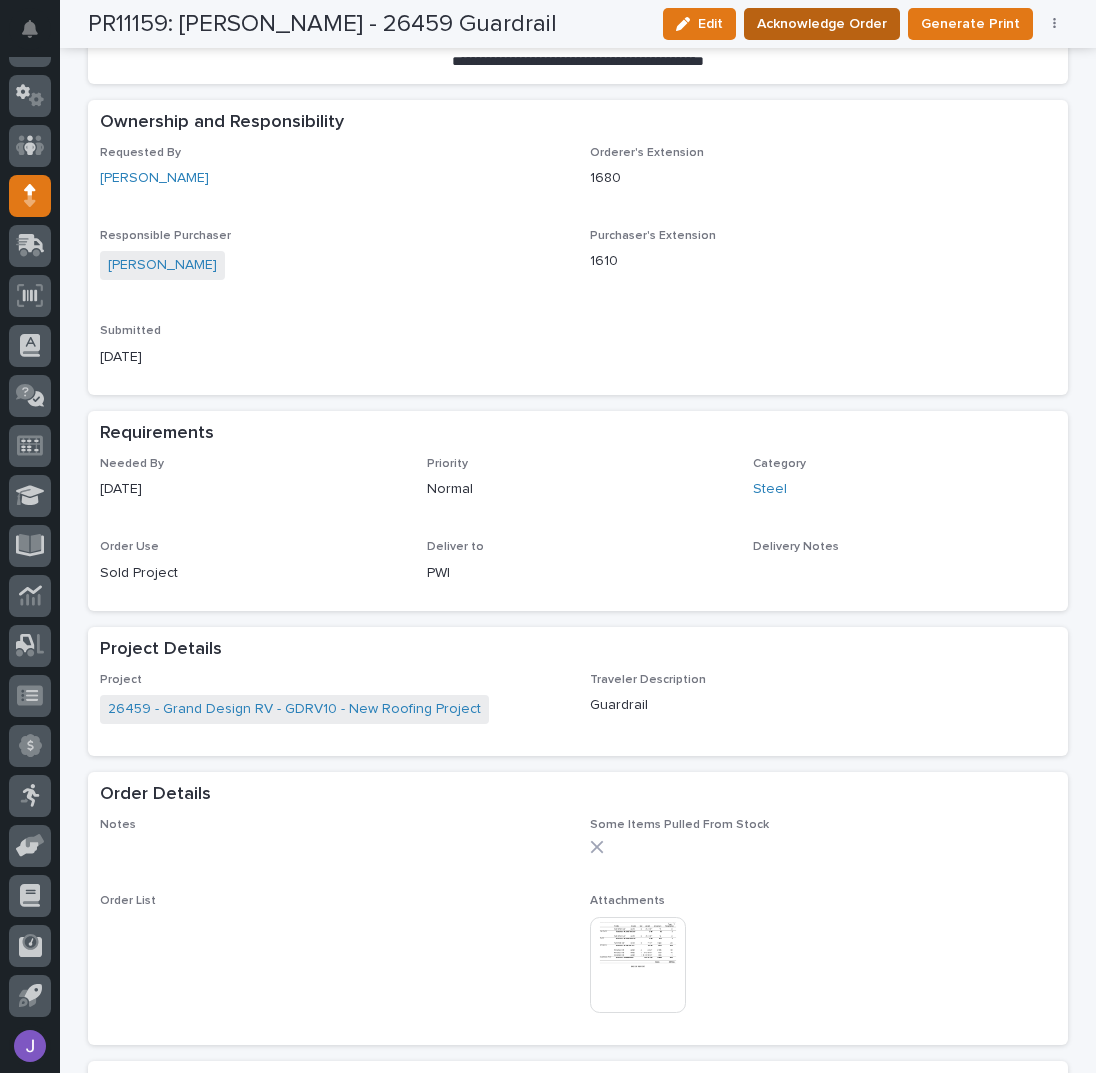 click on "Acknowledge Order" at bounding box center (822, 24) 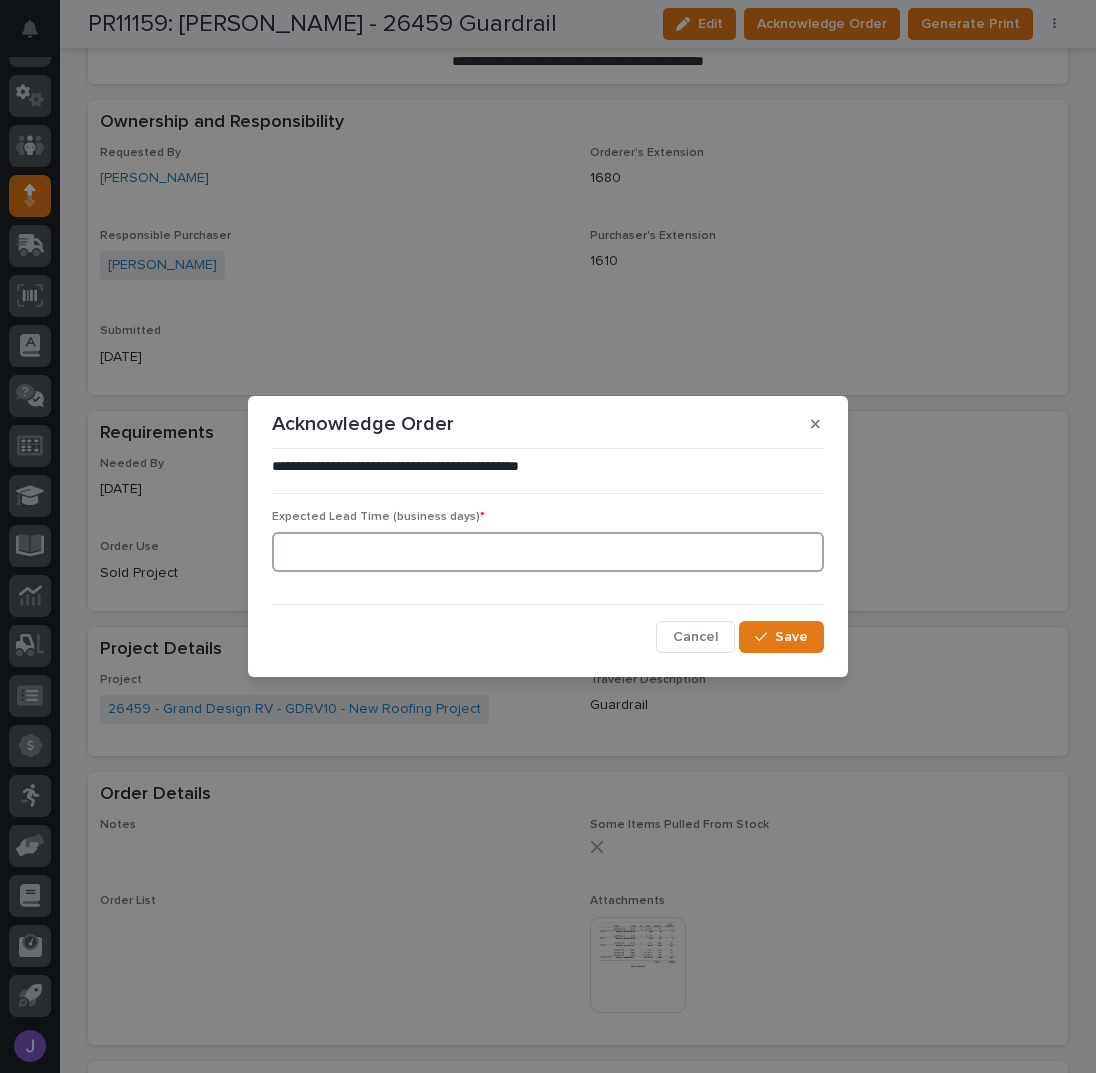 click at bounding box center [548, 552] 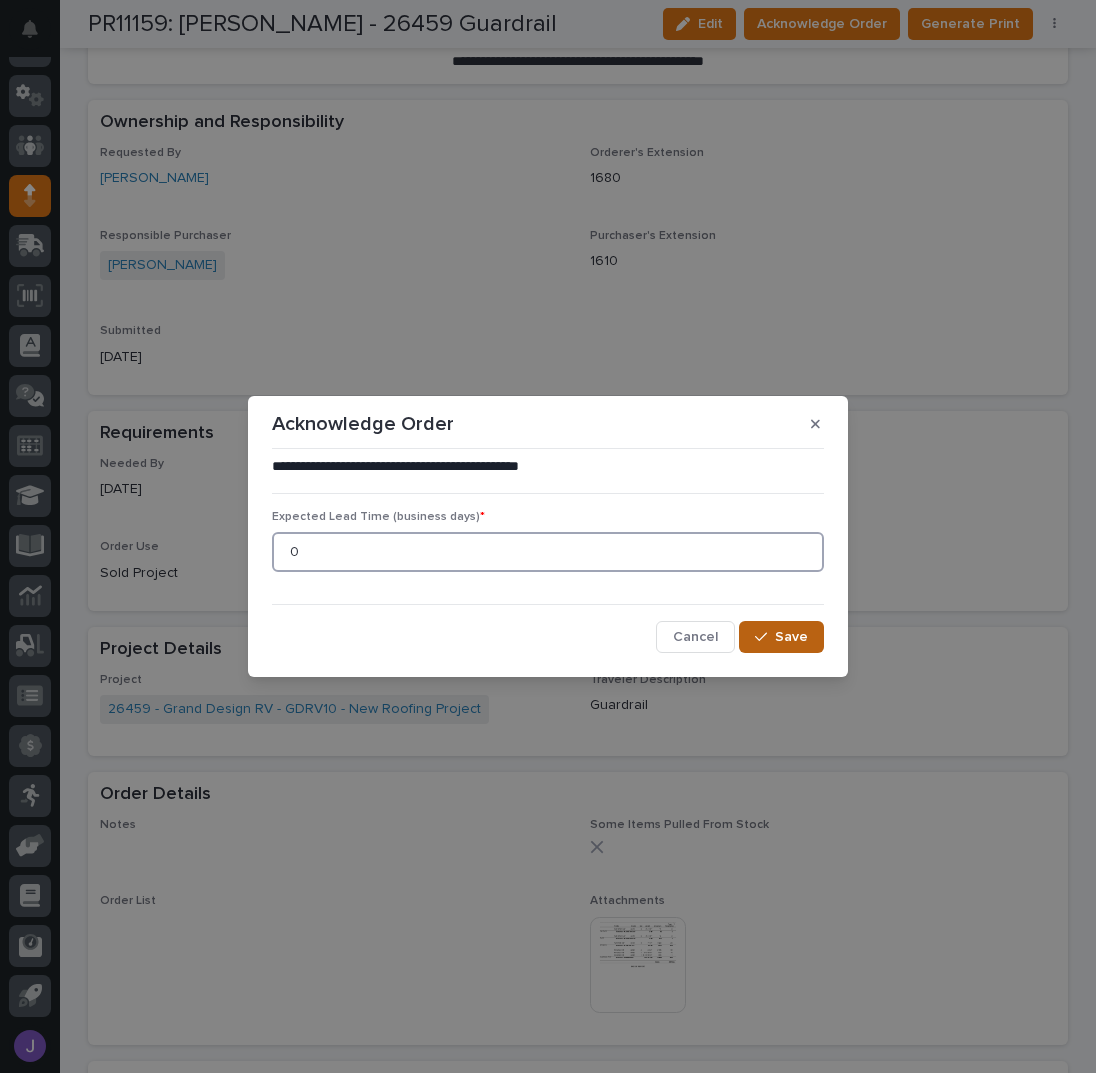 type on "0" 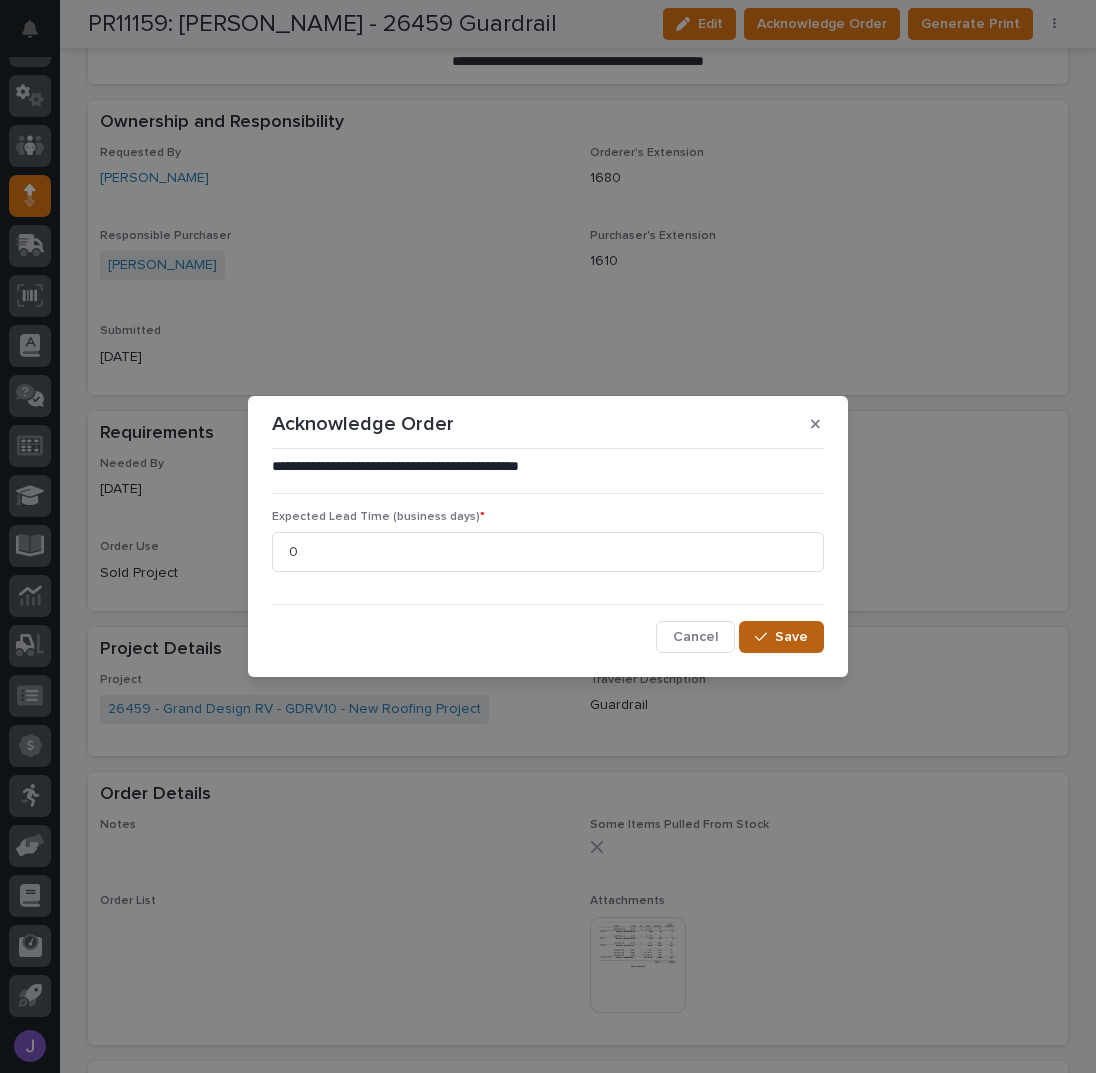 click on "Save" at bounding box center (781, 637) 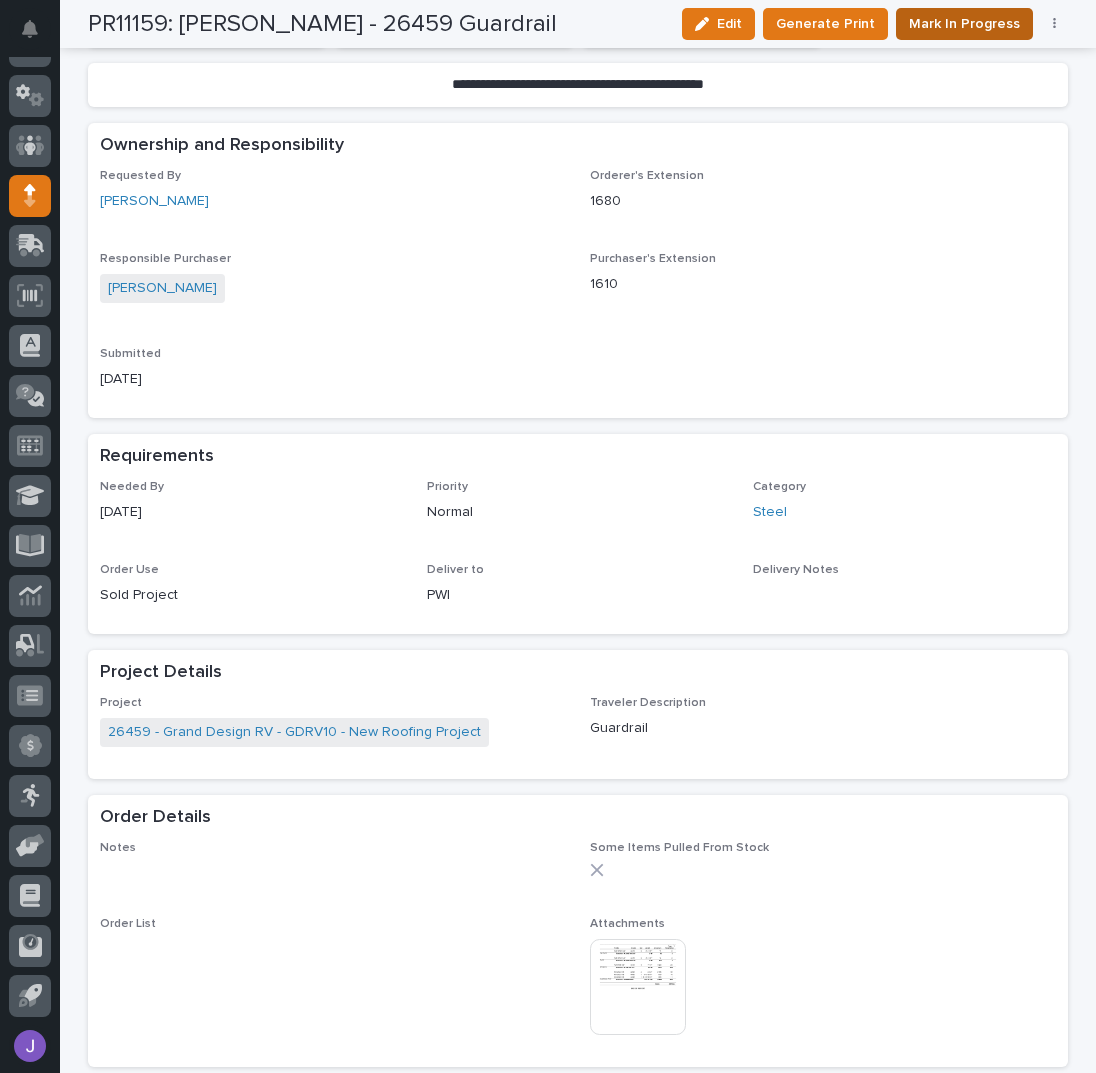 click on "Mark In Progress" at bounding box center [964, 24] 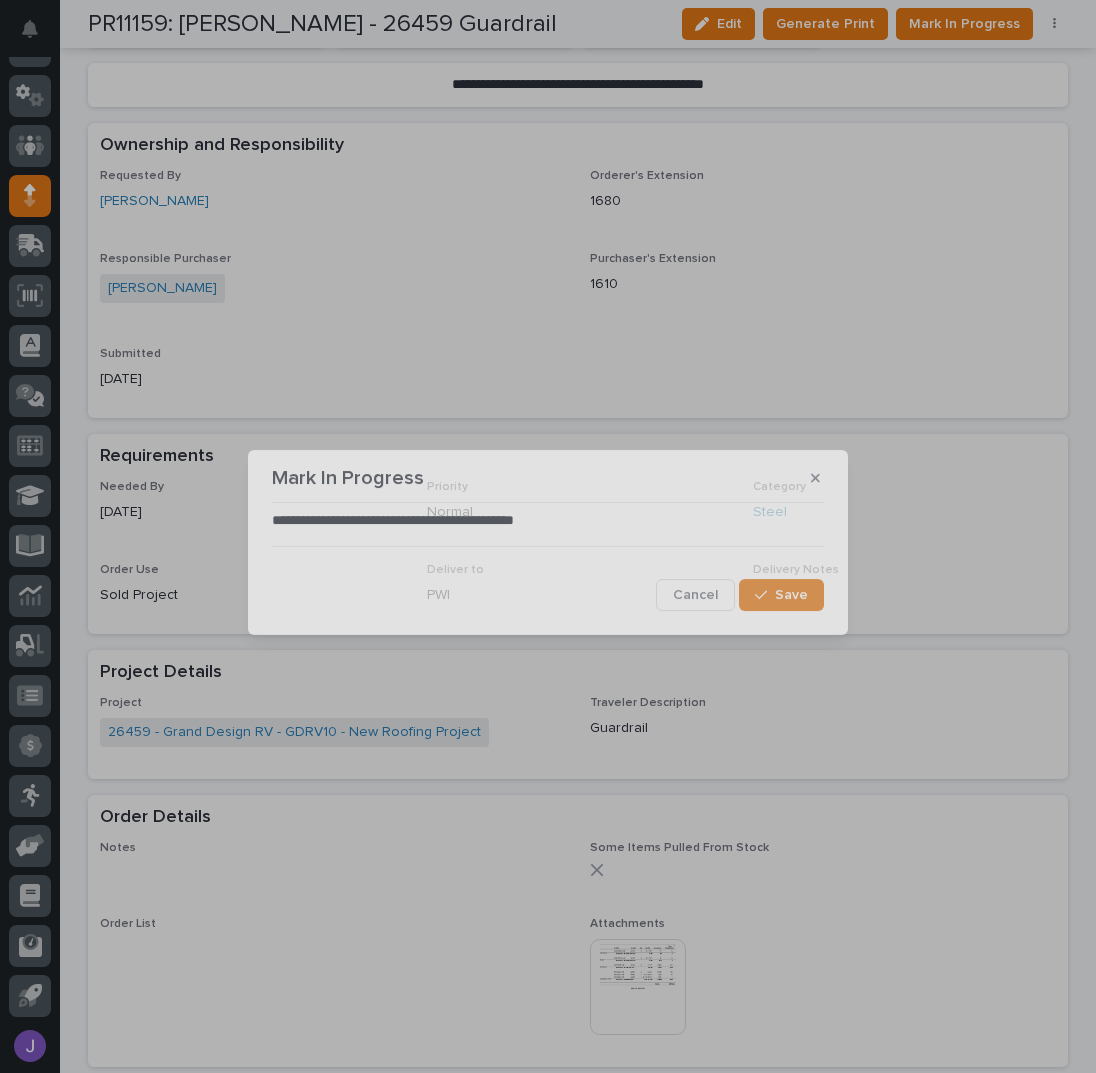 scroll, scrollTop: 606, scrollLeft: 0, axis: vertical 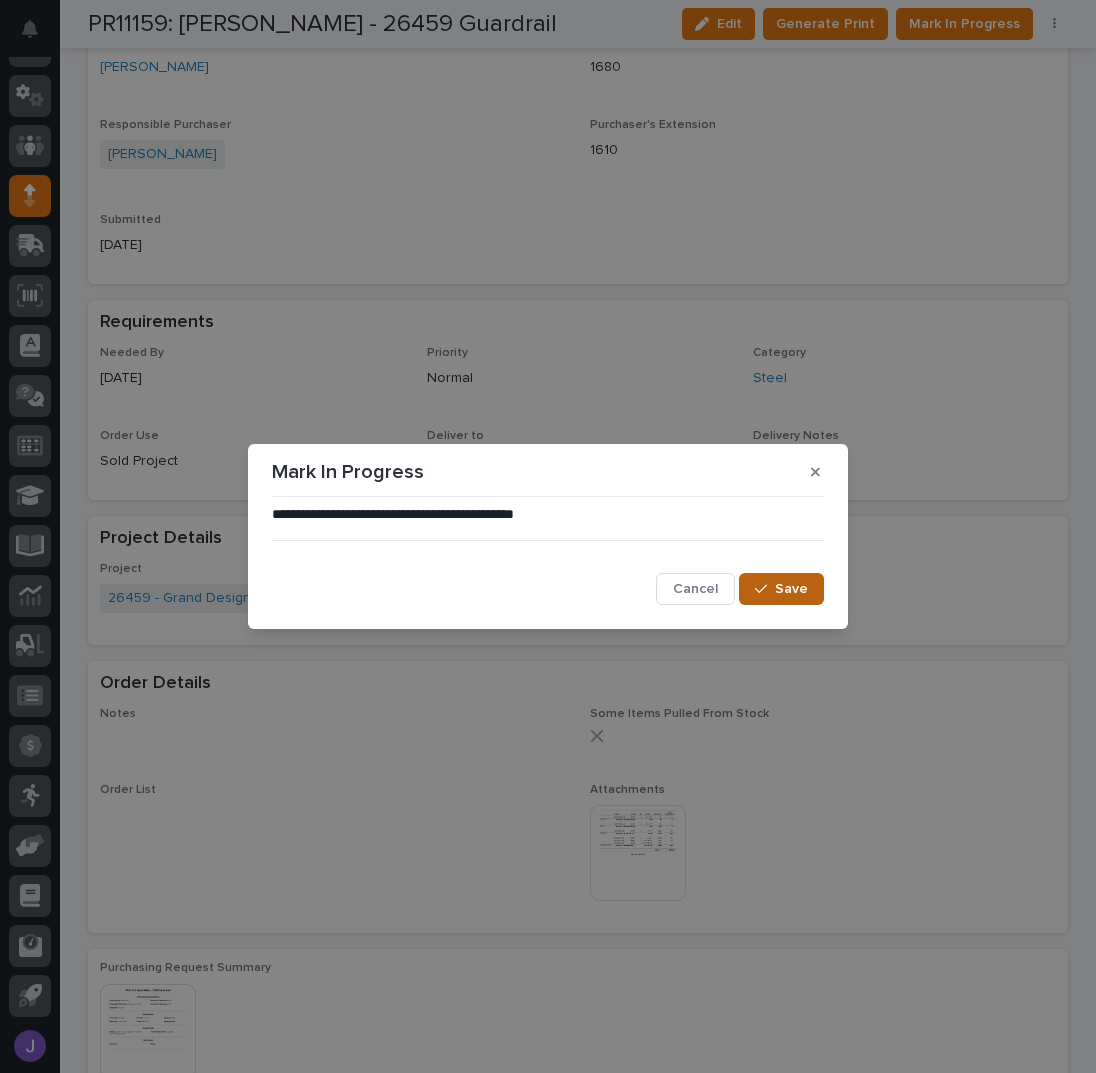 click on "Save" at bounding box center (781, 589) 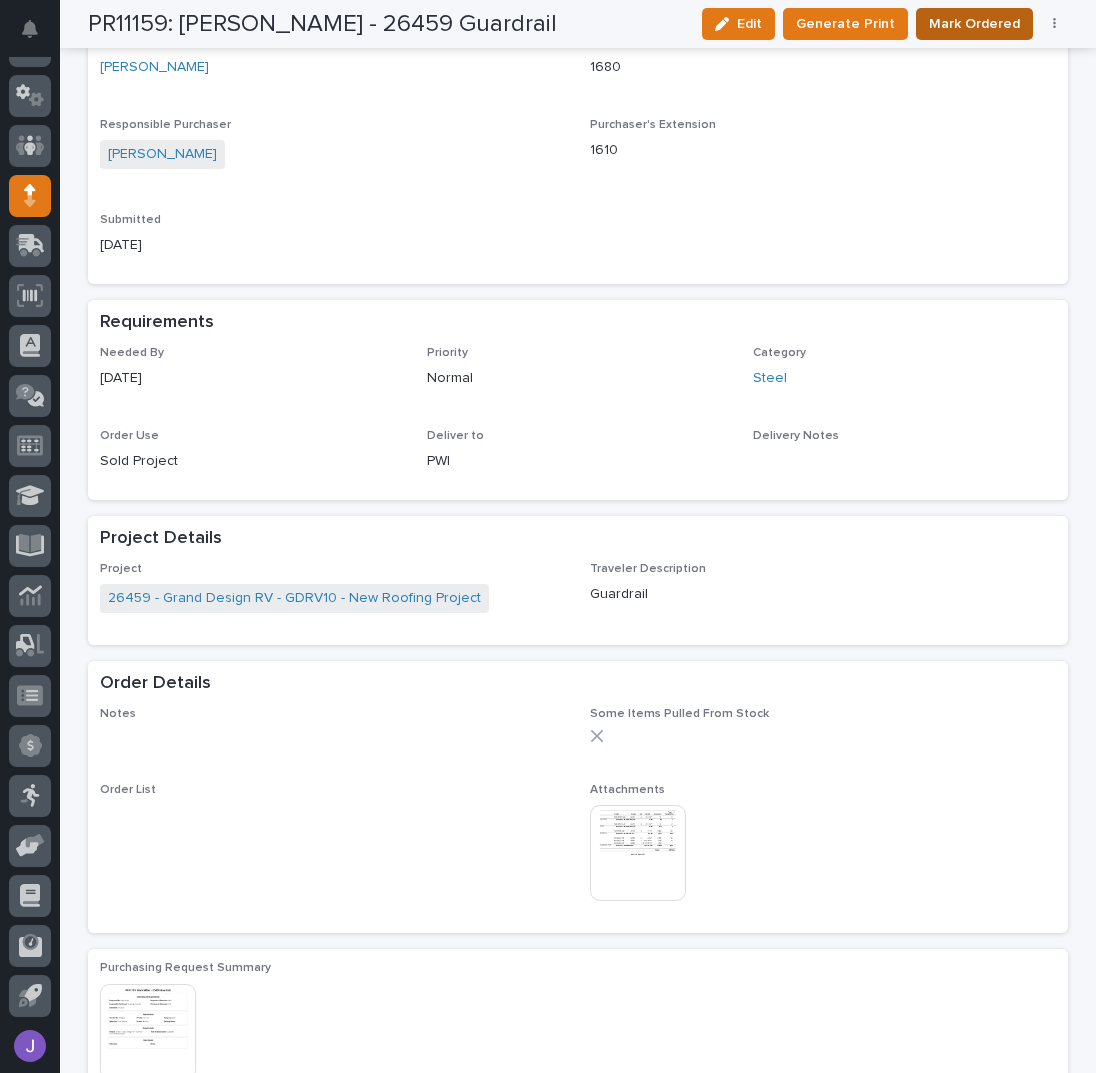 click on "Mark Ordered" at bounding box center [974, 24] 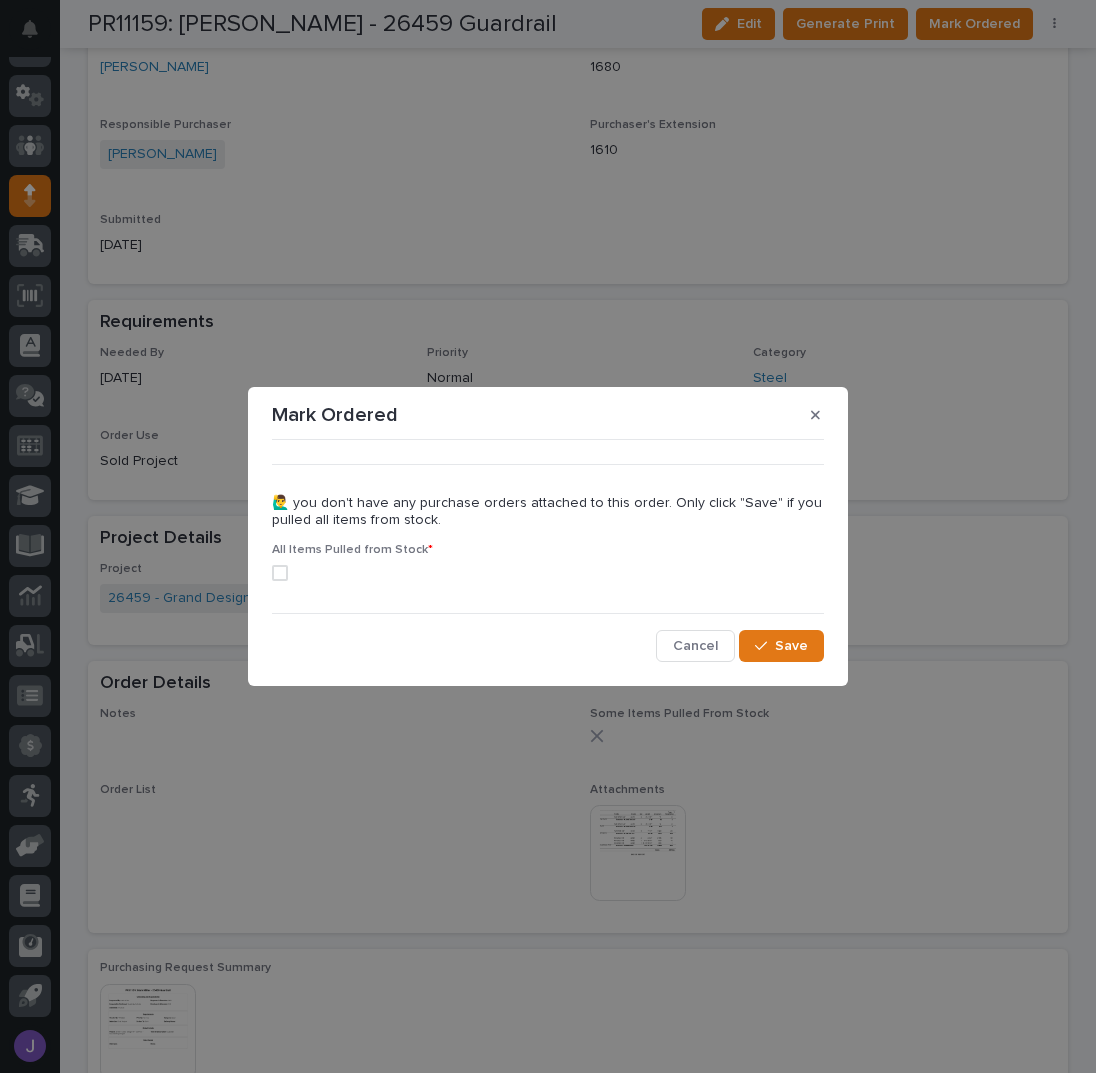 click at bounding box center (548, 573) 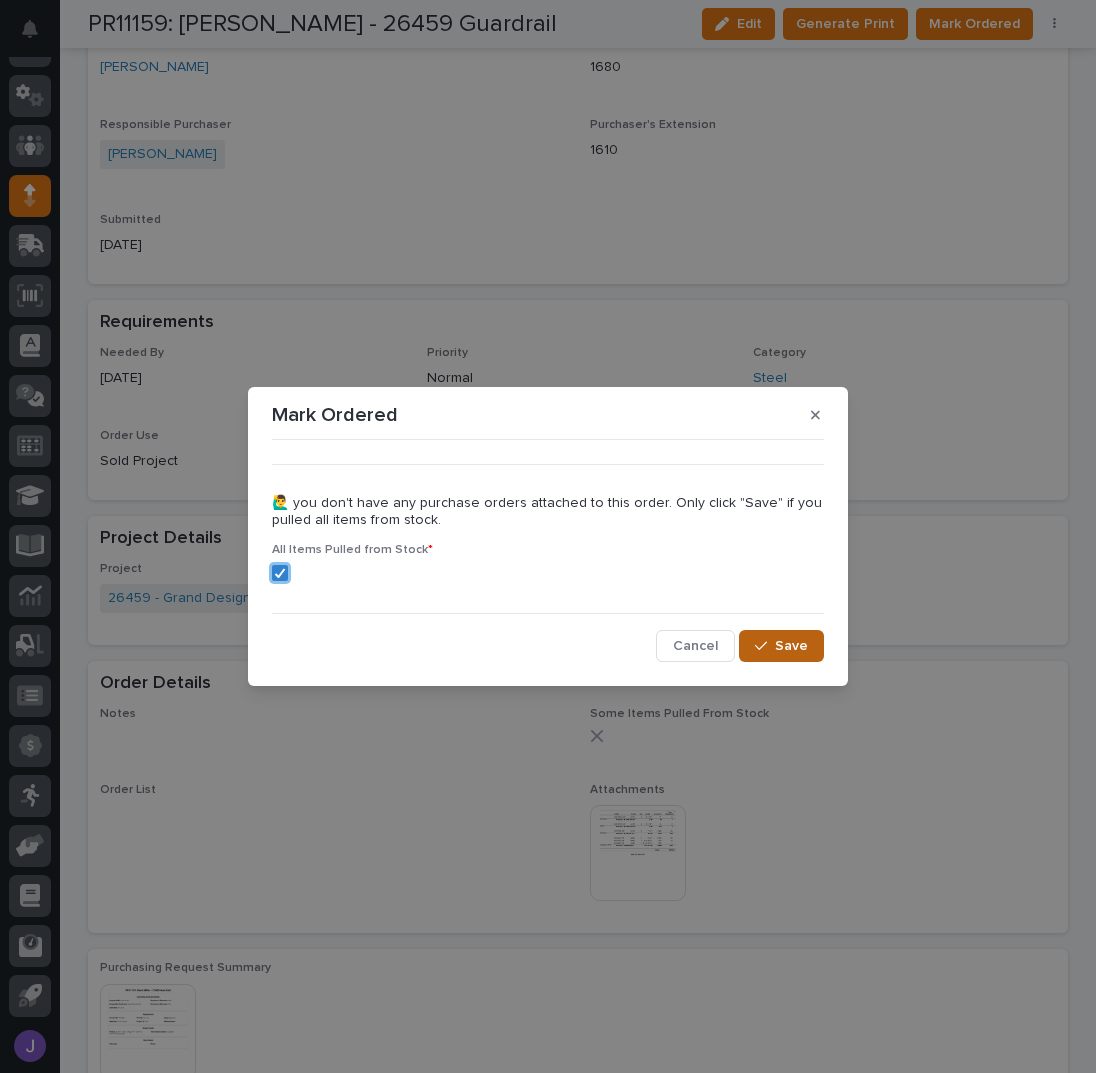 click on "Save" at bounding box center (791, 646) 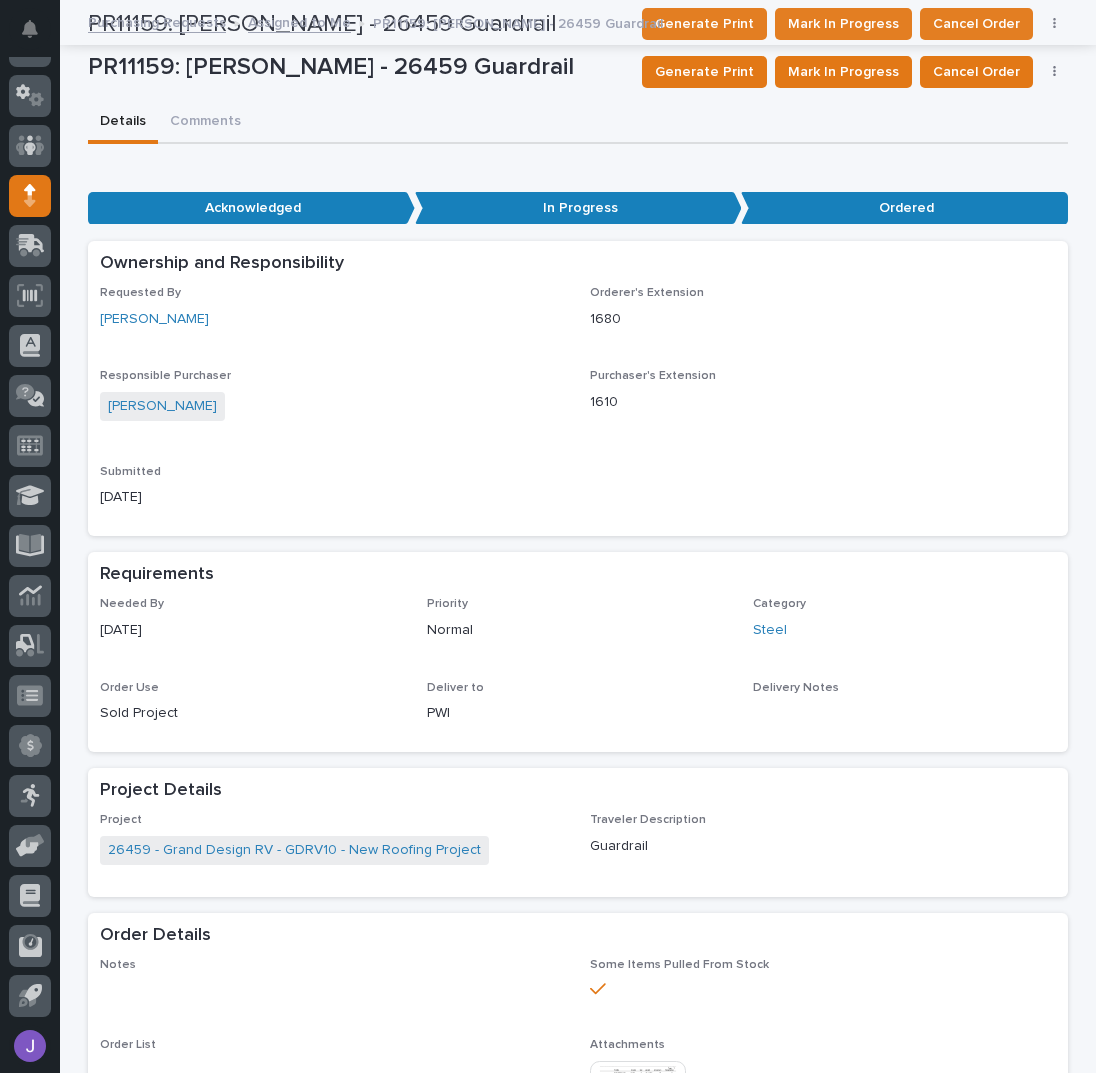 scroll, scrollTop: 0, scrollLeft: 0, axis: both 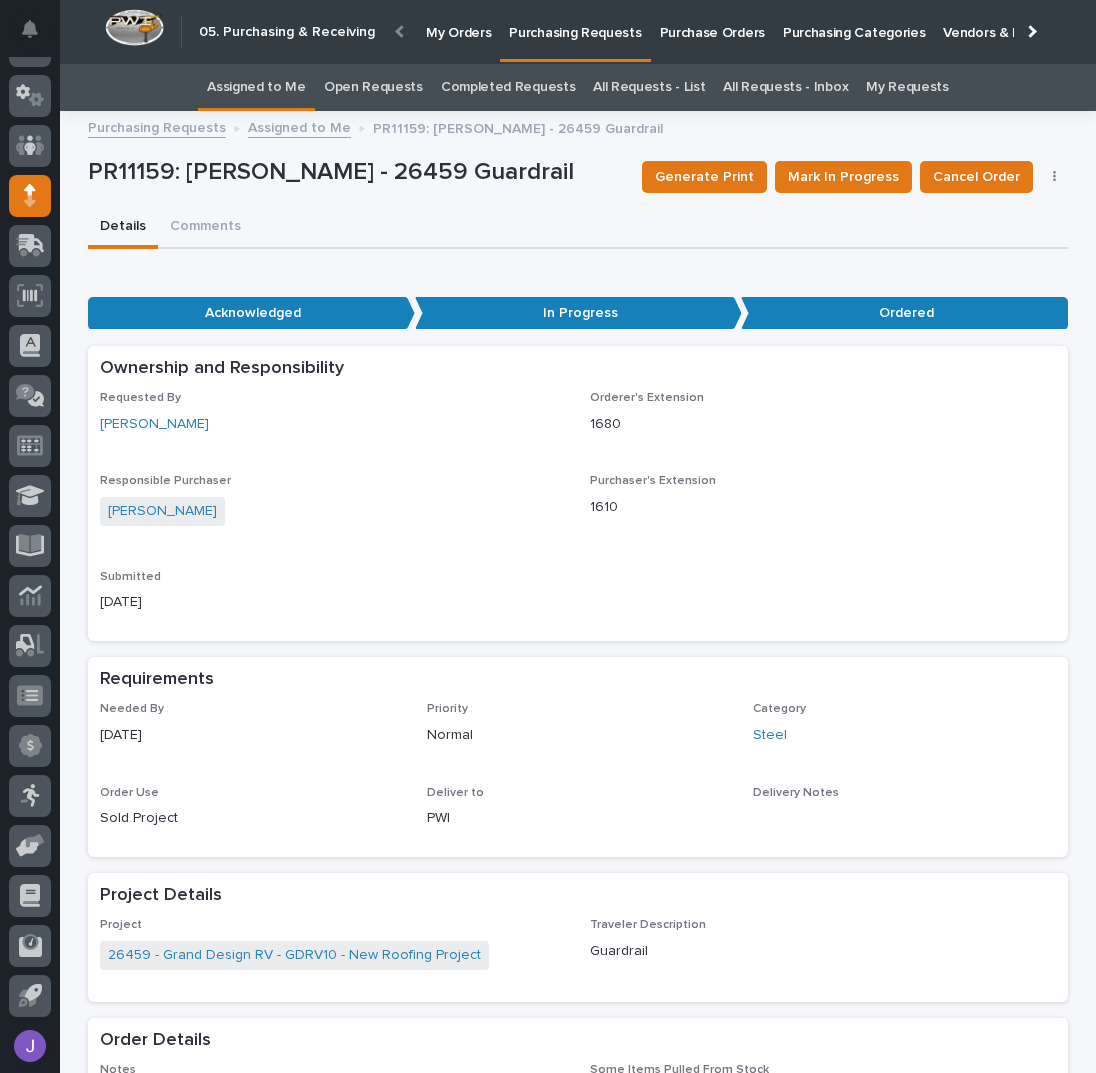 click on "Assigned to Me" at bounding box center [256, 87] 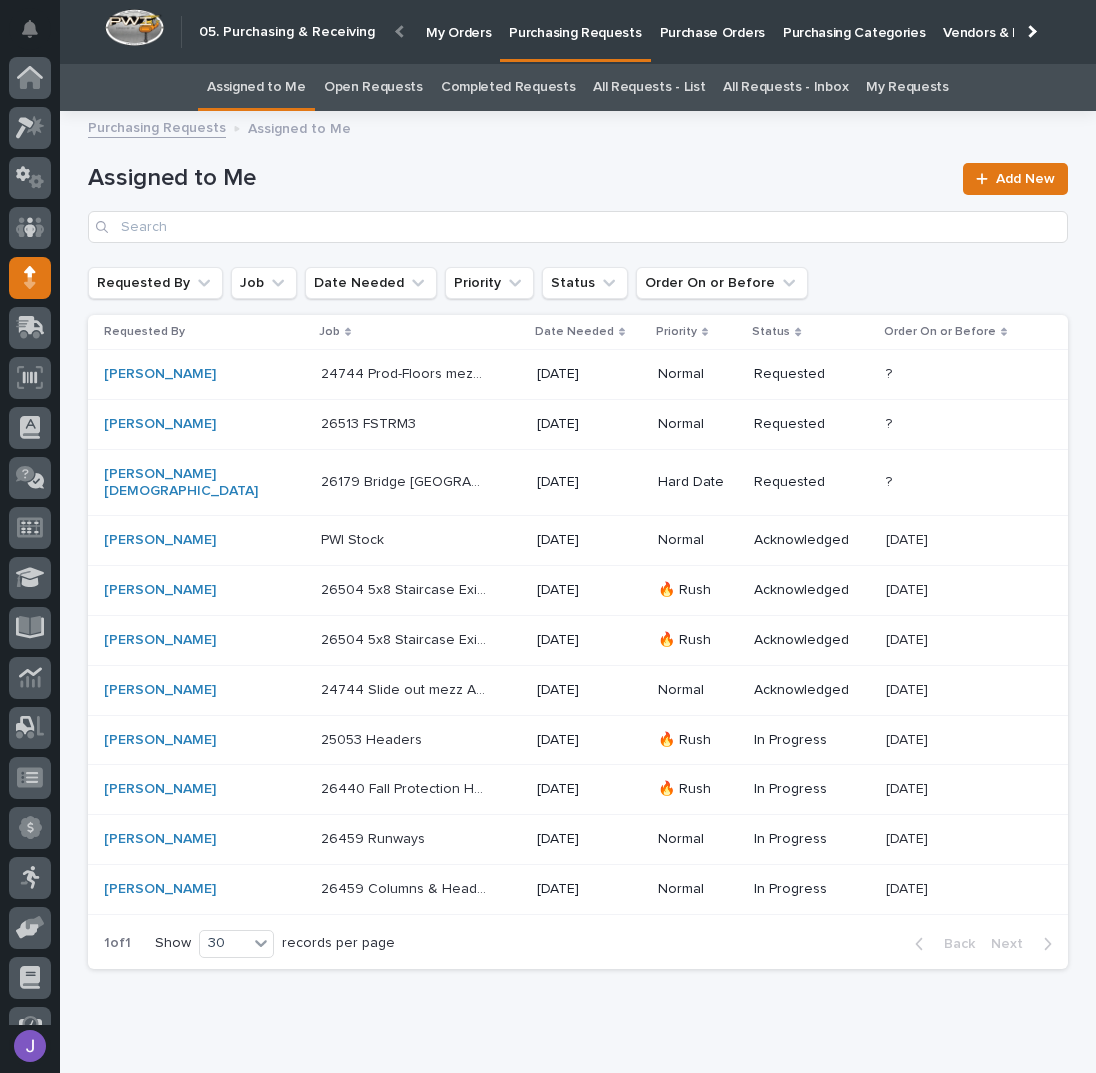 scroll, scrollTop: 82, scrollLeft: 0, axis: vertical 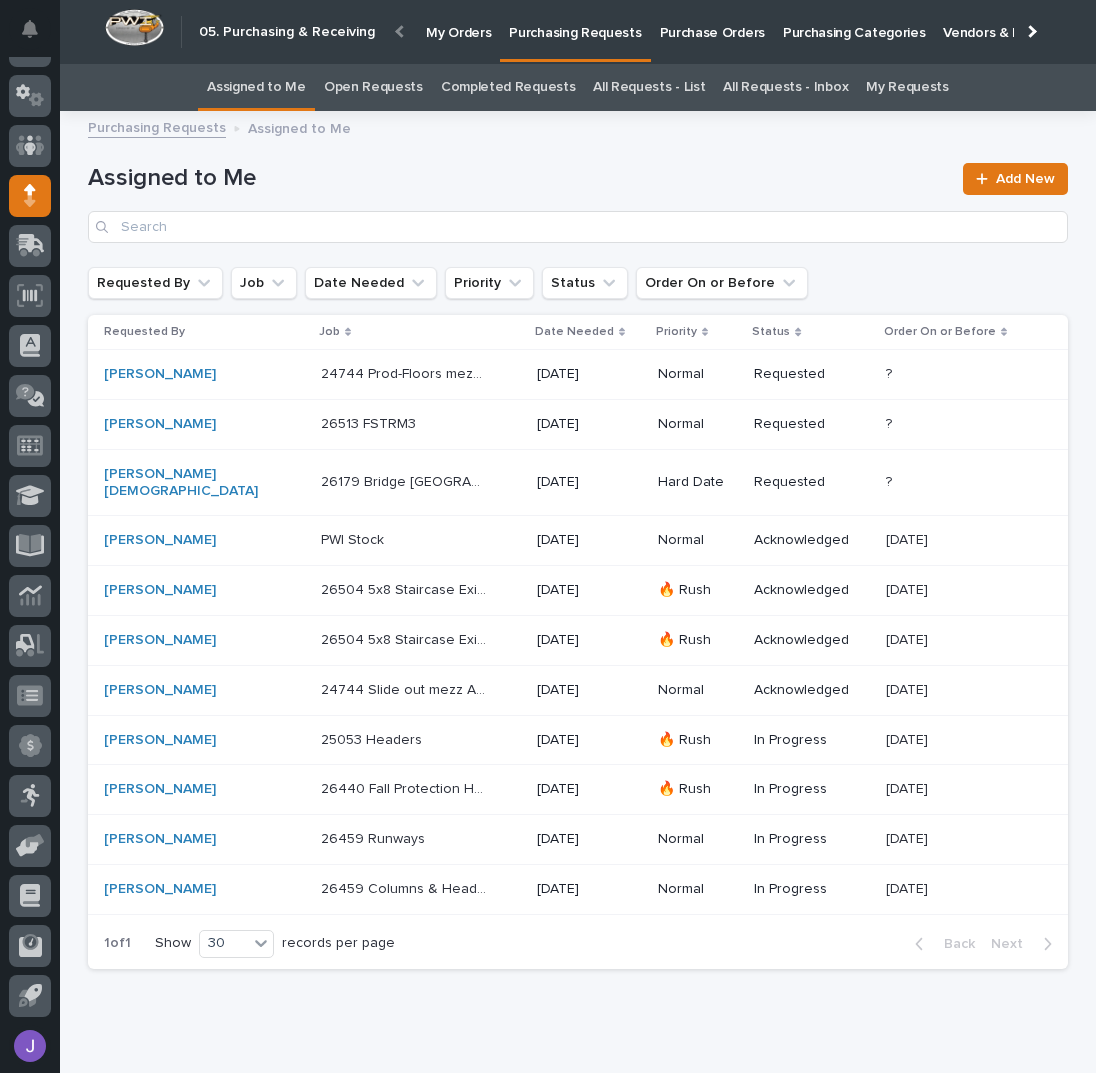 click on "PWI Stock PWI Stock" at bounding box center (421, 540) 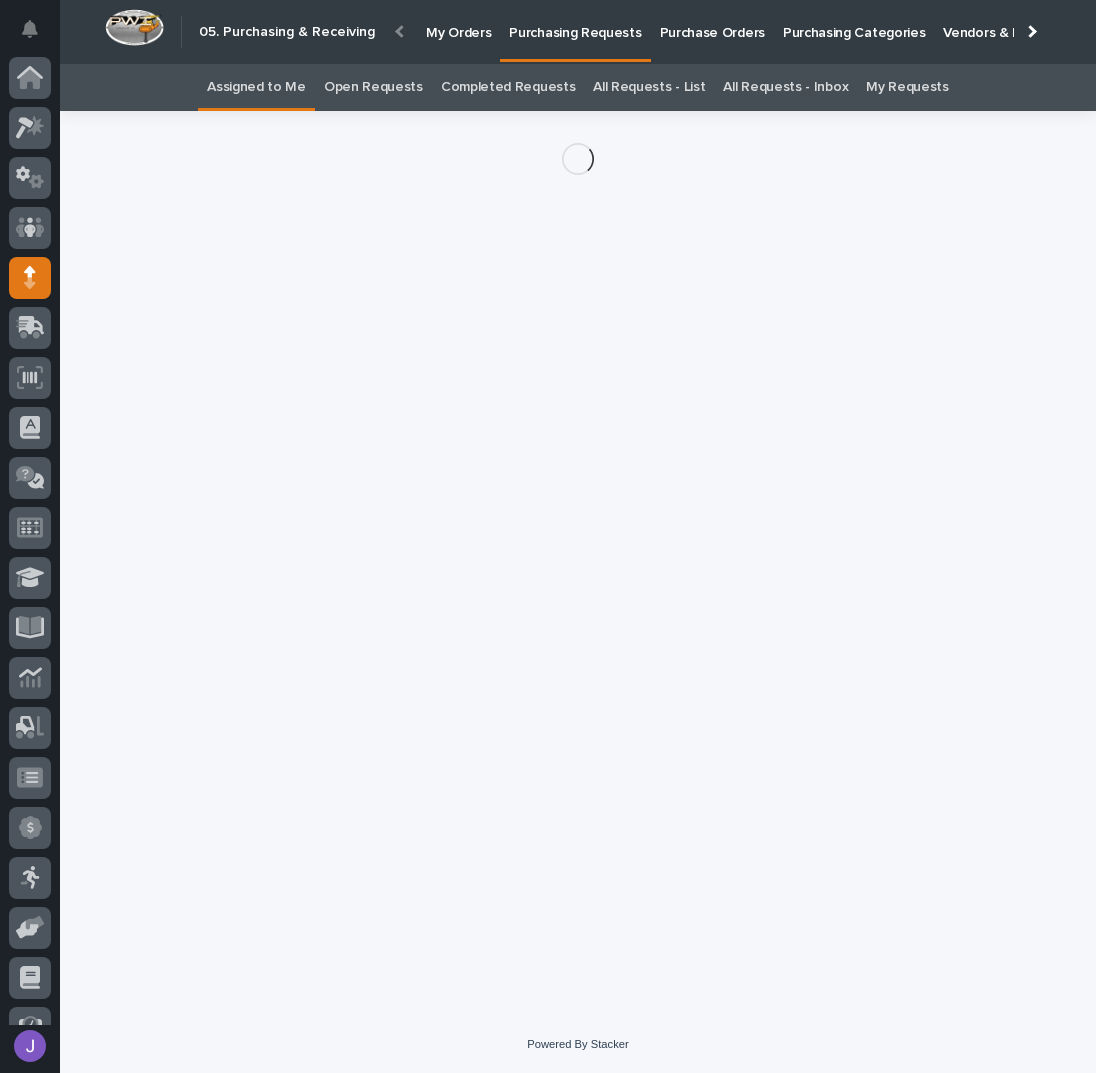 scroll, scrollTop: 82, scrollLeft: 0, axis: vertical 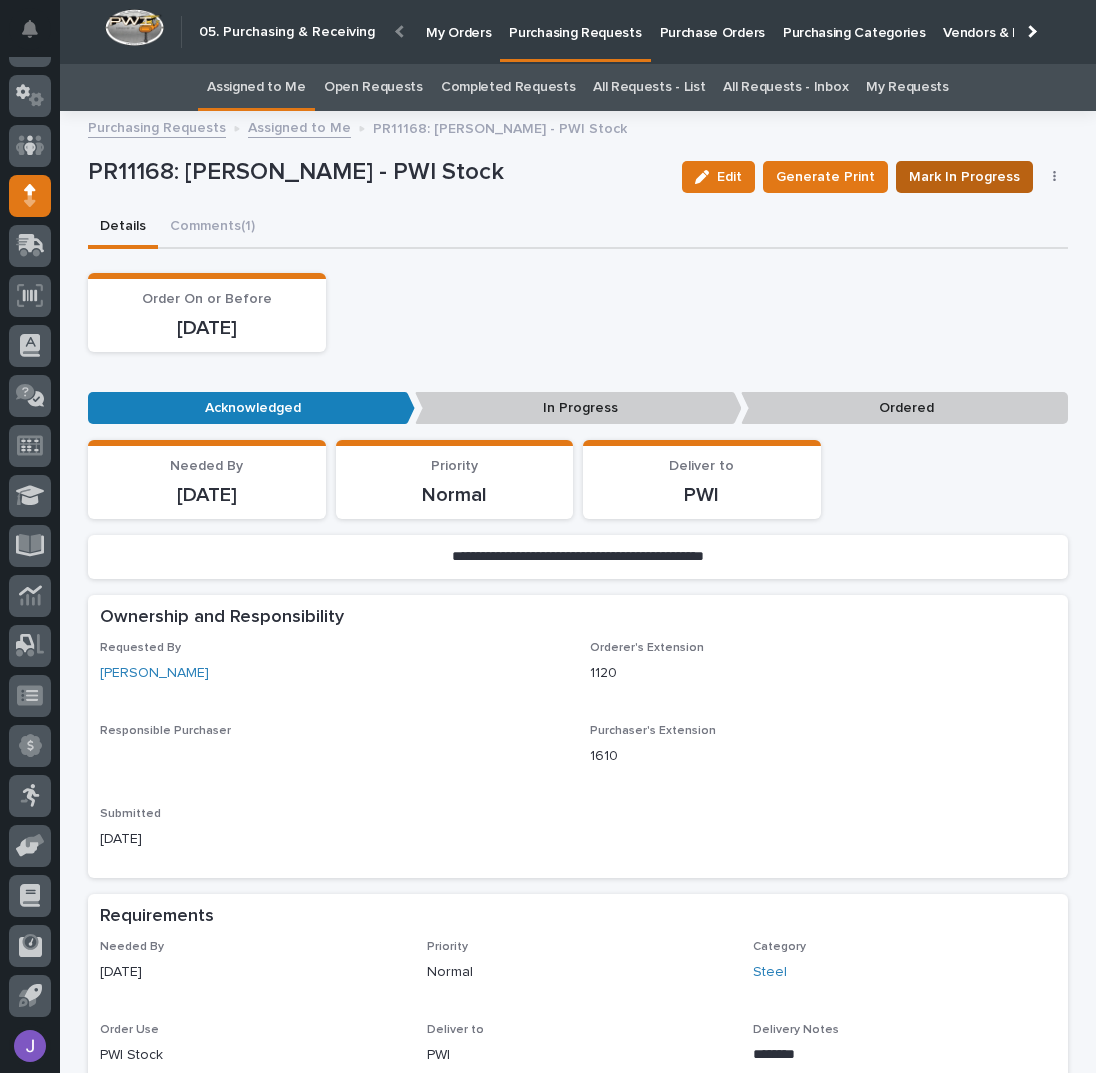 click on "Mark In Progress" at bounding box center [964, 177] 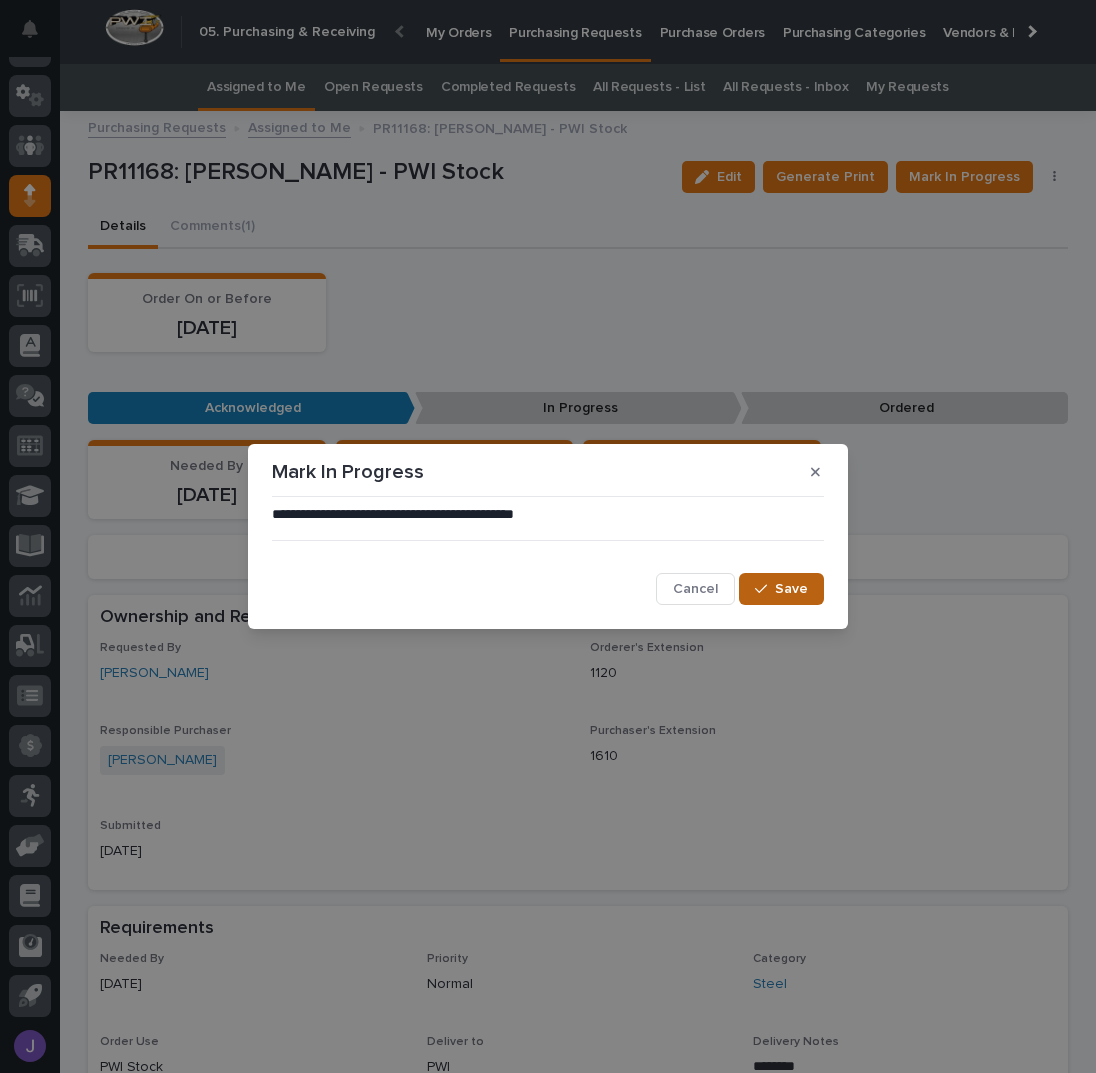 click on "Save" at bounding box center [791, 589] 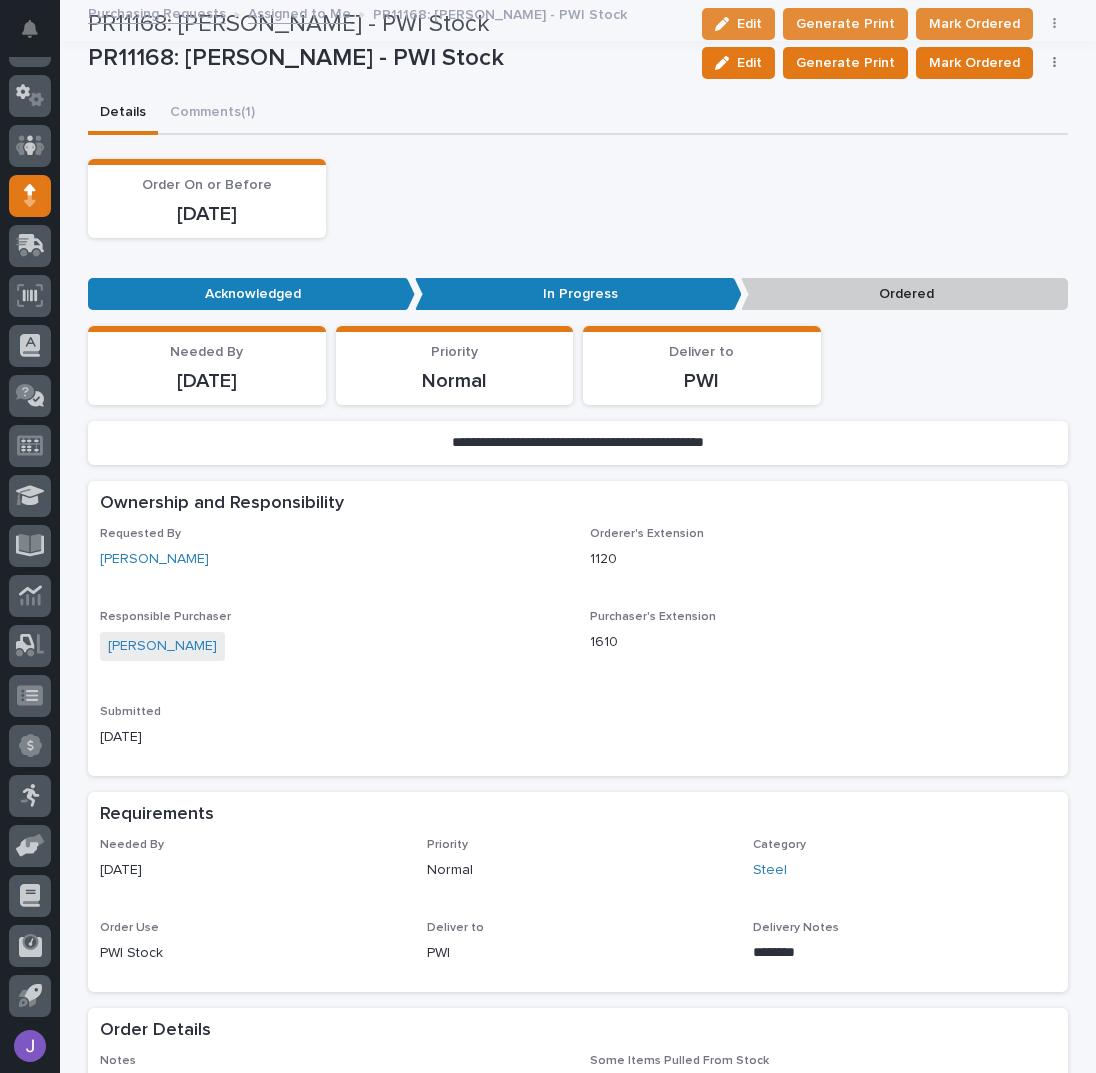 scroll, scrollTop: 0, scrollLeft: 0, axis: both 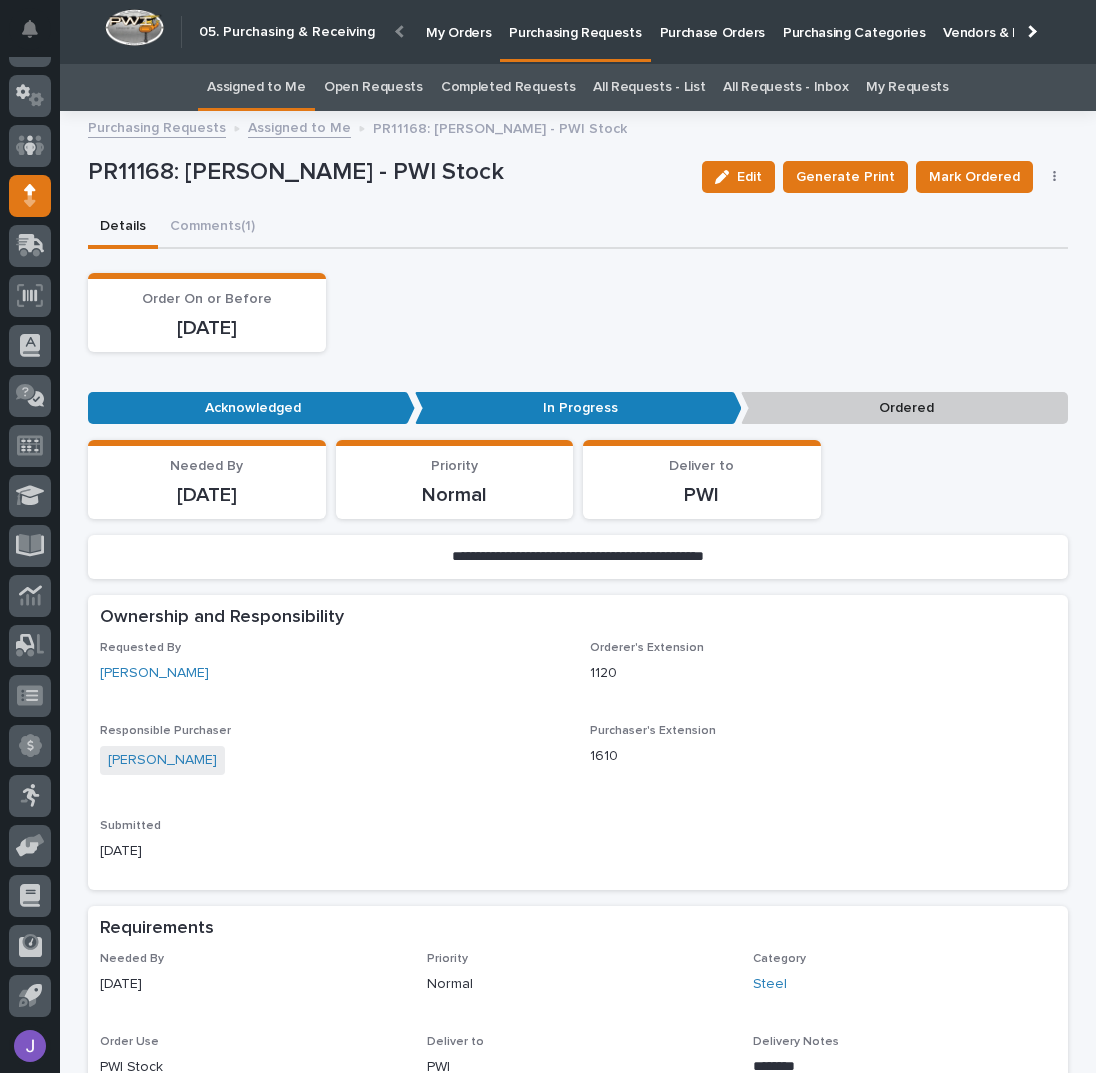 click on "Assigned to Me" at bounding box center (256, 87) 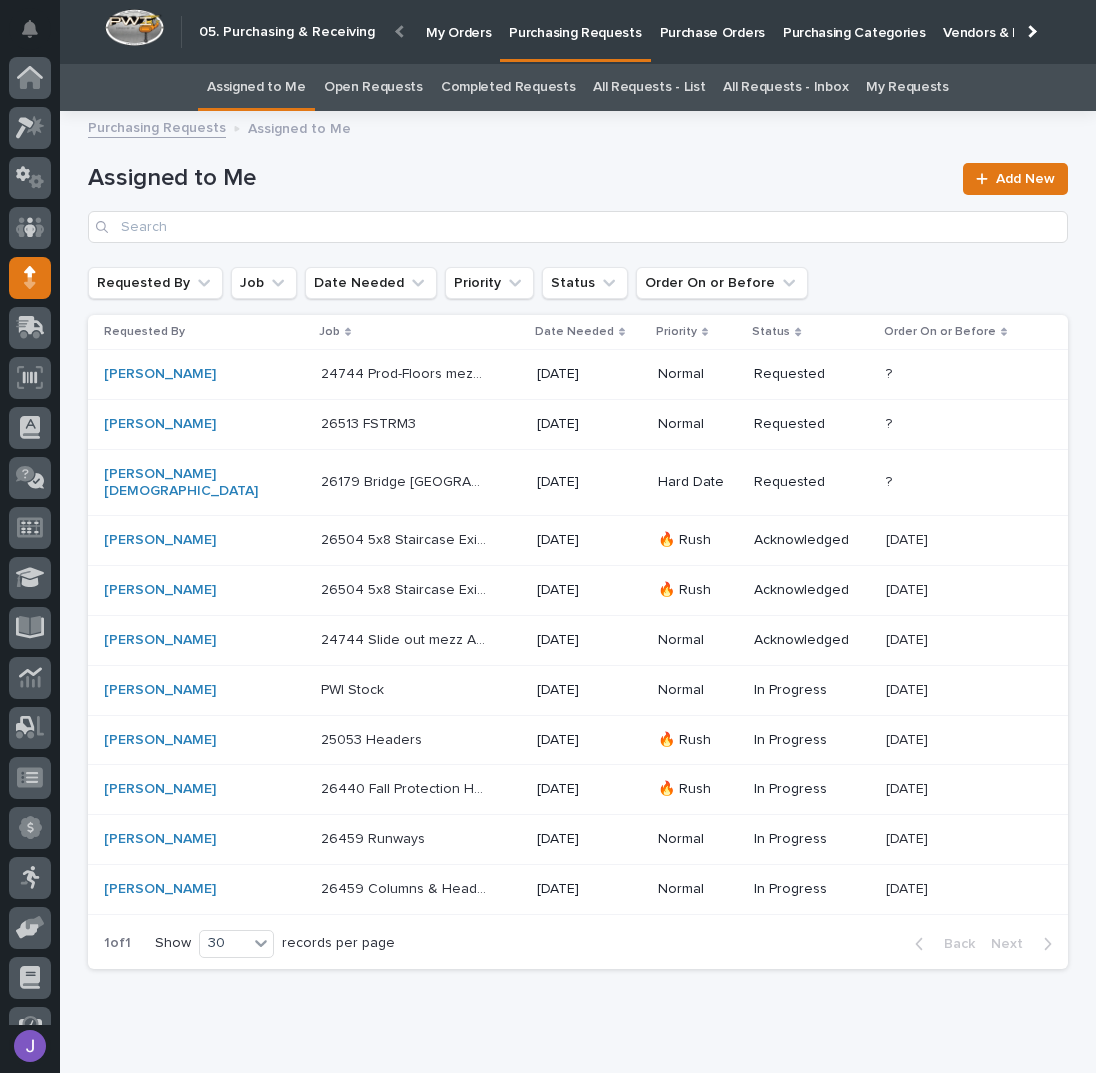 scroll, scrollTop: 82, scrollLeft: 0, axis: vertical 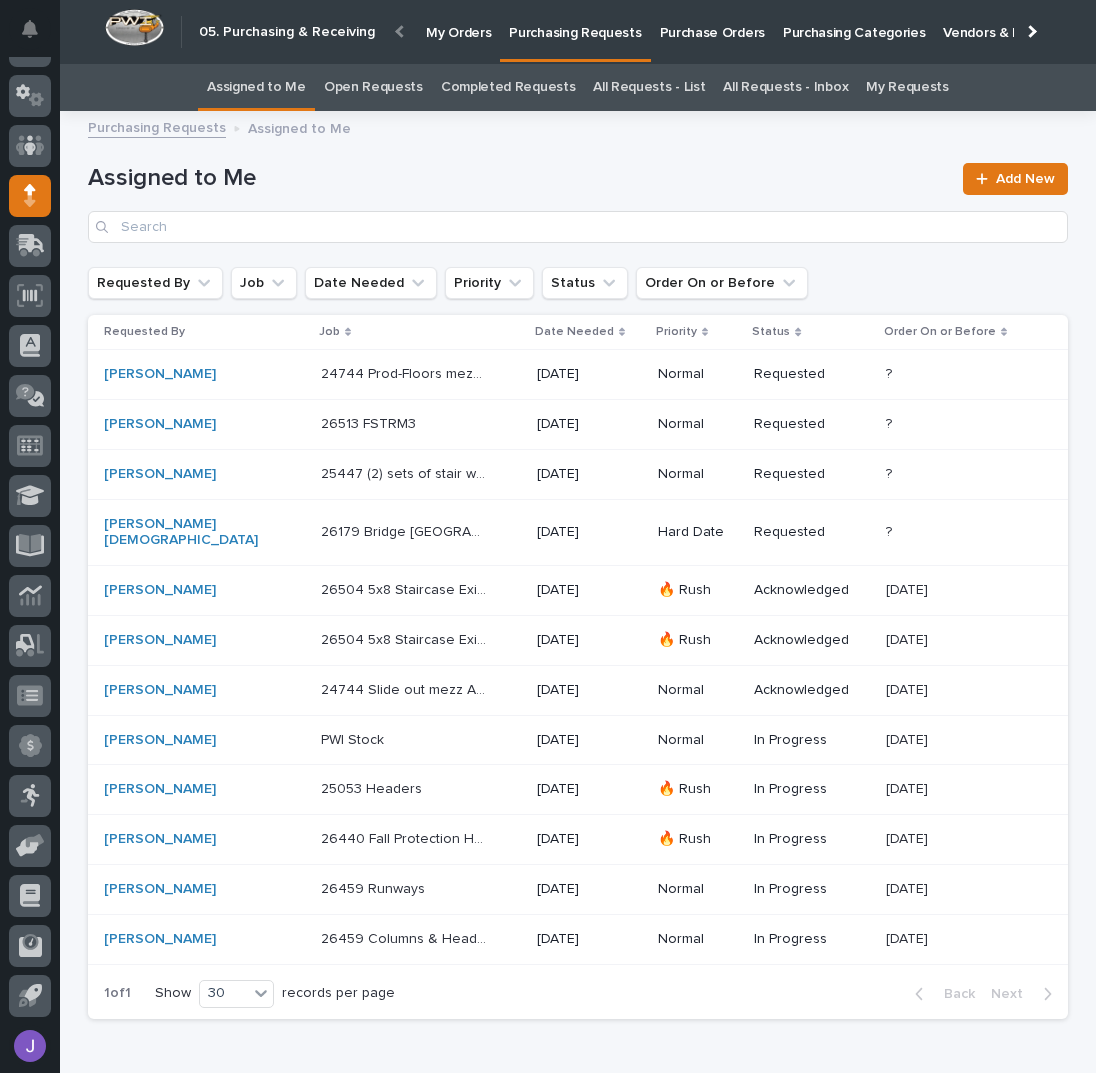 click on "26504 5x8 Staircase Exit Left 26504 5x8 Staircase Exit Left" at bounding box center (421, 590) 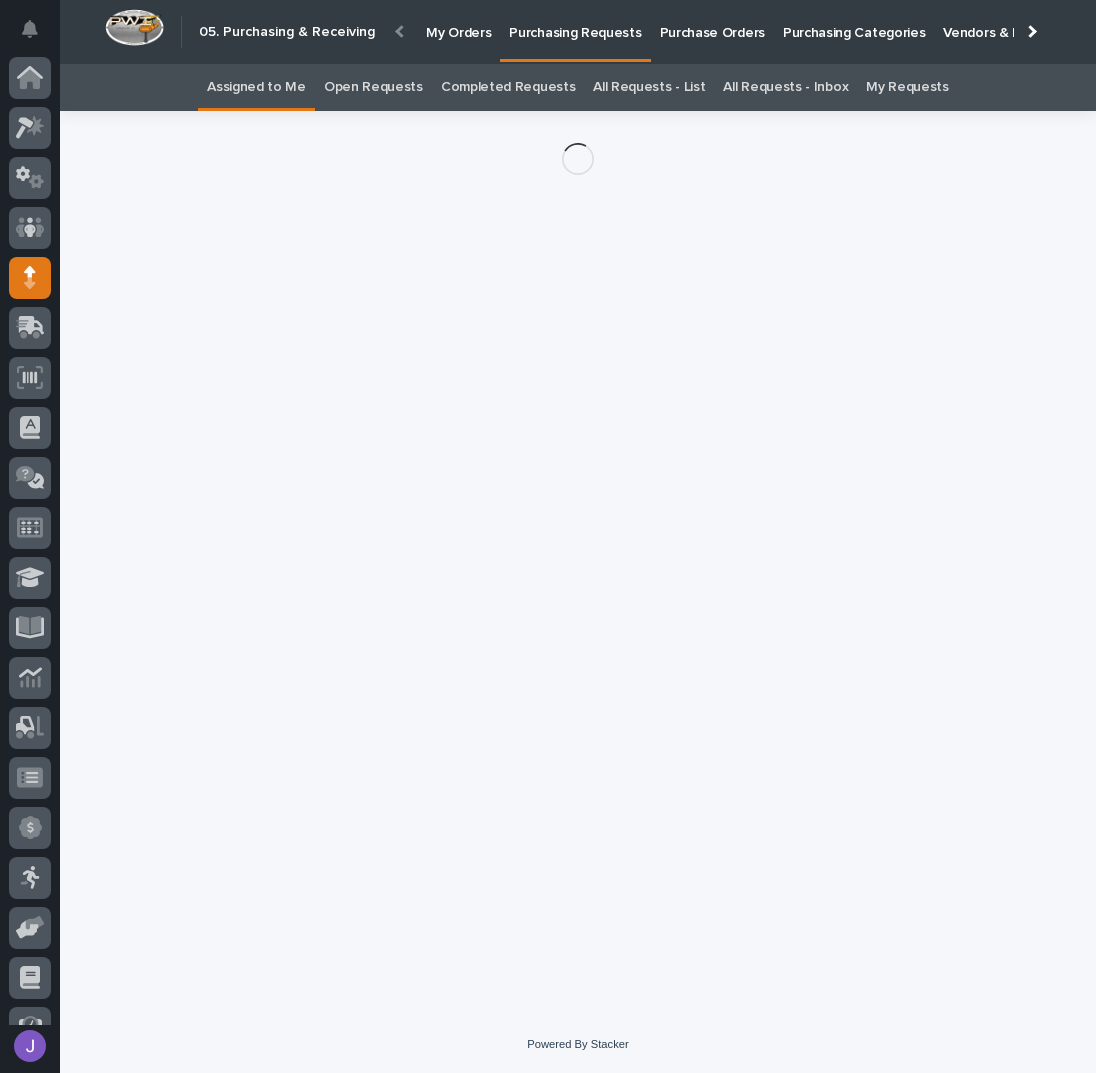 scroll, scrollTop: 82, scrollLeft: 0, axis: vertical 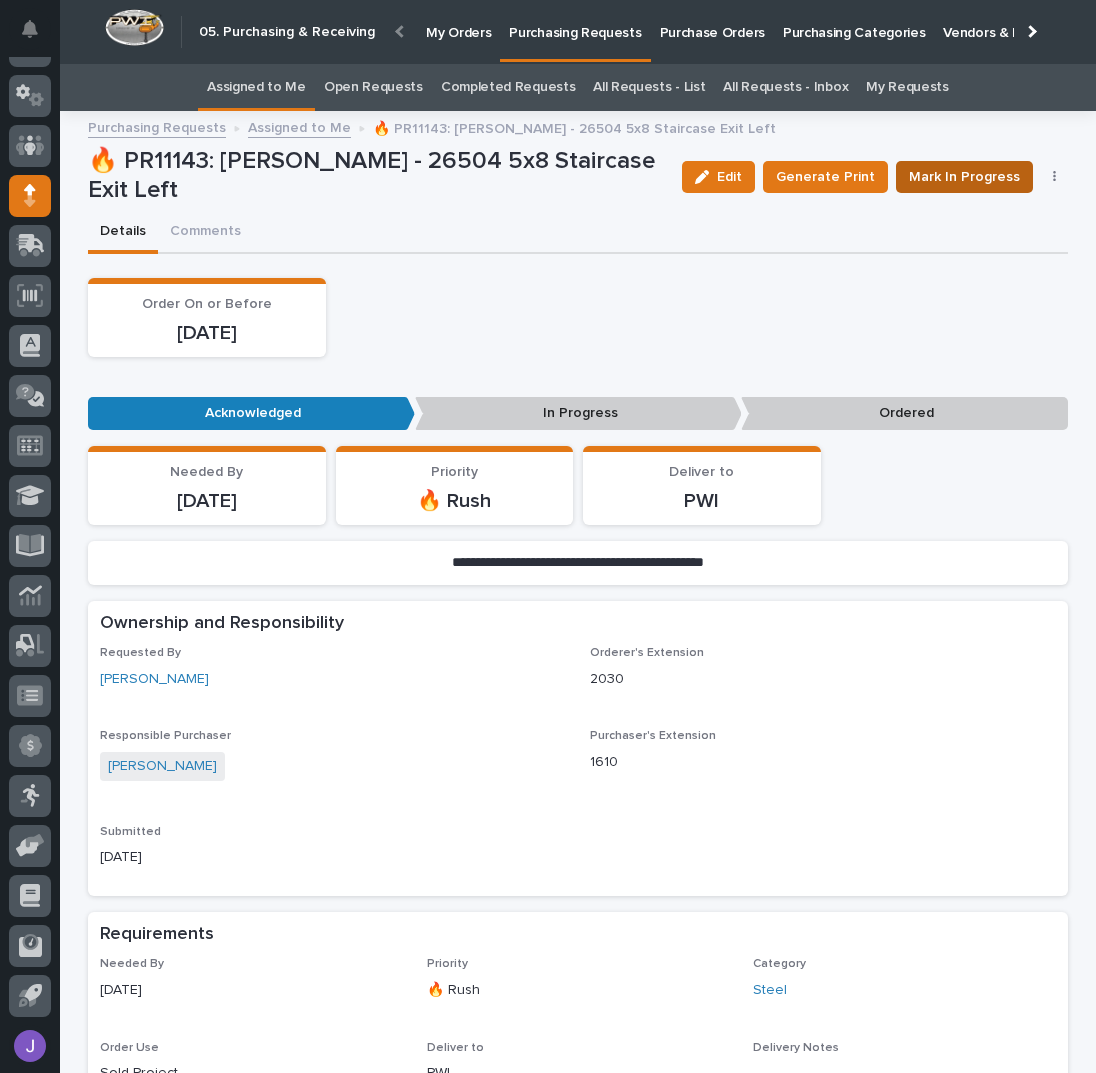 click on "Mark In Progress" at bounding box center (964, 177) 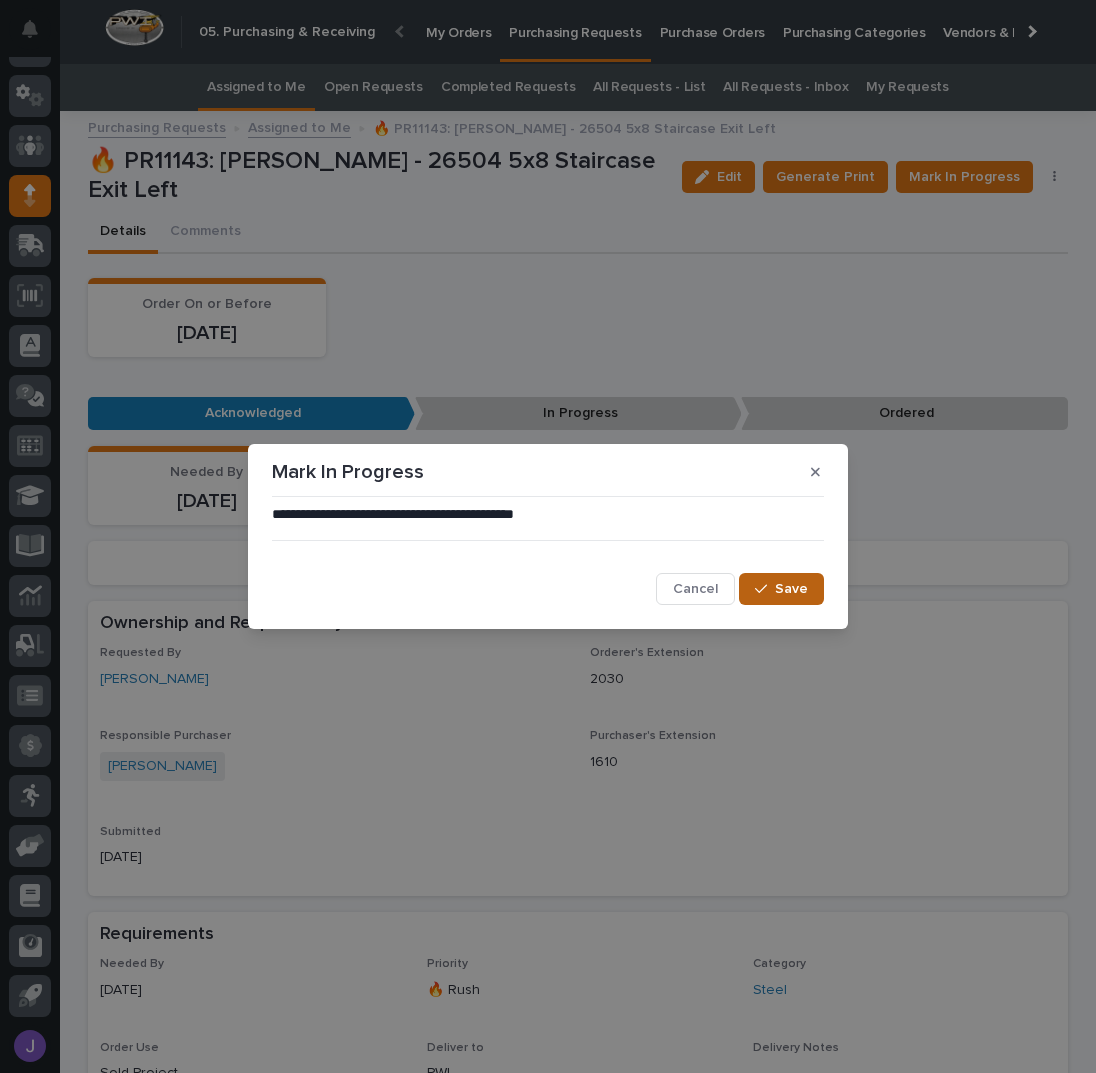 click on "Save" at bounding box center (791, 589) 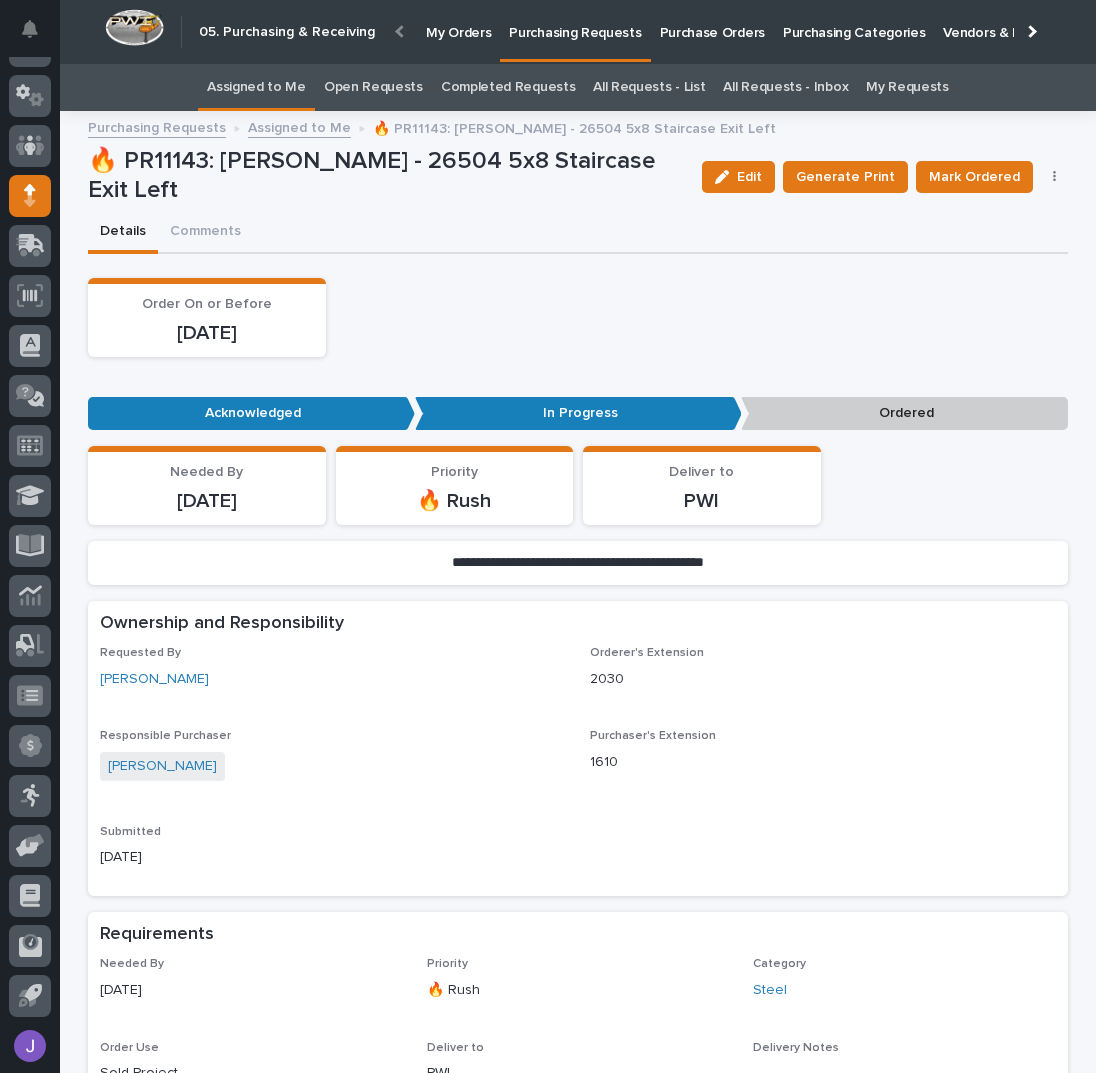 click on "Edit Generate Print Mark Ordered Cancel Order Edit Linked PO's" at bounding box center (881, 177) 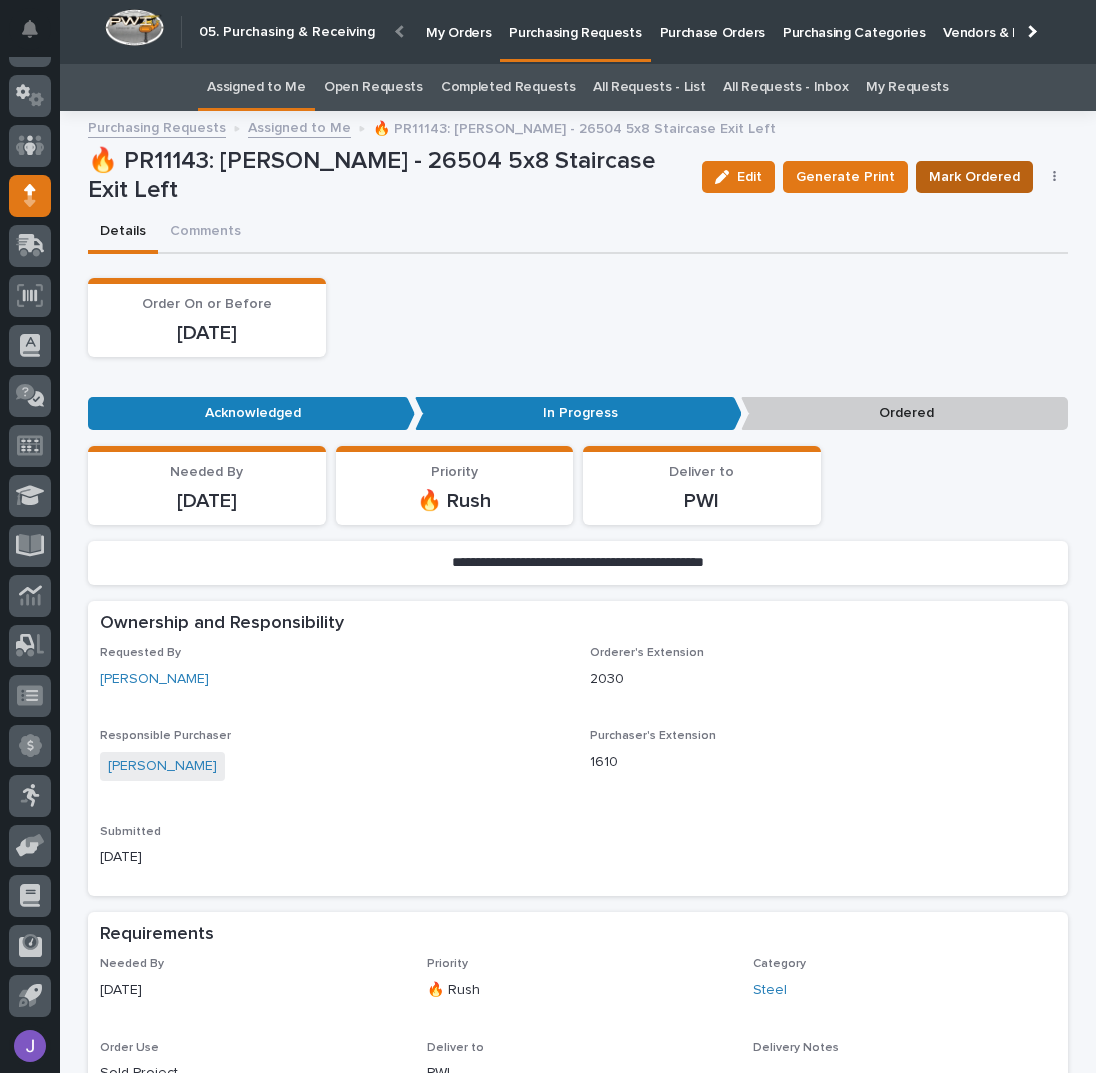 click on "Mark Ordered" at bounding box center (974, 177) 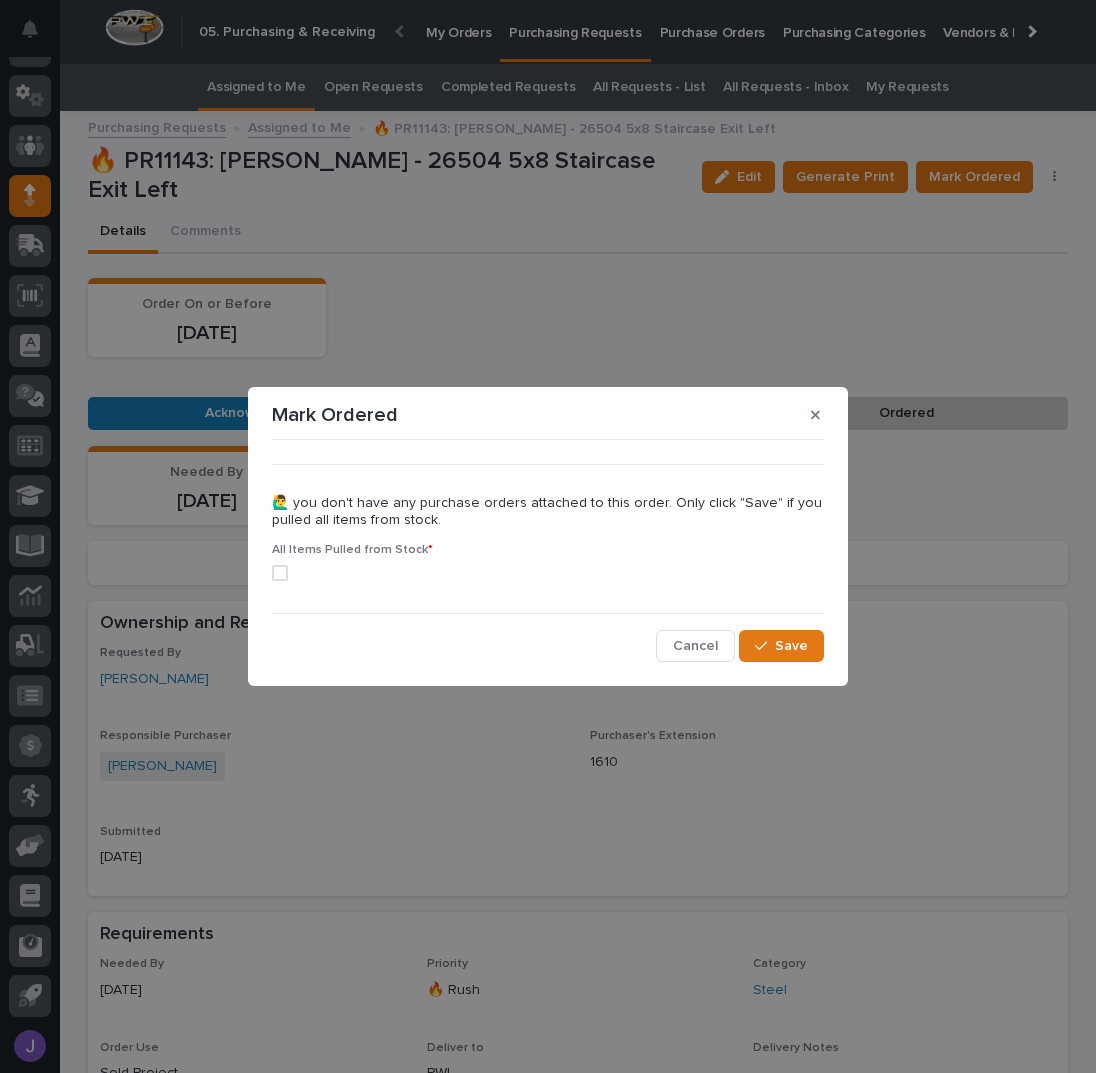 click at bounding box center [548, 573] 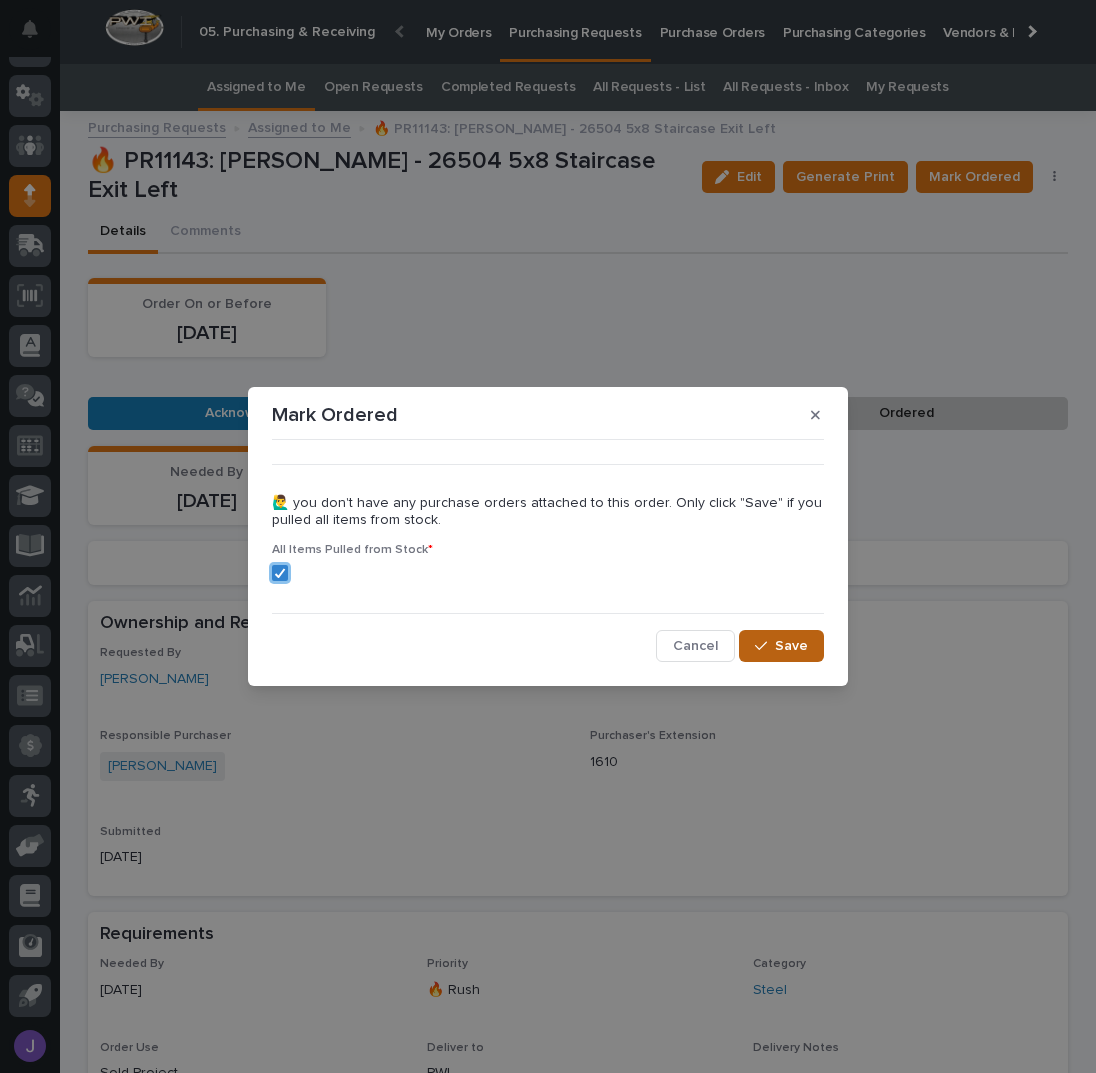 click on "Save" at bounding box center (791, 646) 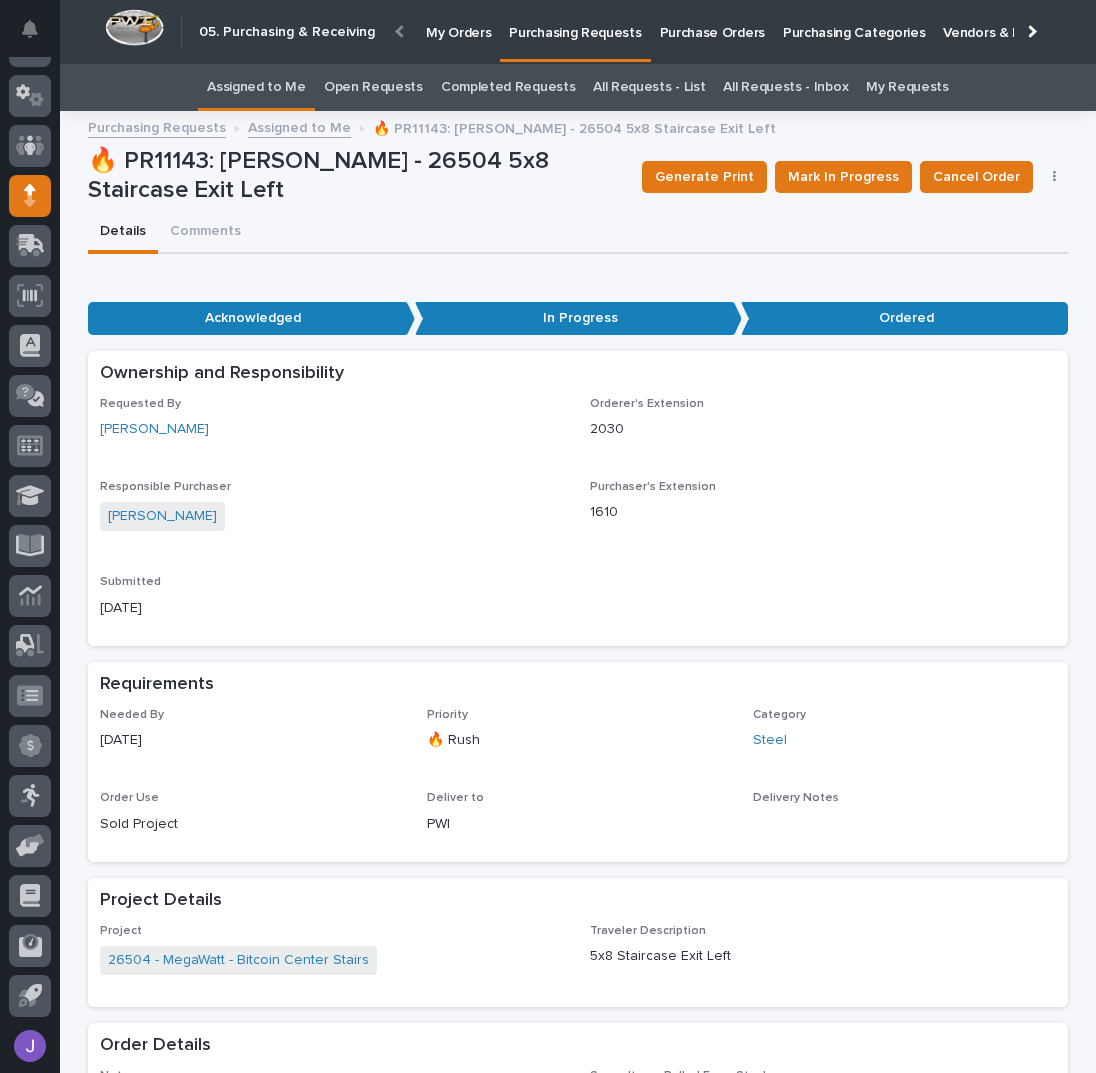 click on "Assigned to Me" at bounding box center [256, 87] 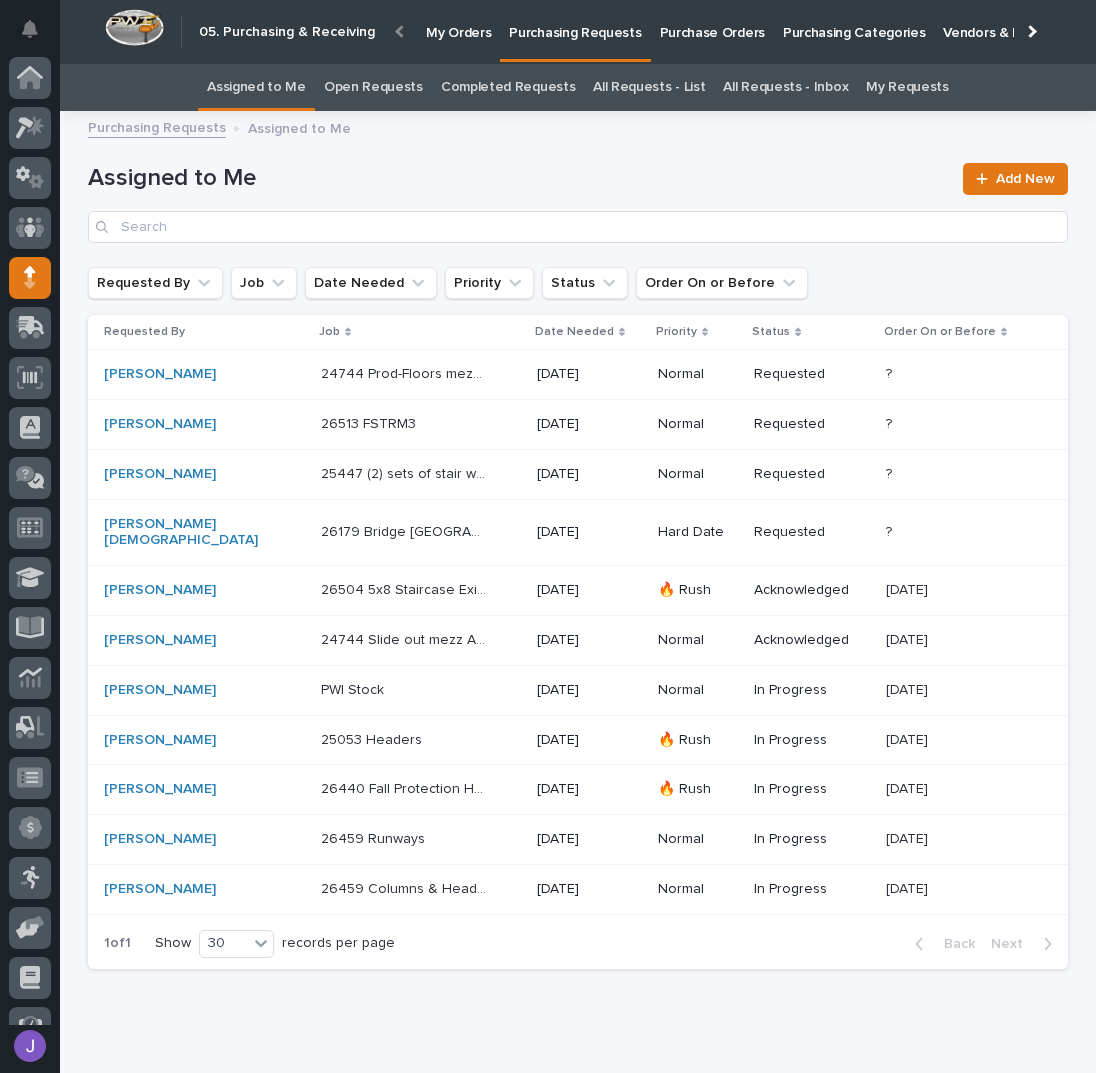 scroll, scrollTop: 82, scrollLeft: 0, axis: vertical 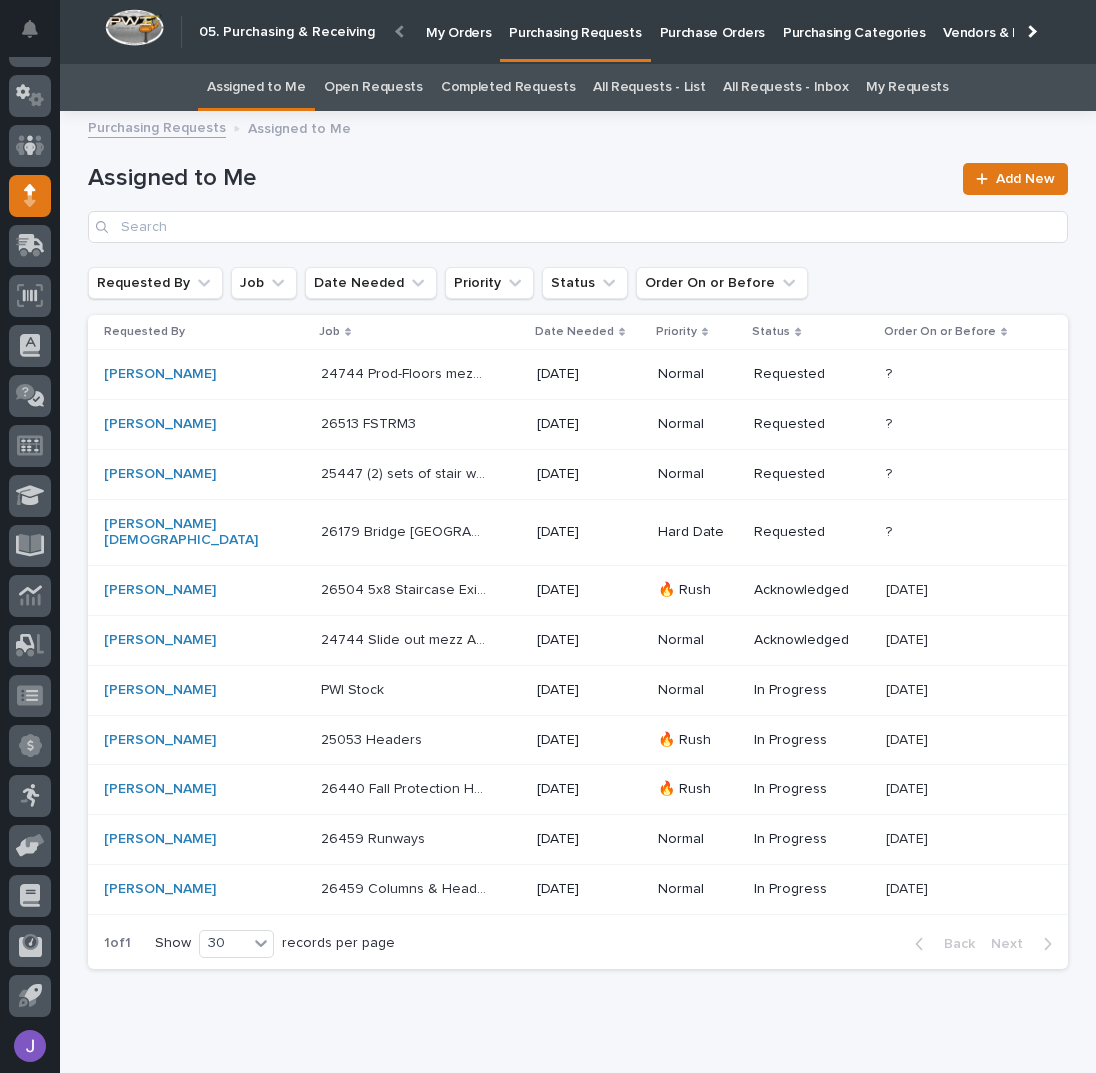 click on "26504 5x8 Staircase Exit Right 26504 5x8 Staircase Exit Right" at bounding box center [421, 590] 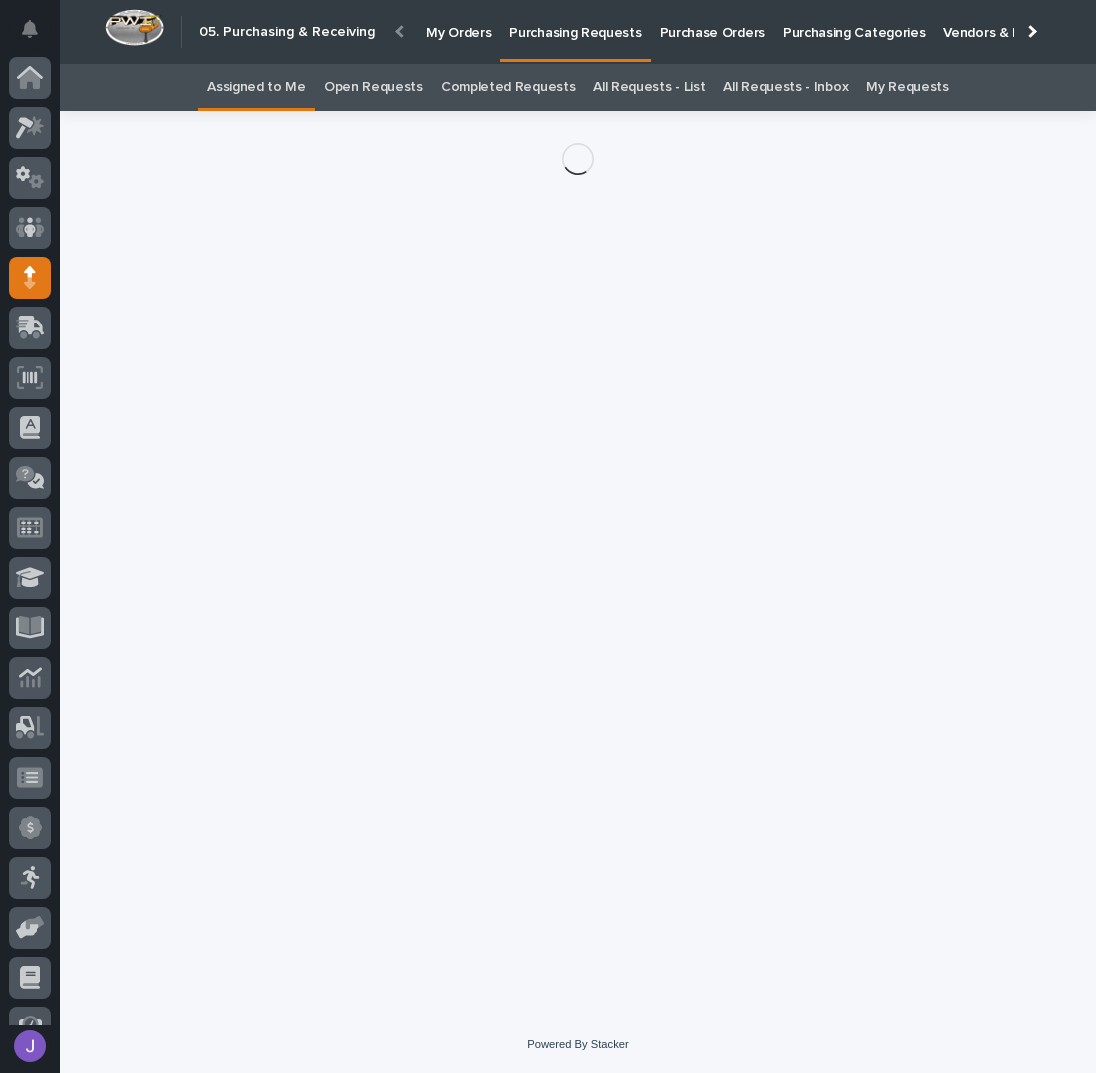 scroll, scrollTop: 82, scrollLeft: 0, axis: vertical 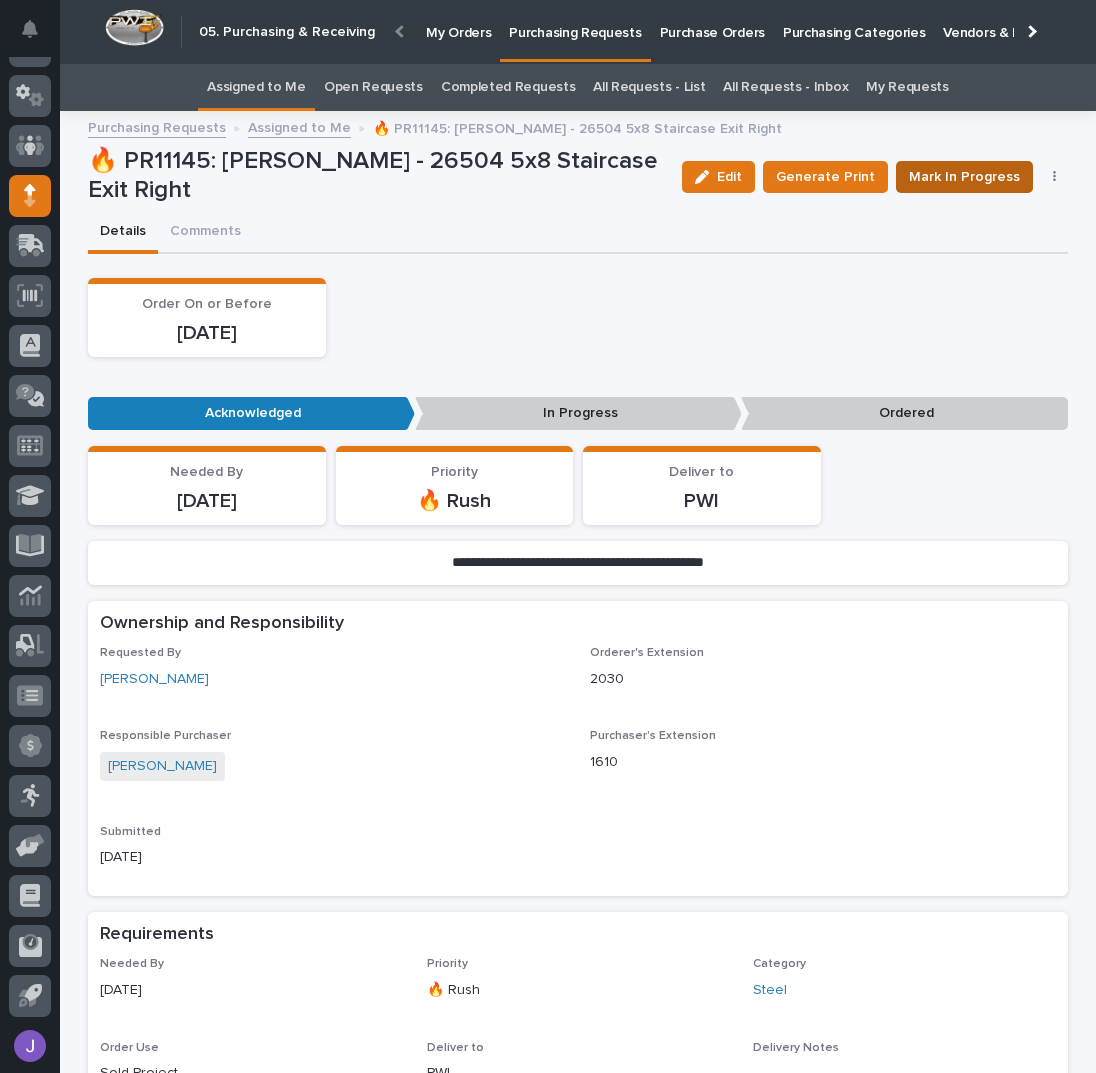 click on "Mark In Progress" at bounding box center [964, 177] 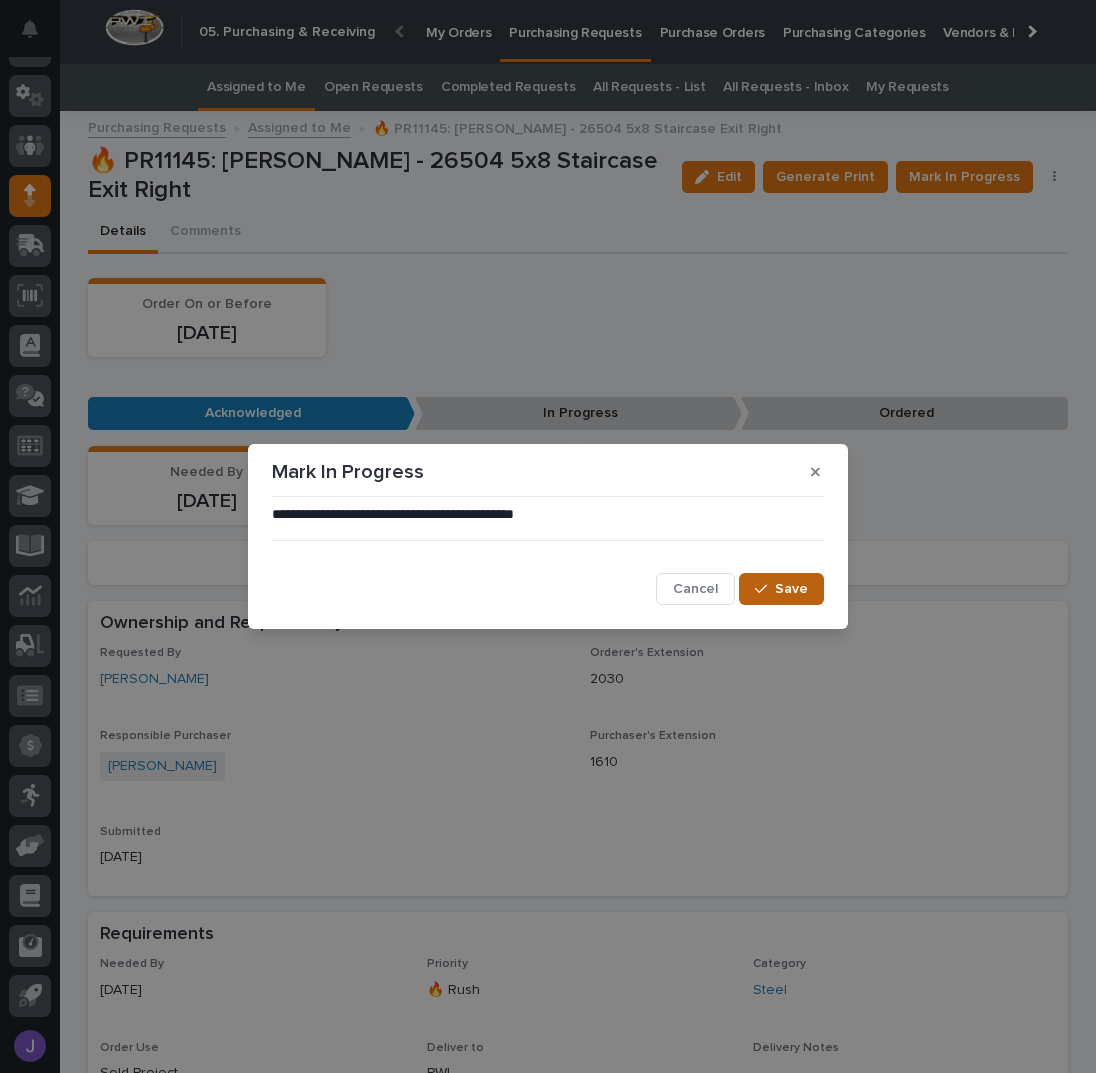 click on "Save" at bounding box center [781, 589] 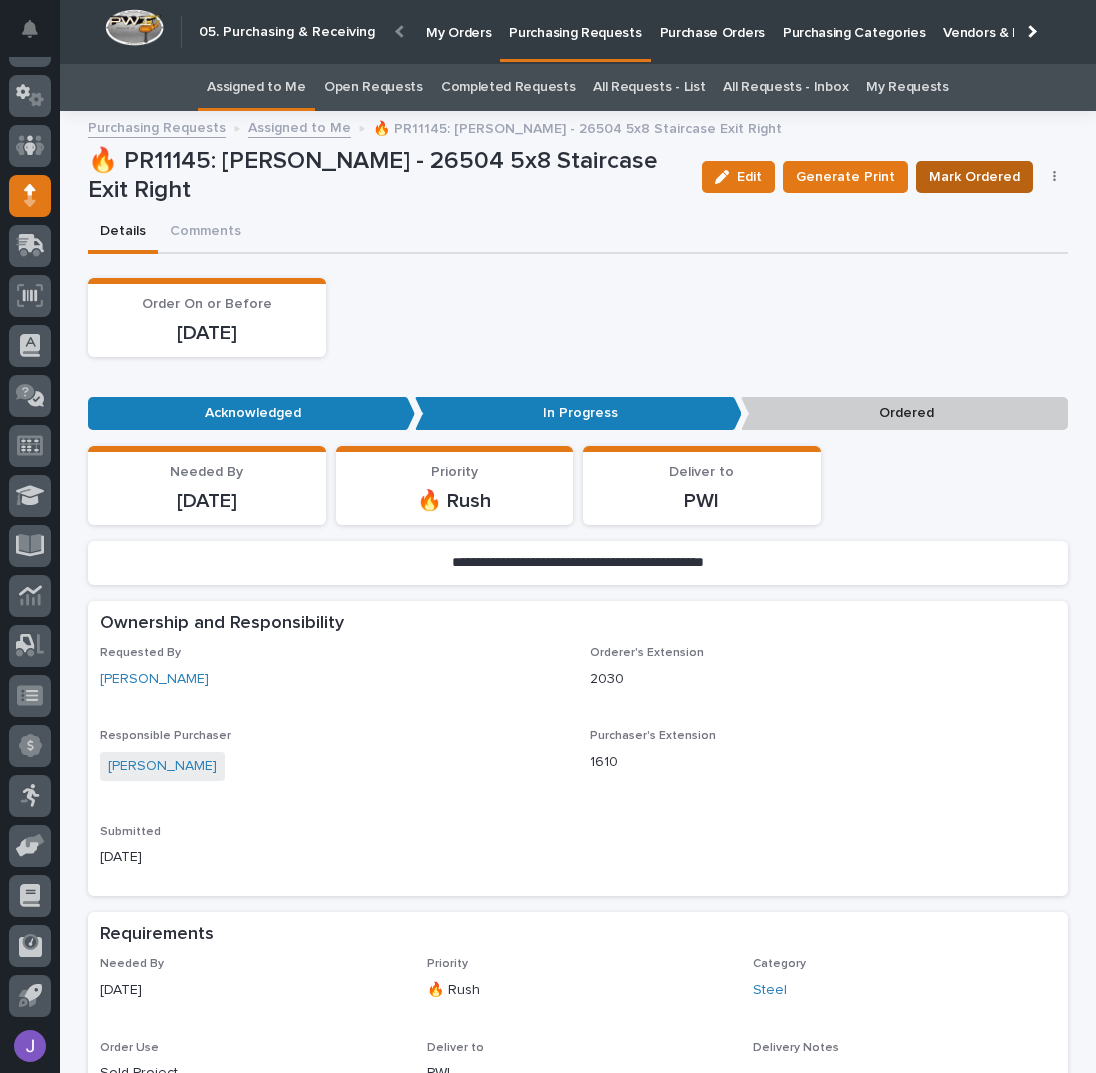 click on "Mark Ordered" at bounding box center (974, 177) 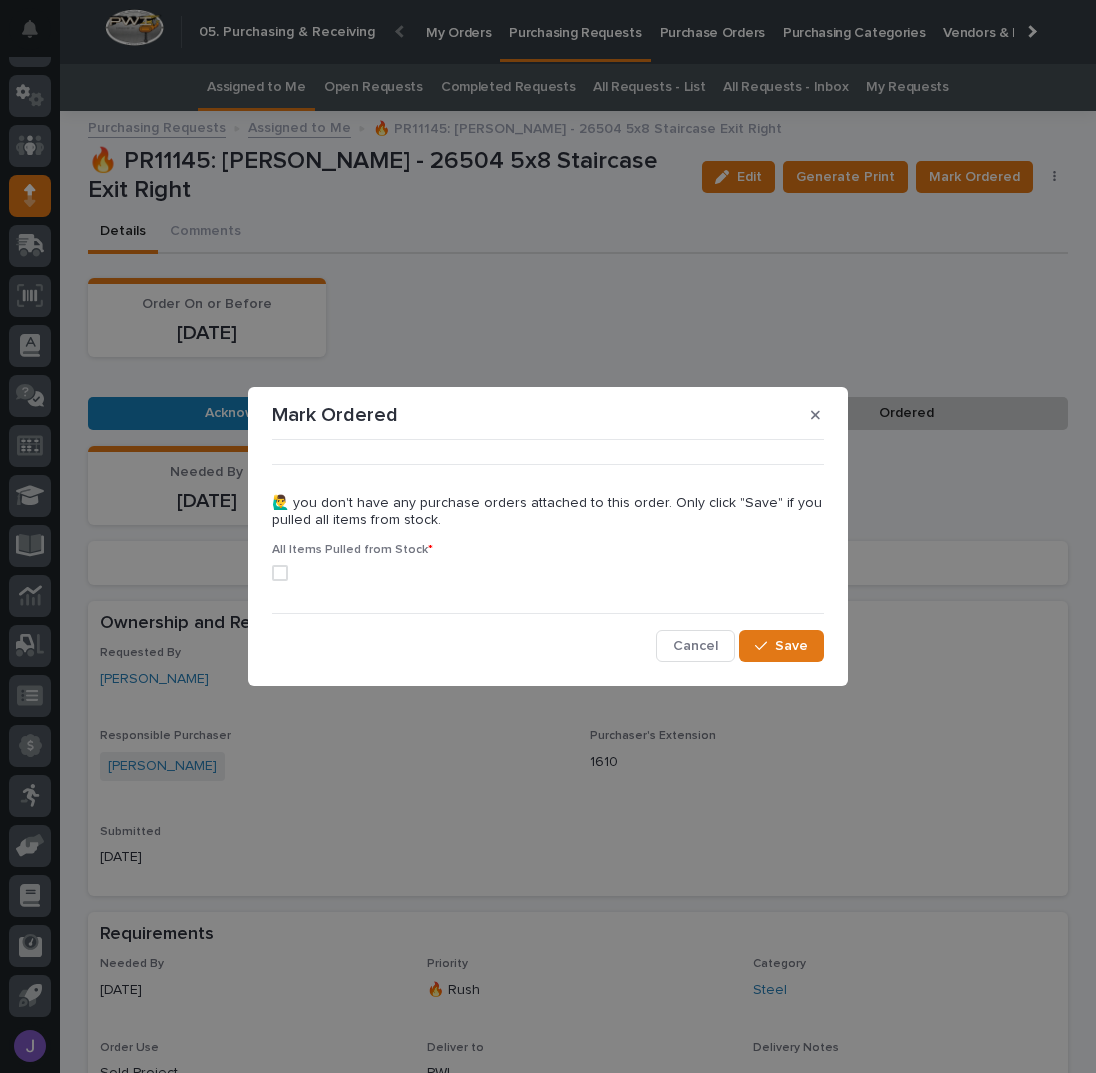 click at bounding box center [548, 573] 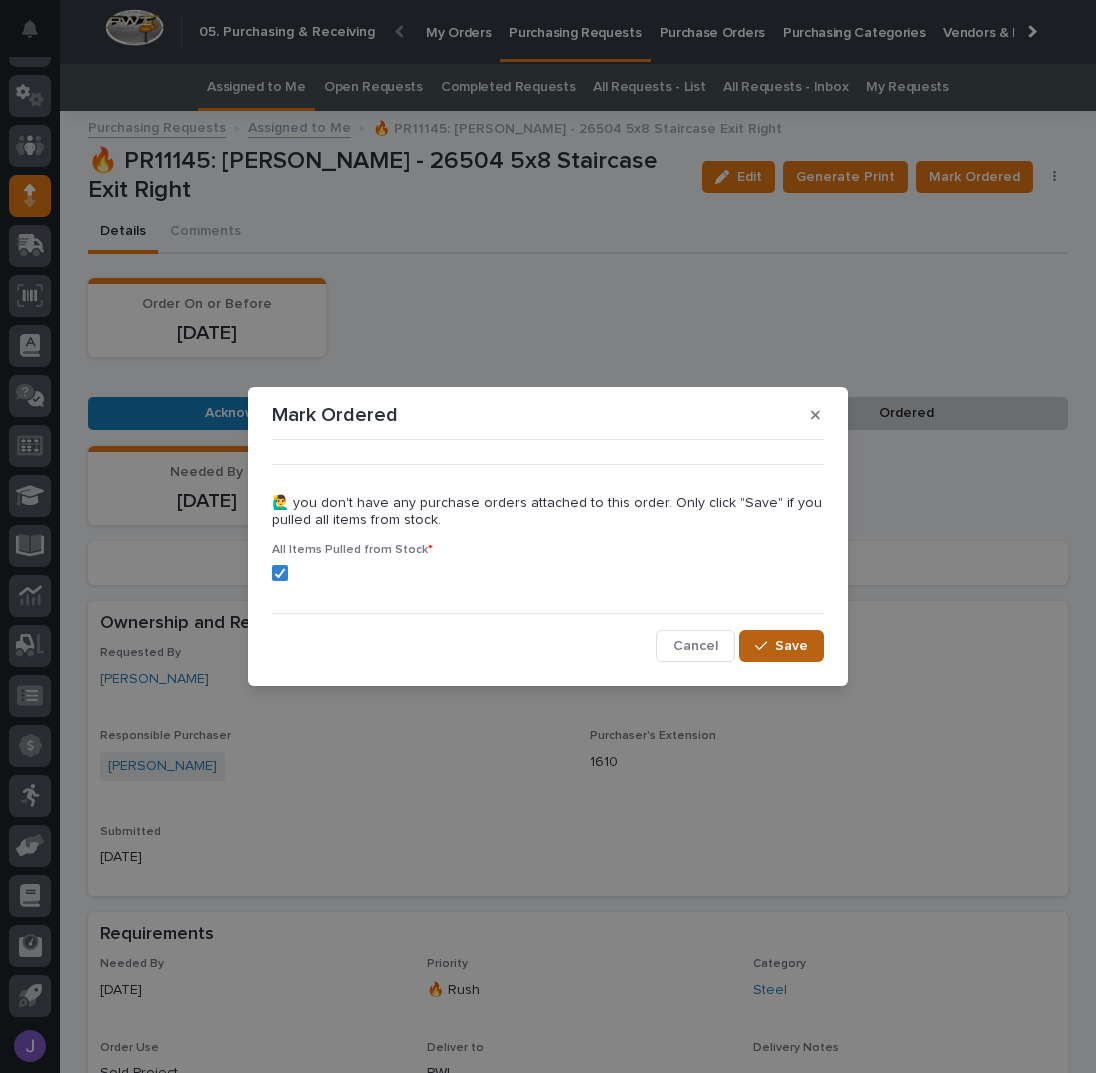 click on "Save" at bounding box center [781, 646] 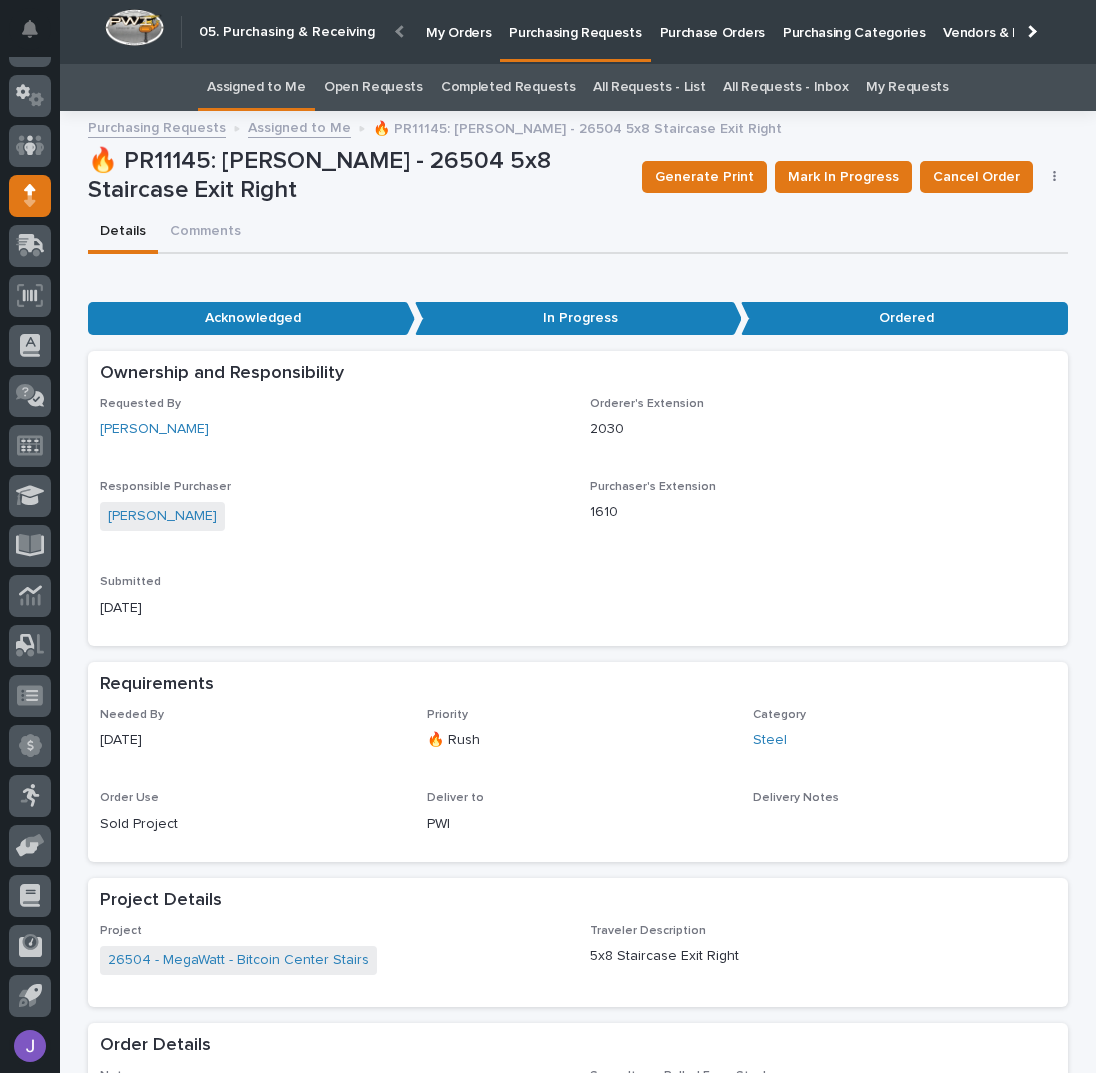 click on "Assigned to Me" at bounding box center (256, 87) 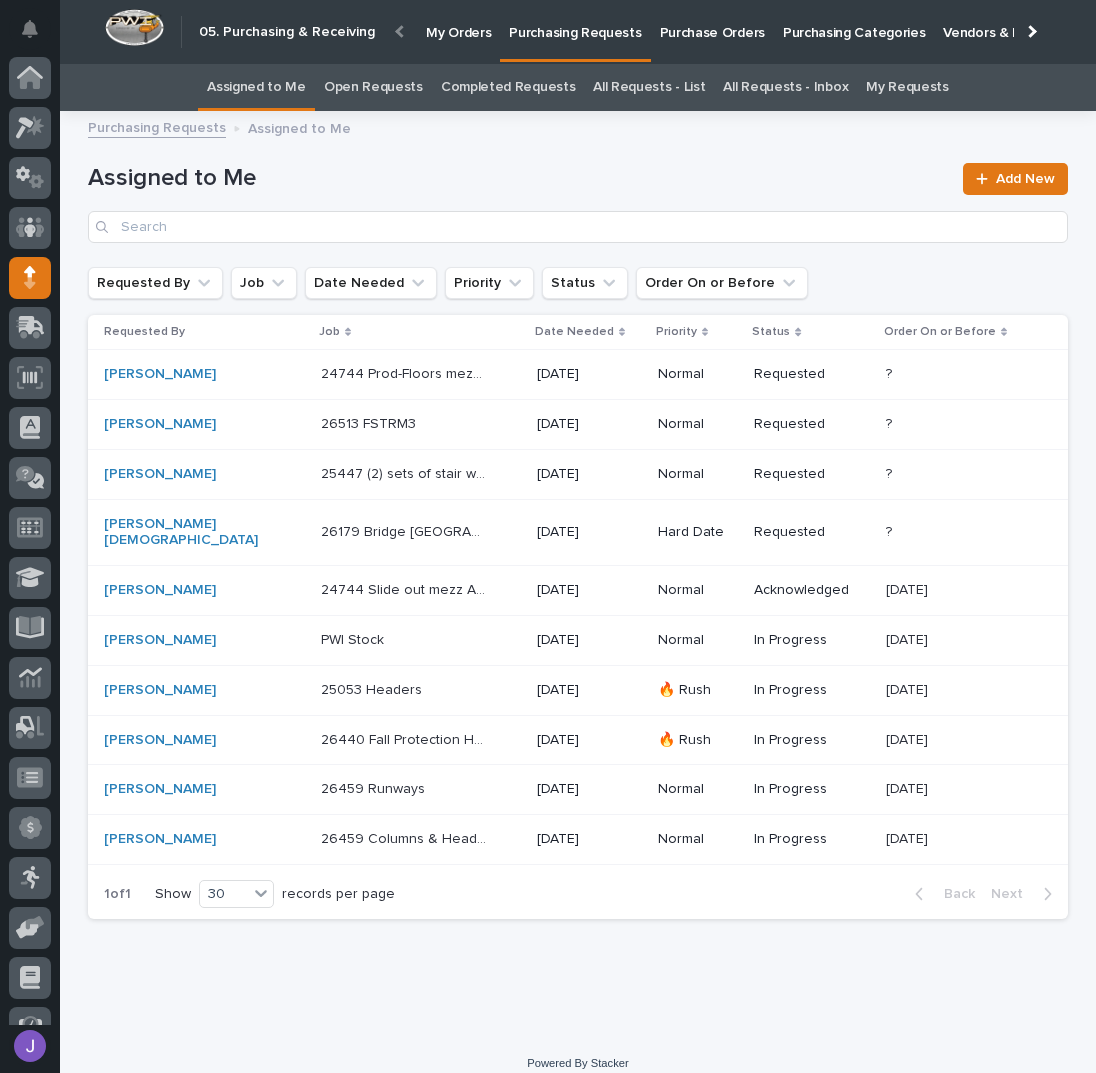 scroll, scrollTop: 82, scrollLeft: 0, axis: vertical 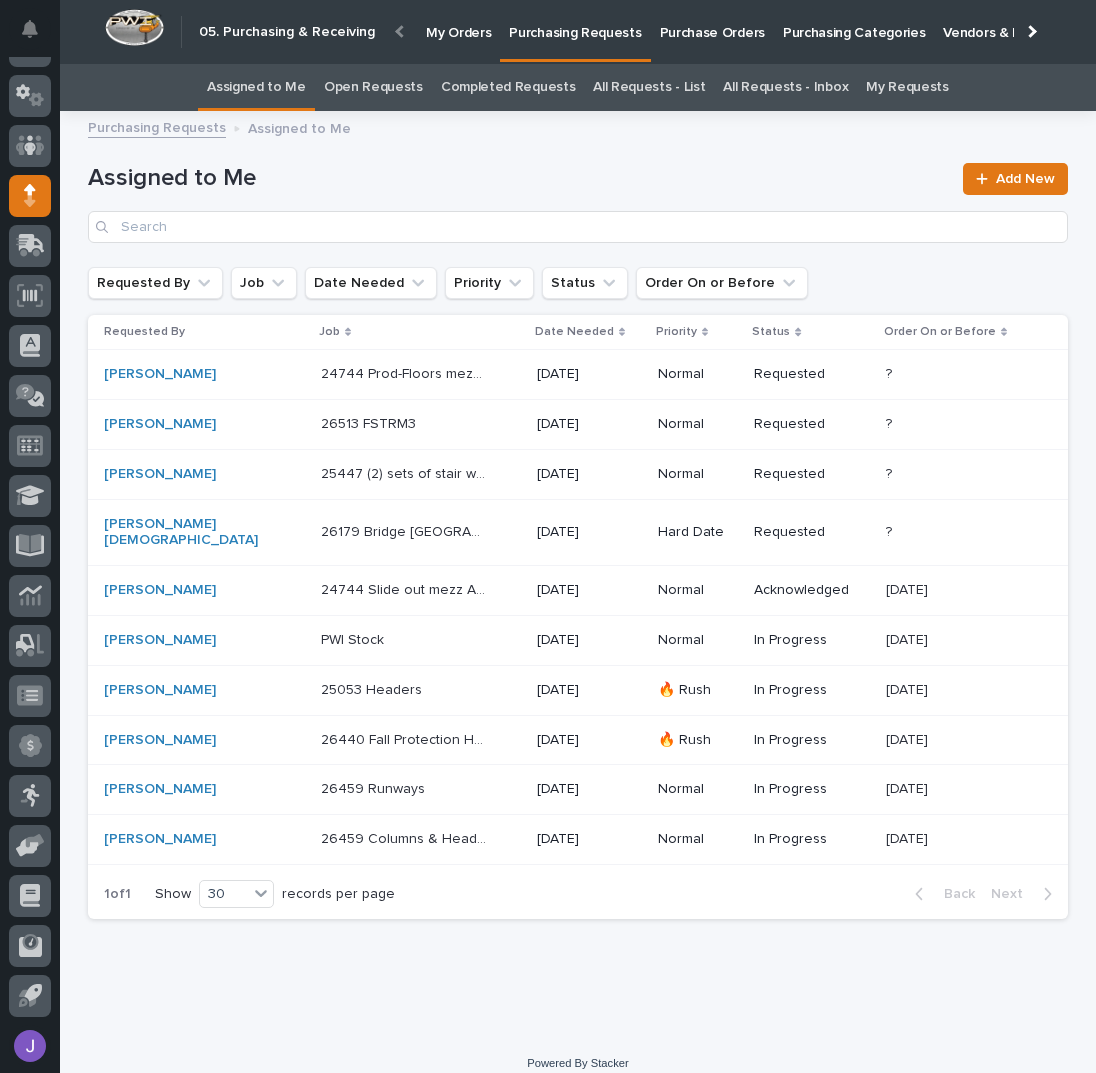 click on "24744 Prod-Floors mezz Additional Guardrail - Steel 24744 Prod-Floors mezz Additional Guardrail - Steel" at bounding box center (421, 374) 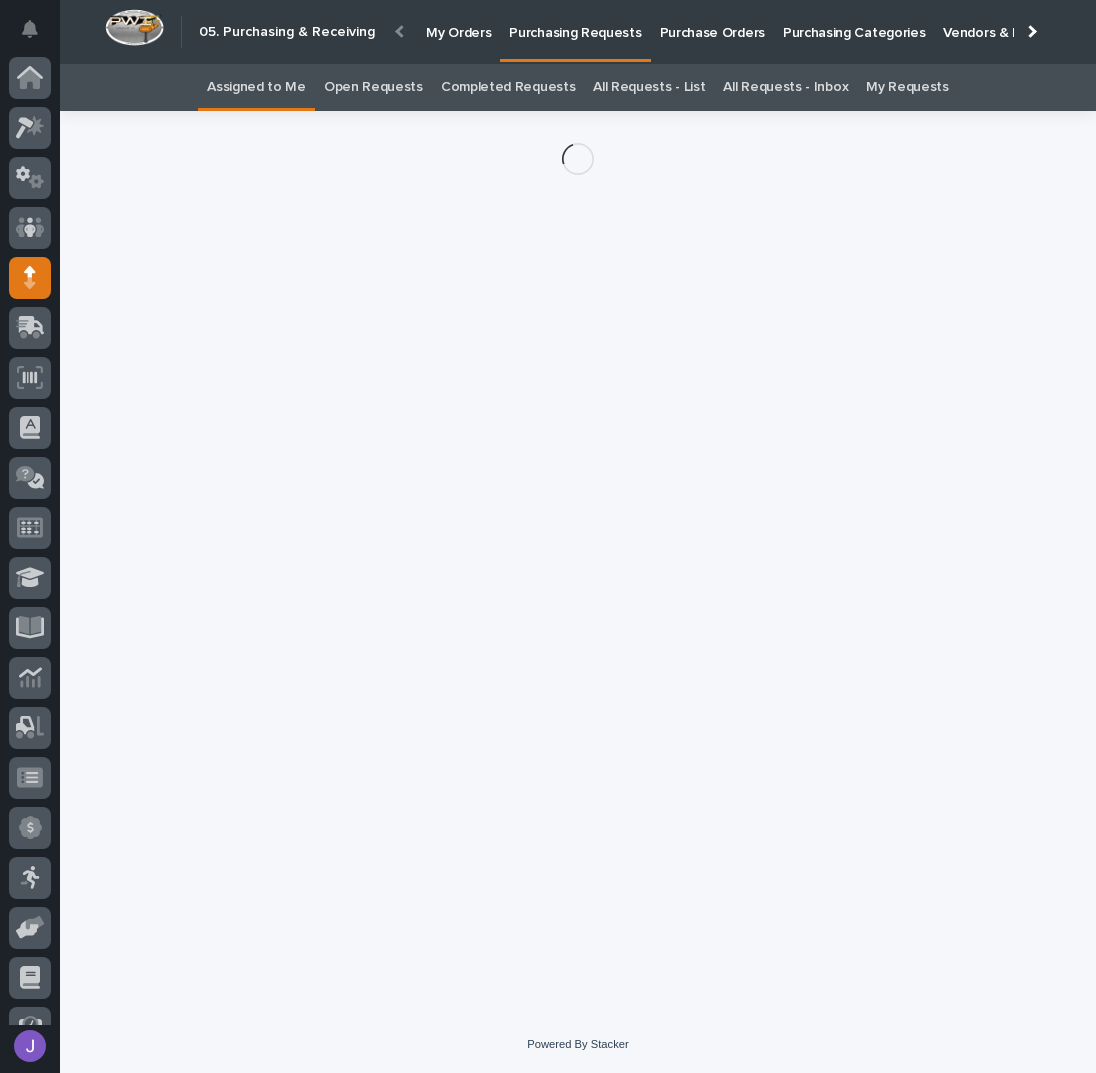 scroll, scrollTop: 82, scrollLeft: 0, axis: vertical 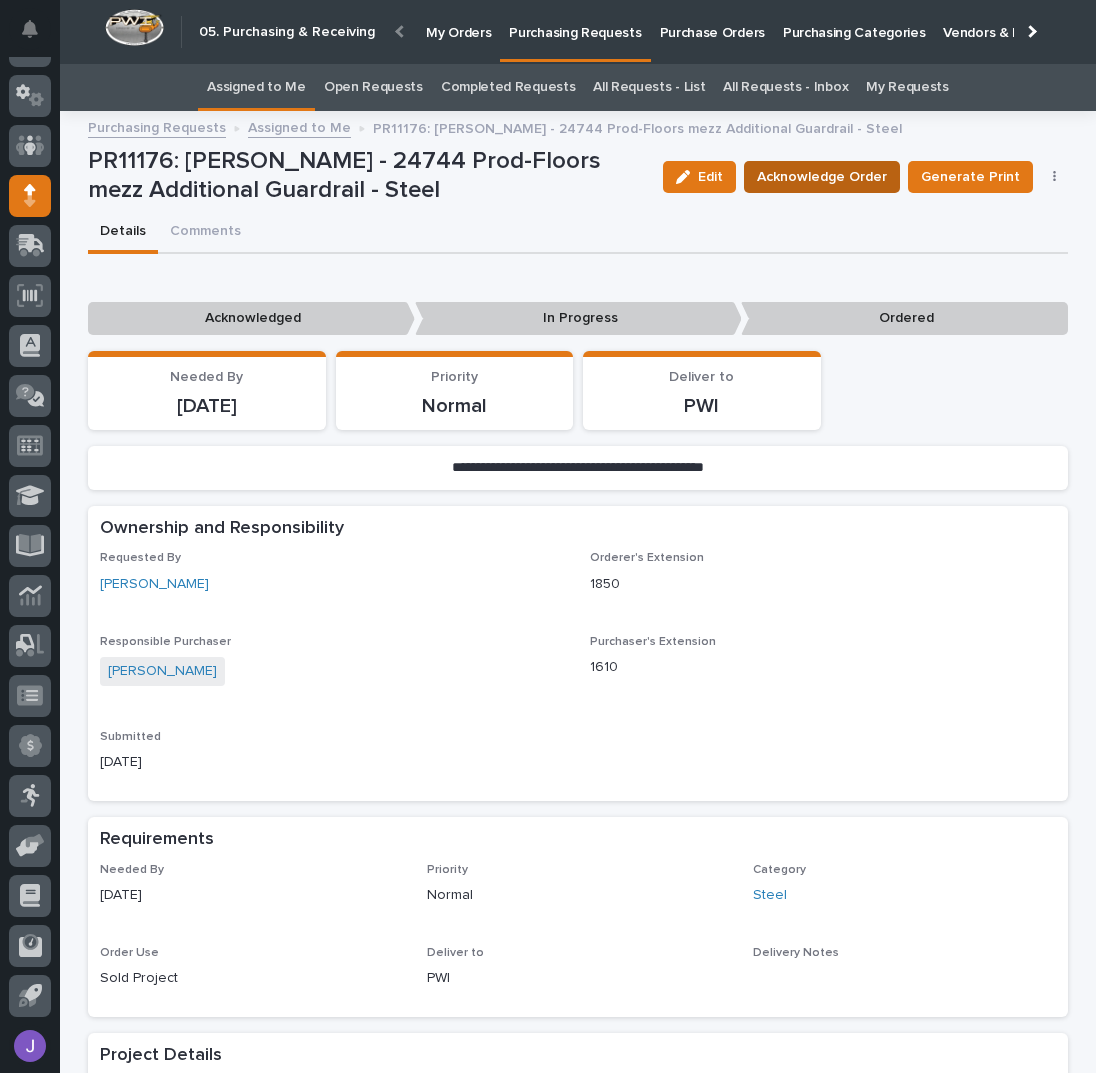click on "Acknowledge Order" at bounding box center [822, 177] 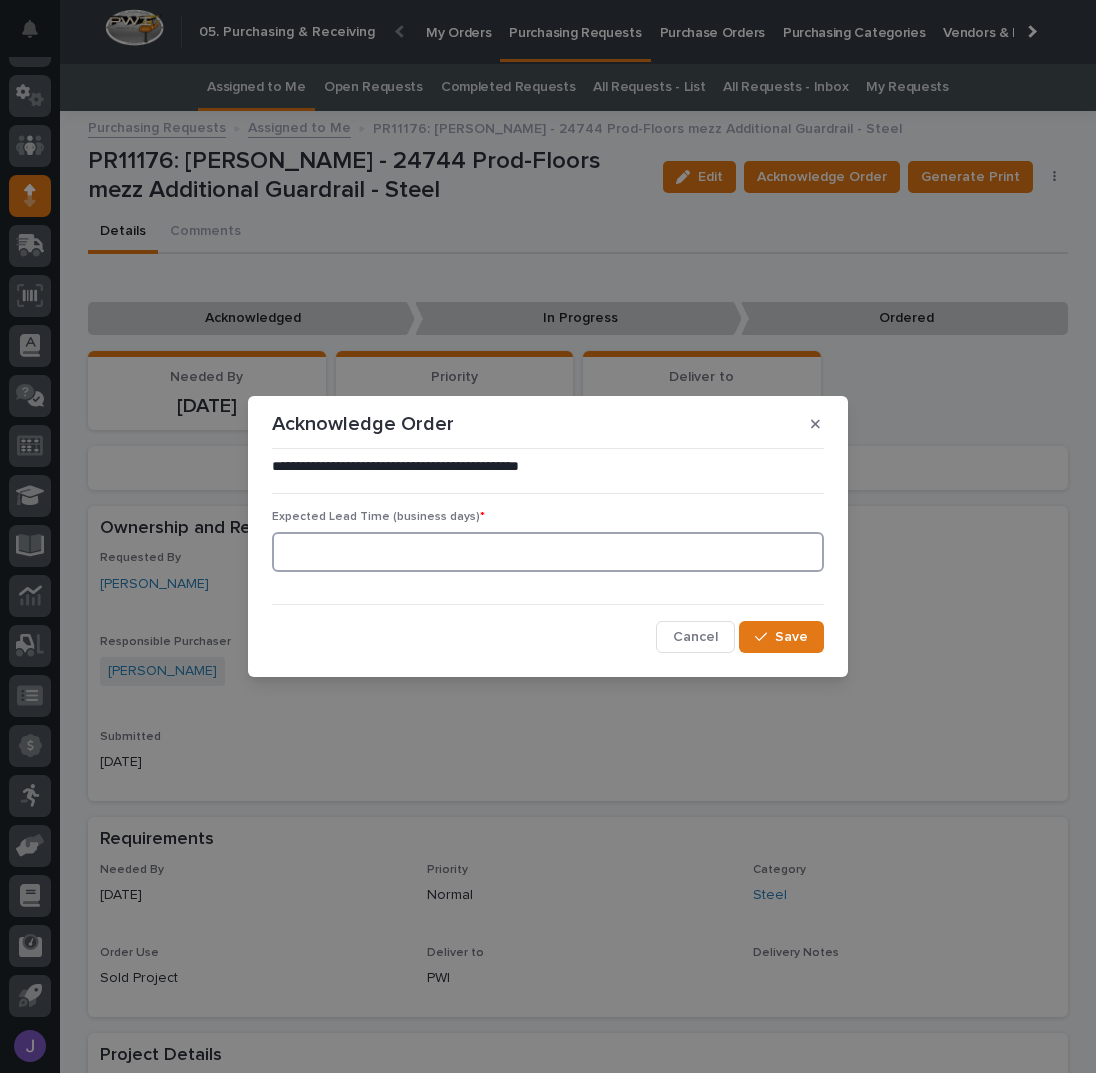 click at bounding box center (548, 552) 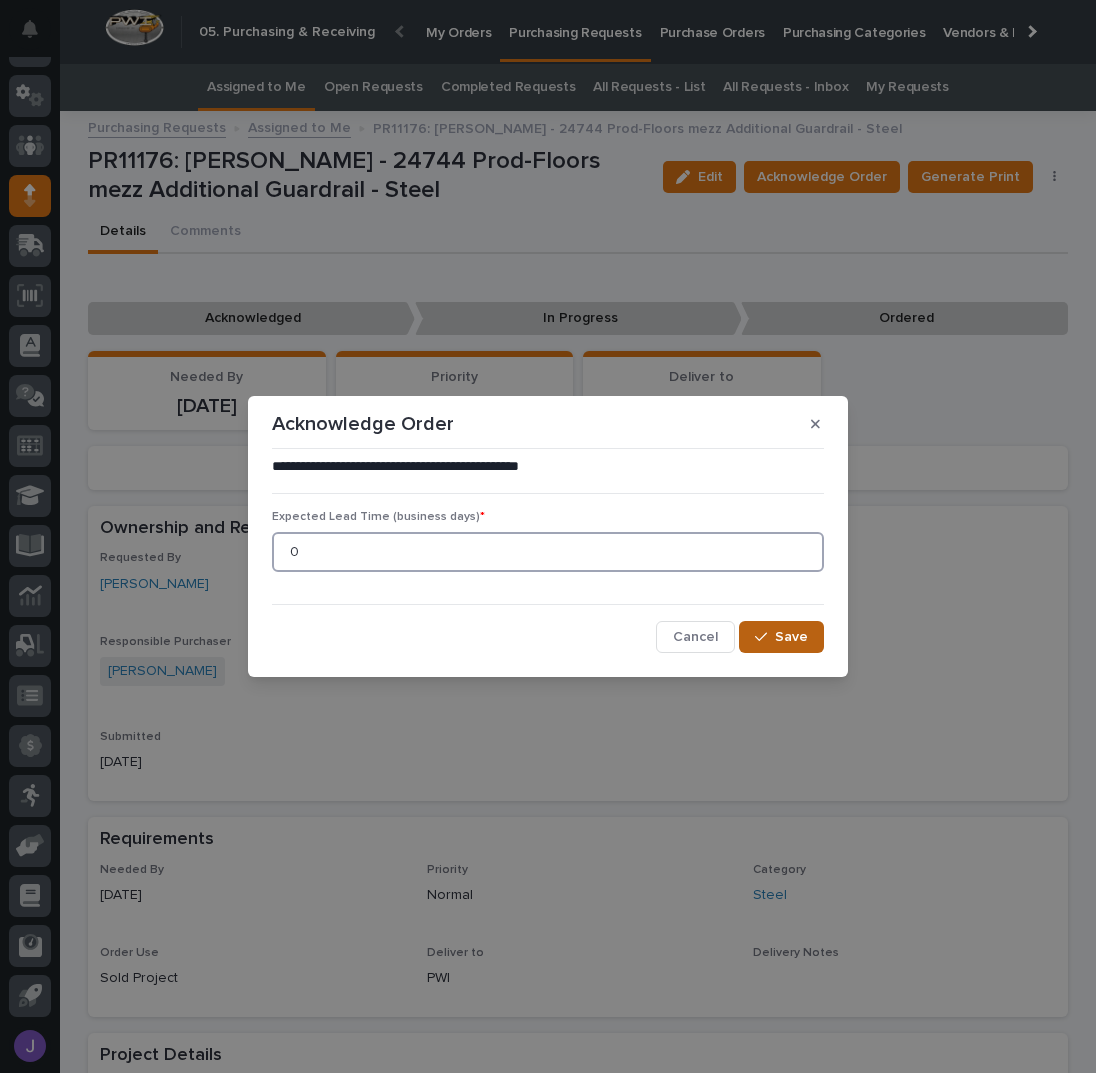 type on "0" 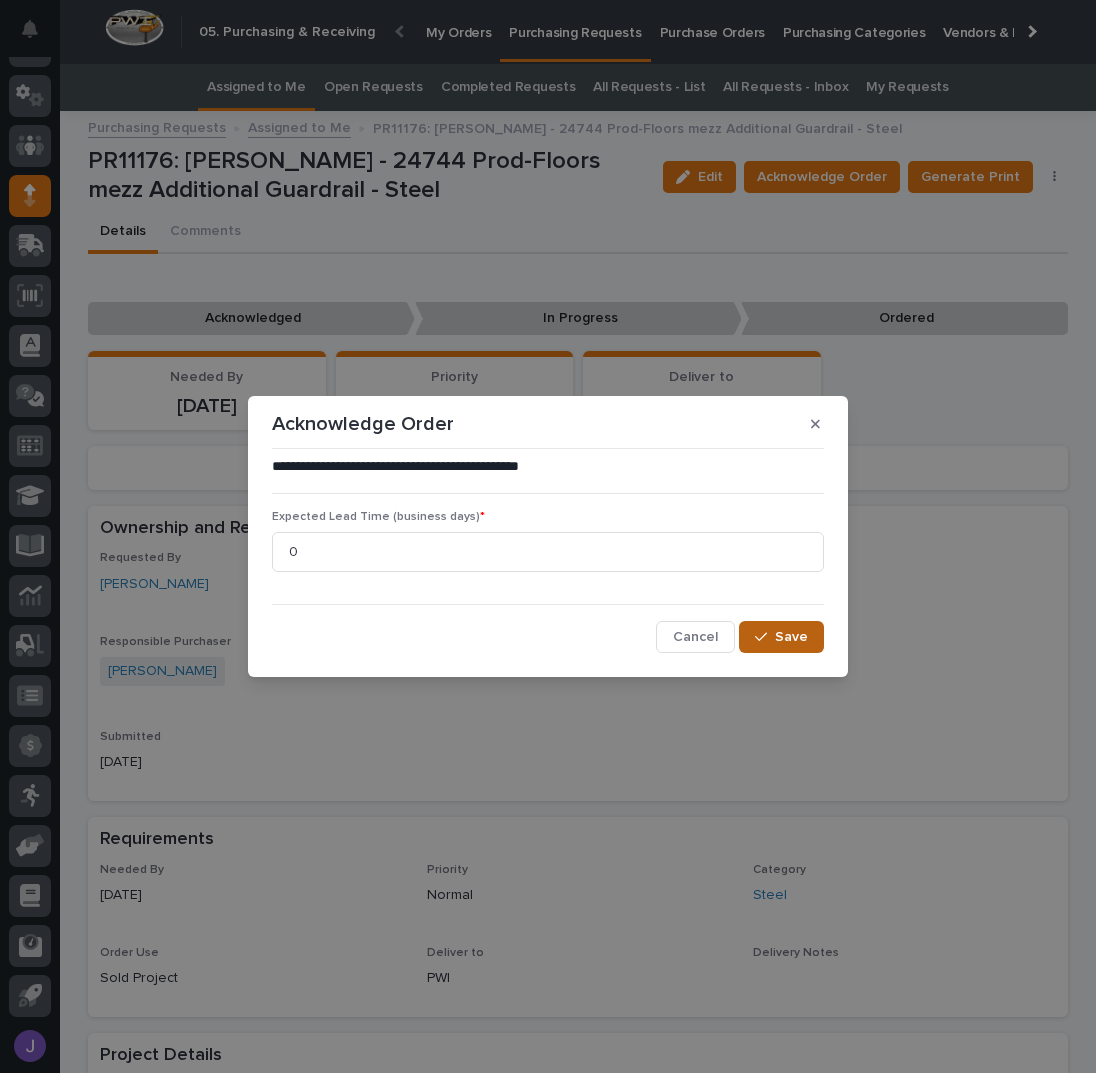 click on "Save" at bounding box center [781, 637] 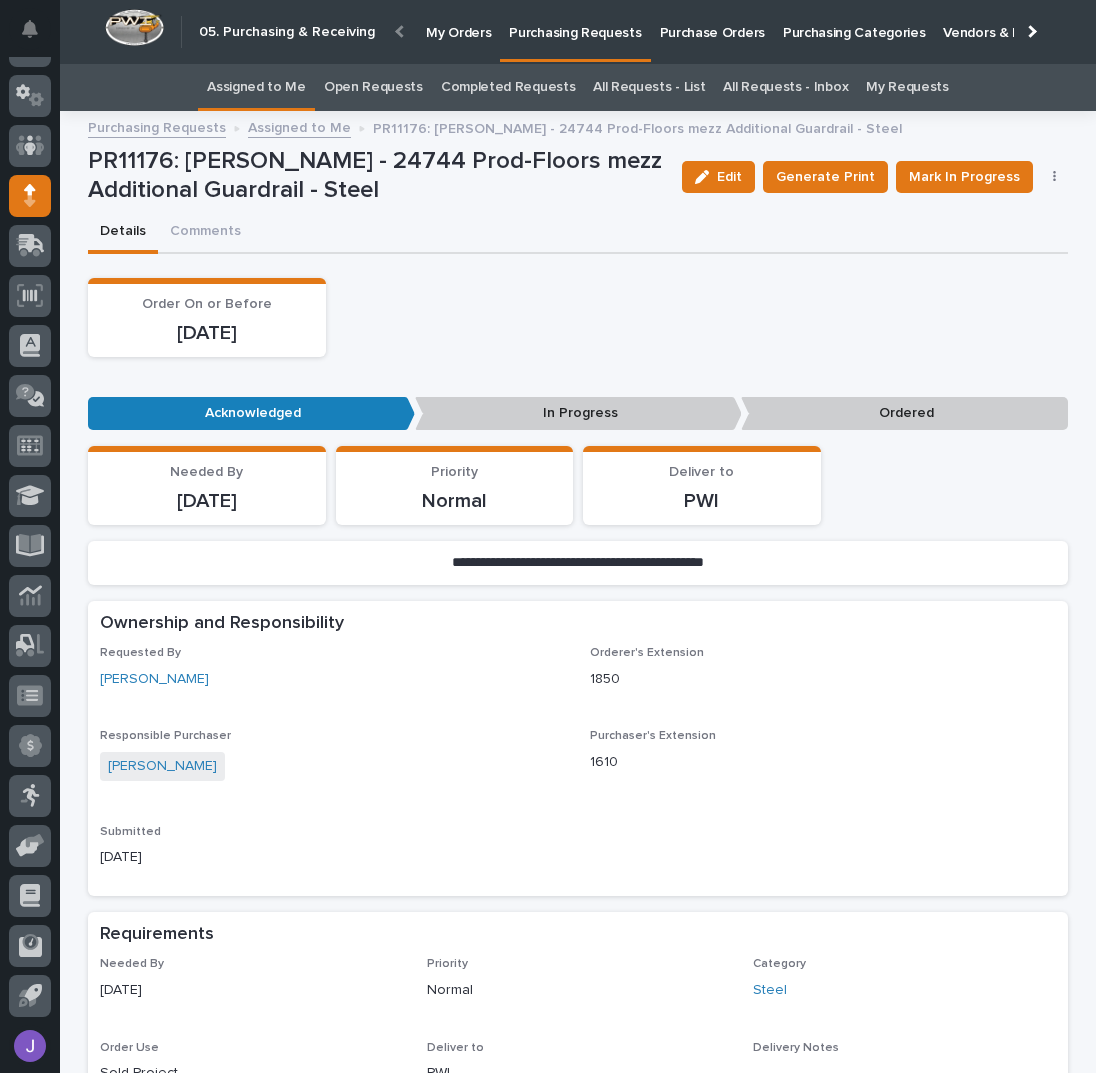 click on "Assigned to Me" at bounding box center [256, 87] 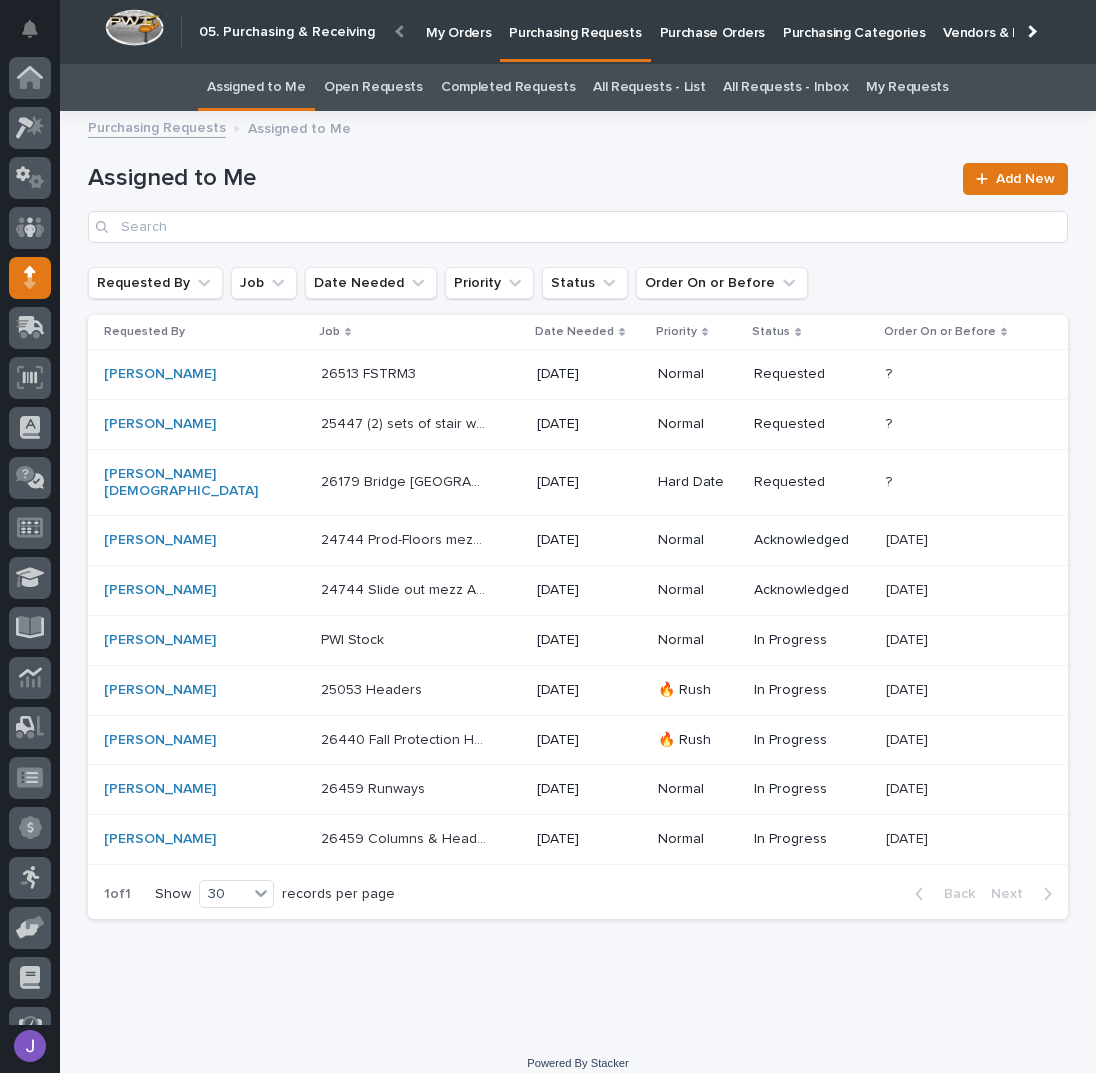 scroll, scrollTop: 82, scrollLeft: 0, axis: vertical 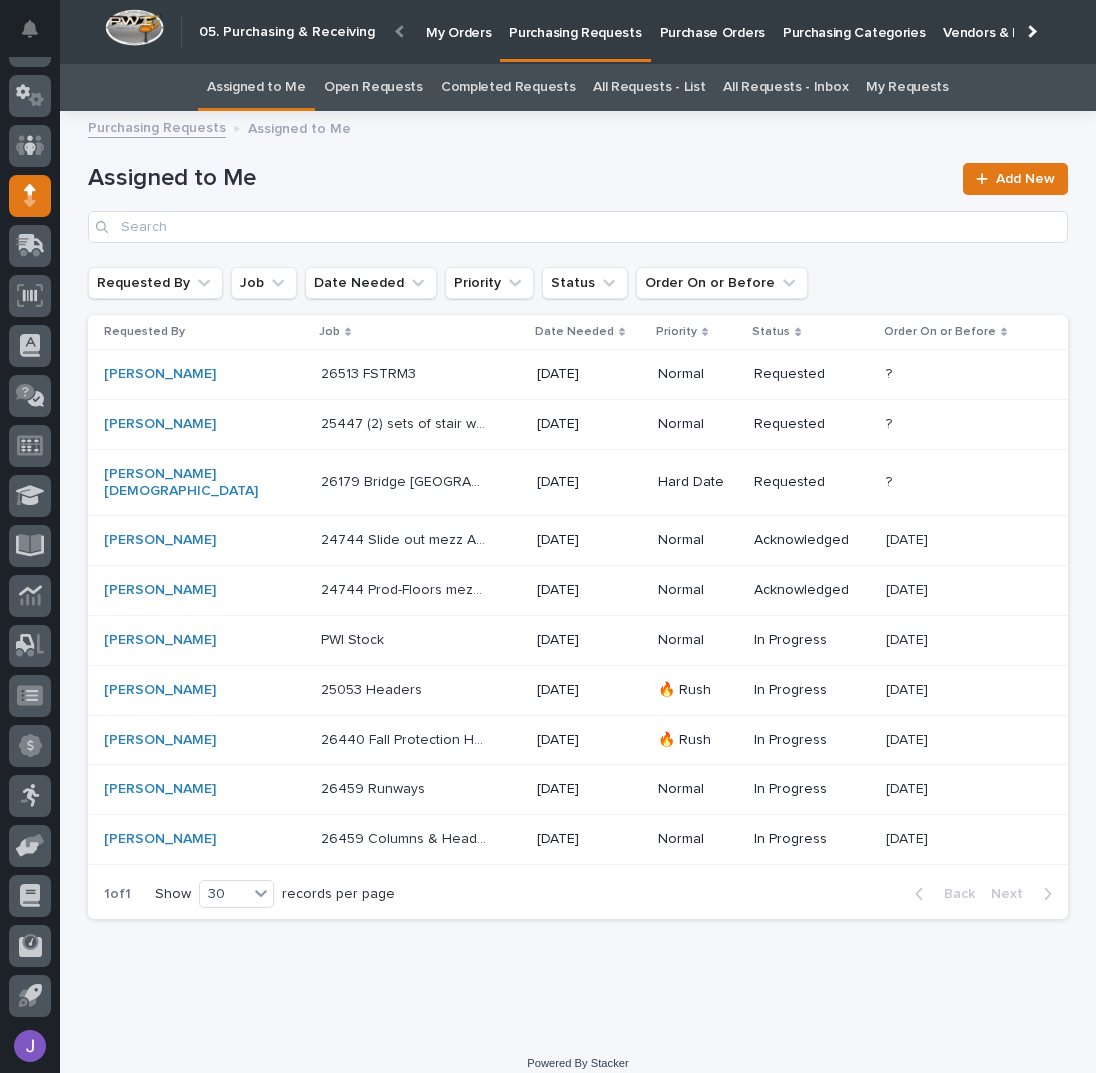 click on "25447 (2) sets of stair with large platforms 25447 (2) sets of stair with large platforms" at bounding box center (421, 424) 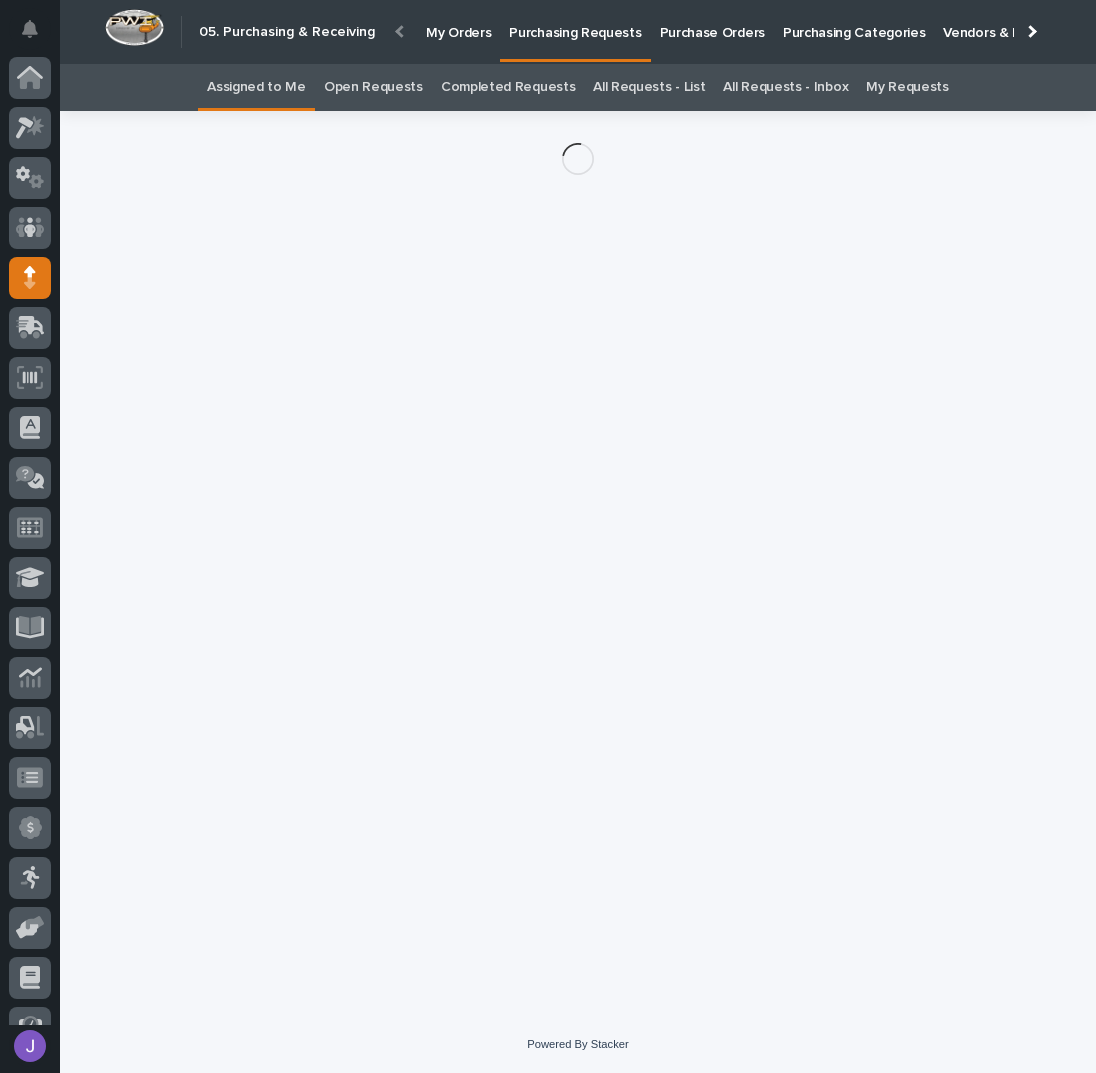scroll, scrollTop: 82, scrollLeft: 0, axis: vertical 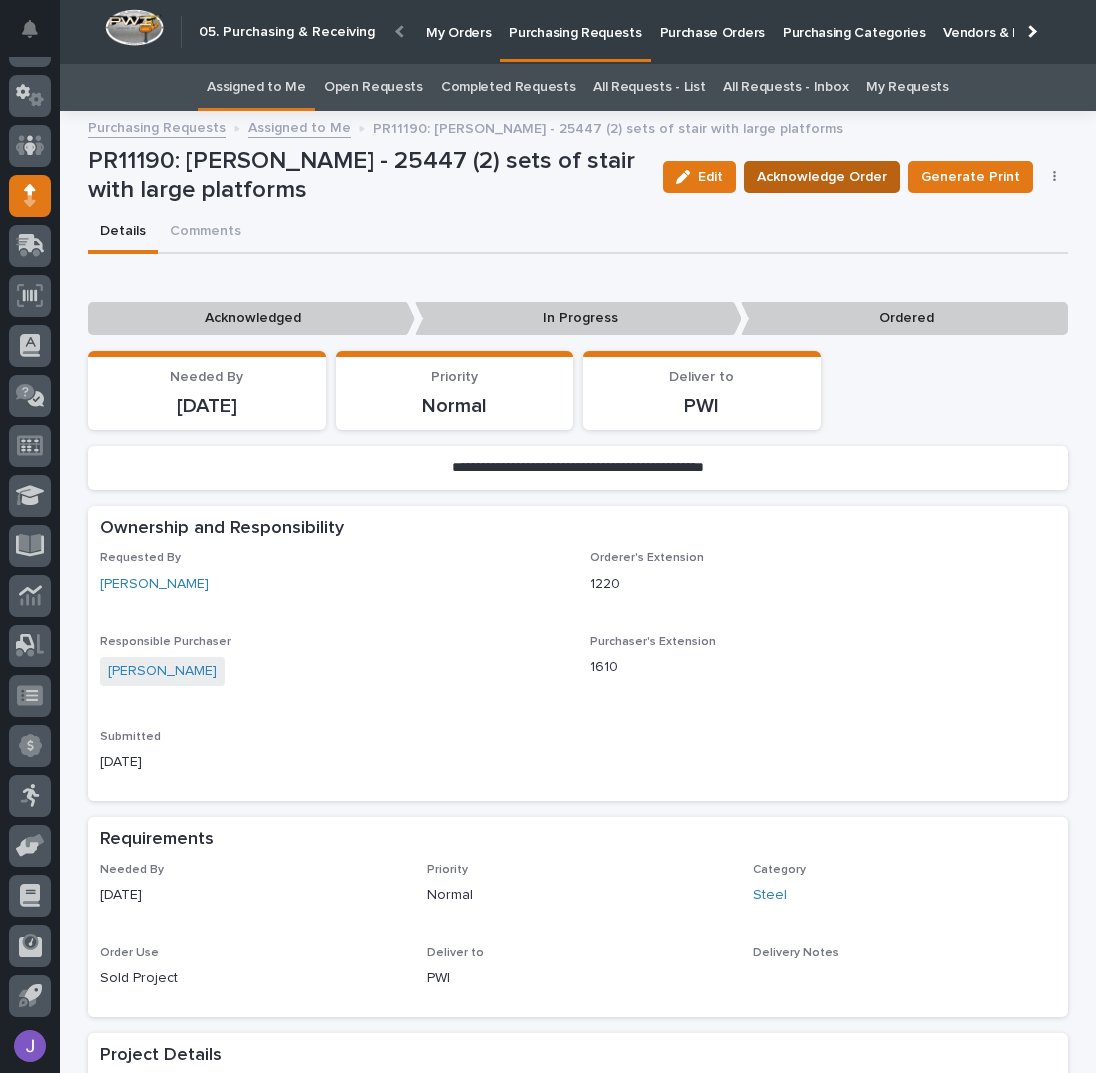 click on "Acknowledge Order" at bounding box center (822, 177) 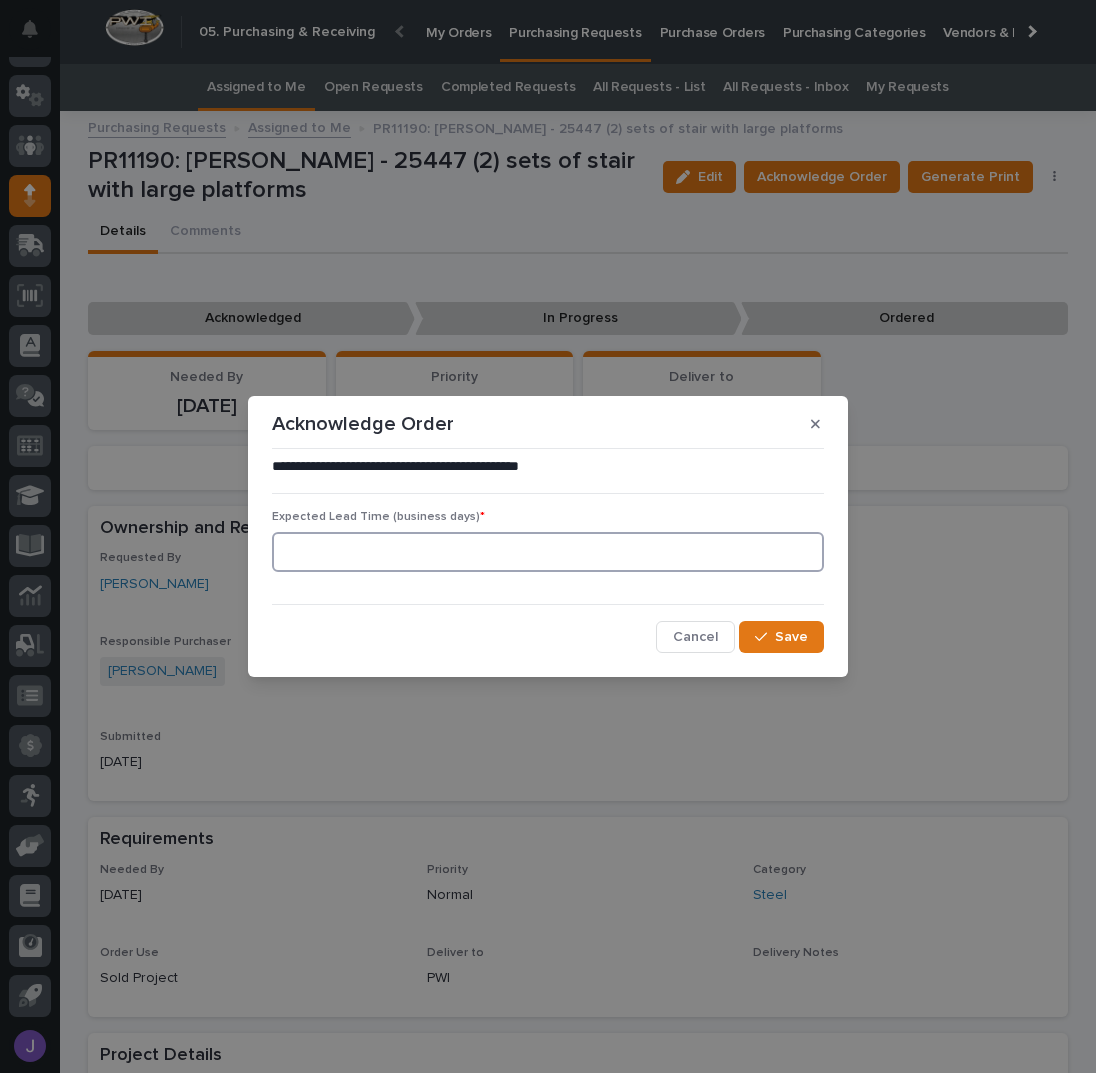click at bounding box center (548, 552) 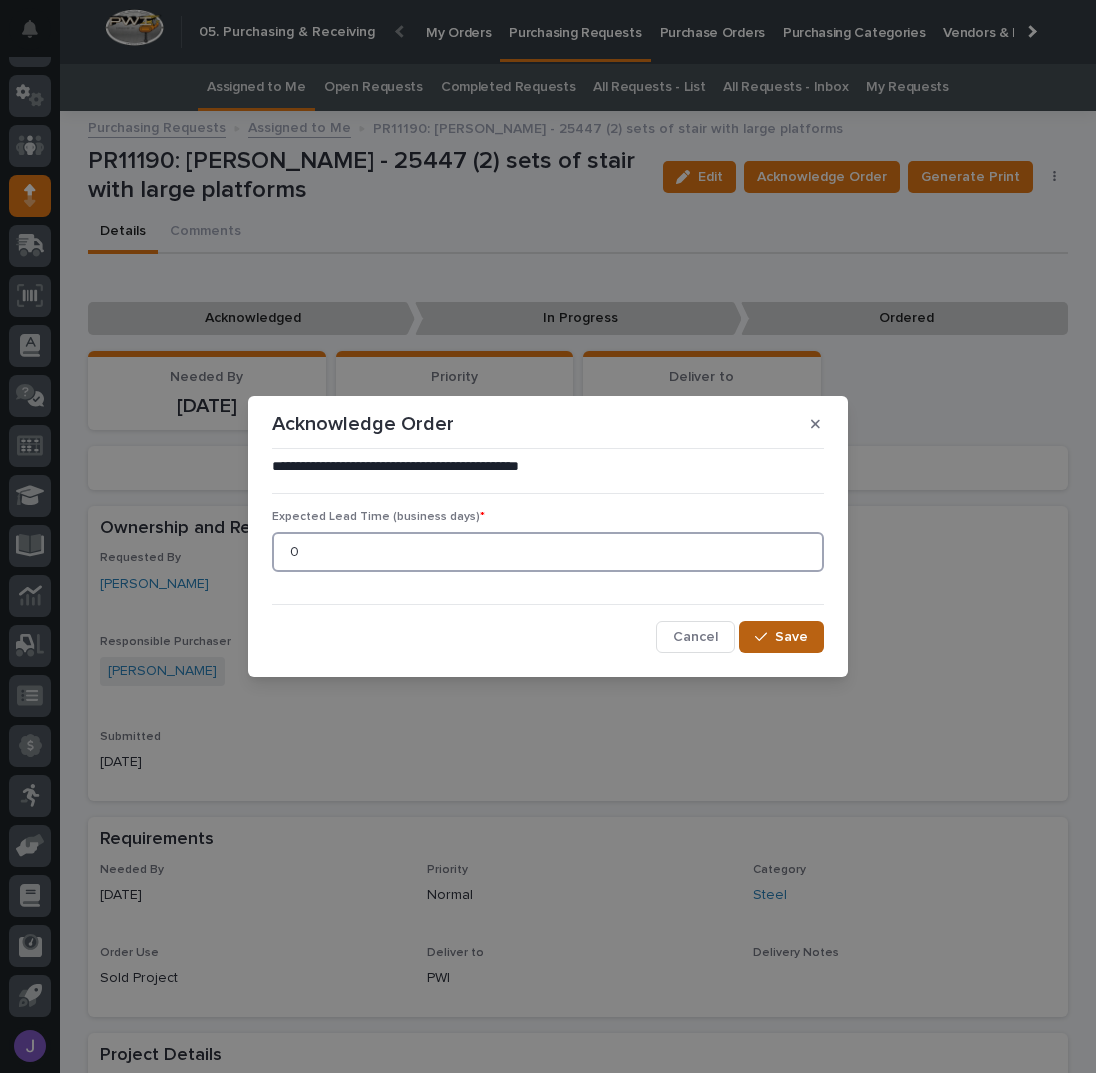 type on "0" 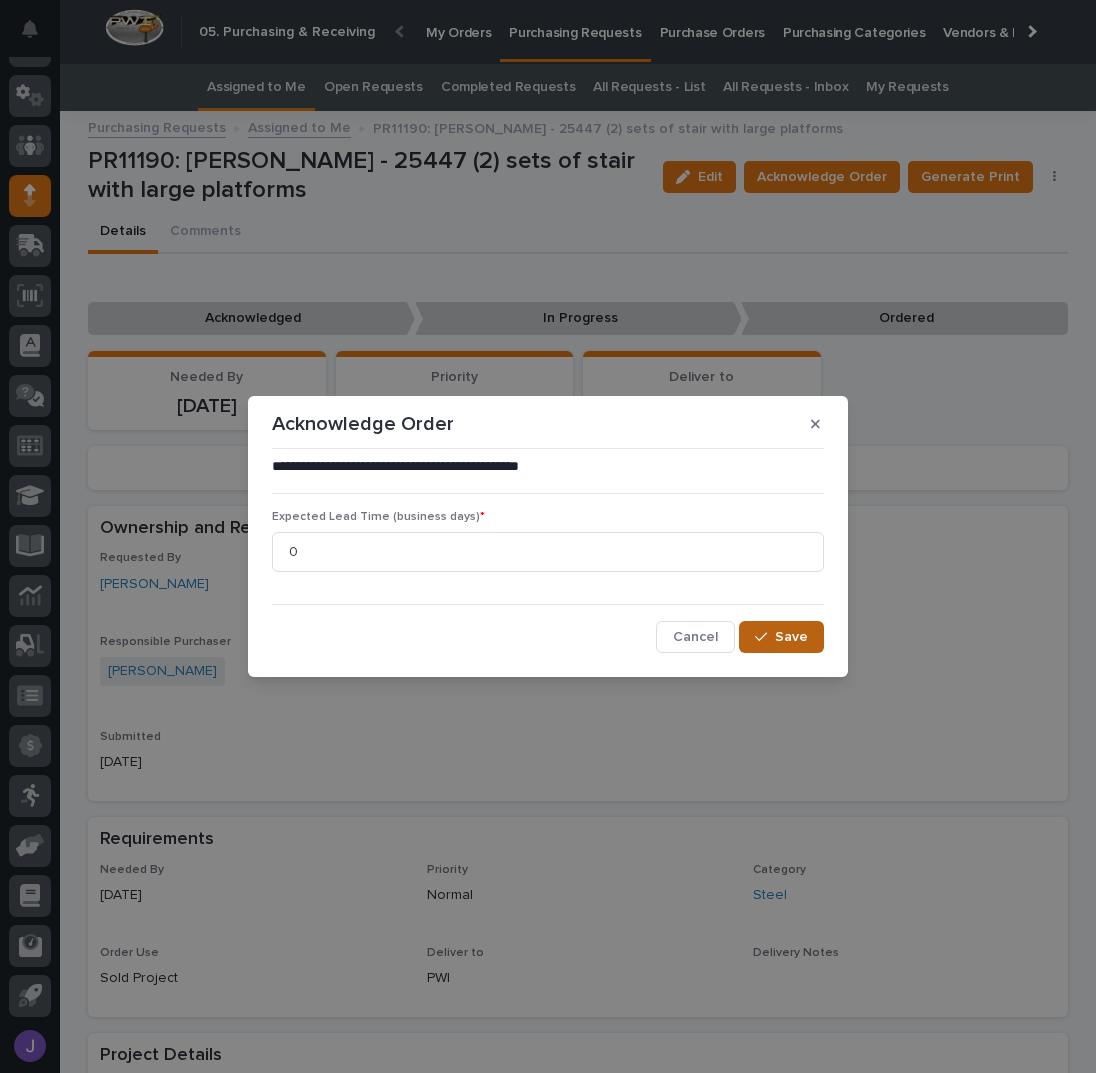 click on "Save" at bounding box center [791, 637] 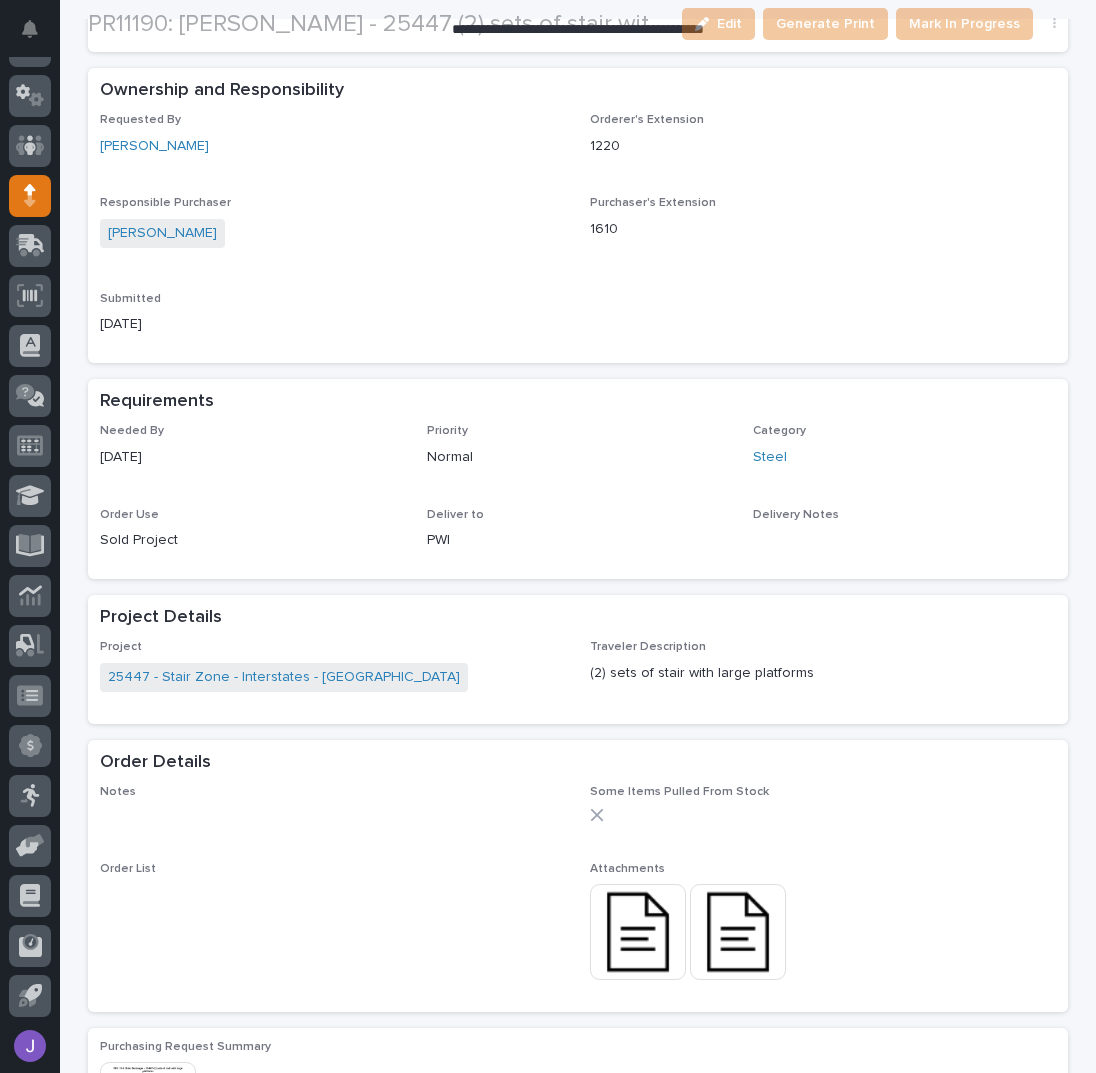 scroll, scrollTop: 666, scrollLeft: 0, axis: vertical 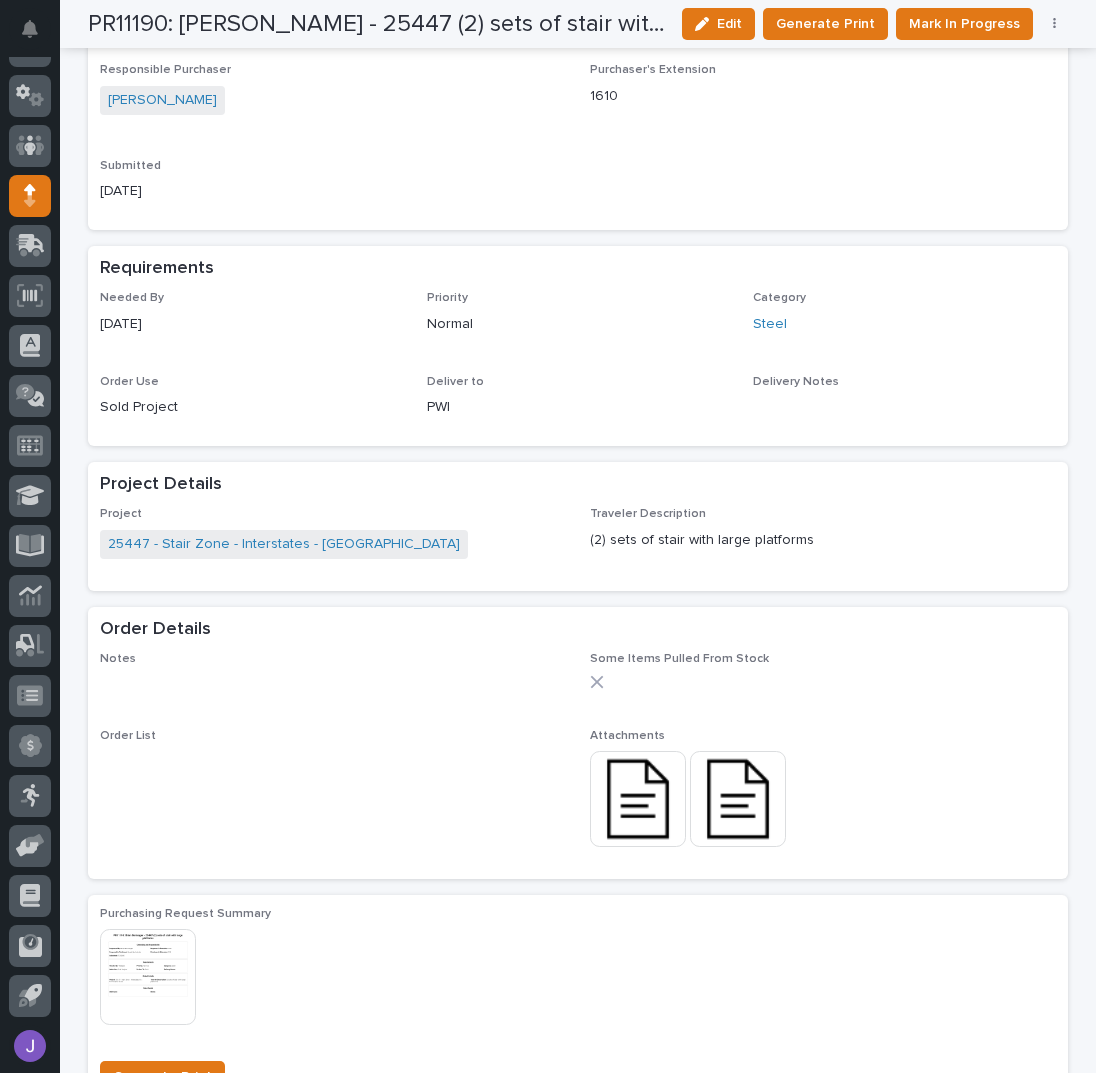 click at bounding box center [638, 799] 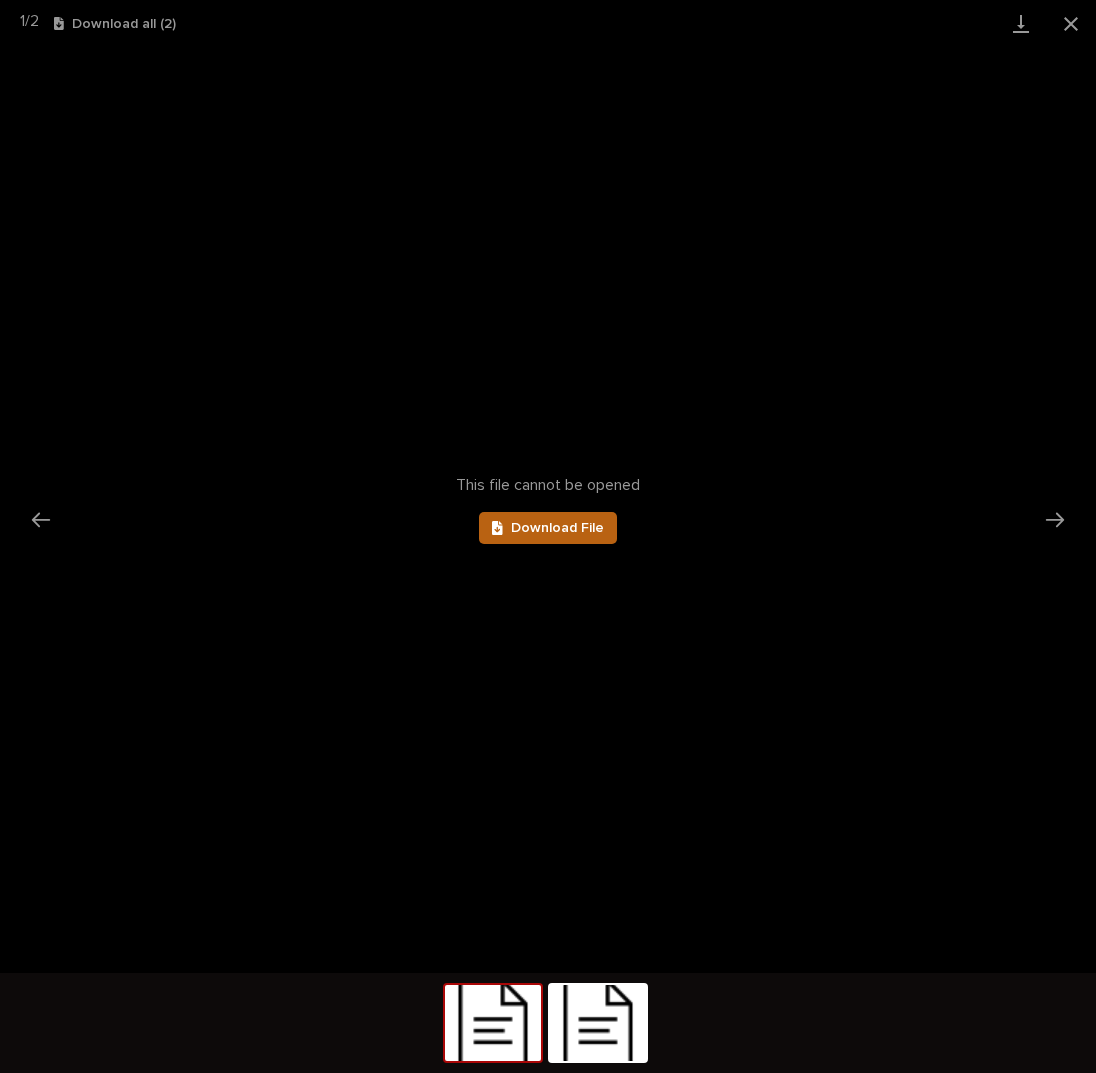click on "Download File" at bounding box center (557, 528) 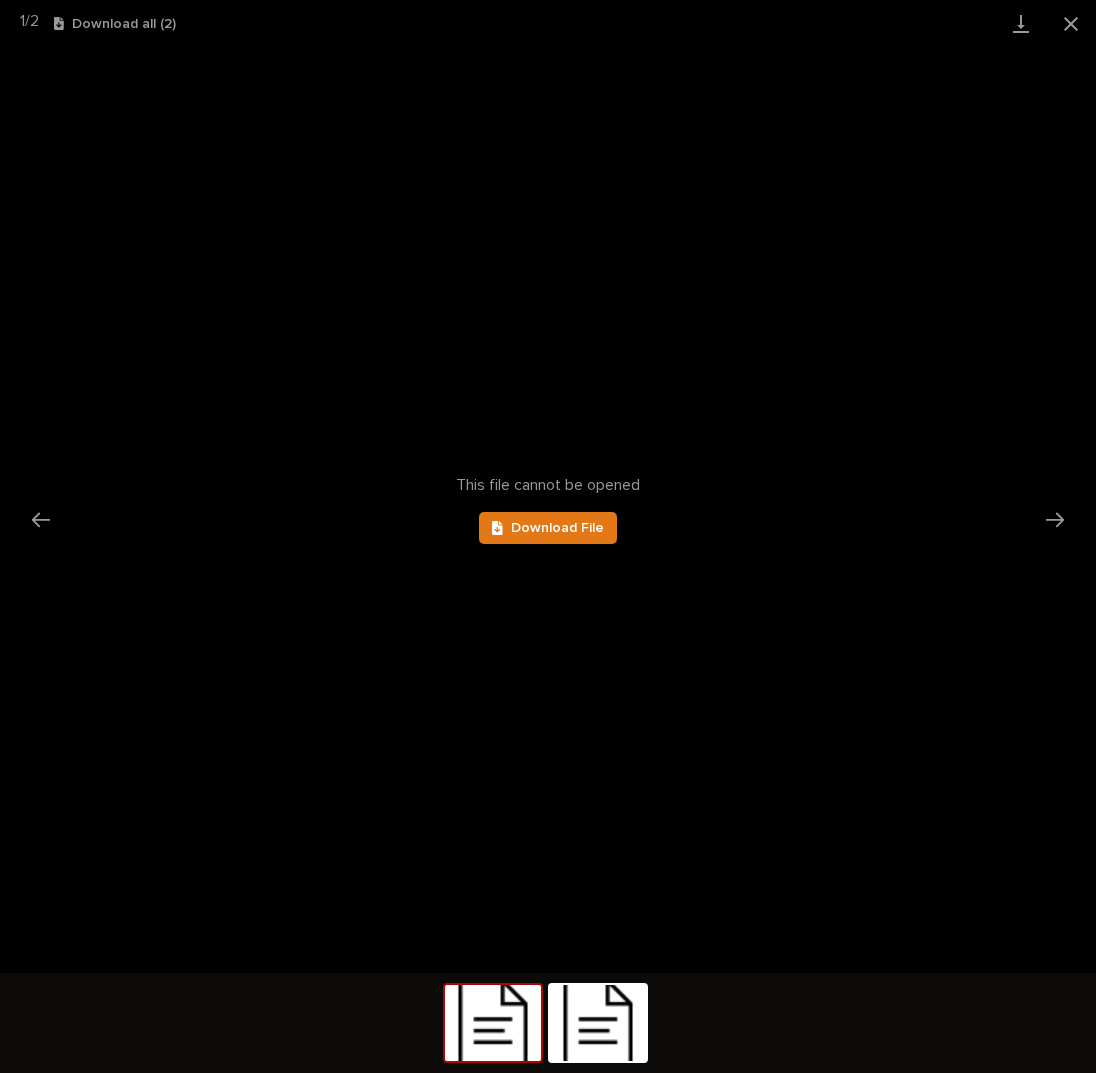 scroll, scrollTop: 0, scrollLeft: 0, axis: both 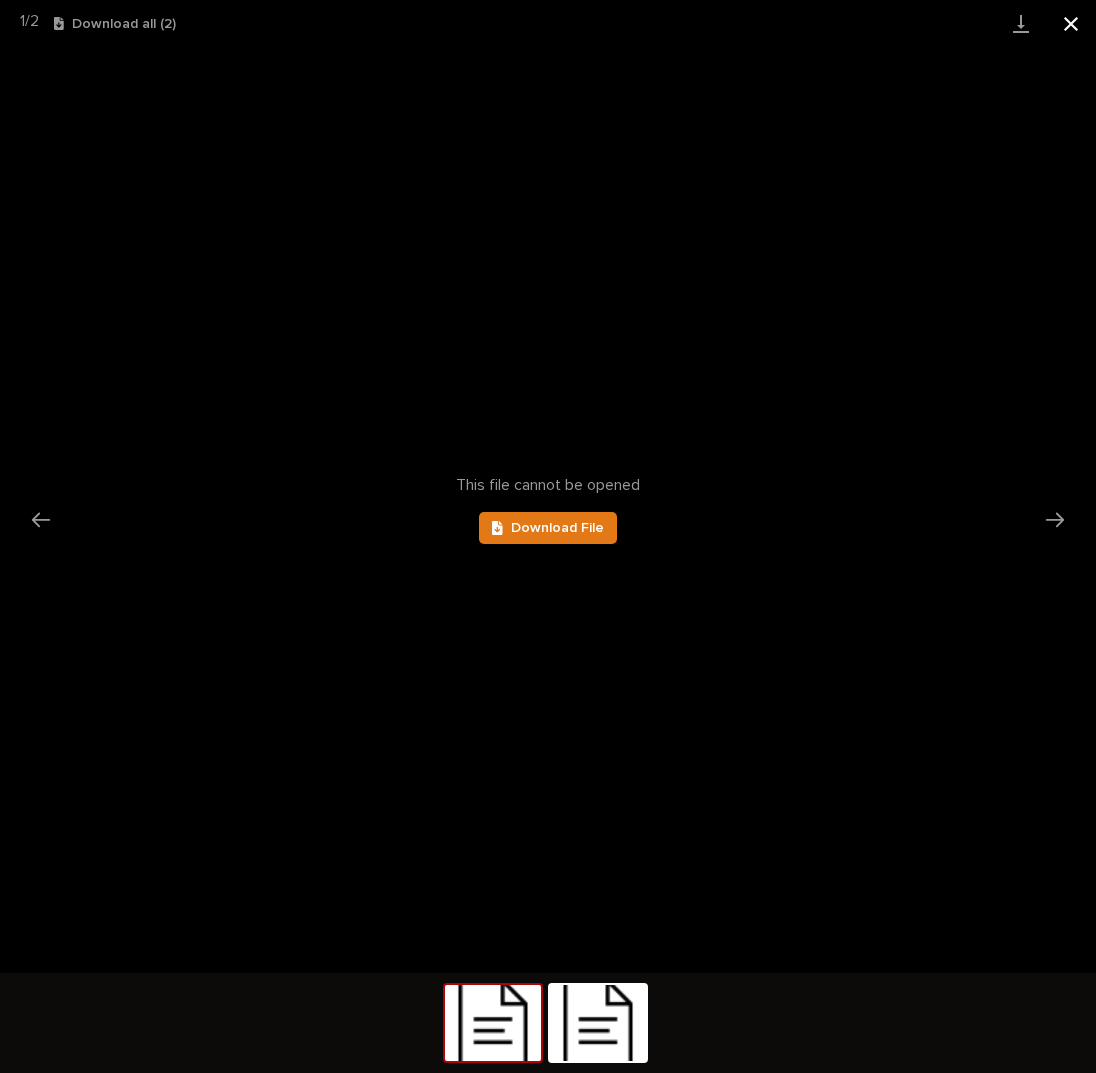 click at bounding box center (1071, 23) 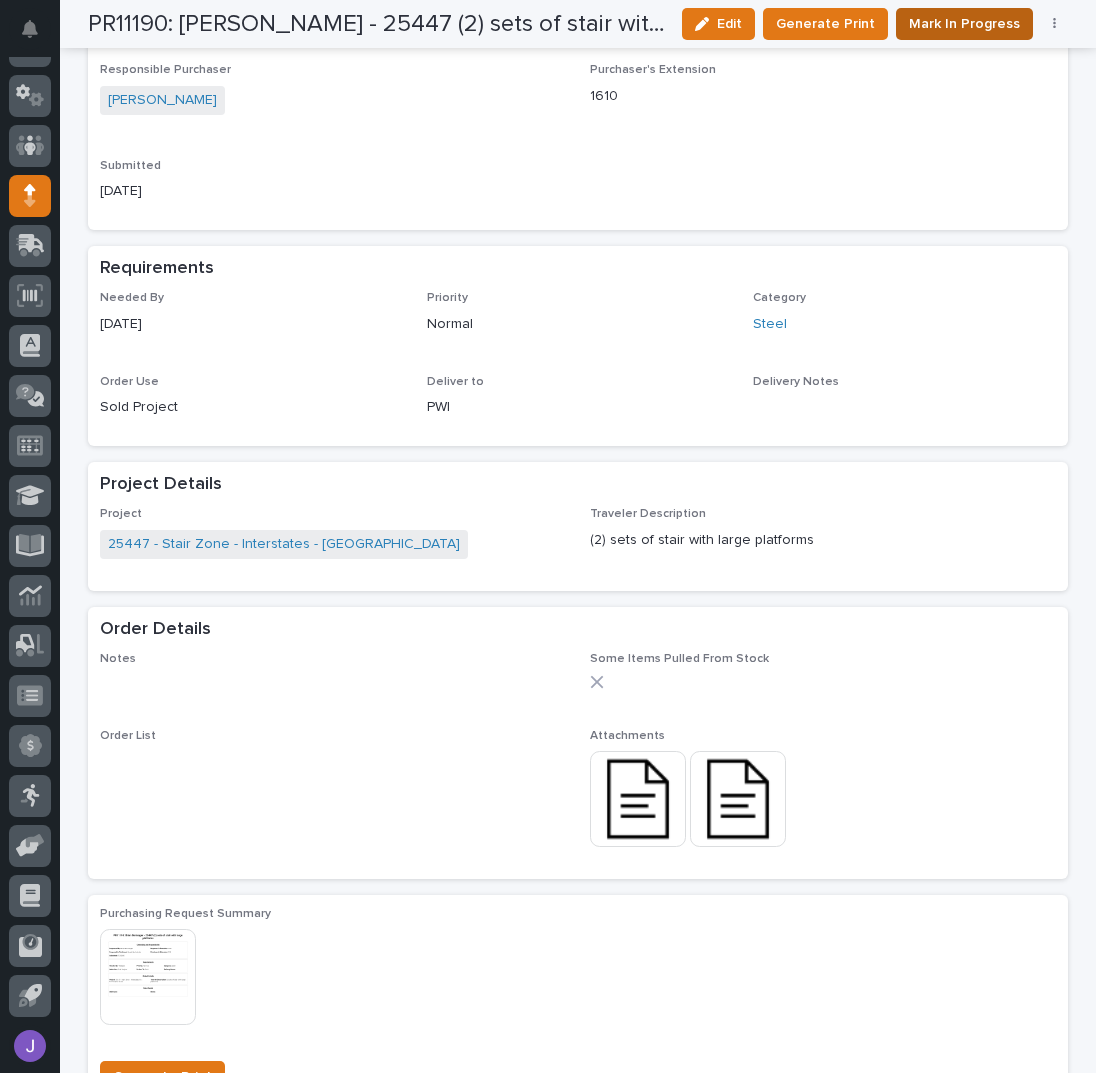 click on "Mark In Progress" at bounding box center [964, 24] 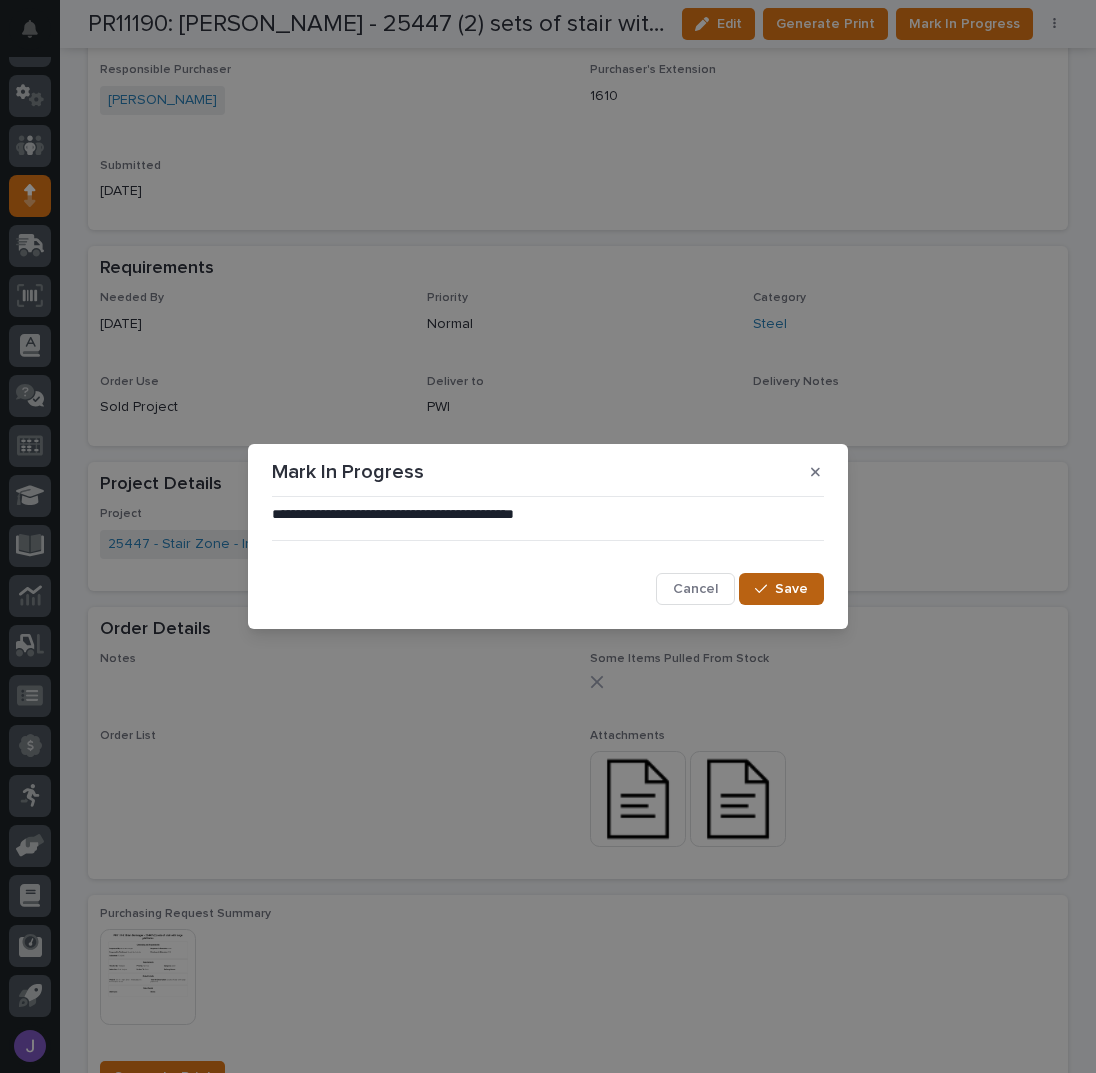 click on "Save" at bounding box center (781, 589) 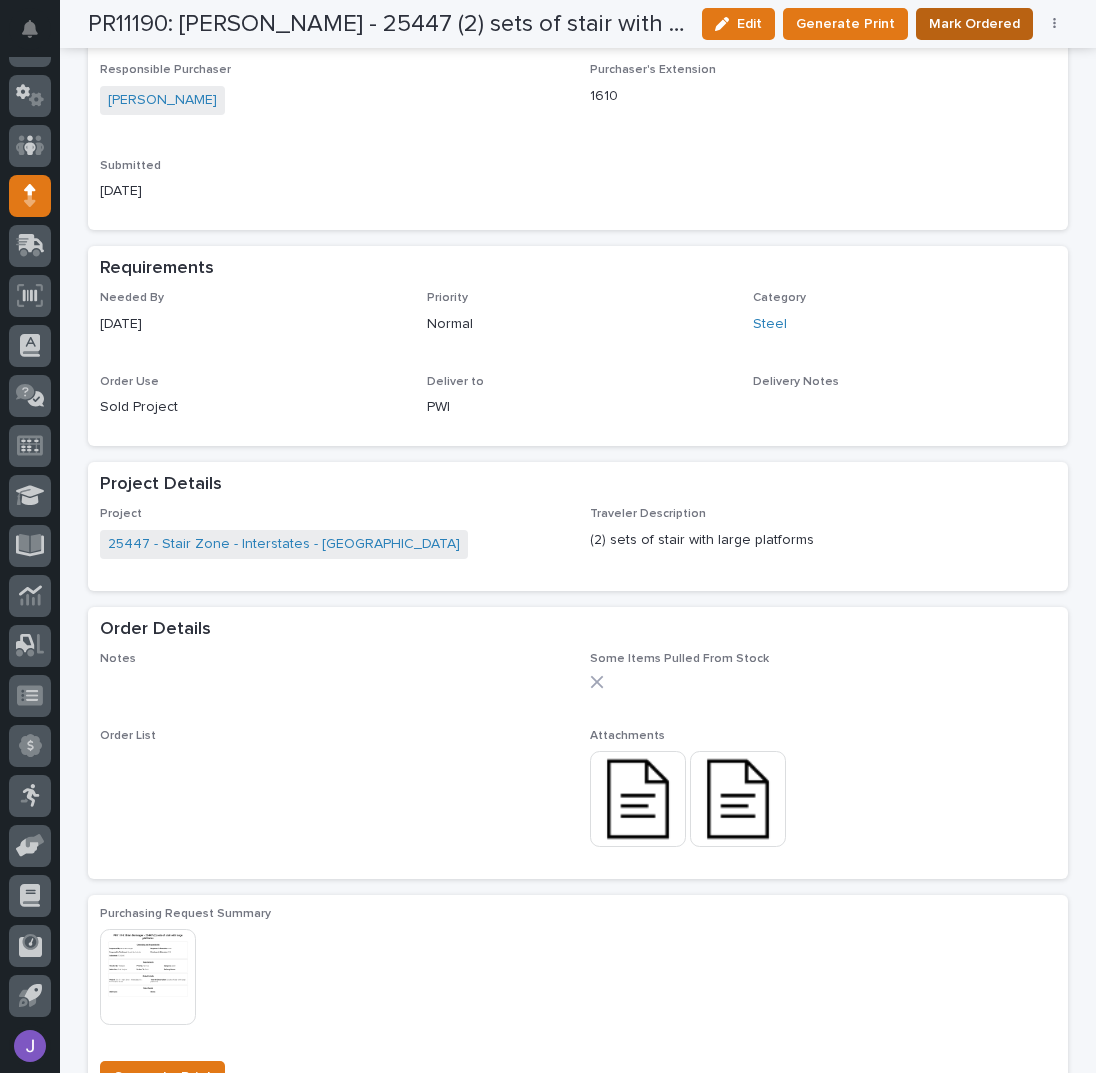 click on "Mark Ordered" at bounding box center [974, 24] 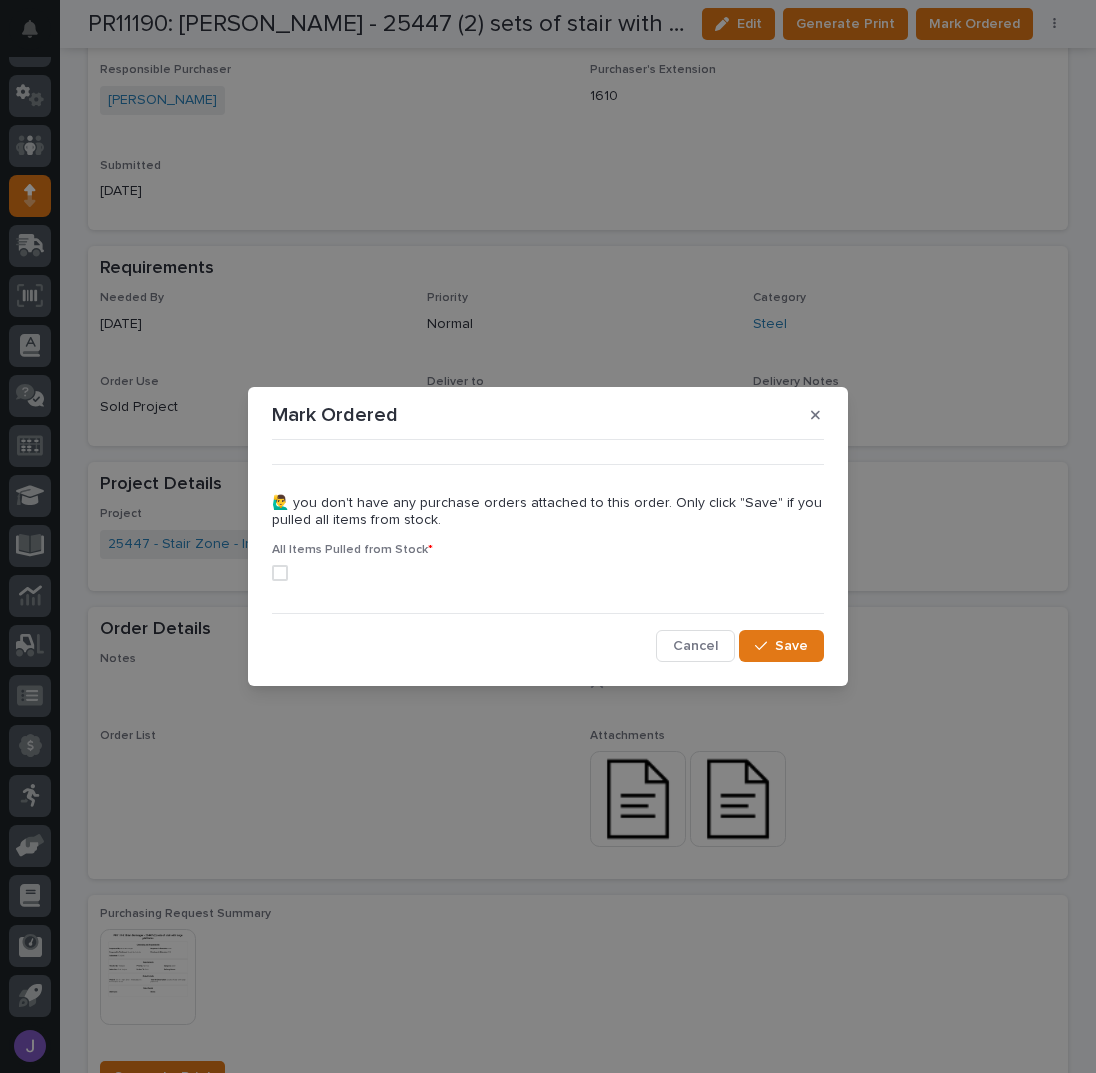 click at bounding box center [280, 573] 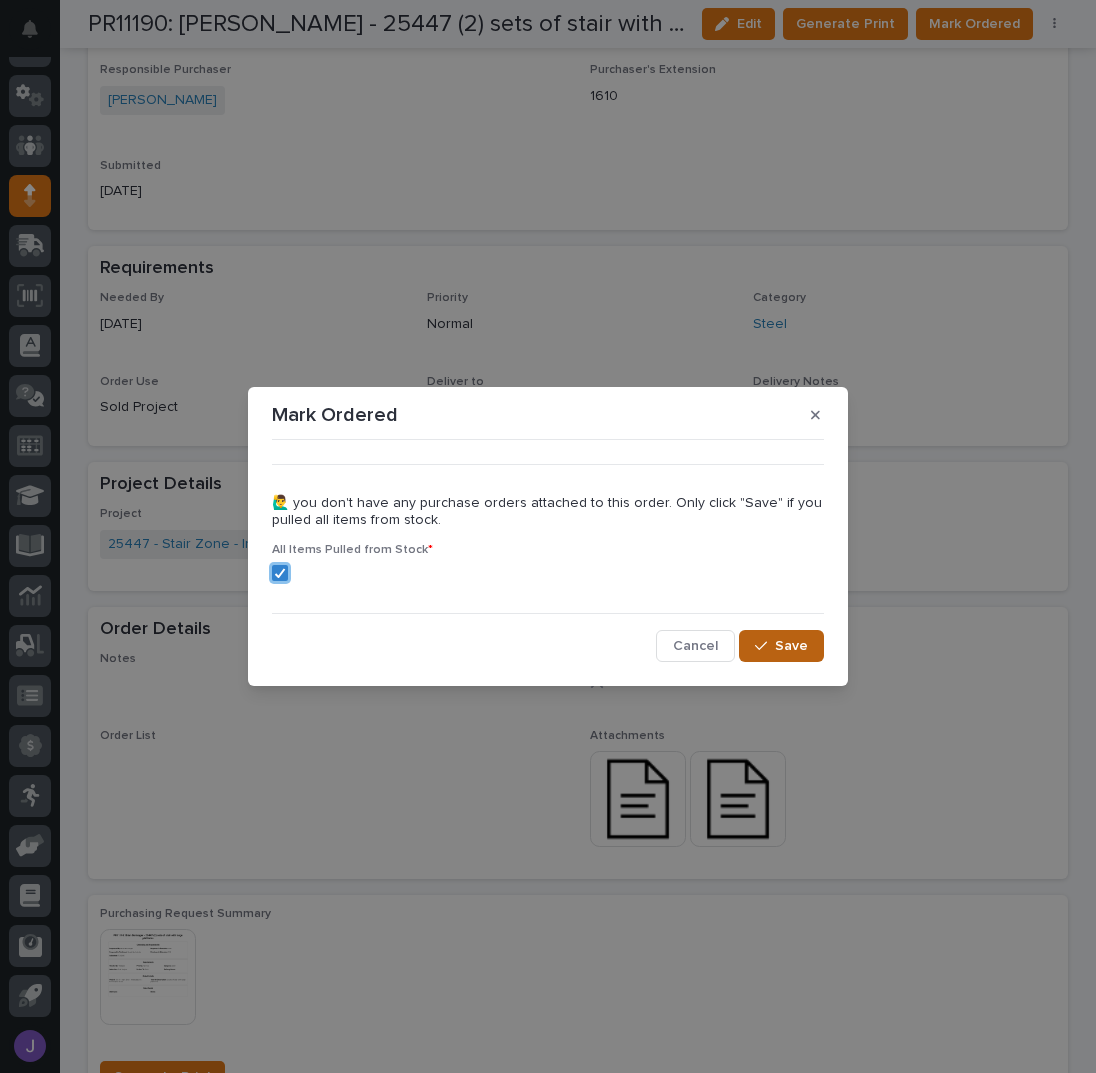 click on "Save" at bounding box center (791, 646) 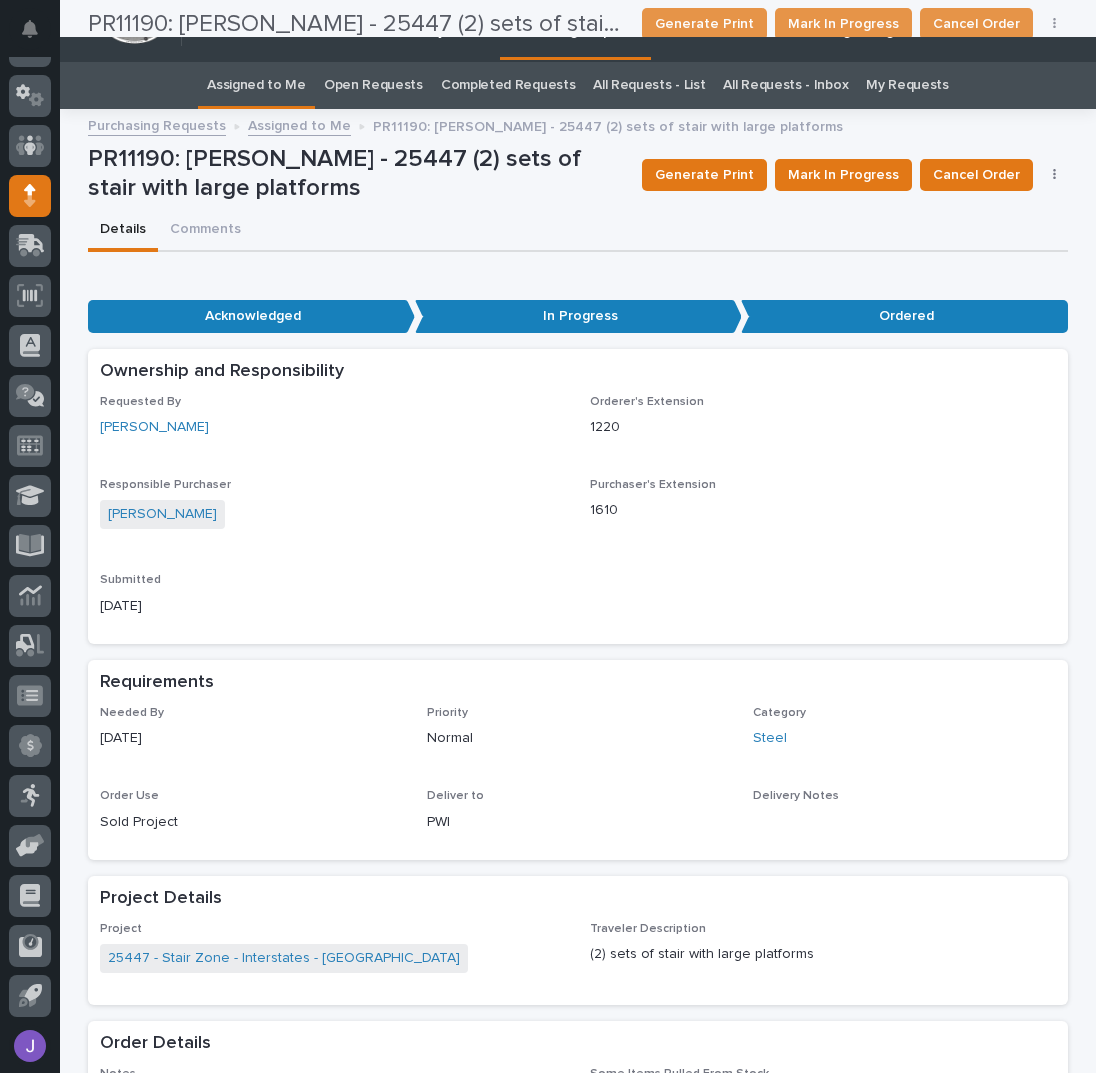 scroll, scrollTop: 0, scrollLeft: 0, axis: both 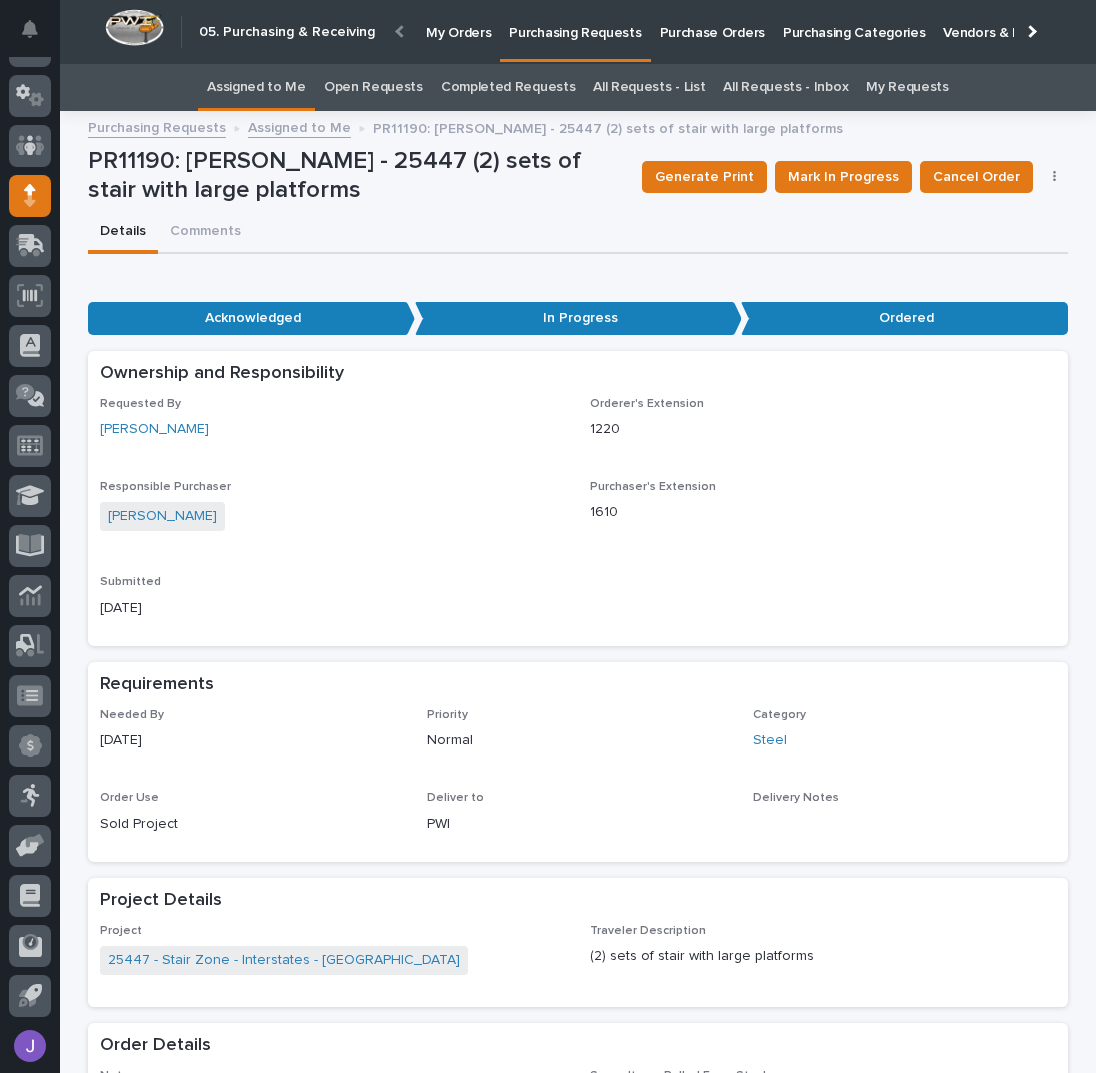 click on "Assigned to Me" at bounding box center [256, 87] 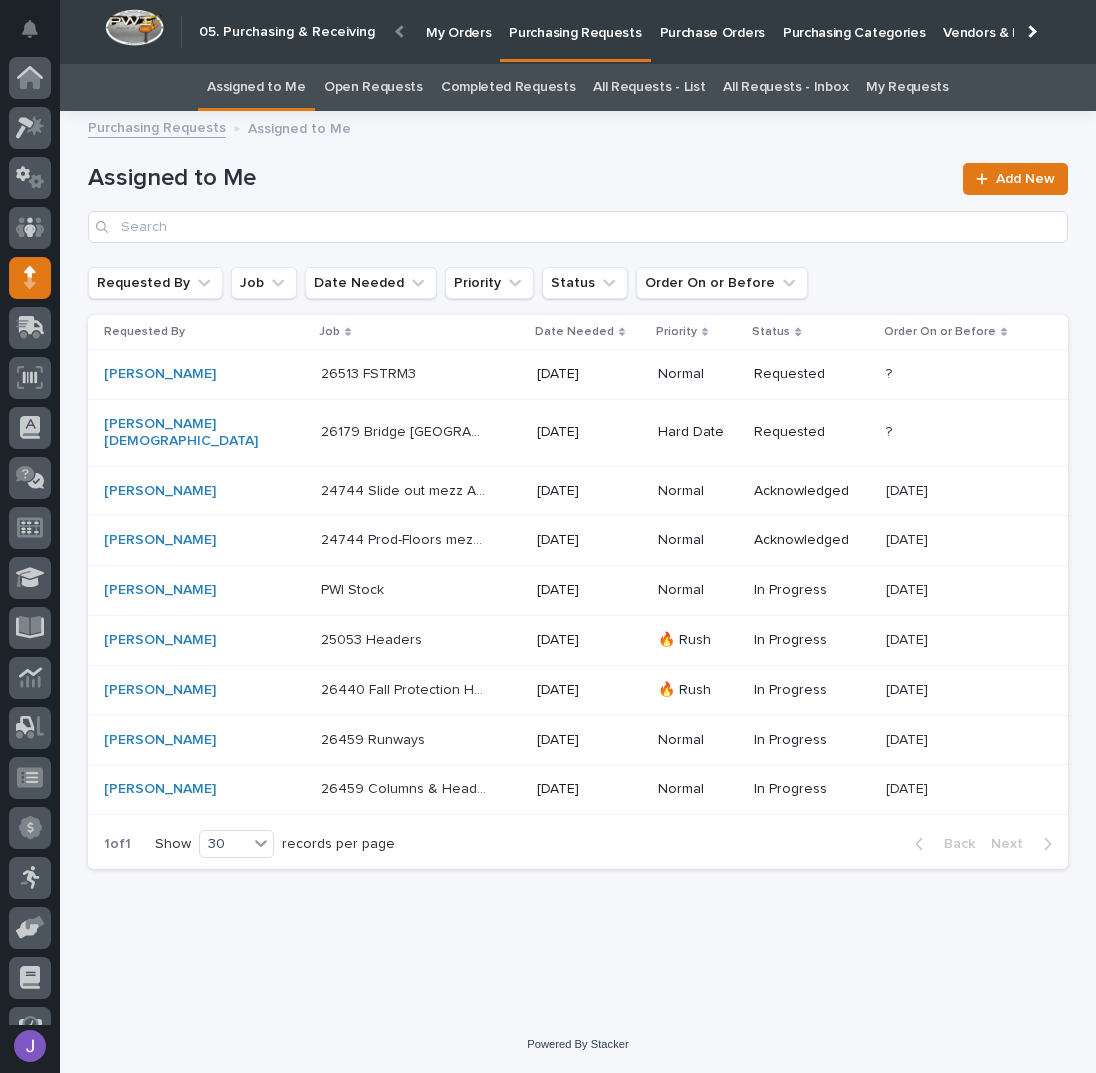 scroll, scrollTop: 82, scrollLeft: 0, axis: vertical 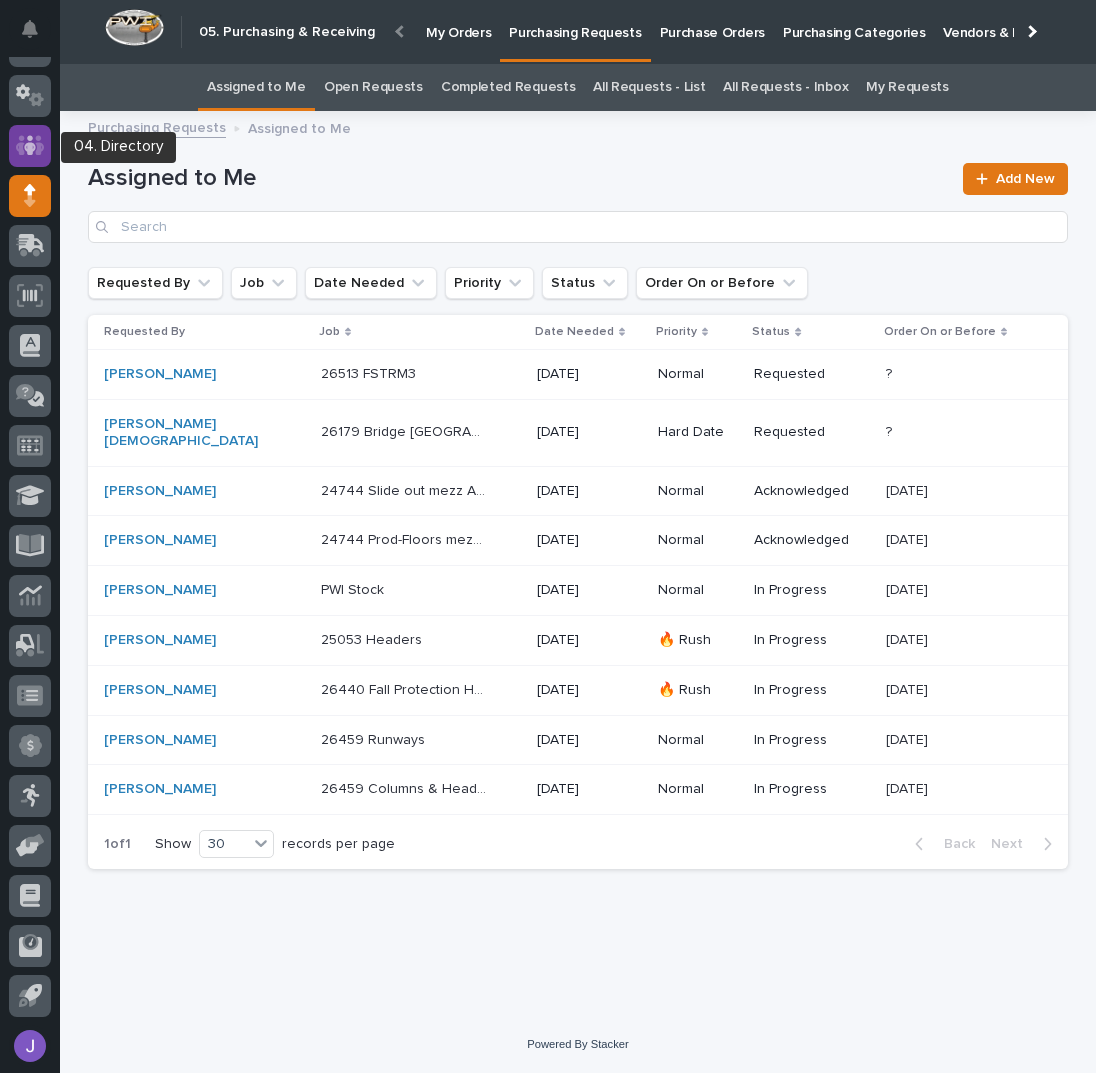 click 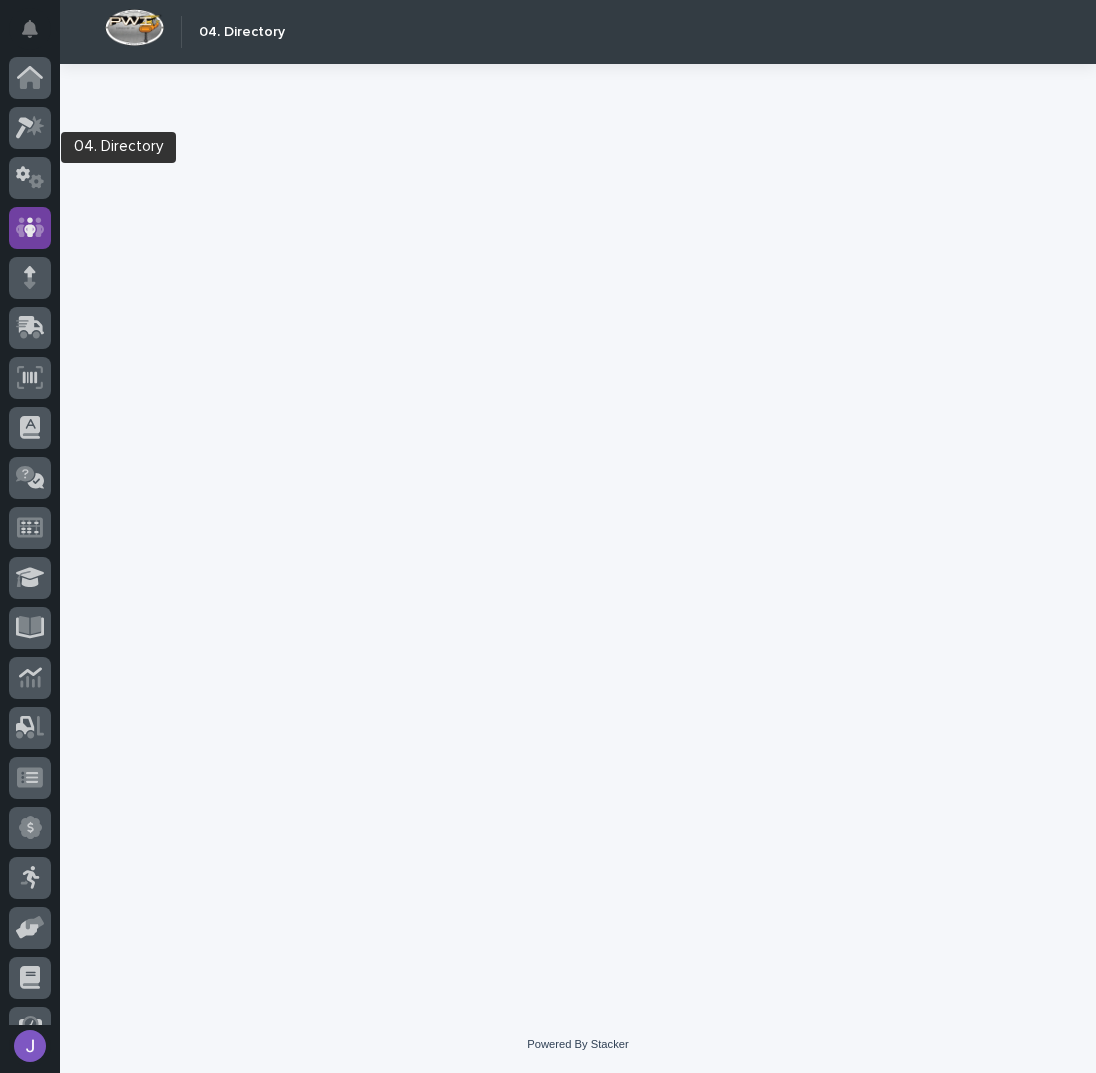 scroll, scrollTop: 82, scrollLeft: 0, axis: vertical 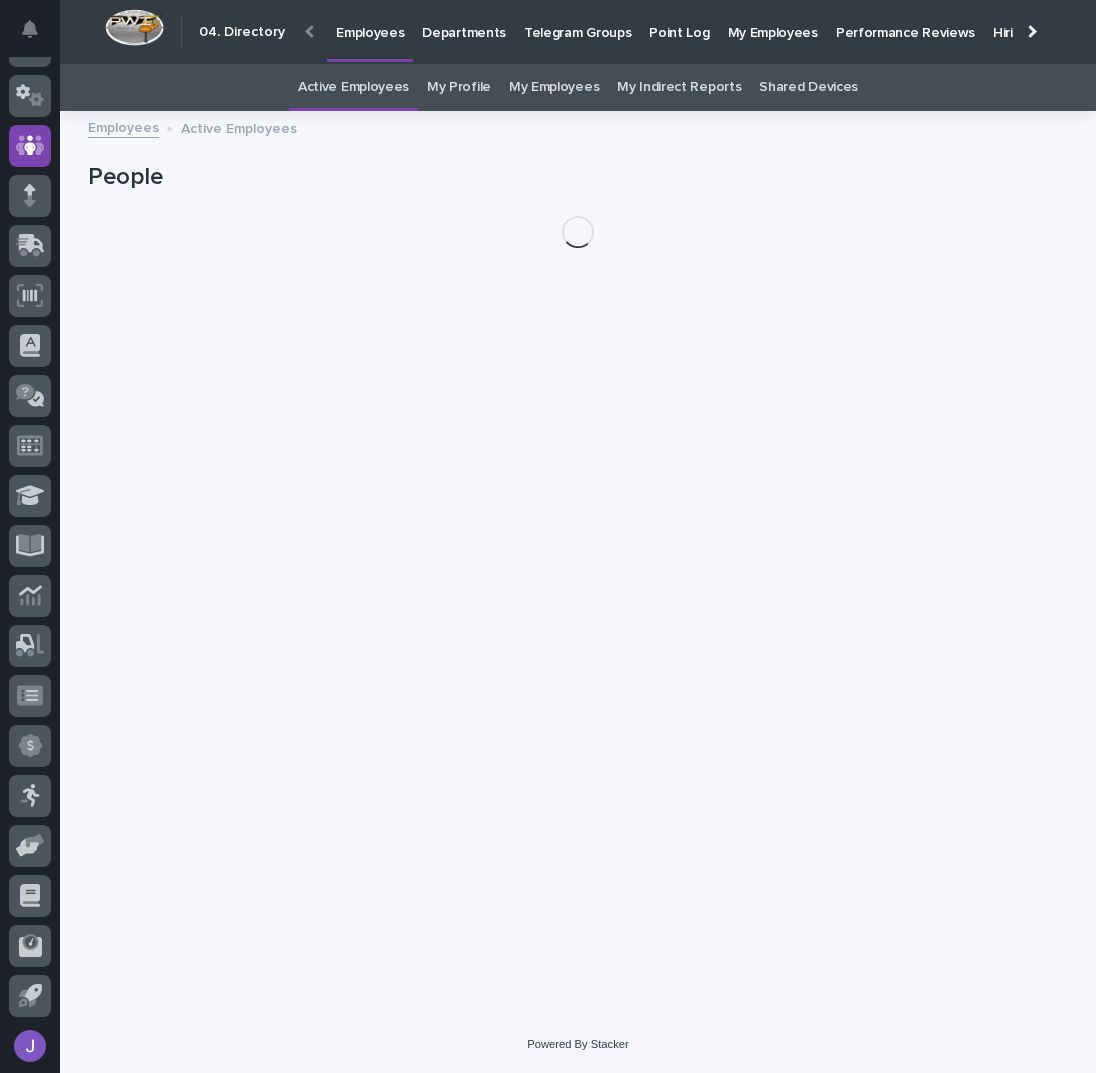 click on "My Profile" at bounding box center [459, 87] 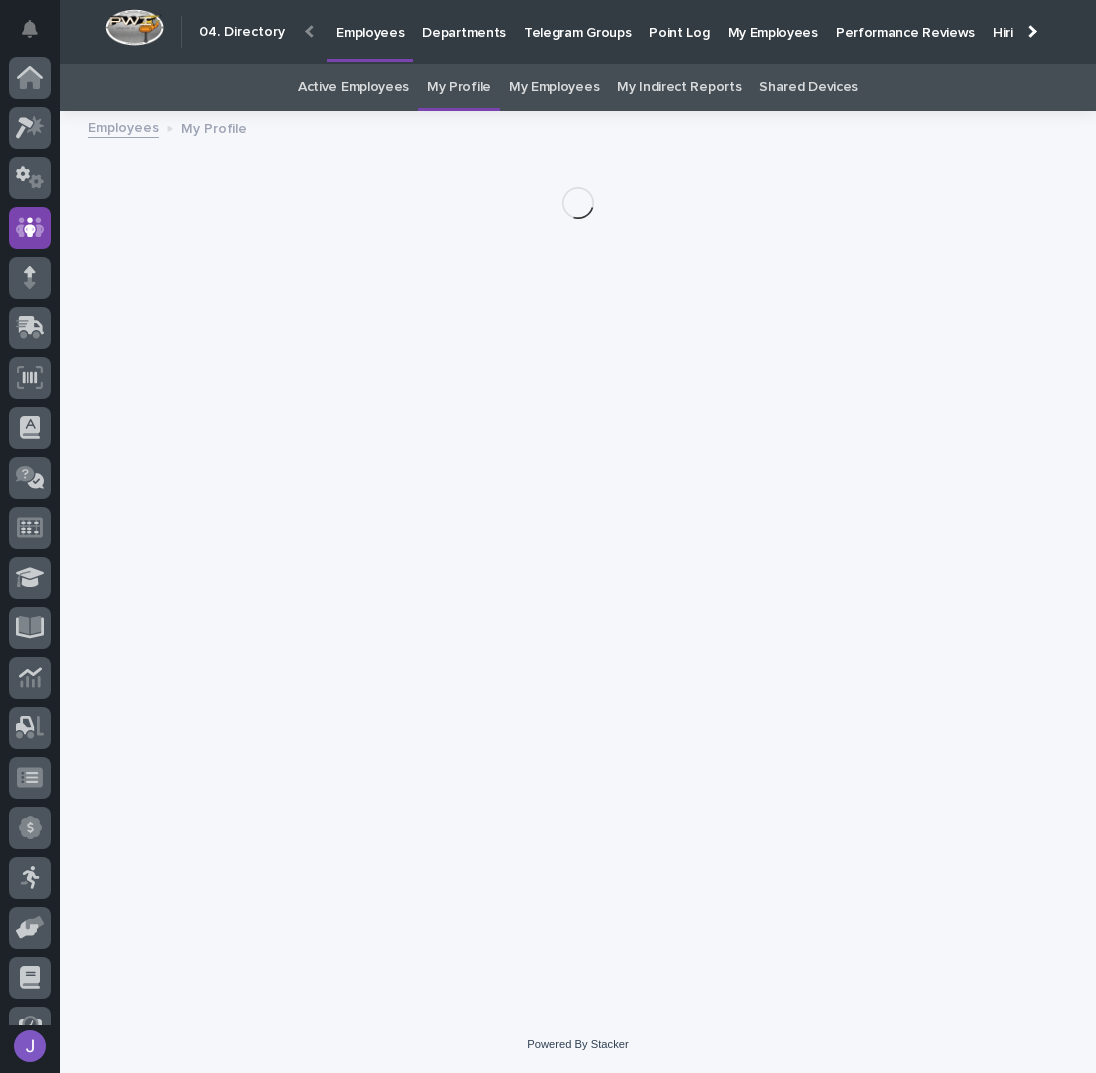 scroll, scrollTop: 82, scrollLeft: 0, axis: vertical 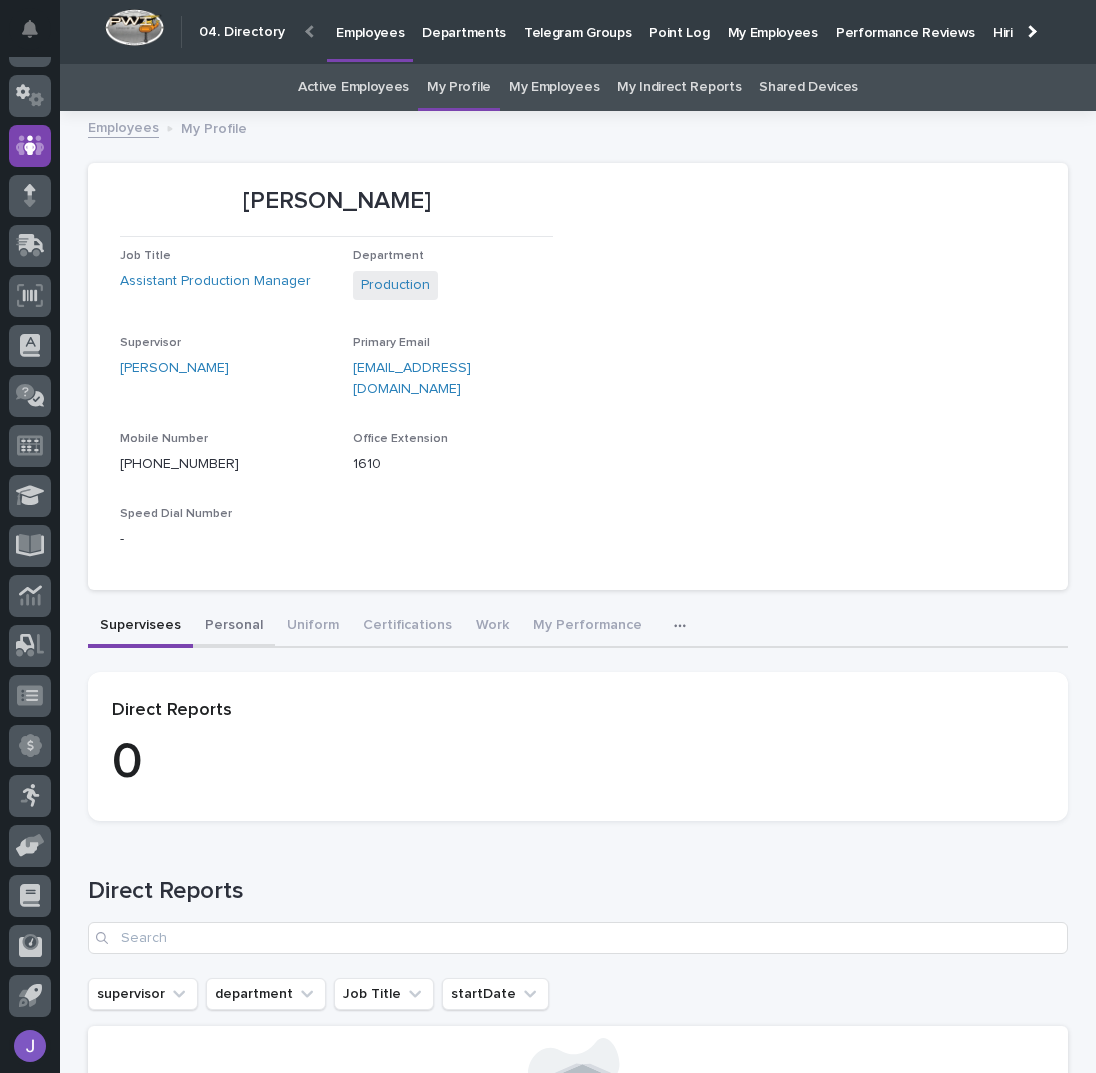 click on "Personal" at bounding box center (234, 627) 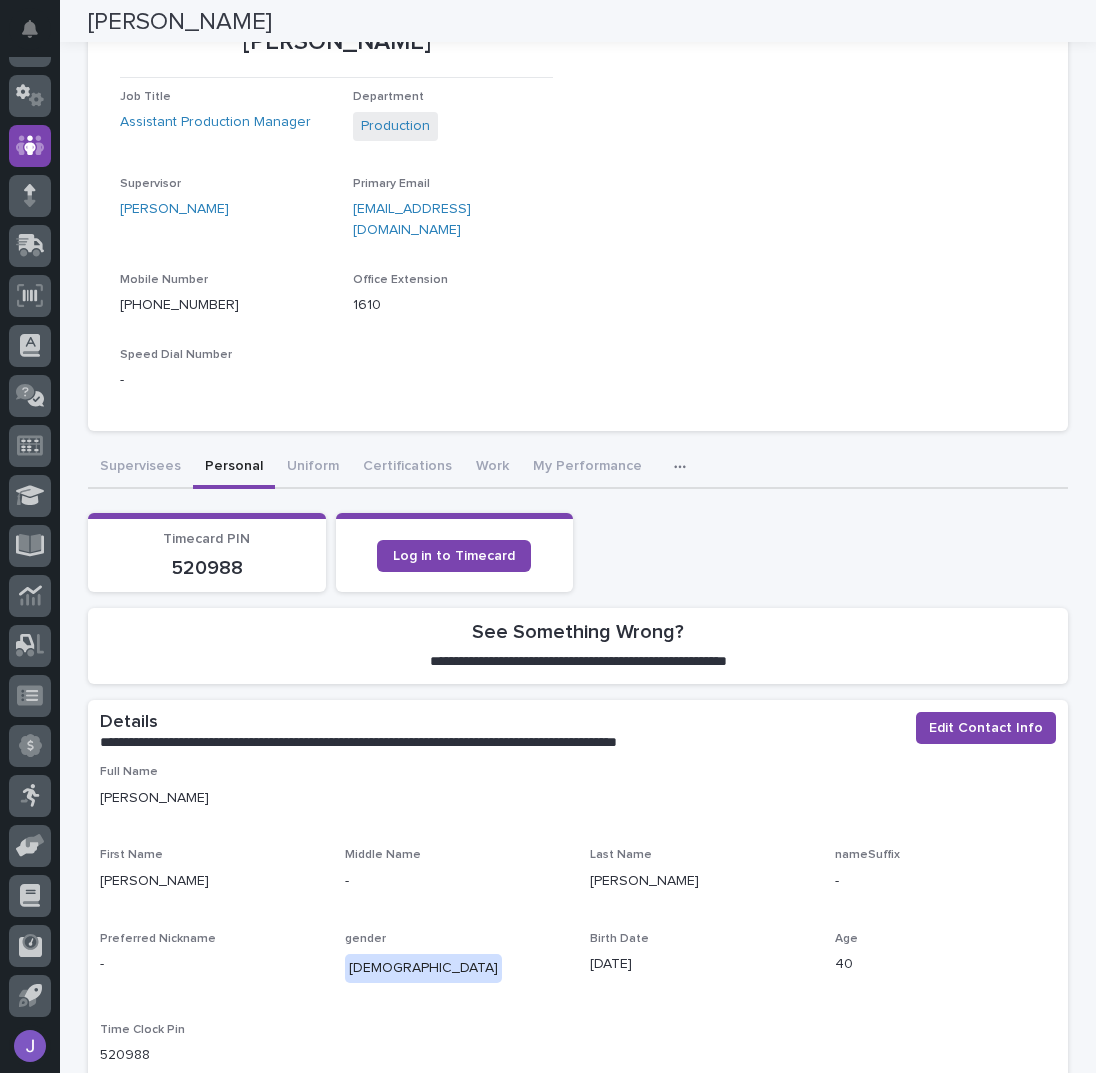 scroll, scrollTop: 126, scrollLeft: 0, axis: vertical 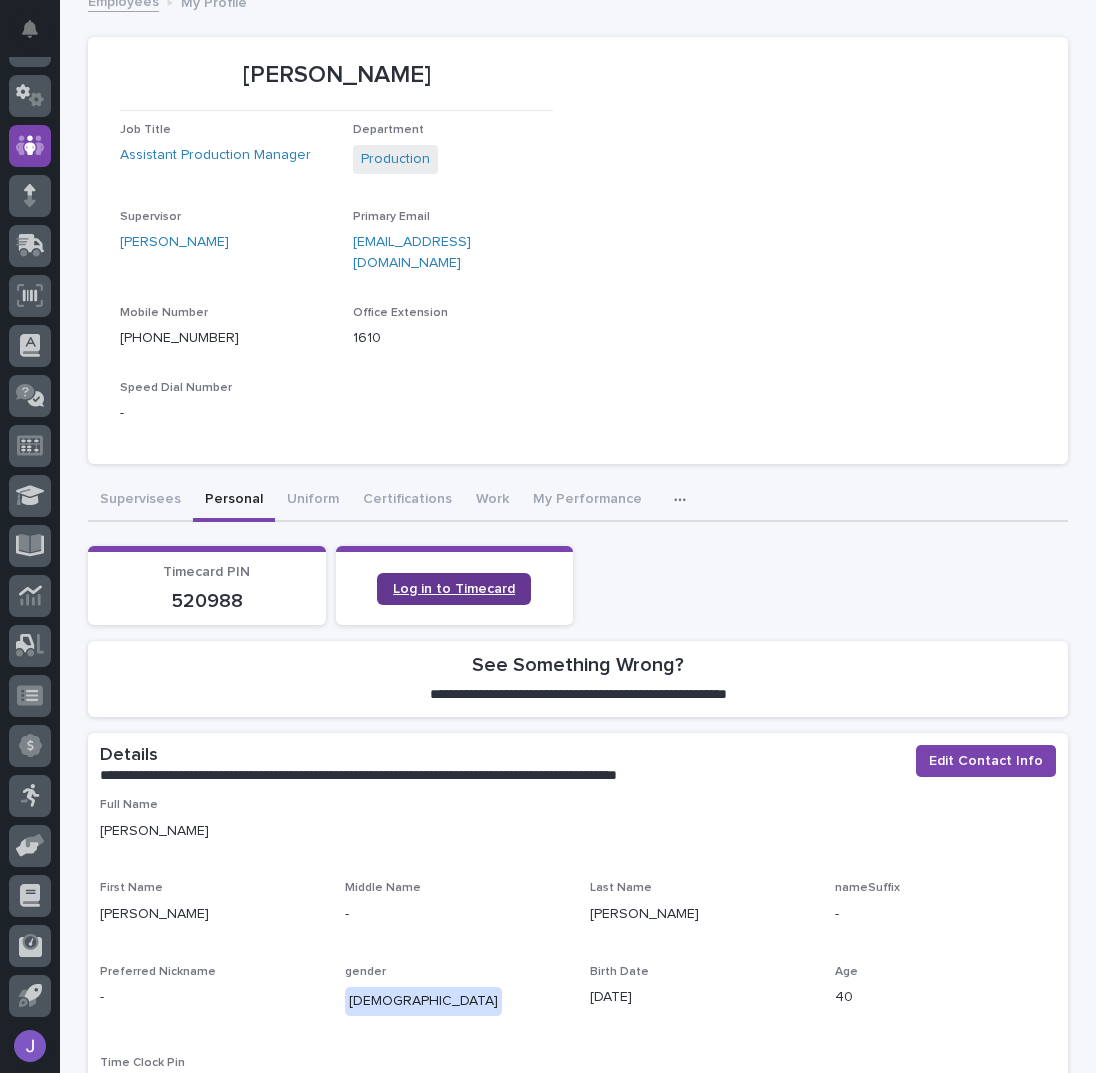 click on "Log in to Timecard" at bounding box center [454, 589] 